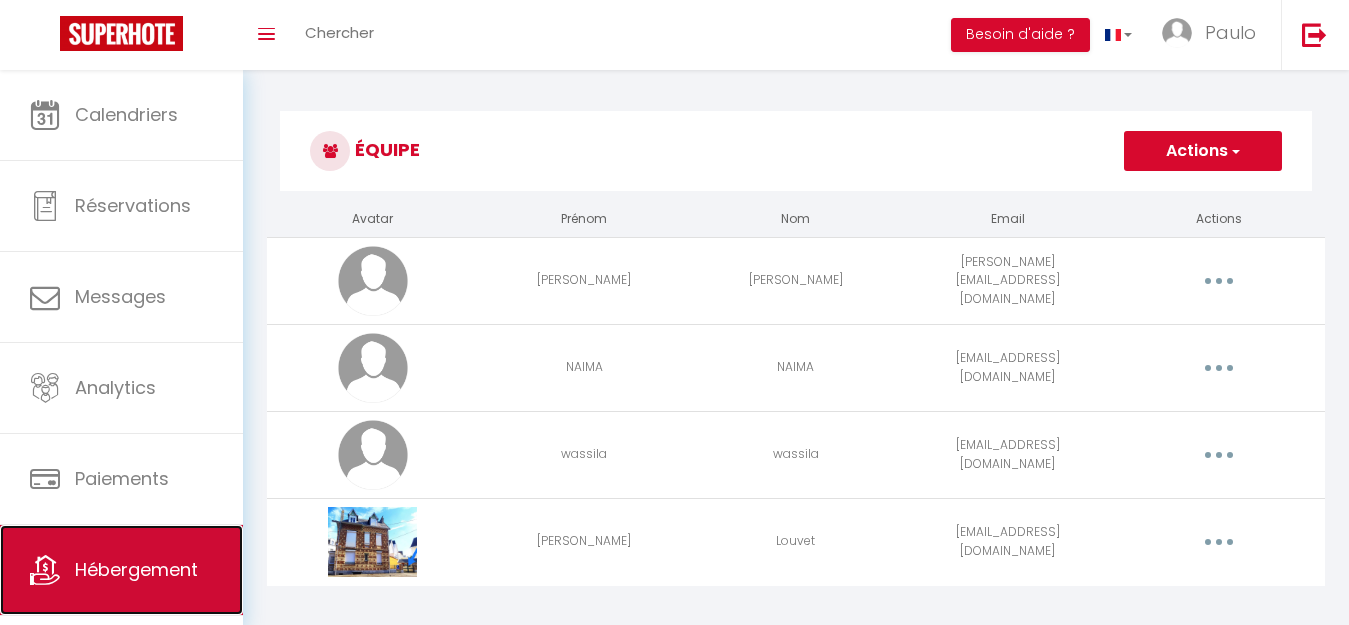 click on "Hébergement" at bounding box center [121, 570] 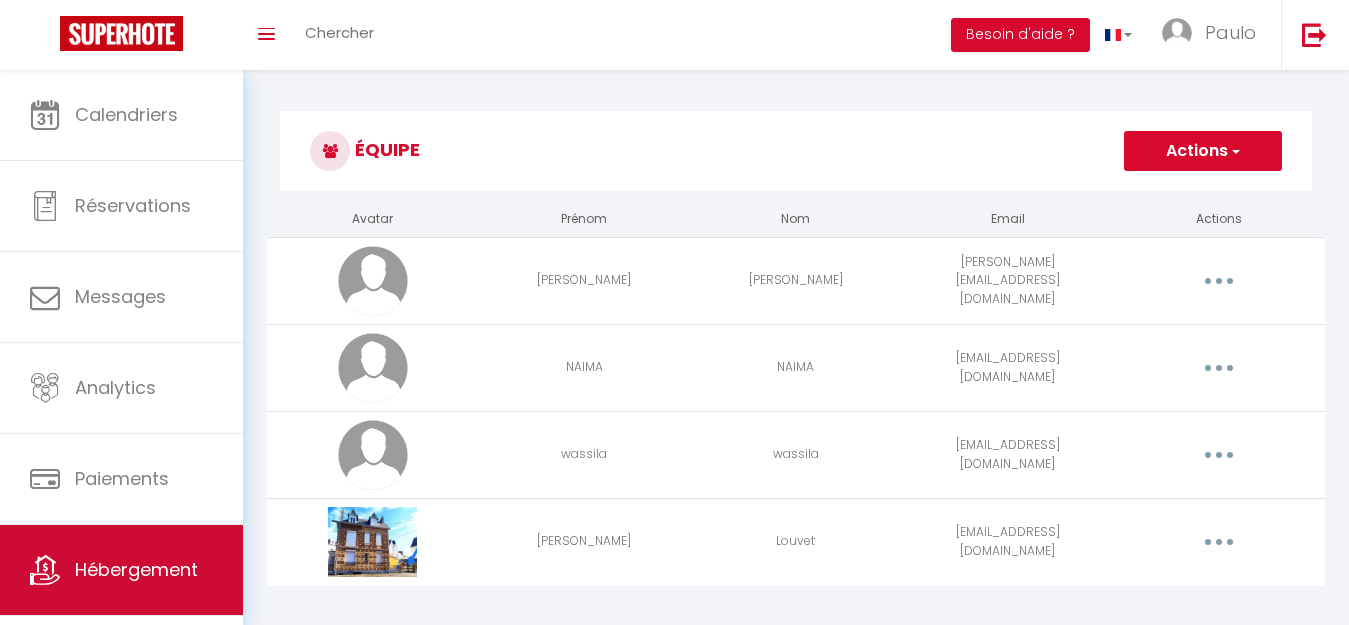 scroll, scrollTop: 0, scrollLeft: 0, axis: both 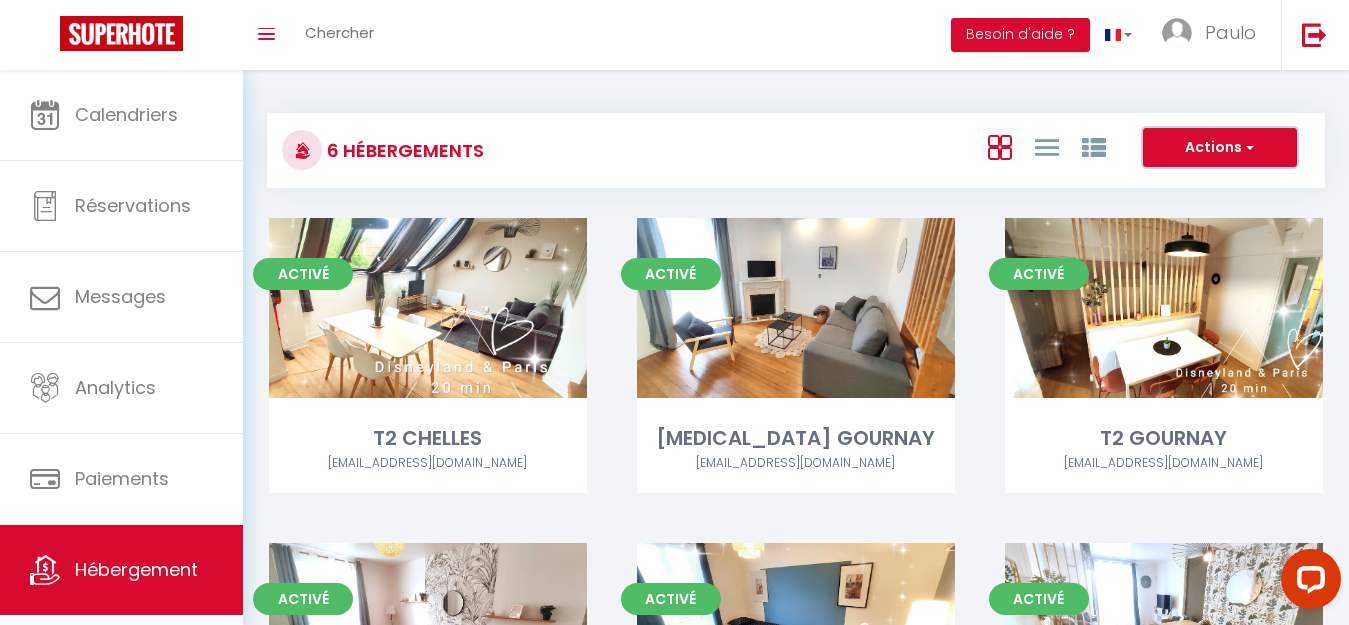click at bounding box center [1248, 147] 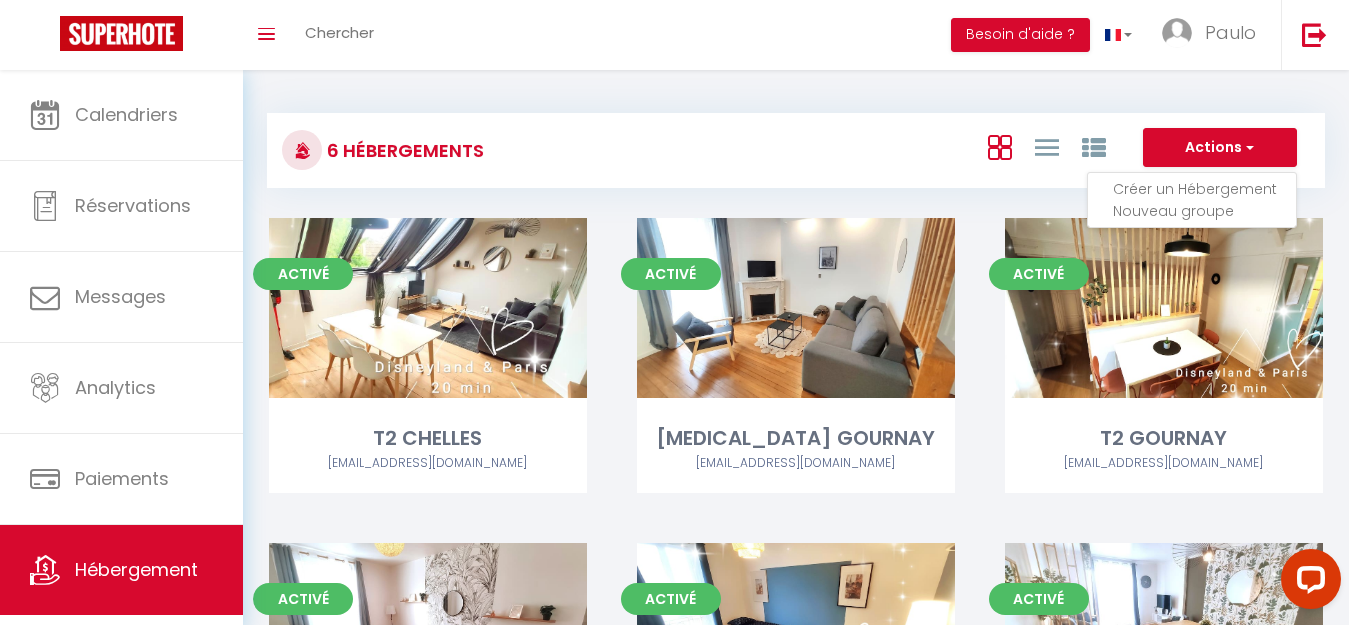 click on "6 Hébergements
Actions
Créer un Hébergement
Nouveau groupe
Initialiser les appartements
Nouveau groupe
×   Nom de groupe     Hébergement     T2 CHELLES   T3 GOURNAY   T2 GOURNAY   T3 THORIGNY   T3 THORIGNY MOUSE   T3 CHAMPS
Annuler
Enregistrer
Activé
Editer
T2 CHELLES   evasionpro77@gmail.com Activé
Editer
T3 GOURNAY   evasionpro77@gmail.com Activé
Editer
T2 GOURNAY   evasionpro77@gmail.com Activé
Editer
T3 THORIGNY   evasionpro77@gmail.com Activé       T3 THORIGNY MOUSE   Activé" at bounding box center (796, 497) 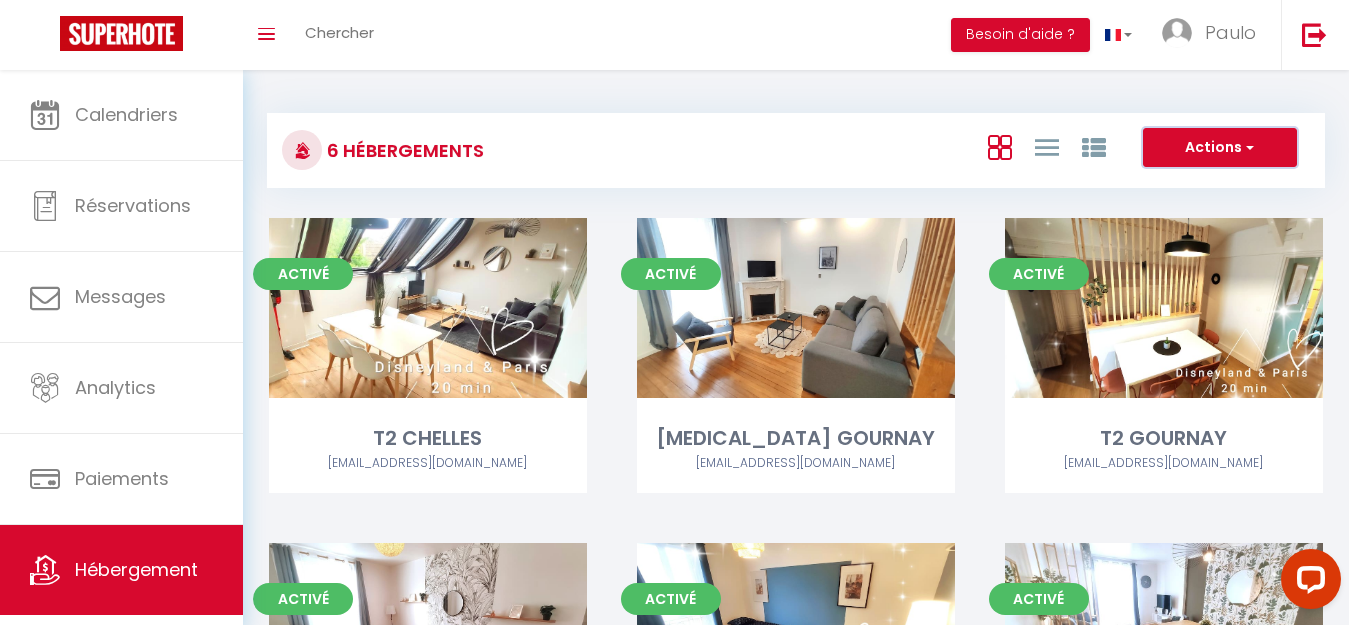 click at bounding box center [1248, 147] 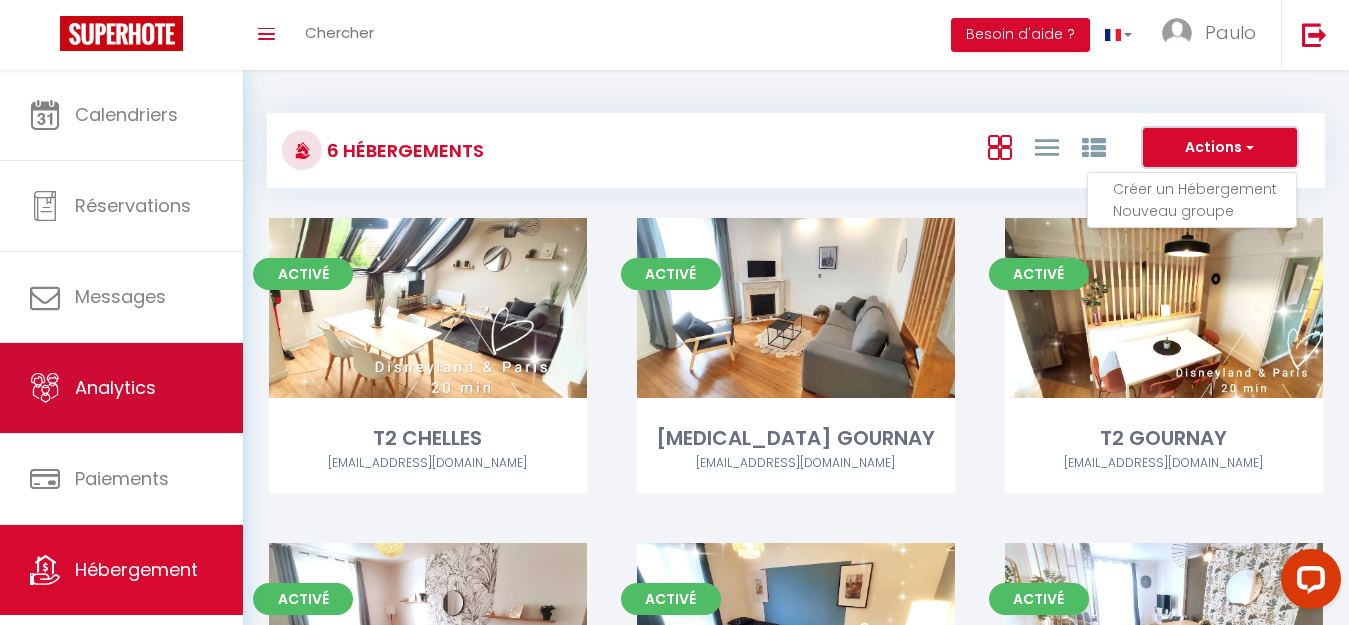 scroll, scrollTop: 77, scrollLeft: 0, axis: vertical 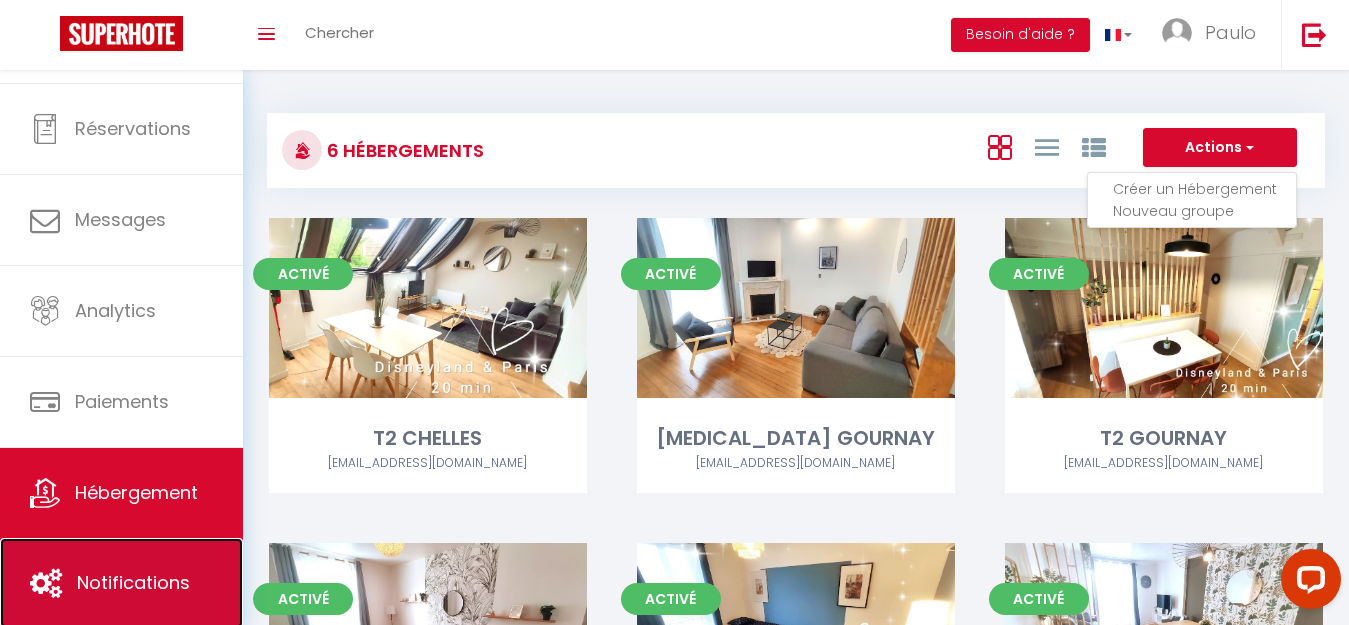 click on "Notifications" at bounding box center (133, 582) 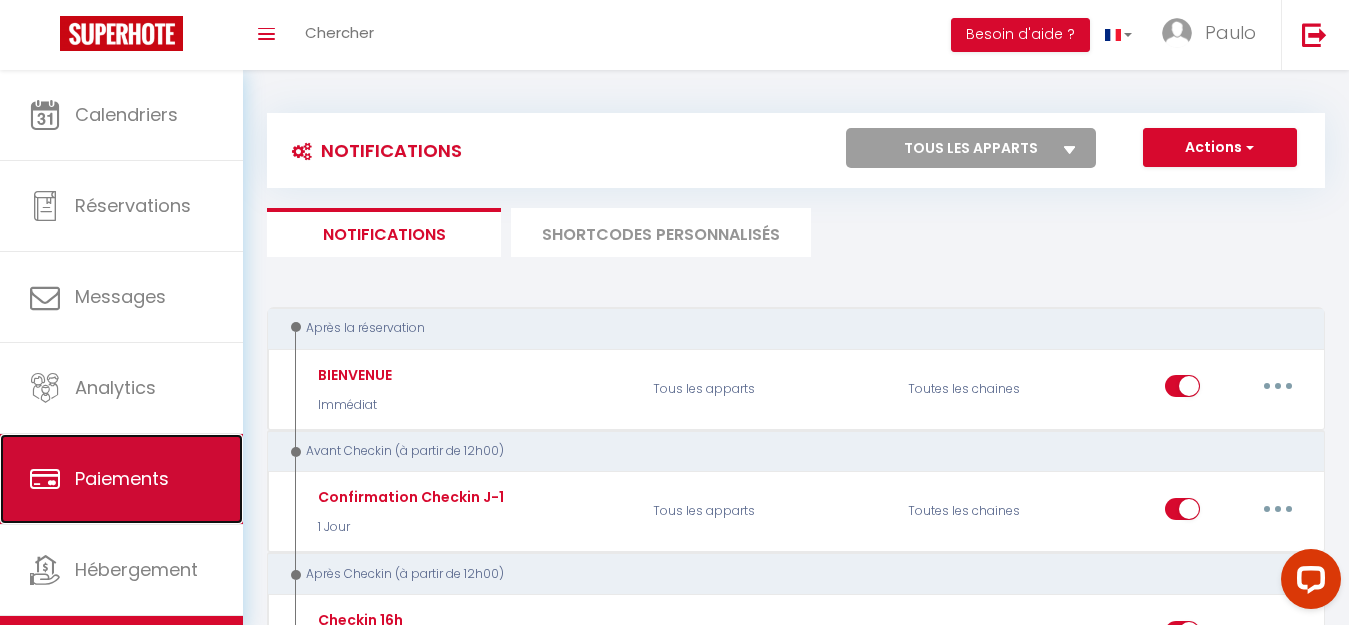 click on "Paiements" at bounding box center (122, 478) 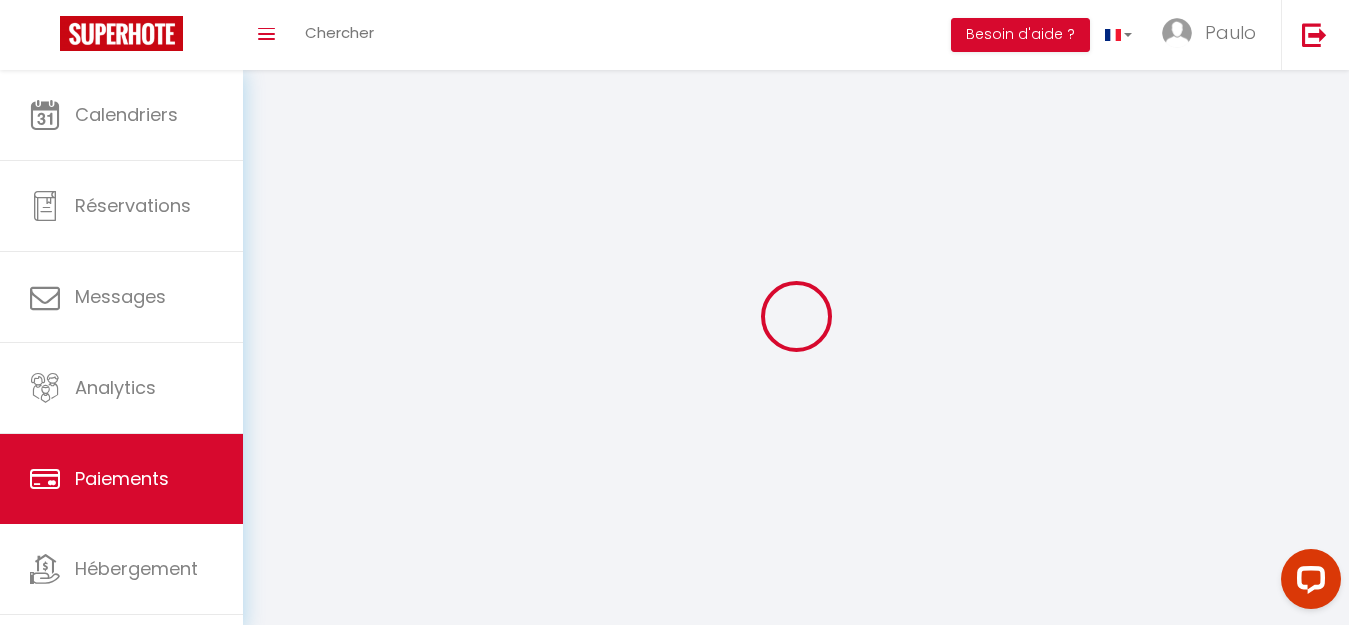 select on "2" 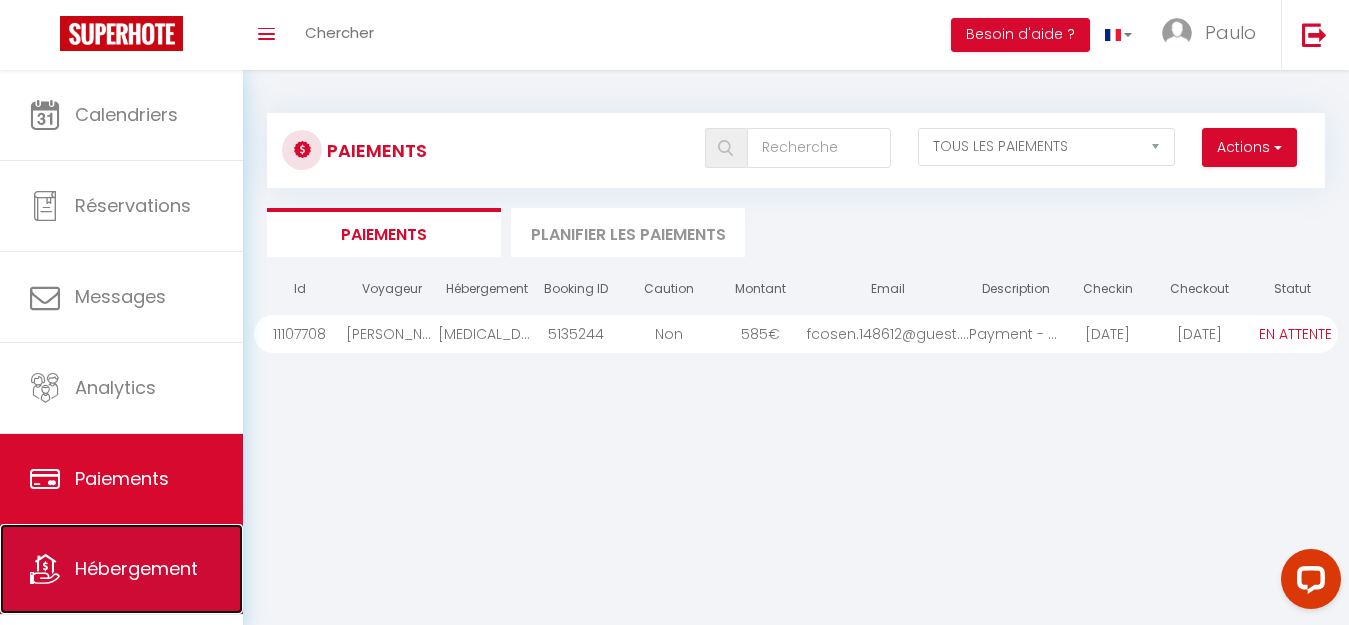 click on "Hébergement" at bounding box center (136, 568) 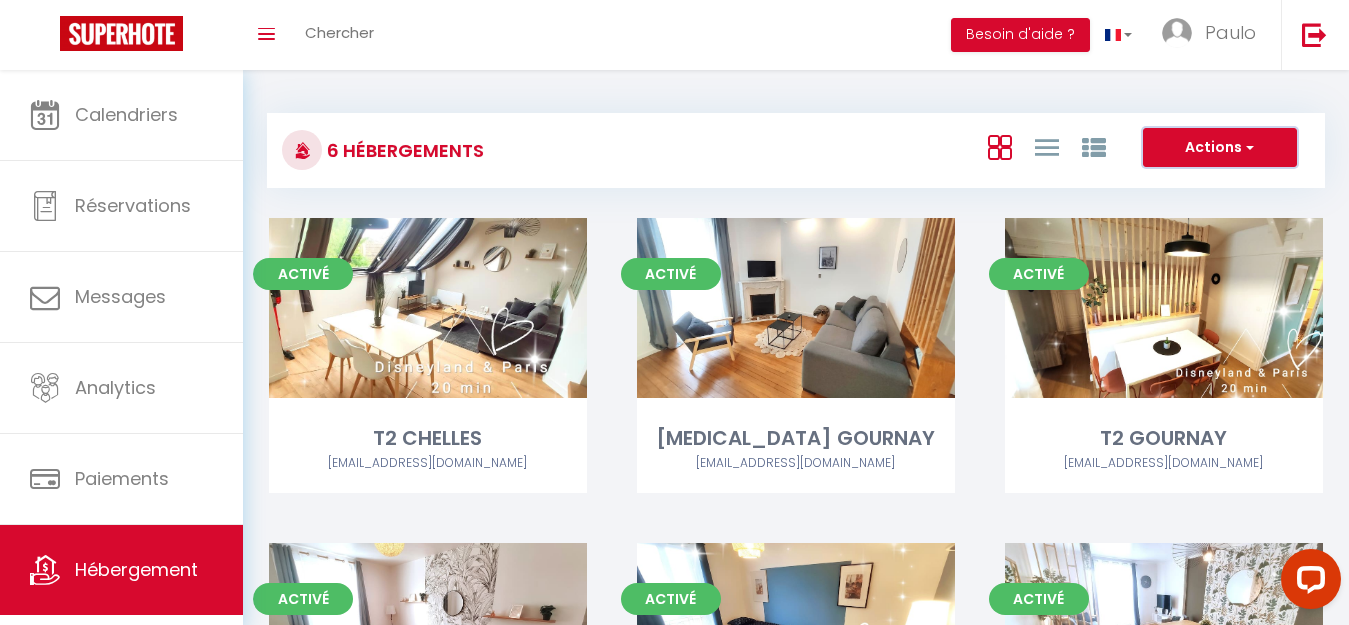 click on "Actions" at bounding box center (1220, 148) 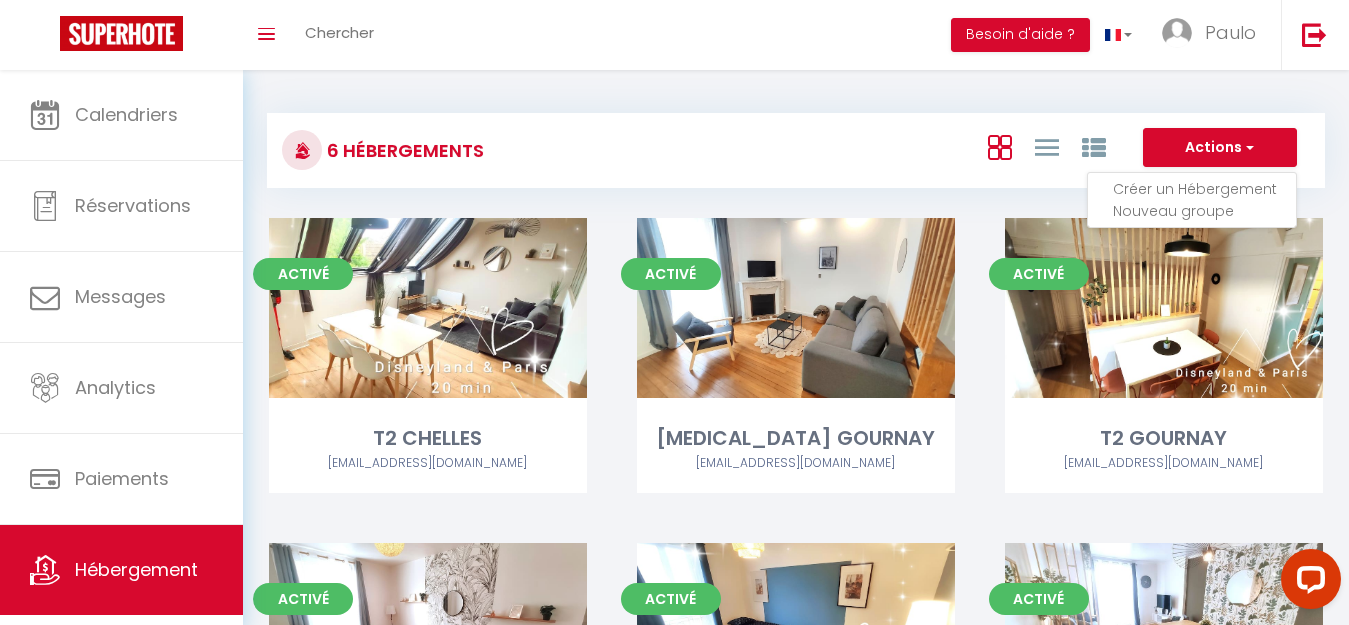 click on "Créer un Hébergement" at bounding box center (1204, 189) 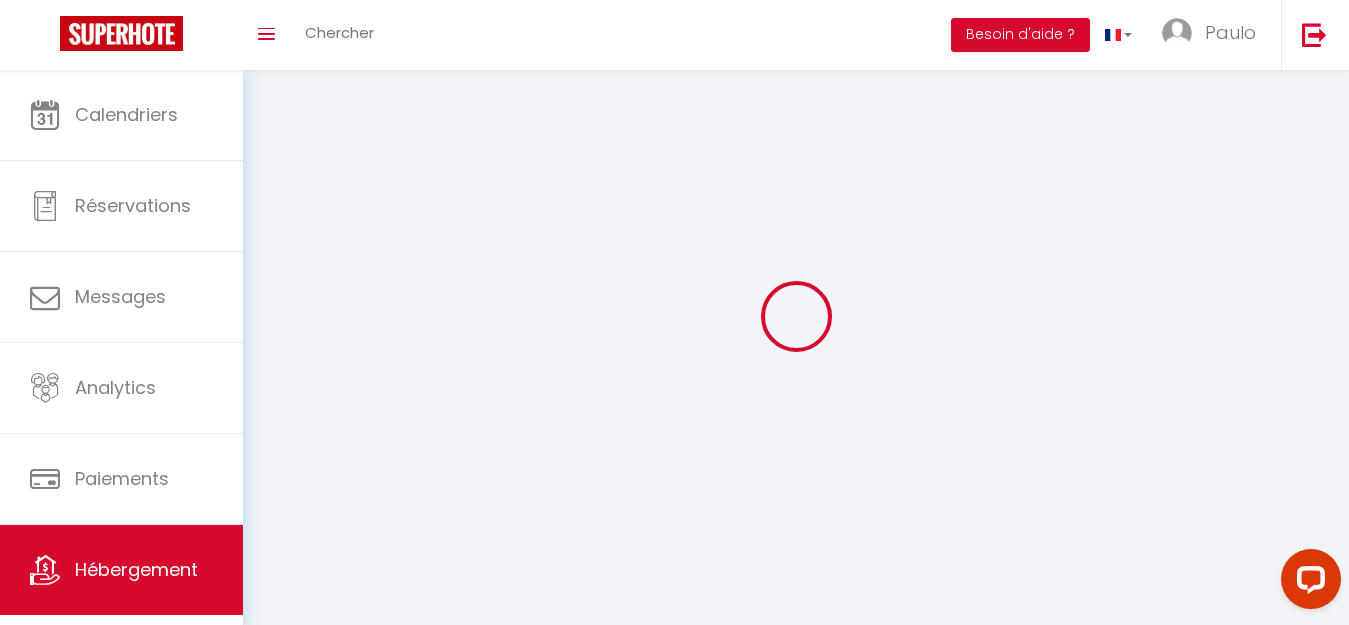 select 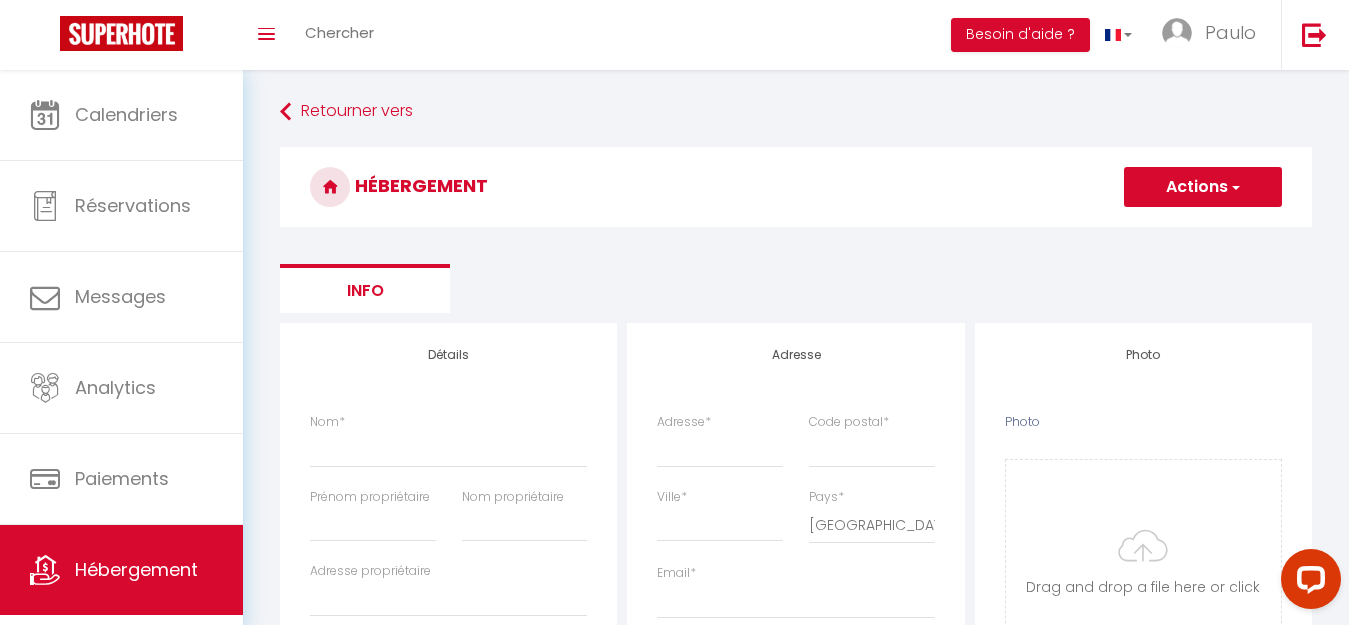select 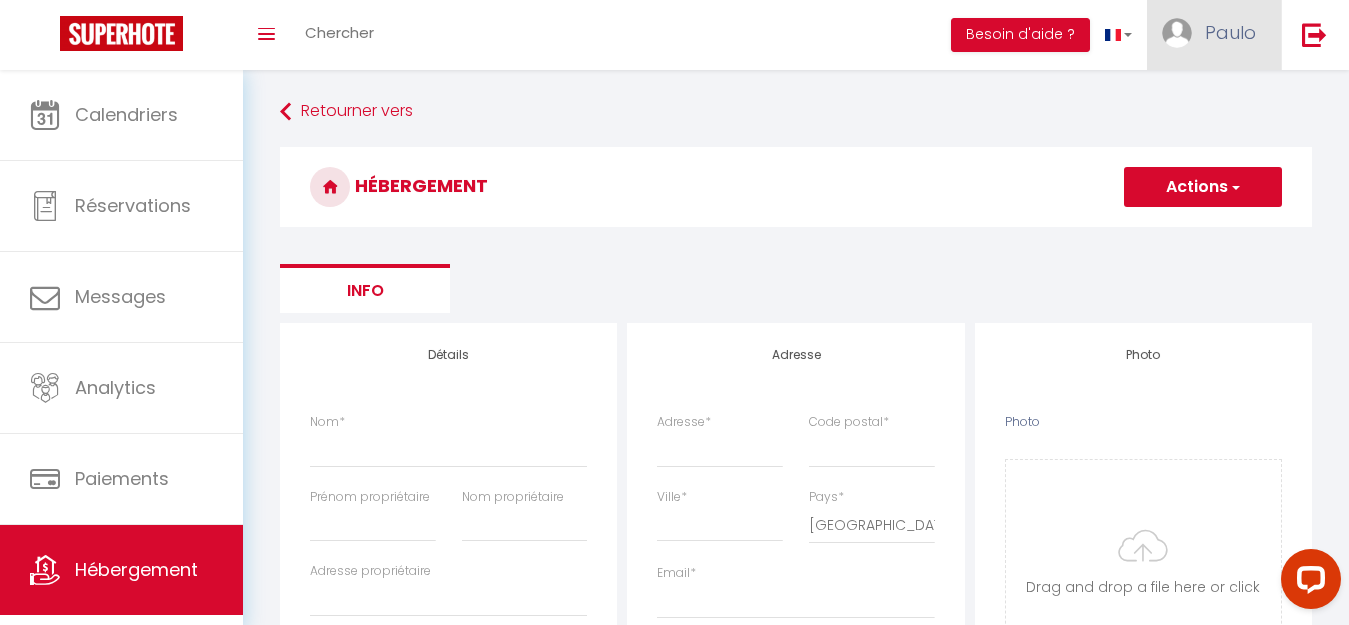 click on "Paulo" at bounding box center [1230, 32] 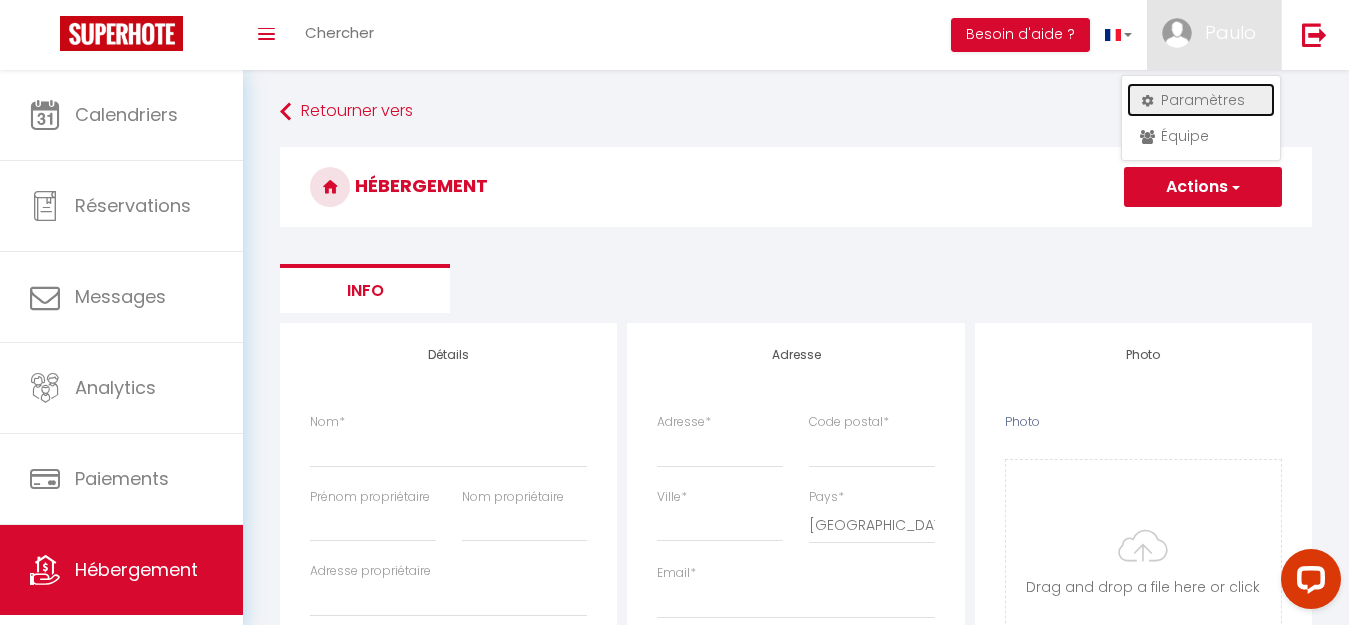 click on "Paramètres" at bounding box center (1201, 100) 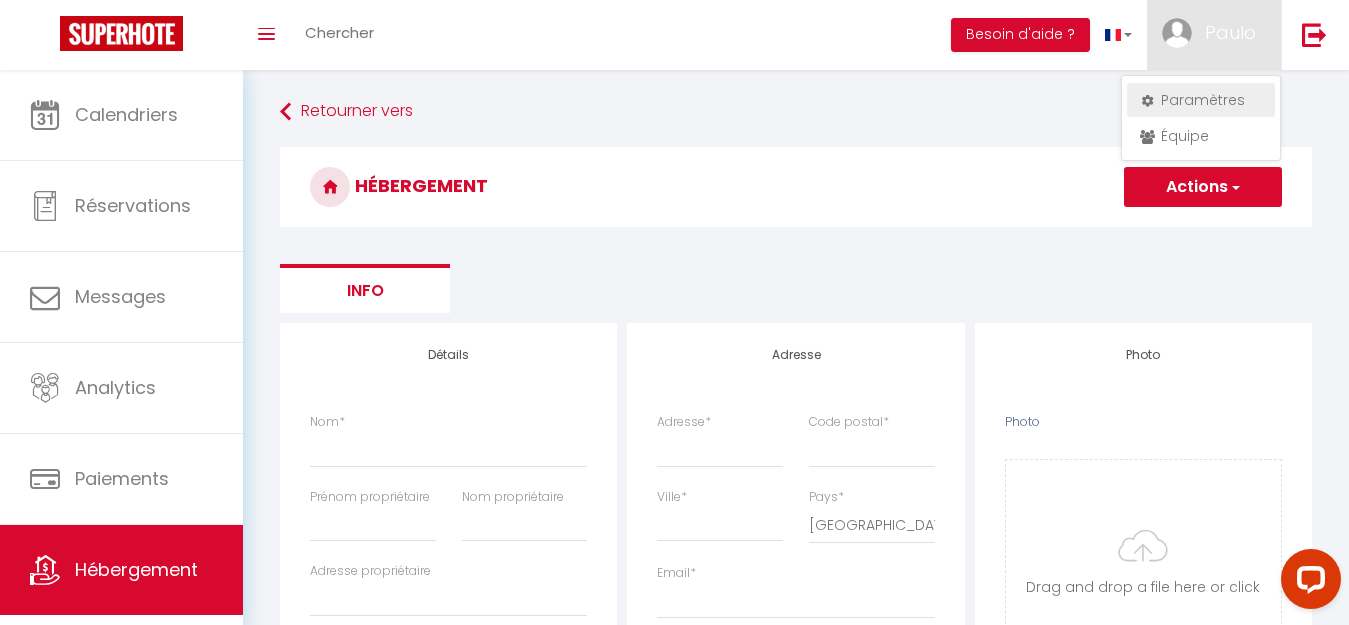 select on "fr" 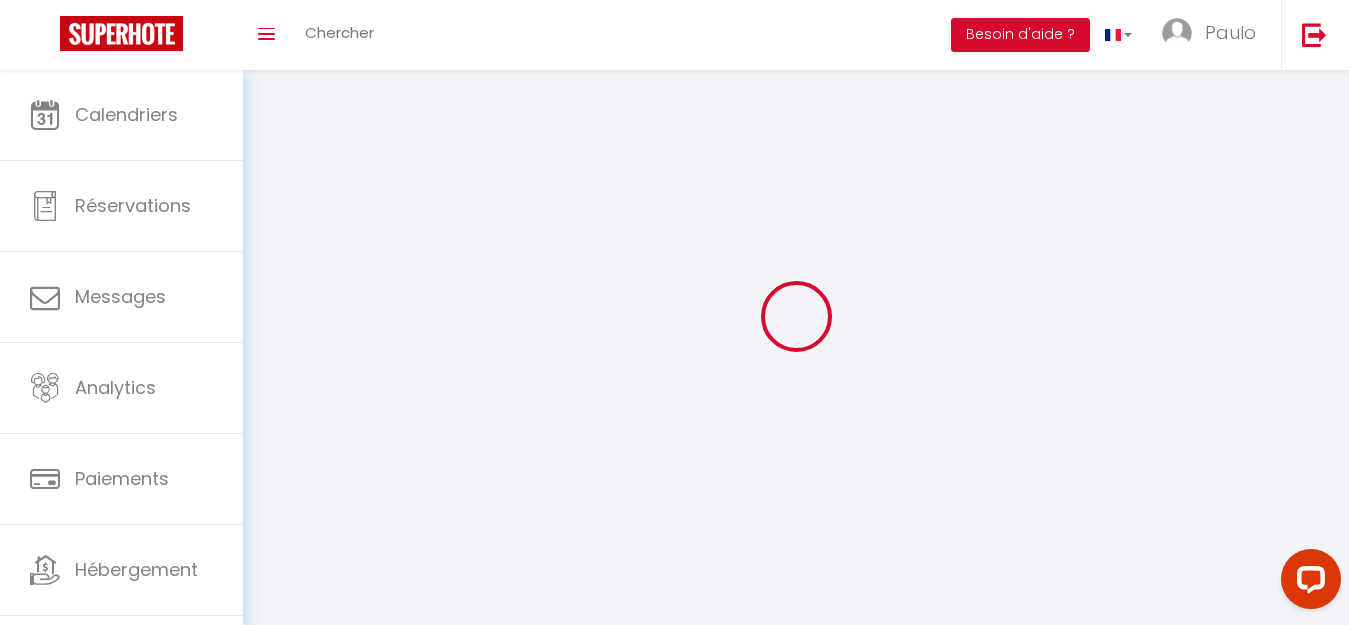 type on "Paulo" 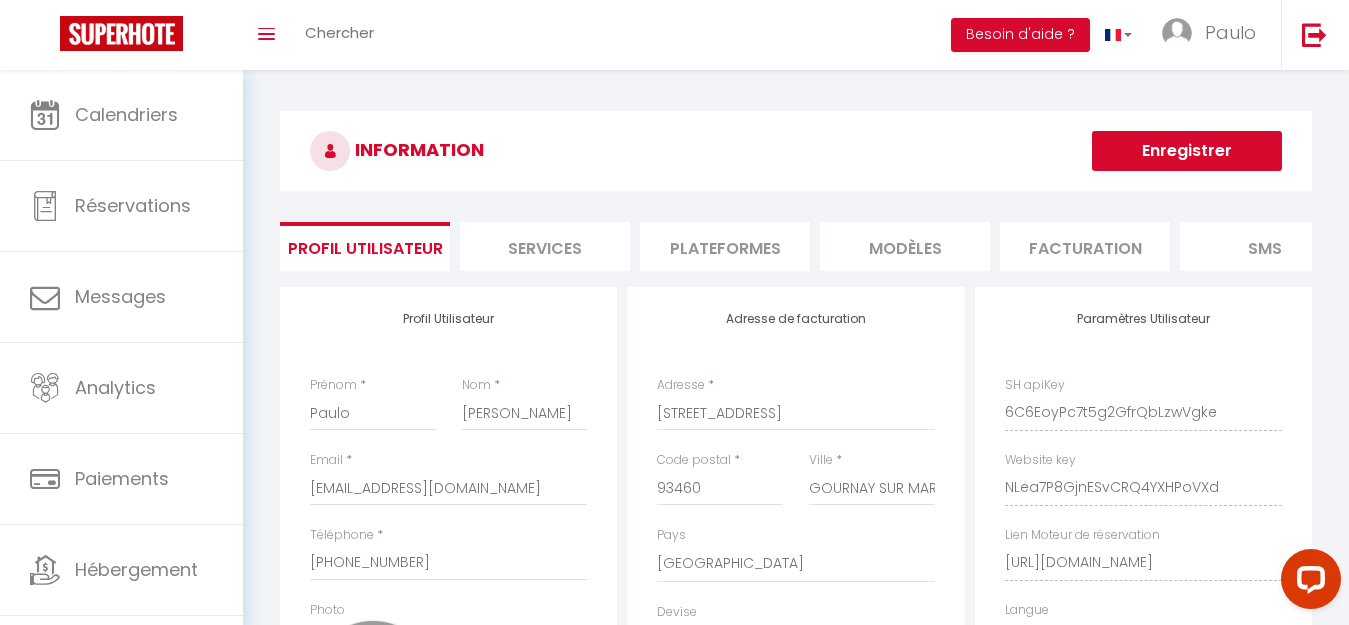click on "Plateformes" at bounding box center (725, 246) 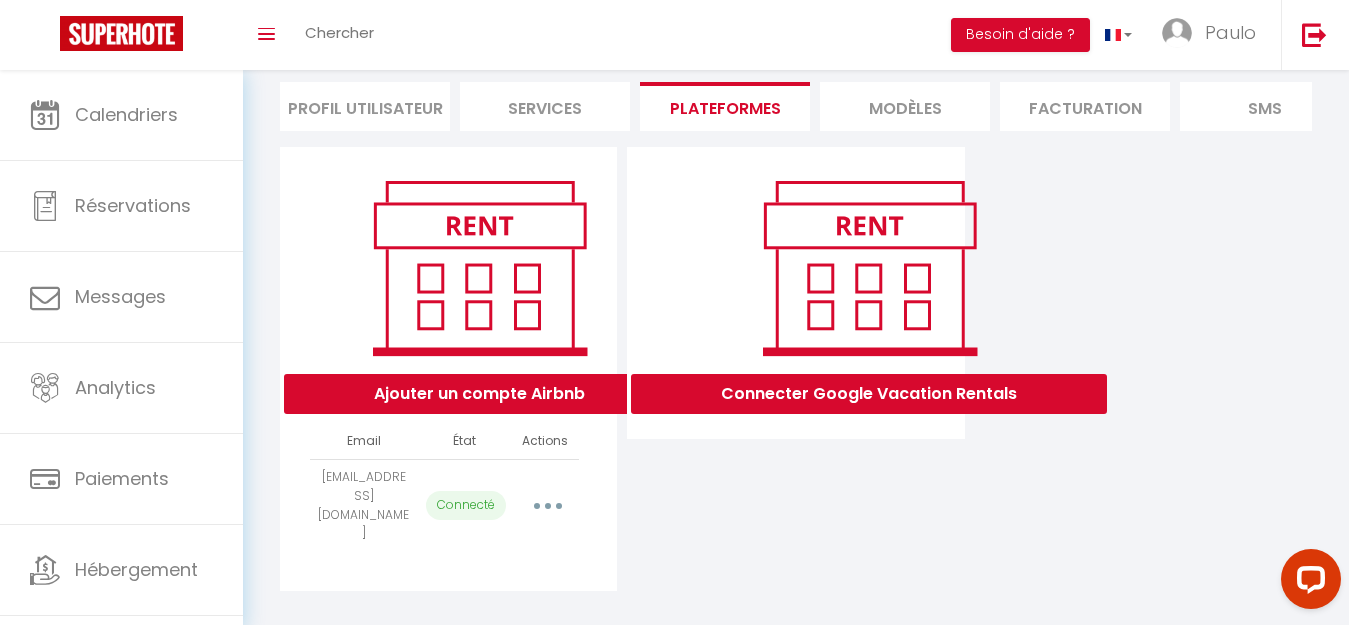 scroll, scrollTop: 142, scrollLeft: 0, axis: vertical 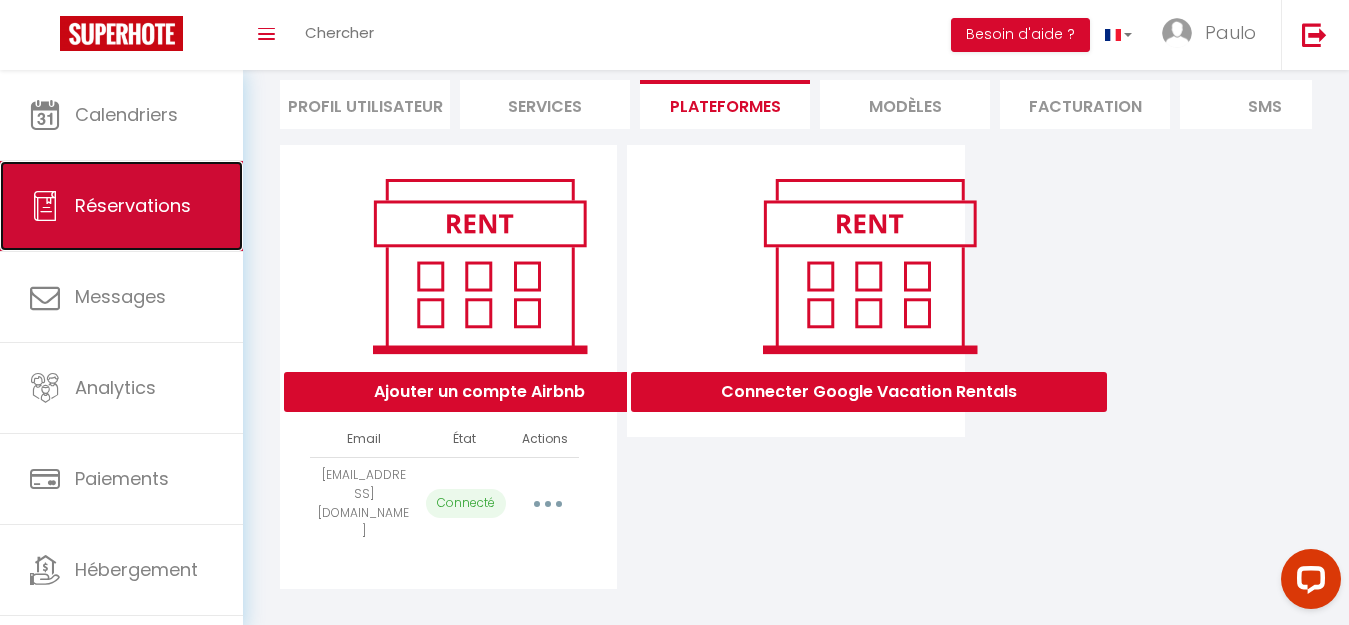 click on "Réservations" at bounding box center (121, 206) 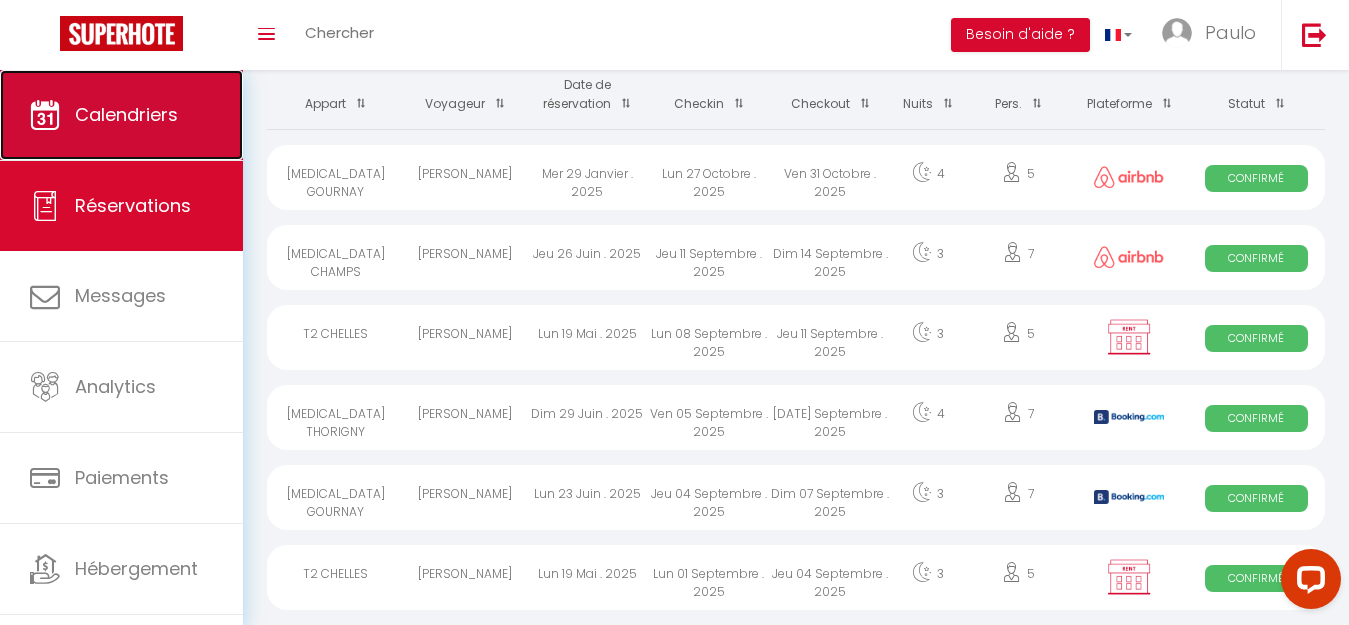 click on "Calendriers" at bounding box center [126, 114] 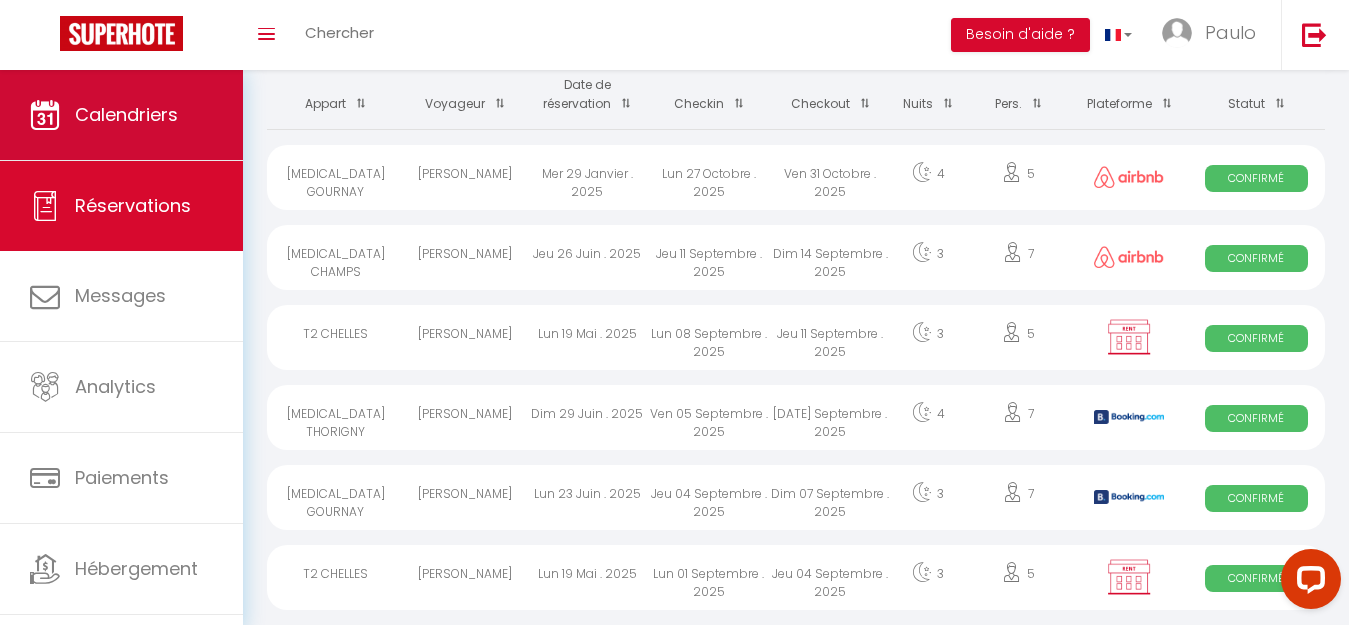 scroll, scrollTop: 0, scrollLeft: 0, axis: both 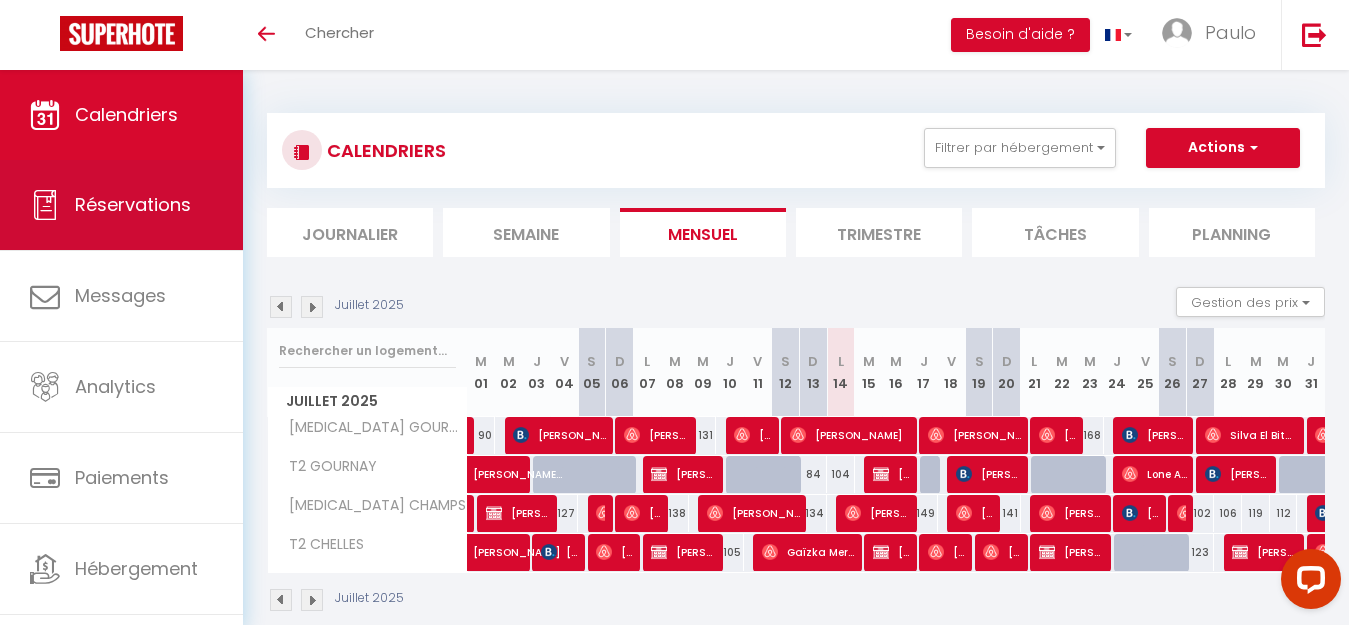 click on "Réservations" at bounding box center [133, 204] 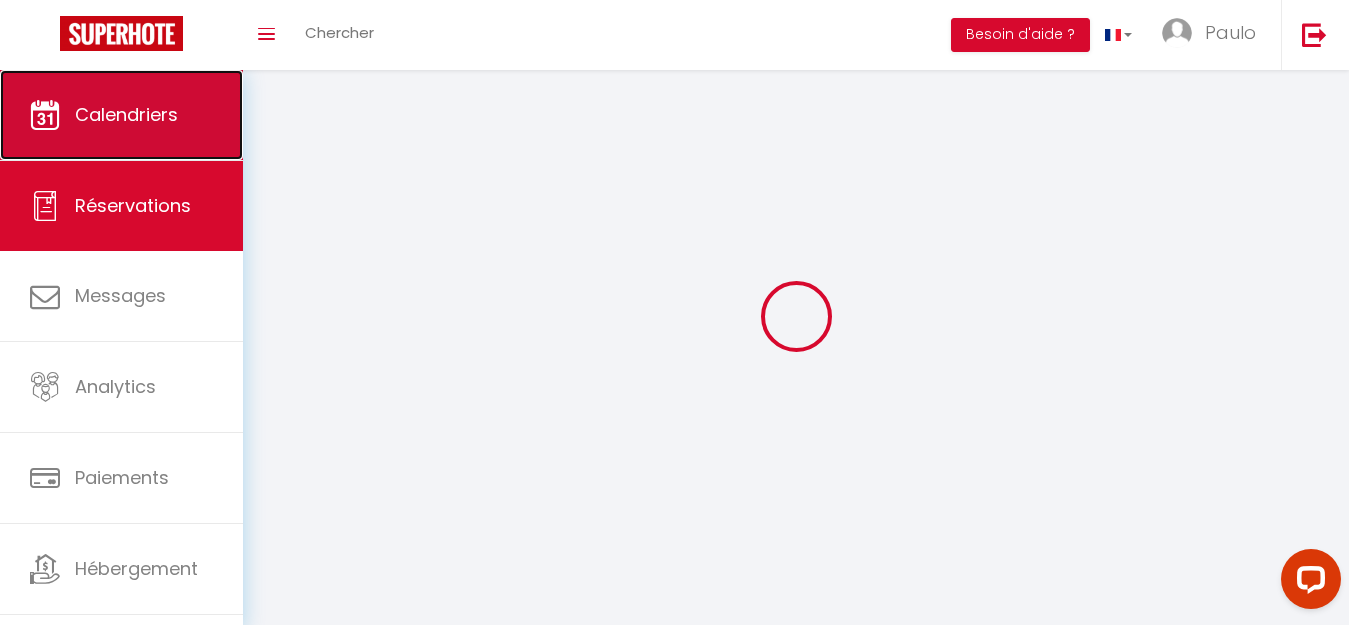 click on "Calendriers" at bounding box center (126, 114) 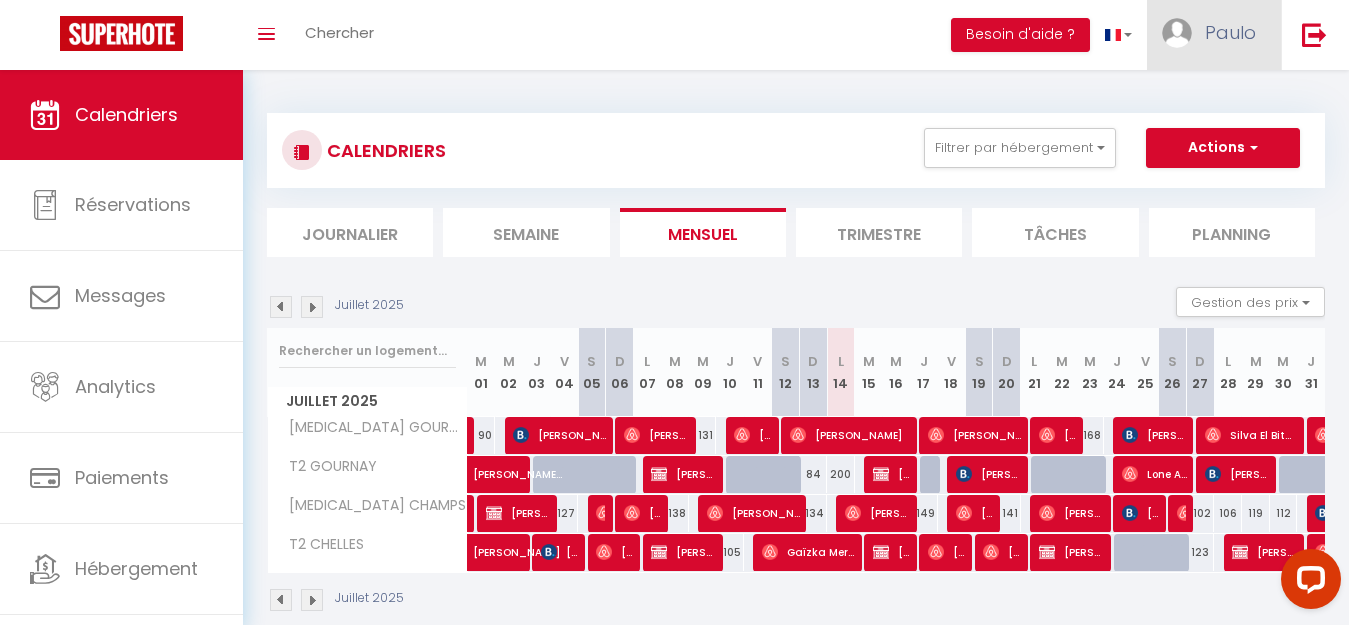 click on "Paulo" at bounding box center (1230, 32) 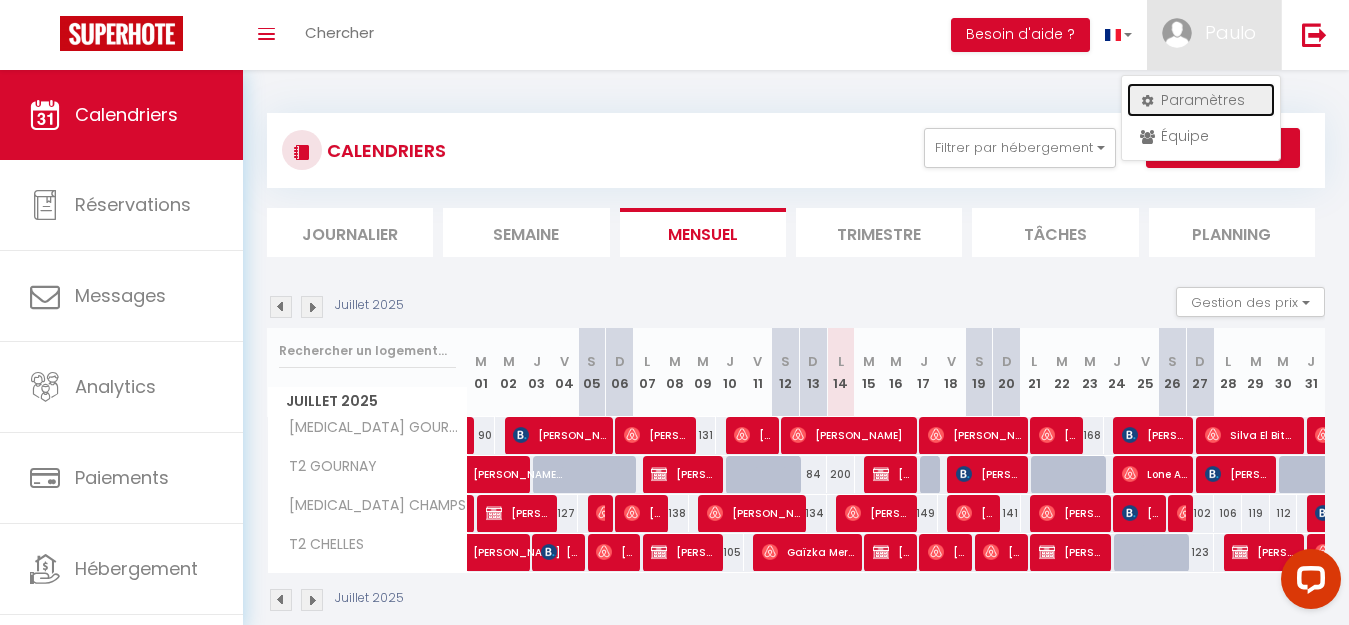 click on "Paramètres" at bounding box center (1201, 100) 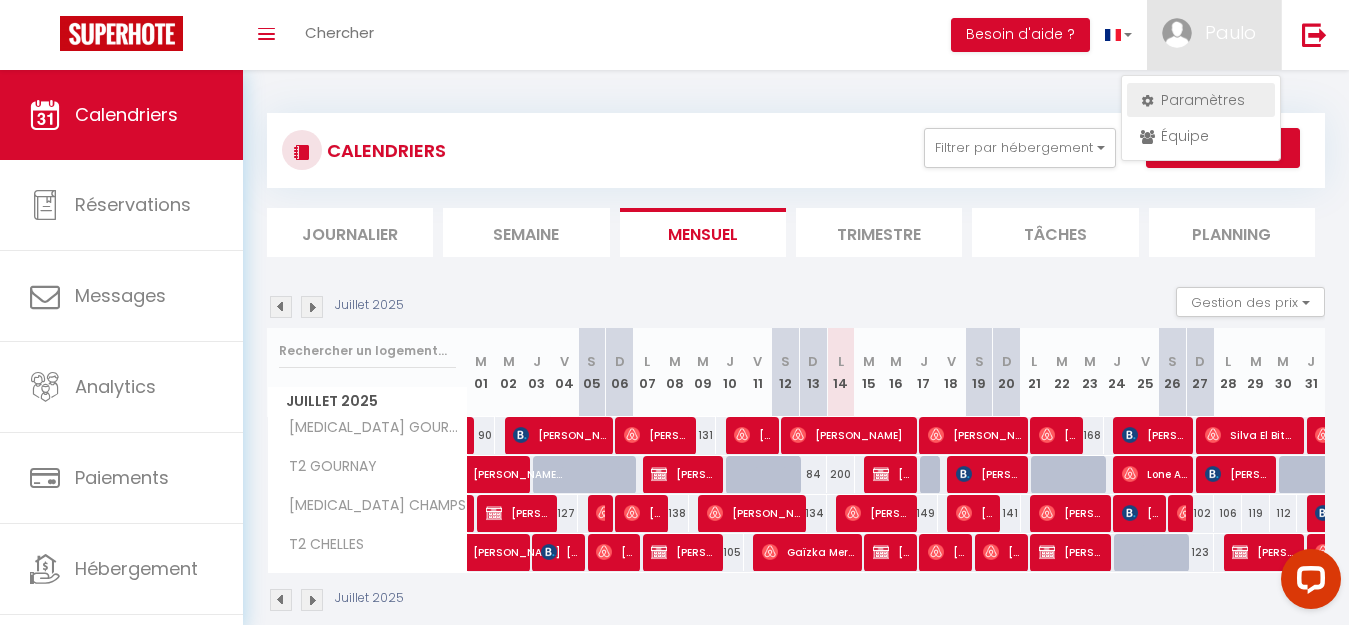 select on "fr" 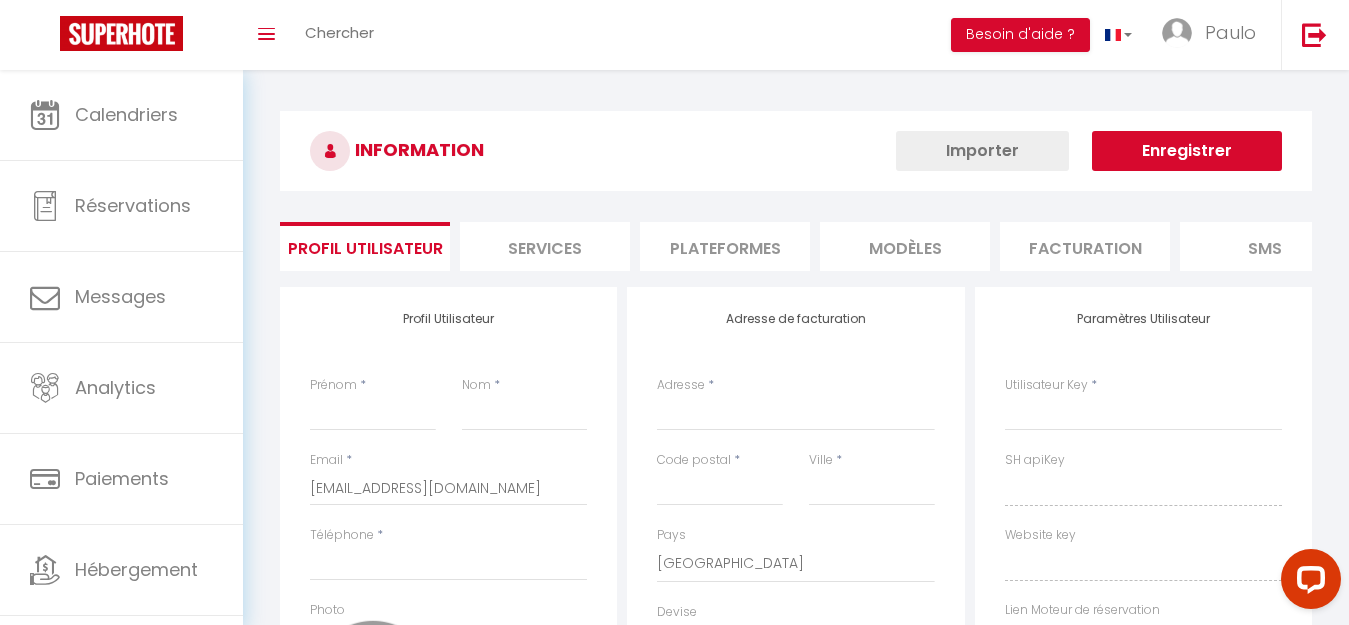 type on "Paulo" 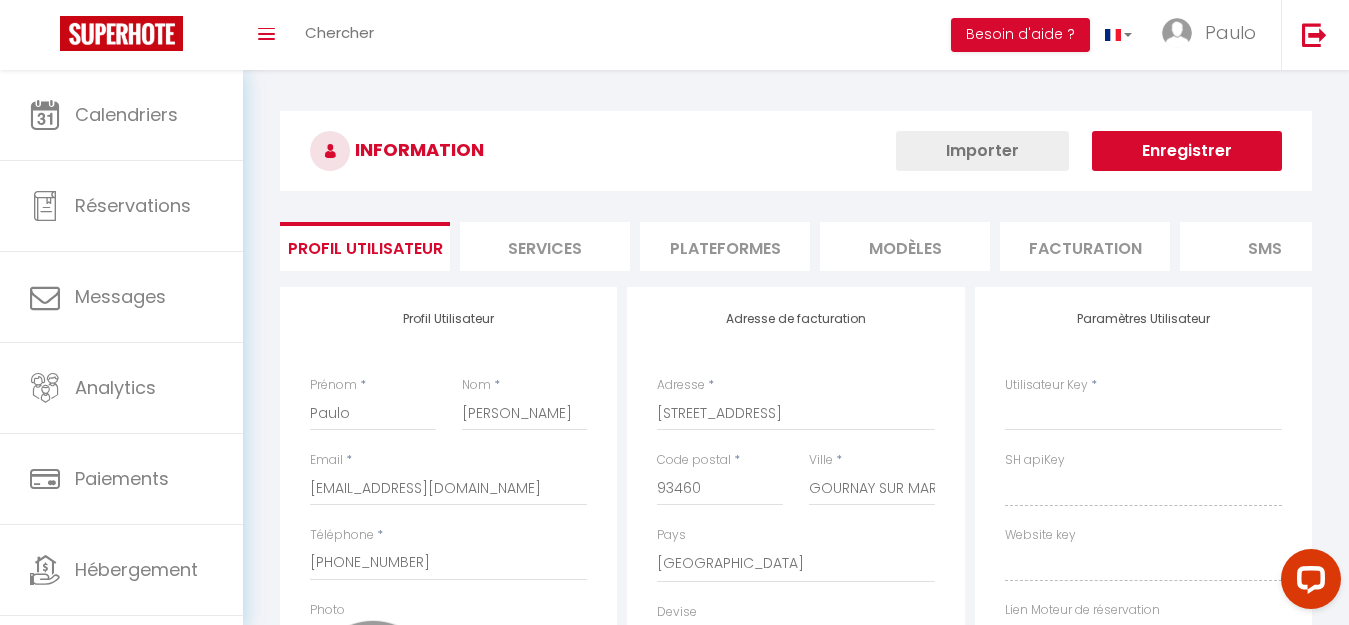 select on "28" 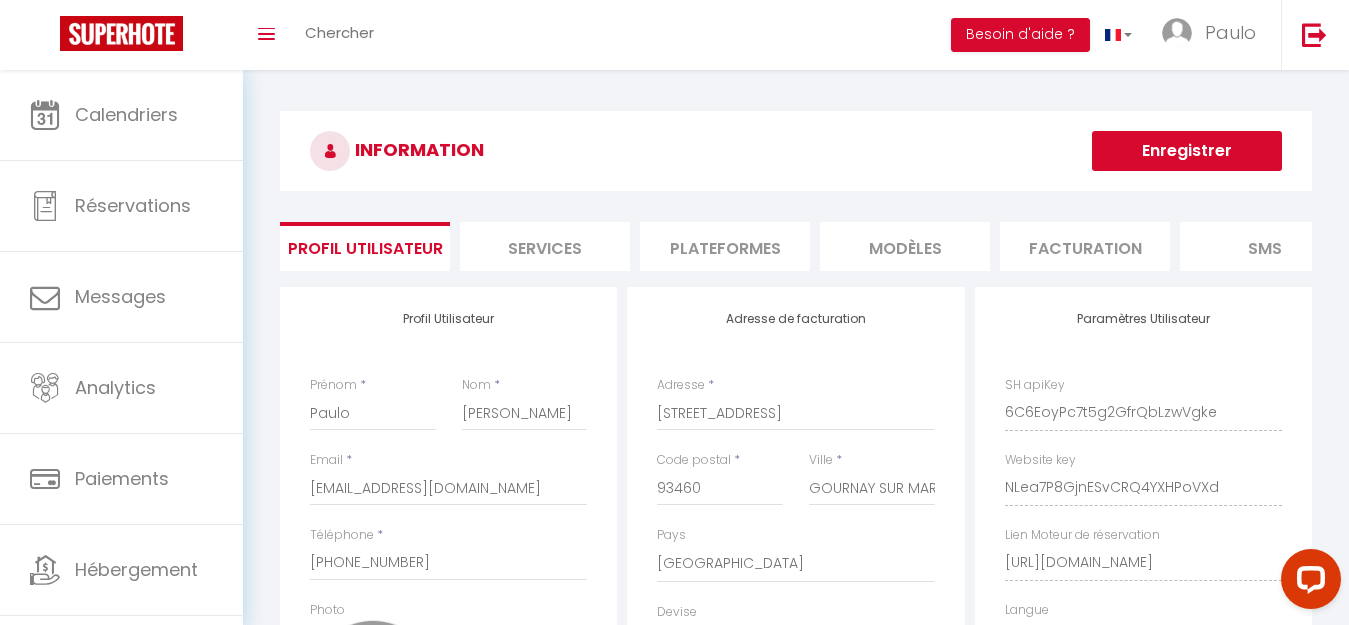click on "Plateformes" at bounding box center (725, 246) 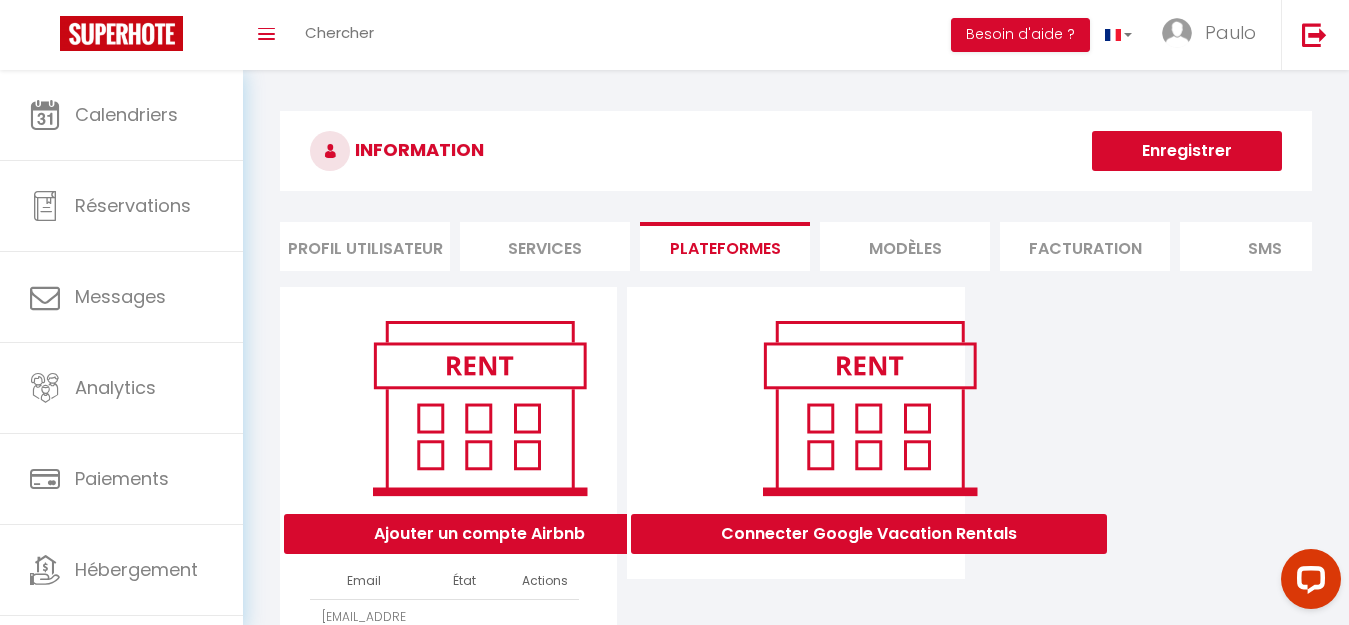 scroll, scrollTop: 142, scrollLeft: 0, axis: vertical 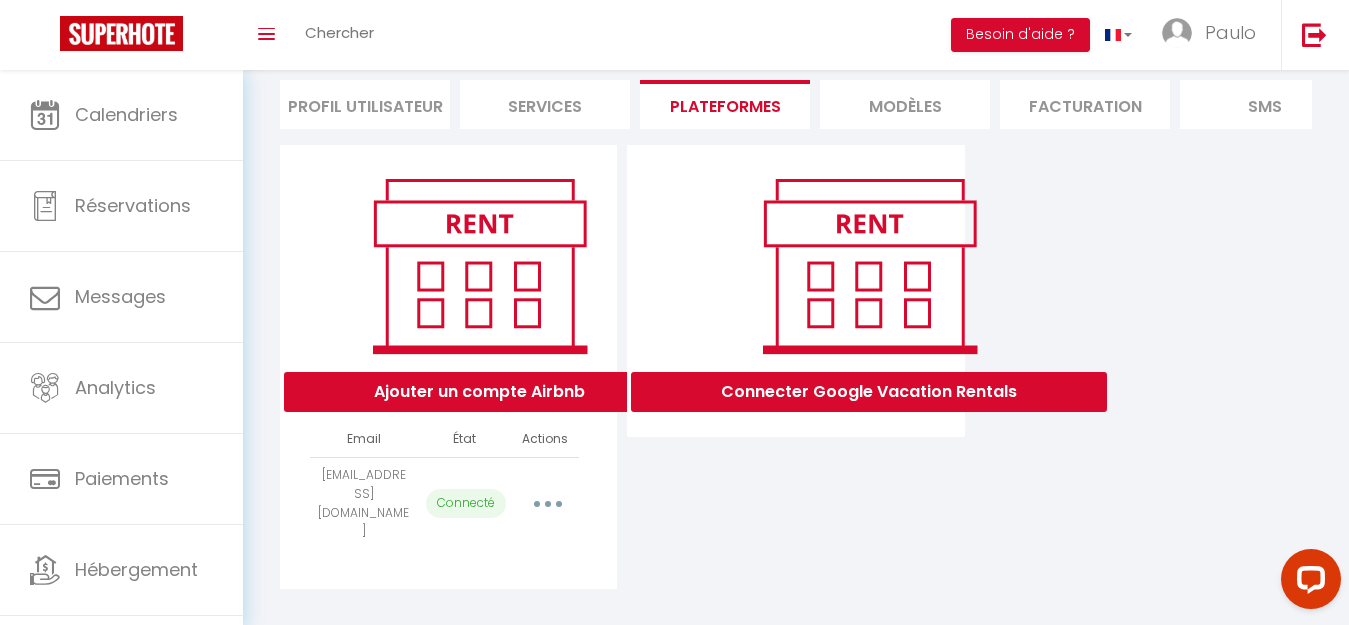 click at bounding box center (548, 504) 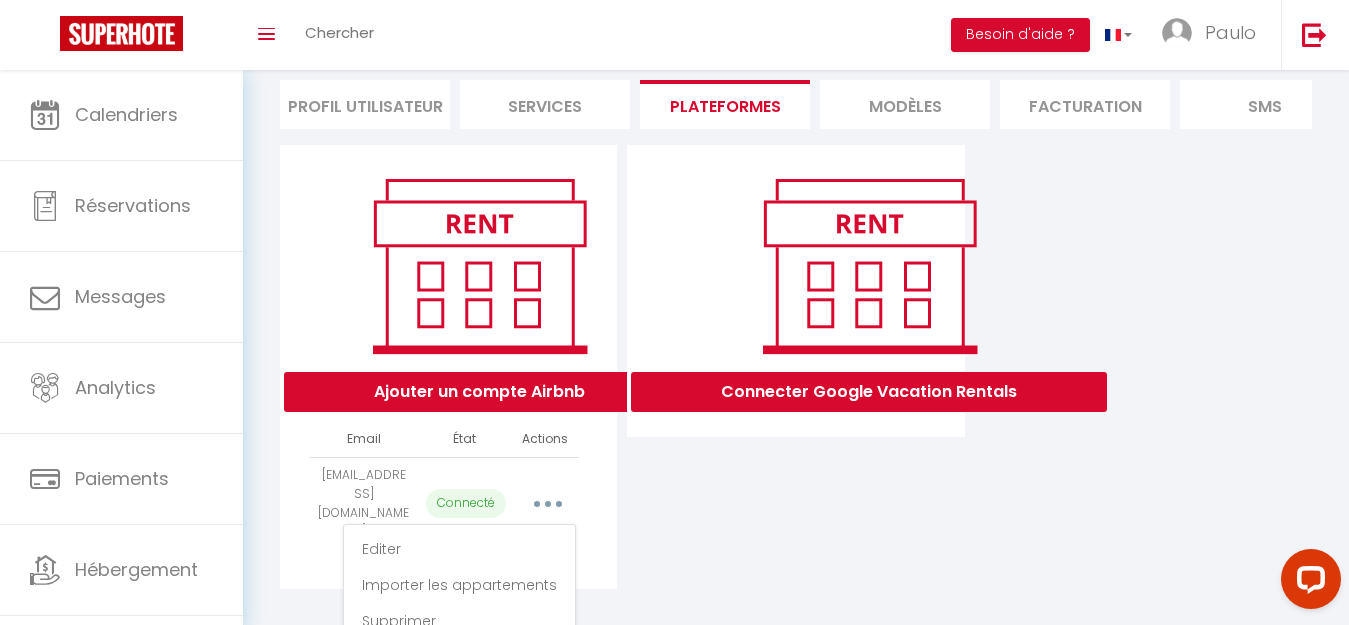 scroll, scrollTop: 197, scrollLeft: 0, axis: vertical 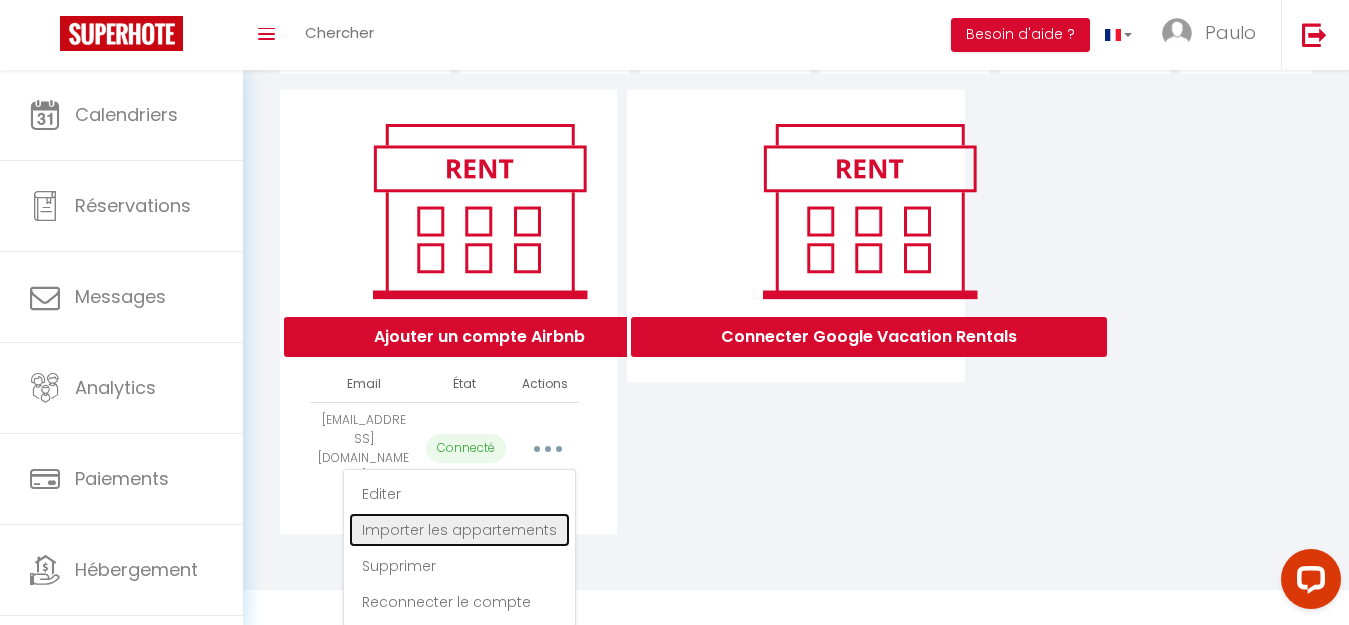 click on "Importer les appartements" at bounding box center [459, 530] 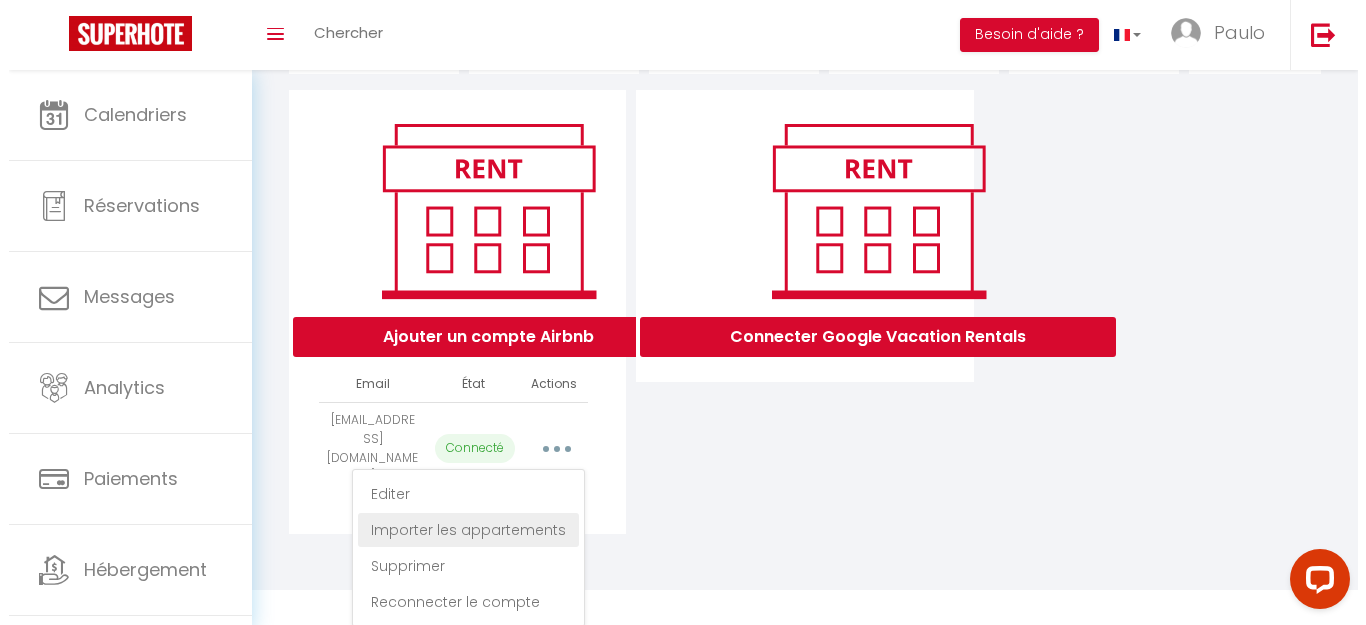 scroll, scrollTop: 142, scrollLeft: 0, axis: vertical 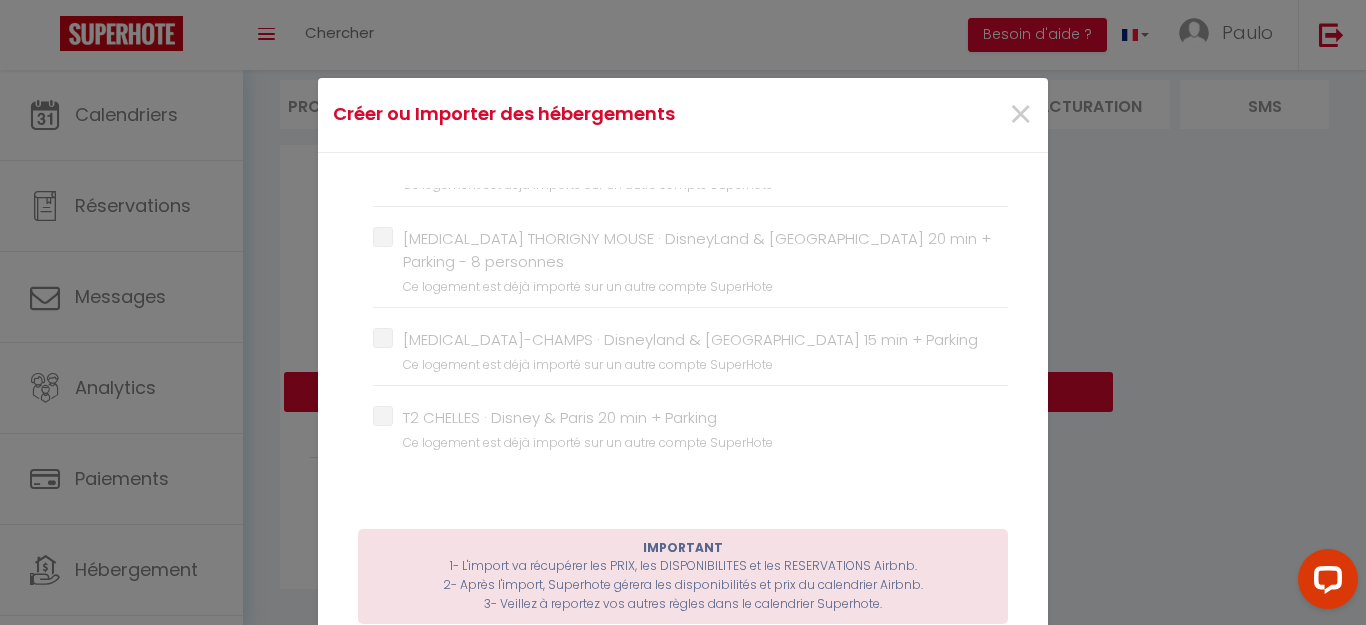 click on "T1 [PERSON_NAME] N6 · [PERSON_NAME][GEOGRAPHIC_DATA] & [GEOGRAPHIC_DATA] - Studio [PERSON_NAME] d'Opale" at bounding box center [690, 508] 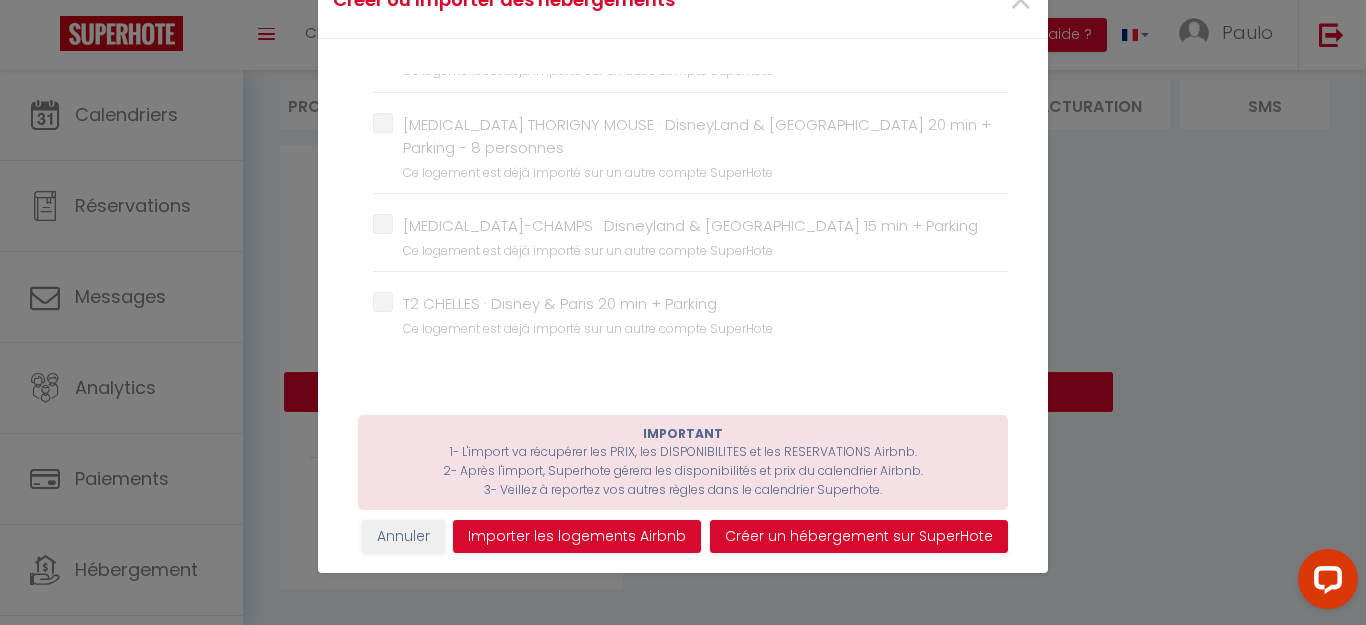 scroll, scrollTop: 200, scrollLeft: 0, axis: vertical 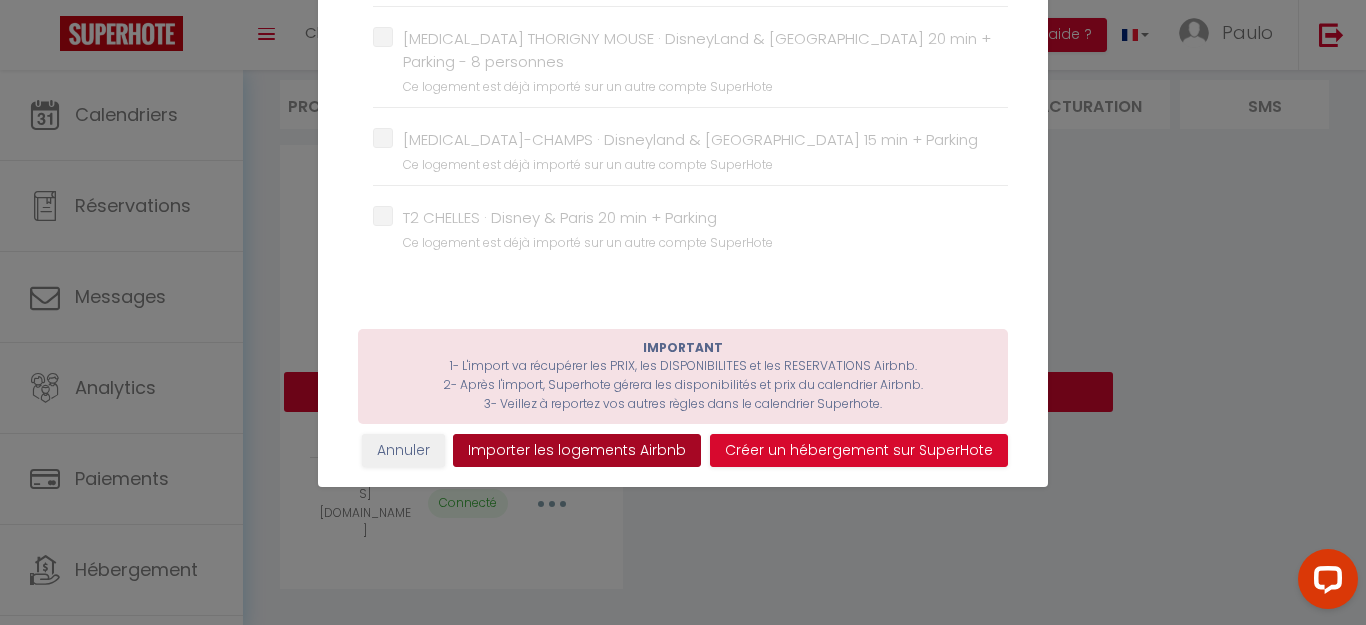 click on "Importer les logements Airbnb" at bounding box center [577, 451] 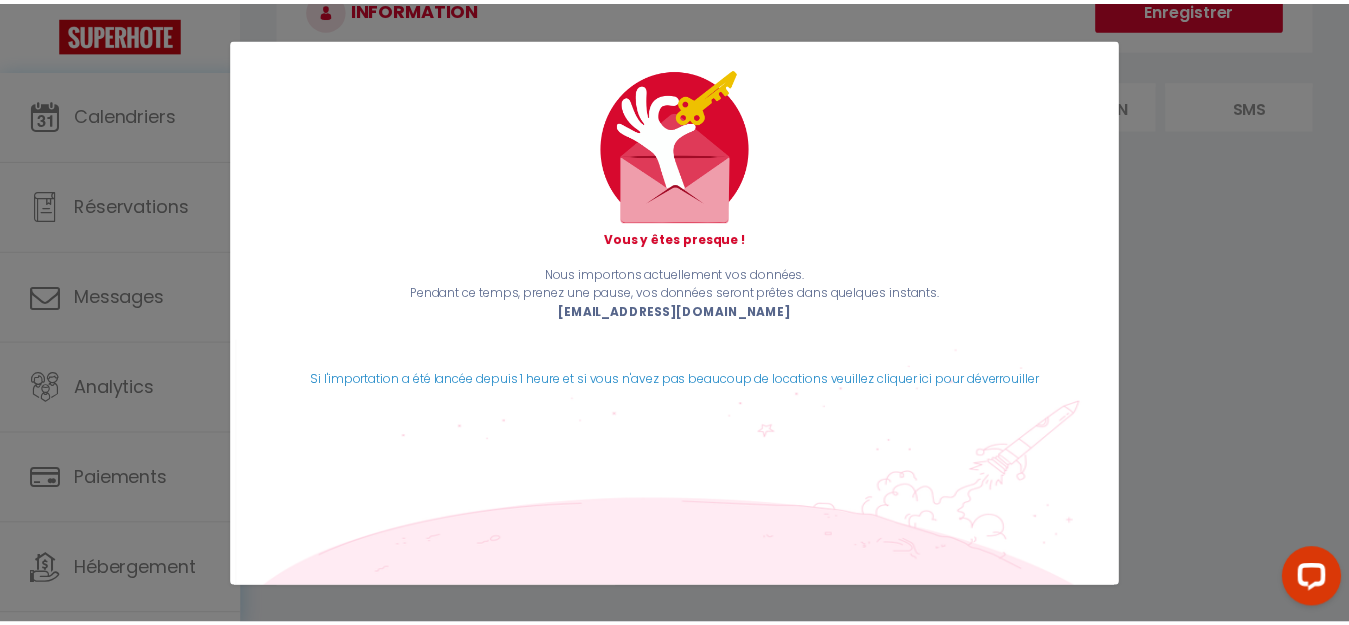 scroll, scrollTop: 0, scrollLeft: 0, axis: both 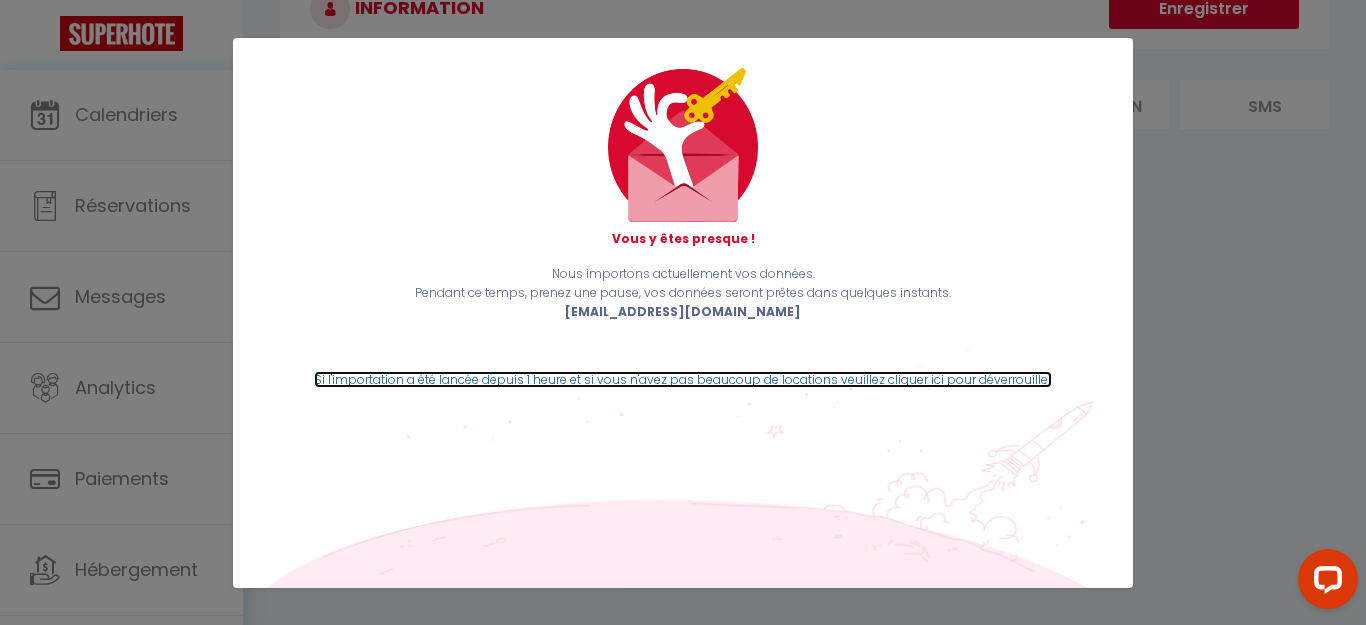 click on "Si l'importation a été lancée depuis 1 heure et si vous n'avez pas beaucoup de locations veuillez cliquer ici pour déverrouiller" at bounding box center [683, 379] 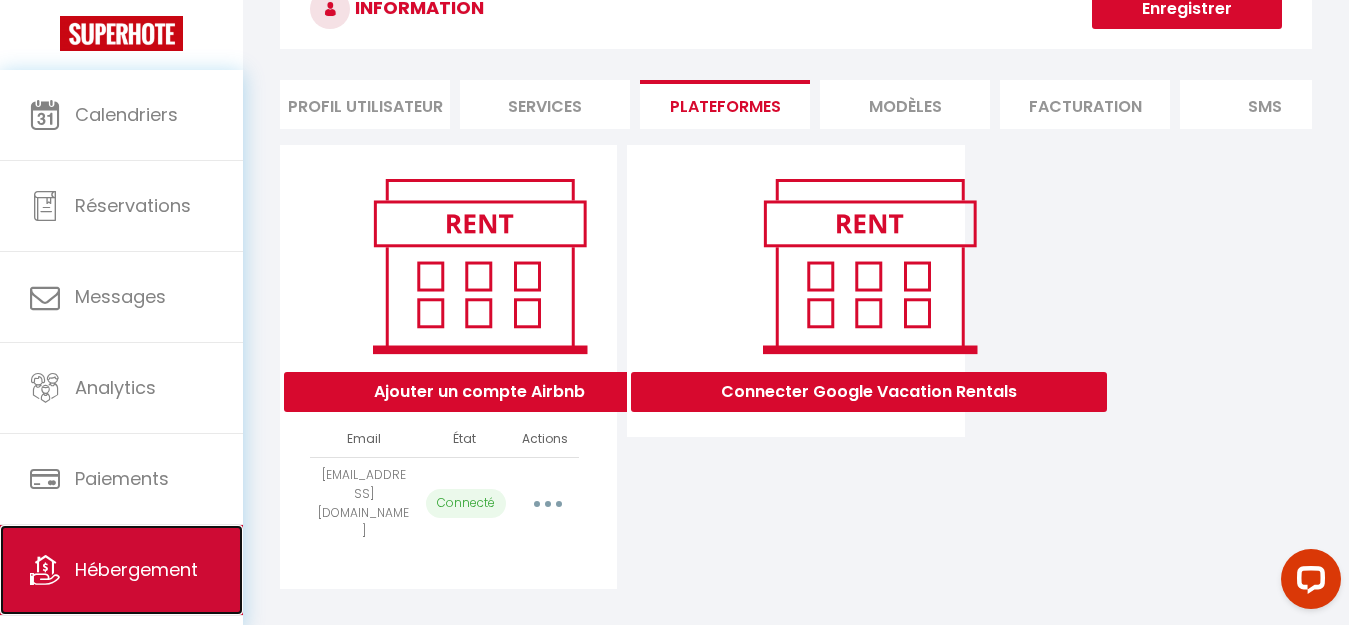 click on "Hébergement" at bounding box center (136, 569) 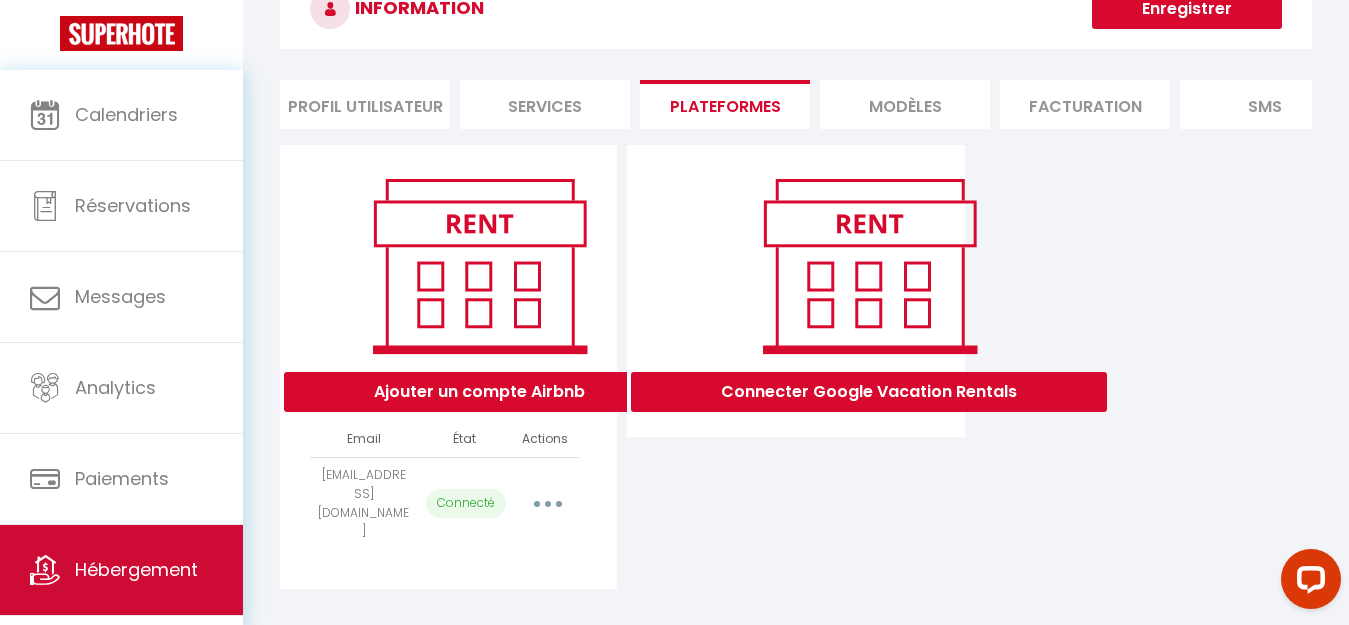 scroll, scrollTop: 0, scrollLeft: 0, axis: both 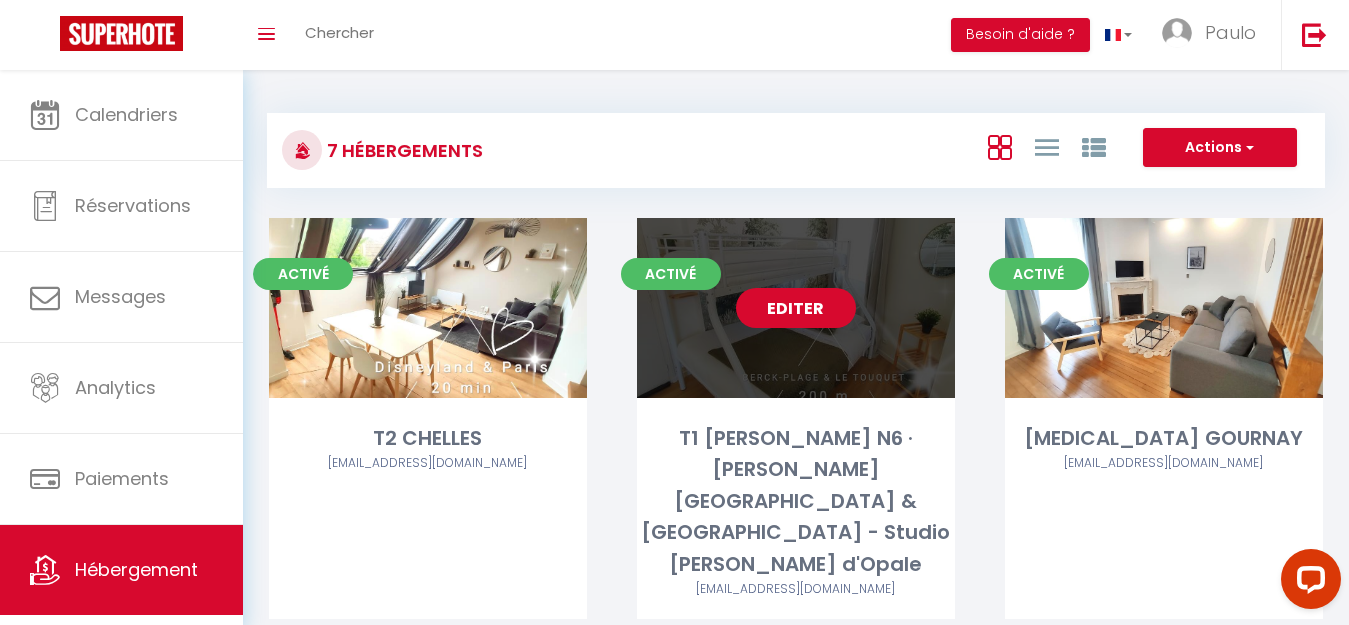 click on "Editer" at bounding box center [796, 308] 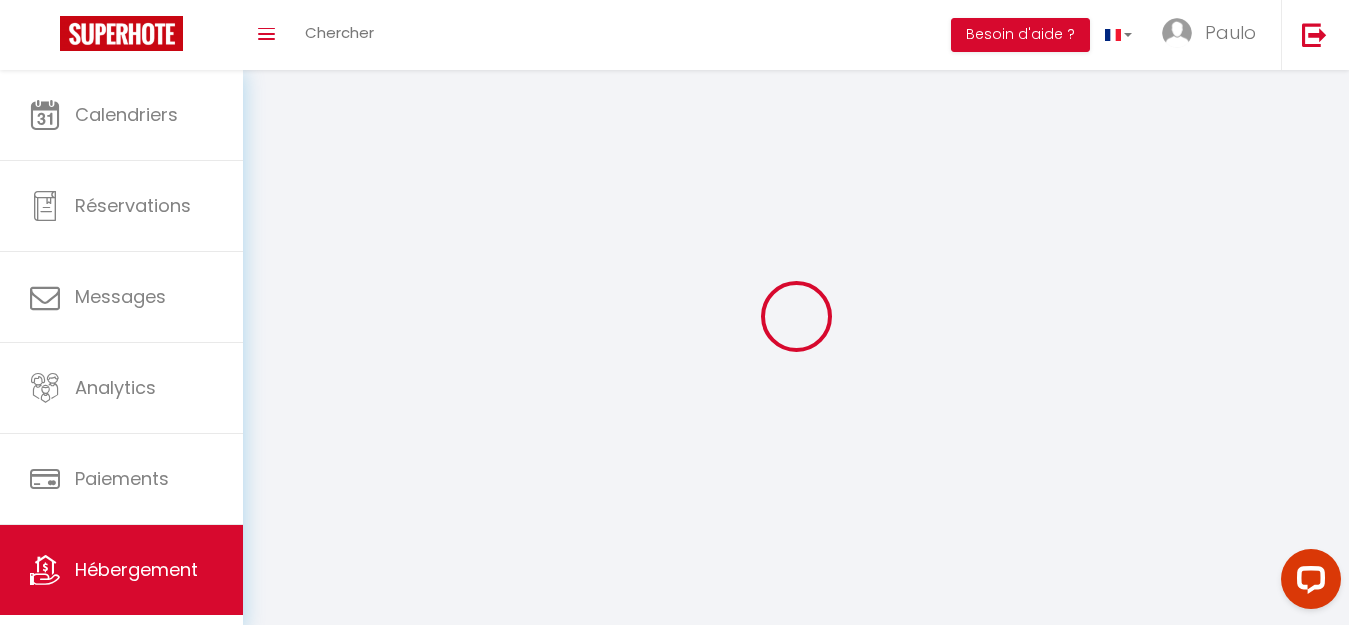 select on "1" 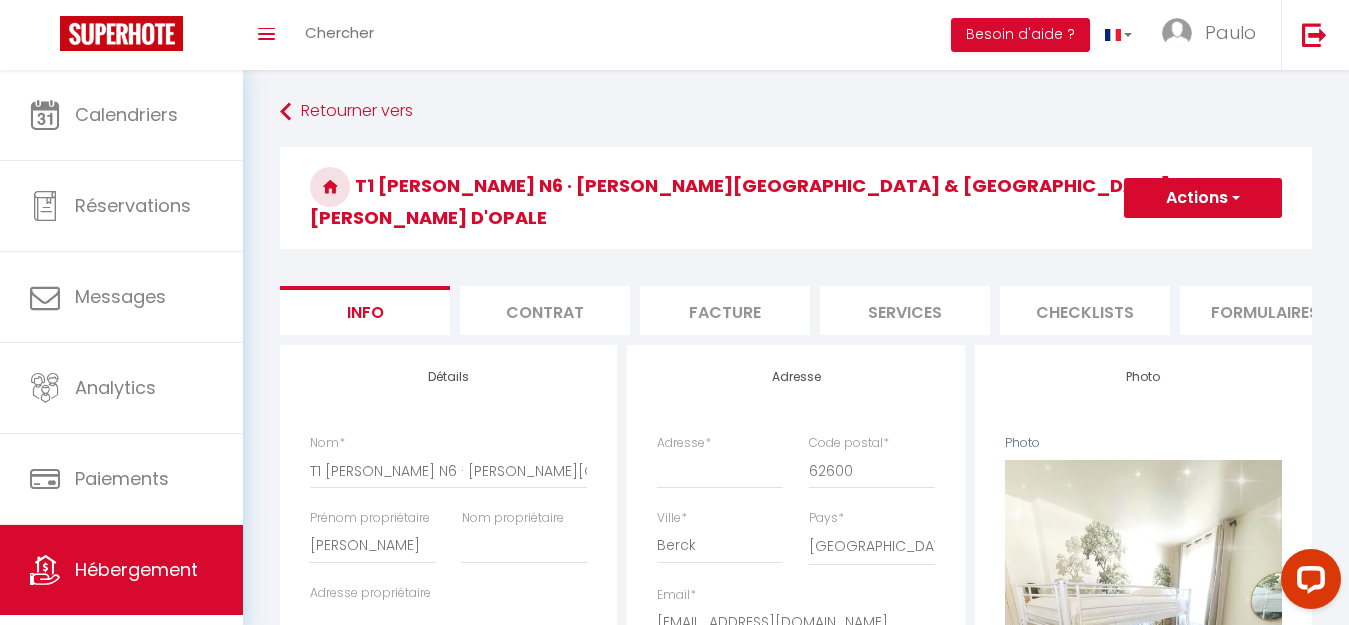 select 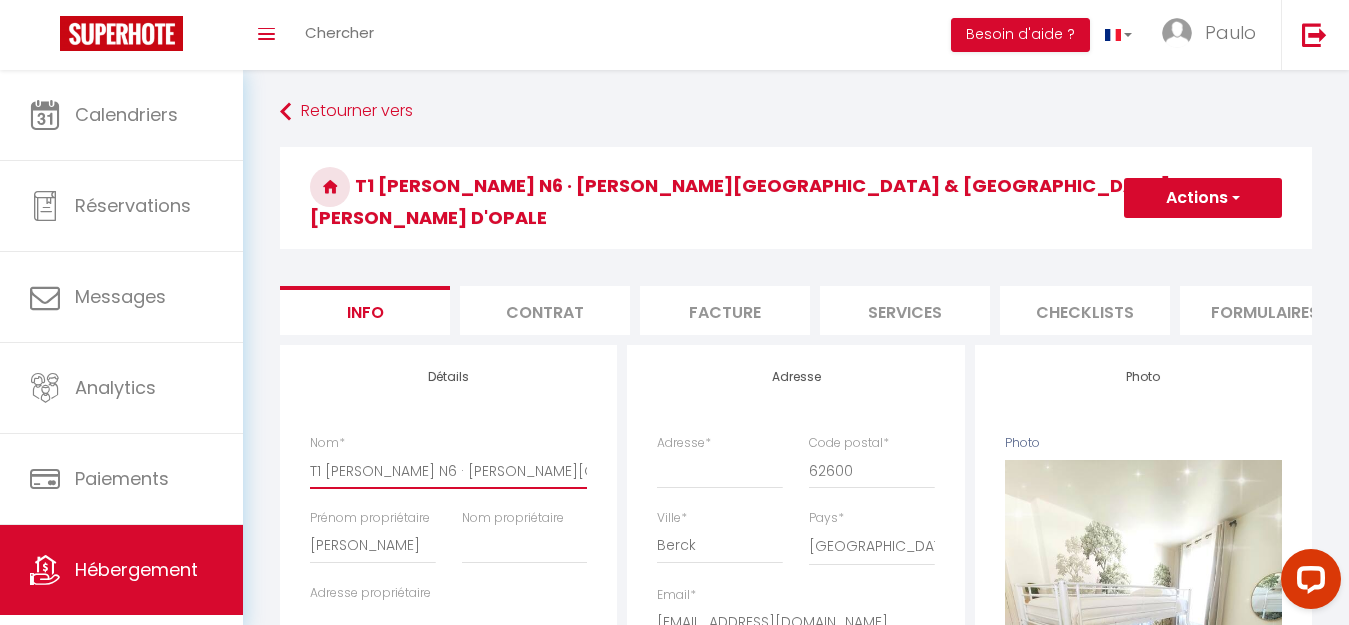 click on "T1 BERCK N6 · Berck-Place & Le Touquet - Studio la Côte d'Opale" at bounding box center [448, 471] 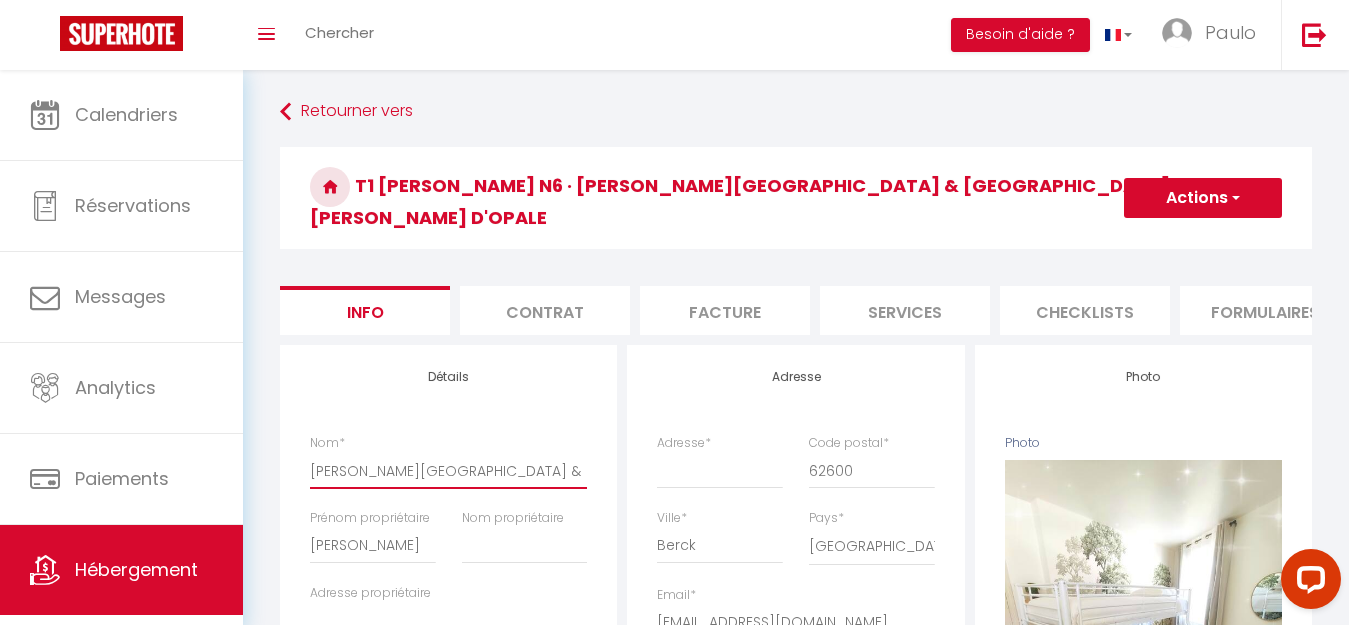 drag, startPoint x: 393, startPoint y: 461, endPoint x: 653, endPoint y: 457, distance: 260.03076 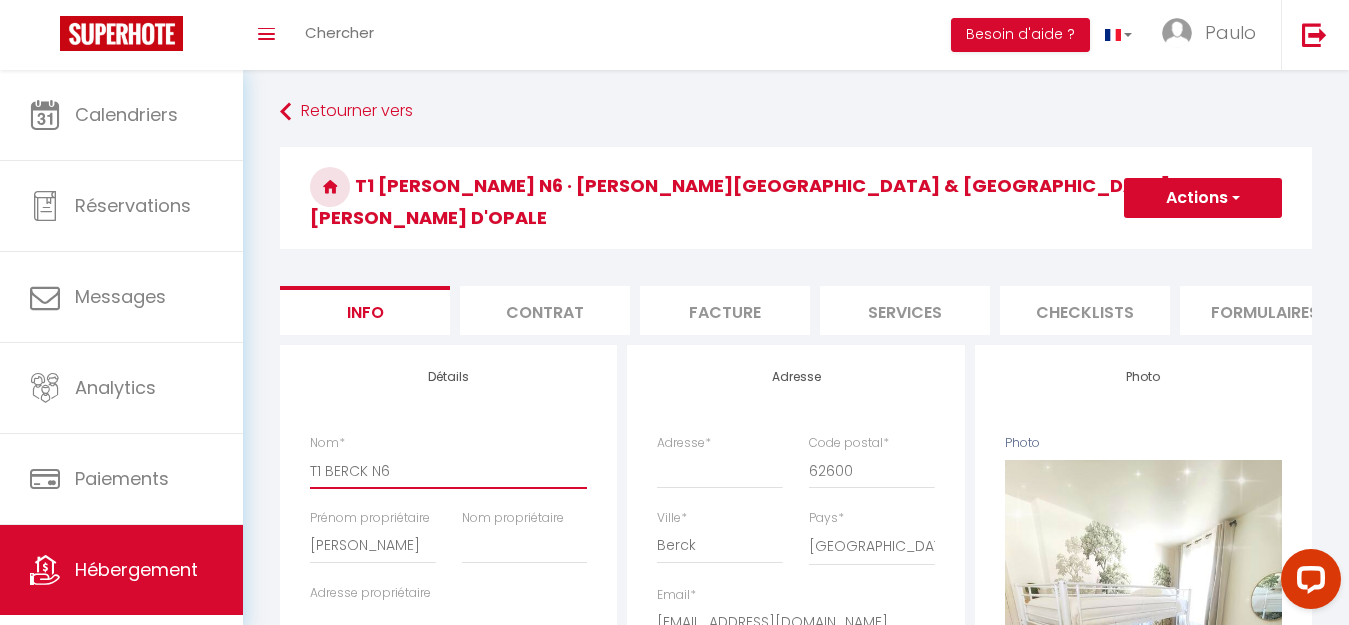select 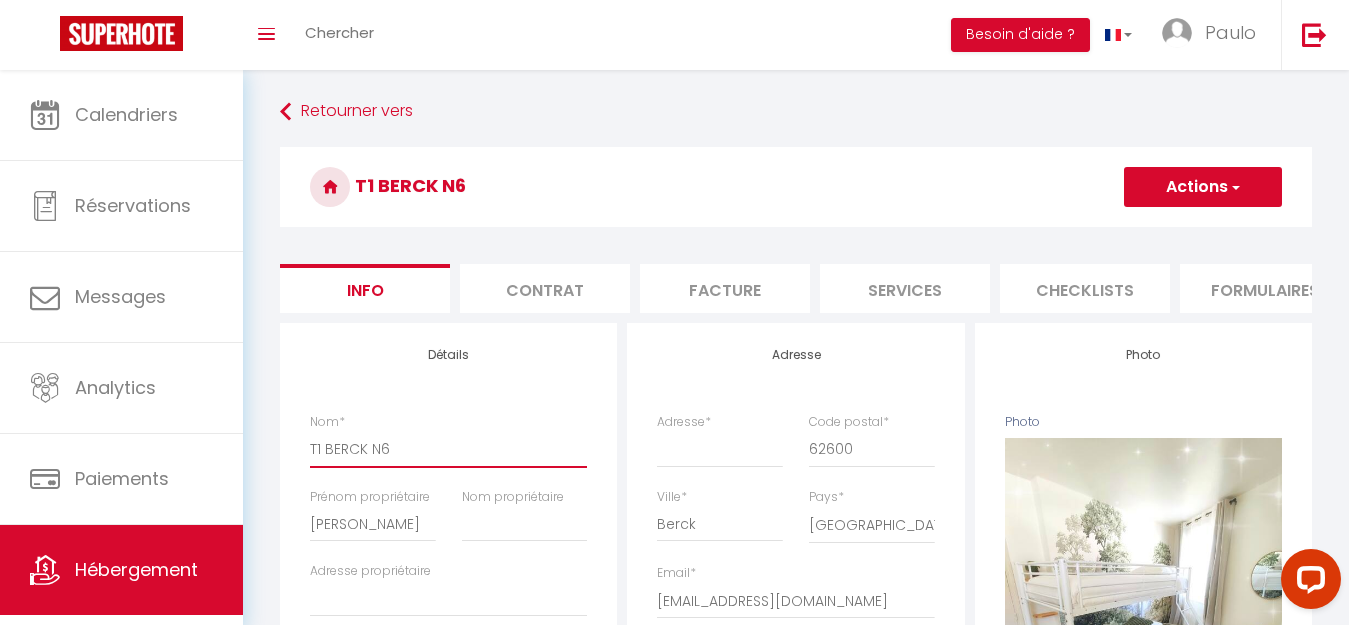 scroll, scrollTop: 0, scrollLeft: 0, axis: both 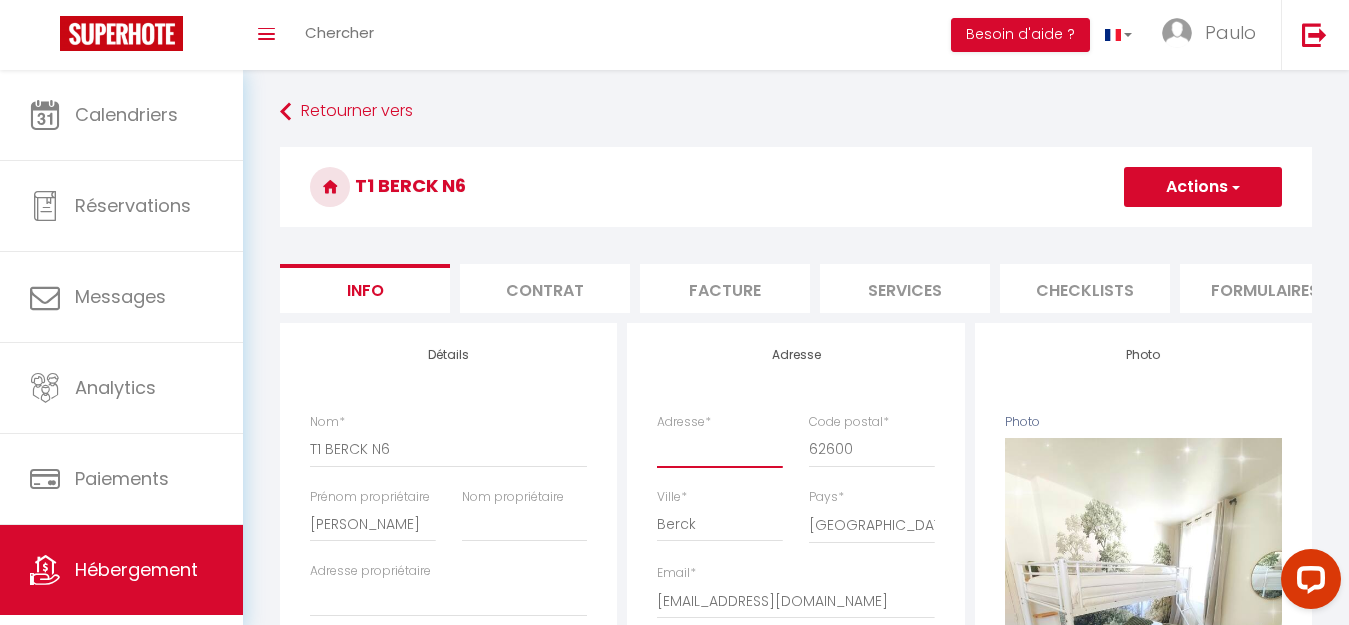 click on "Adresse
*" at bounding box center [720, 449] 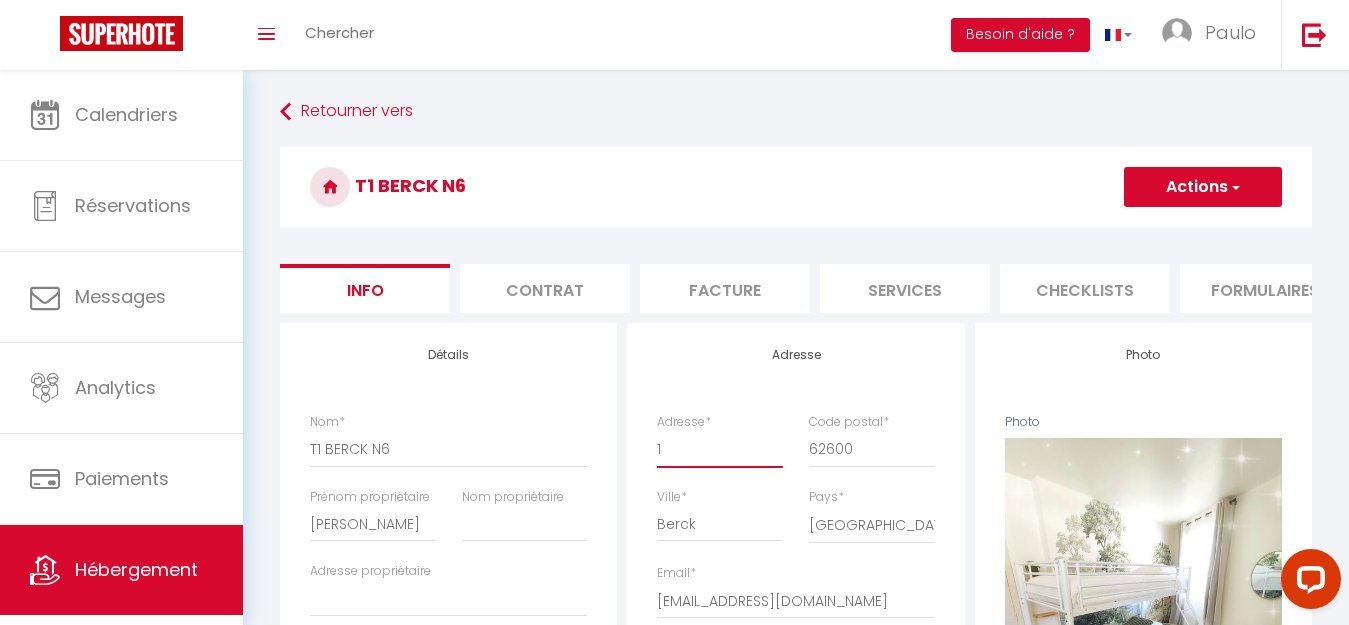 select 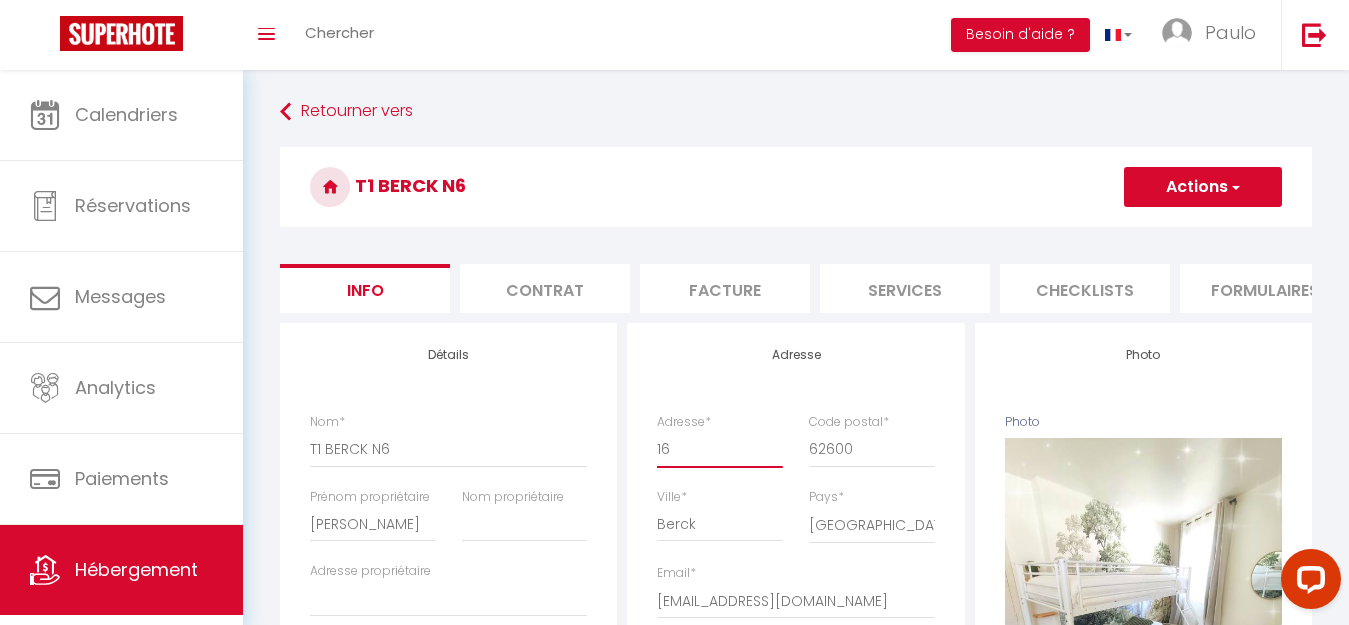 select 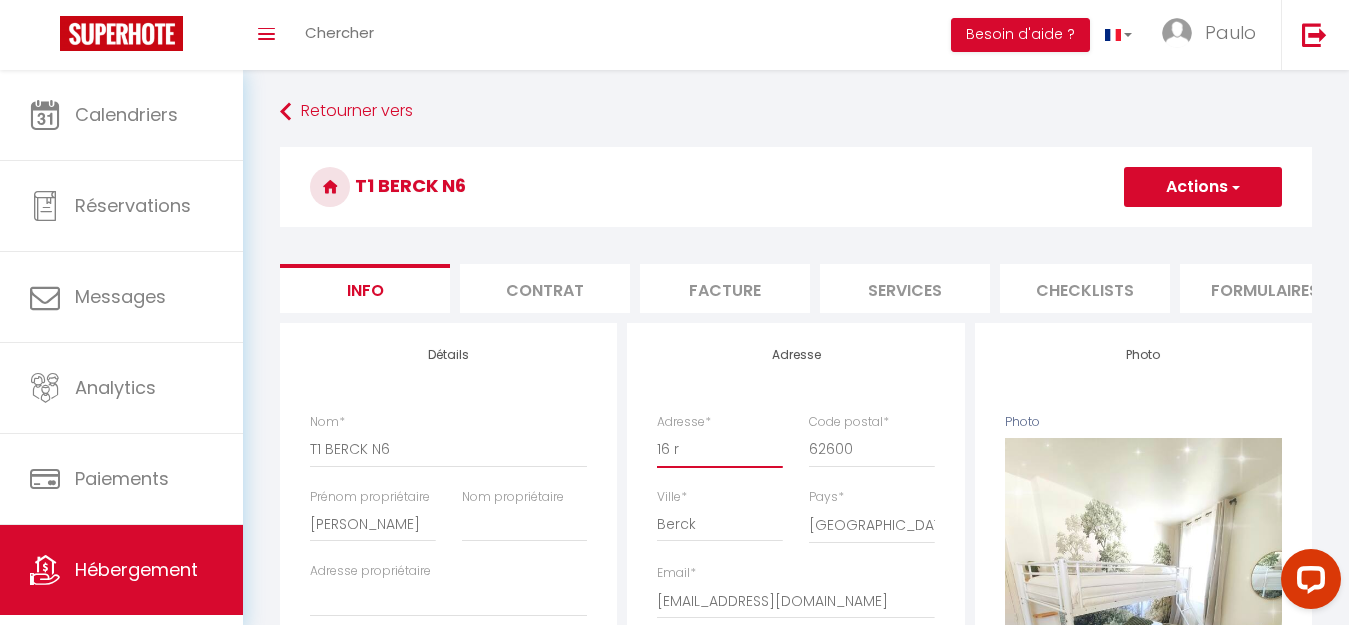 select 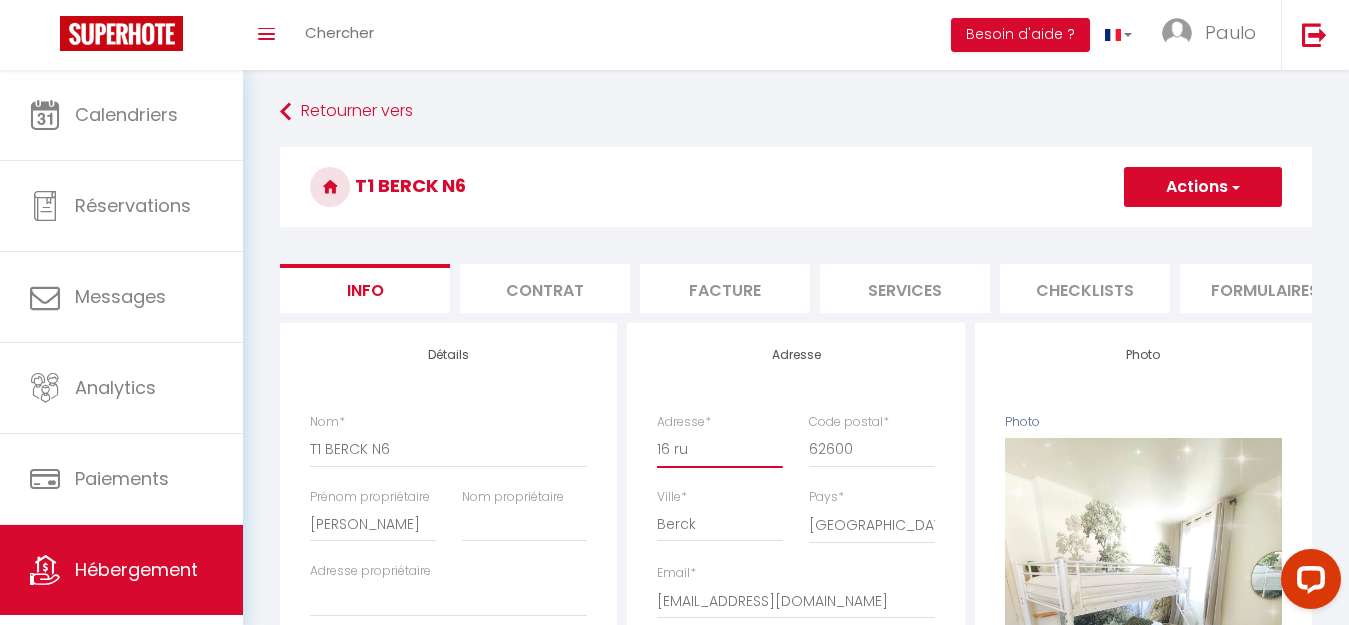 type on "16 rue" 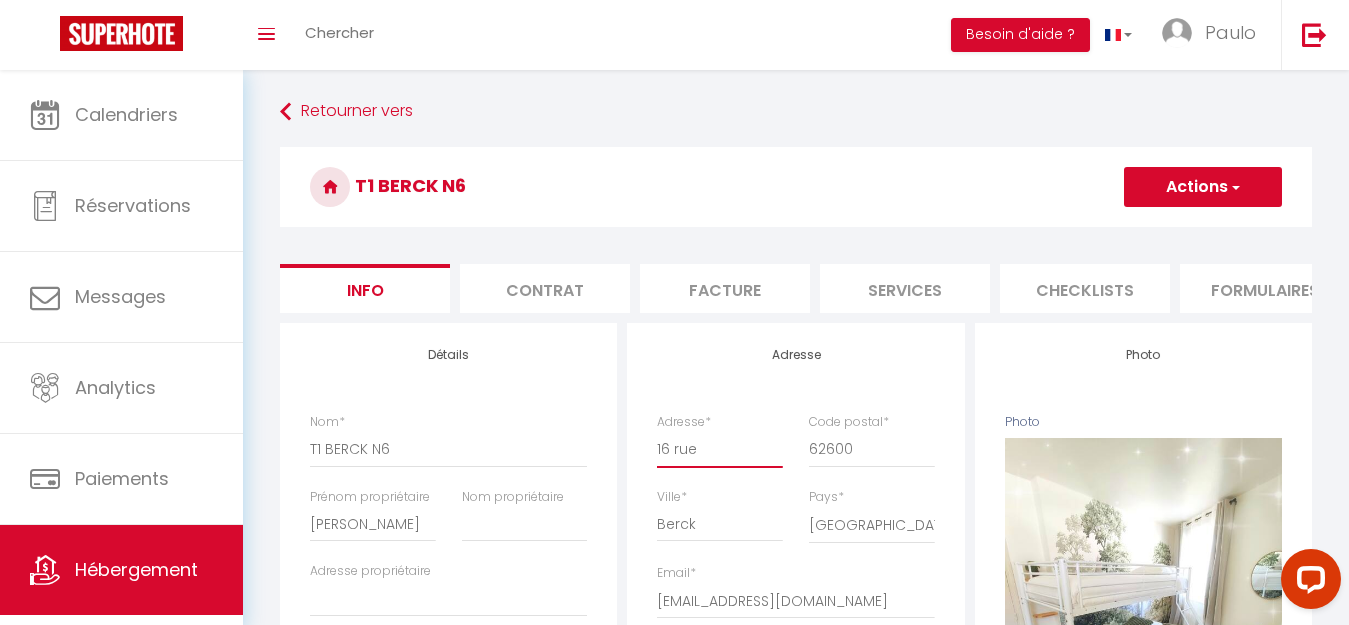 select 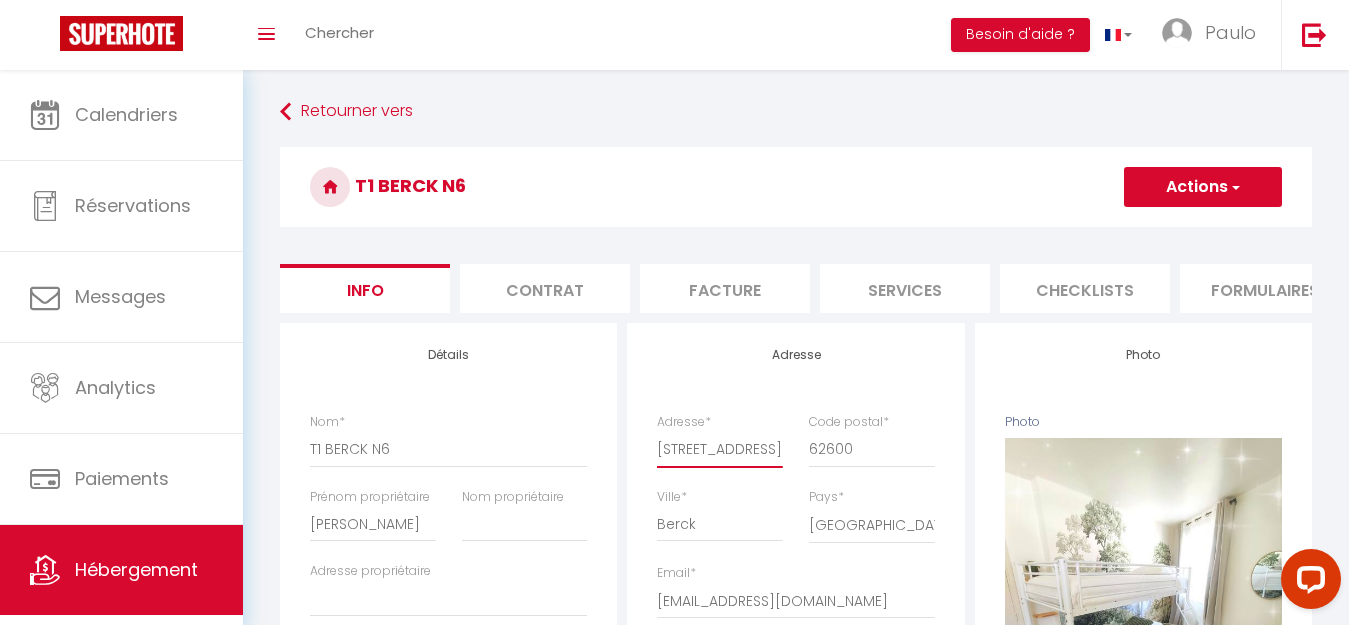select 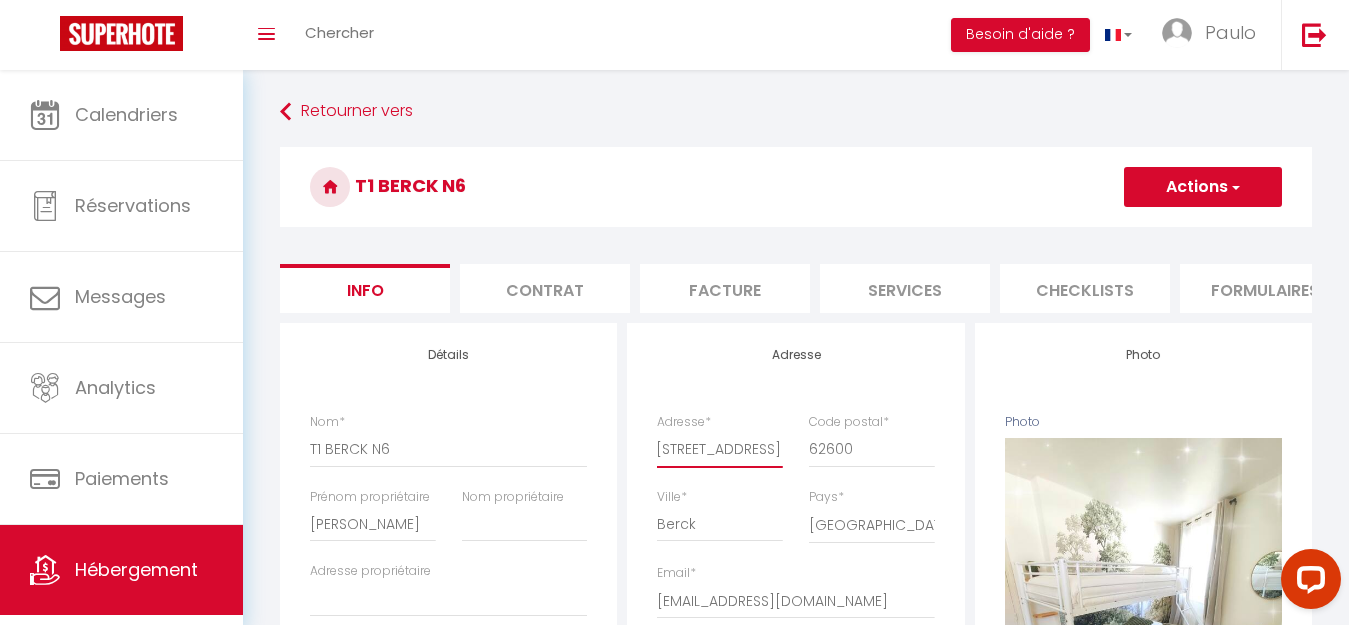 scroll, scrollTop: 0, scrollLeft: 6, axis: horizontal 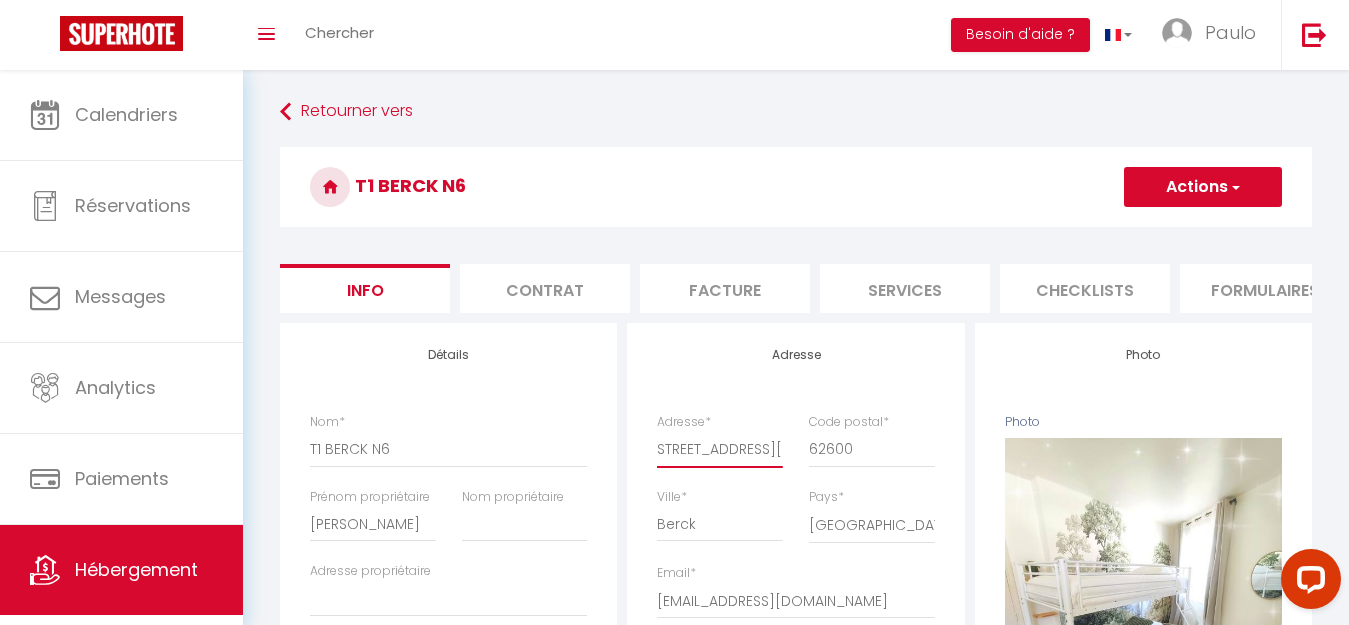 click on "16 rue du presbyter" at bounding box center (720, 449) 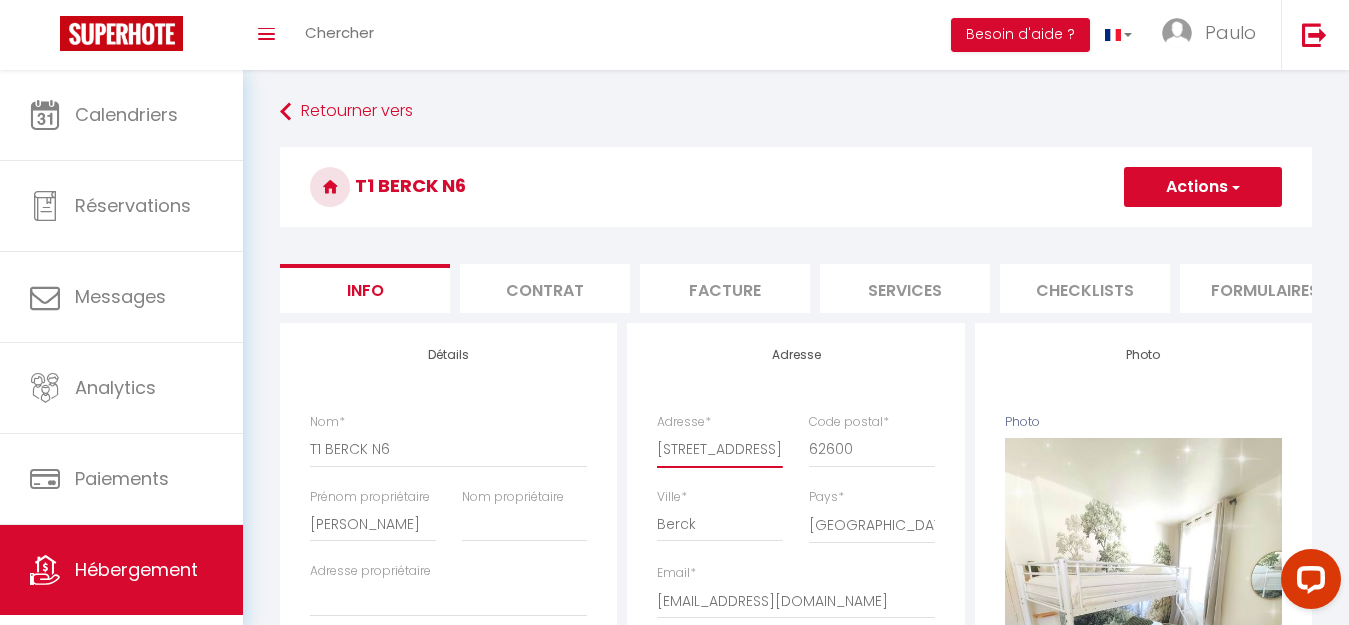 paste on "ère" 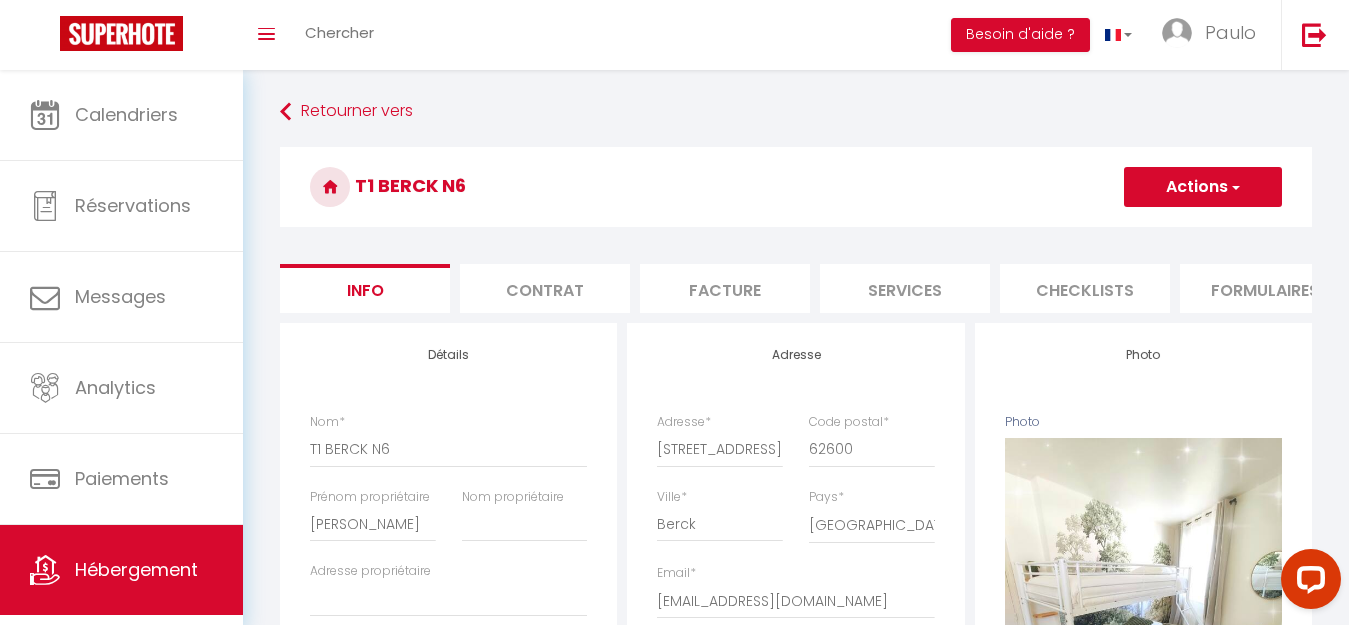 click on "Adresse
Adresse
*   16 rue du presbytère
Code postal
*   62600
Ville
*   Berck
Pays
*
France
Portugal
Afghanistan
Albania
Algeria
American Samoa
Andorra
Angola
*   evasionpro77@gmail.com" at bounding box center (795, 997) 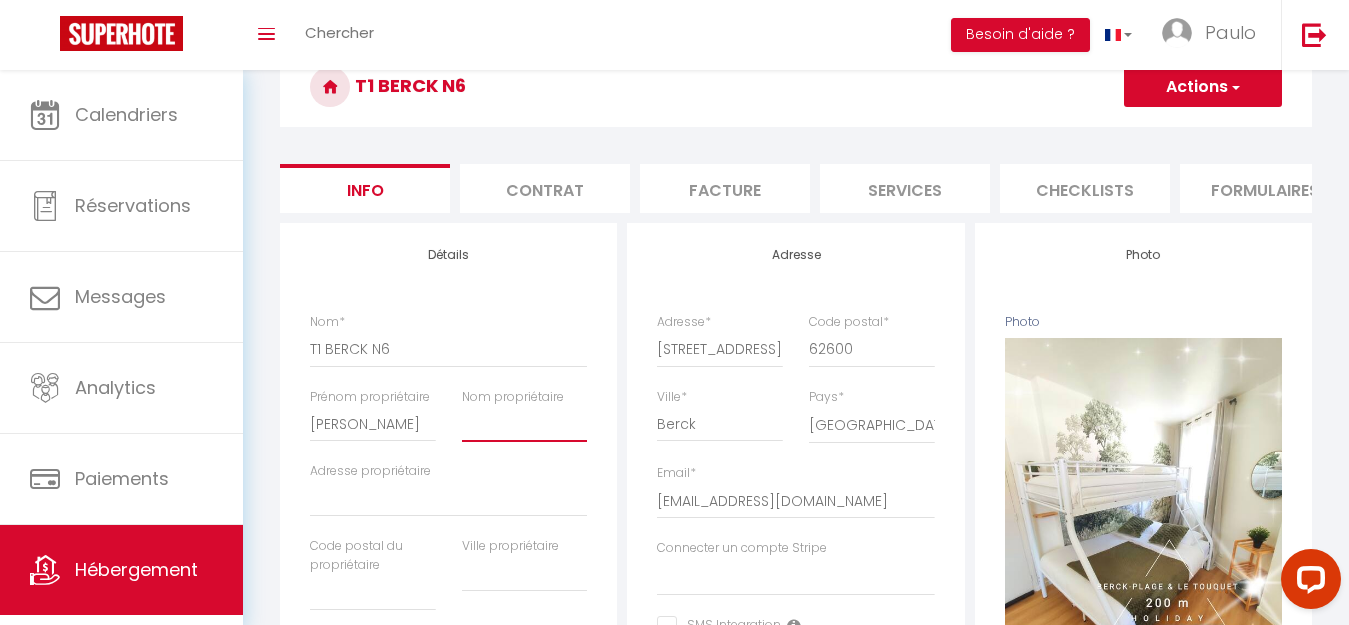 click on "Nom propriétaire" at bounding box center (525, 424) 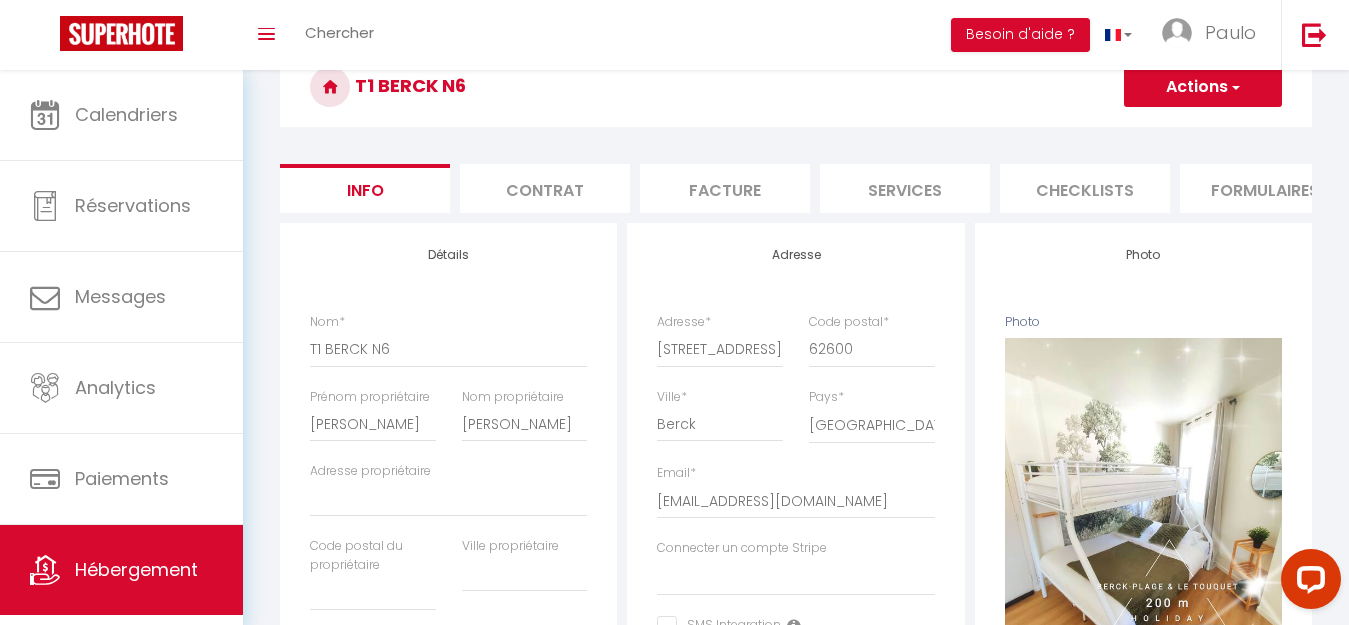 click on "Adresse propriétaire" at bounding box center [449, 499] 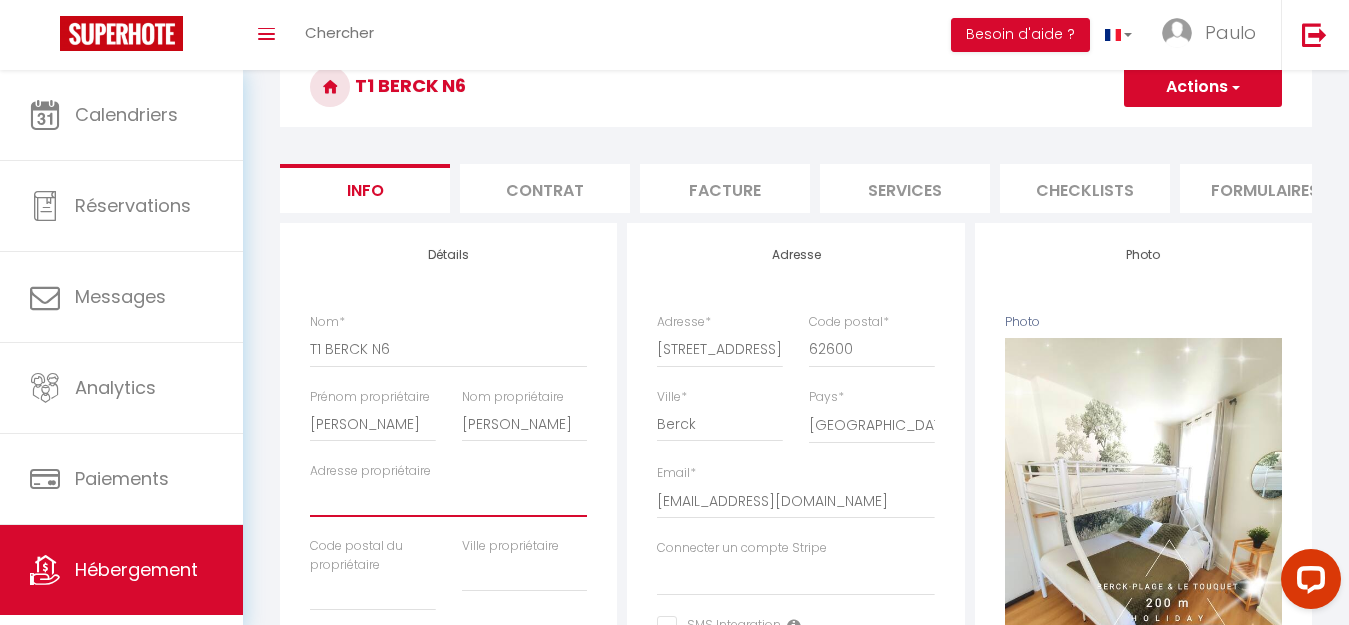 click on "Adresse propriétaire" at bounding box center [448, 499] 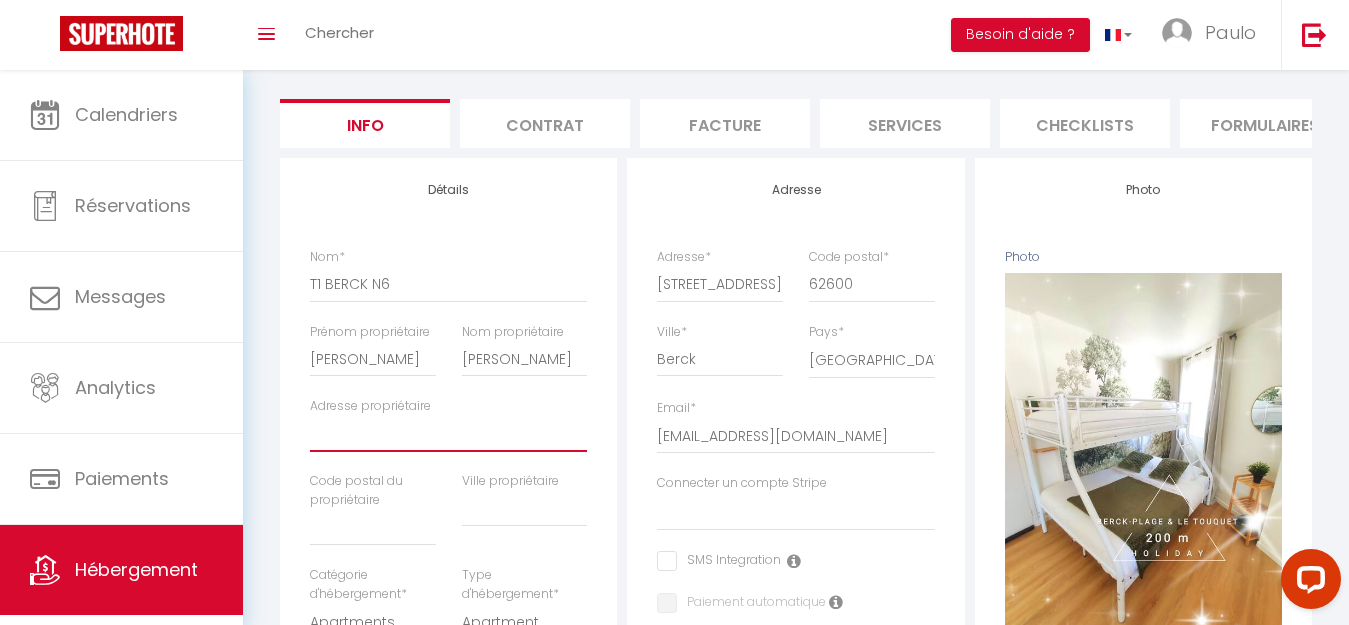 scroll, scrollTop: 200, scrollLeft: 0, axis: vertical 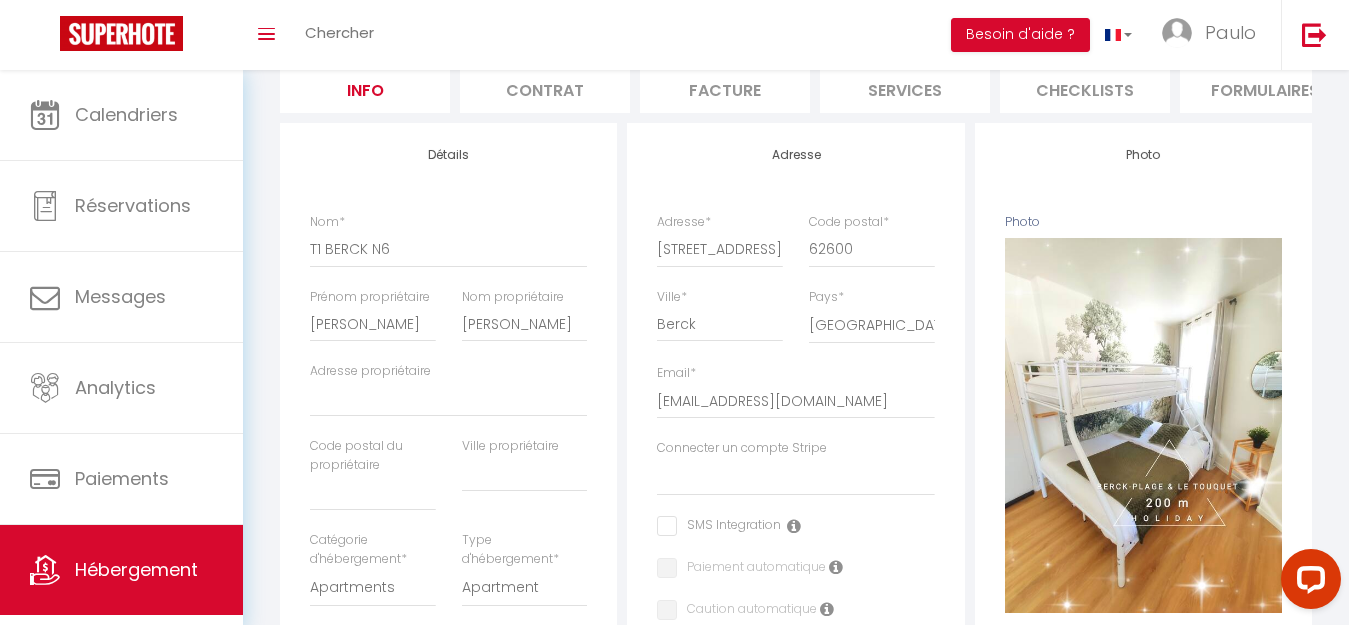 click on "Détails
Nom
*   T1 BERCK N6
Prénom propriétaire
Stéphanie
Nom propriétaire
goncalves
Adresse propriétaire
Code postal du propriétaire
Ville propriétaire
Catégorie d'hébergement
*
Apartments
Houses
Secondary units
*     *     *             *   200   €   *   0   €   *     €" at bounding box center (448, 738) 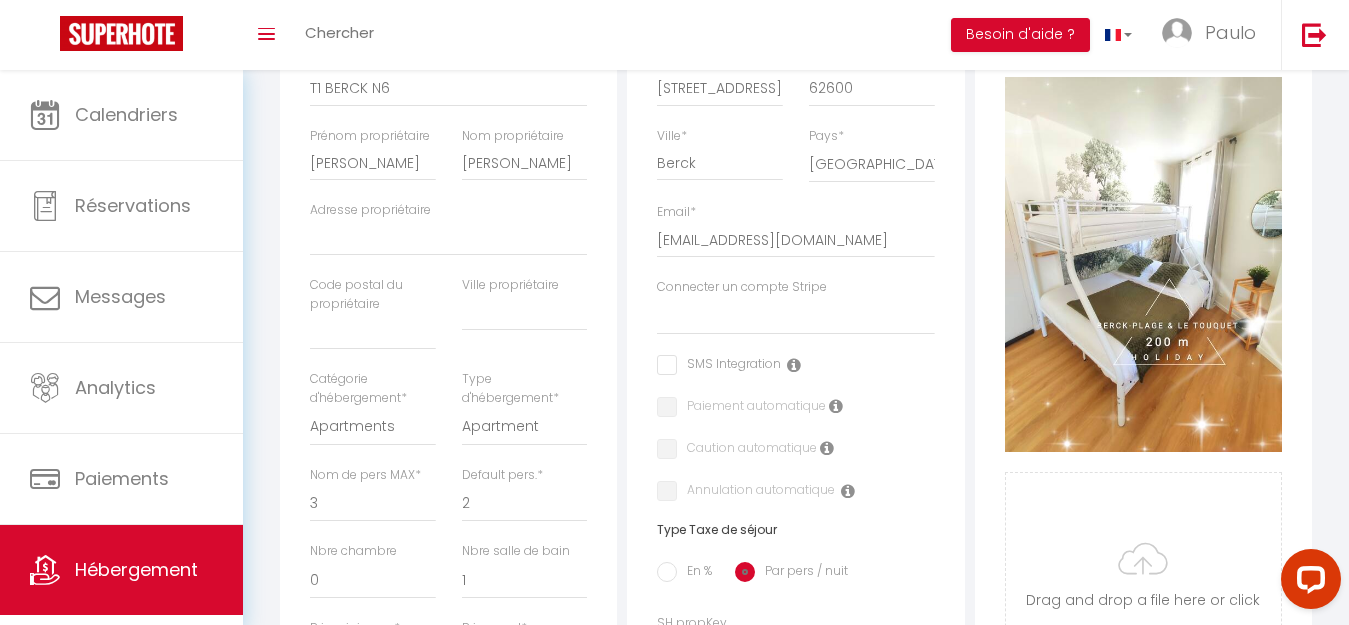 scroll, scrollTop: 400, scrollLeft: 0, axis: vertical 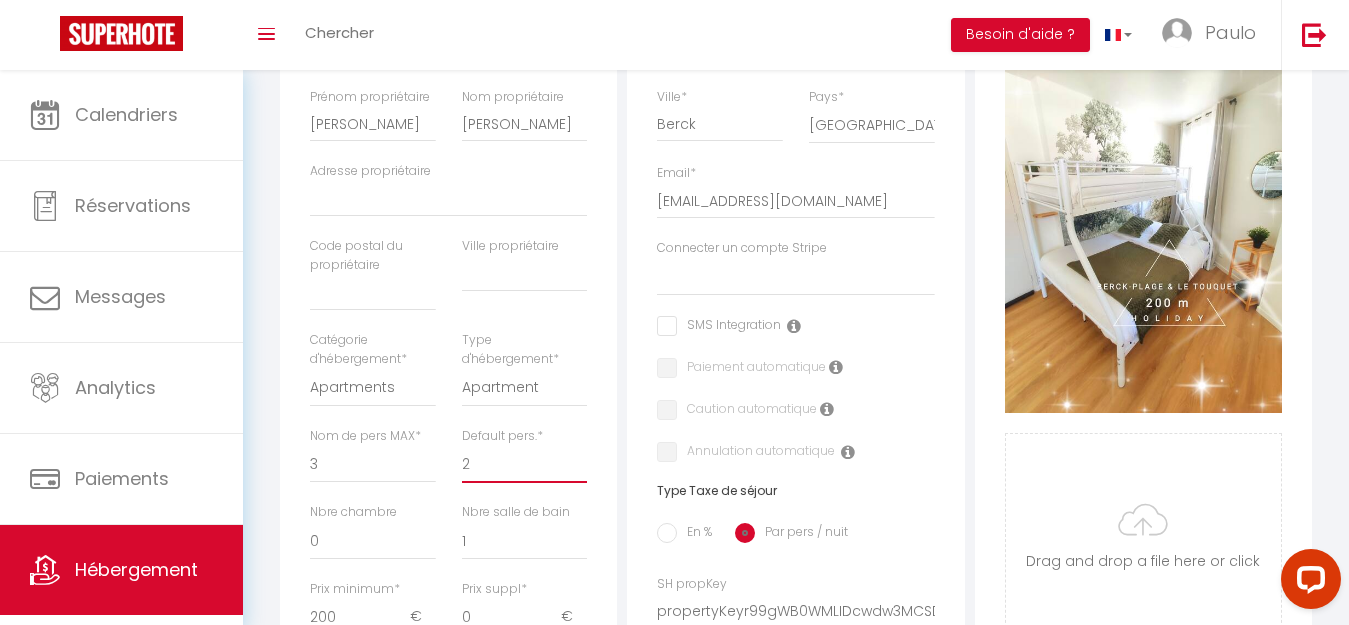 click on "1
2
3
4
5
6
7
8
9
10
11
12
13
14" at bounding box center (525, 464) 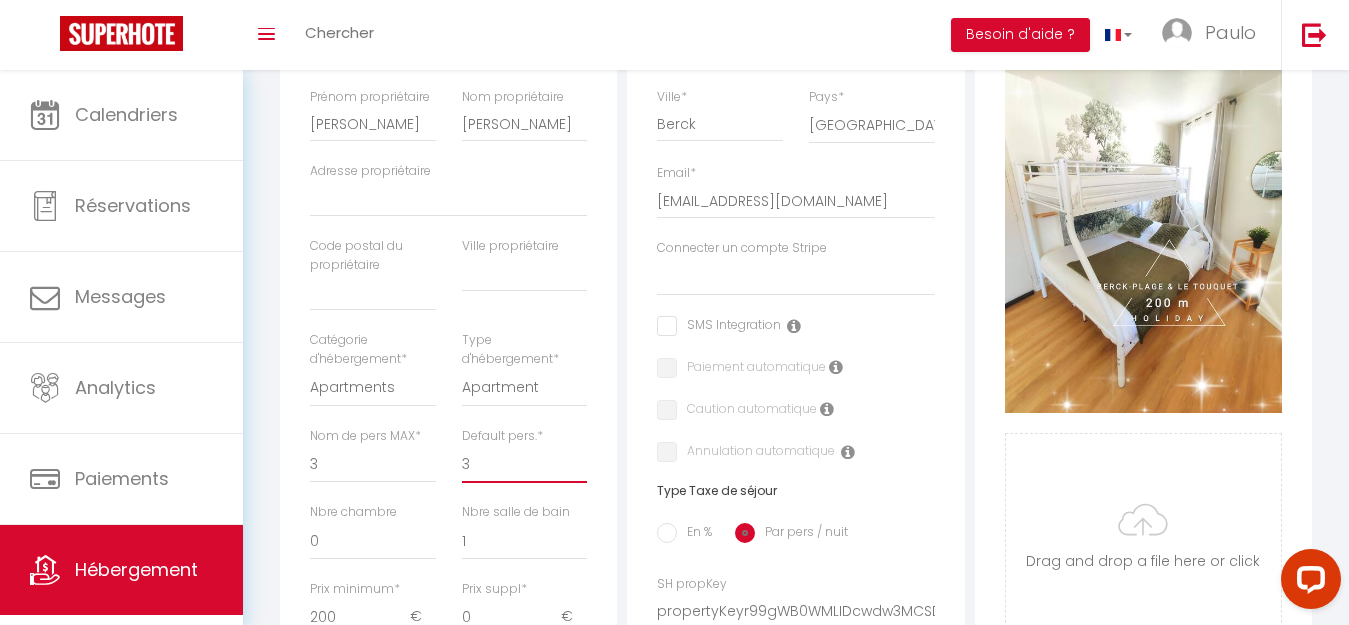 click on "1
2
3
4
5
6
7
8
9
10
11
12
13
14" at bounding box center (525, 464) 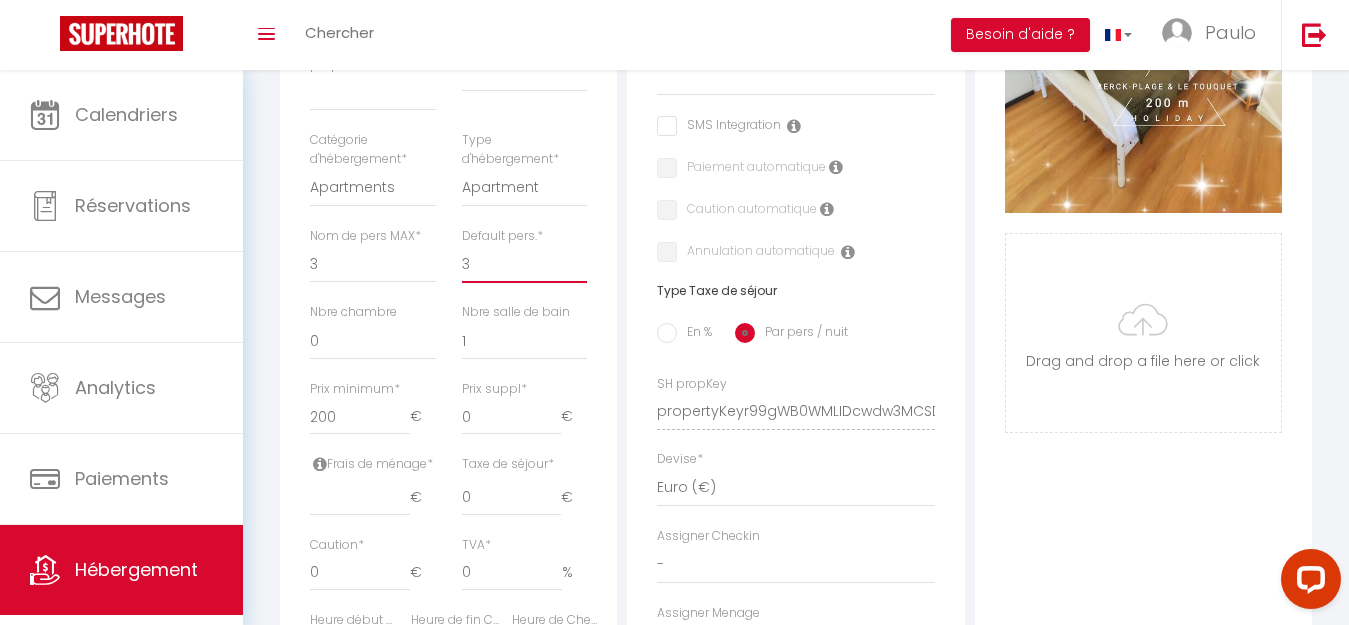 scroll, scrollTop: 700, scrollLeft: 0, axis: vertical 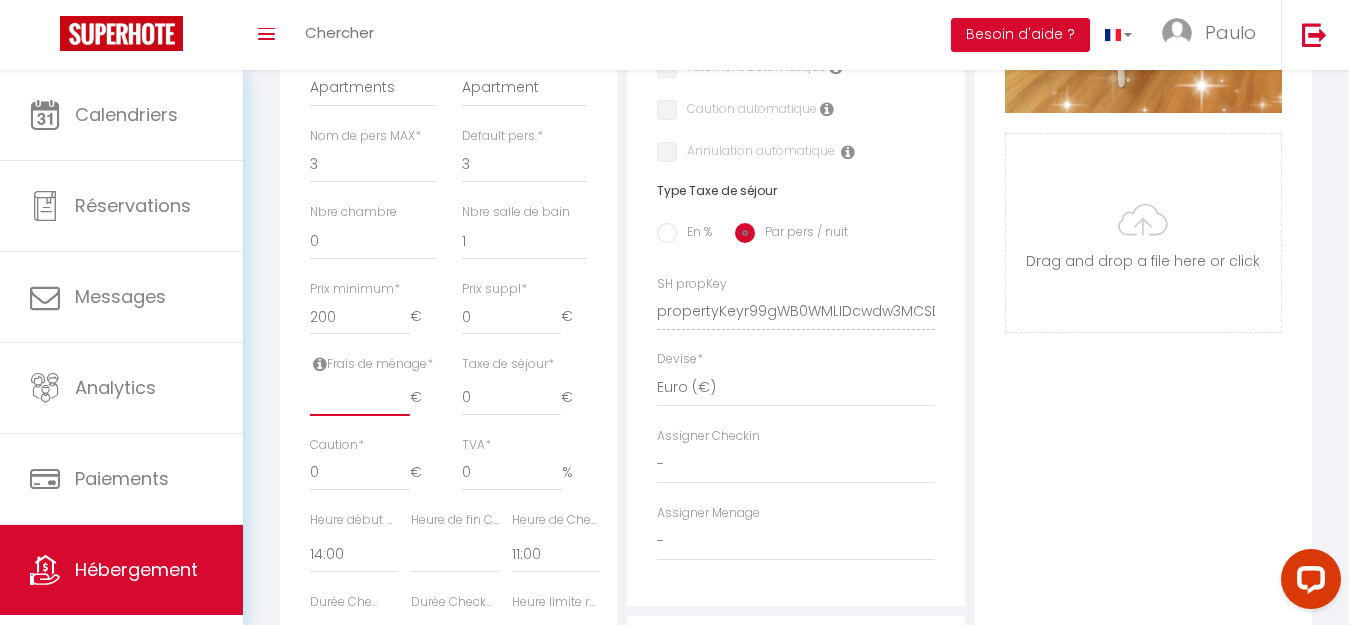 click at bounding box center [360, 398] 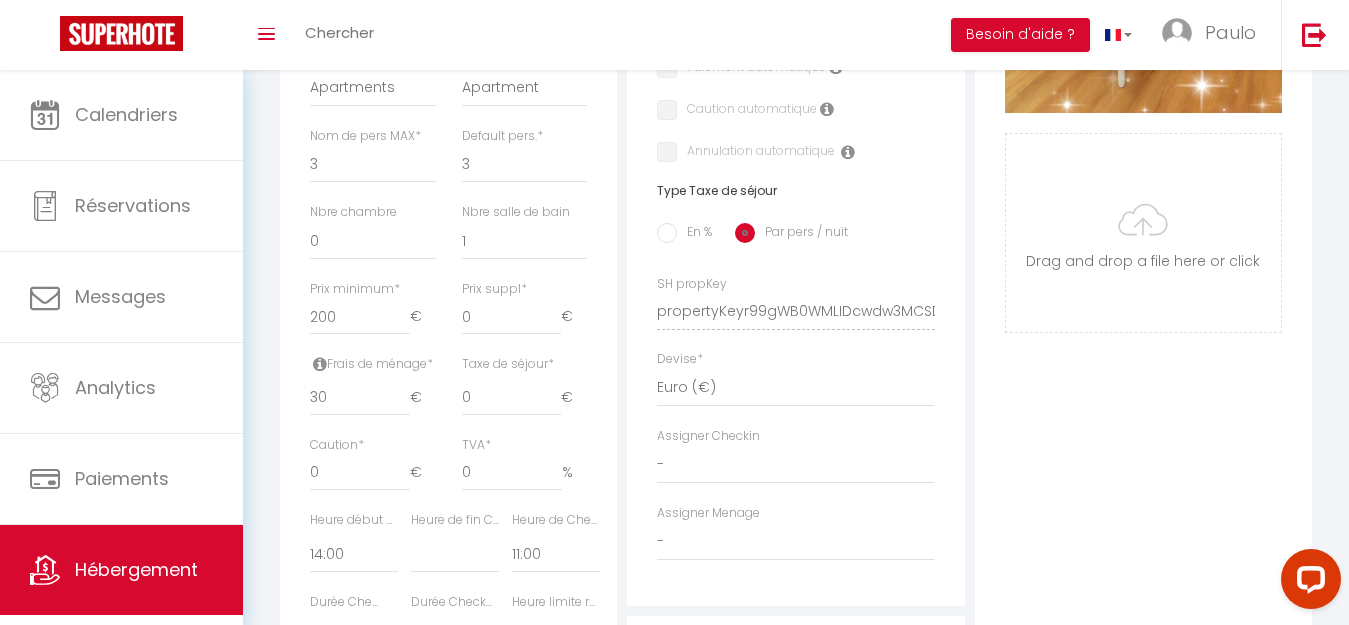 click on "Caution
*   0   €" at bounding box center (373, 463) 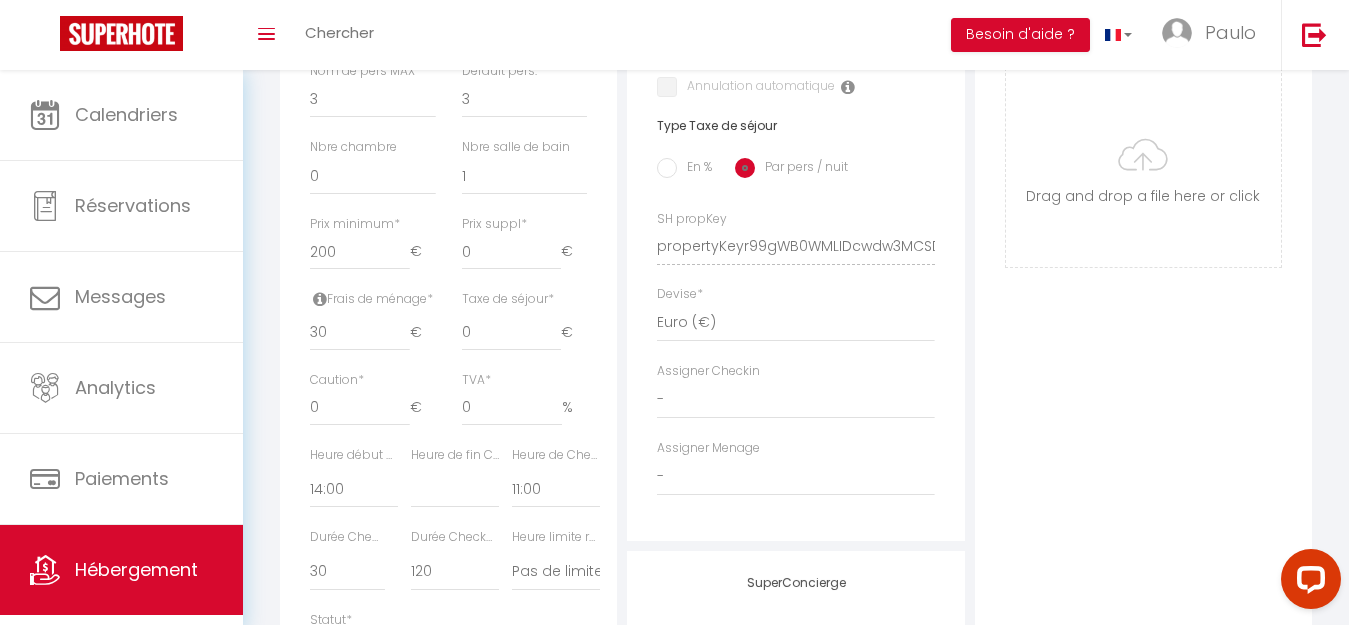 scroll, scrollTop: 800, scrollLeft: 0, axis: vertical 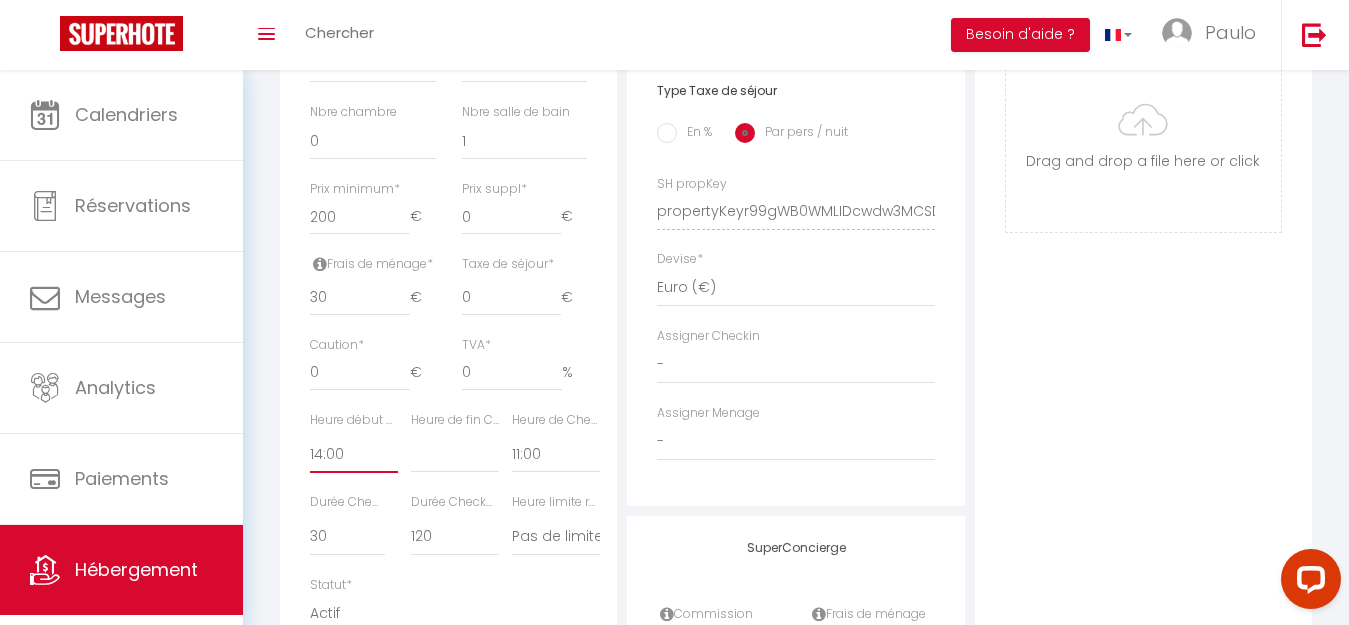 click on "00:00
00:15
00:30
00:45
01:00
01:15
01:30
01:45
02:00
02:15
02:30
02:45
03:00" at bounding box center (354, 454) 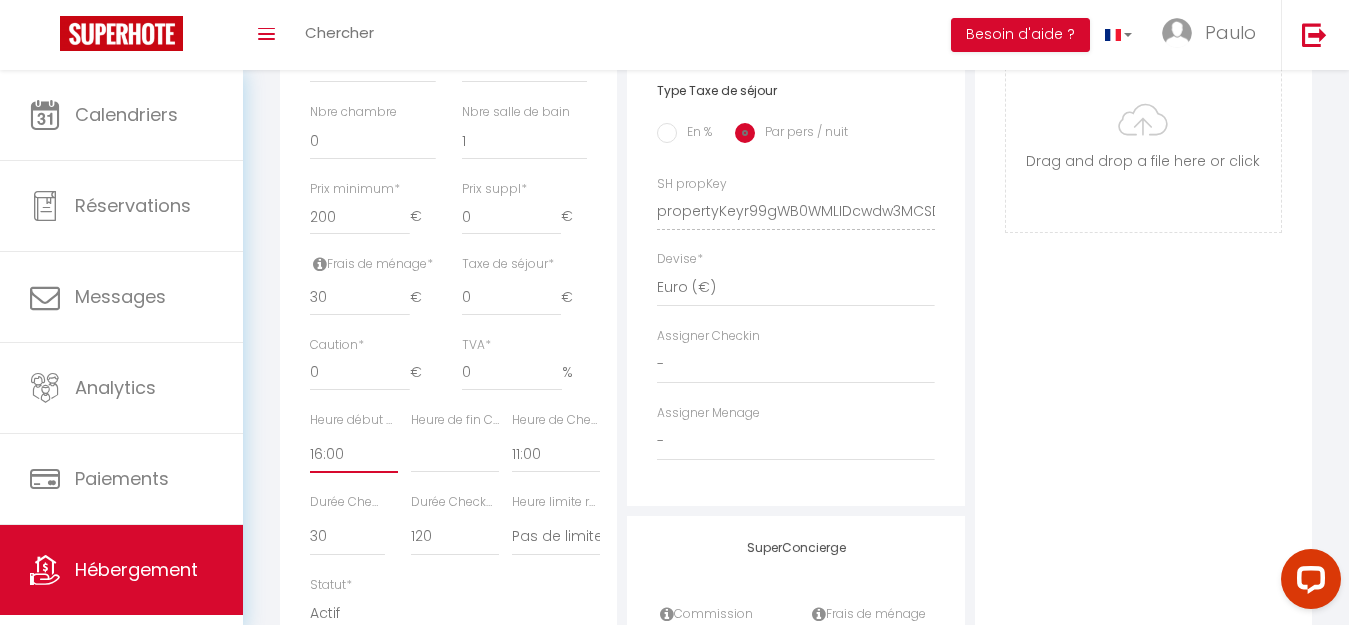 click on "00:00
00:15
00:30
00:45
01:00
01:15
01:30
01:45
02:00
02:15
02:30
02:45
03:00" at bounding box center [354, 454] 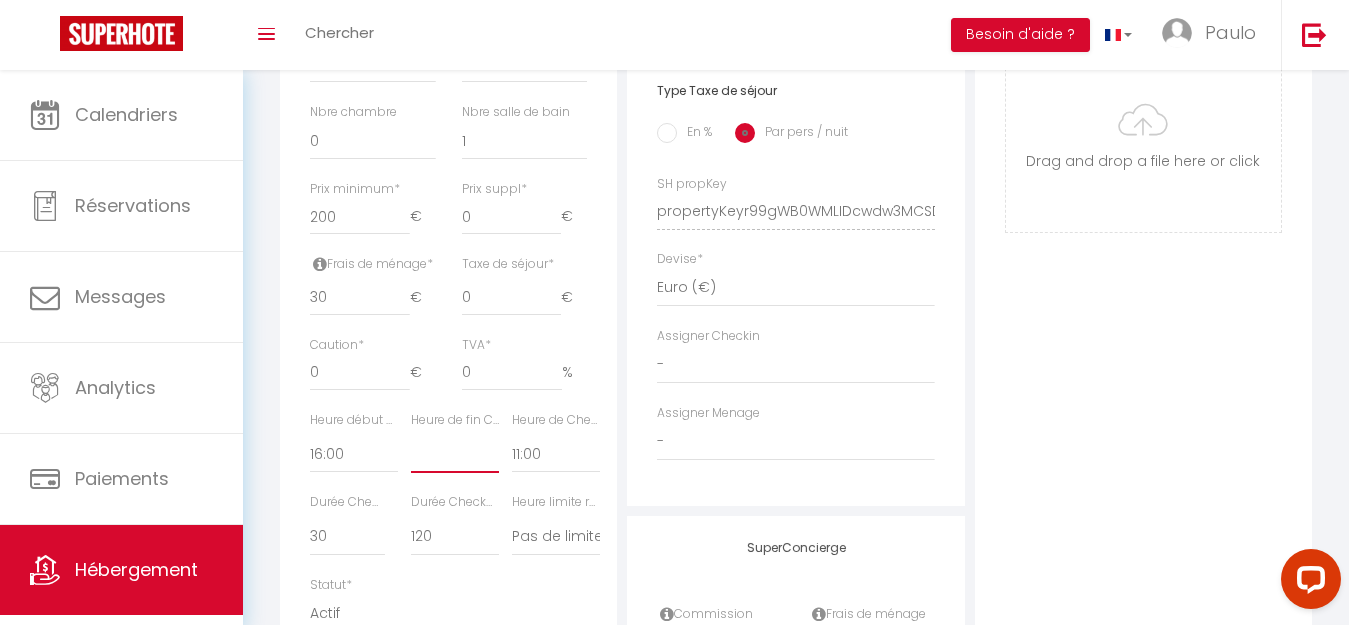 click on "00:00
00:15
00:30
00:45
01:00
01:15
01:30
01:45
02:00
02:15
02:30
02:45
03:00" at bounding box center [455, 454] 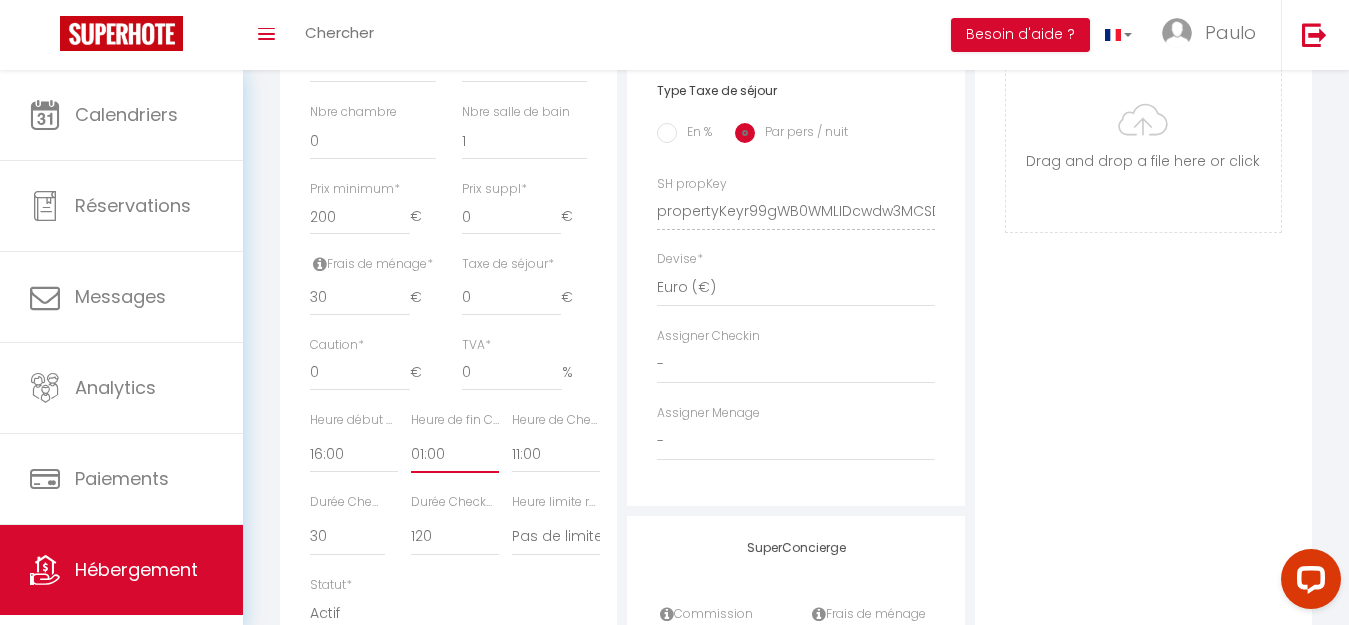 click on "00:00
00:15
00:30
00:45
01:00
01:15
01:30
01:45
02:00
02:15
02:30
02:45
03:00" at bounding box center (455, 454) 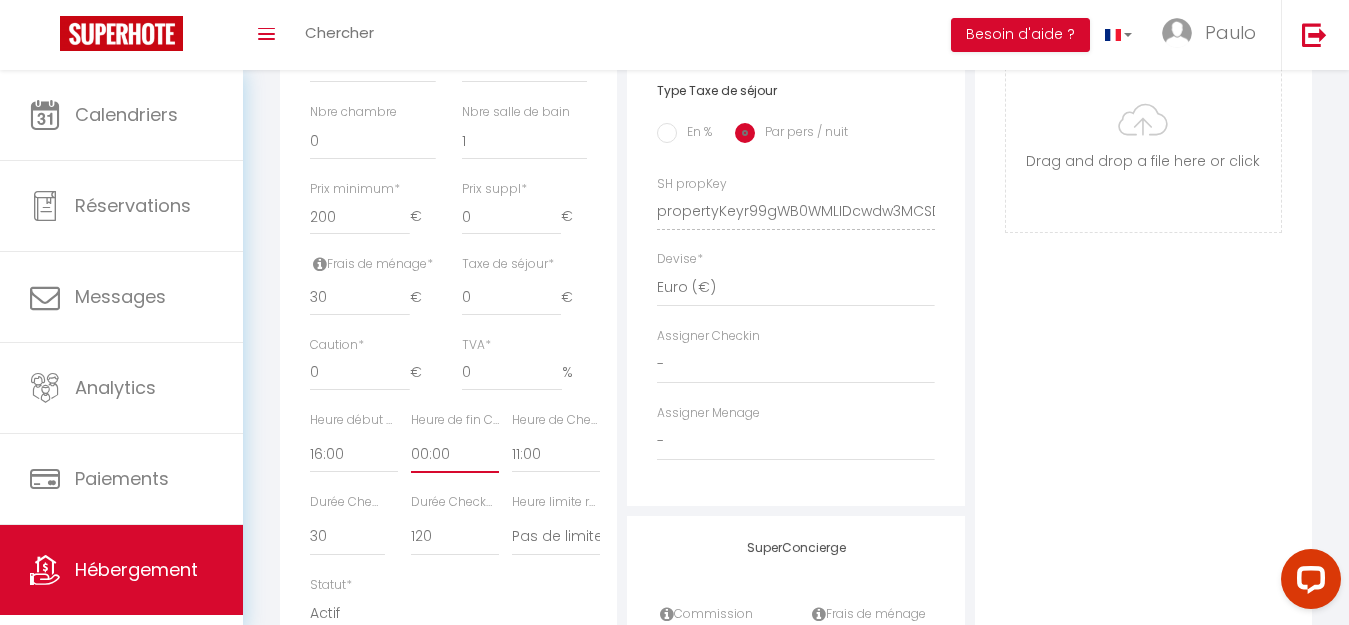 click on "00:00
00:15
00:30
00:45
01:00
01:15
01:30
01:45
02:00
02:15
02:30
02:45
03:00" at bounding box center [455, 454] 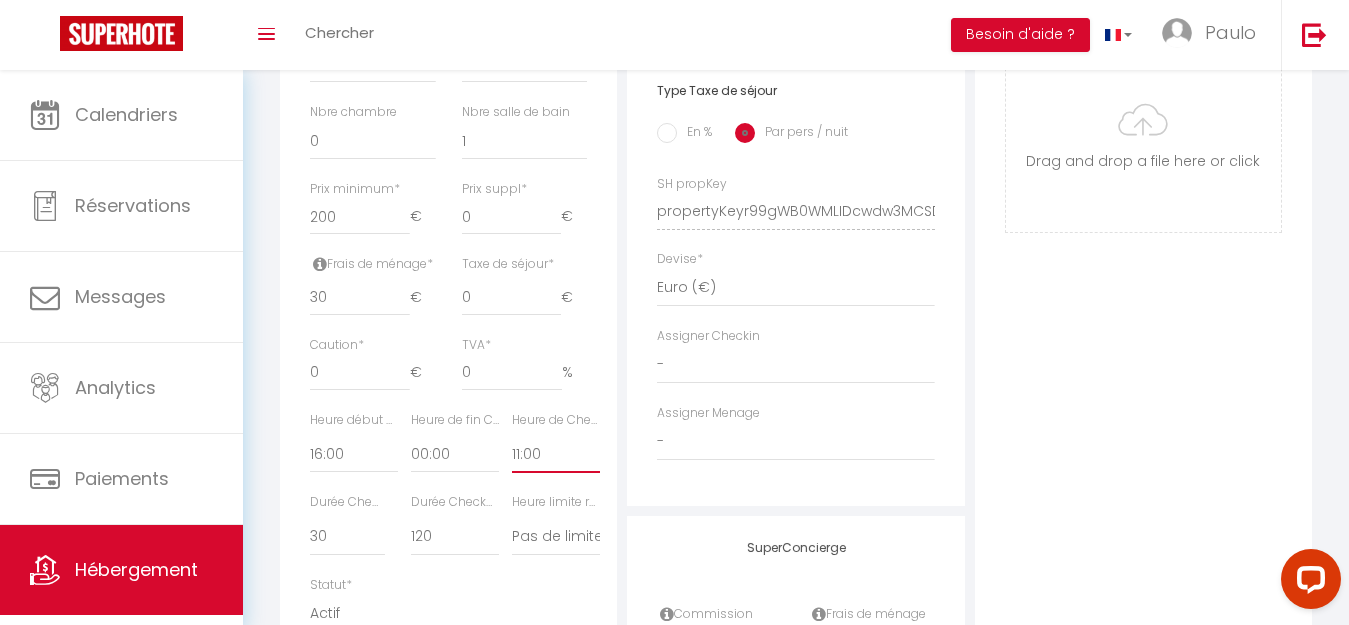 click on "00:00
00:15
00:30
00:45
01:00
01:15
01:30
01:45
02:00
02:15
02:30
02:45
03:00" at bounding box center (556, 454) 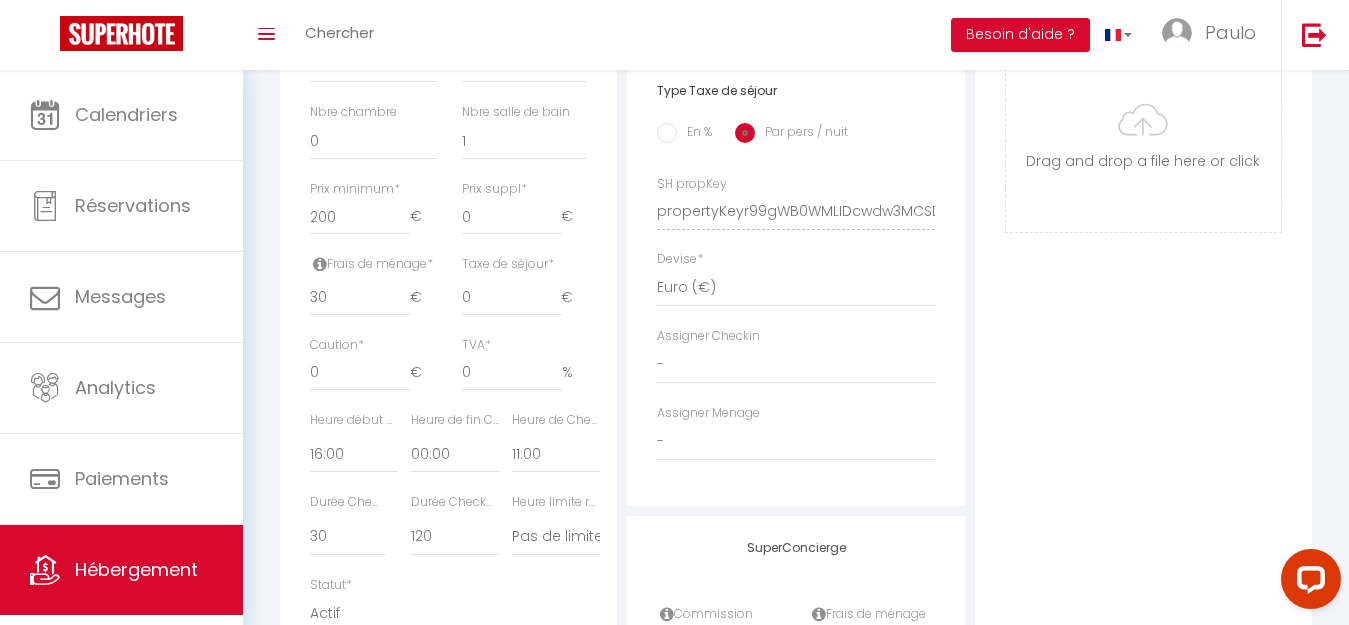 click on "Durée Checkout (min)
15
30
45
60
75
90
105
120
135
150
165
180
195" at bounding box center [448, 534] 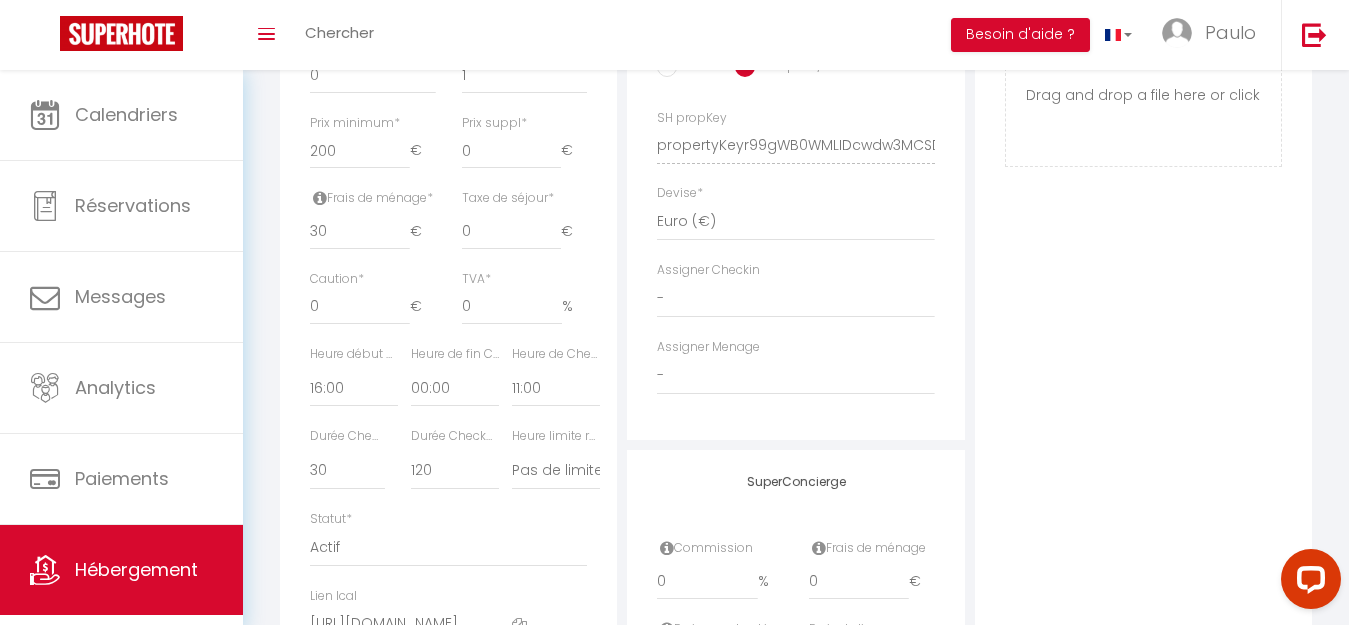 scroll, scrollTop: 900, scrollLeft: 0, axis: vertical 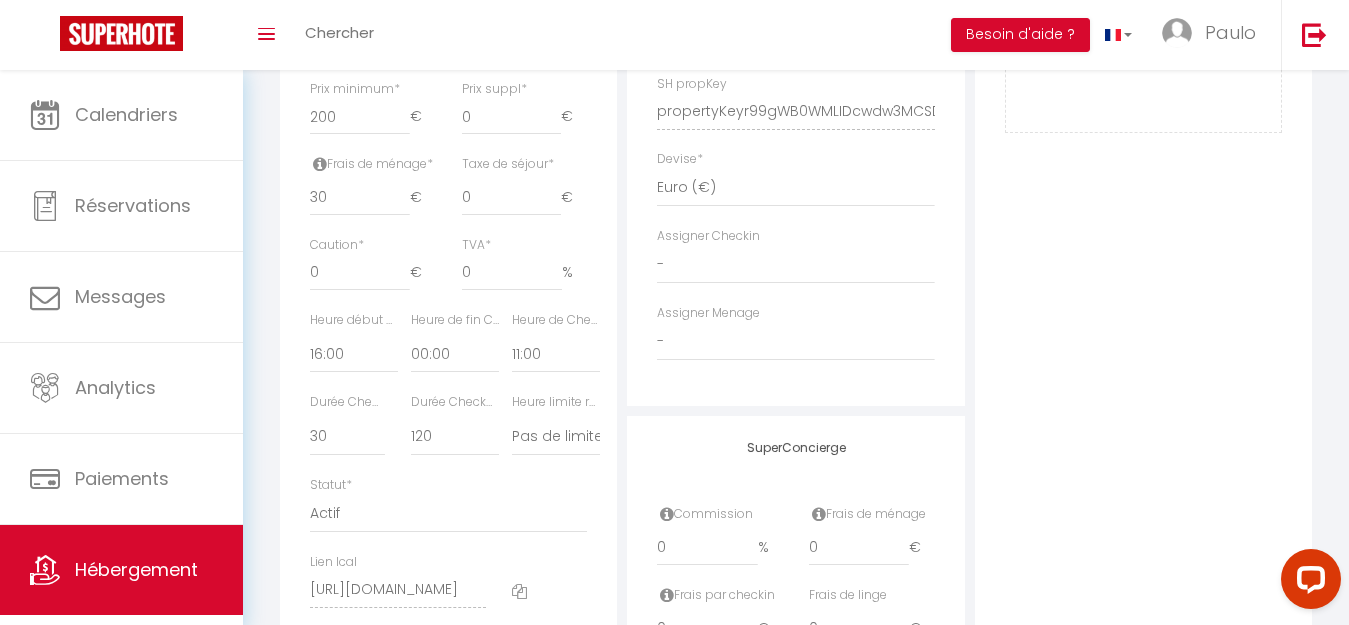 click on "Statut
*
Actif
Pas actif" at bounding box center [448, 504] 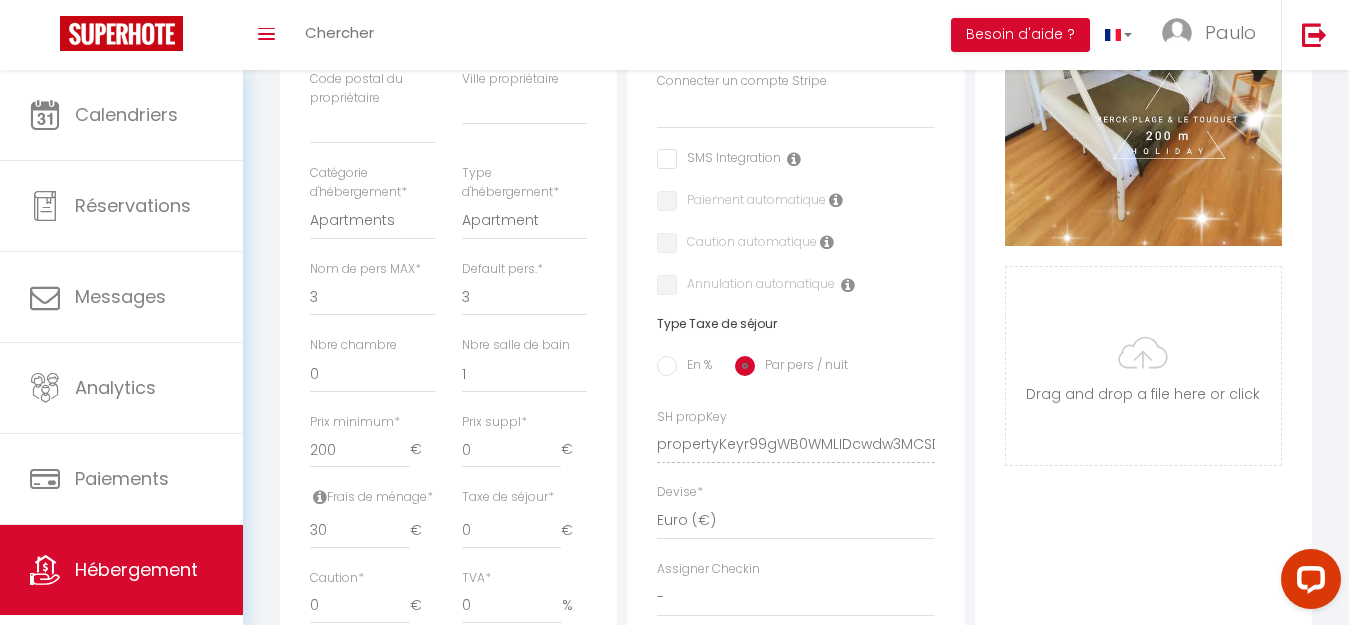 scroll, scrollTop: 600, scrollLeft: 0, axis: vertical 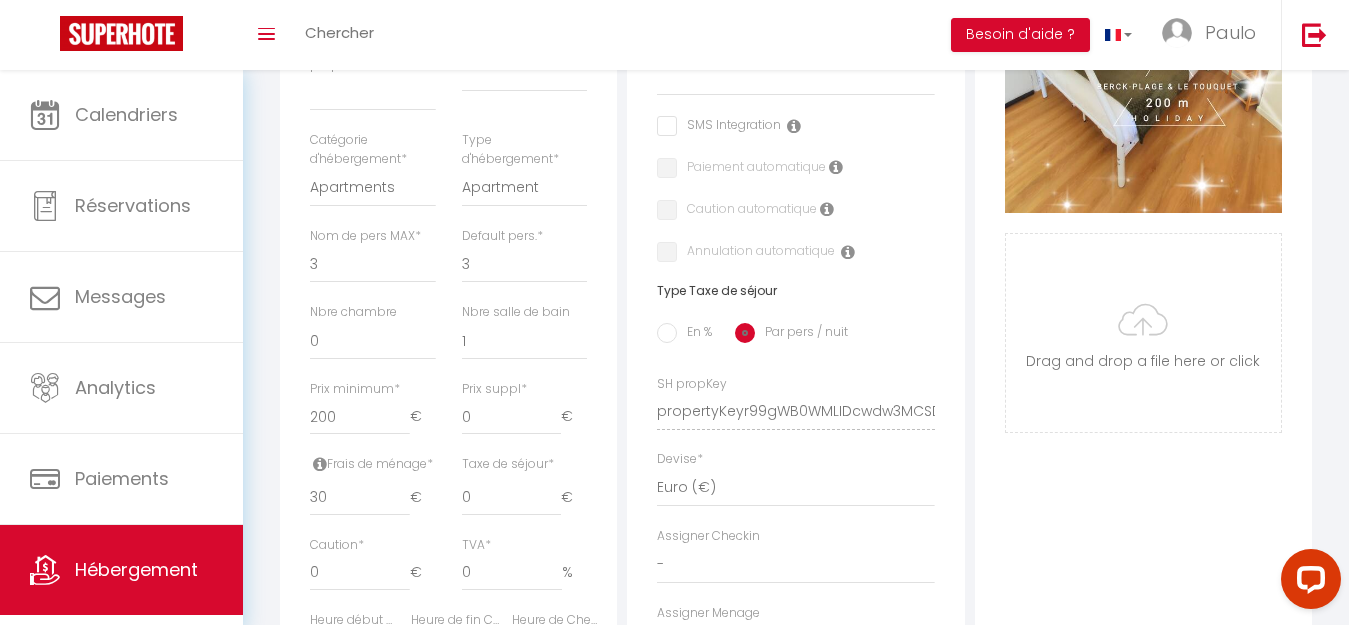 click on "En %" at bounding box center [667, 333] 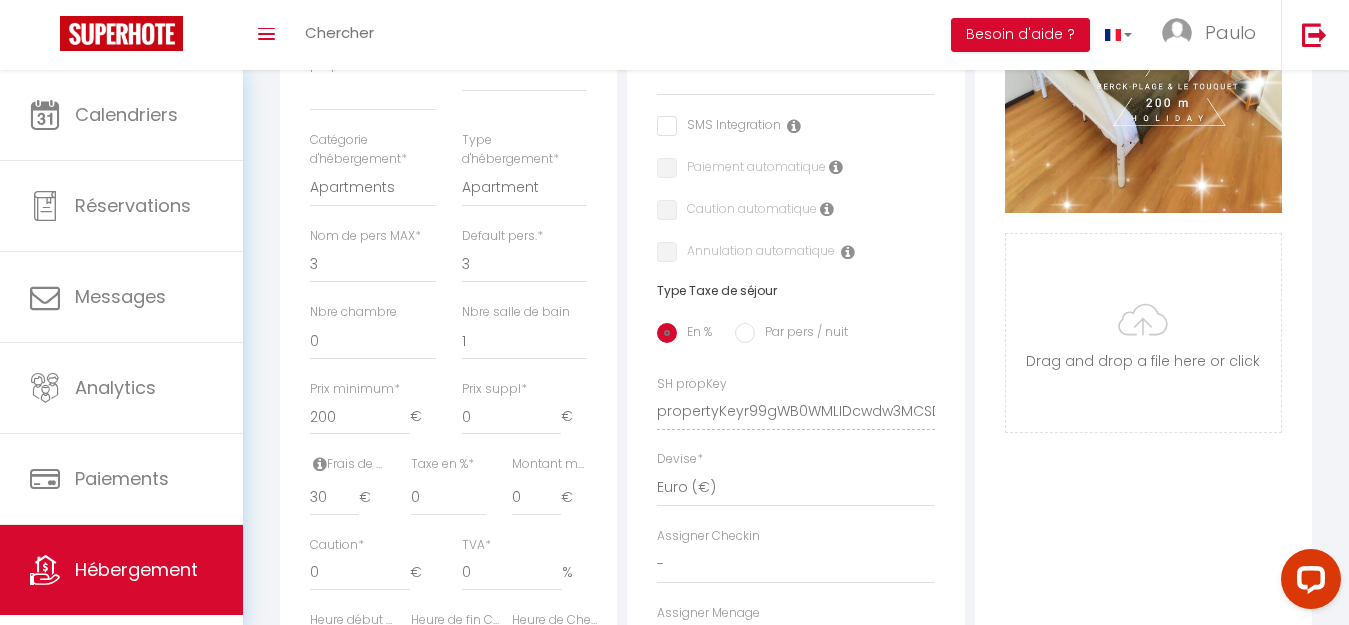 click on "Par pers / nuit" at bounding box center (745, 333) 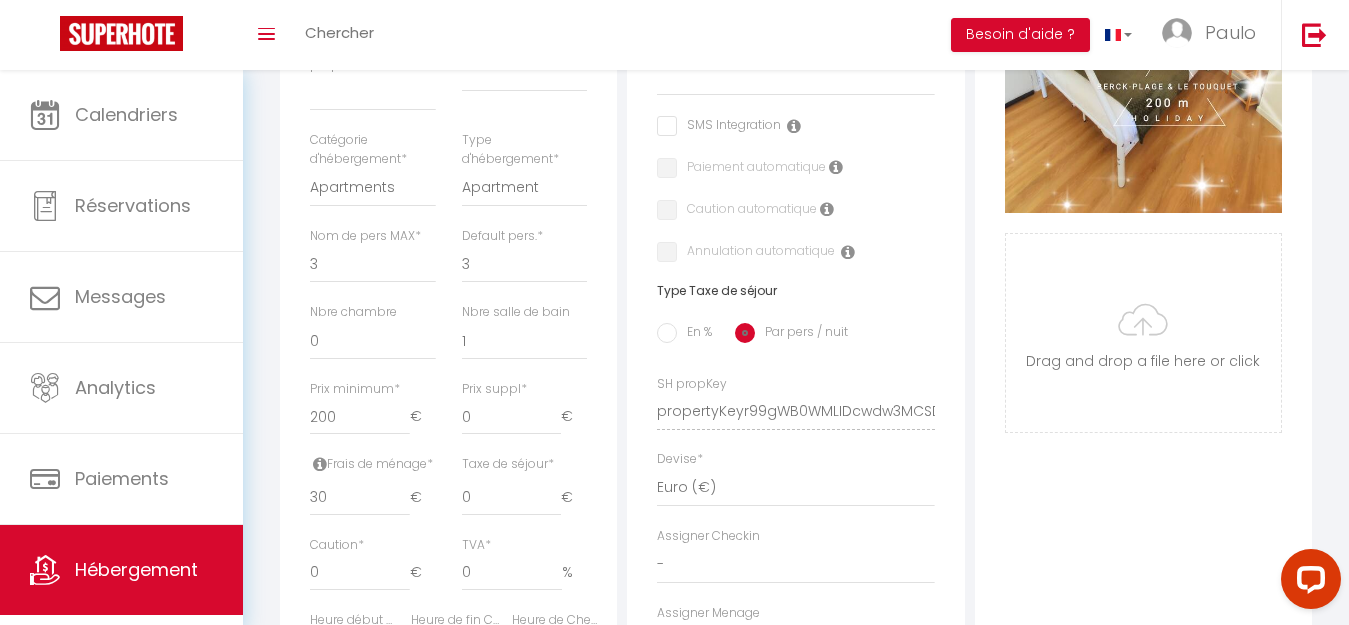 click on "En %" at bounding box center [667, 333] 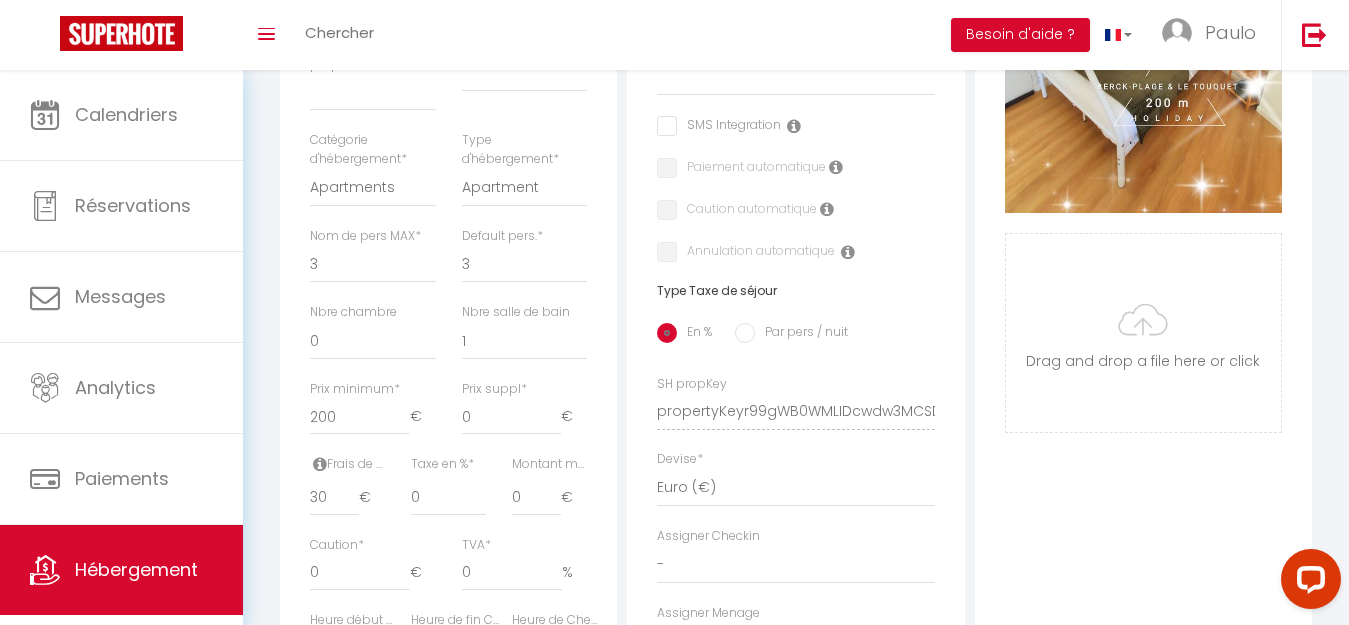 click on "Par pers / nuit" at bounding box center [745, 333] 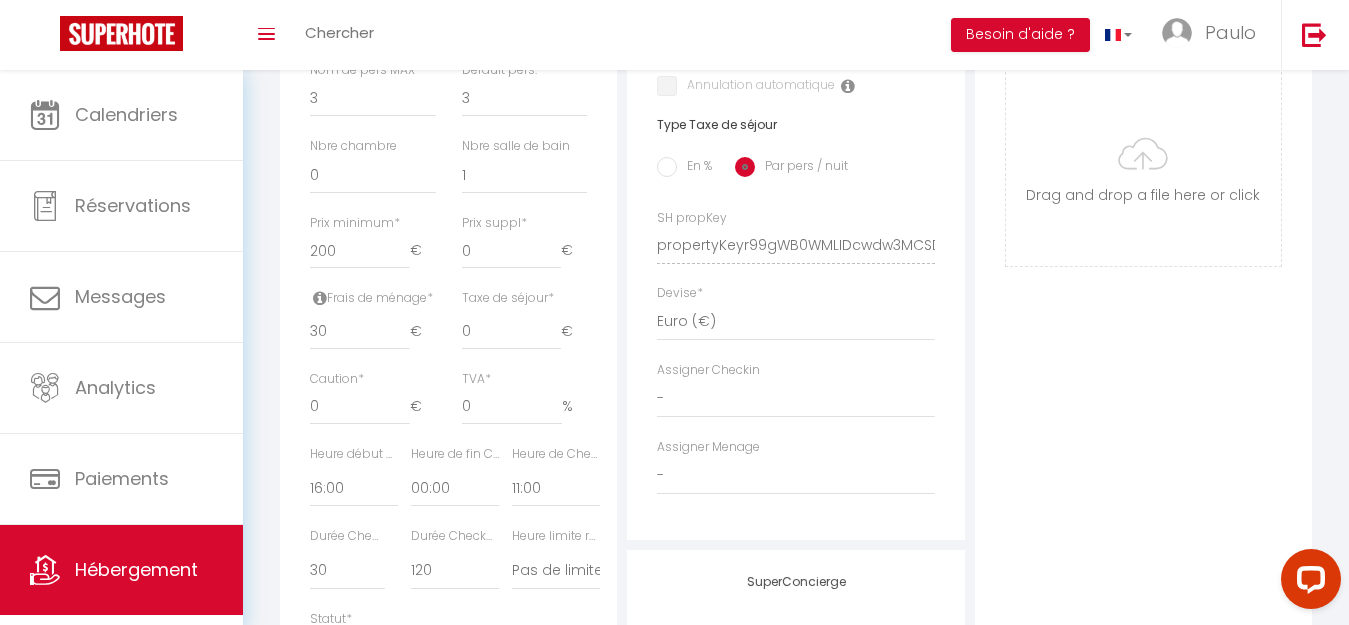 scroll, scrollTop: 800, scrollLeft: 0, axis: vertical 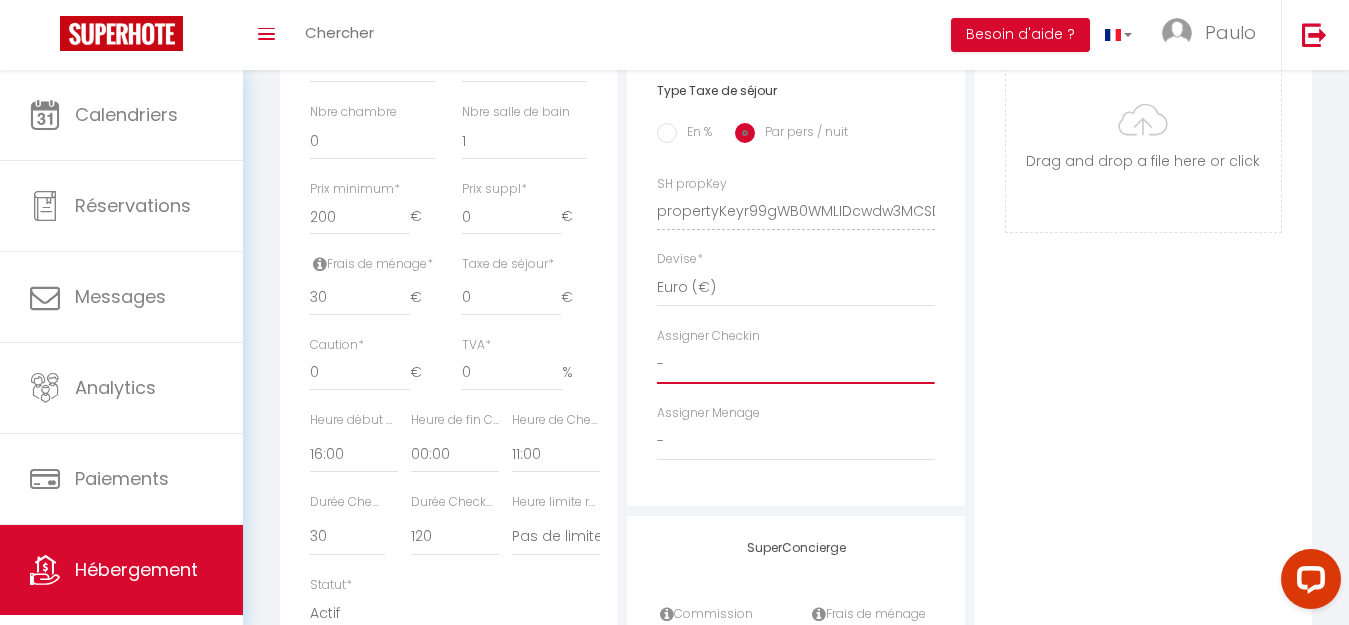 click on "-
sarah sarah
NAIMA NAIMA
wassila wassila
Clara Louvet" at bounding box center [795, 365] 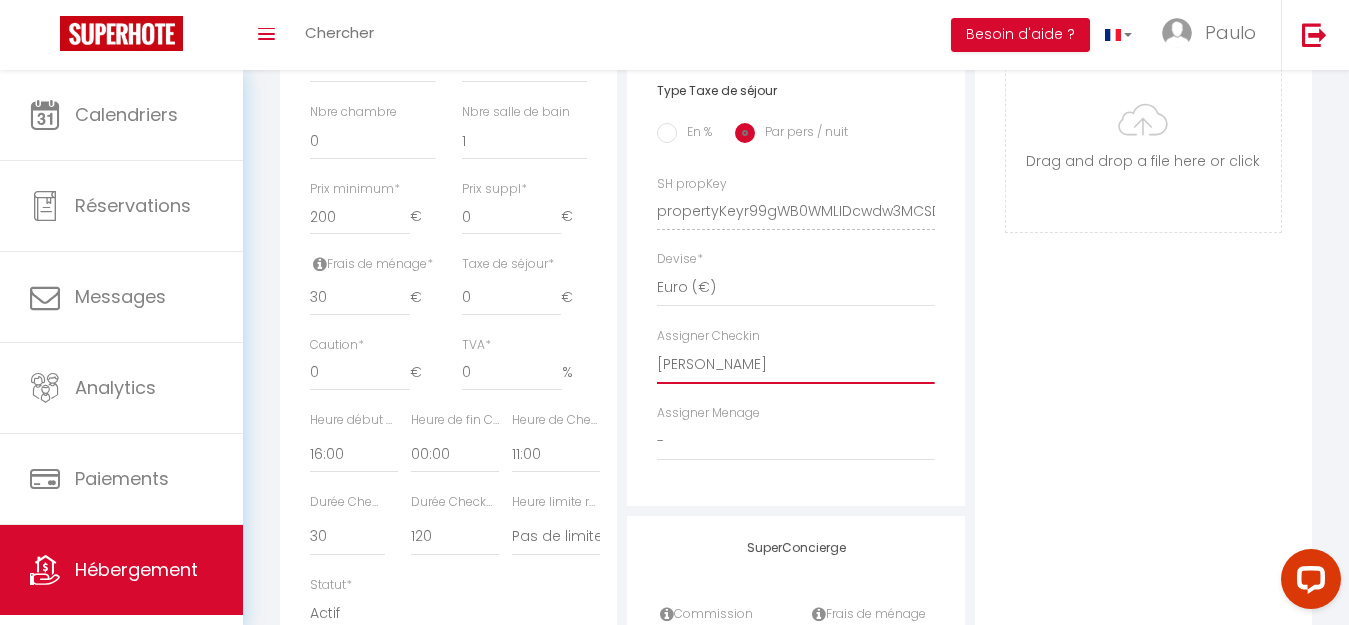 click on "-
sarah sarah
NAIMA NAIMA
wassila wassila
Clara Louvet" at bounding box center [795, 365] 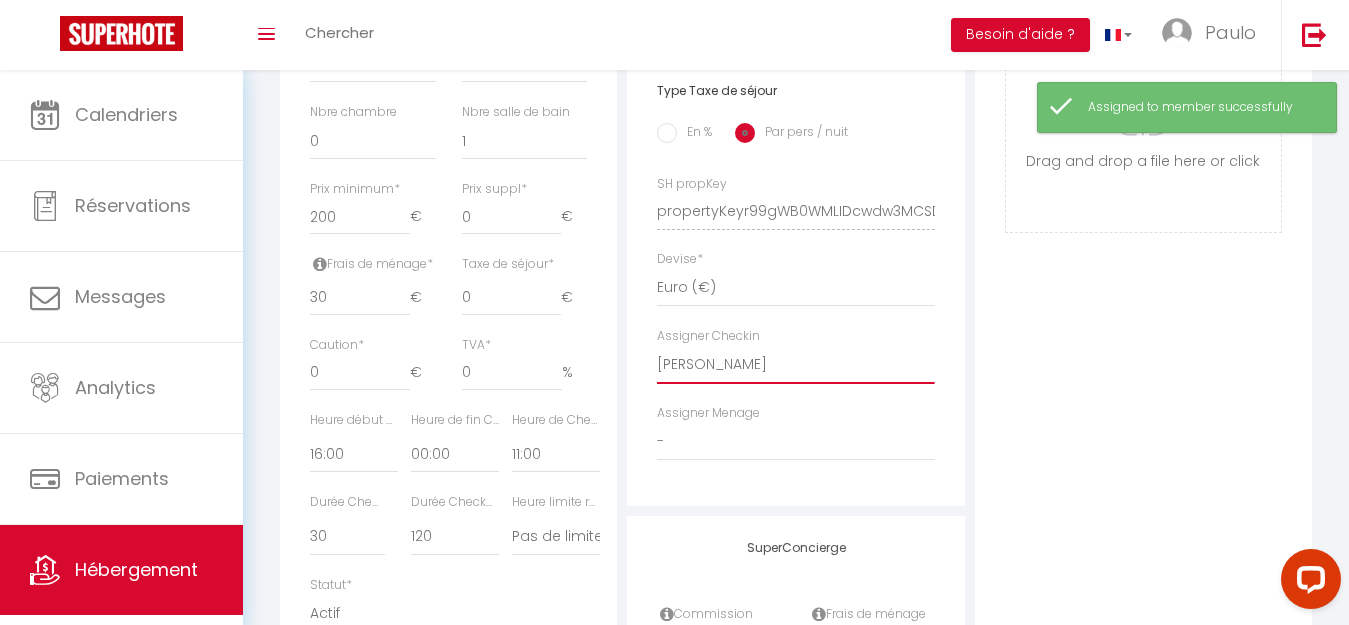 click on "-
sarah sarah
NAIMA NAIMA
wassila wassila
Clara Louvet" at bounding box center (795, 365) 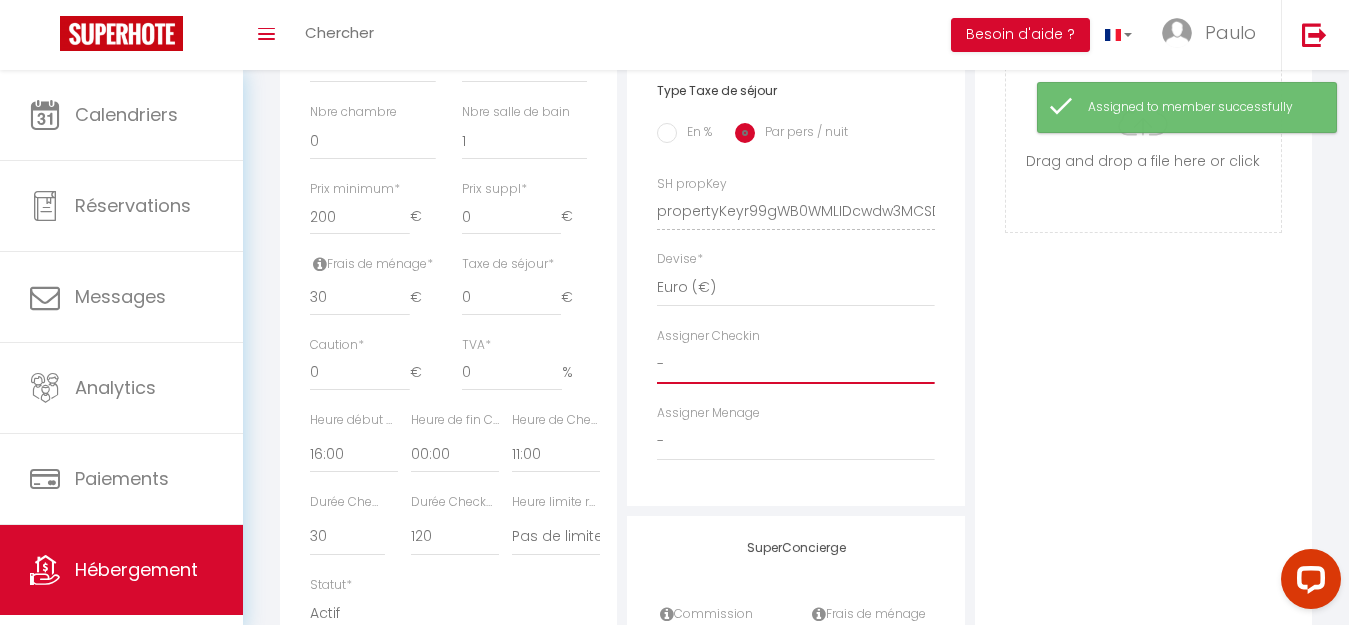 click on "-
sarah sarah
NAIMA NAIMA
wassila wassila
Clara Louvet" at bounding box center [795, 365] 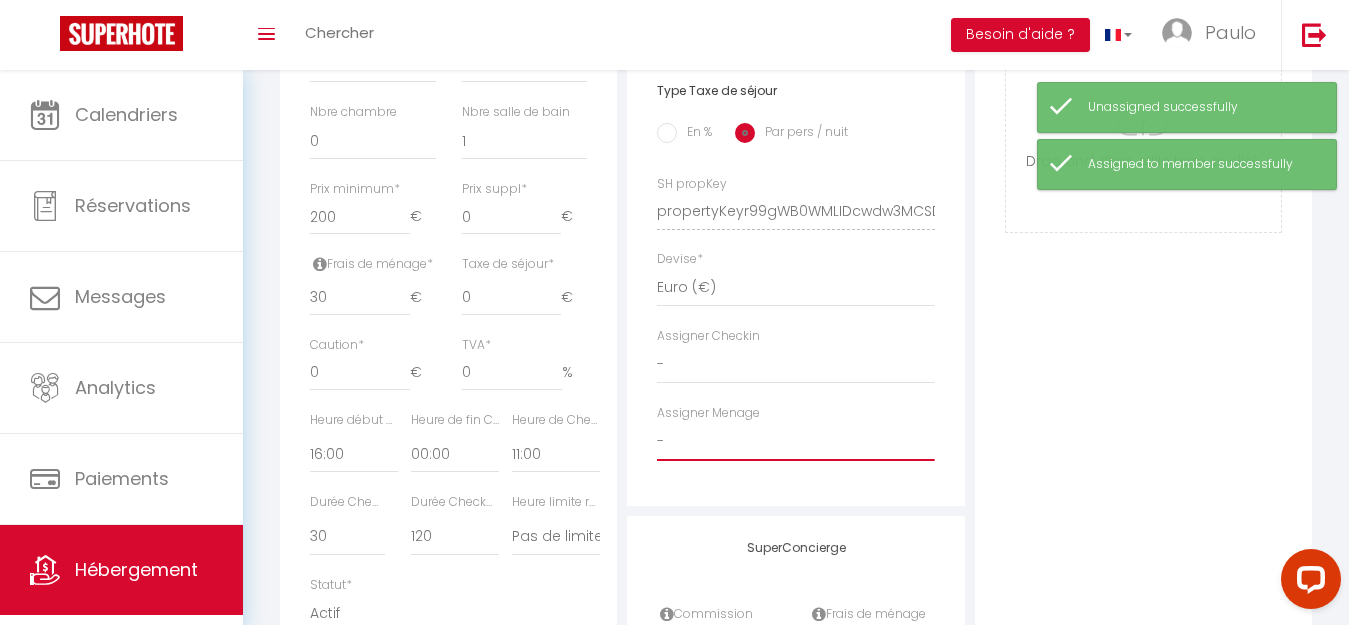 click on "-
sarah sarah
NAIMA NAIMA
wassila wassila
Clara Louvet" at bounding box center [795, 442] 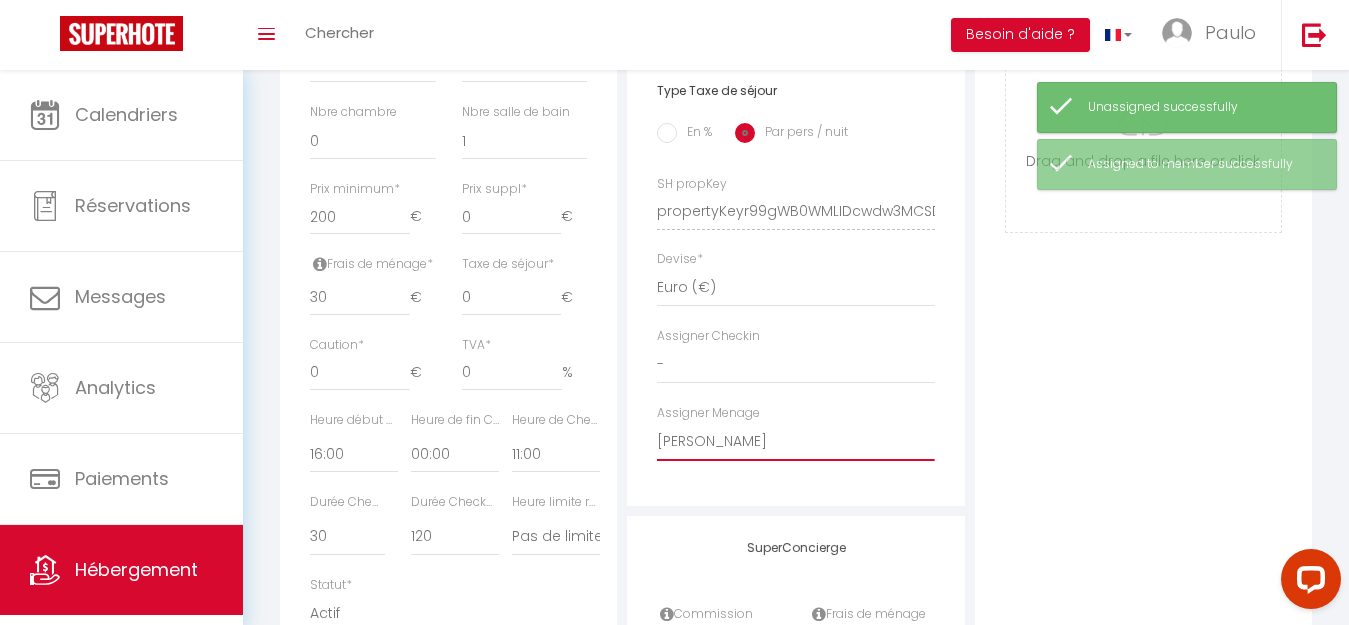 click on "-
sarah sarah
NAIMA NAIMA
wassila wassila
Clara Louvet" at bounding box center [795, 442] 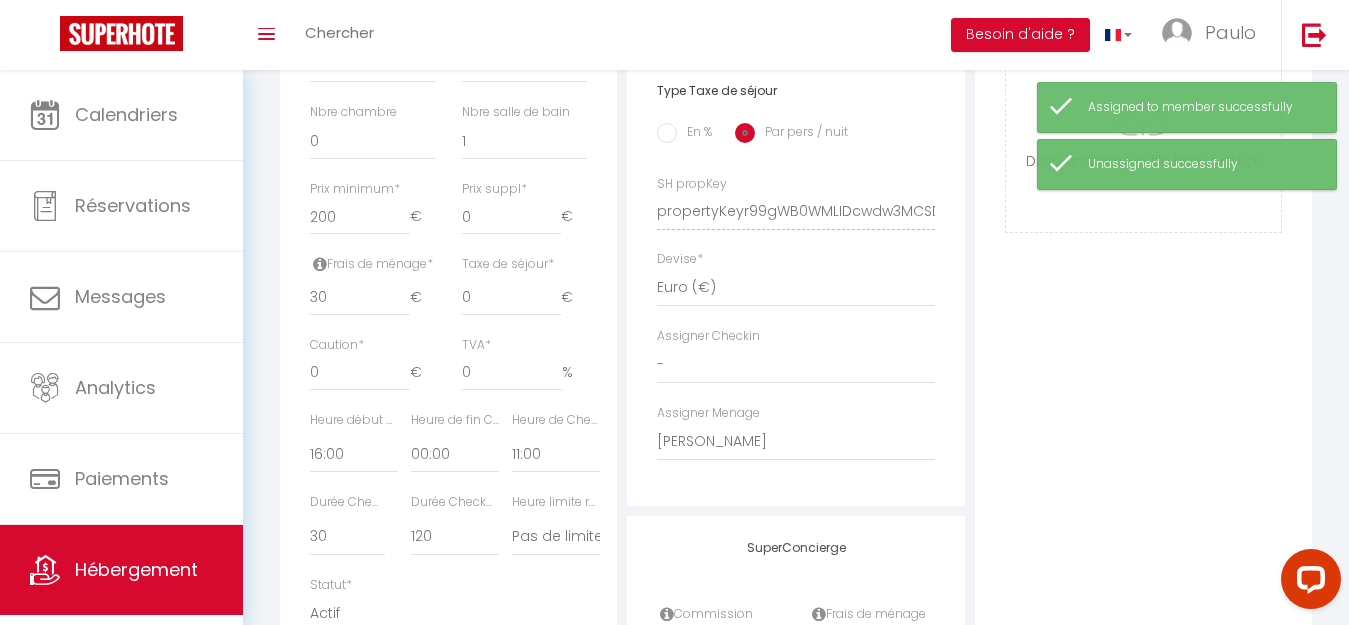 click on "Adresse
Adresse
*   16 rue du presbytère
Code postal
*   62600
Ville
*   Berck
Pays
*
France
Portugal
Afghanistan
Albania
Algeria
American Samoa
Andorra
Angola
*   evasionpro77@gmail.com" at bounding box center (795, 14) 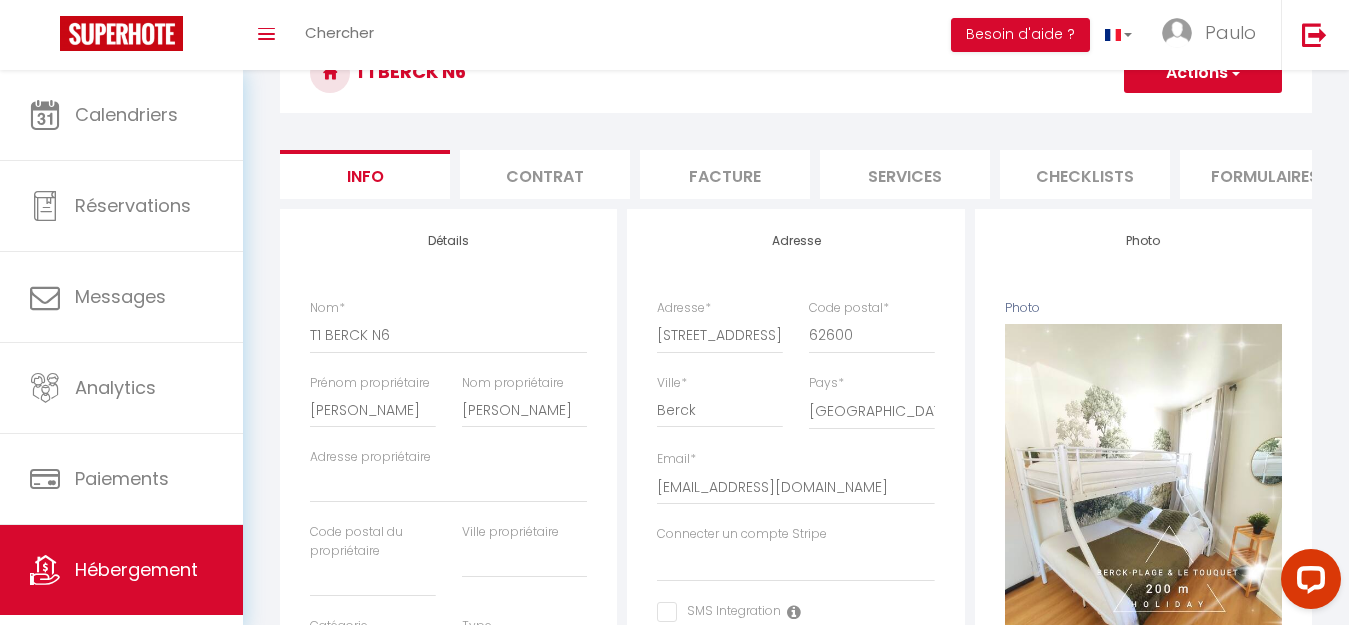 scroll, scrollTop: 0, scrollLeft: 0, axis: both 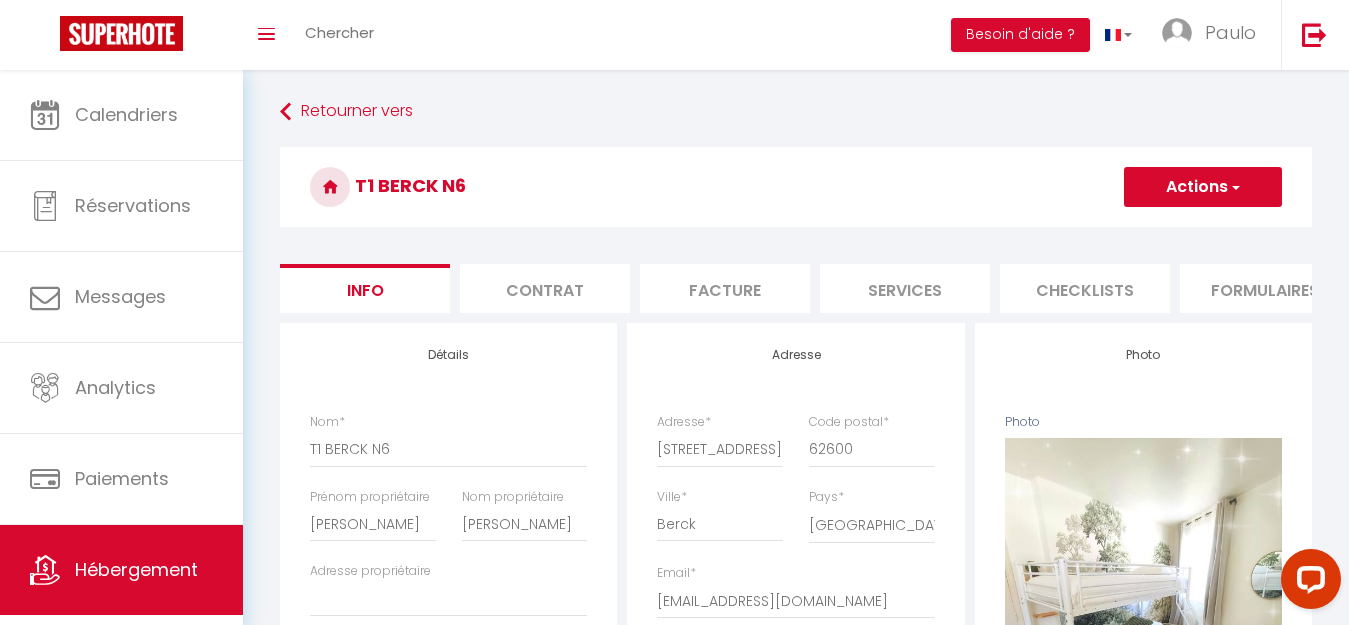 click on "Contrat" at bounding box center [545, 288] 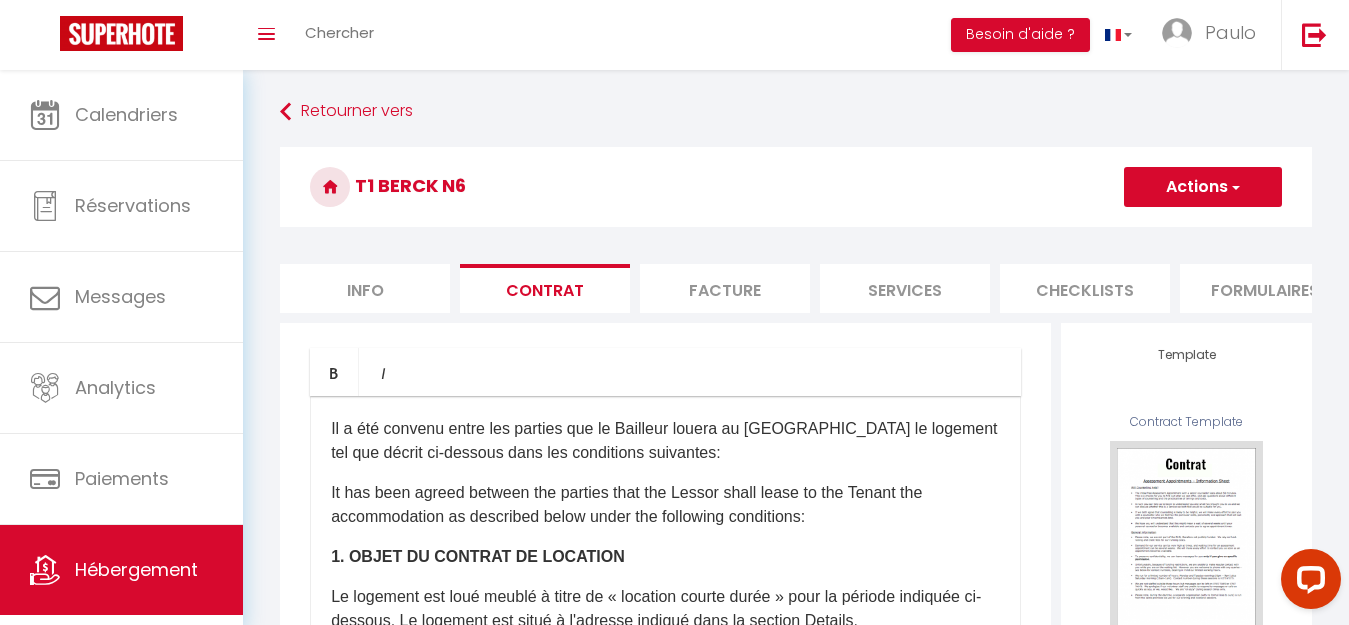 click on "Facture" at bounding box center (725, 288) 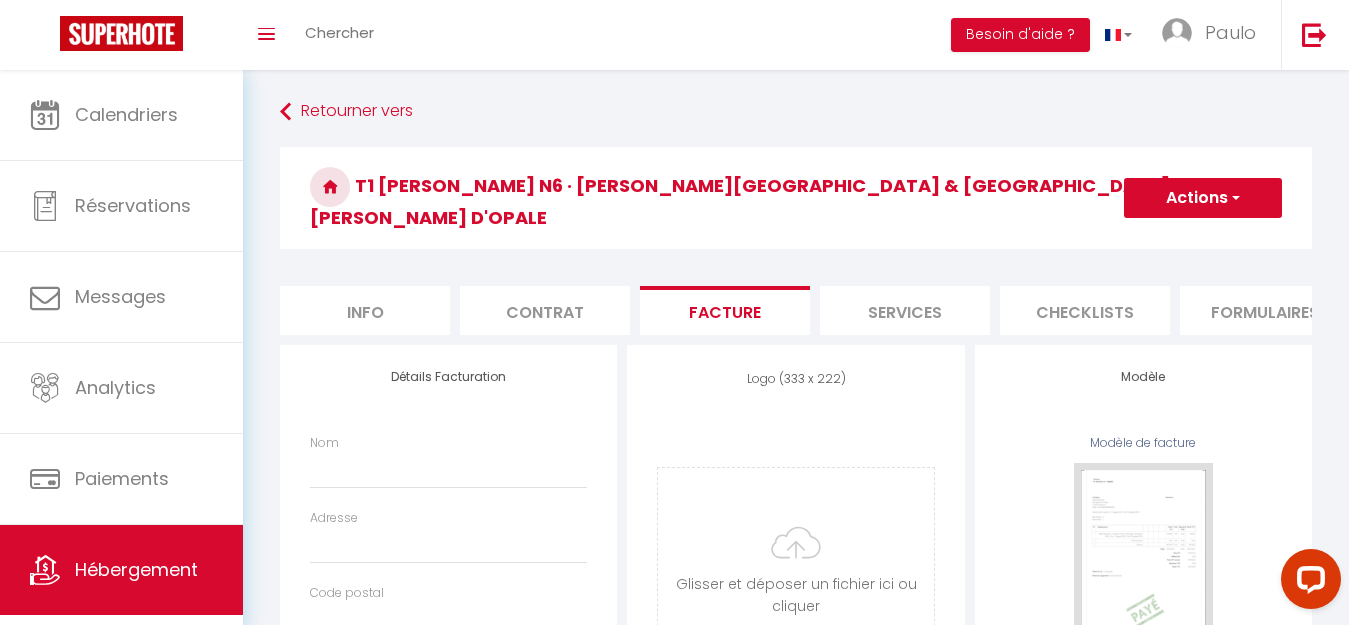 click on "Info" at bounding box center [365, 310] 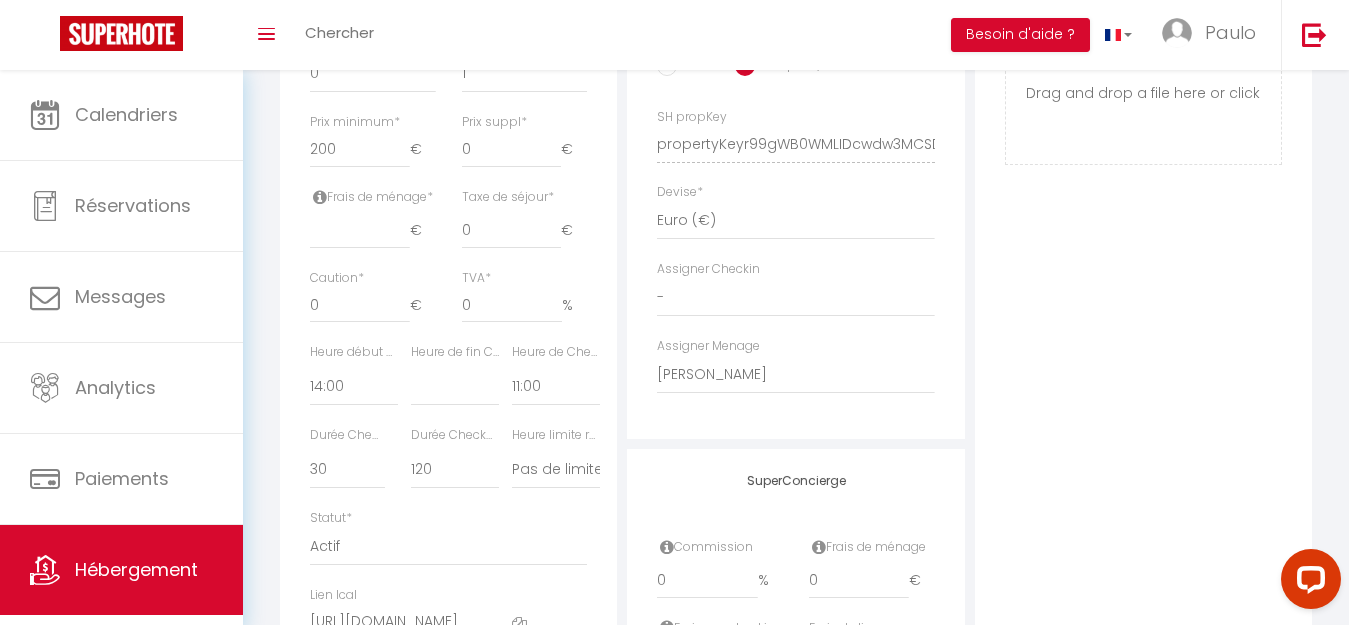 scroll, scrollTop: 900, scrollLeft: 0, axis: vertical 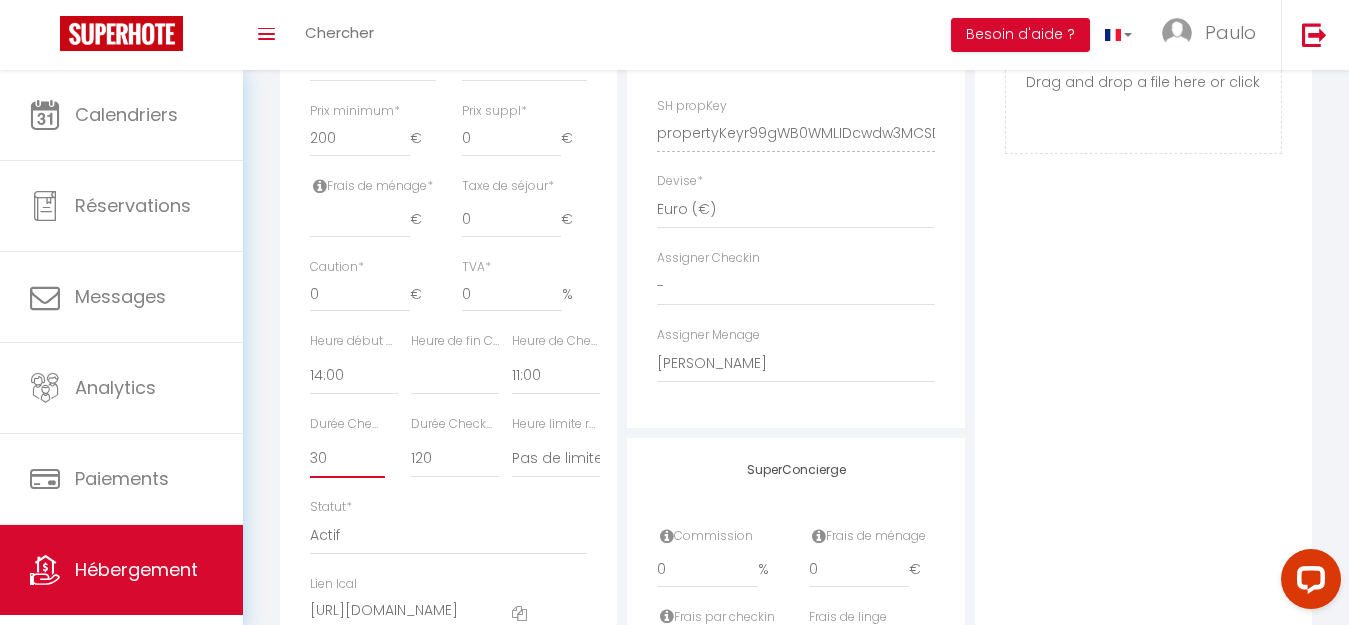 click on "15
30
45
60
75
90
105
120
135
150
165
180
195
210" at bounding box center [347, 459] 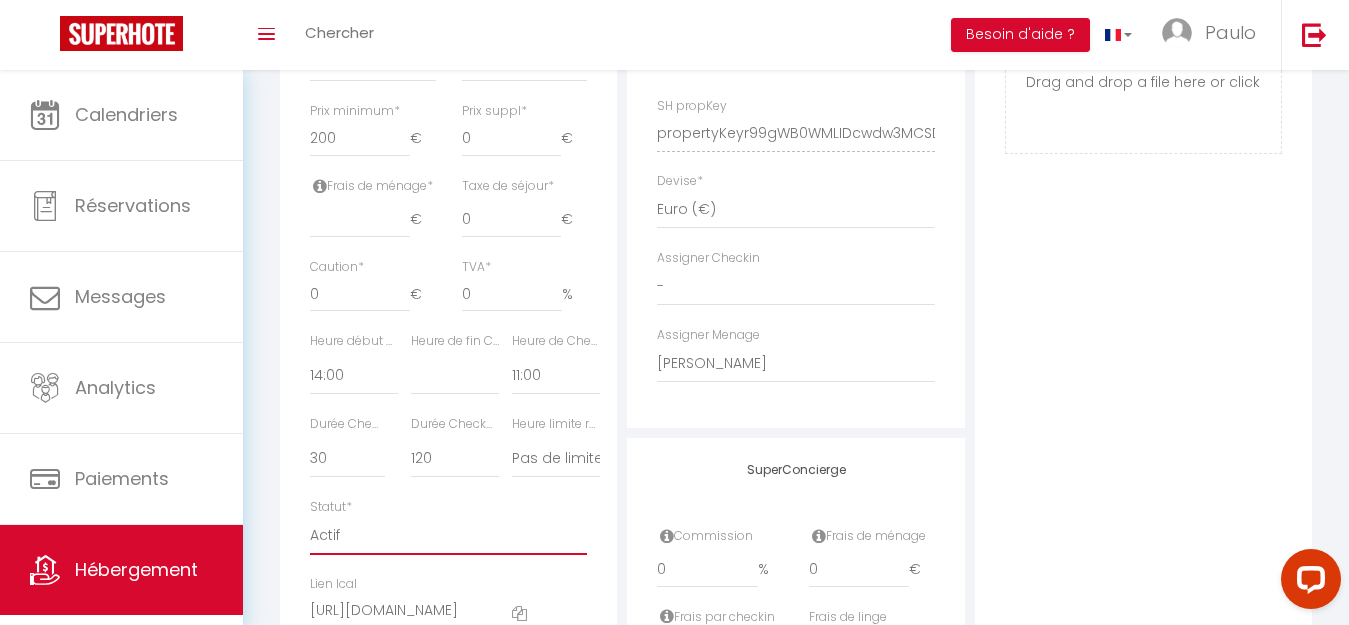 click on "Actif
Pas actif" at bounding box center [448, 536] 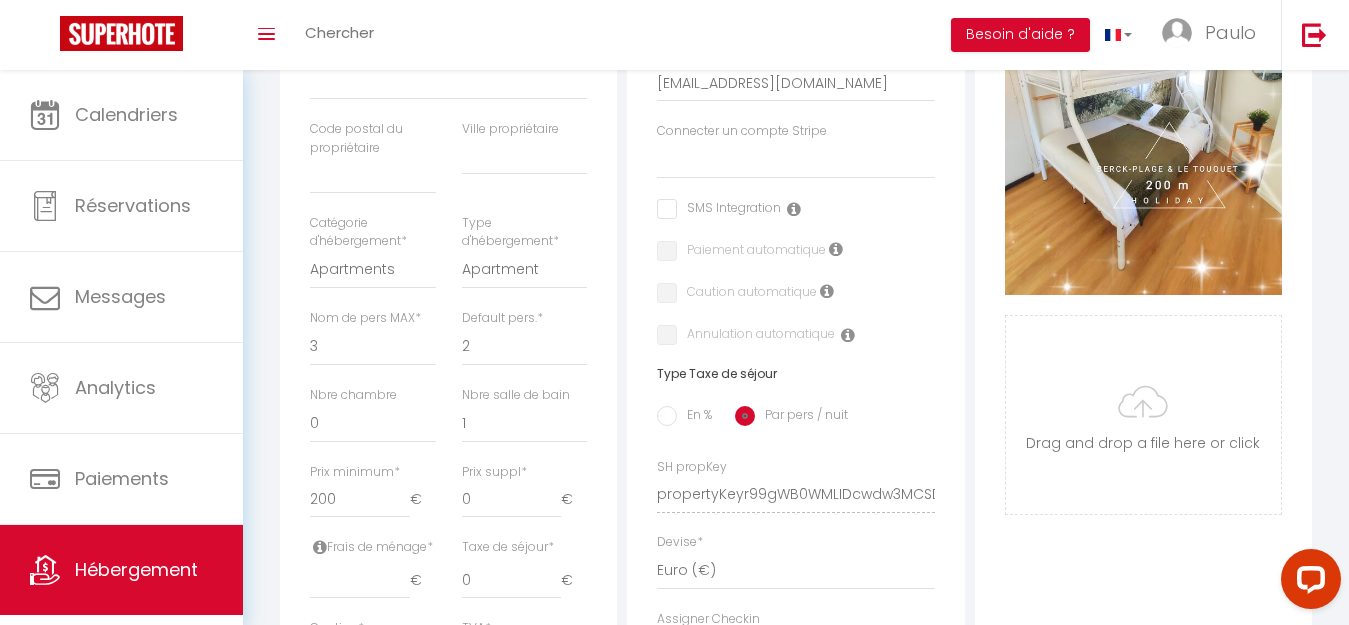 scroll, scrollTop: 600, scrollLeft: 0, axis: vertical 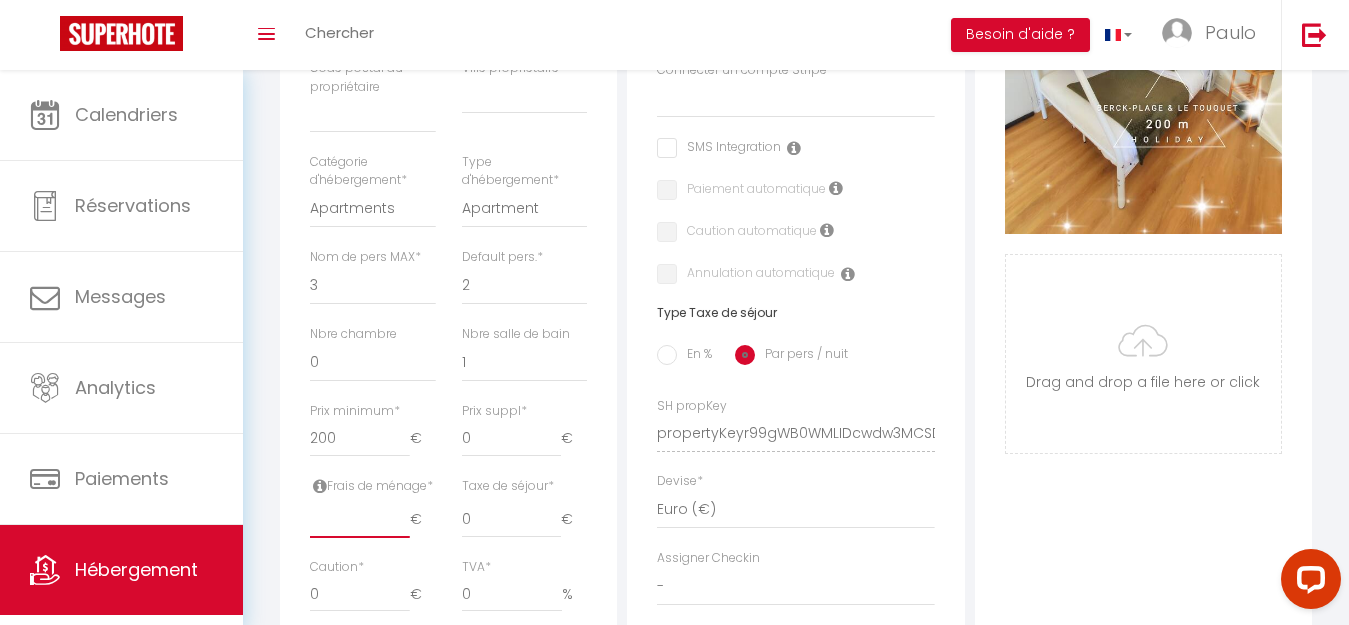 click at bounding box center [360, 519] 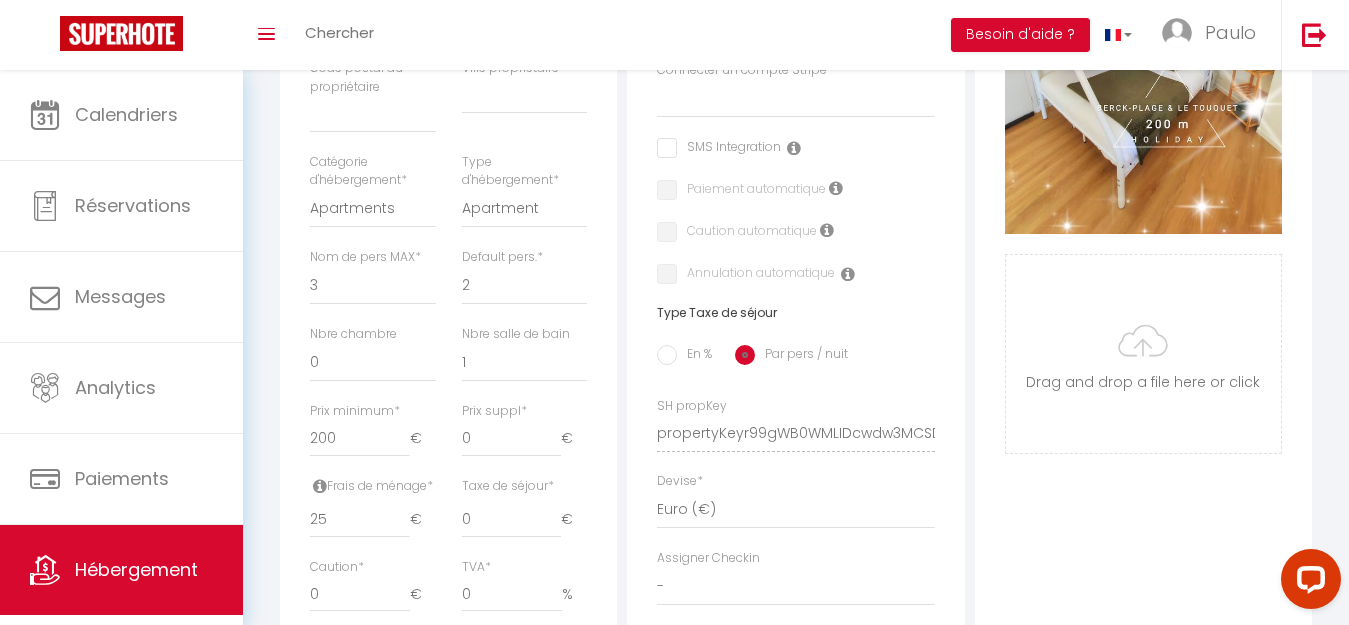 click on "Adresse
Adresse
*
Code postal
*   62600
Ville
*   Berck
Pays
*
France
Portugal
Afghanistan
Albania
Algeria
American Samoa
Andorra
Angola
*   evasionpro77@gmail.com         SMS Integration" at bounding box center (795, 419) 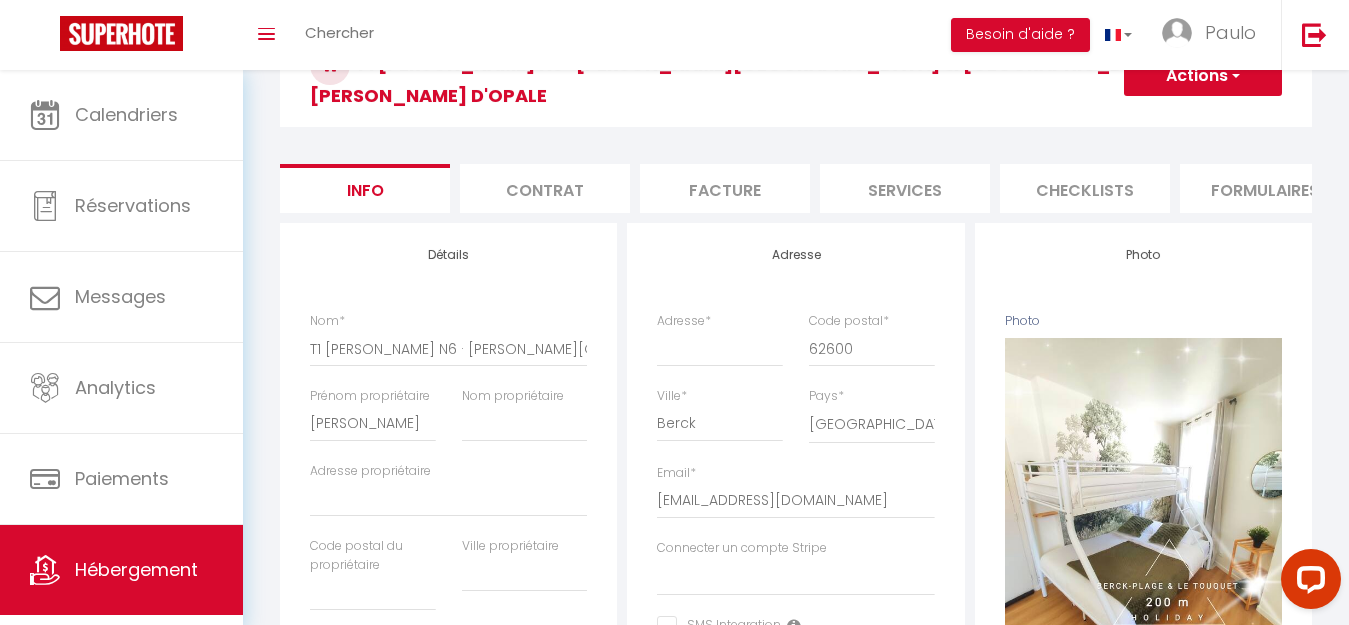 scroll, scrollTop: 100, scrollLeft: 0, axis: vertical 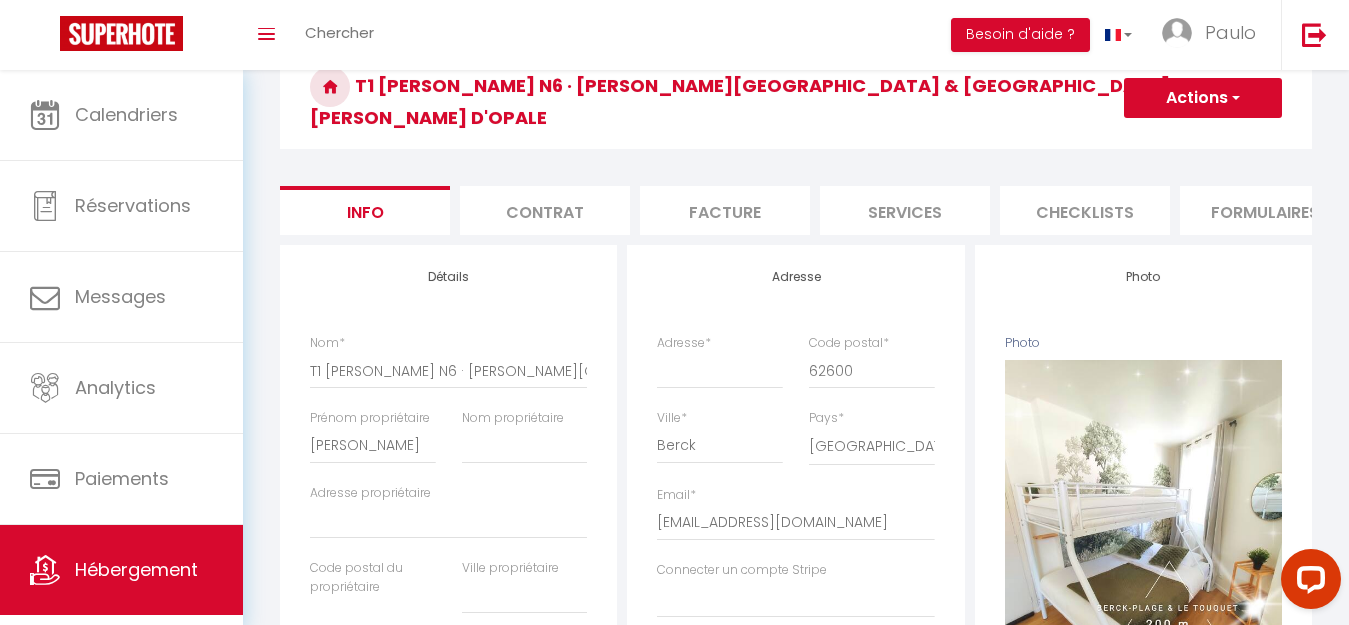 click on "Actions" at bounding box center (1203, 98) 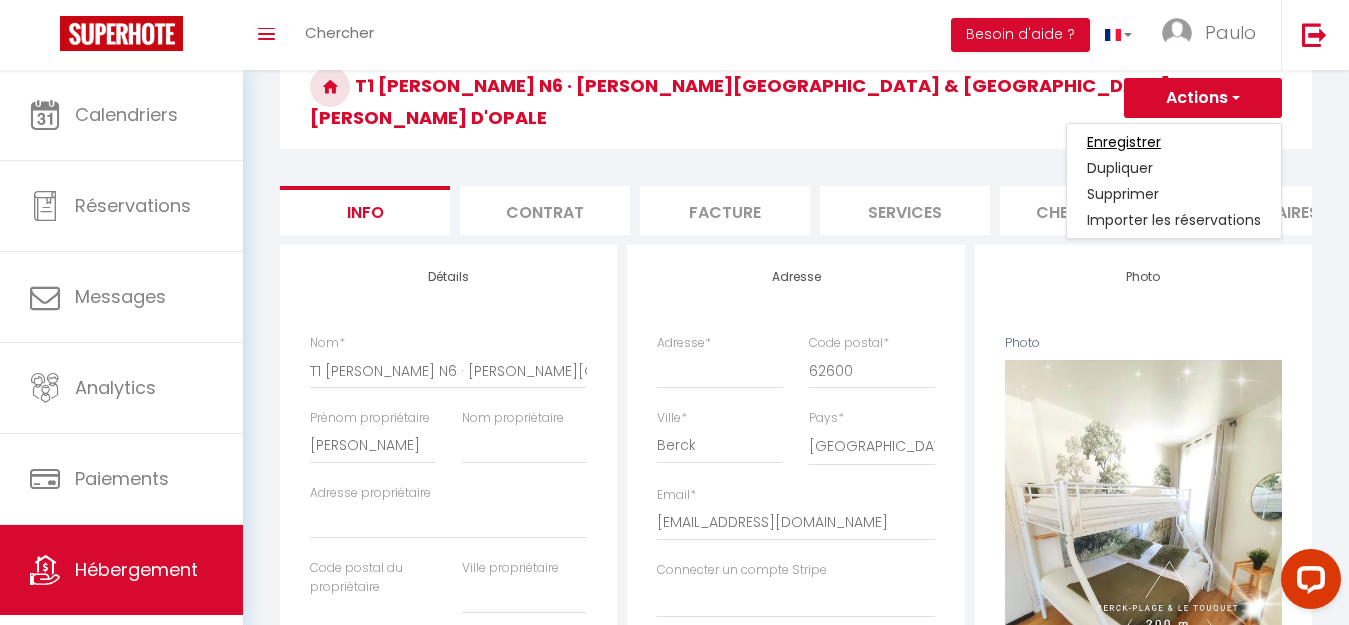click on "Enregistrer" at bounding box center (1124, 142) 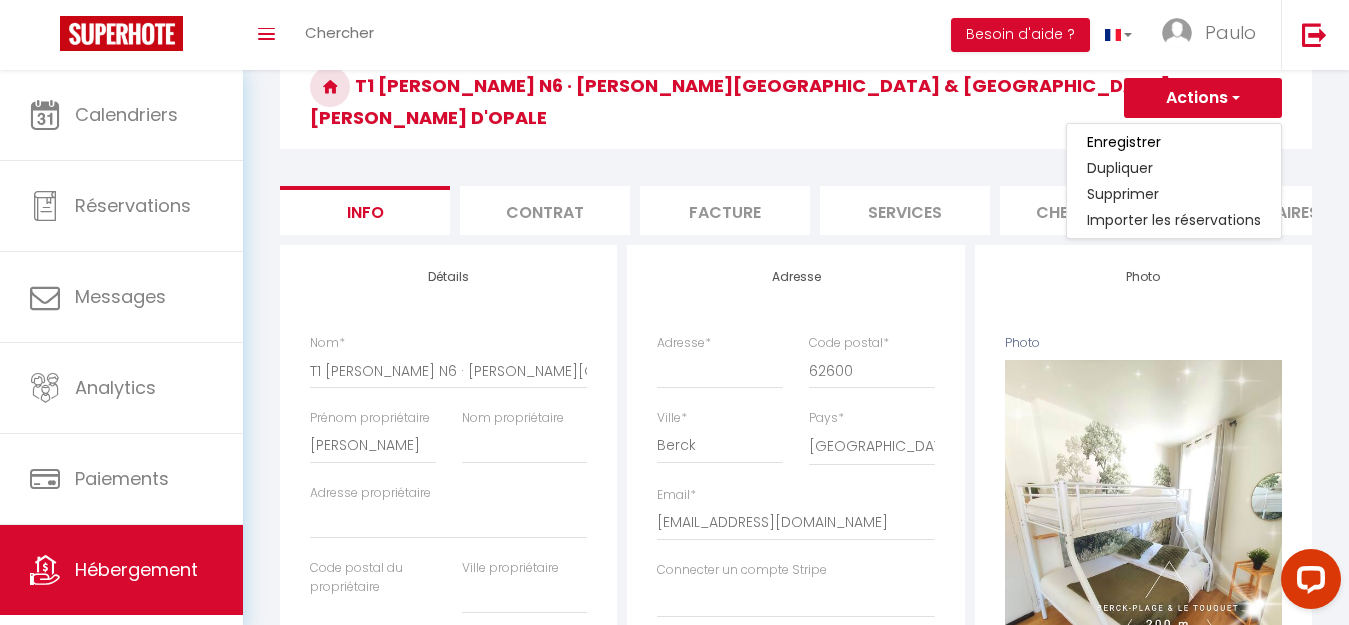 scroll, scrollTop: 70, scrollLeft: 0, axis: vertical 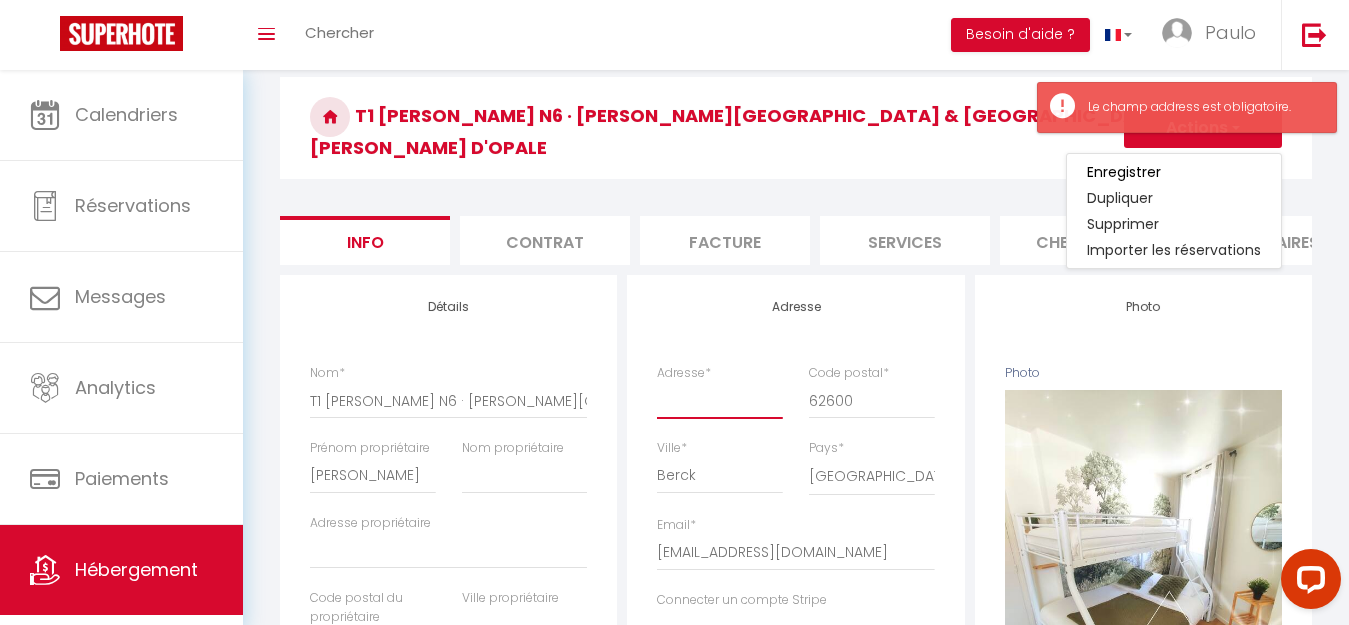 click on "Adresse
*" at bounding box center [720, 401] 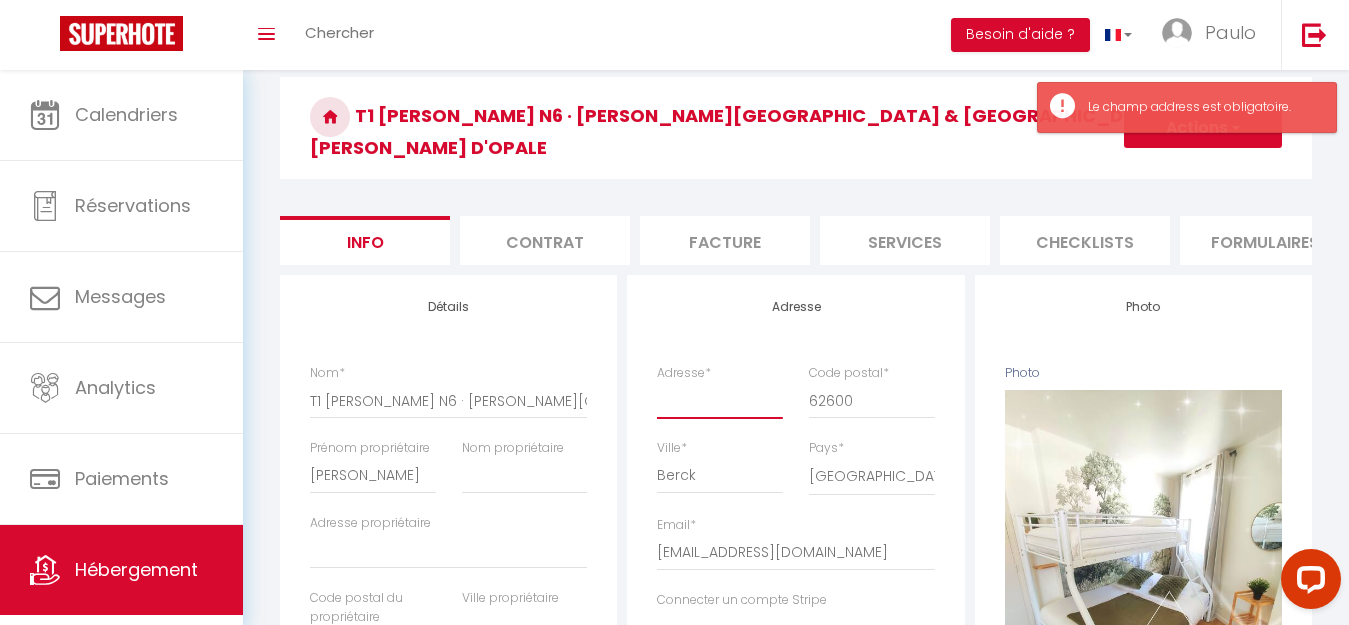 paste on "[STREET_ADDRESS]" 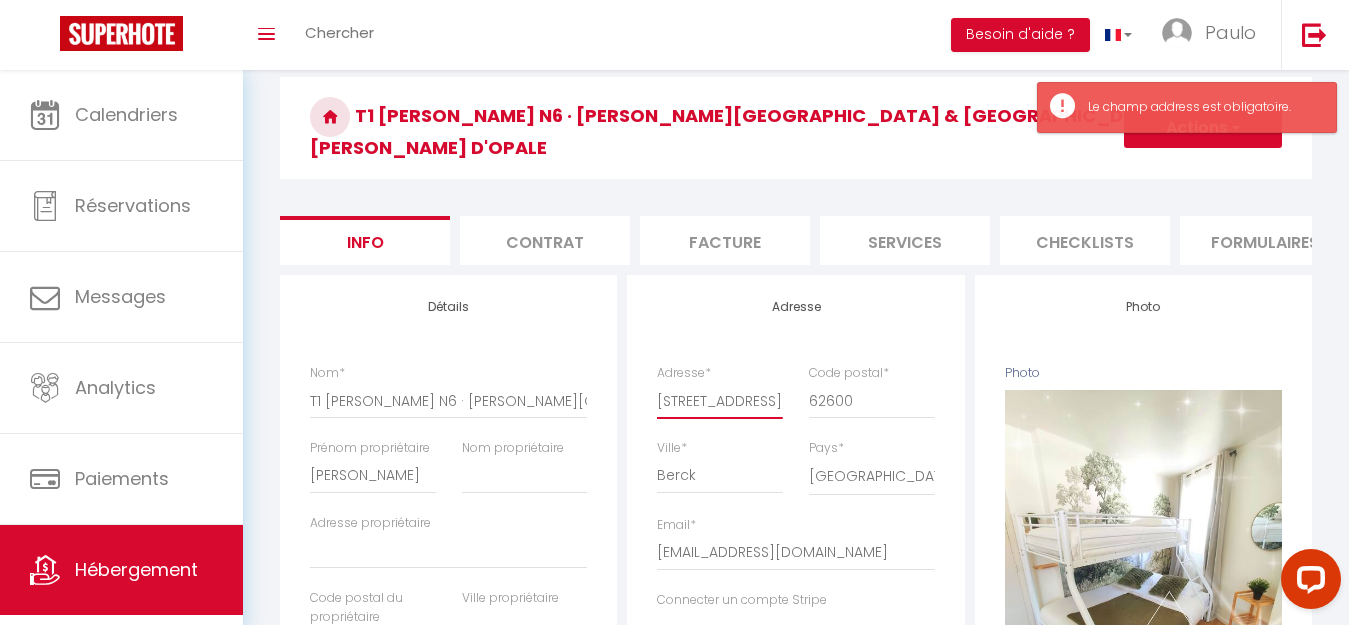 scroll, scrollTop: 0, scrollLeft: 14, axis: horizontal 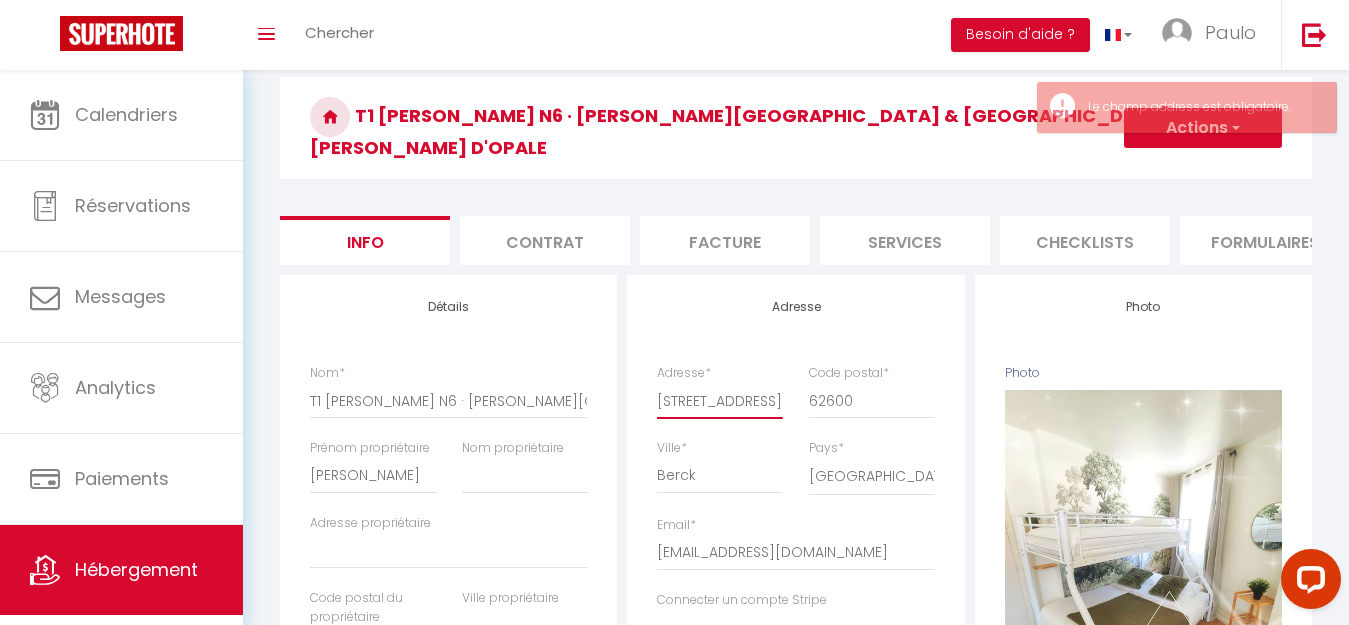 drag, startPoint x: 690, startPoint y: 393, endPoint x: 634, endPoint y: 399, distance: 56.32051 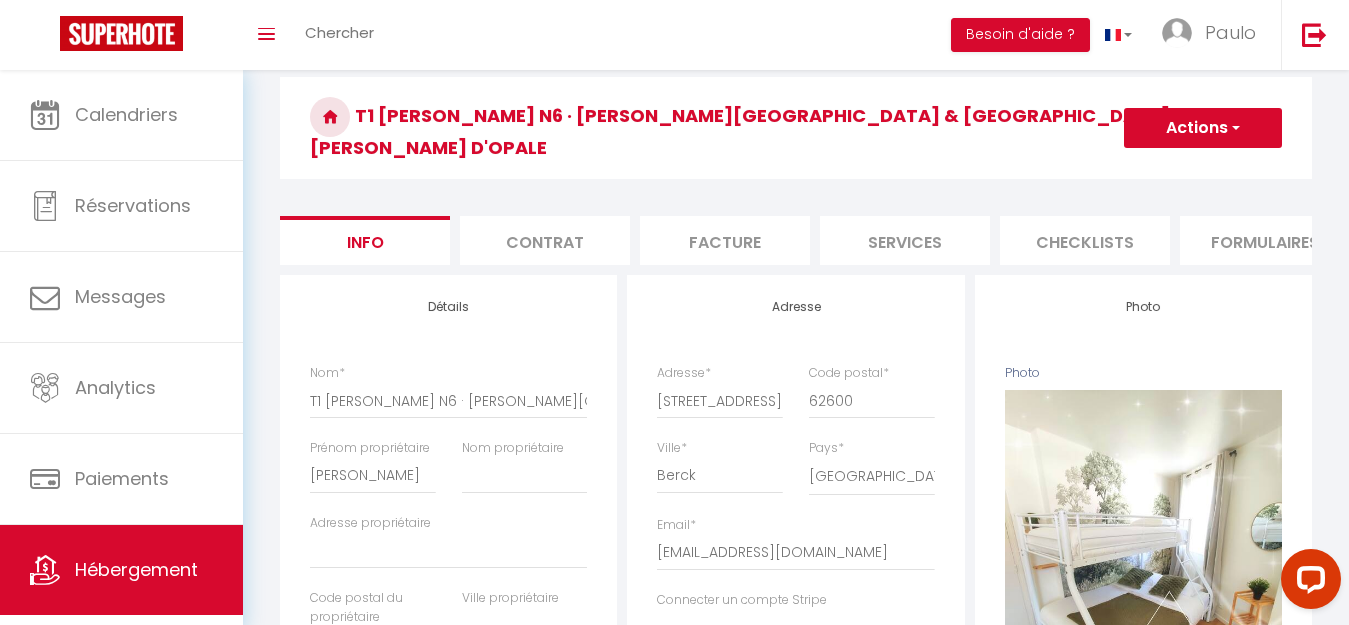 click on "Détails
Nom
*   T1 BERCK N6 · Berck-Place & Le Touquet - Studio la Côte d'Opale
Prénom propriétaire
Stéphanie
Nom propriétaire
Adresse propriétaire
Code postal du propriétaire
Ville propriétaire
Catégorie d'hébergement
*
Apartments
Houses
Secondary units
*     *     *" at bounding box center (448, 890) 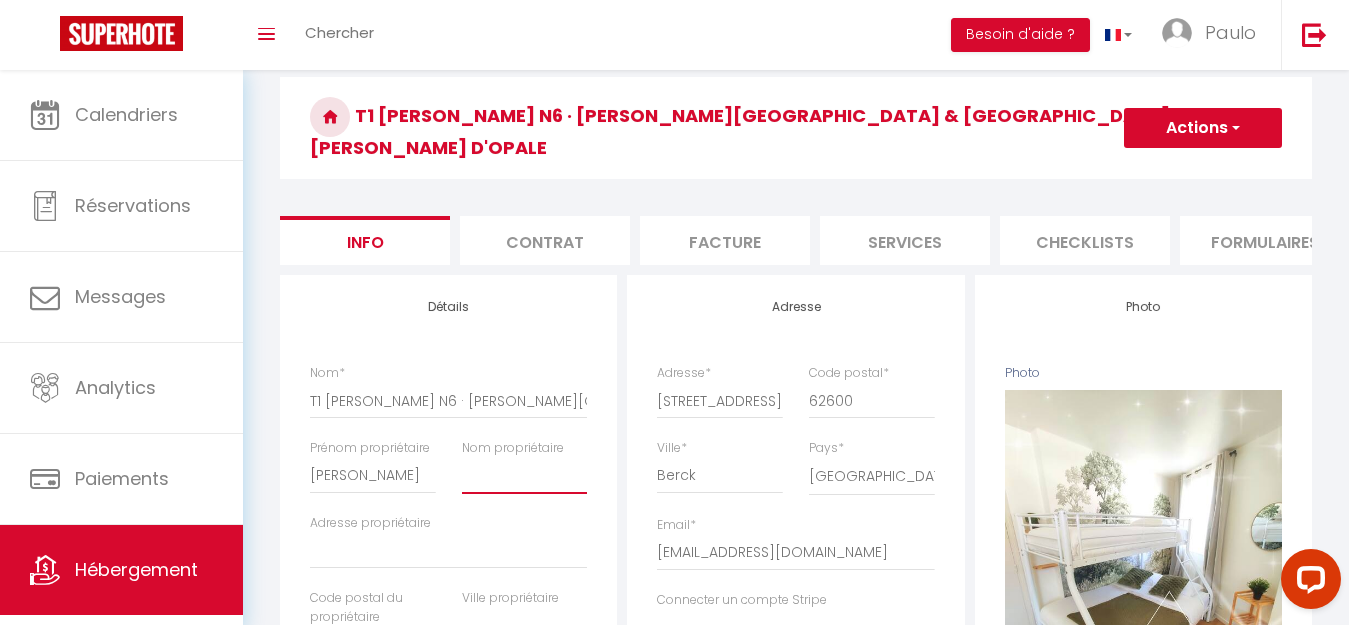 click on "Nom propriétaire" at bounding box center [525, 476] 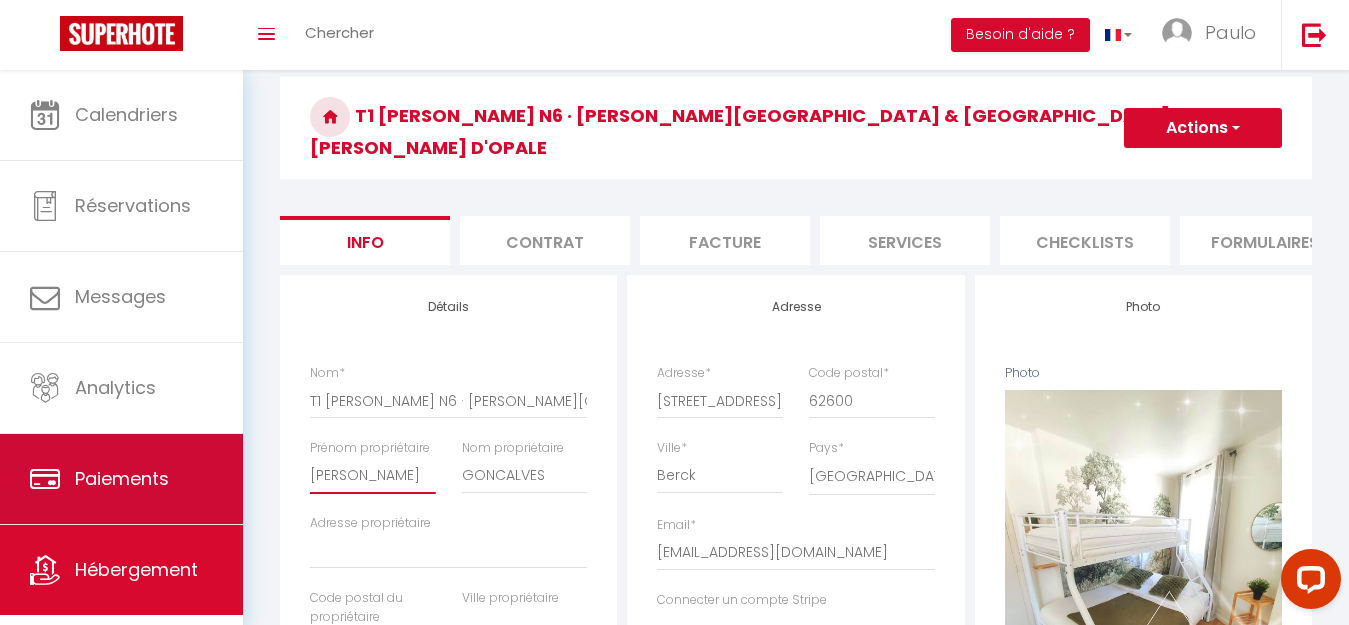 click on "Coaching SuperHote ce soir à 18h00, pour participer:  https://us02web.zoom.us/j/4667554618?pwd=QUhUTnBqenhNTG1HazhBOFJXWjRYUT09   ×     Toggle navigation       Toggle Search     Toggle menubar     Chercher   BUTTON
Besoin d'aide ?
Paulo   Paramètres        Équipe     Résultat de la recherche   Aucun résultat     Calendriers     Réservations     Messages     Analytics      Paiements     Hébergement     Notifications                 Résultat de la recherche   Id   Appart   Voyageur    Checkin   Checkout   Nuits   Pers.   Plateforme   Statut     Résultat de la recherche   Aucun résultat               Retourner vers    T1 BERCK N6 · Berck-Place & Le Touquet - Studio la Côte d'Opale
Actions
Enregistrer   Dupliquer   Supprimer   Importer les réservations
Info
Contrat
×" at bounding box center [674, 837] 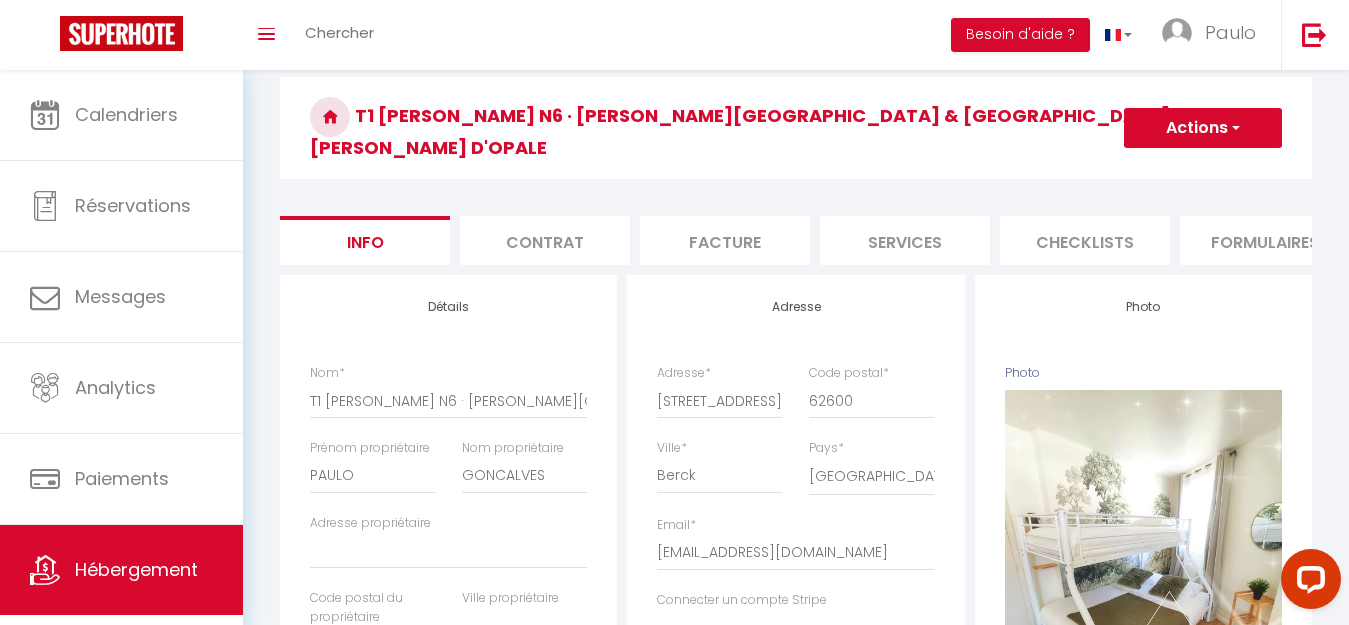 click on "Détails
Nom
*   T1 BERCK N6 · Berck-Place & Le Touquet - Studio la Côte d'Opale
Prénom propriétaire
PAULO
Nom propriétaire
GONCALVES
Adresse propriétaire
Code postal du propriétaire
Ville propriétaire
Catégorie d'hébergement
*
Apartments
Houses
Secondary units
*     *     *" at bounding box center (448, 949) 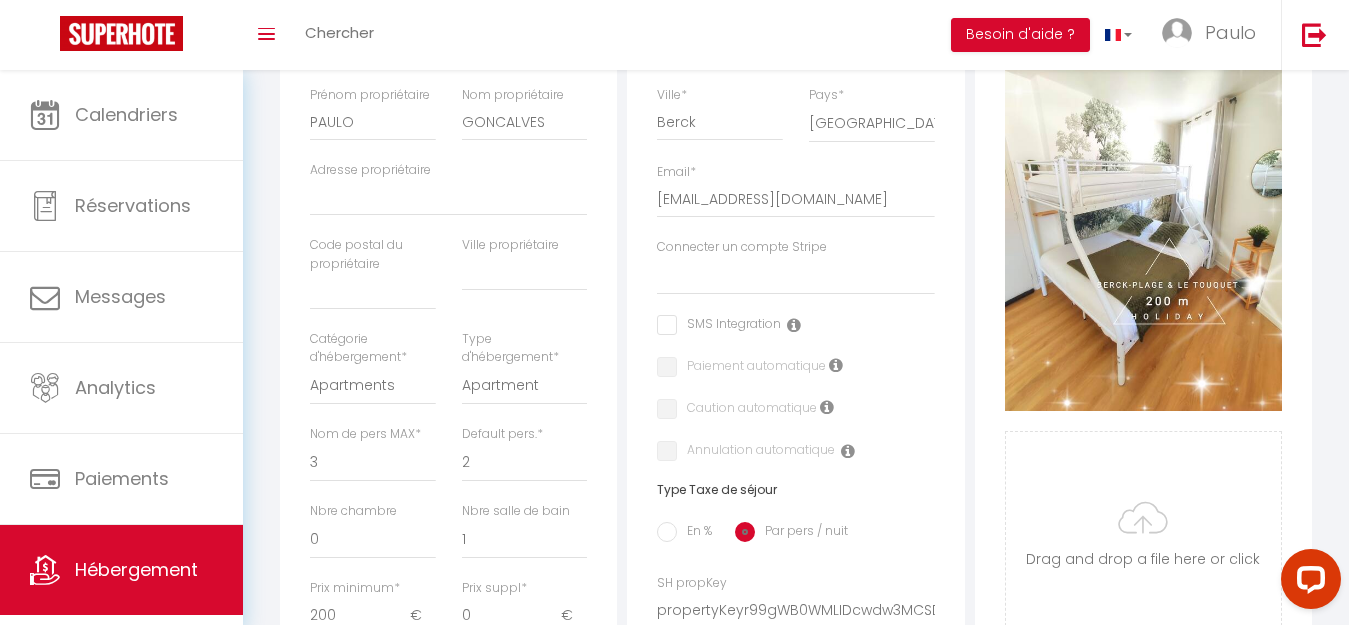 scroll, scrollTop: 470, scrollLeft: 0, axis: vertical 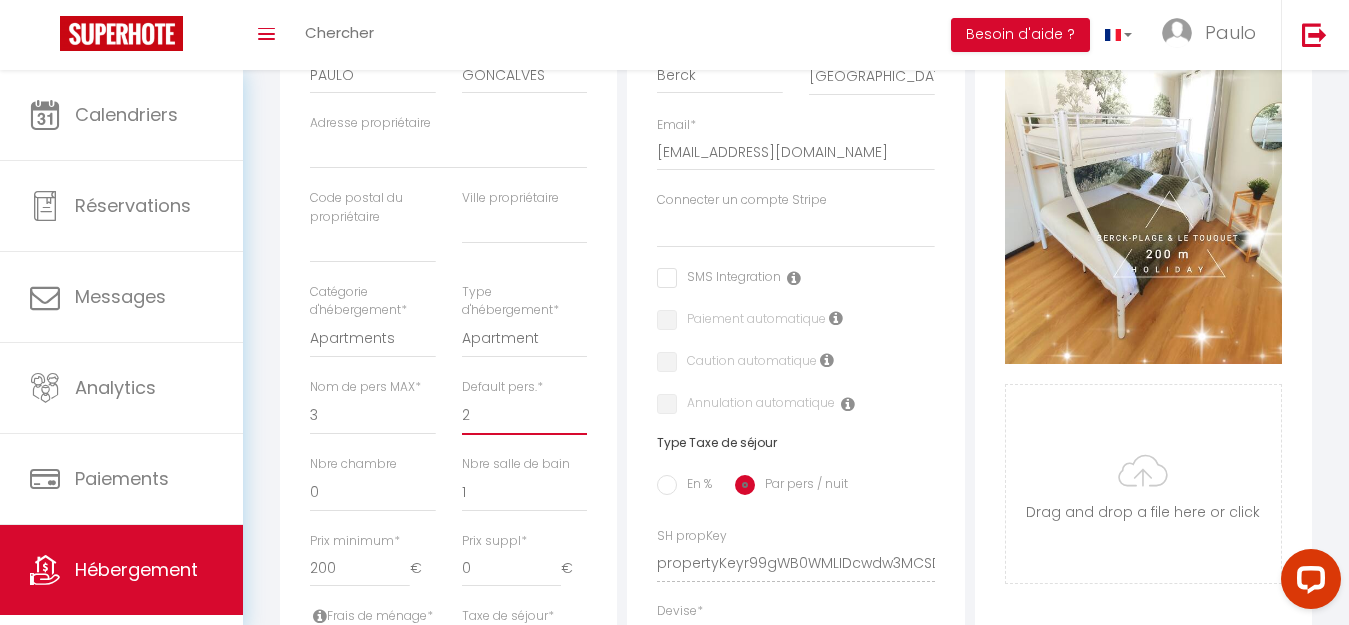 click on "1
2
3
4
5
6
7
8
9
10
11
12
13
14" at bounding box center [525, 416] 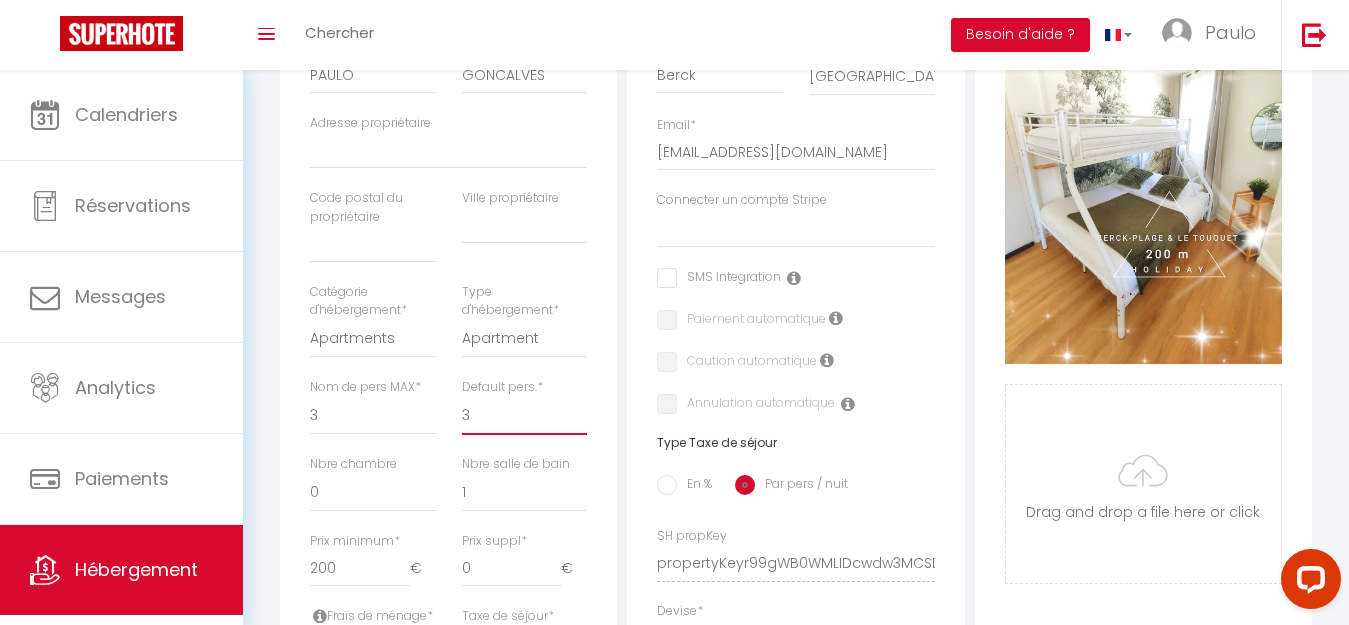 click on "1
2
3
4
5
6
7
8
9
10
11
12
13
14" at bounding box center (525, 416) 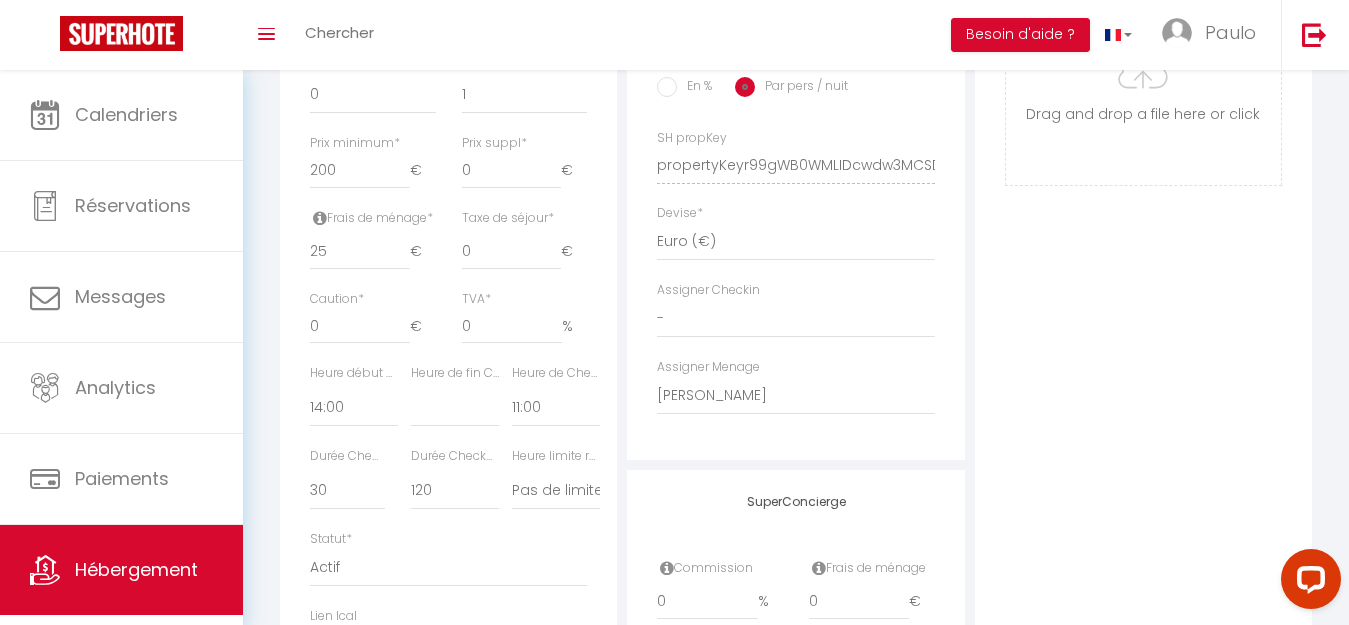 scroll, scrollTop: 870, scrollLeft: 0, axis: vertical 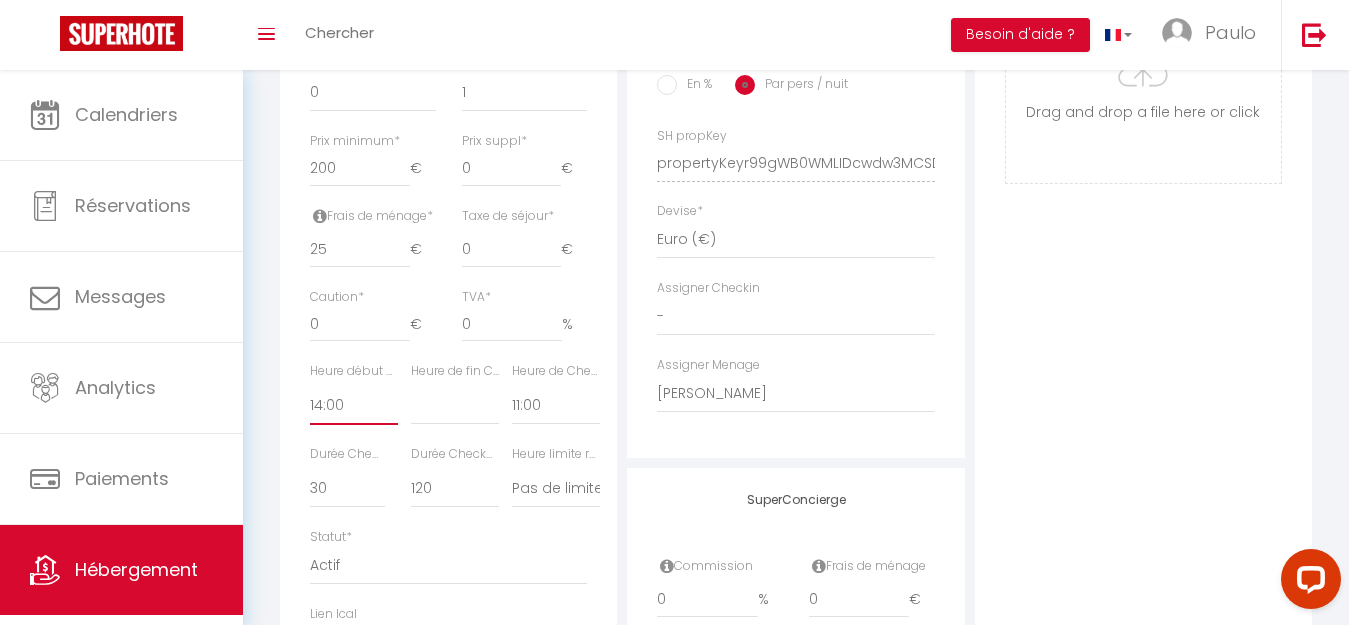 click on "00:00
00:15
00:30
00:45
01:00
01:15
01:30
01:45
02:00
02:15
02:30
02:45
03:00" at bounding box center [354, 406] 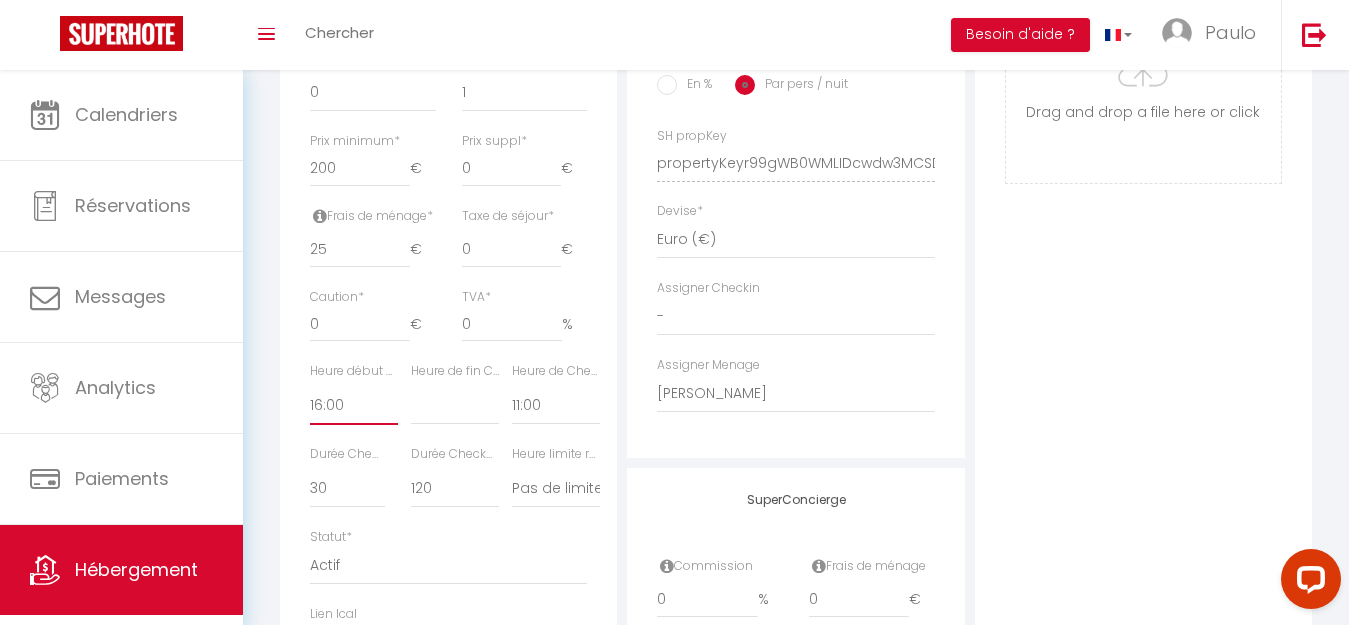 click on "00:00
00:15
00:30
00:45
01:00
01:15
01:30
01:45
02:00
02:15
02:30
02:45
03:00" at bounding box center (354, 406) 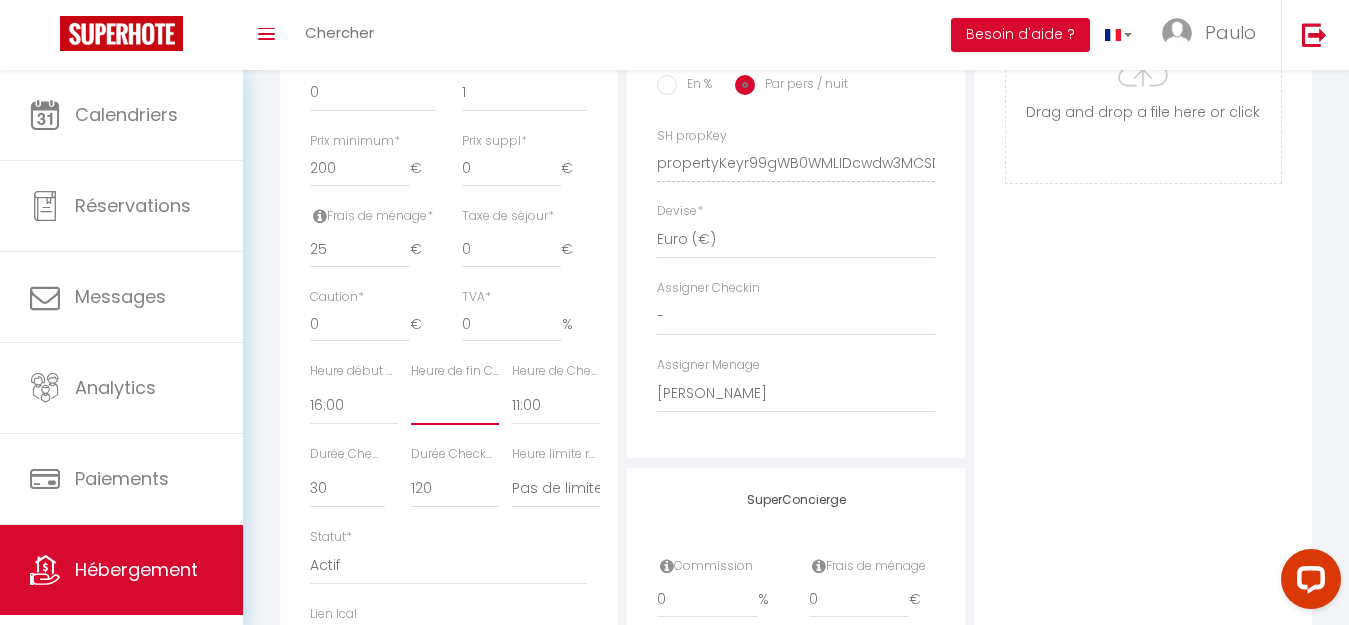 click on "00:00
00:15
00:30
00:45
01:00
01:15
01:30
01:45
02:00
02:15
02:30
02:45
03:00" at bounding box center [455, 406] 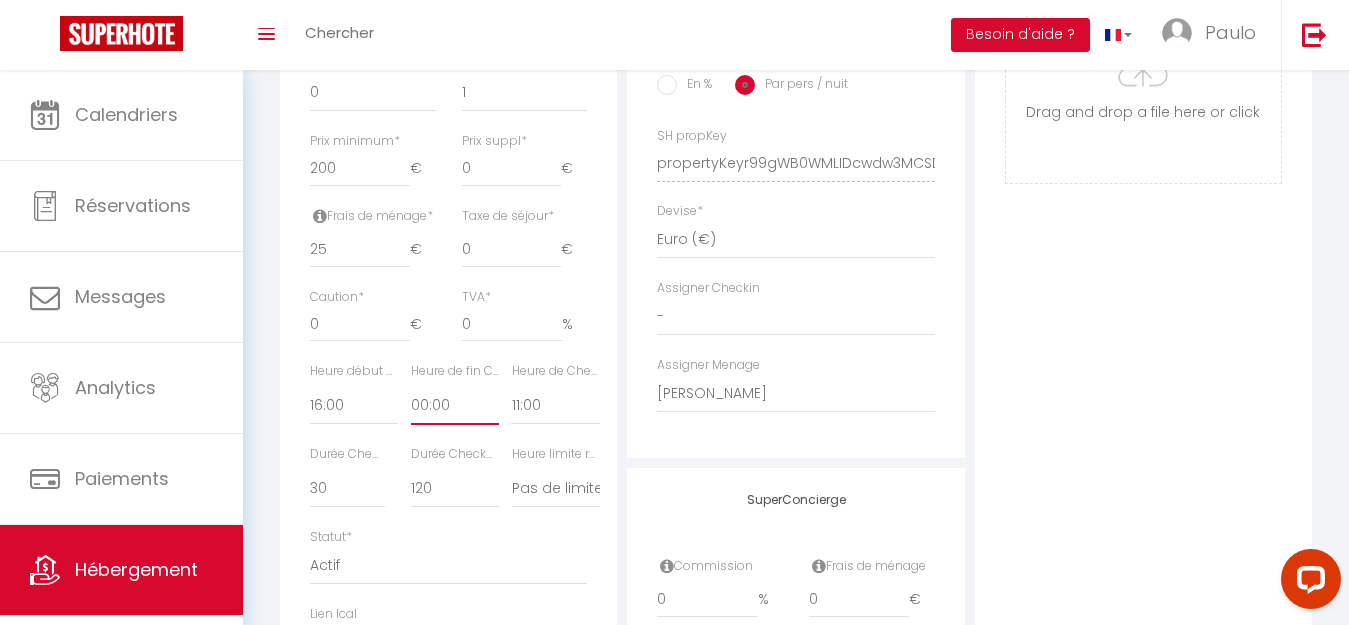 click on "00:00
00:15
00:30
00:45
01:00
01:15
01:30
01:45
02:00
02:15
02:30
02:45
03:00" at bounding box center [455, 406] 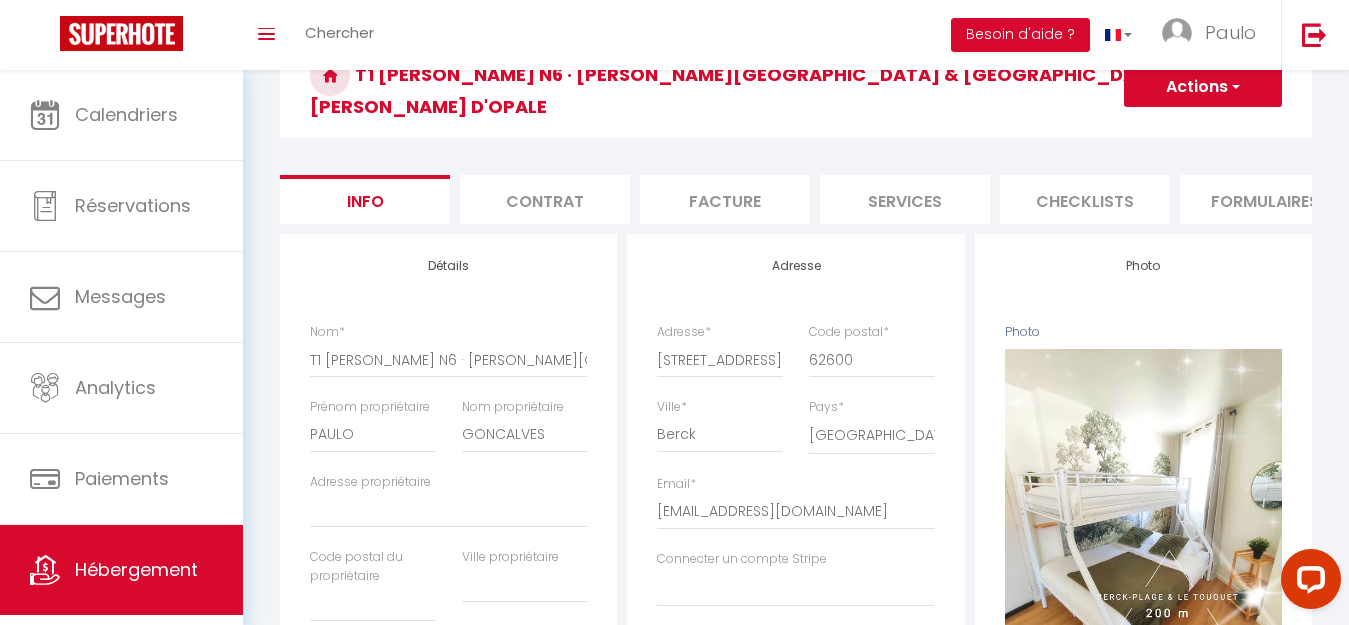 scroll, scrollTop: 0, scrollLeft: 0, axis: both 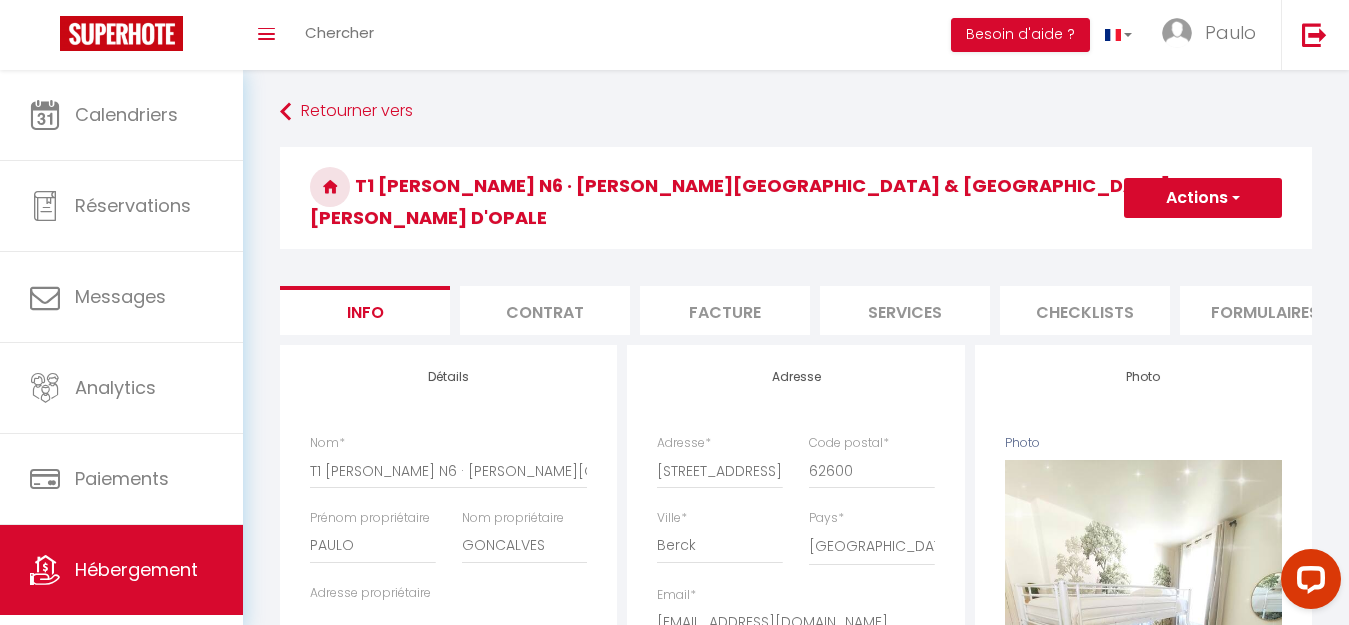click on "Actions" at bounding box center [1203, 198] 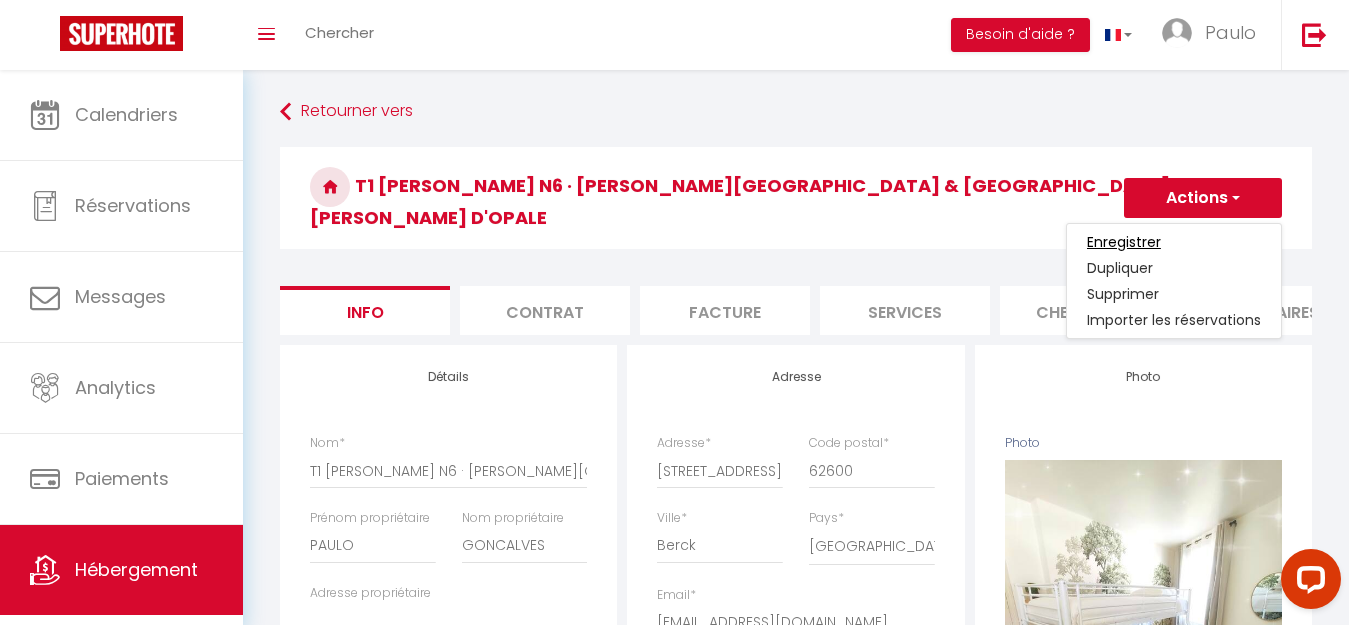click on "Enregistrer" at bounding box center (1124, 242) 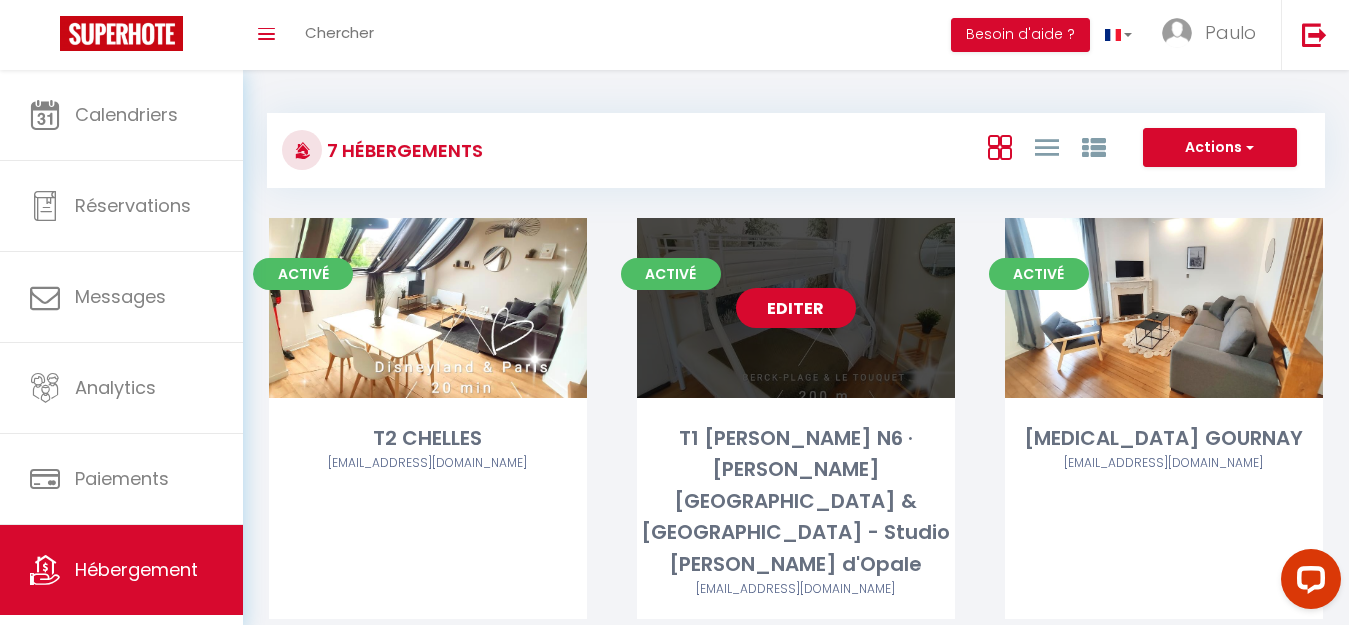 click on "Editer" at bounding box center [796, 308] 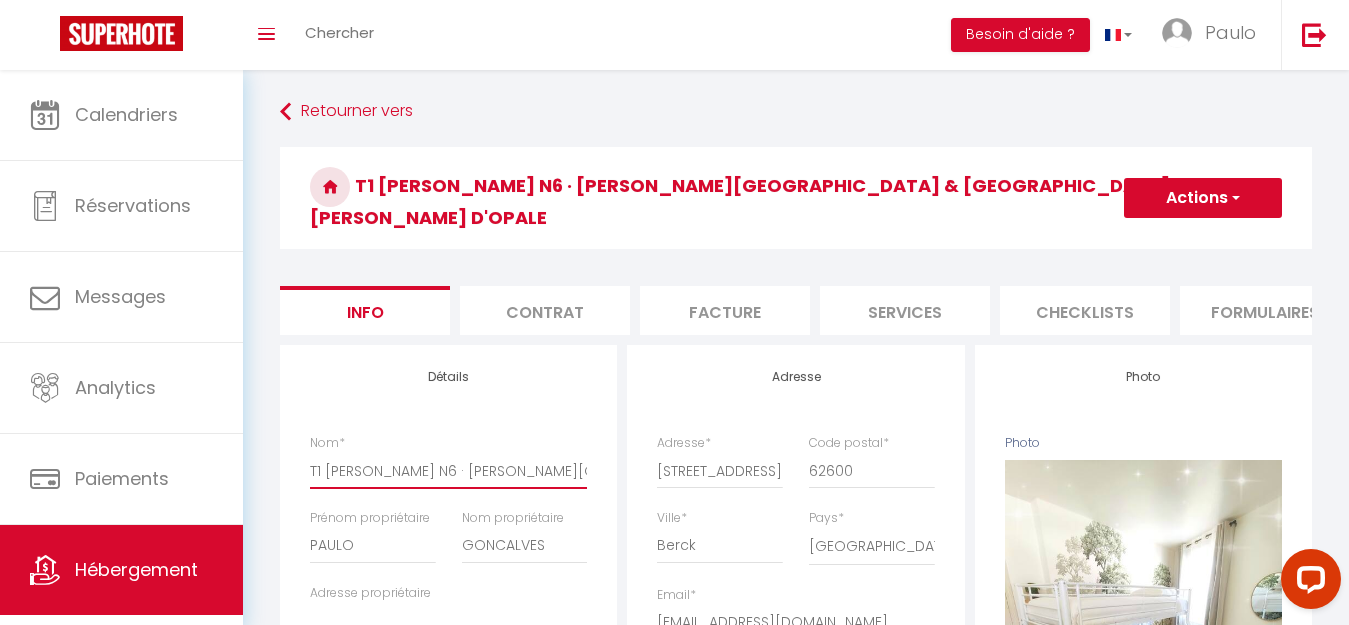click on "T1 BERCK N6 · Berck-Place & Le Touquet - Studio la Côte d'Opale" at bounding box center (448, 471) 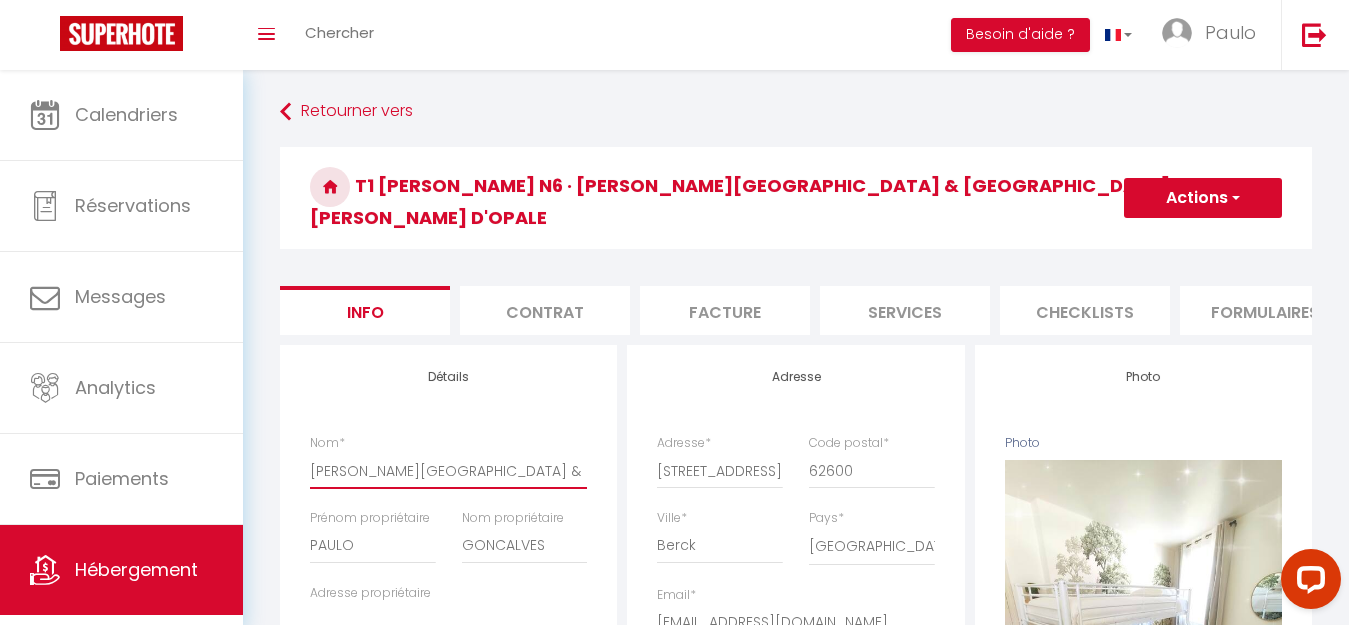 drag, startPoint x: 391, startPoint y: 462, endPoint x: 657, endPoint y: 467, distance: 266.047 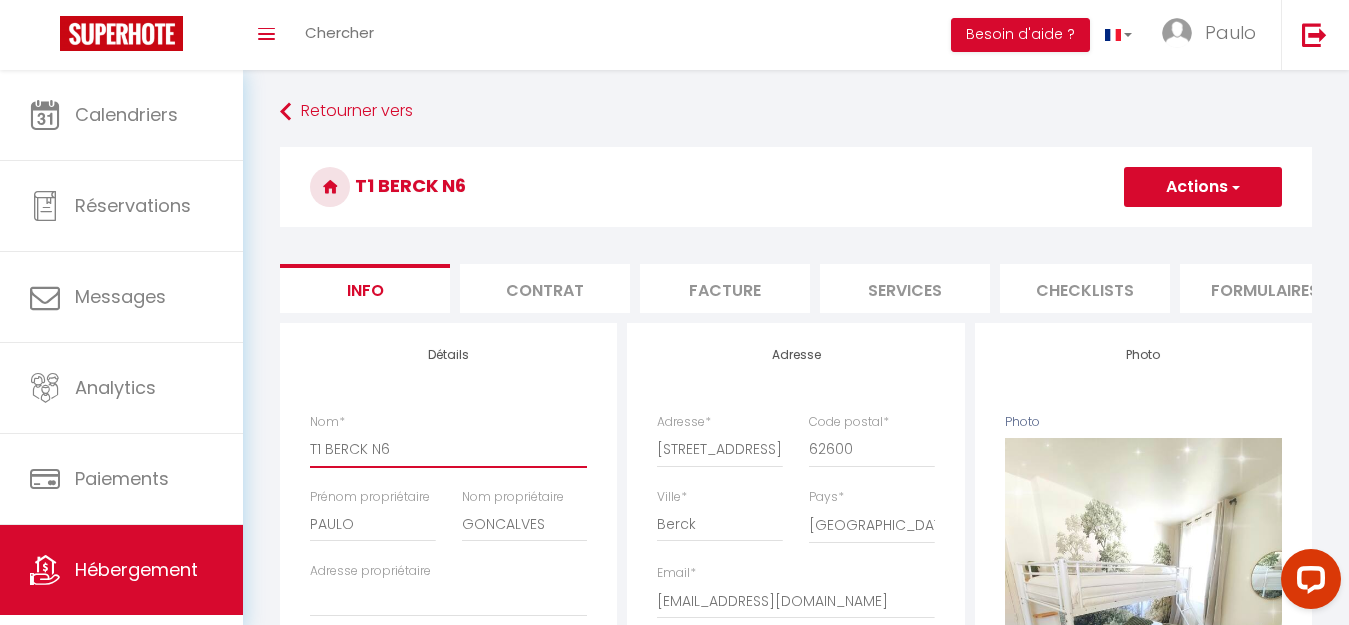 scroll, scrollTop: 0, scrollLeft: 0, axis: both 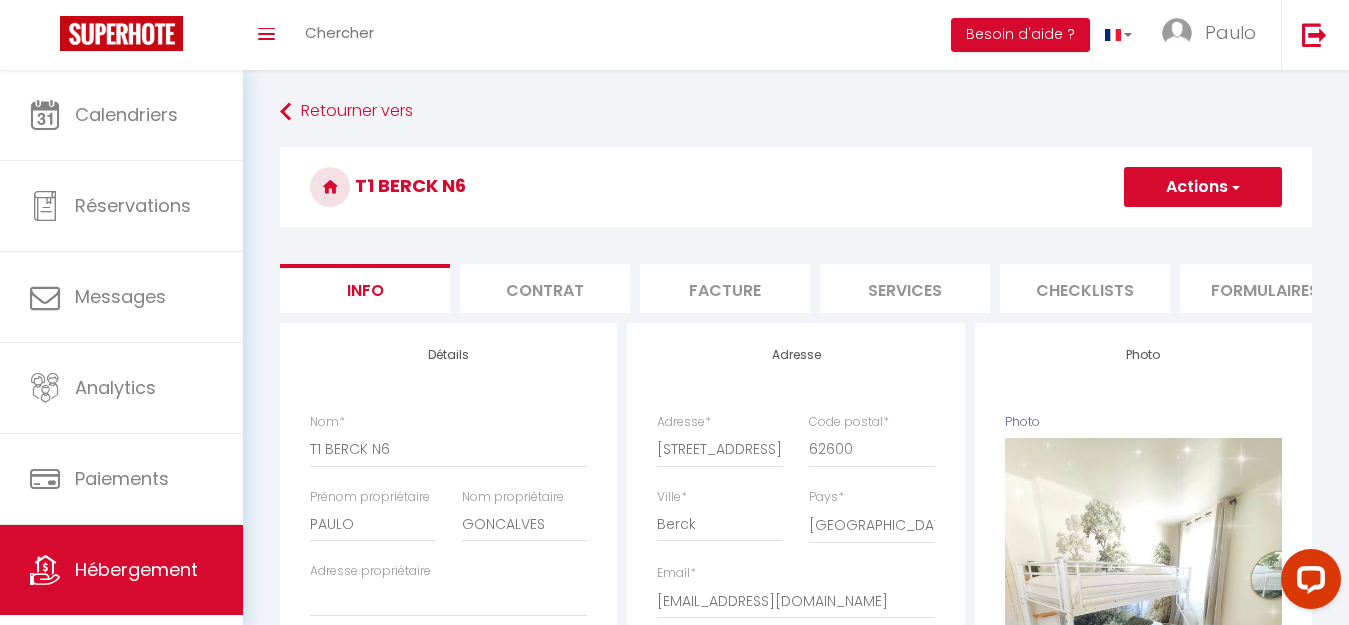 click on "Actions" at bounding box center (1203, 187) 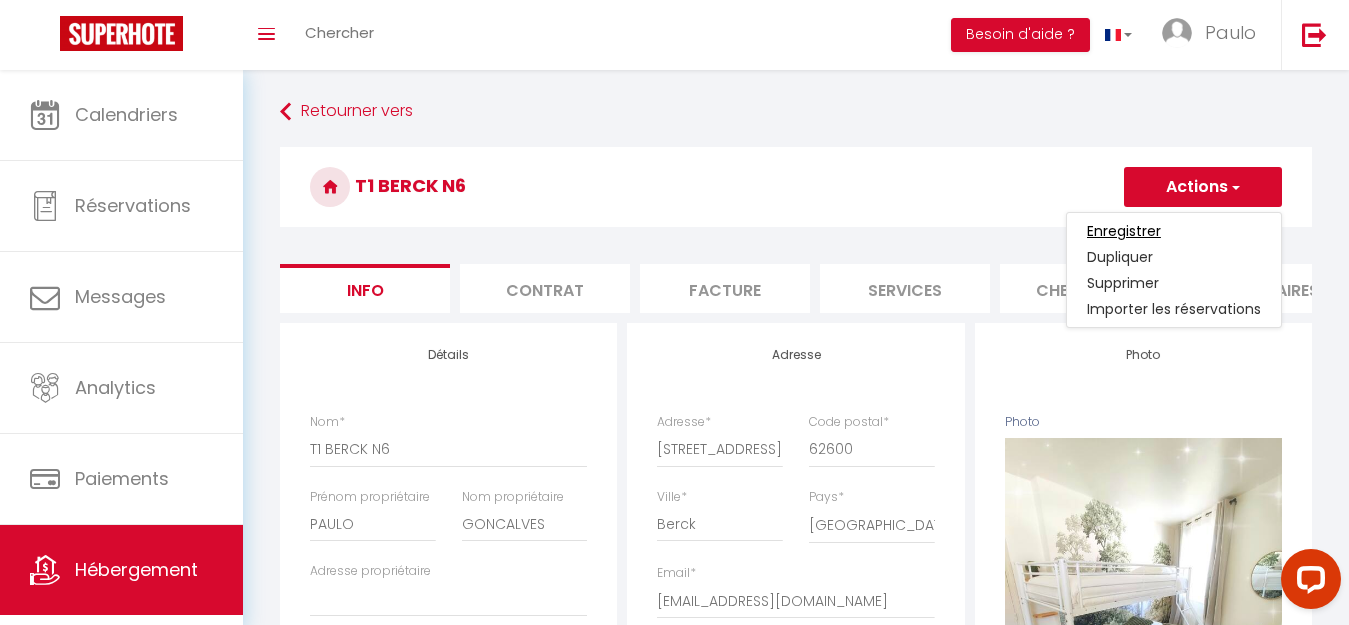 click on "Enregistrer" at bounding box center [1124, 231] 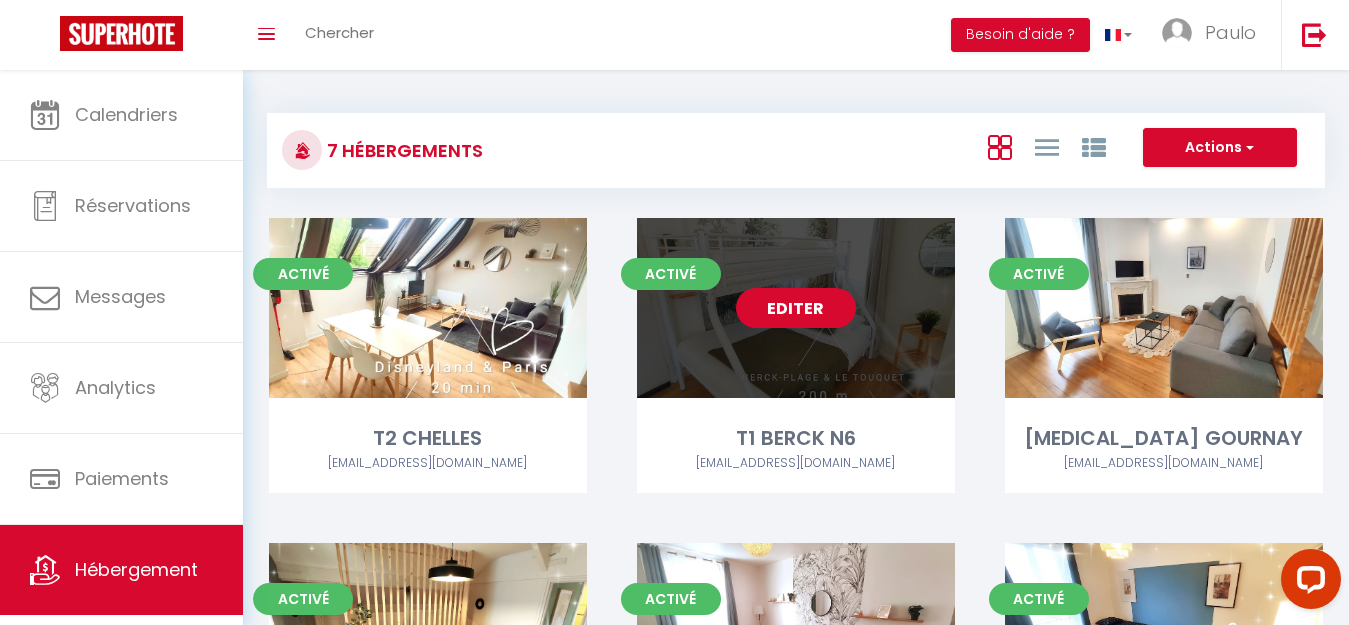 click on "Editer" at bounding box center (796, 308) 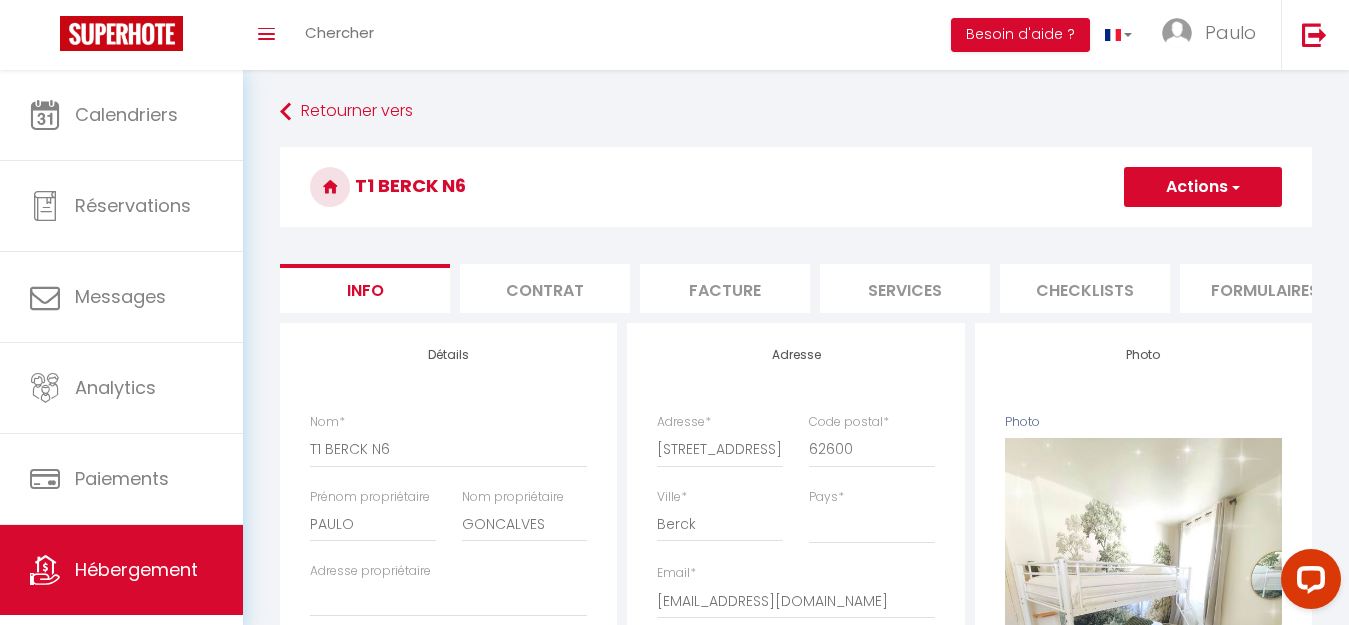 click on "Services" at bounding box center (905, 288) 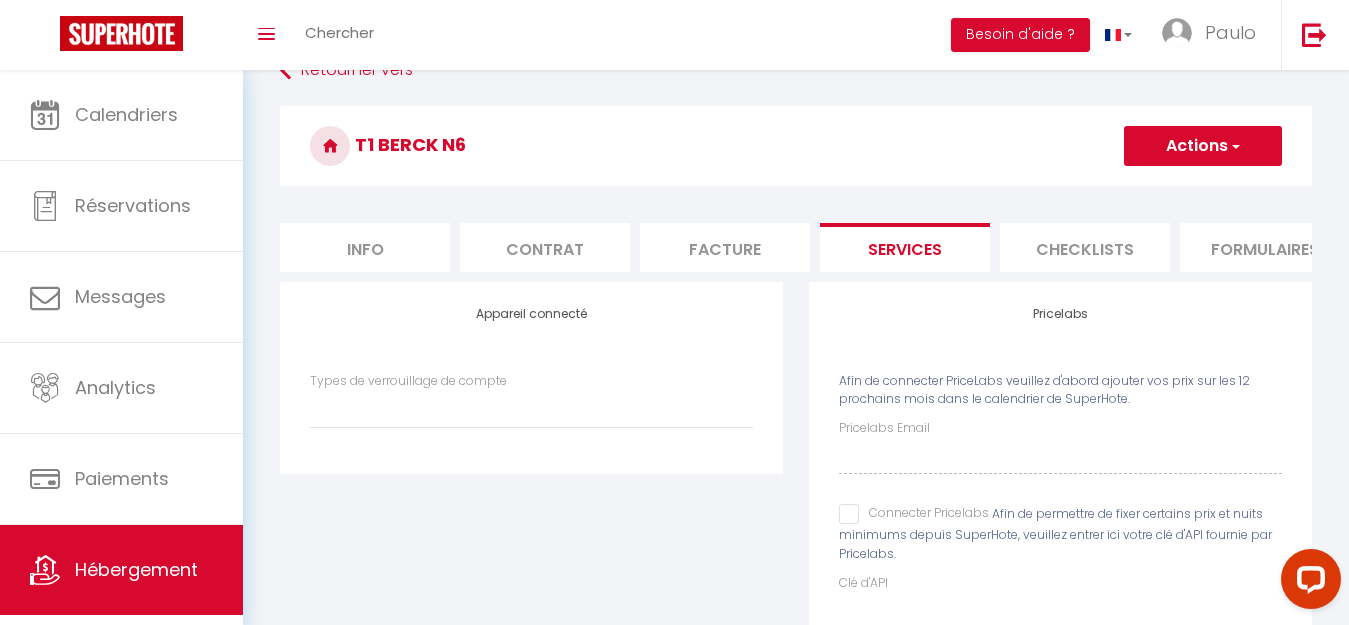 scroll, scrollTop: 0, scrollLeft: 0, axis: both 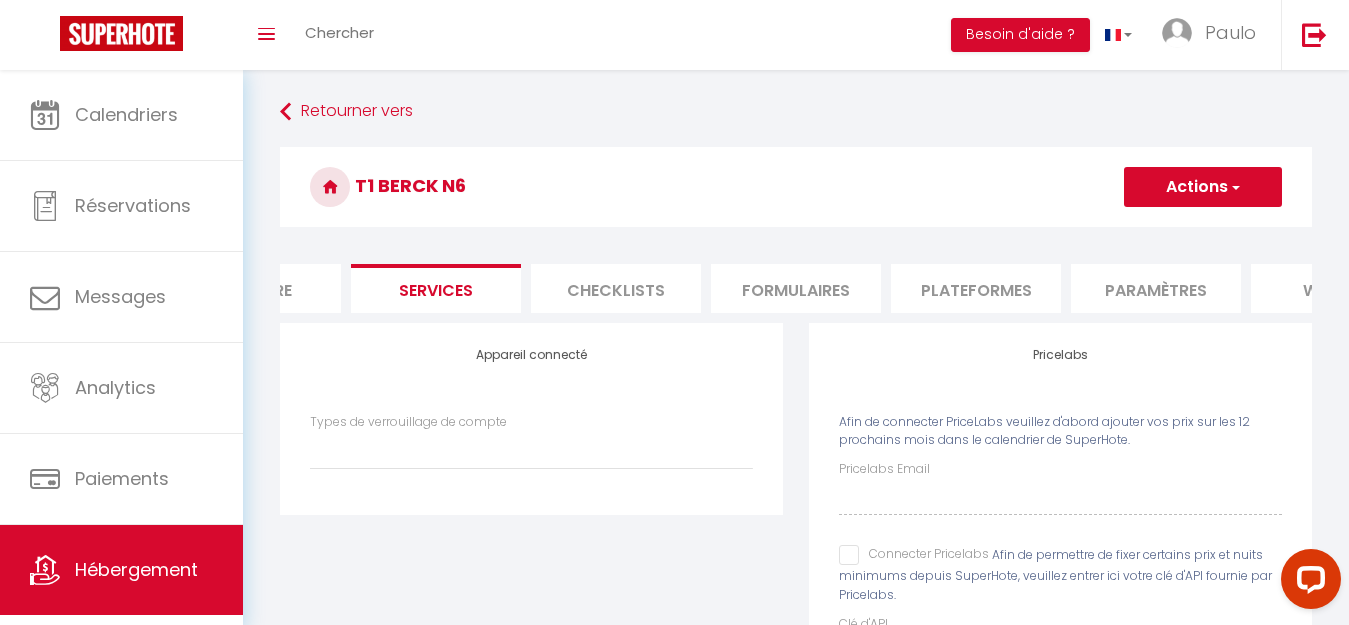 click on "Checklists" at bounding box center [616, 288] 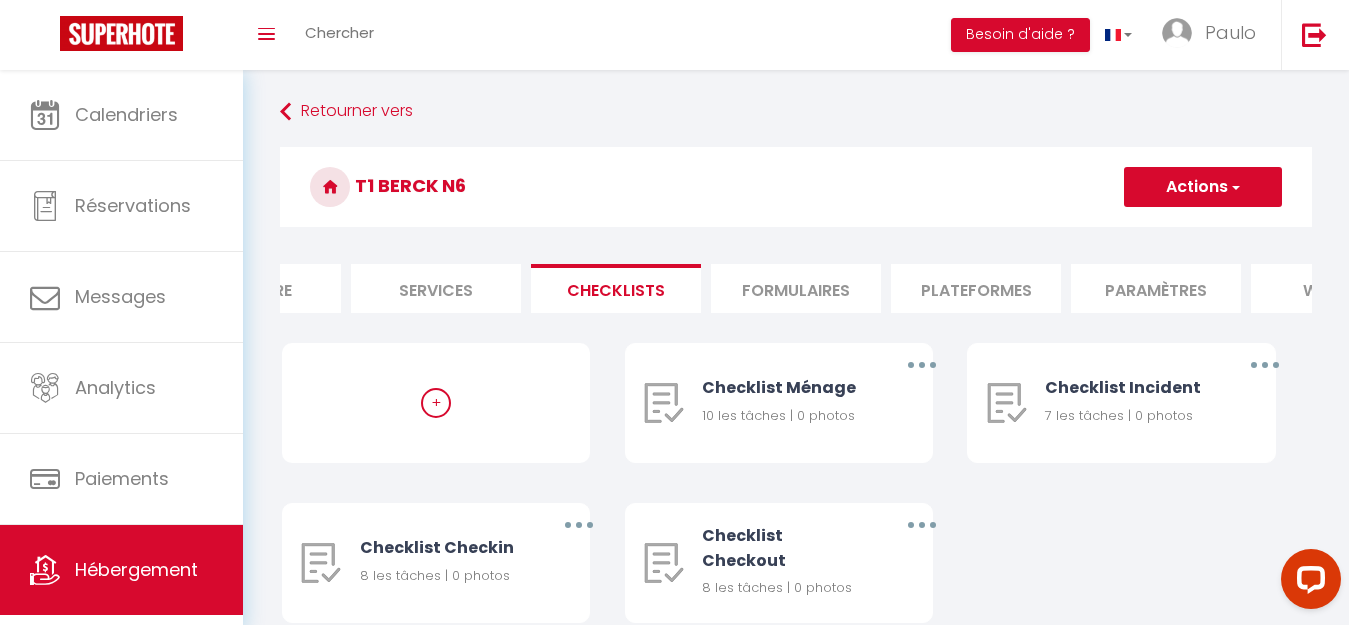 click on "Formulaires" at bounding box center (796, 288) 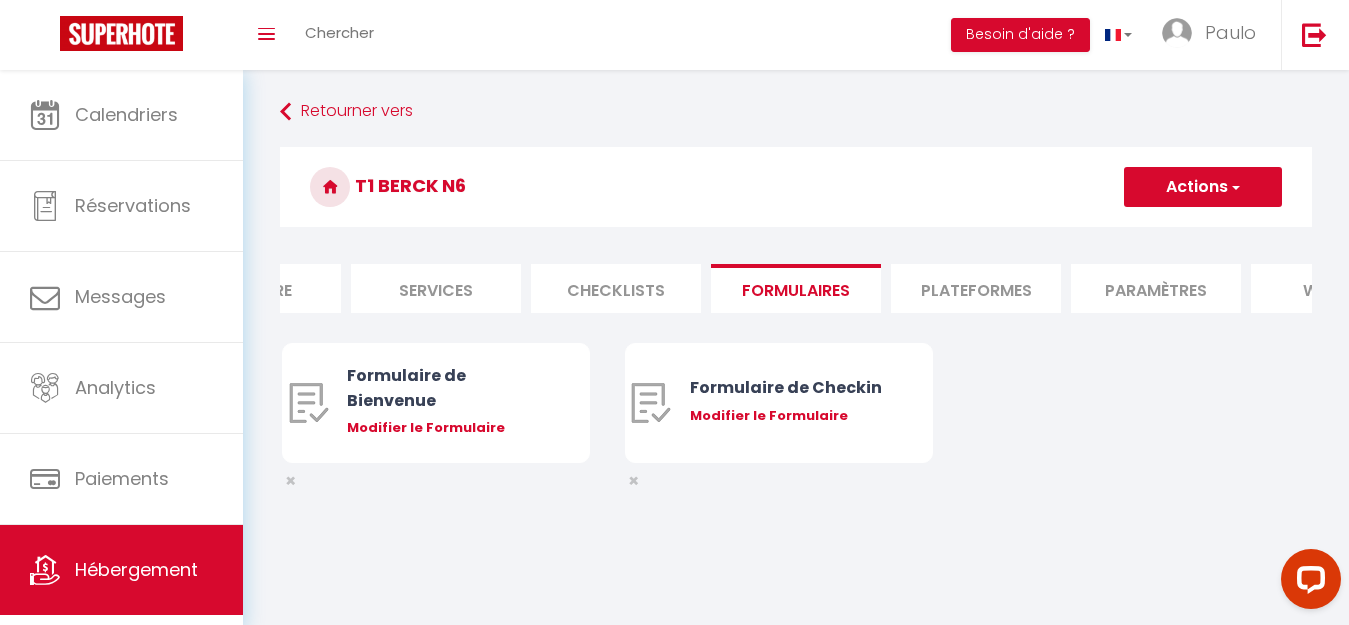 click on "Plateformes" at bounding box center [976, 288] 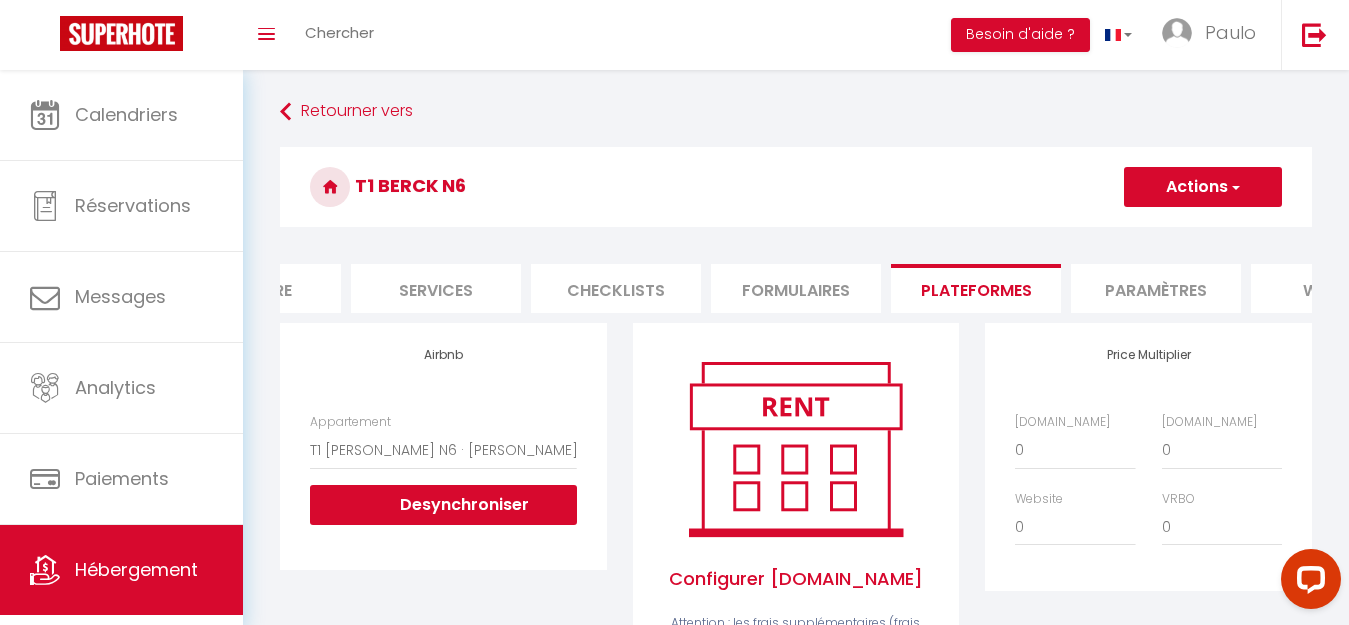 scroll, scrollTop: 100, scrollLeft: 0, axis: vertical 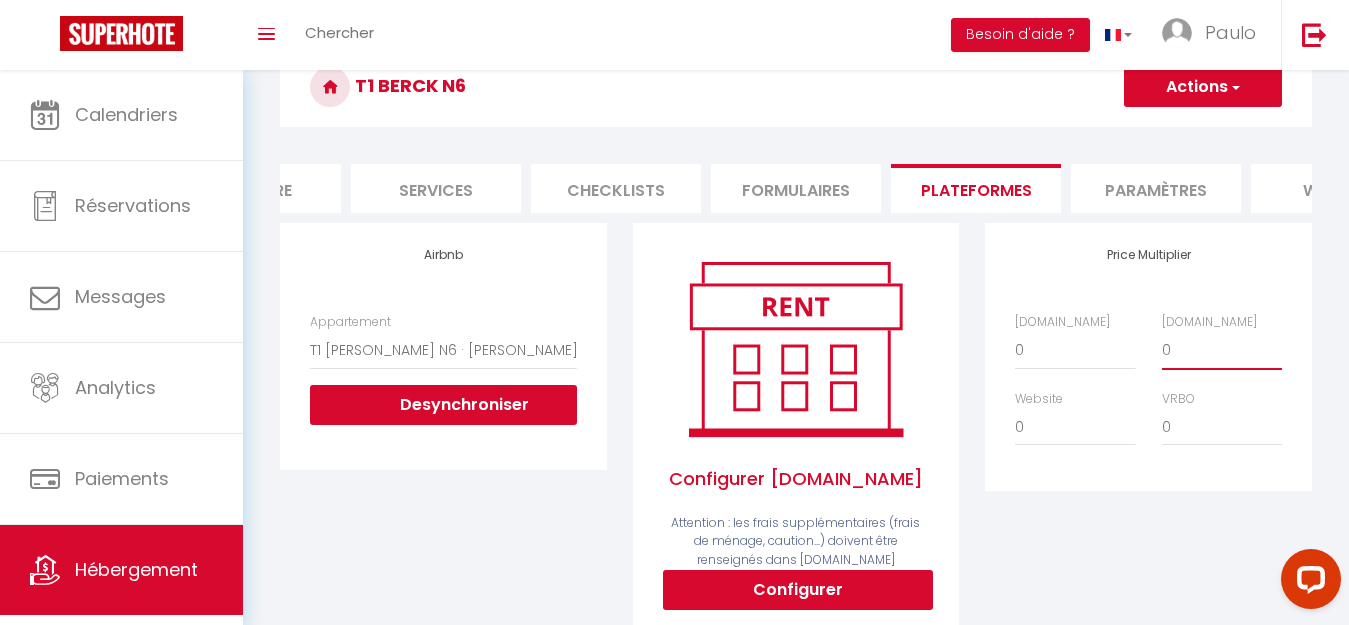 click on "0
+ 1 %
+ 2 %
+ 3 %
+ 4 %
+ 5 %
+ 6 %
+ 7 %
+ 8 %
+ 9 %" at bounding box center (1222, 350) 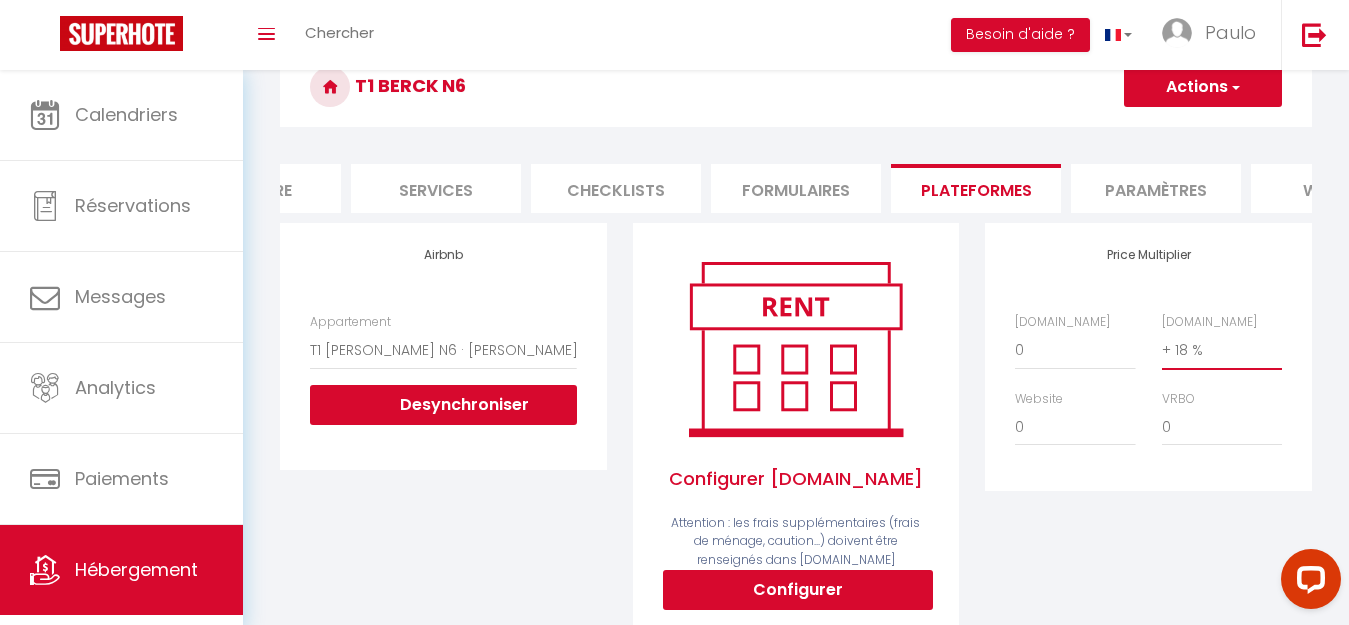 click on "0
+ 1 %
+ 2 %
+ 3 %
+ 4 %
+ 5 %
+ 6 %
+ 7 %
+ 8 %
+ 9 %" at bounding box center (1222, 350) 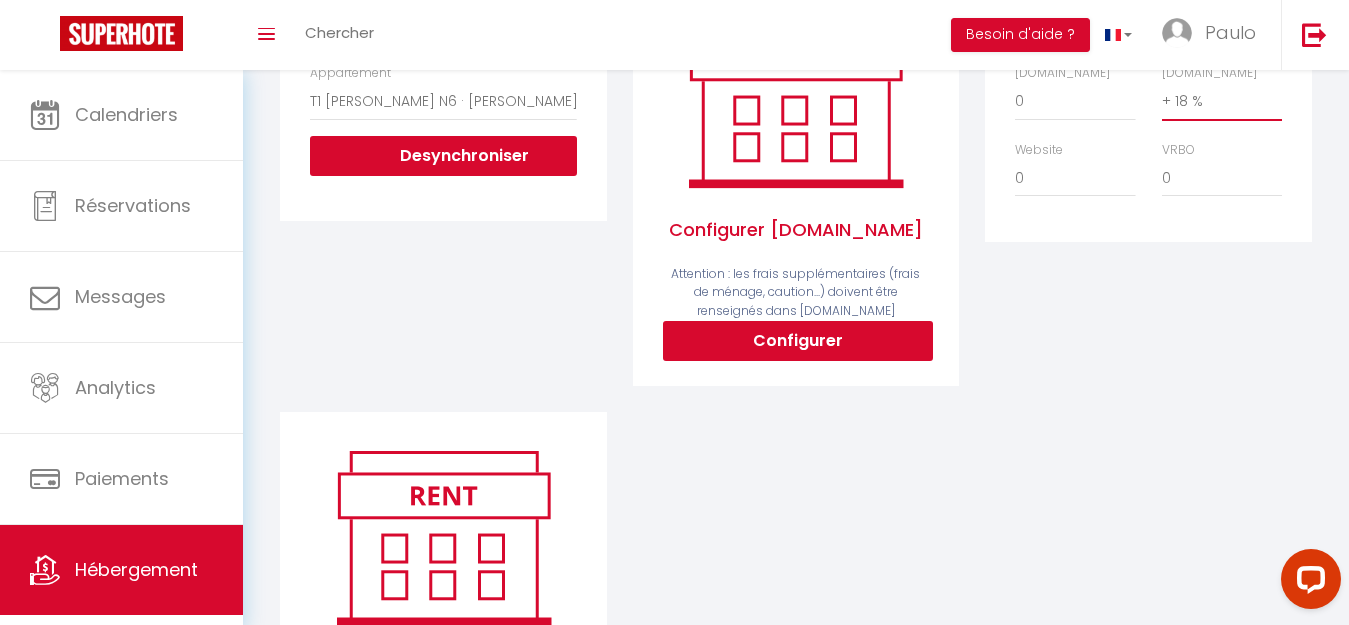 scroll, scrollTop: 0, scrollLeft: 0, axis: both 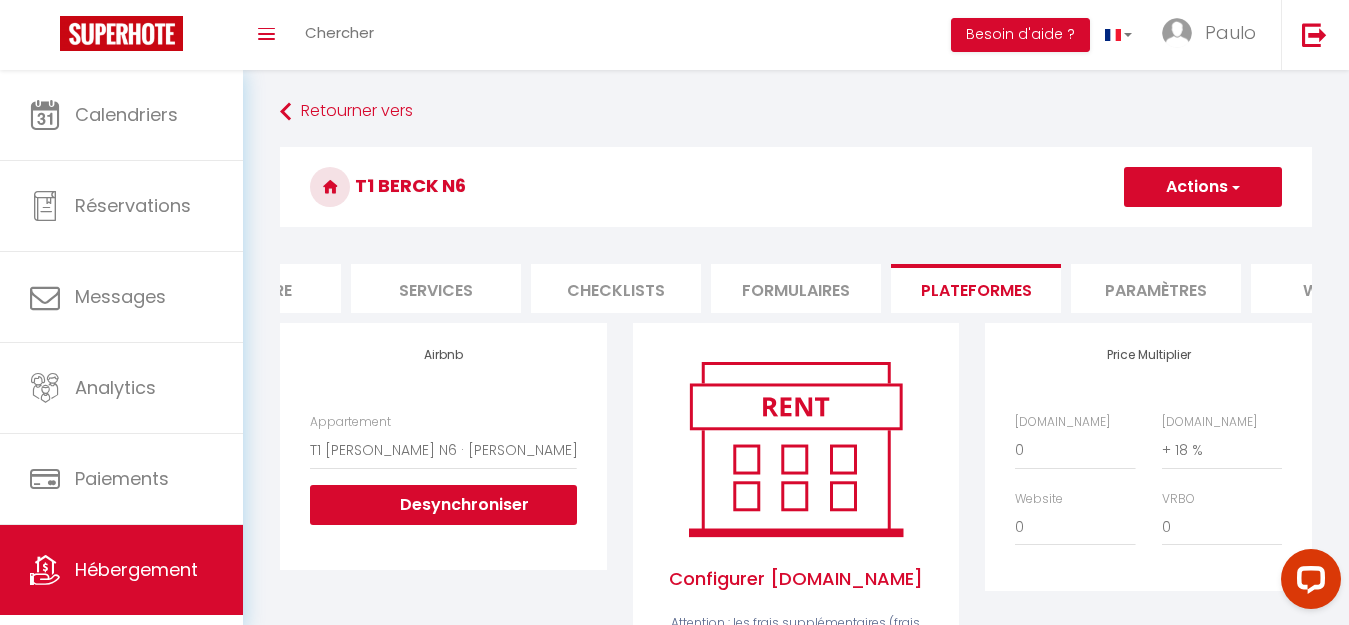 click on "Paramètres" at bounding box center (1156, 288) 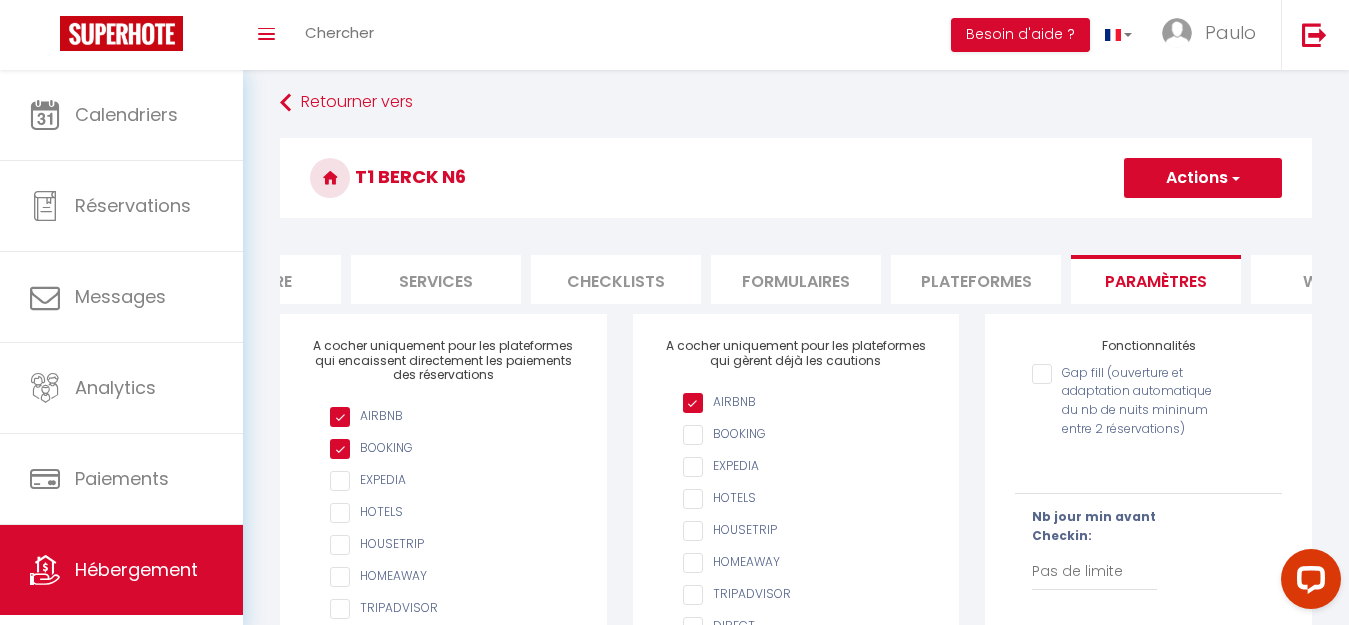 scroll, scrollTop: 0, scrollLeft: 0, axis: both 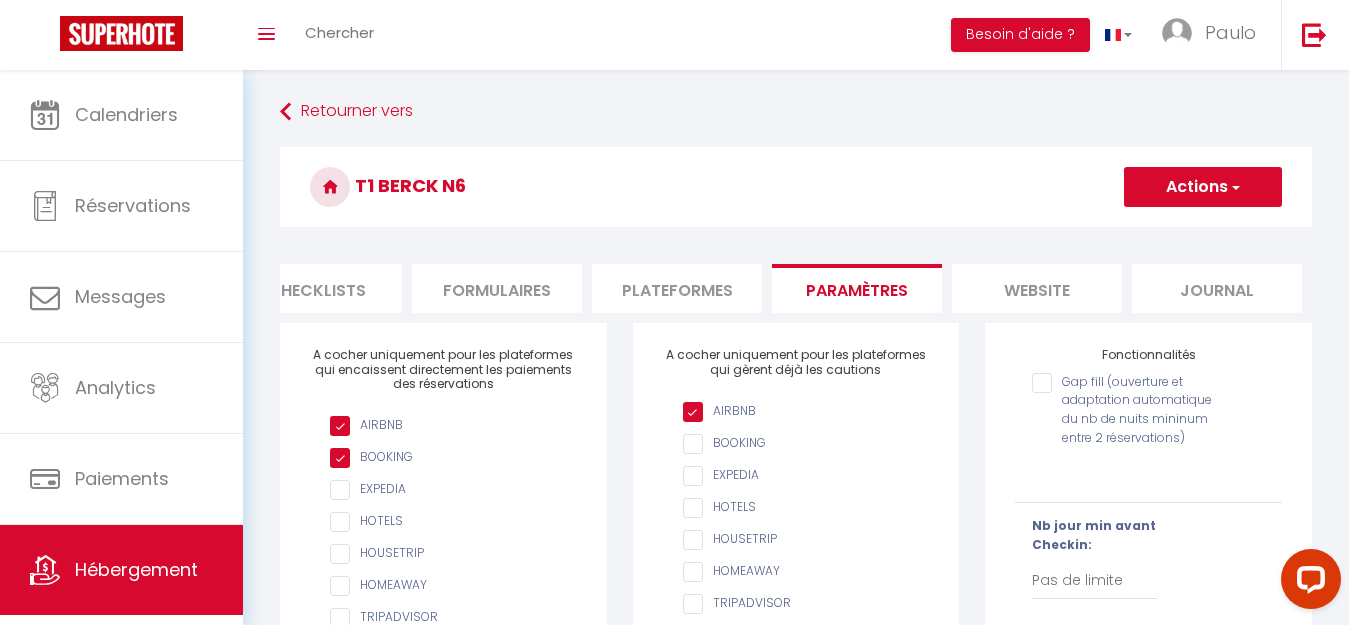 drag, startPoint x: 1060, startPoint y: 293, endPoint x: 1076, endPoint y: 303, distance: 18.867962 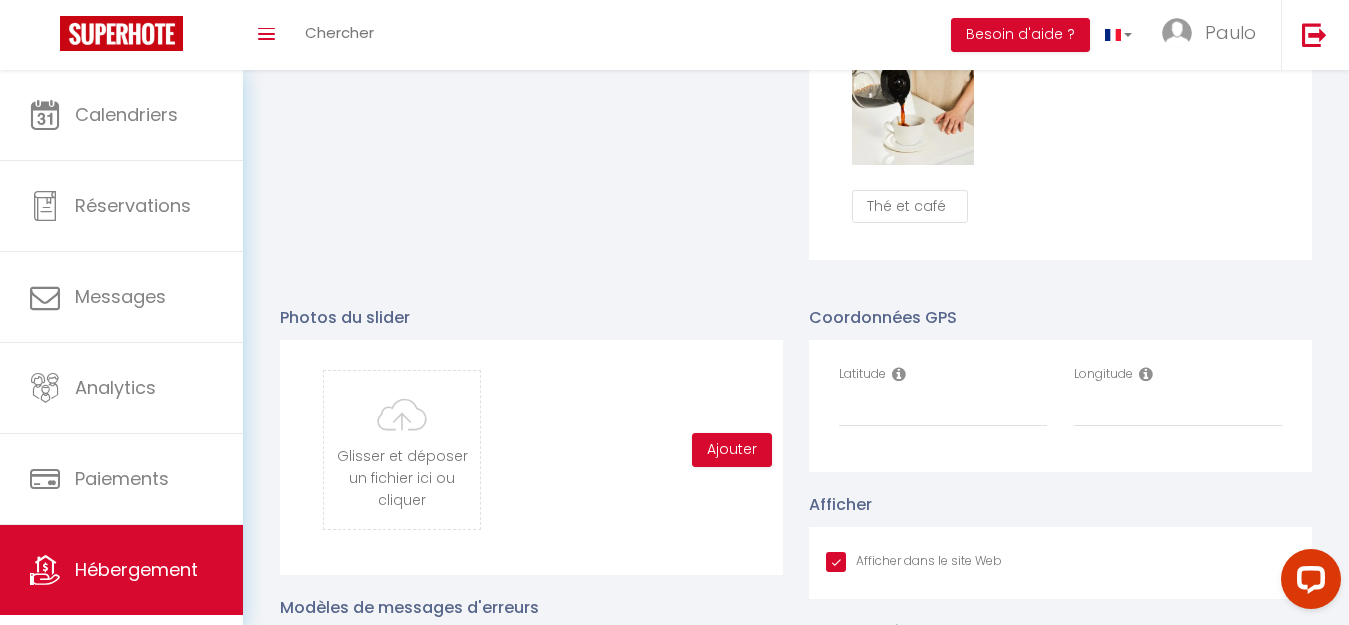 scroll, scrollTop: 1899, scrollLeft: 0, axis: vertical 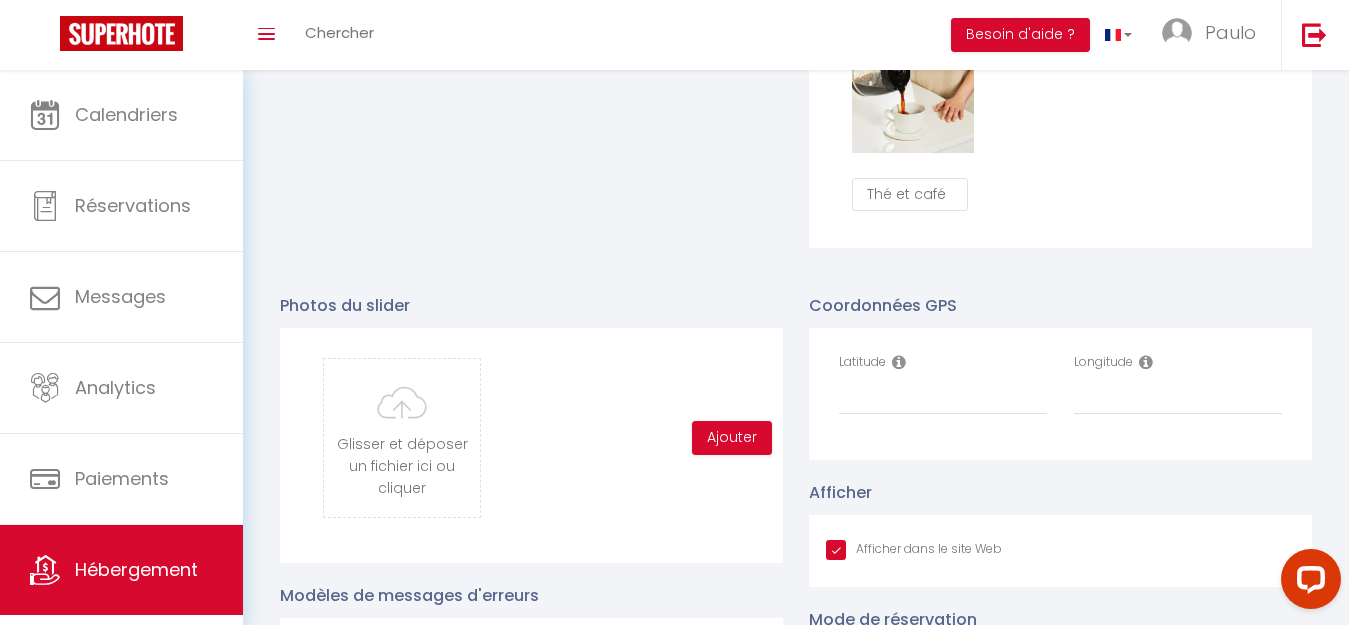 click on "Latitude" at bounding box center [943, 384] 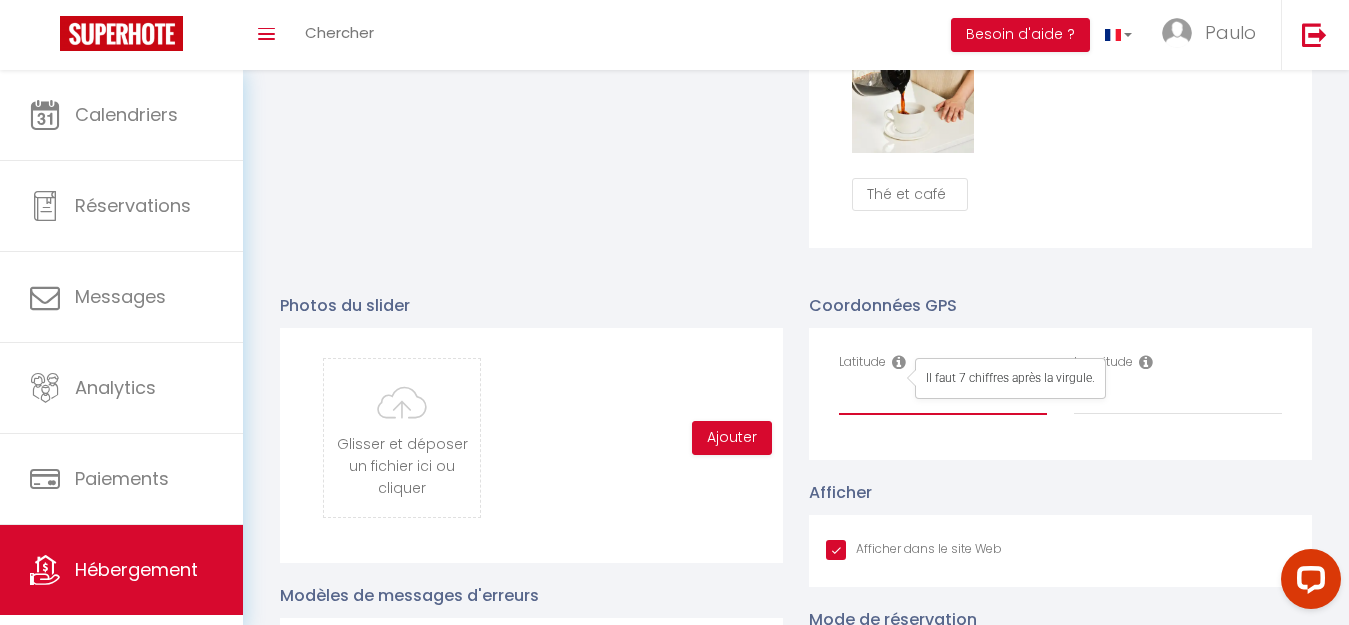 click on "Latitude" at bounding box center [943, 397] 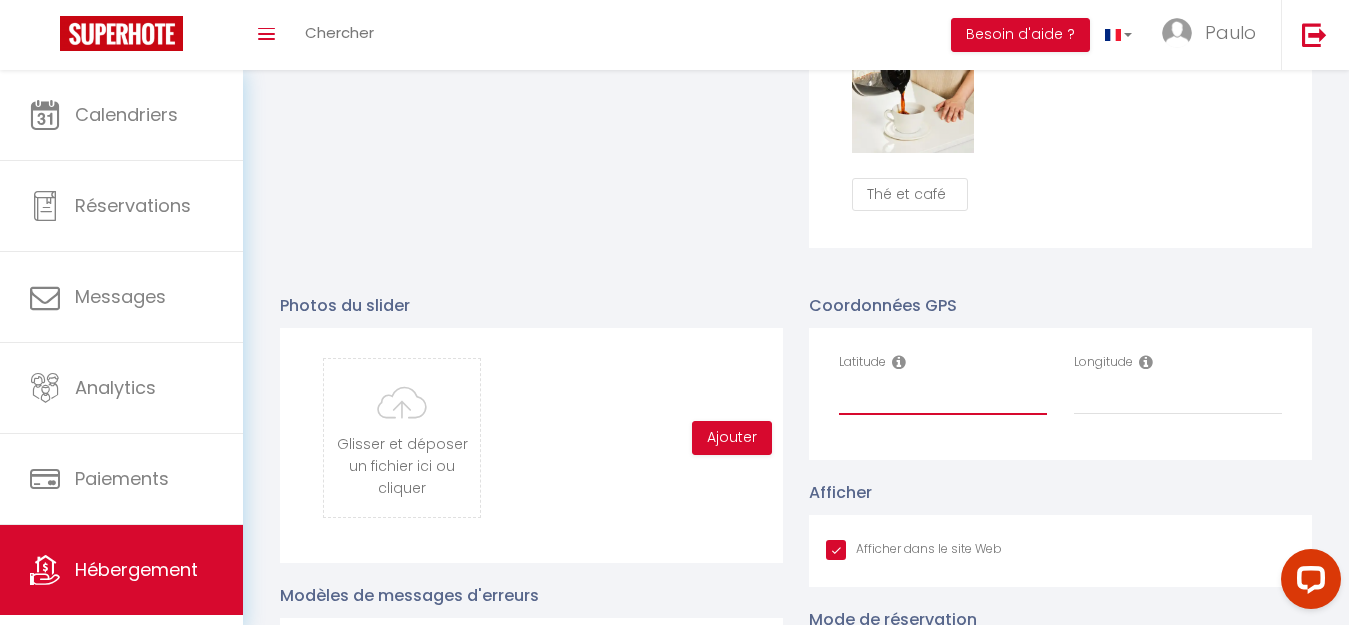 paste on "50.4037055" 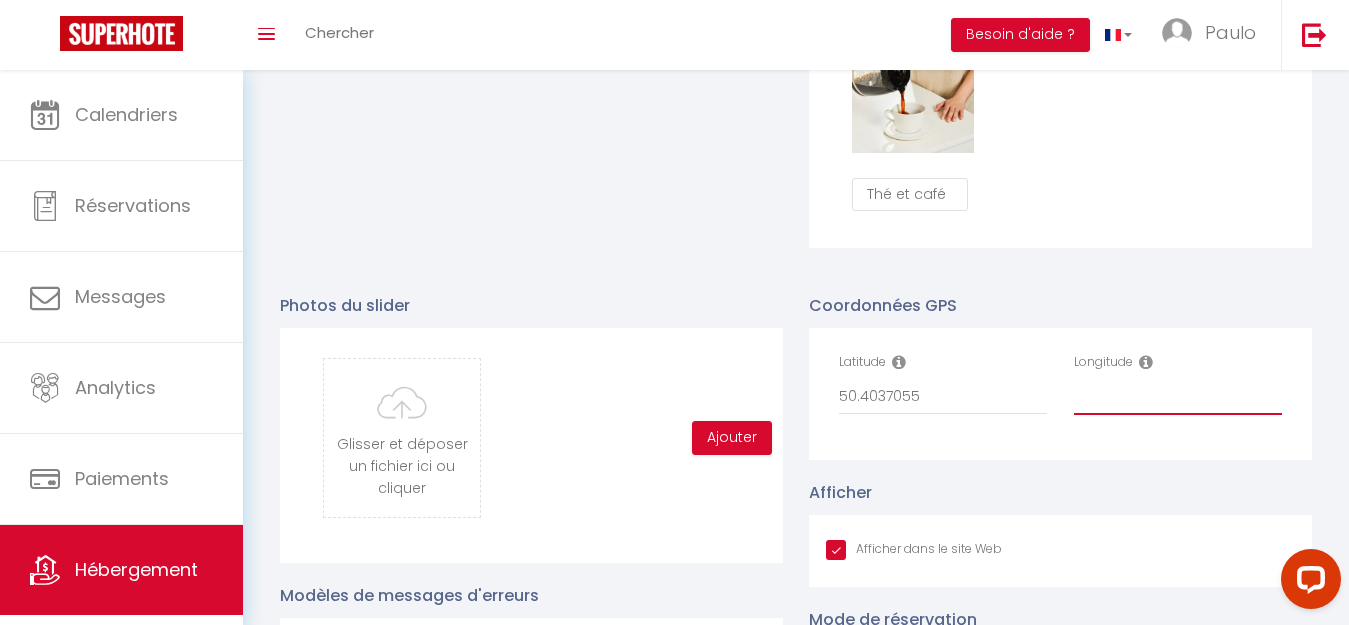 click on "Longitude" at bounding box center (1178, 397) 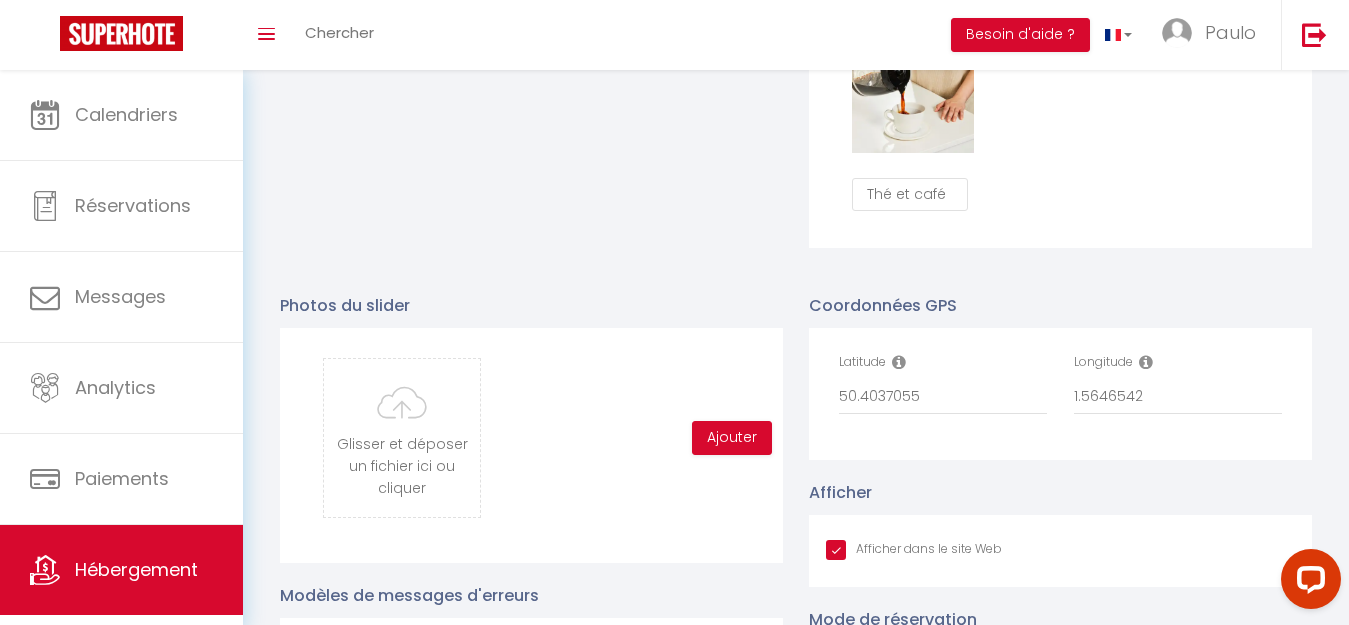 click on "Latitude
50.4037055
Longitude
1.5646542" at bounding box center (1060, 394) 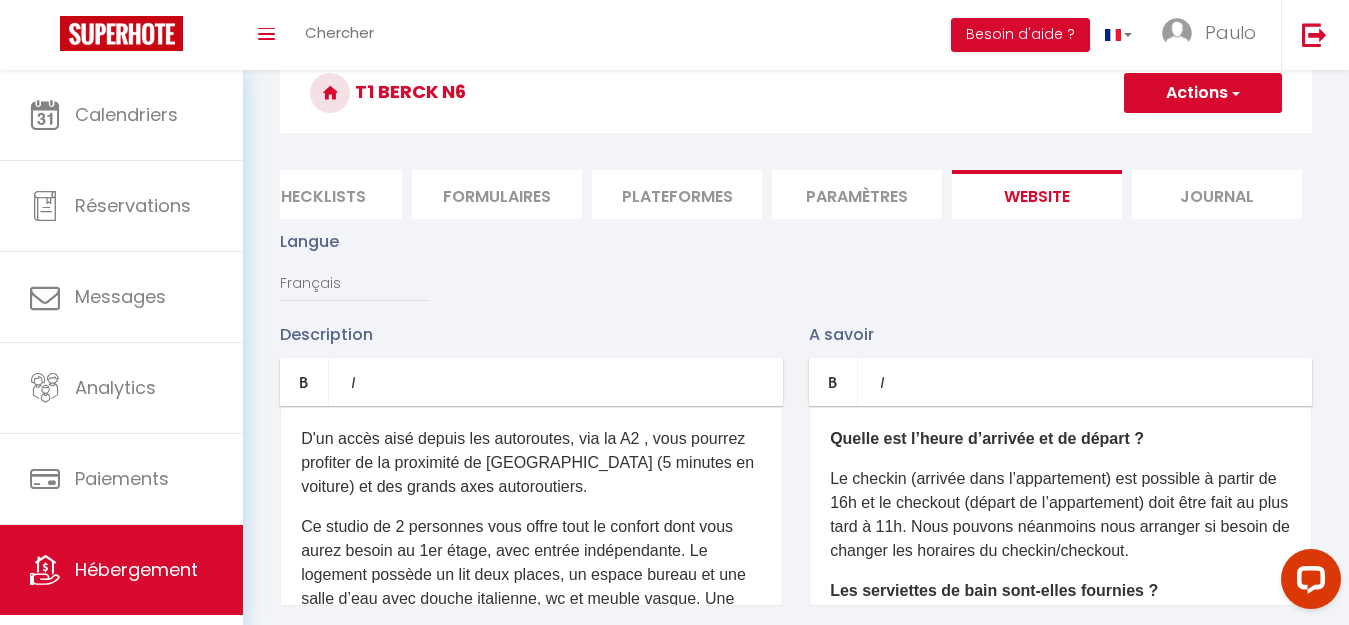 scroll, scrollTop: 65, scrollLeft: 0, axis: vertical 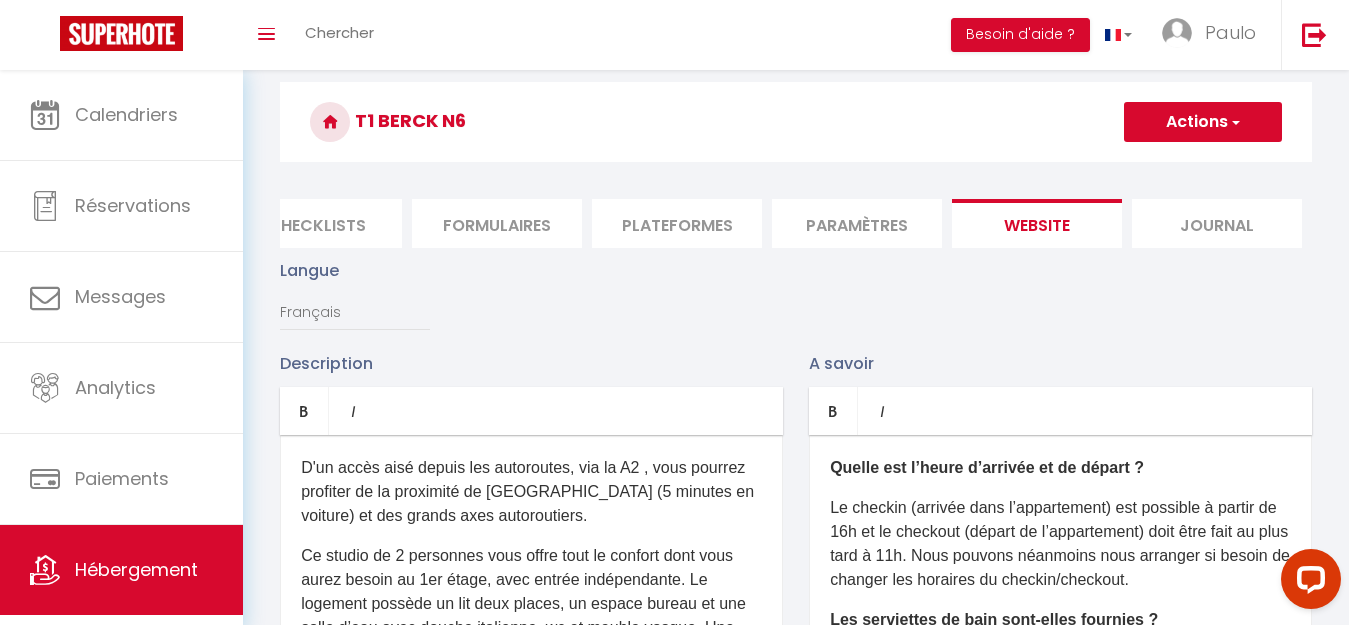 click at bounding box center [1234, 122] 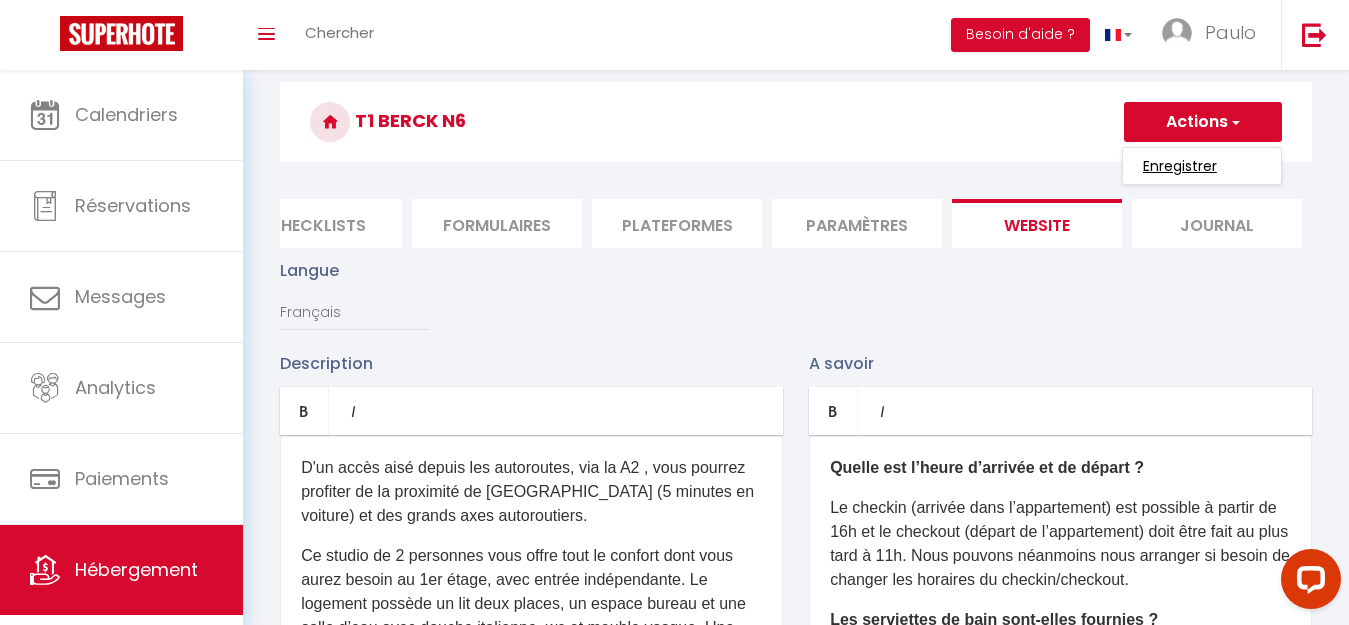 click on "Enregistrer" at bounding box center [1180, 166] 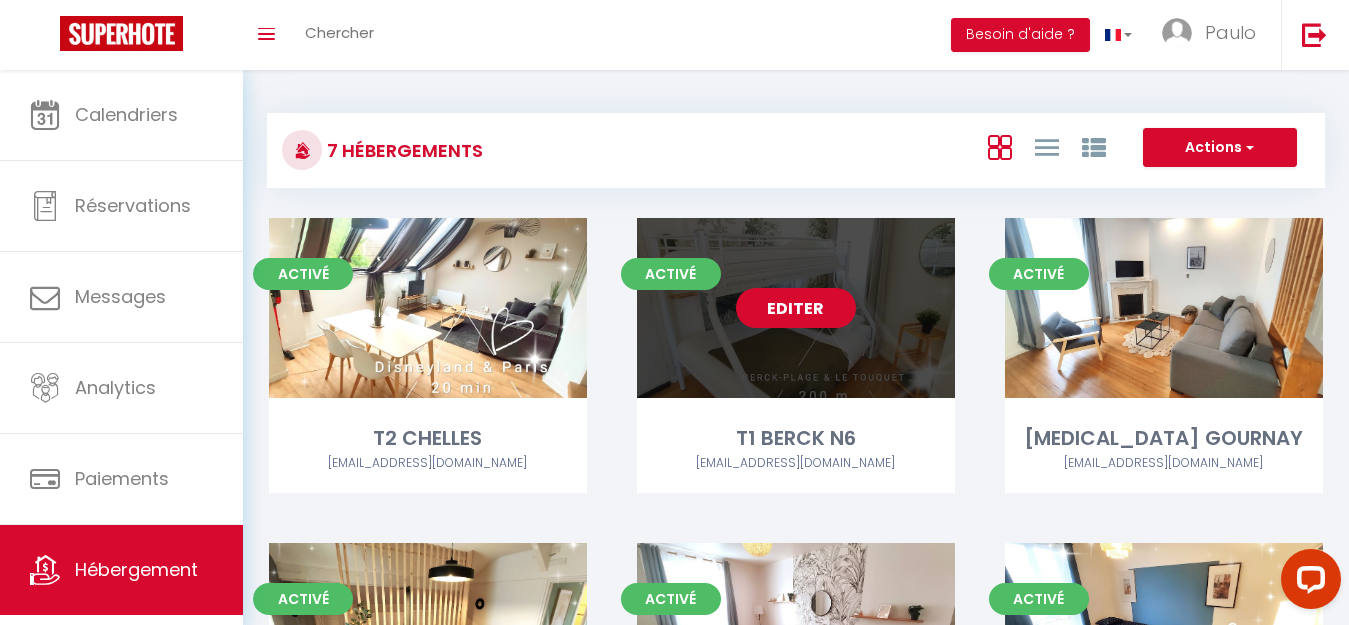click on "Editer" at bounding box center [796, 308] 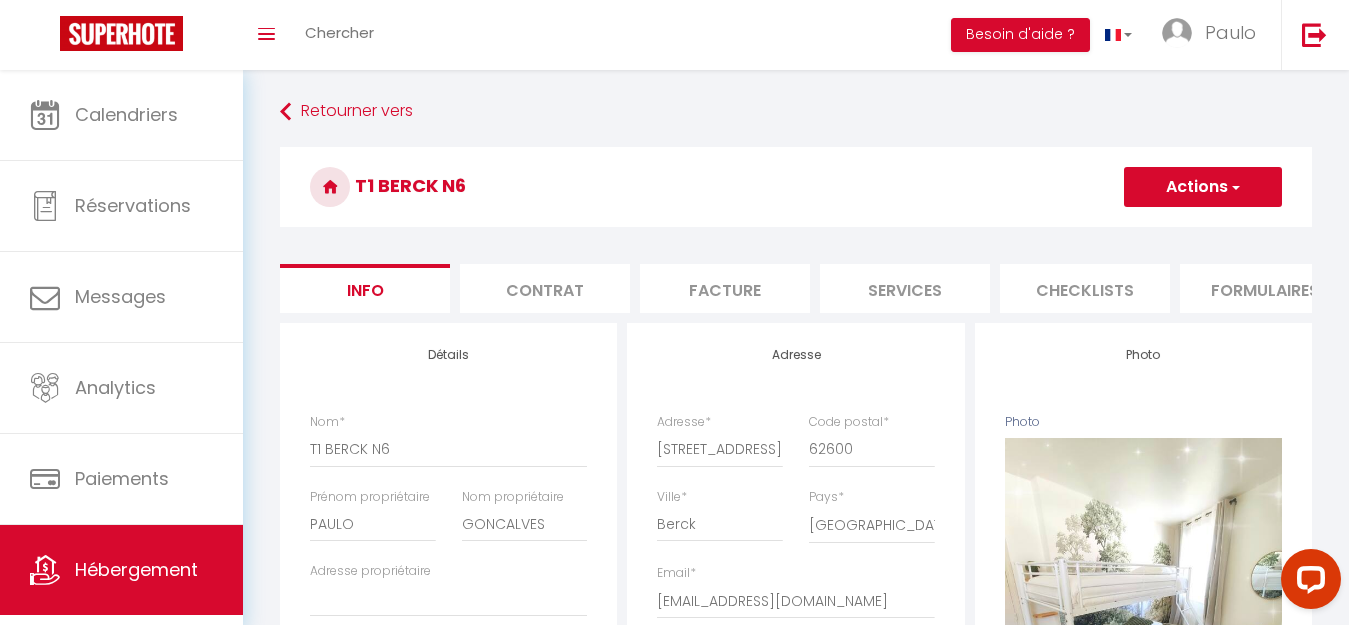click on "Services" at bounding box center (905, 288) 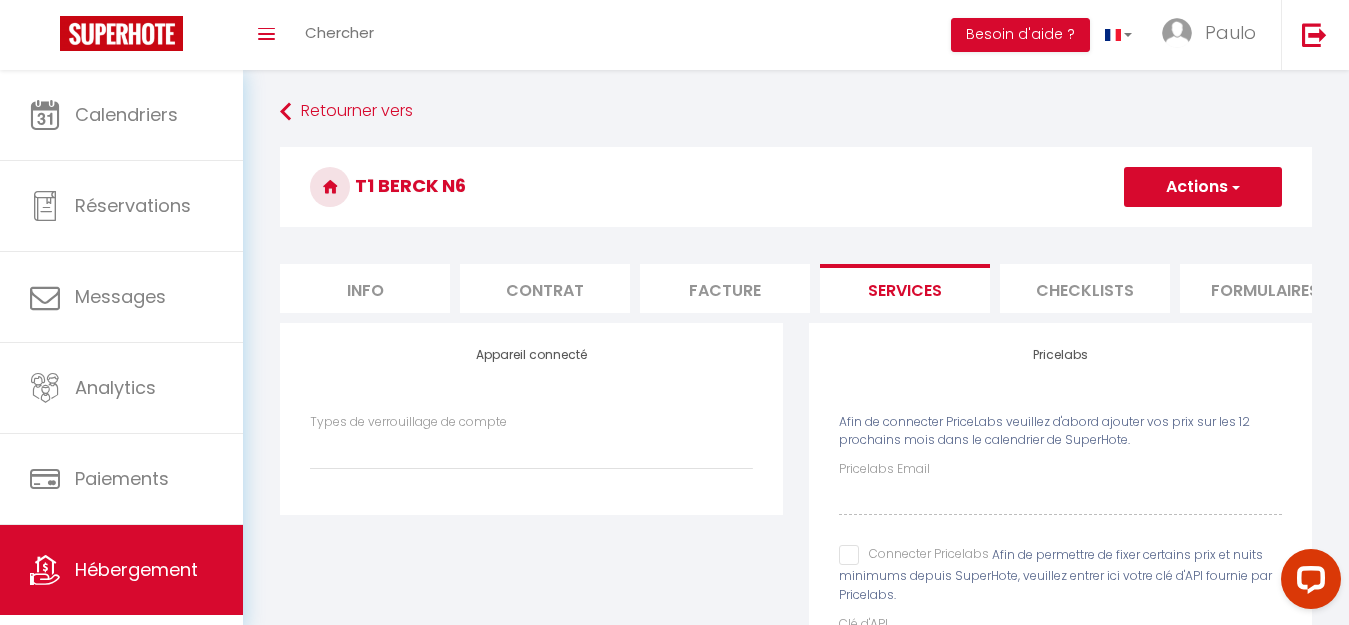 scroll, scrollTop: 100, scrollLeft: 0, axis: vertical 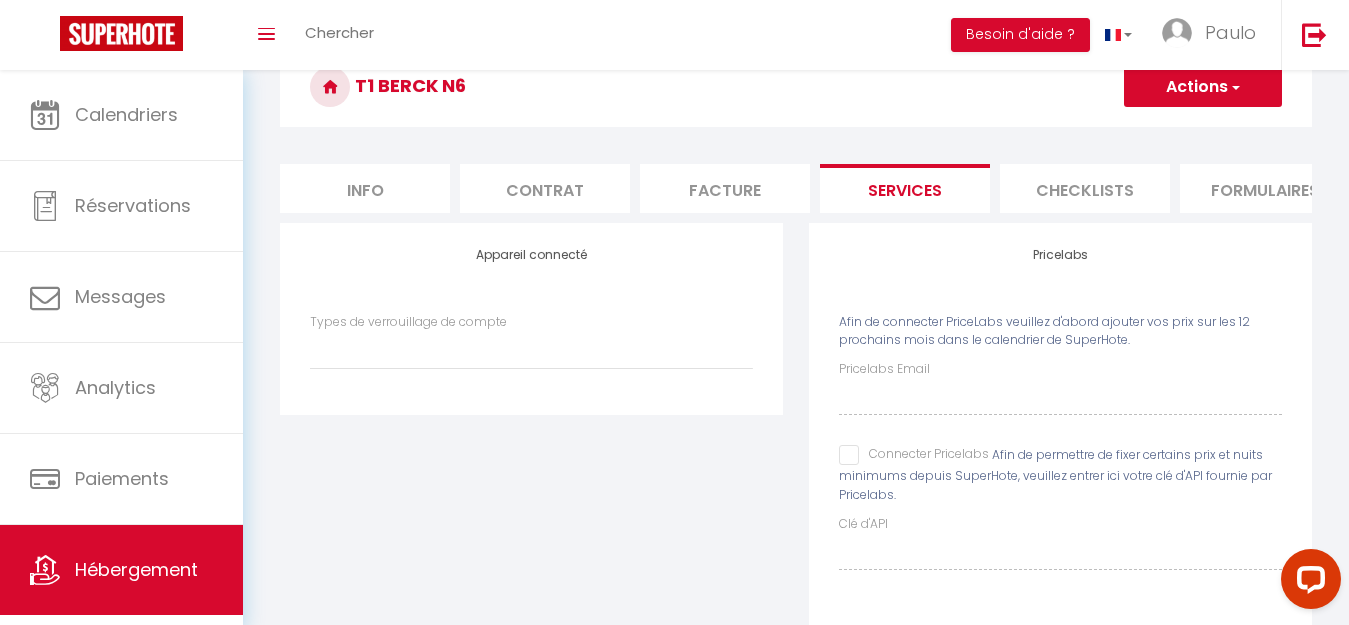 click on "Pricelabs Email" at bounding box center (1060, 397) 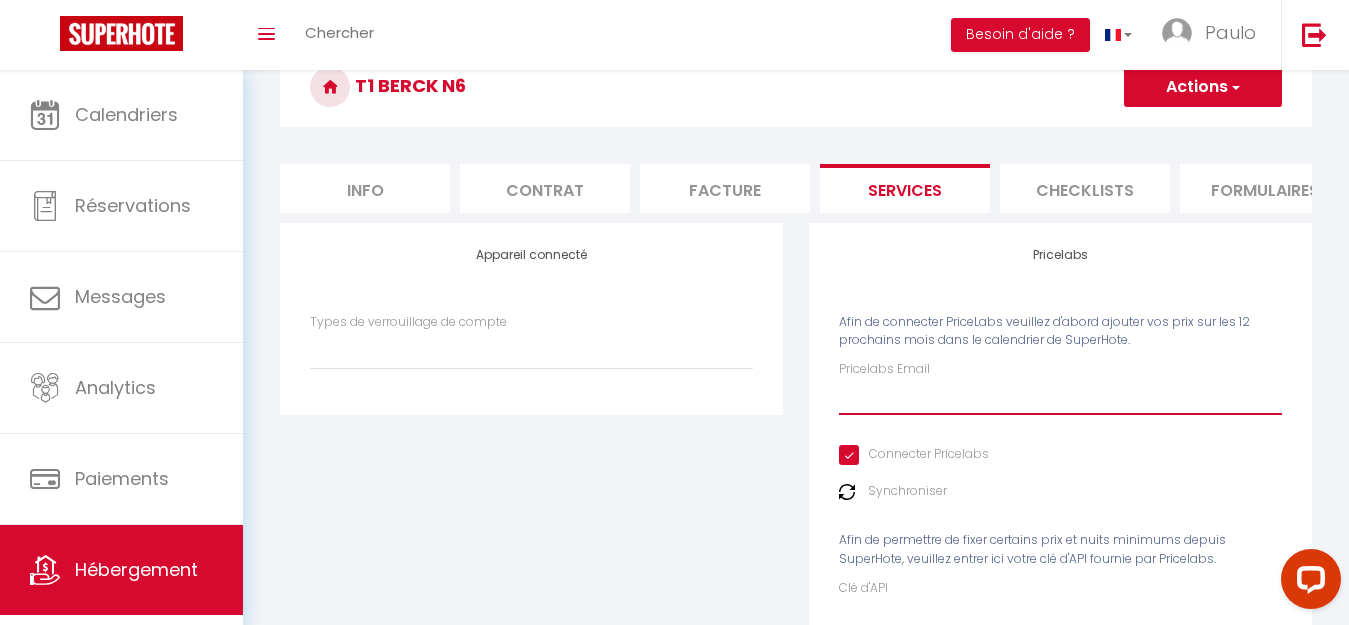 click on "Pricelabs Email" at bounding box center [1060, 397] 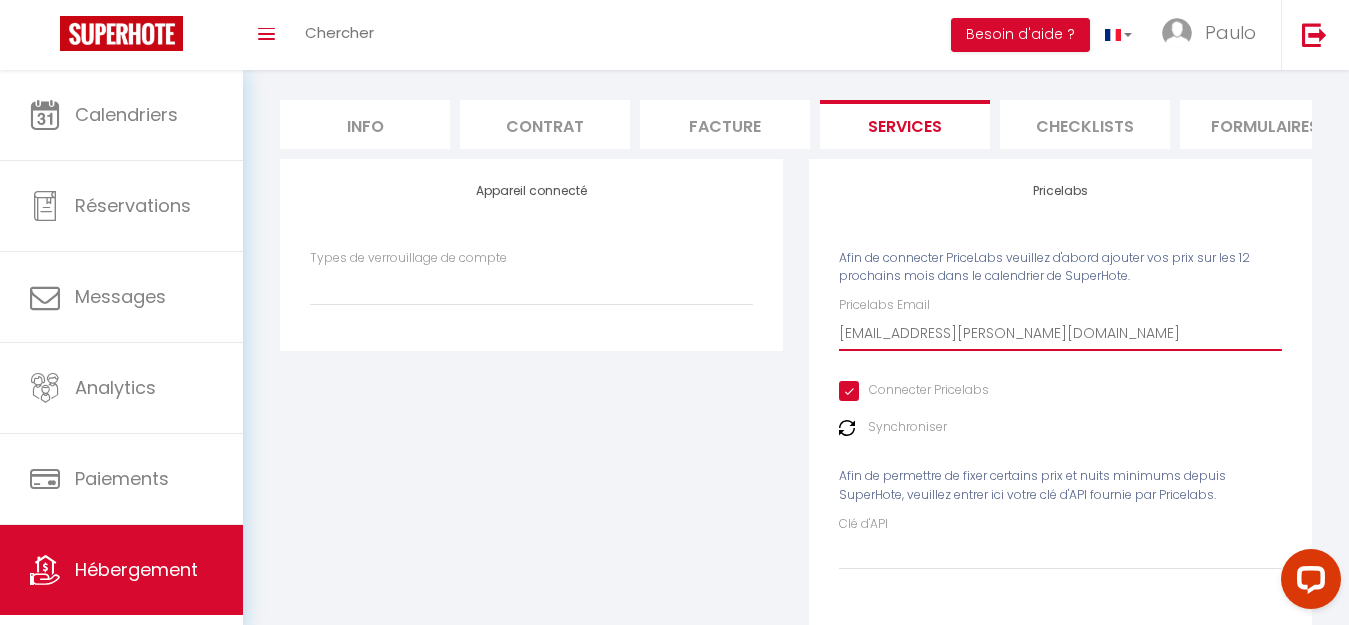 scroll, scrollTop: 200, scrollLeft: 0, axis: vertical 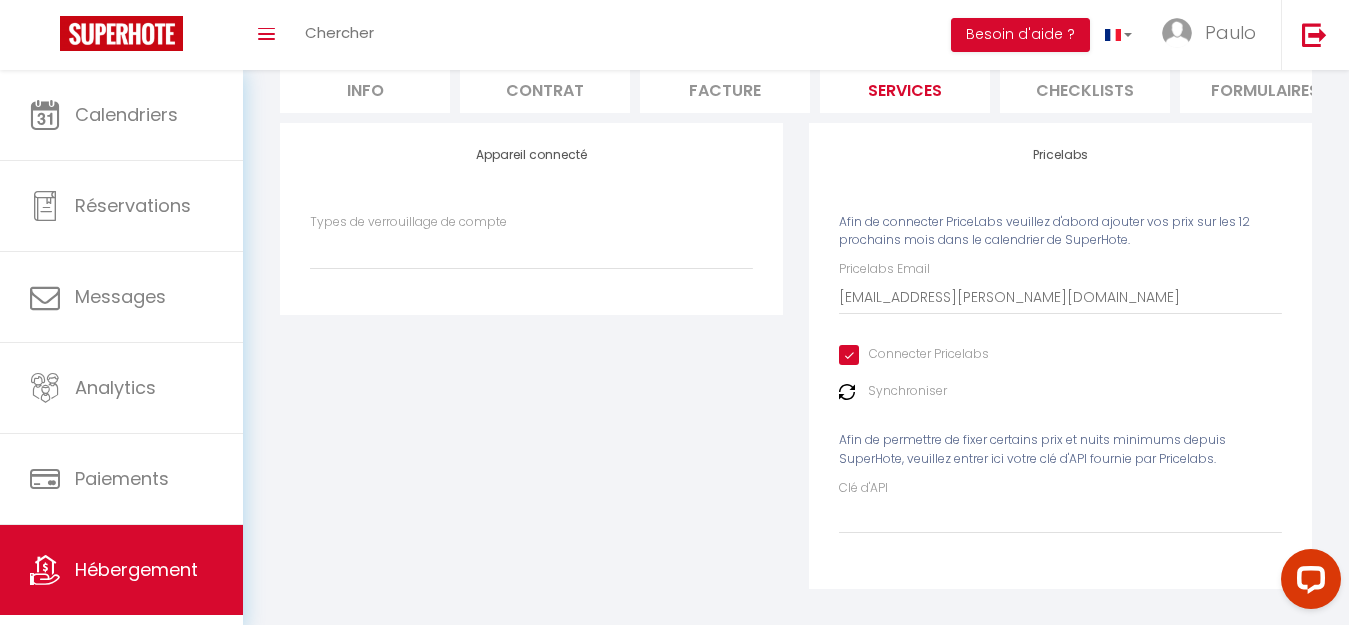click at bounding box center (847, 392) 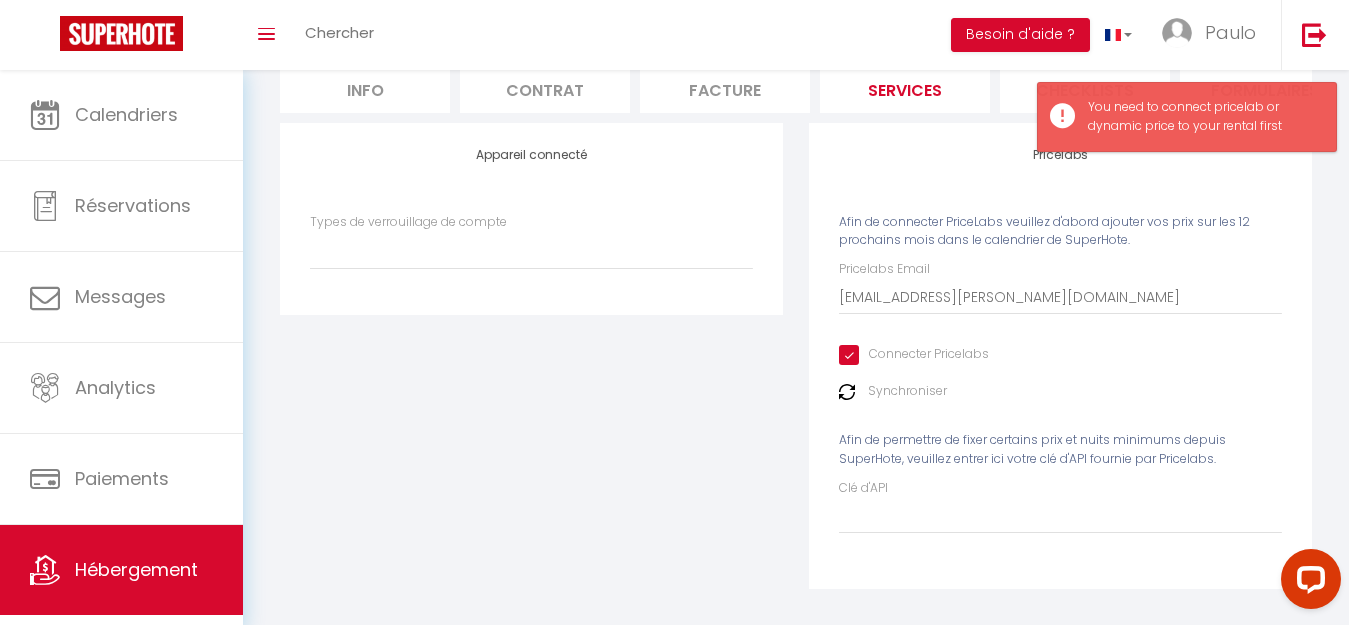 click on "Pricelabs Email
27.goncalves@gmail.com
Connecter Pricelabs     Synchroniser
Afin de permettre de fixer certains prix et nuits minimums depuis SuperHote, veuillez entrer ici votre clé d'API fournie par Pricelabs.
Clé d'API" at bounding box center (1060, 396) 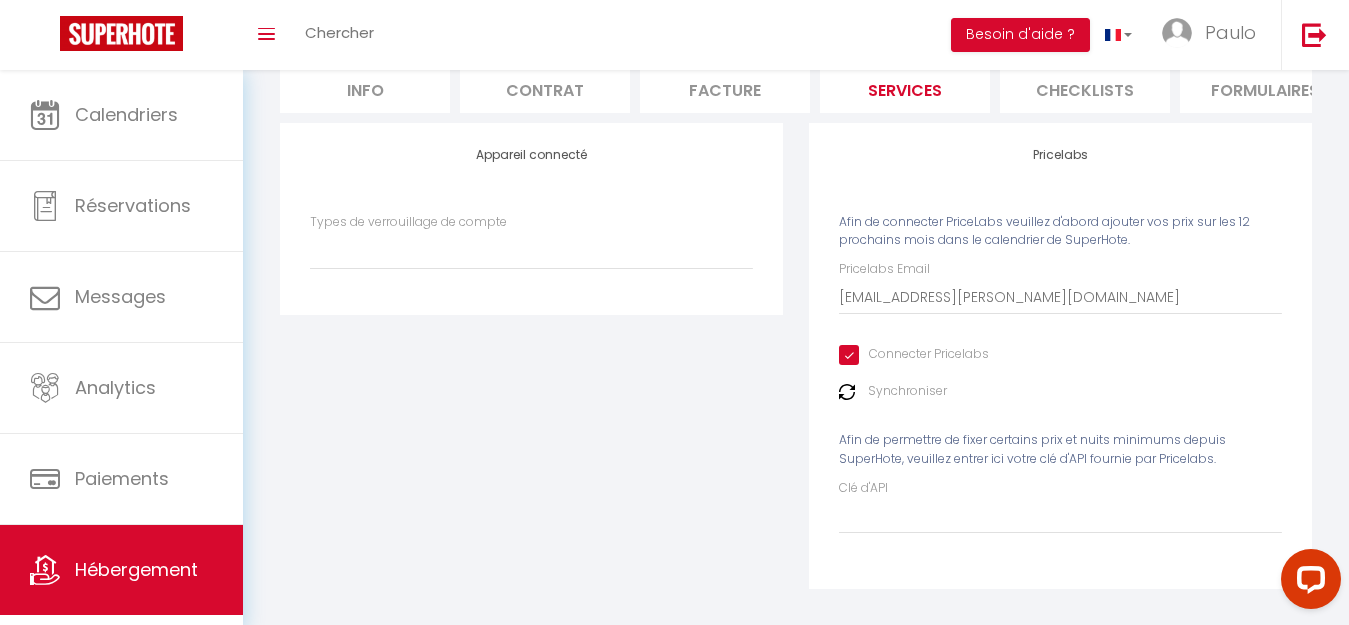 click at bounding box center [847, 392] 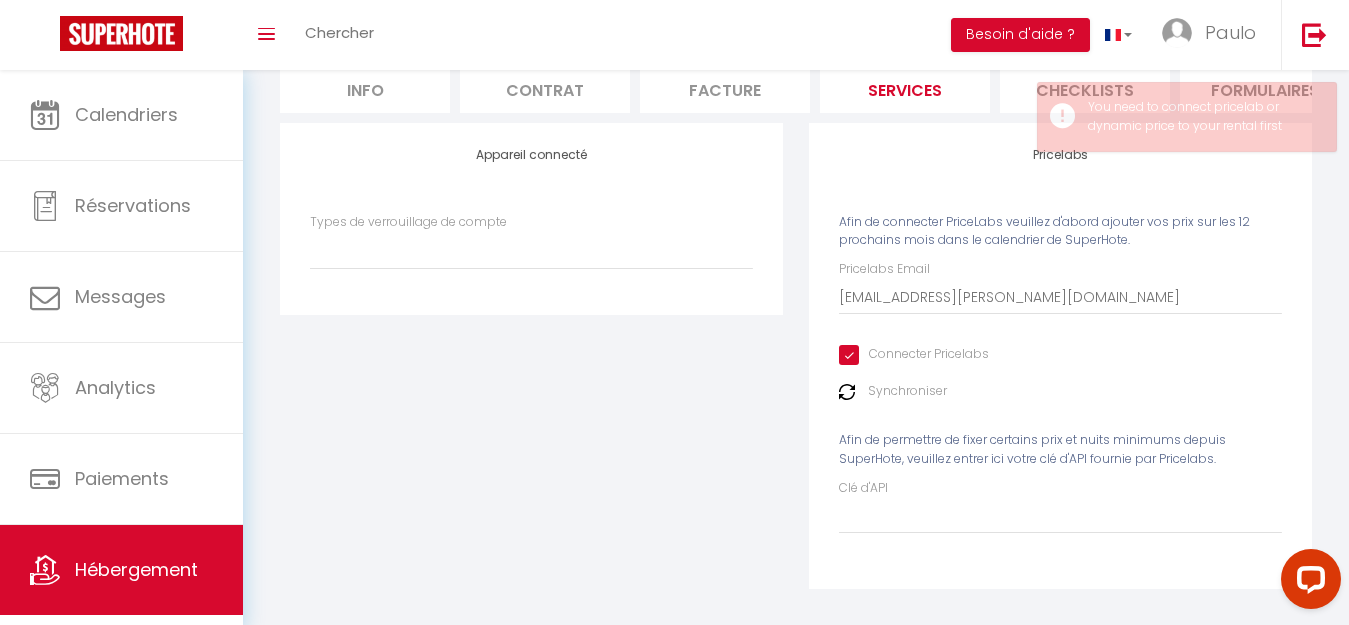 click on "Synchroniser" at bounding box center [907, 391] 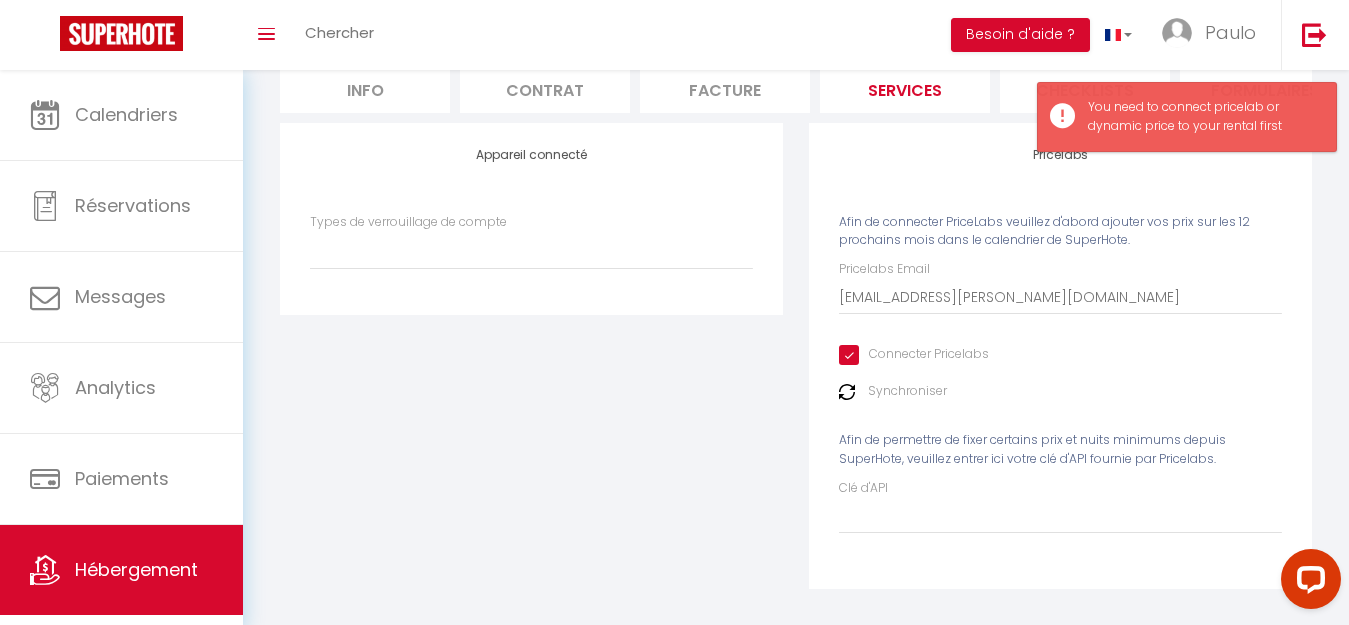 click on "Pricelabs Email
27.goncalves@gmail.com" at bounding box center [1060, 287] 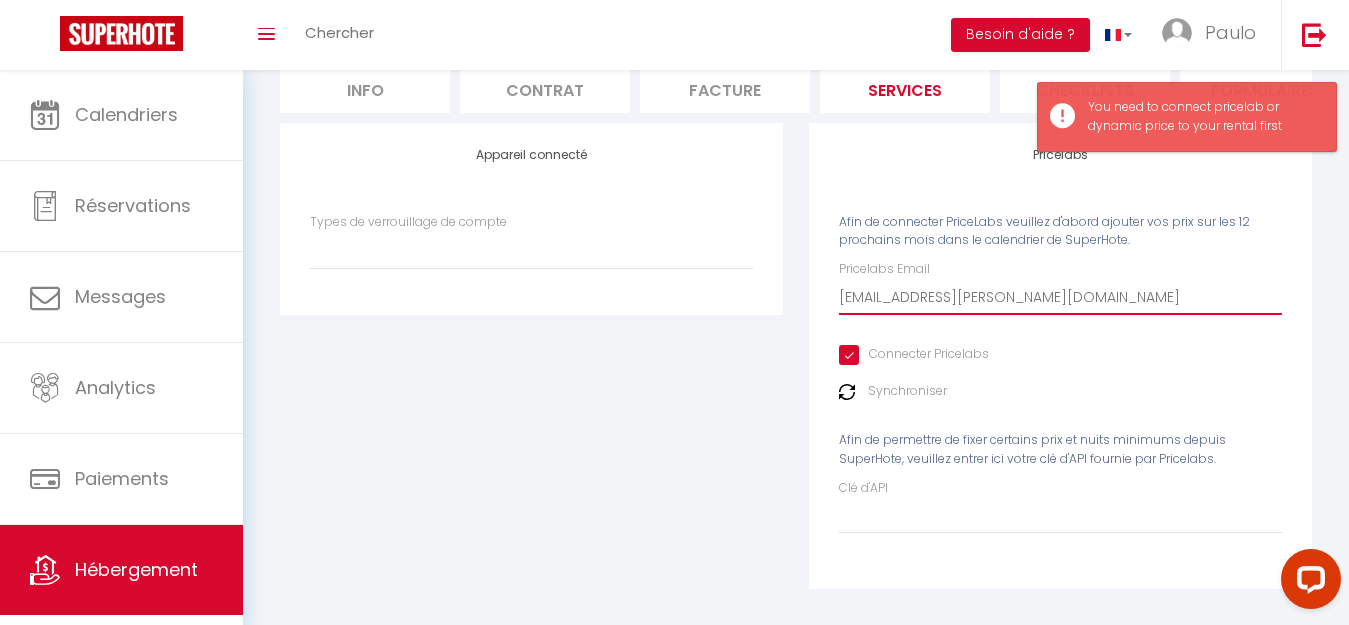 click on "[EMAIL_ADDRESS][PERSON_NAME][DOMAIN_NAME]" at bounding box center (1060, 297) 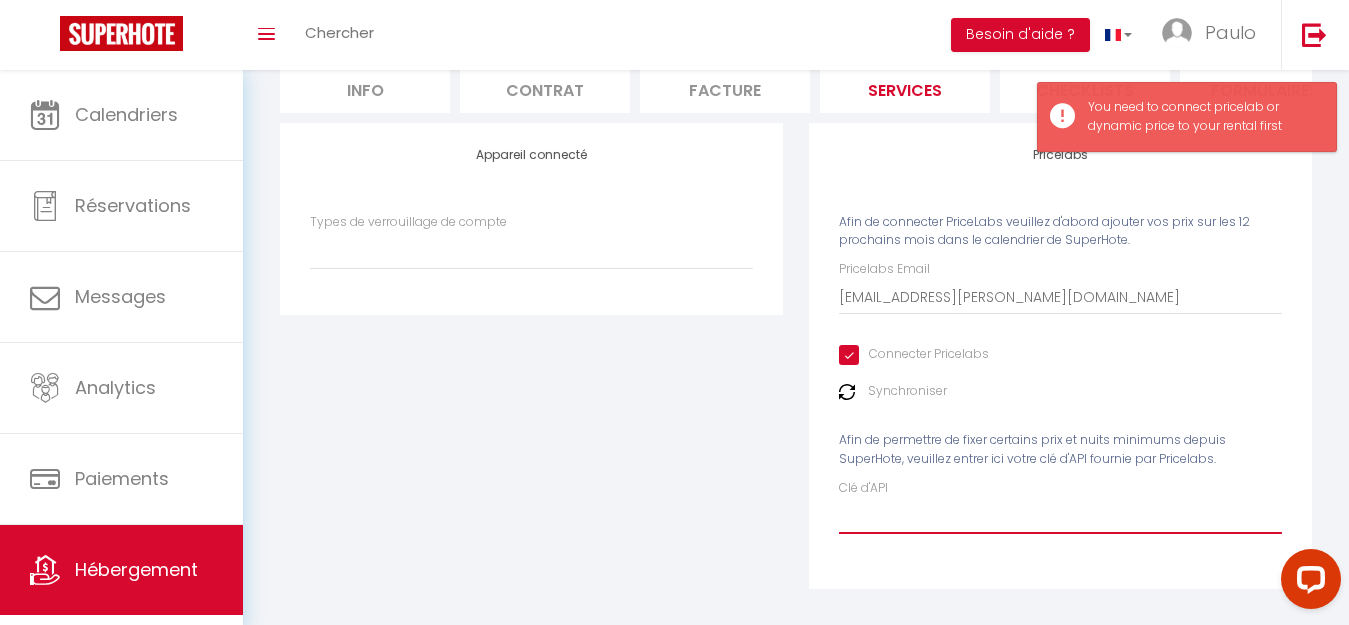 click on "Clé d'API" at bounding box center (1060, 516) 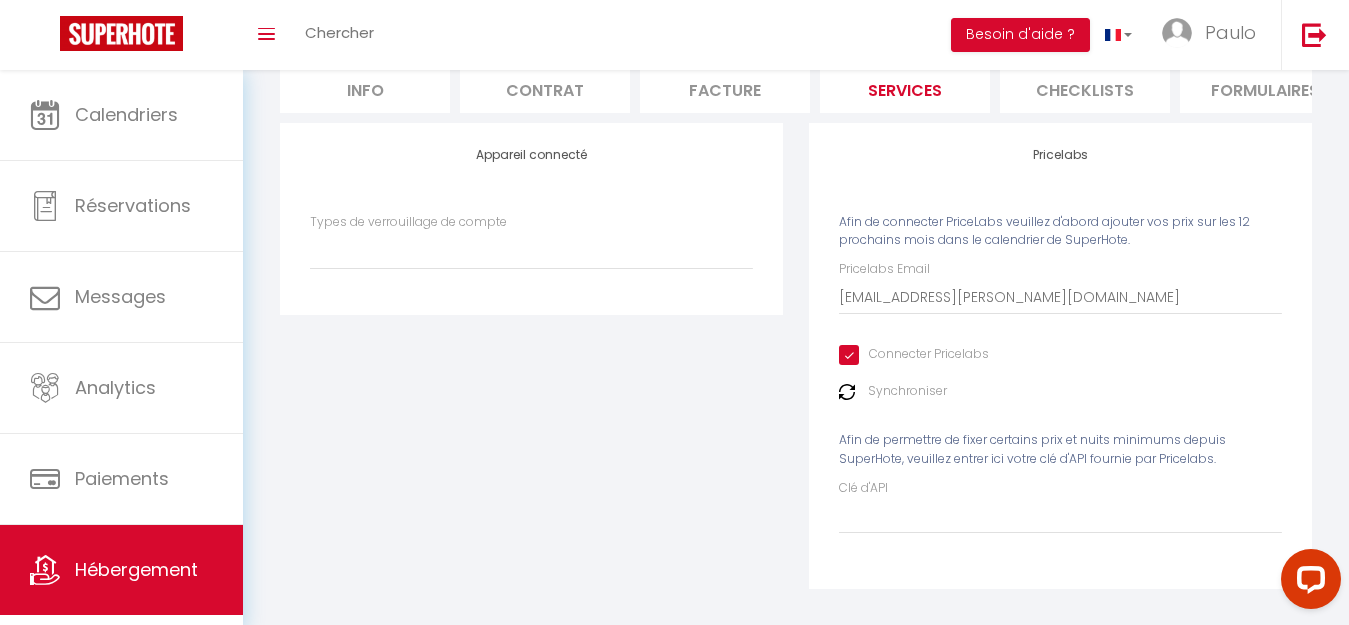 click at bounding box center [847, 392] 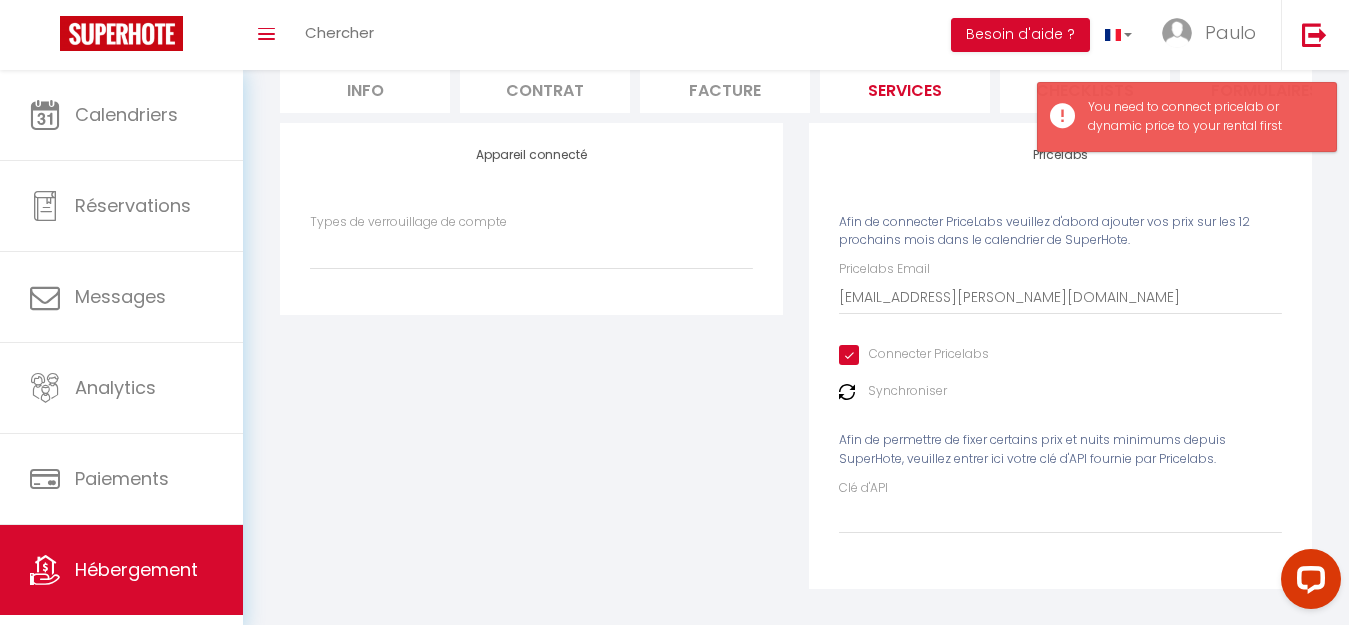 click on "Pricelabs
Afin de connecter PriceLabs veuillez d'abord ajouter vos prix sur les 12 prochains mois dans le calendrier de SuperHote.
Pricelabs Email
27.goncalves@gmail.com
Connecter Pricelabs     Synchroniser
Afin de permettre de fixer certains prix et nuits minimums depuis SuperHote, veuillez entrer ici votre clé d'API fournie par Pricelabs.
Clé d'API" at bounding box center [1060, 355] 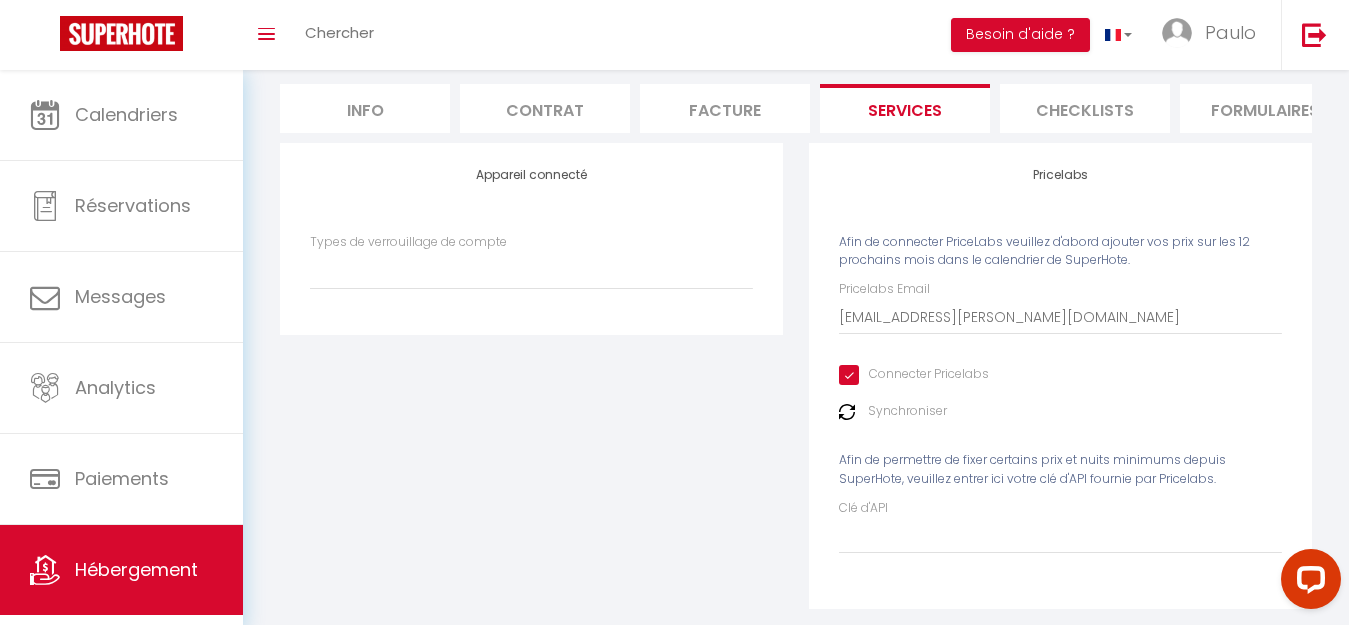 scroll, scrollTop: 200, scrollLeft: 0, axis: vertical 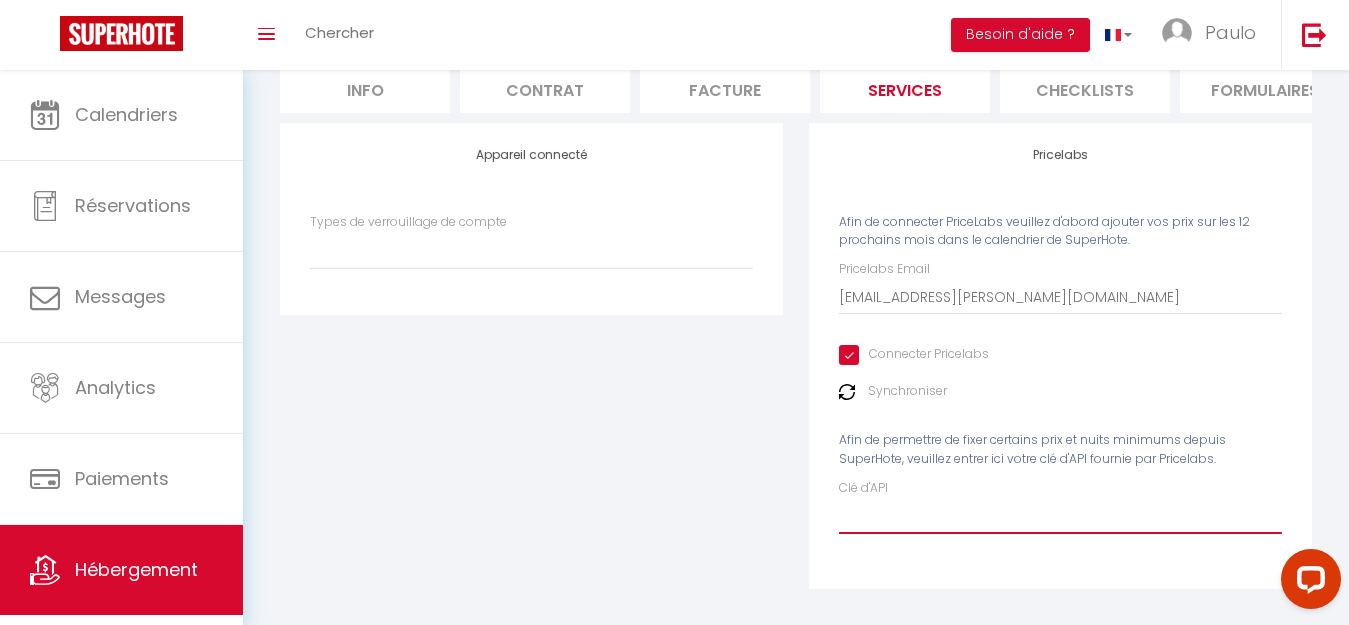 click on "Clé d'API" at bounding box center (1060, 516) 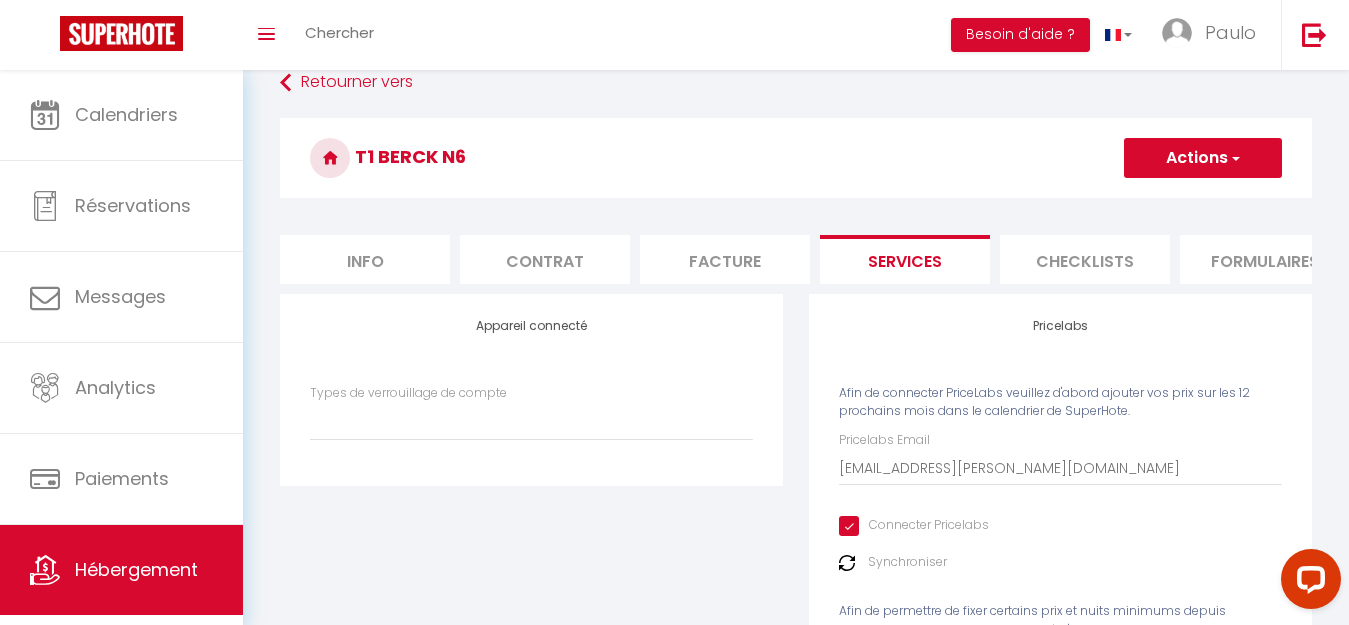 scroll, scrollTop: 0, scrollLeft: 0, axis: both 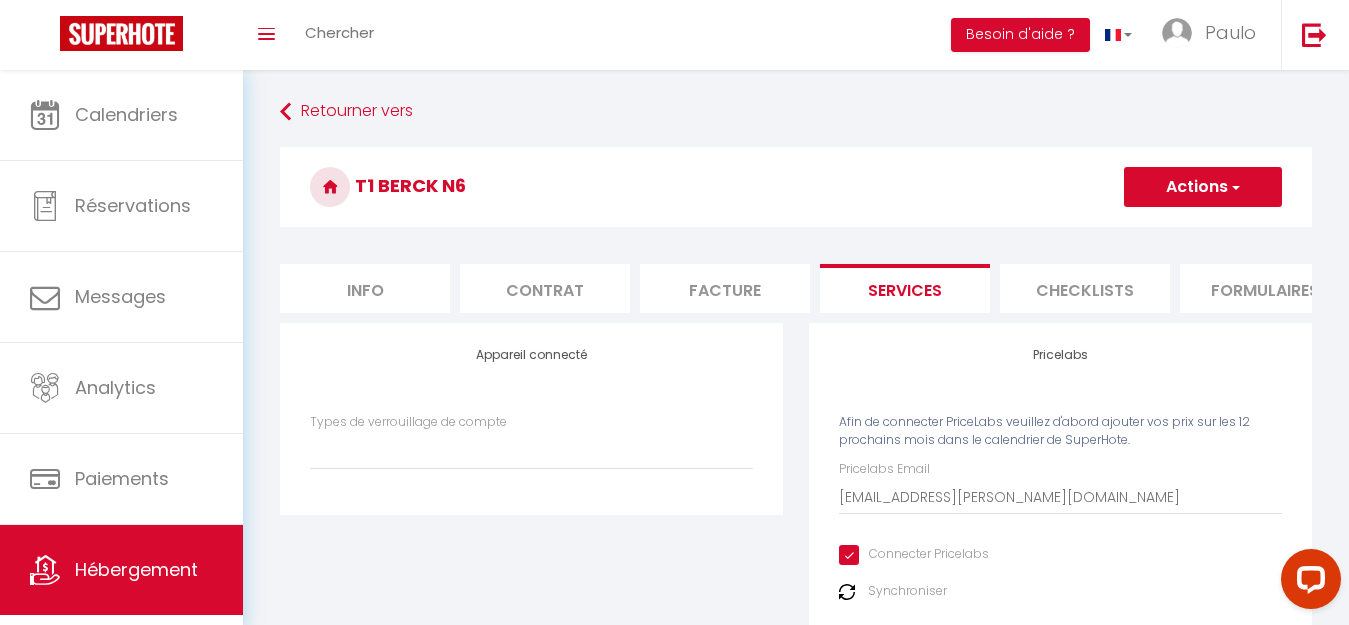 click on "Actions" at bounding box center (1203, 187) 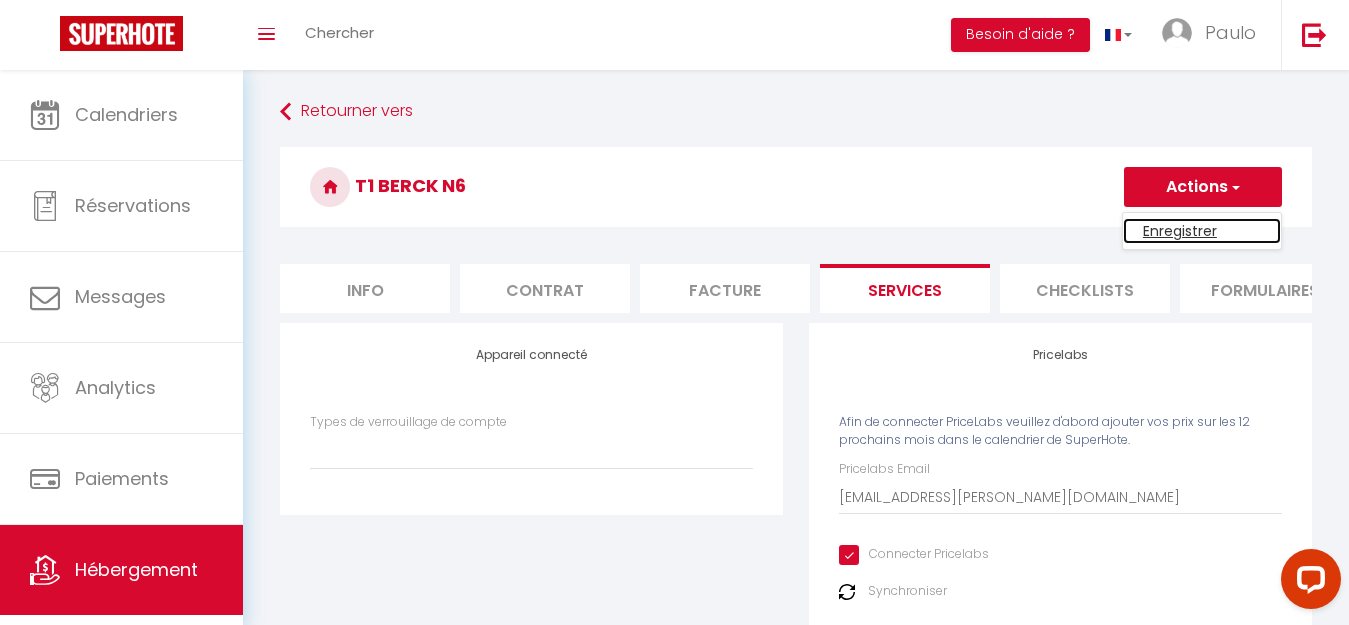 click on "Enregistrer" at bounding box center (1202, 231) 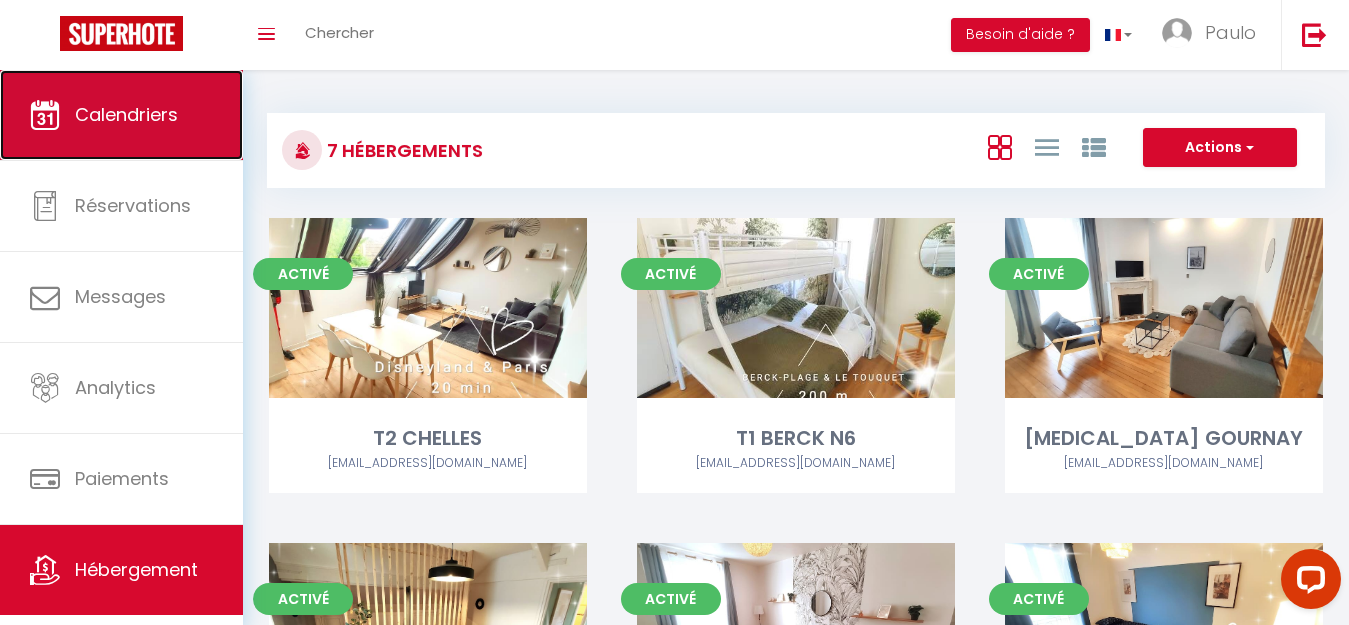 click on "Calendriers" at bounding box center [121, 115] 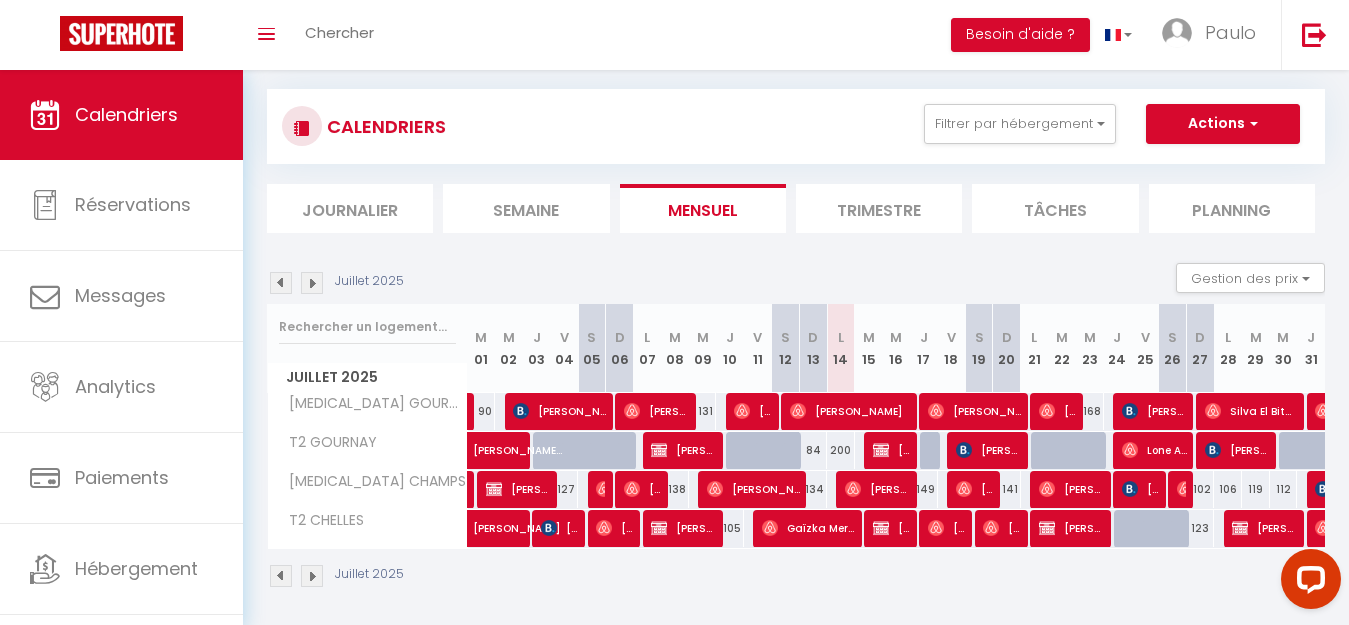 scroll, scrollTop: 0, scrollLeft: 0, axis: both 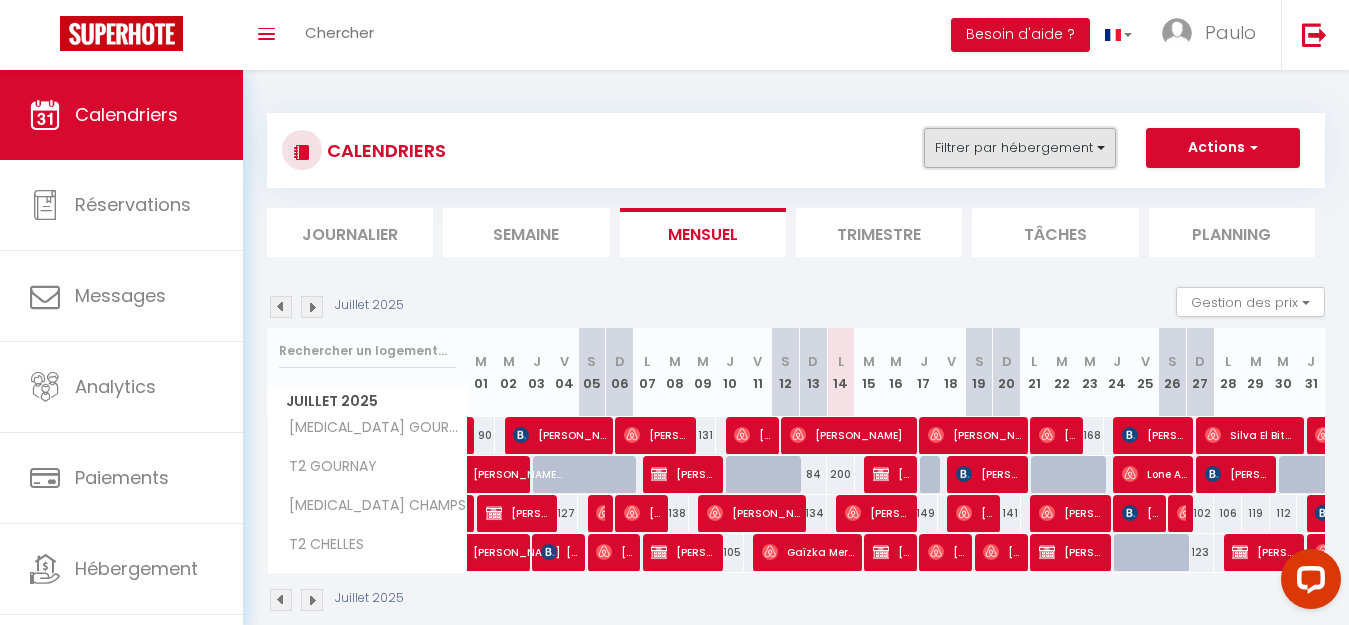 click on "Filtrer par hébergement" at bounding box center [1020, 148] 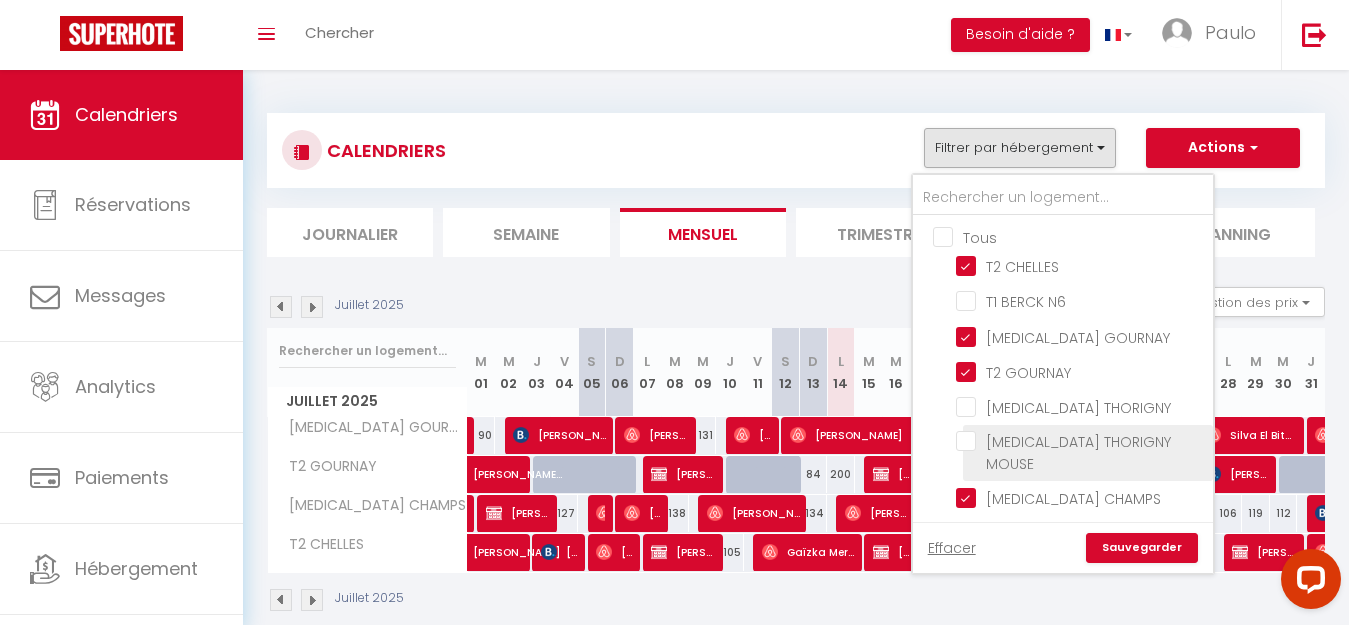 click on "[MEDICAL_DATA] THORIGNY MOUSE" at bounding box center [1081, 441] 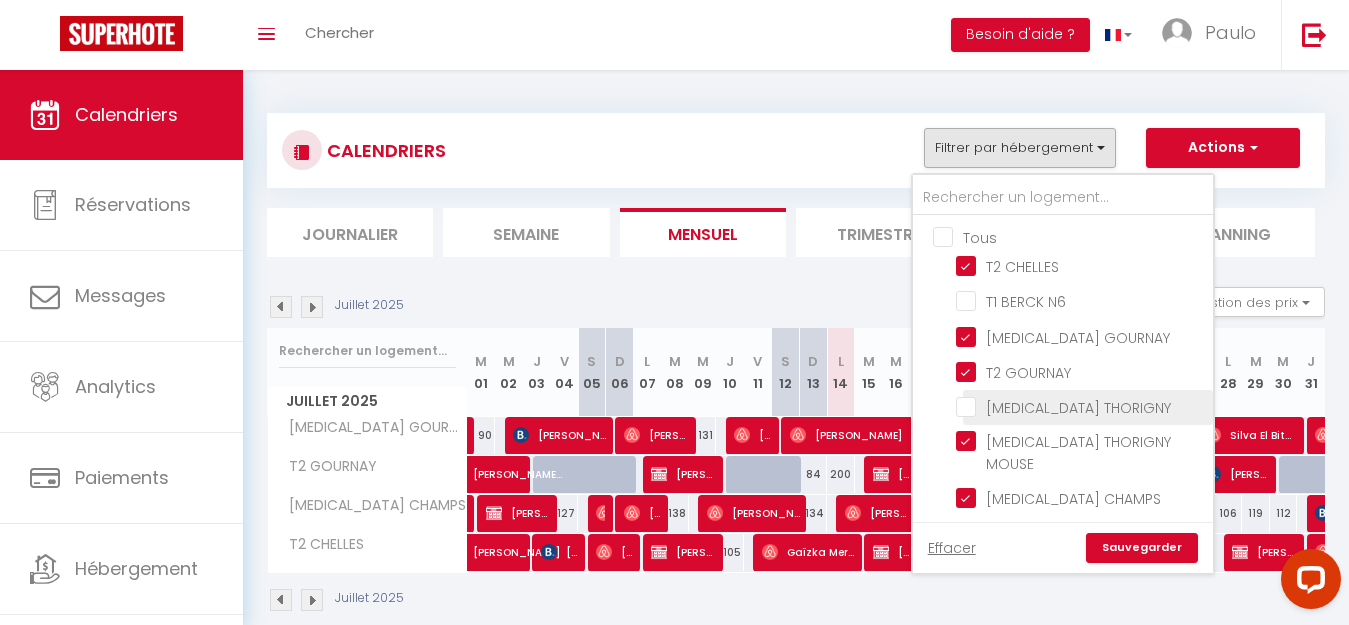 click on "[MEDICAL_DATA] THORIGNY" at bounding box center [1081, 406] 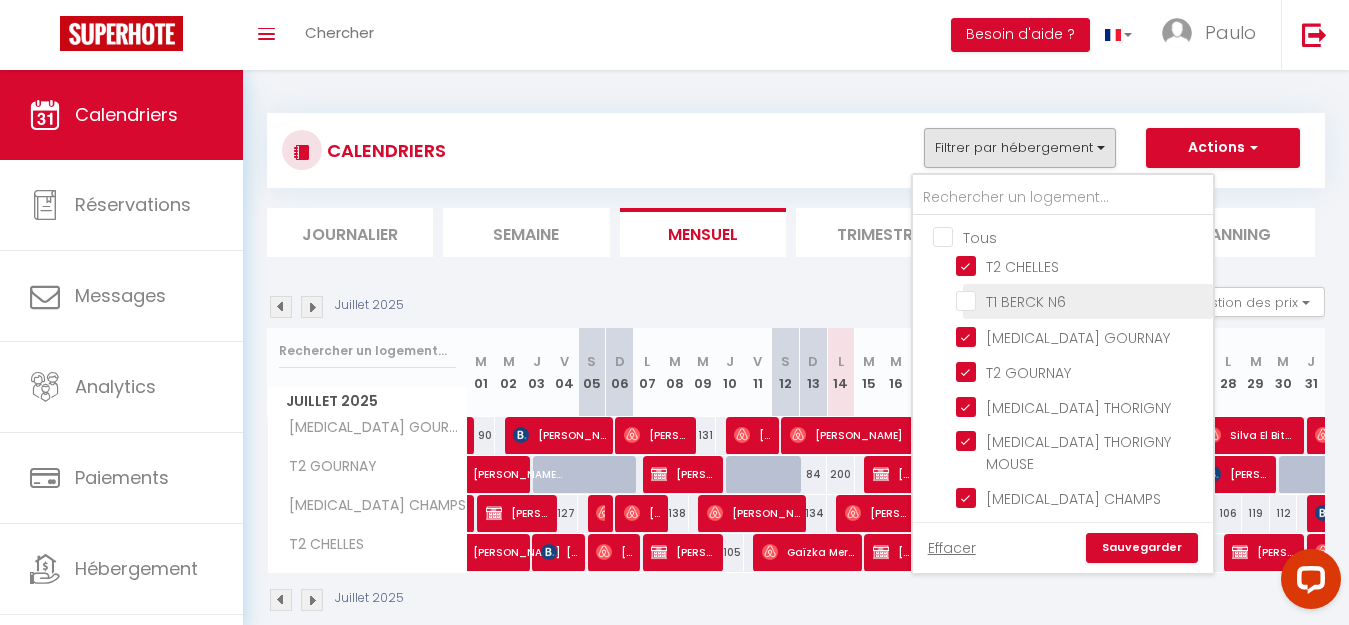 click on "T1 BERCK N6" at bounding box center (1081, 300) 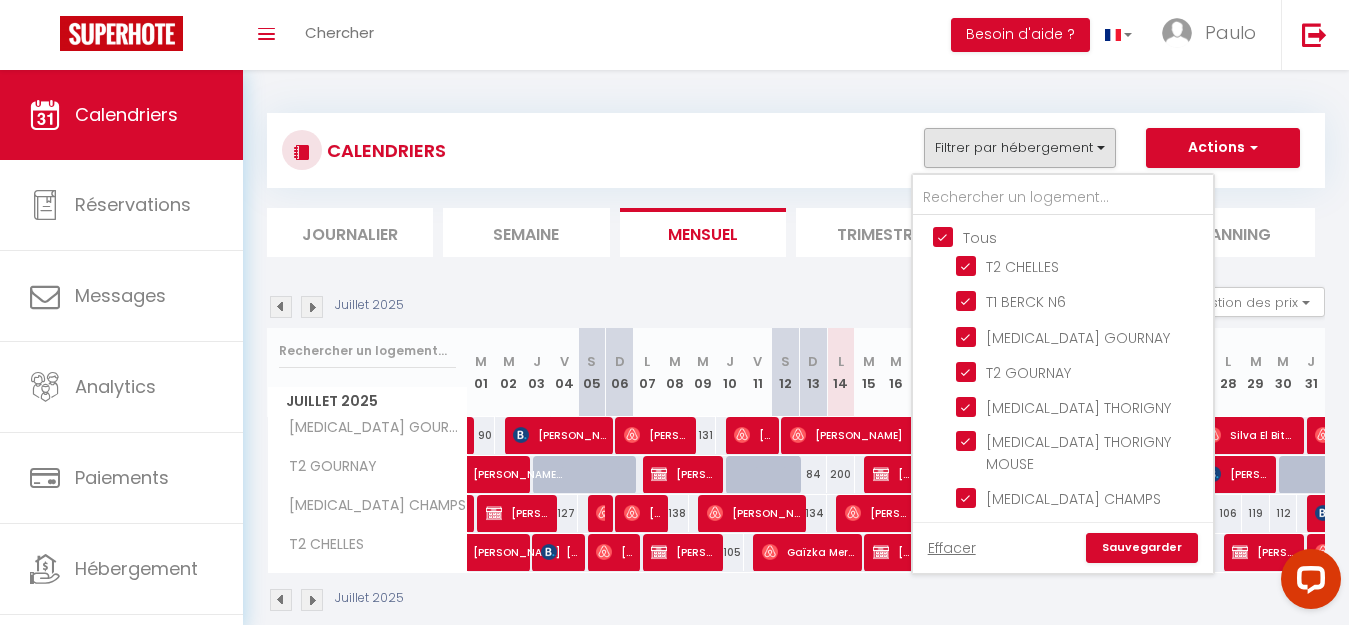 click on "Sauvegarder" at bounding box center (1142, 548) 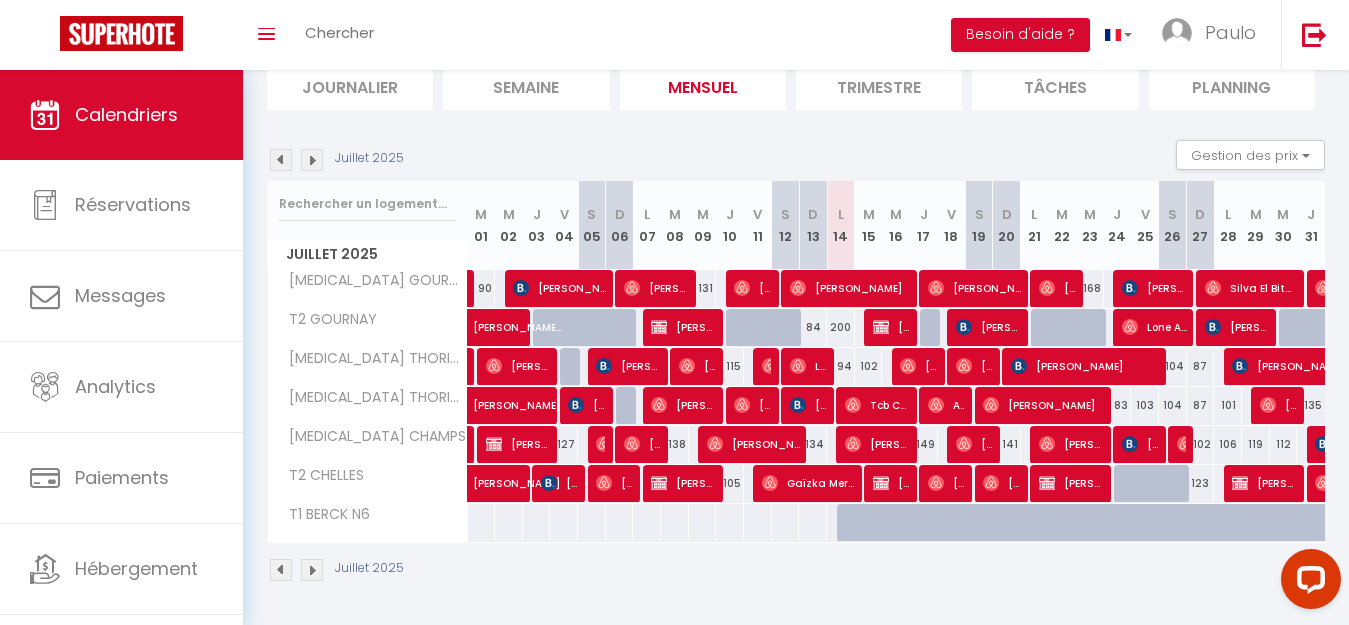 scroll, scrollTop: 148, scrollLeft: 0, axis: vertical 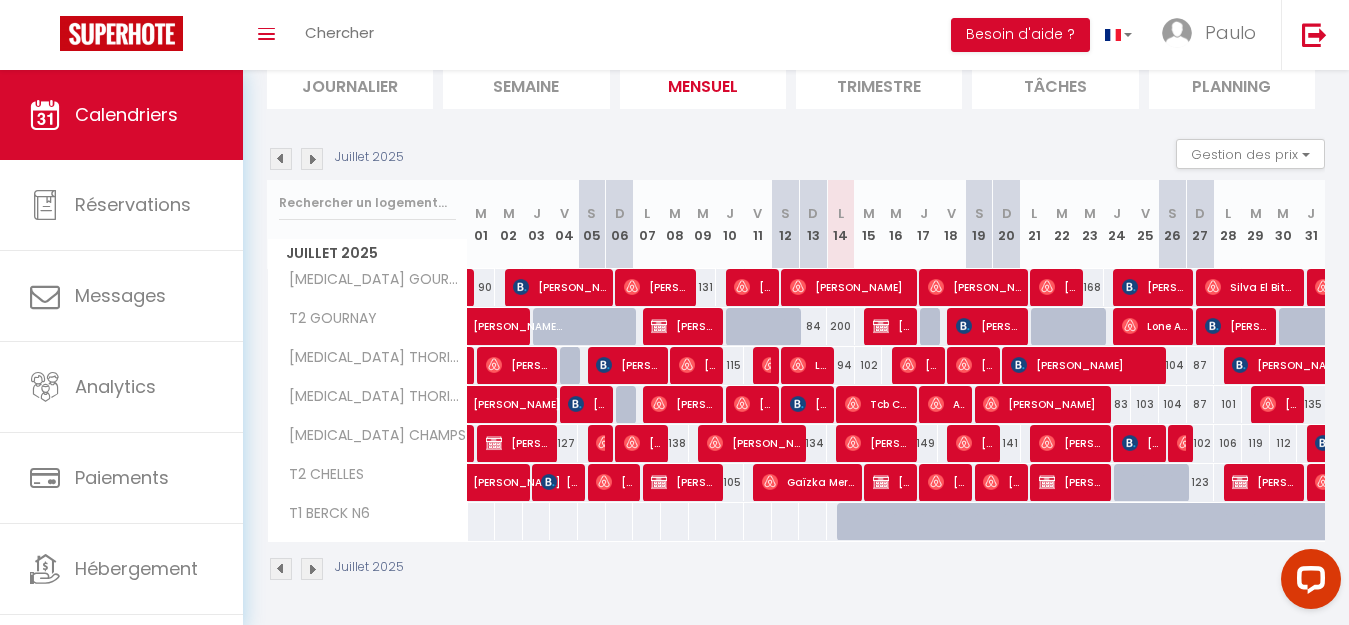 drag, startPoint x: 896, startPoint y: 526, endPoint x: 905, endPoint y: 539, distance: 15.811388 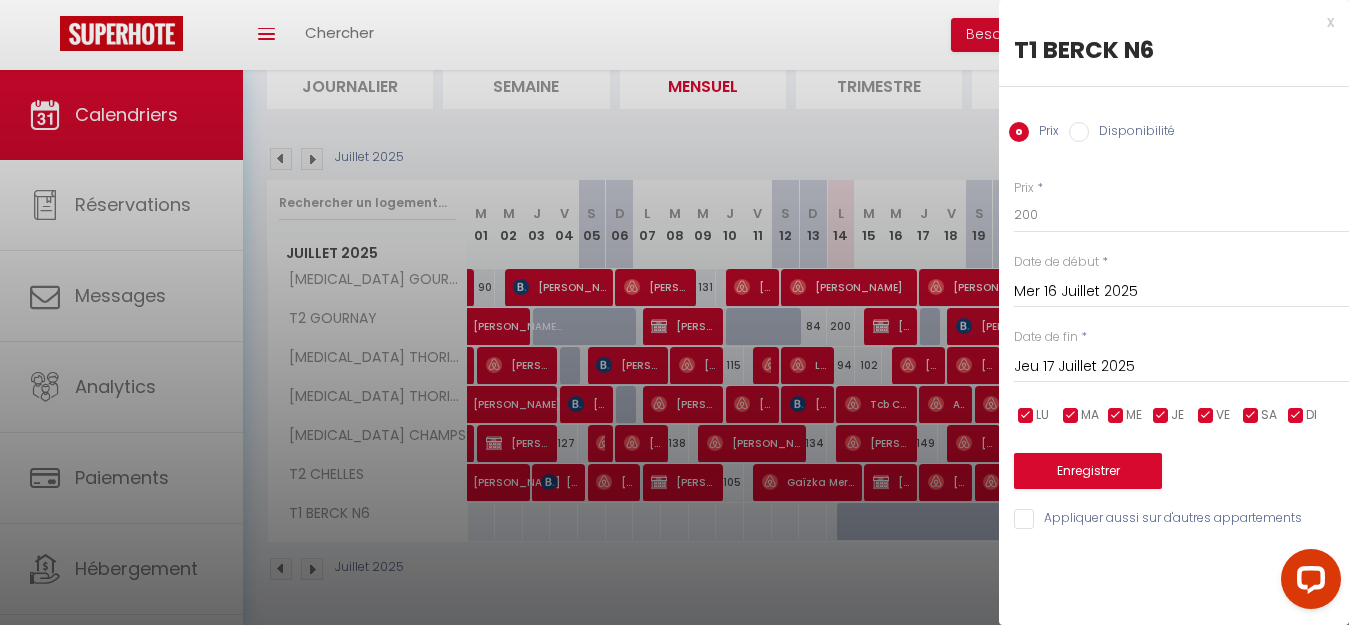 click on "x
T1 BERCK N6     Prix     Disponibilité
Prix
*   200
Statut
*
Disponible
Indisponible
Date de début
*     Mer 16 Juillet 2025         <   Juil 2025   >   Dim Lun Mar Mer Jeu Ven Sam   1 2 3 4 5 6 7 8 9 10 11 12 13 14 15 16 17 18 19 20 21 22 23 24 25 26 27 28 29 30 31     <   2025   >   Janvier Février Mars Avril Mai Juin Juillet Août Septembre Octobre Novembre Décembre     <   2020 - 2029   >   2020 2021 2022 2023 2024 2025 2026 2027 2028 2029
Date de fin
*     Jeu 17 Juillet 2025         <   Juil 2025   >   Dim Lun Mar Mer Jeu Ven Sam   1 2 3 4 5 6 7 8 9 10 11 12 13 14 15 16 17 18 19 20 21 22 23 24 25 26 27 28 29 30 31     <   2025   >   Janvier Février Mars Avril Mai Juin Août" at bounding box center (1174, 275) 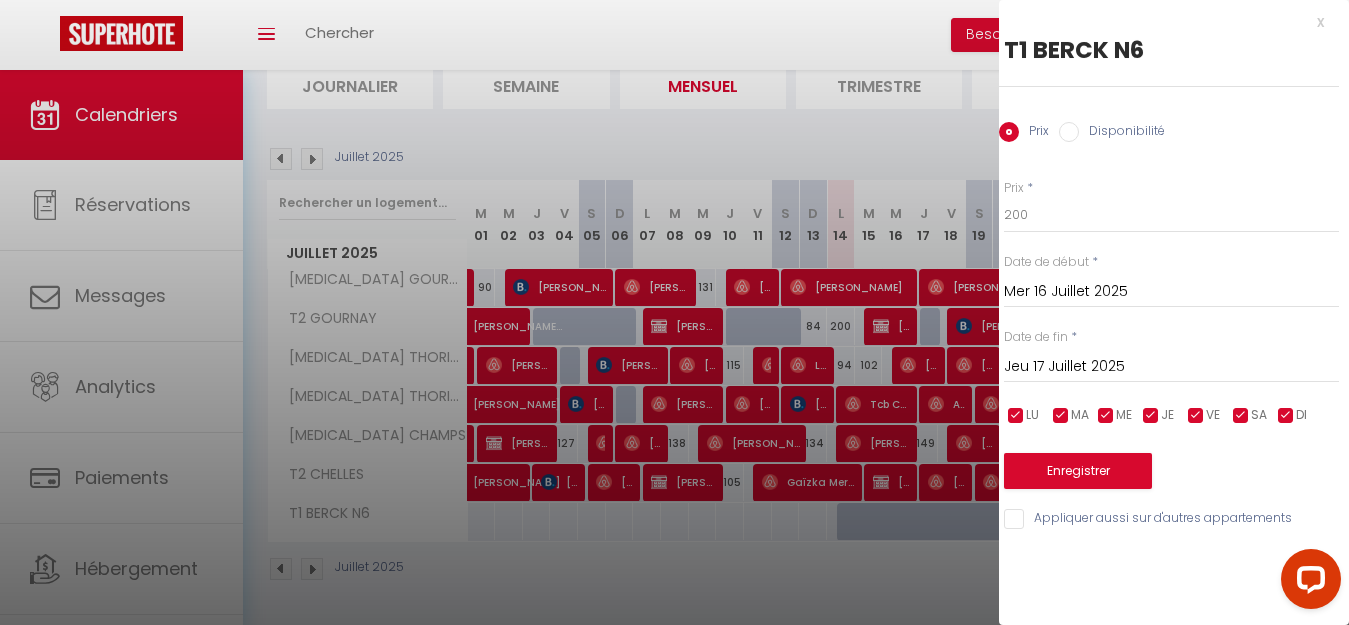 click on "x" at bounding box center [1156, 22] 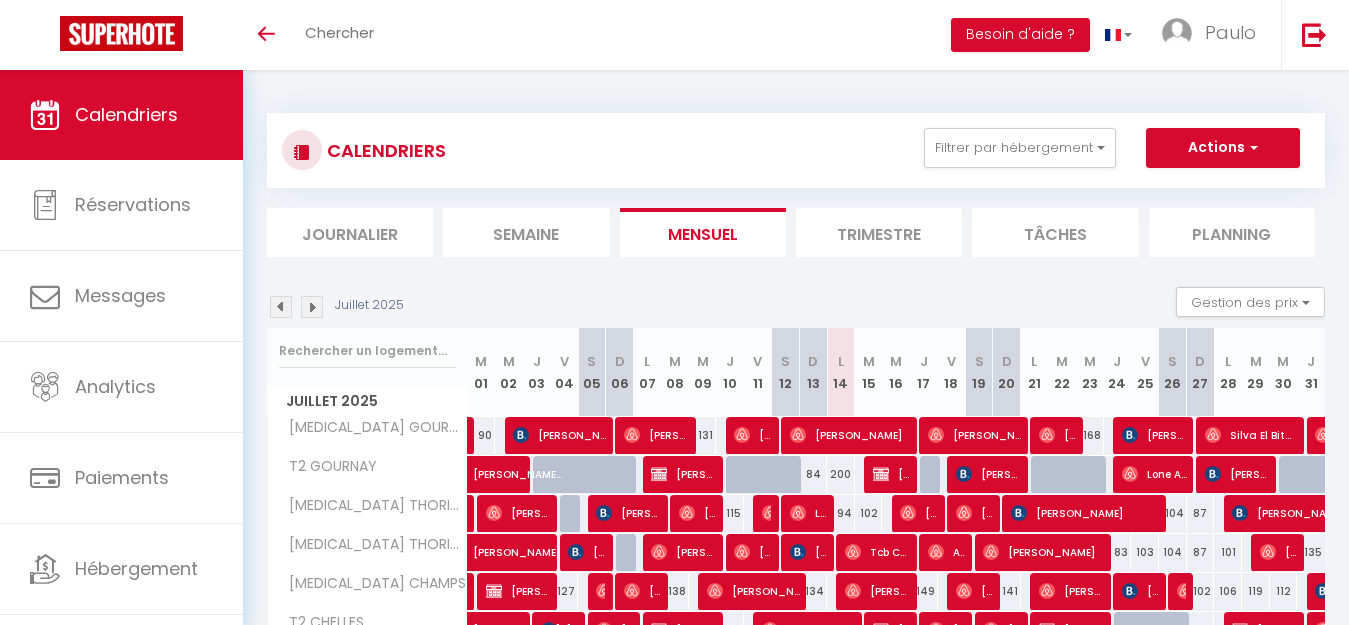scroll, scrollTop: 148, scrollLeft: 0, axis: vertical 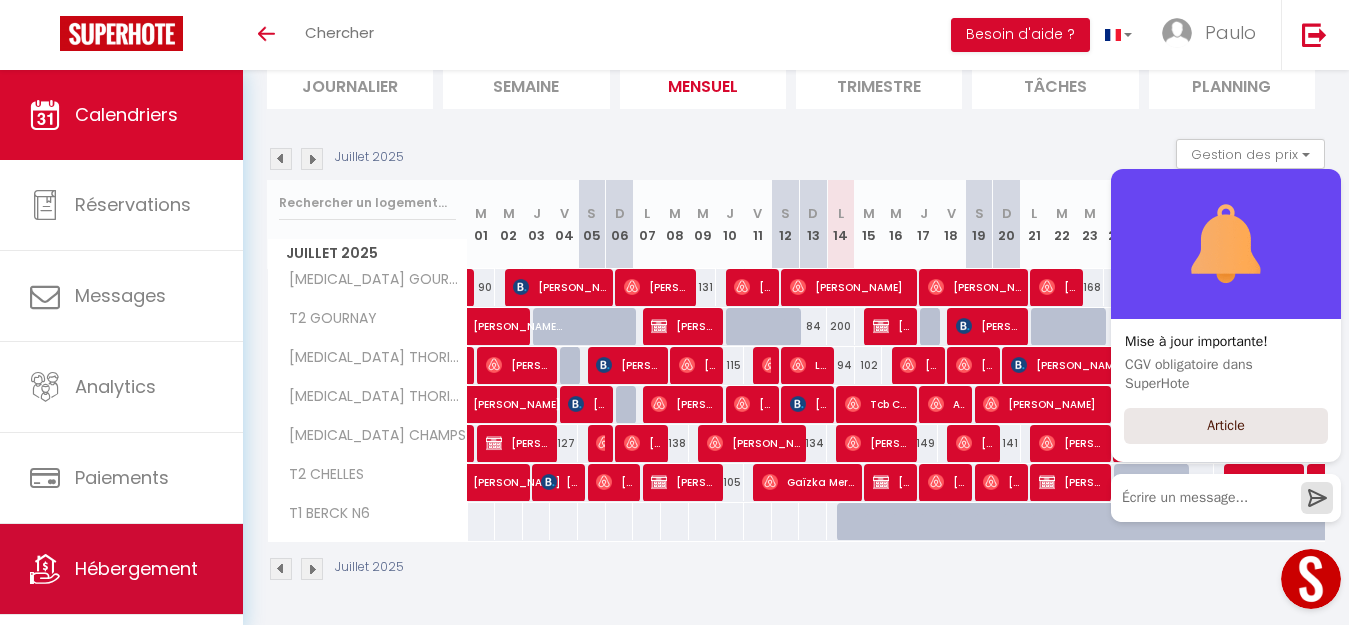 click on "Hébergement" at bounding box center (136, 568) 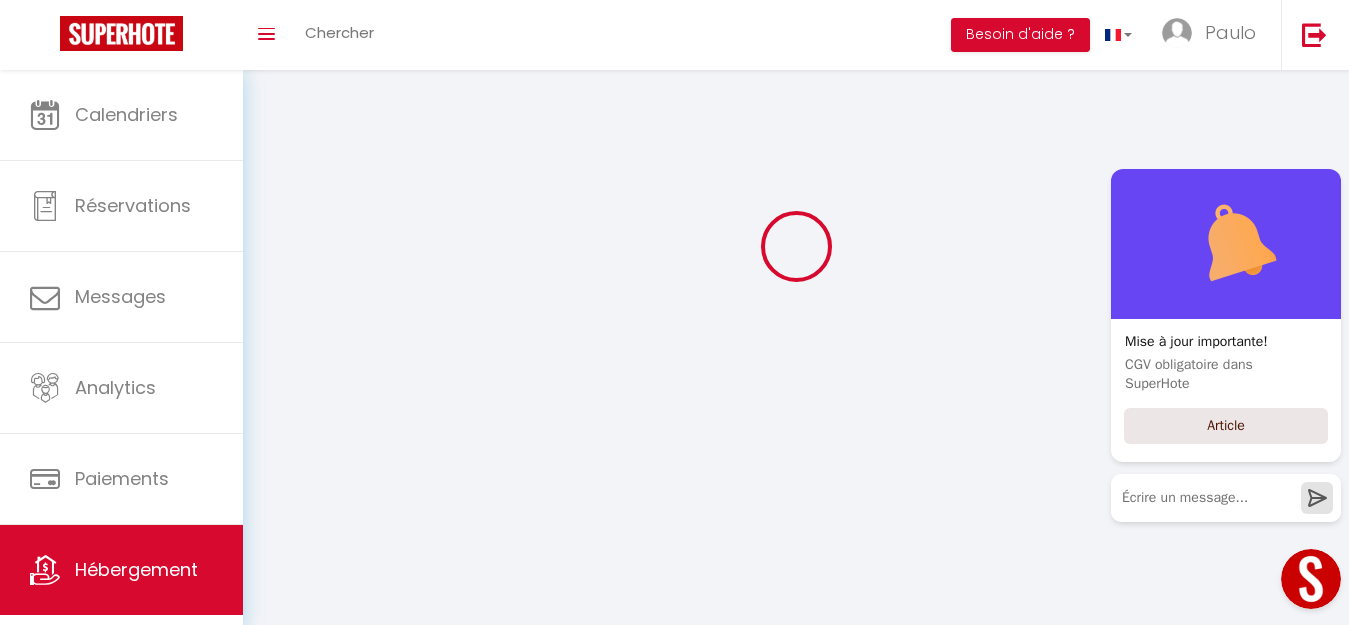 scroll, scrollTop: 0, scrollLeft: 0, axis: both 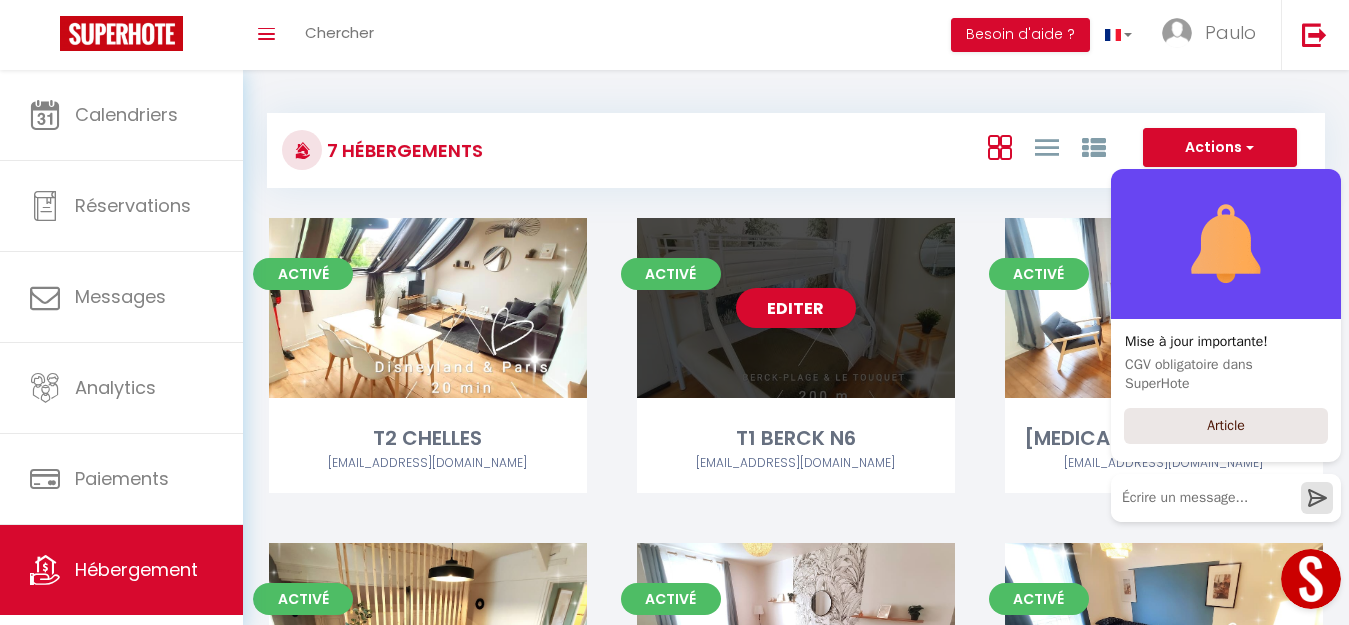 click on "Editer" at bounding box center (796, 308) 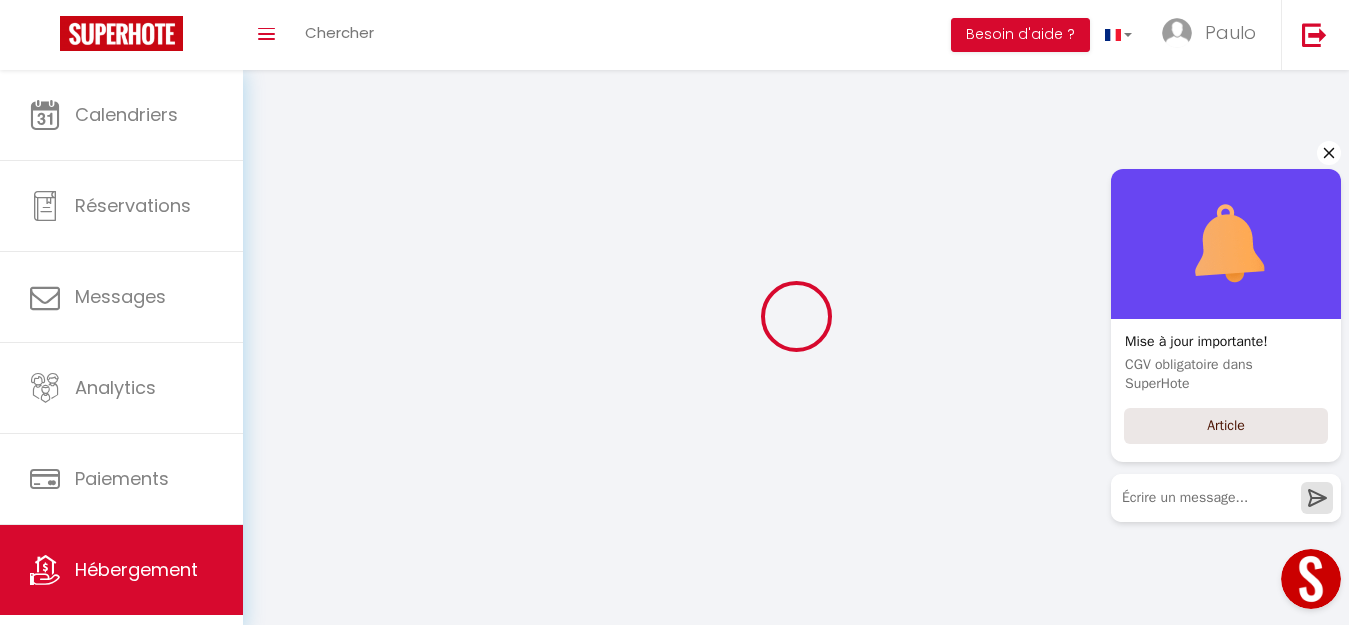 select 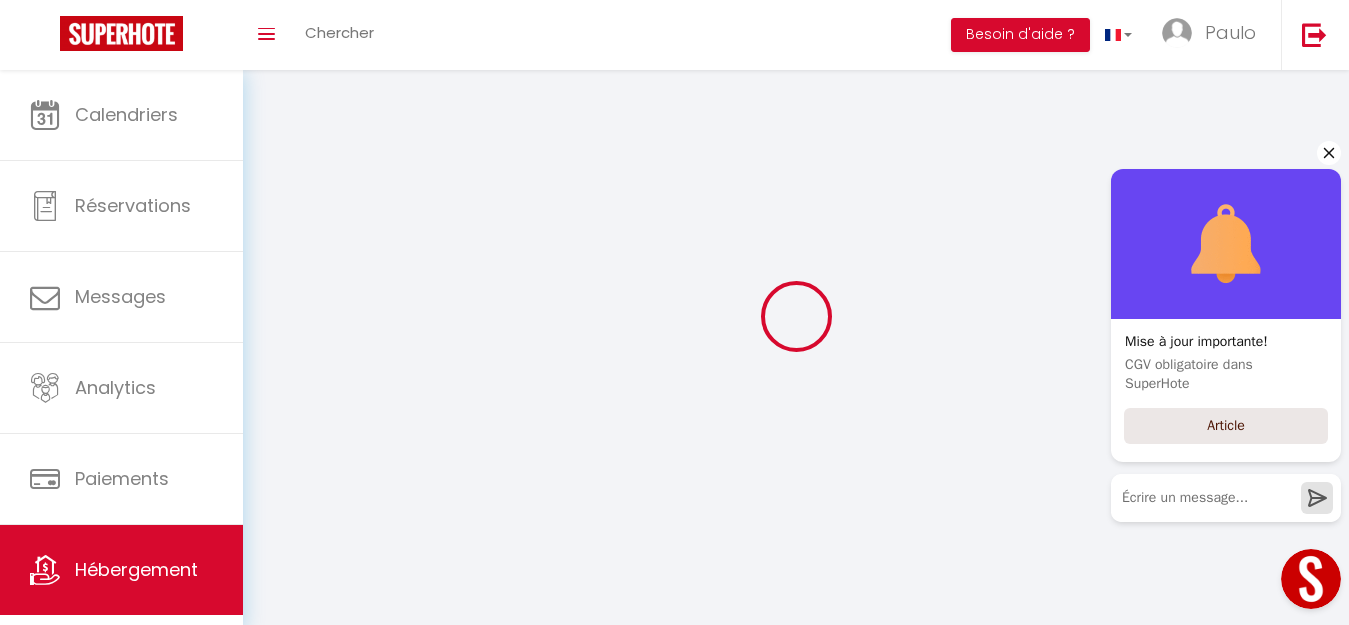 checkbox on "false" 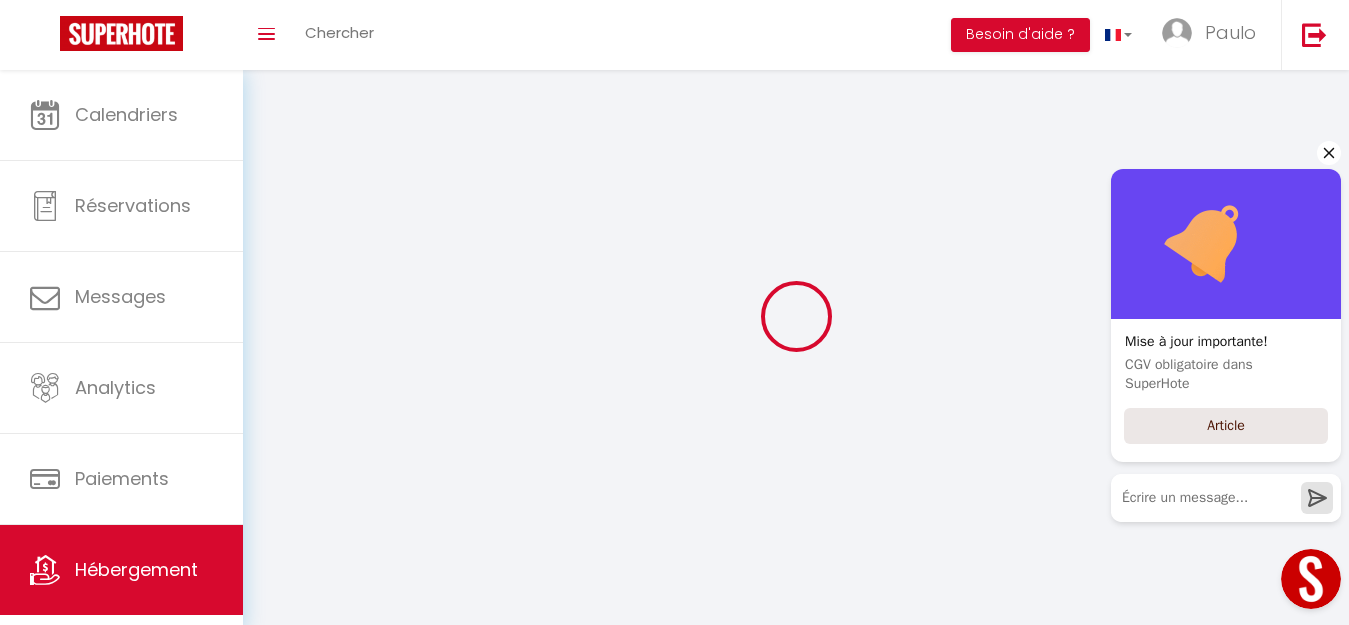 checkbox on "false" 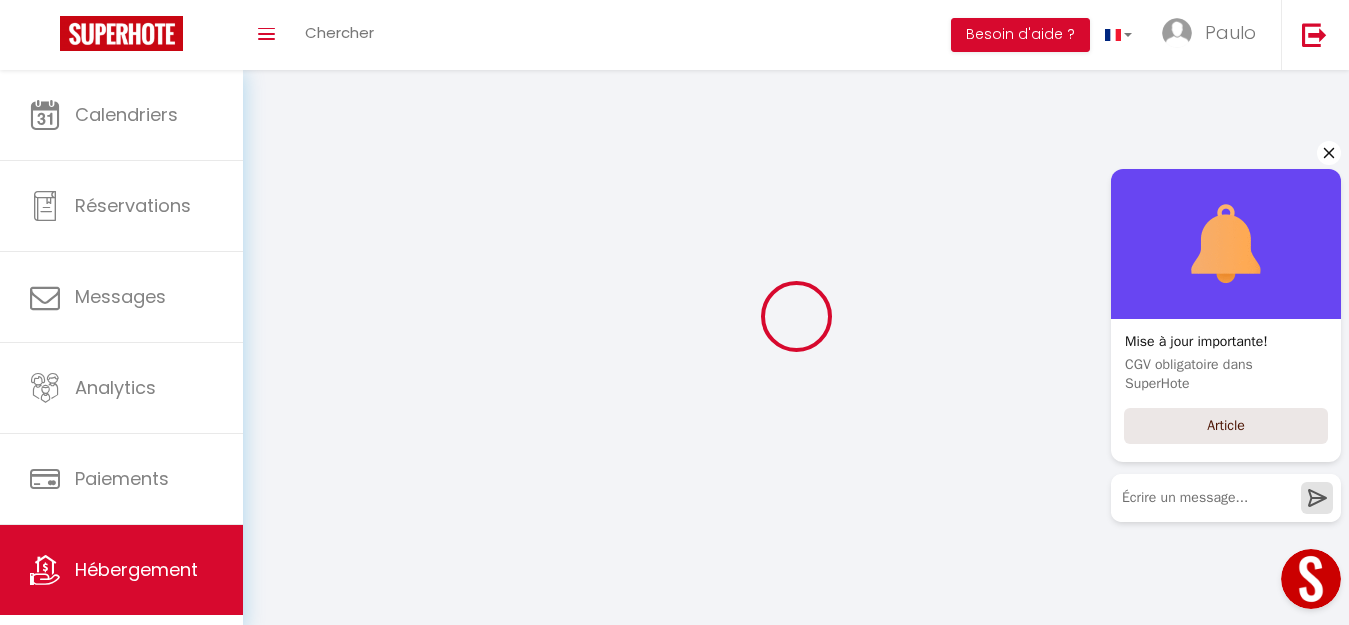 checkbox on "false" 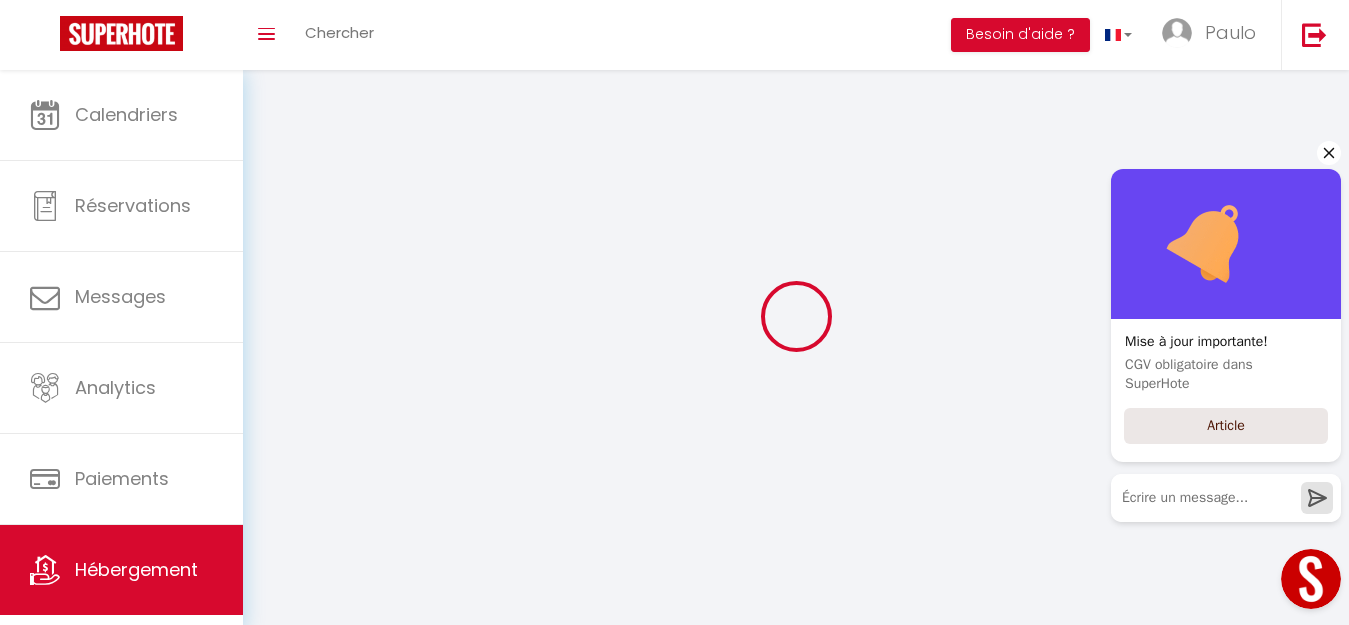 checkbox on "false" 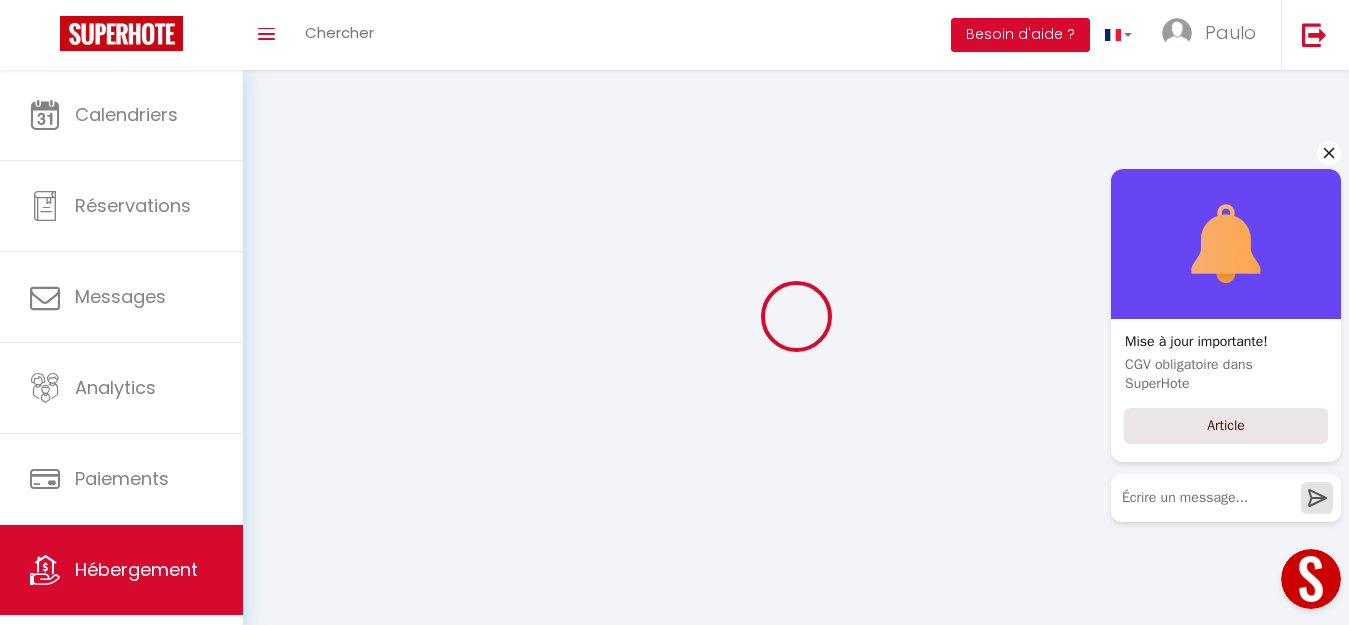 select on "16:00" 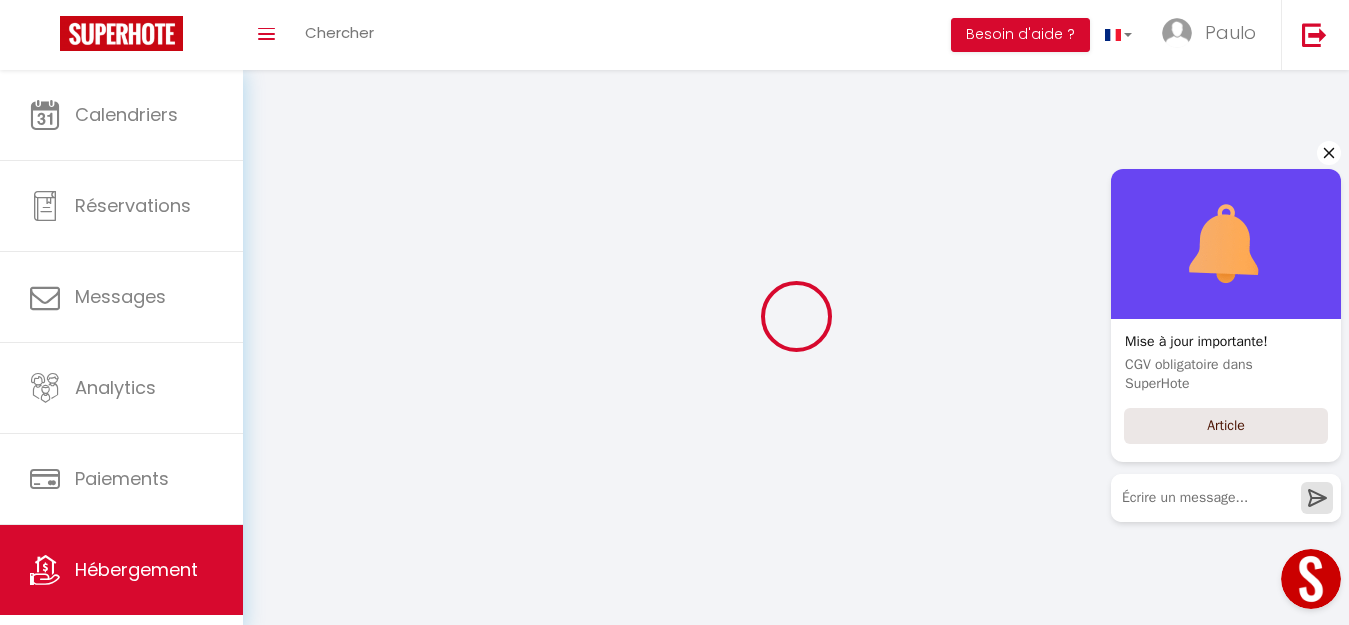 select on "00:00" 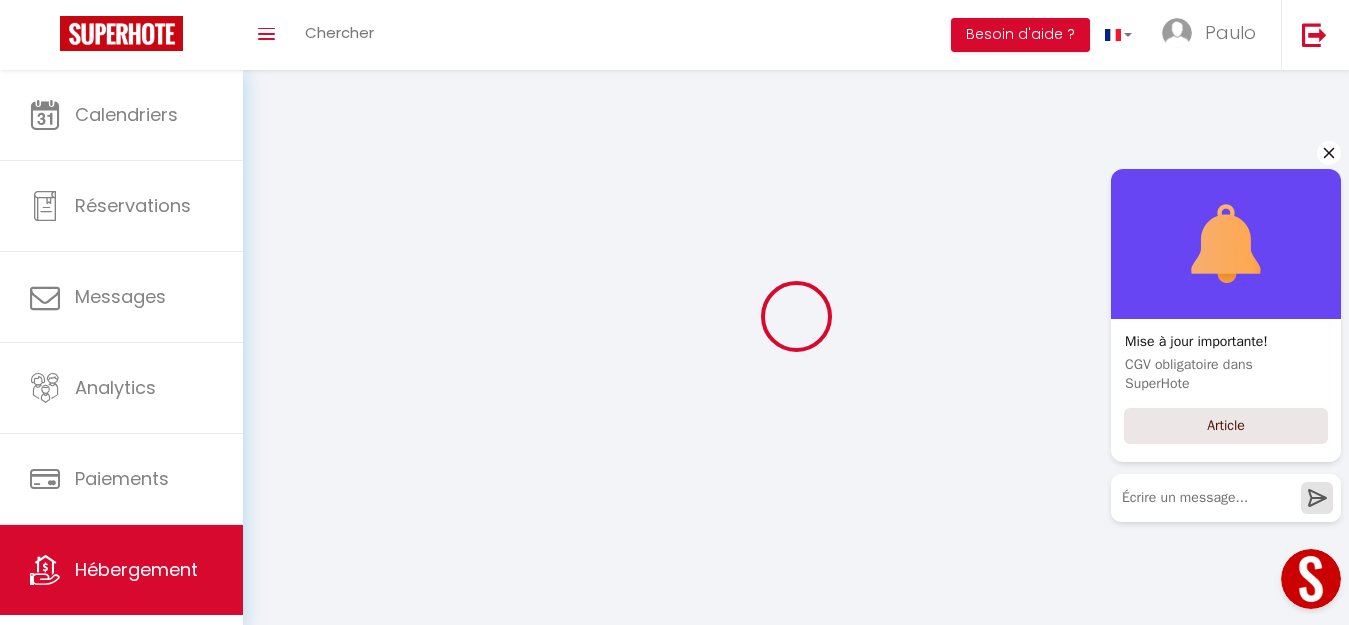 select on "11:00" 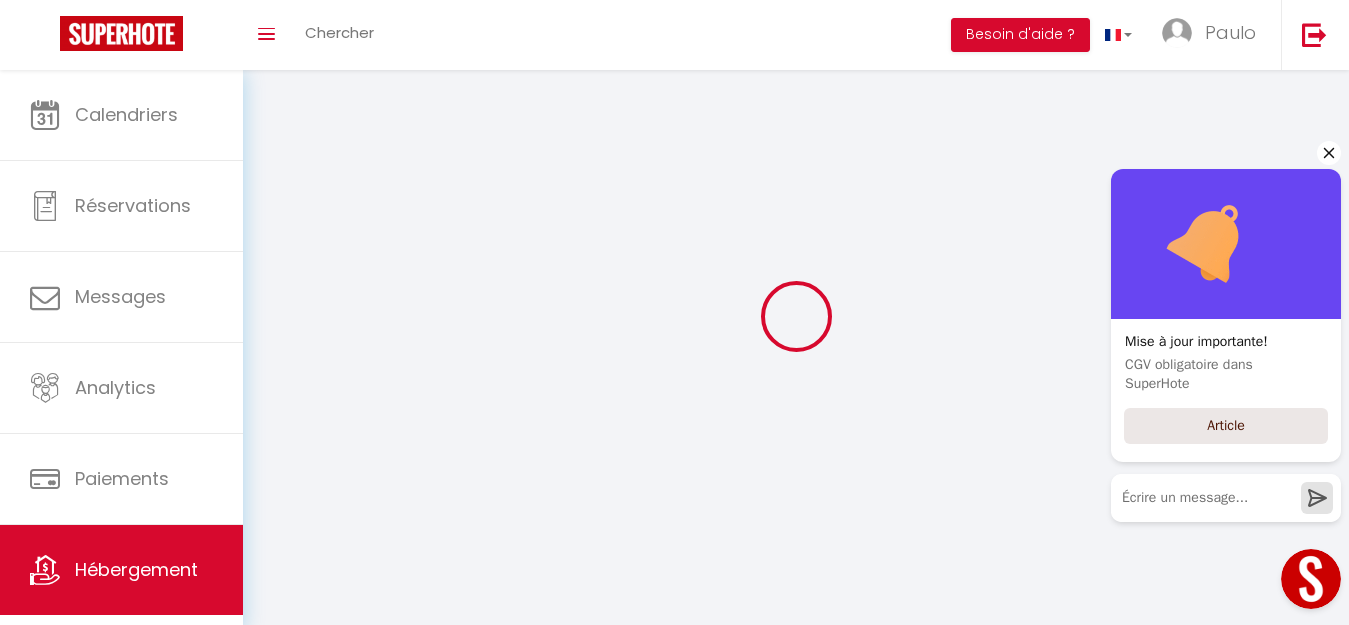select on "30" 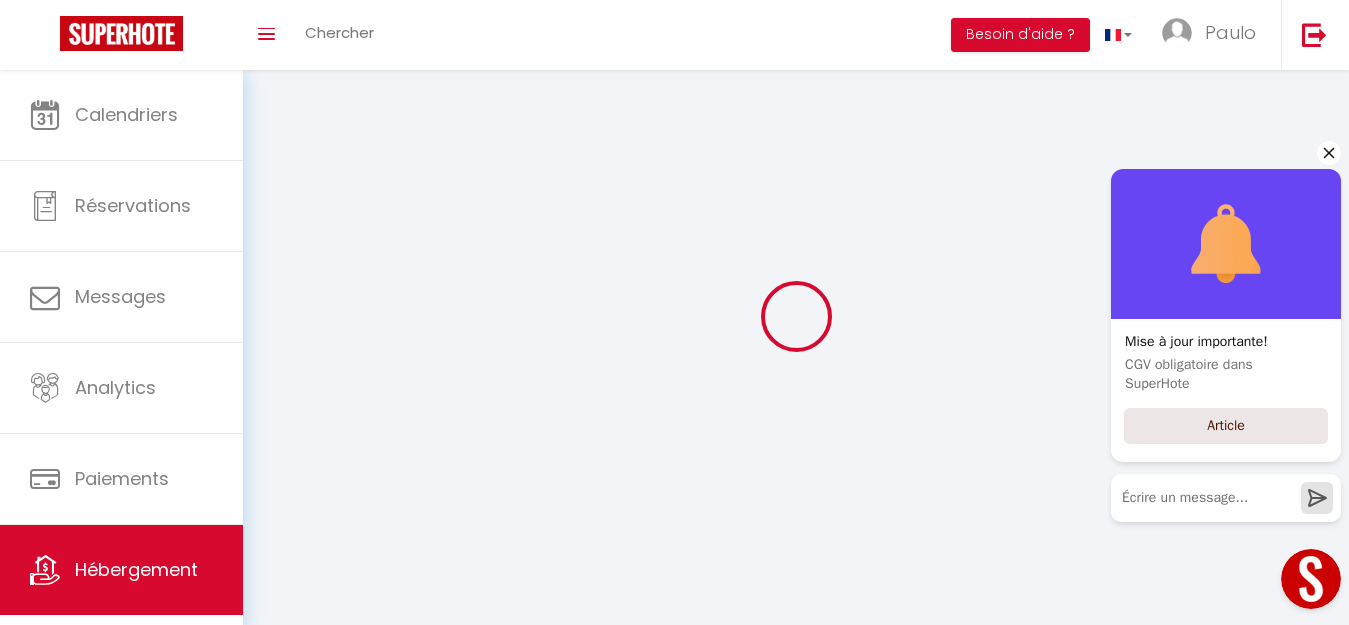 select on "120" 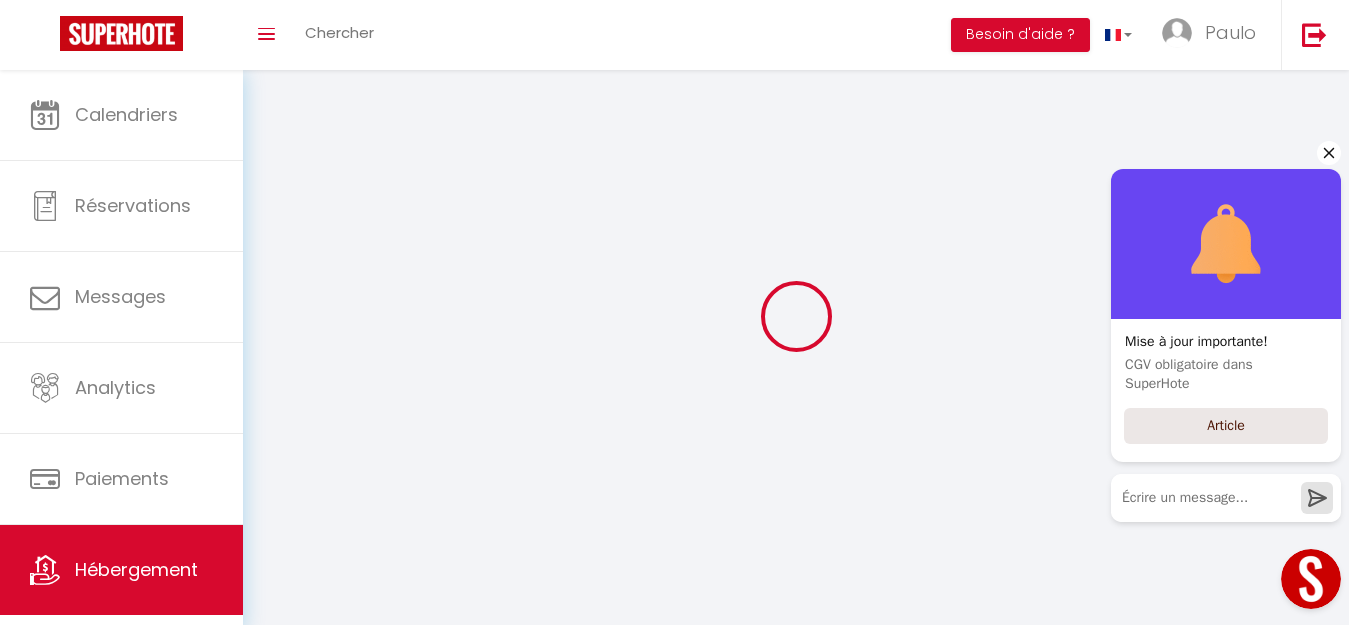 click 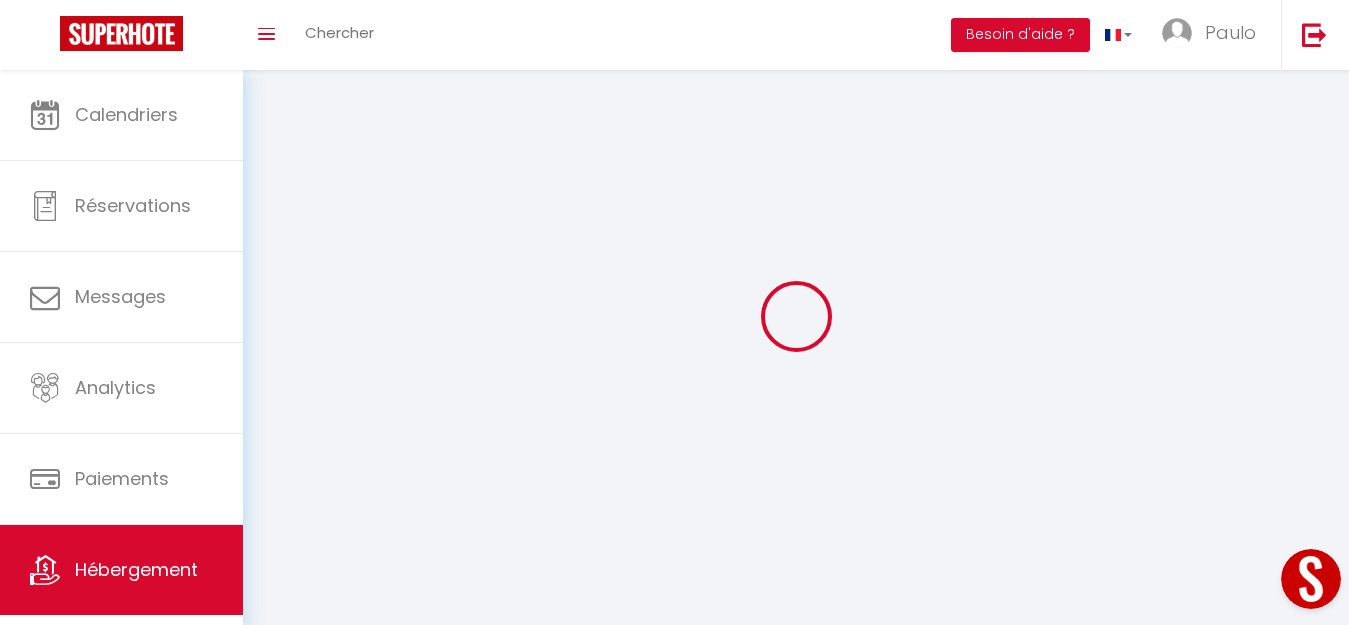 select 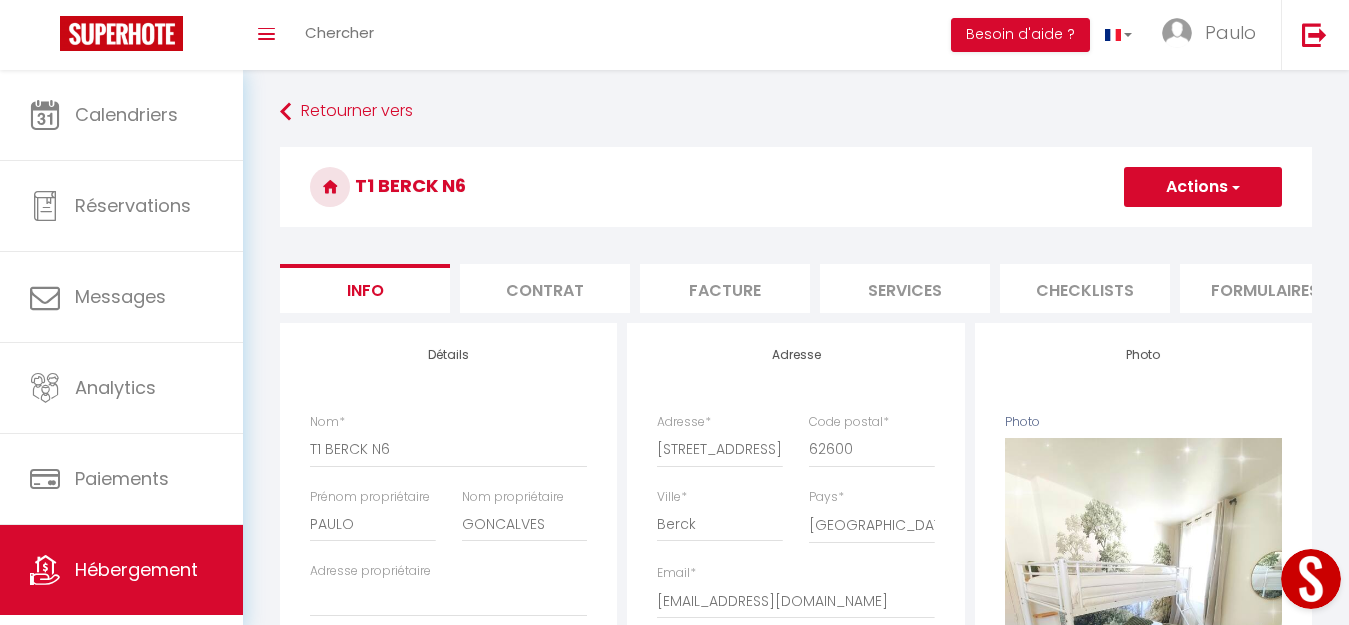 select 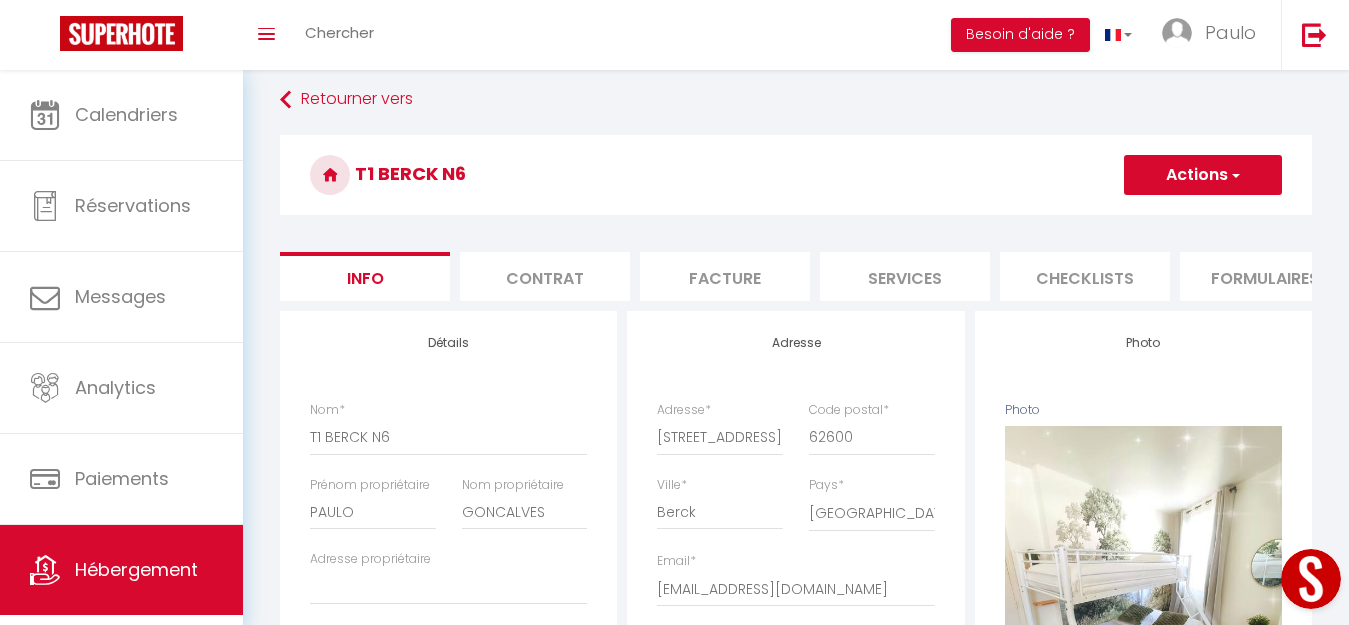 scroll, scrollTop: 0, scrollLeft: 0, axis: both 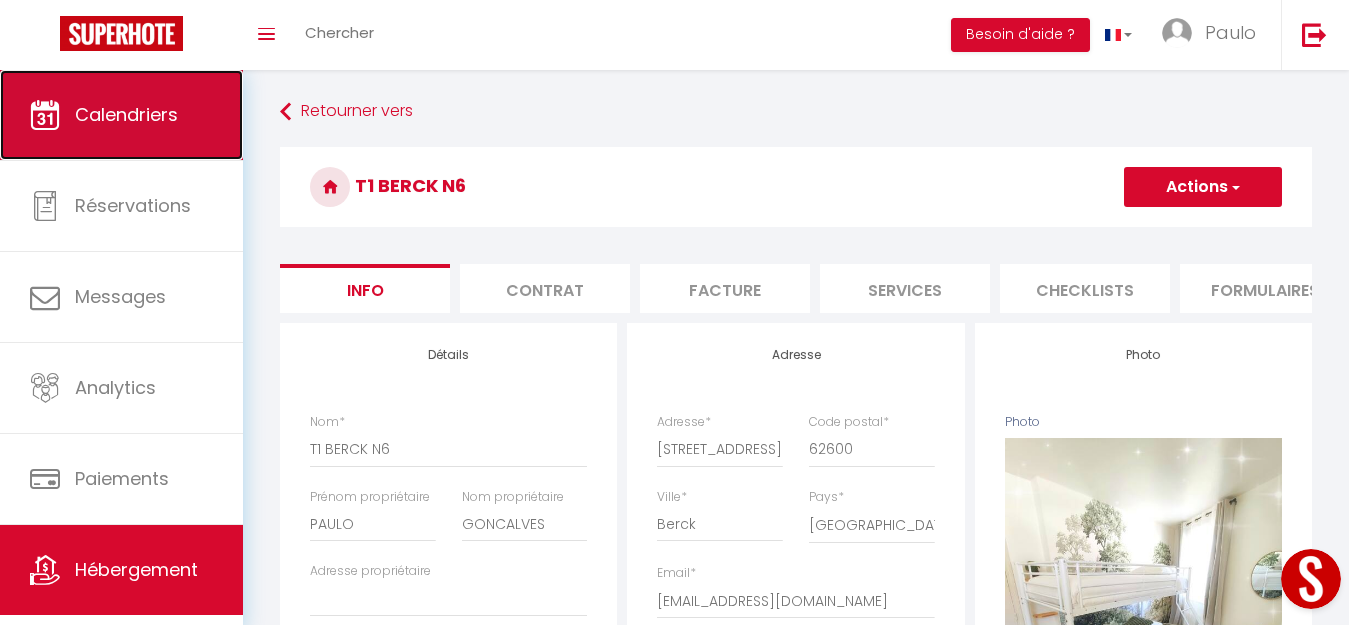 click on "Calendriers" at bounding box center [121, 115] 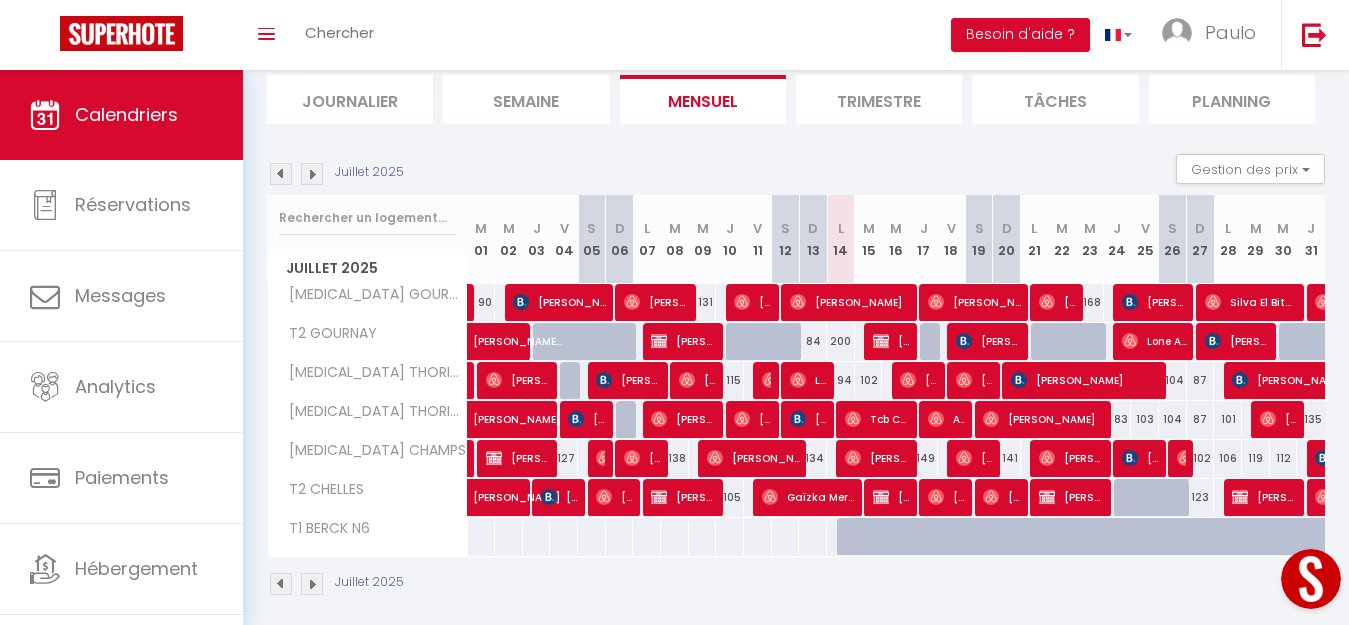 scroll, scrollTop: 148, scrollLeft: 0, axis: vertical 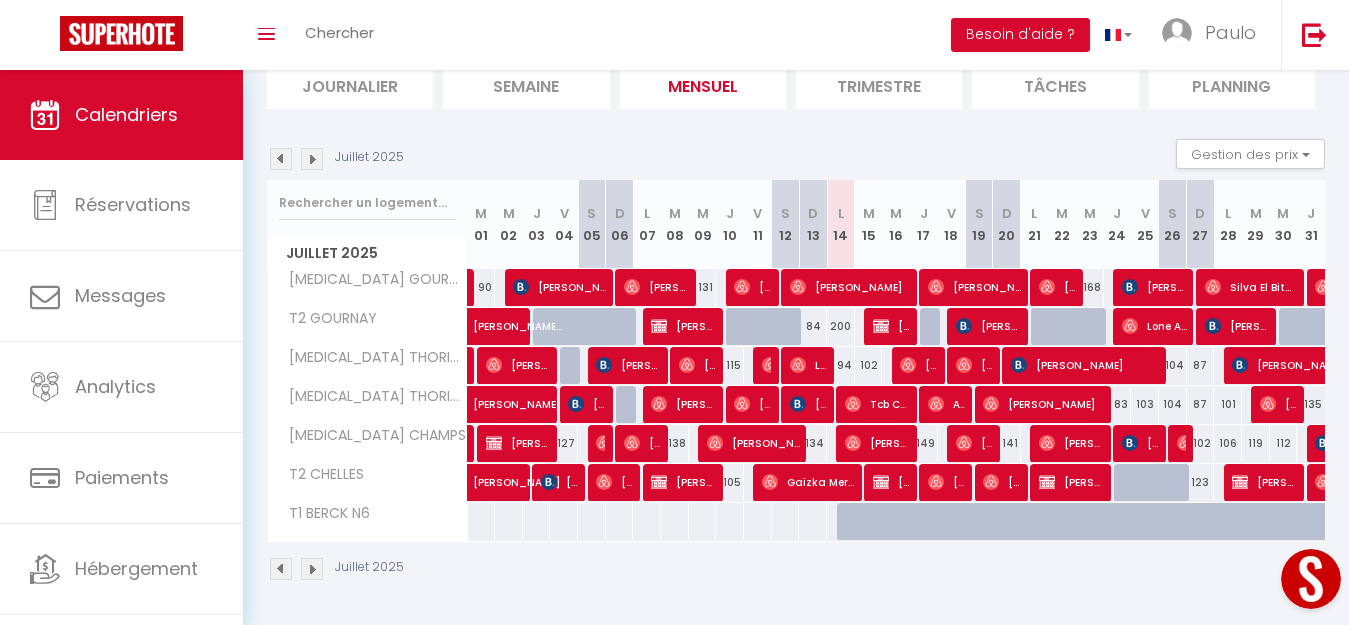 click at bounding box center (879, 533) 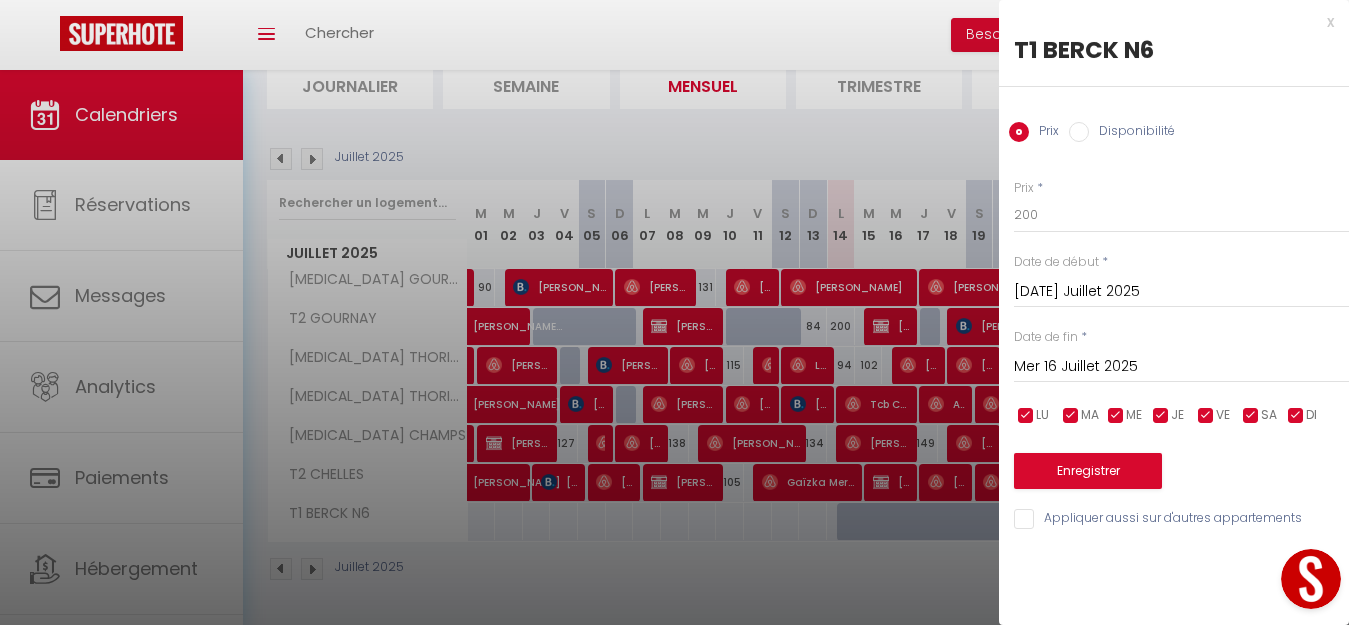 click at bounding box center [674, 312] 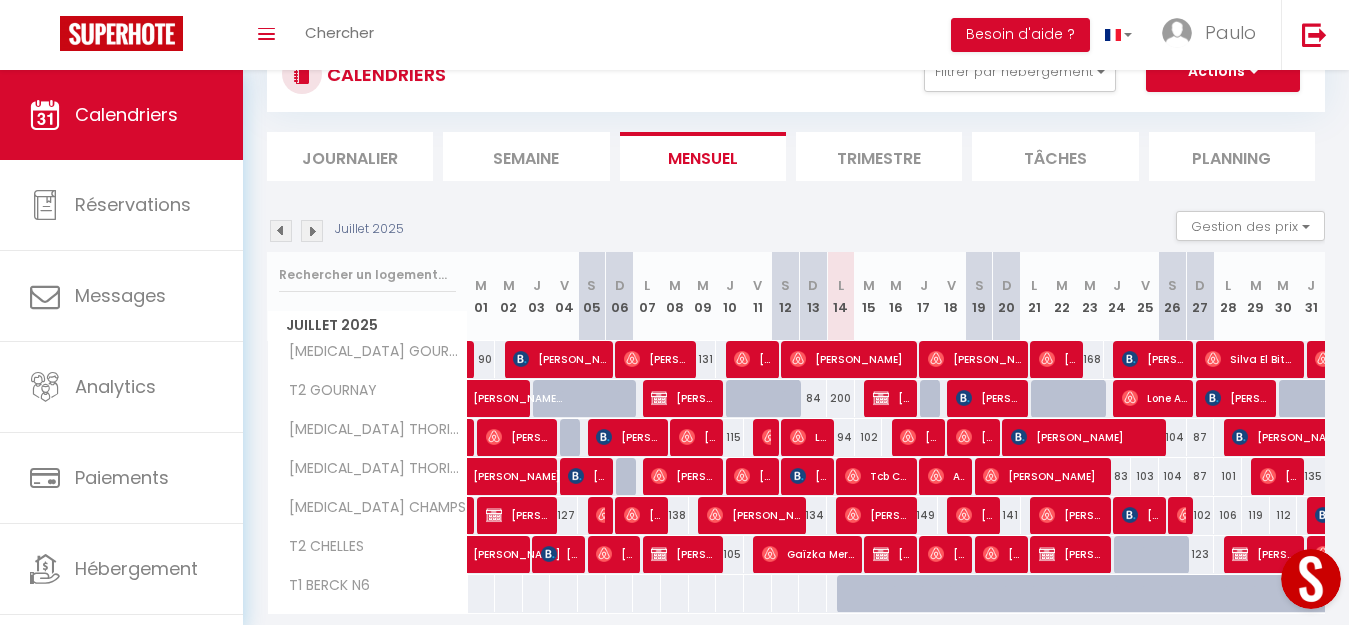 scroll, scrollTop: 0, scrollLeft: 0, axis: both 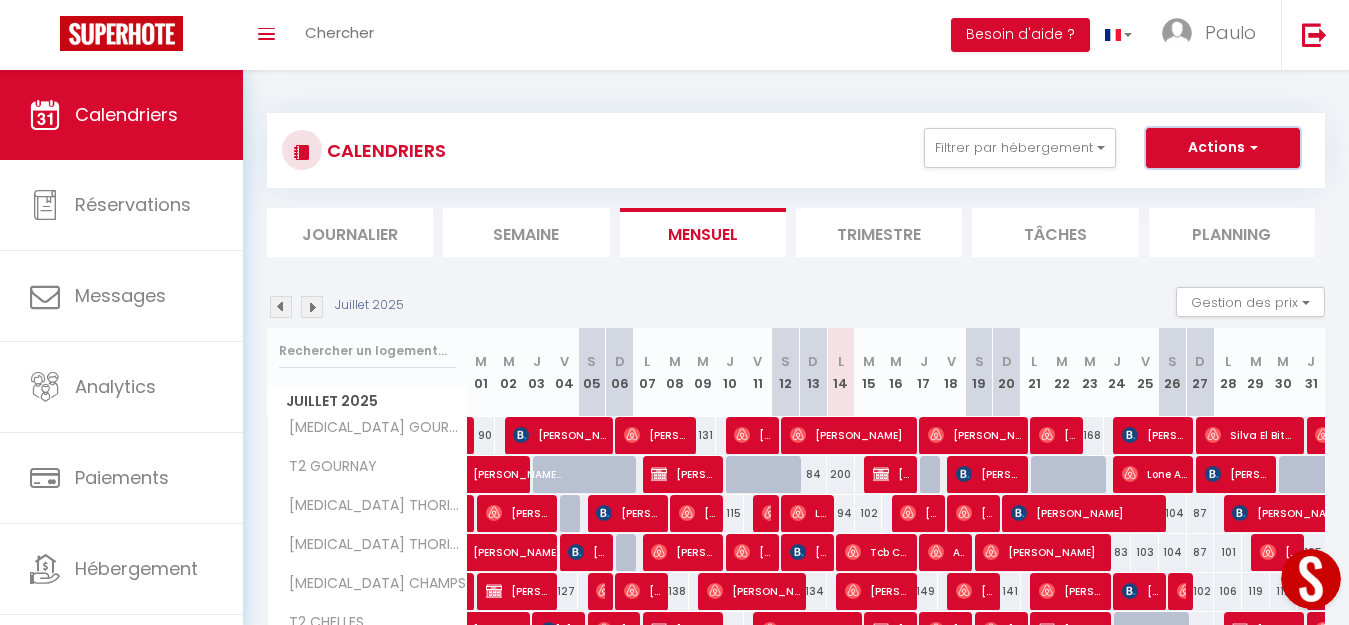 click on "Actions" at bounding box center (1223, 148) 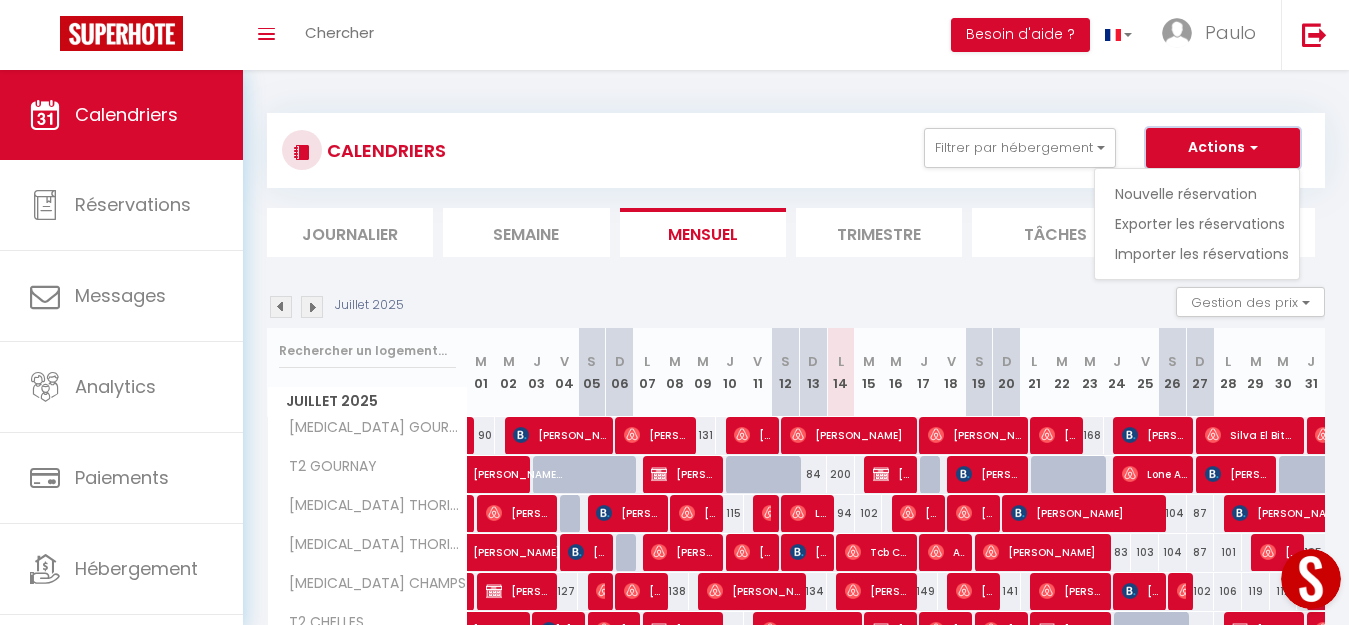 click at bounding box center [1251, 147] 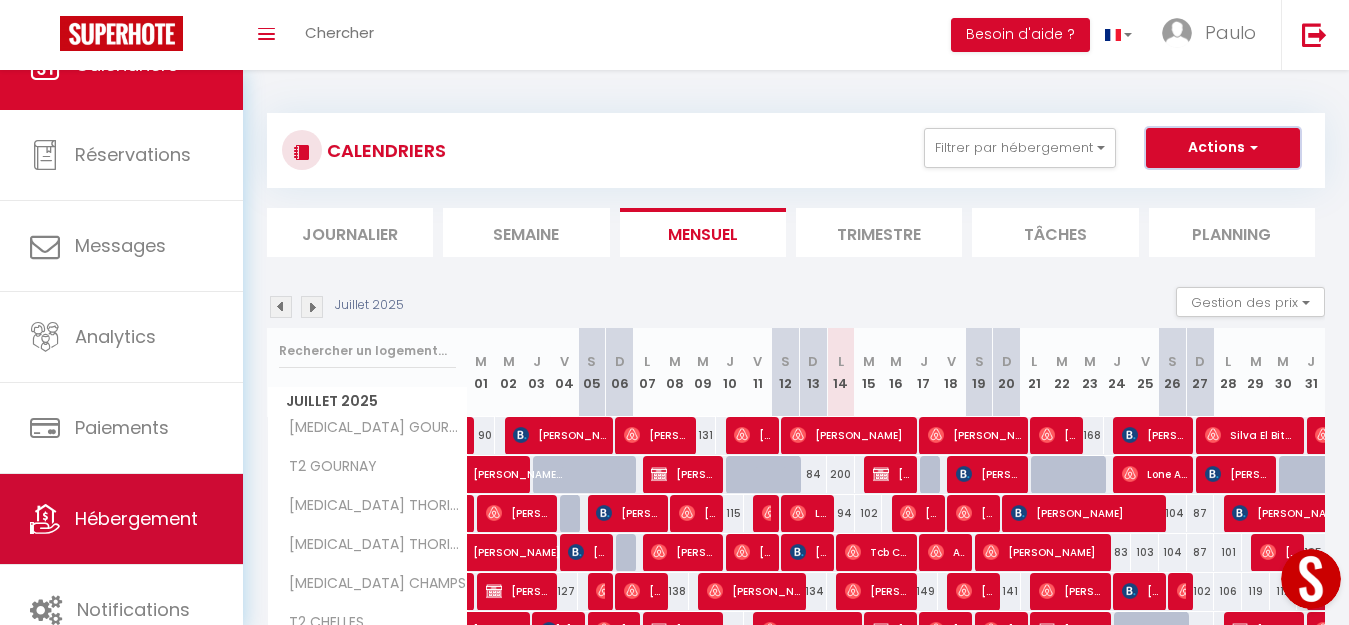 scroll, scrollTop: 77, scrollLeft: 0, axis: vertical 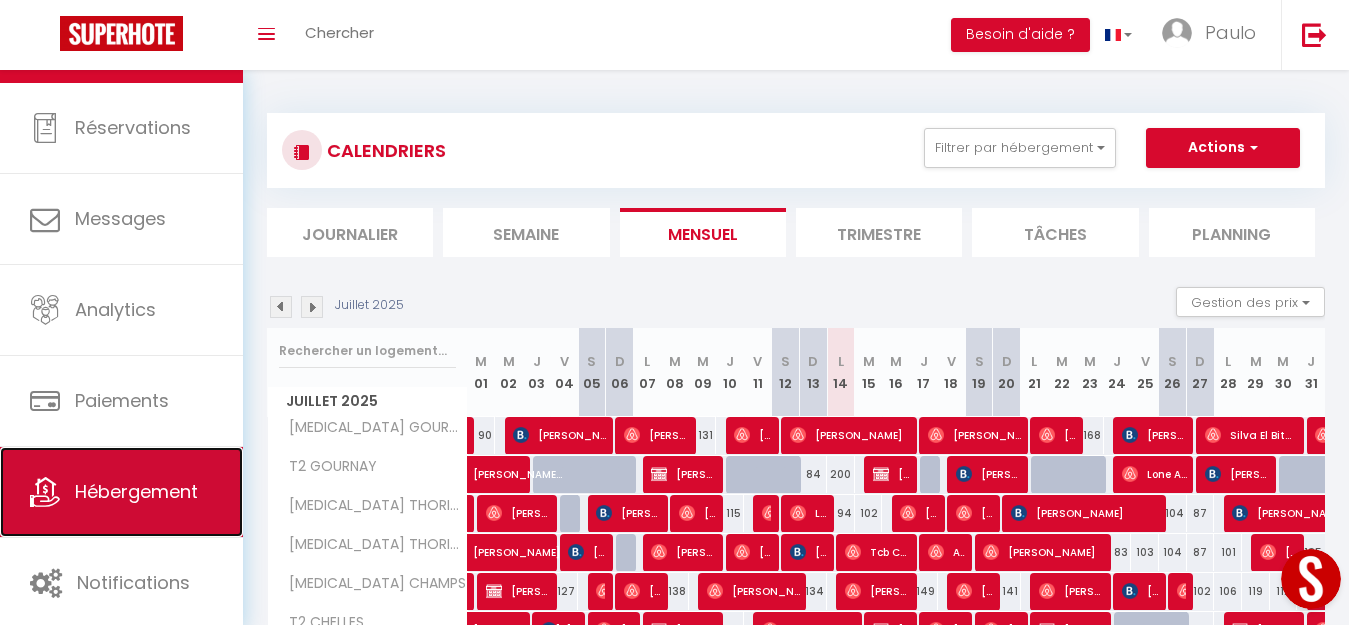 click on "Hébergement" at bounding box center (121, 492) 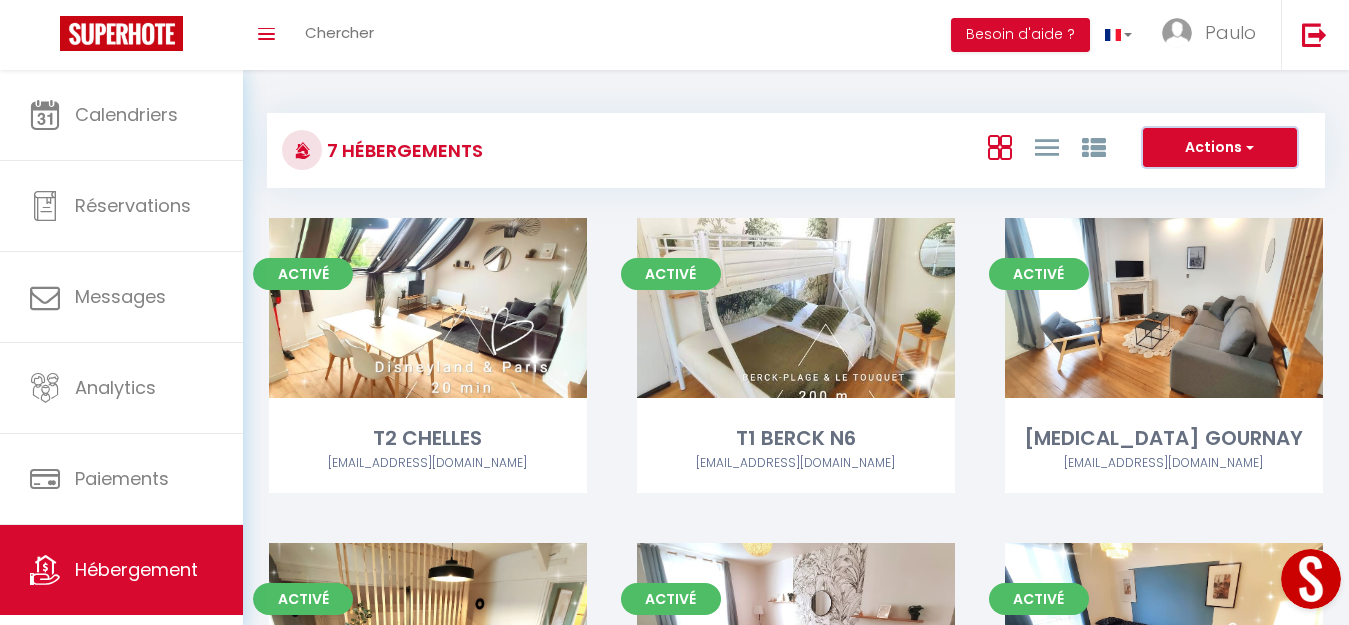 click on "Actions" at bounding box center [1220, 148] 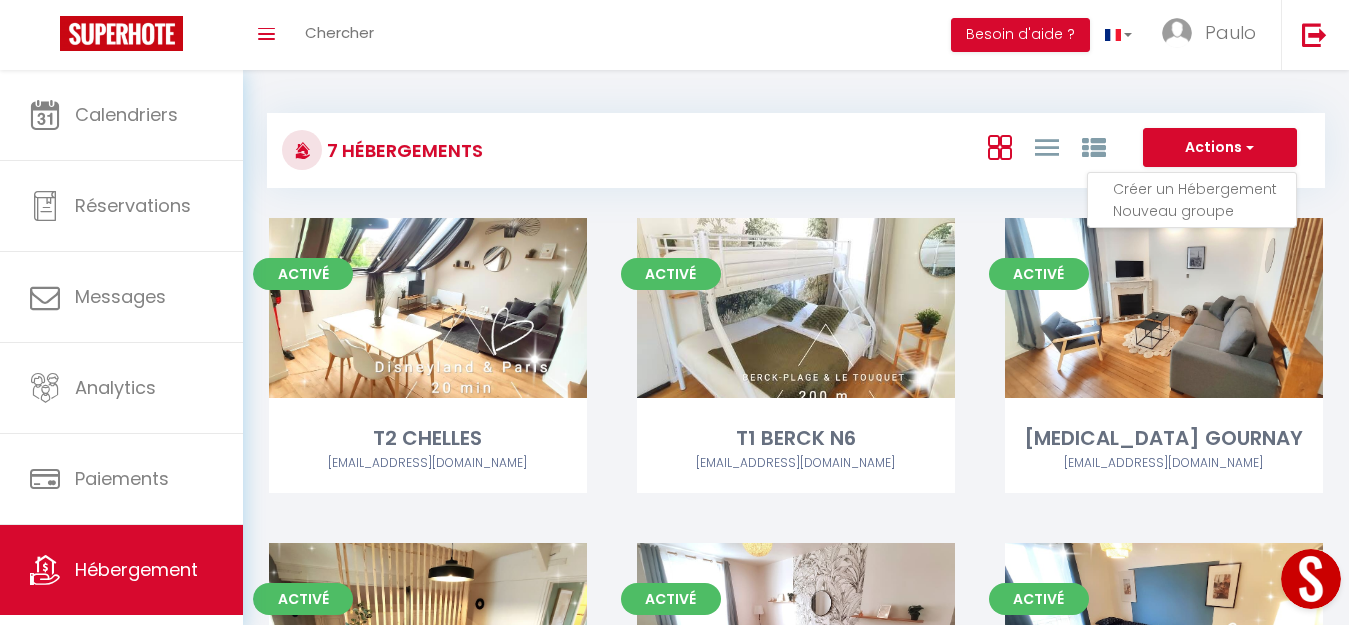 click on "7 Hébergements
Actions
Créer un Hébergement
Nouveau groupe
Initialiser les appartements
Nouveau groupe
×   Nom de groupe     Hébergement     T2 CHELLES   T1 BERCK N6   T3 GOURNAY   T2 GOURNAY   T3 THORIGNY   T3 THORIGNY MOUSE   T3 CHAMPS
Annuler
Enregistrer" at bounding box center (796, 141) 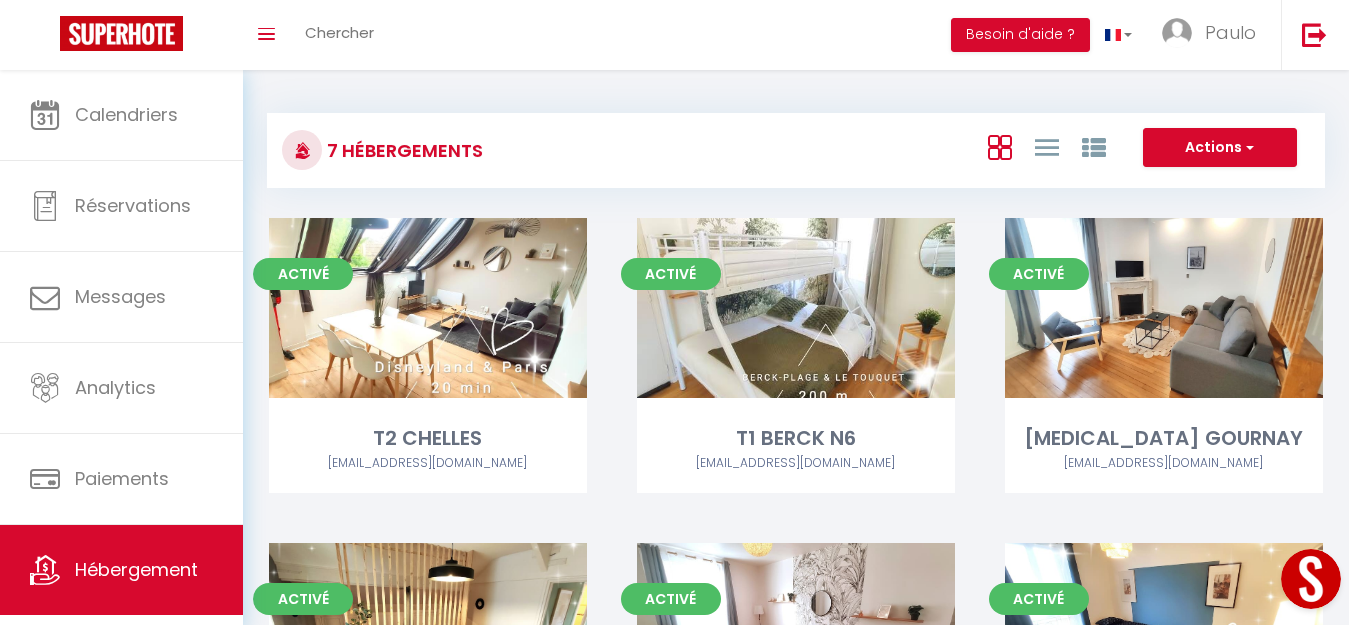scroll, scrollTop: 100, scrollLeft: 0, axis: vertical 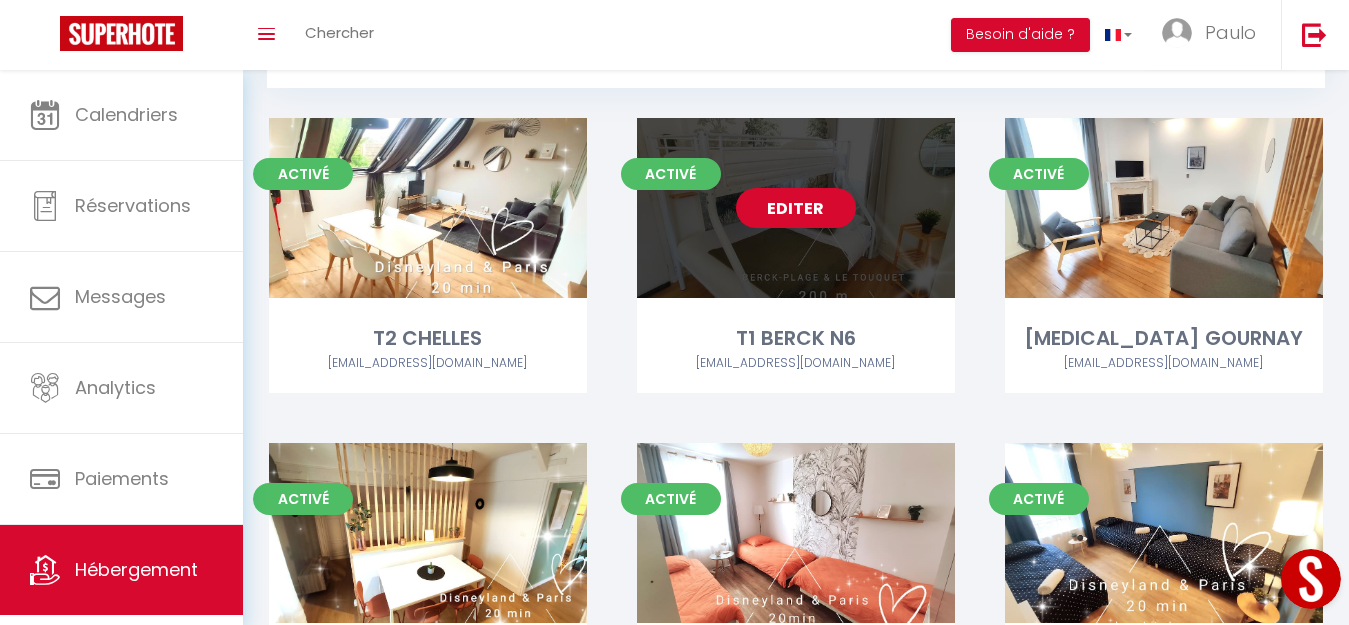 click on "Editer" at bounding box center (796, 208) 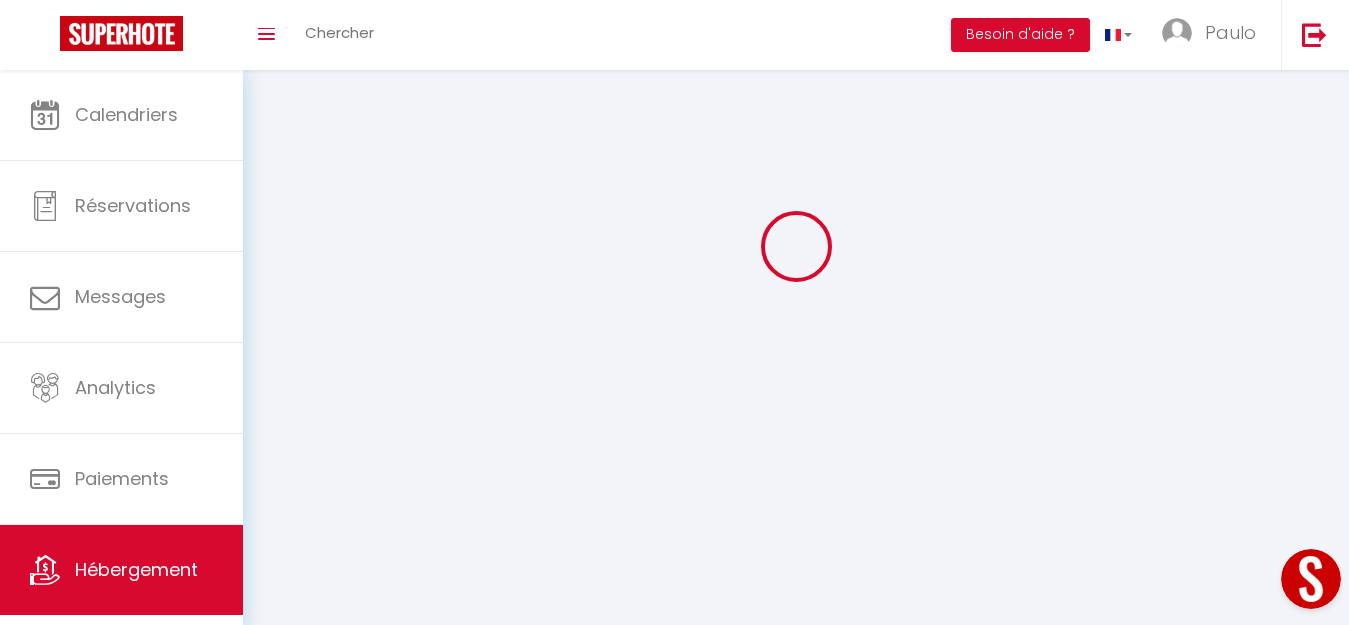 select 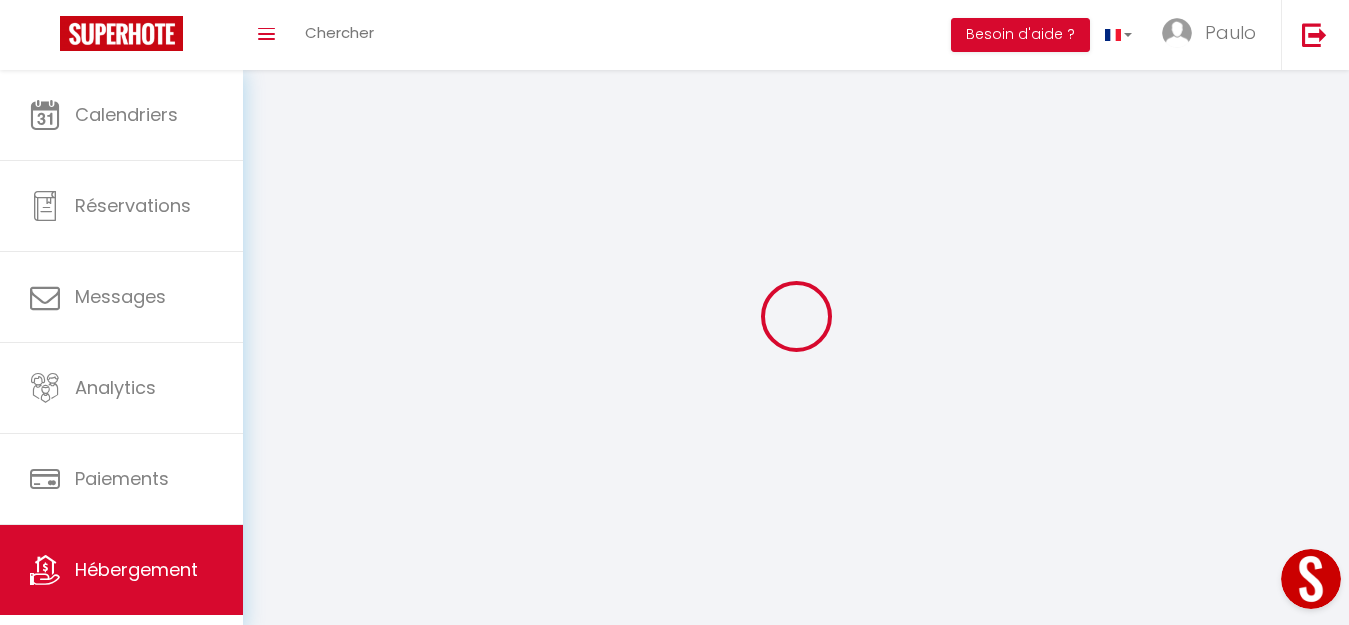 select 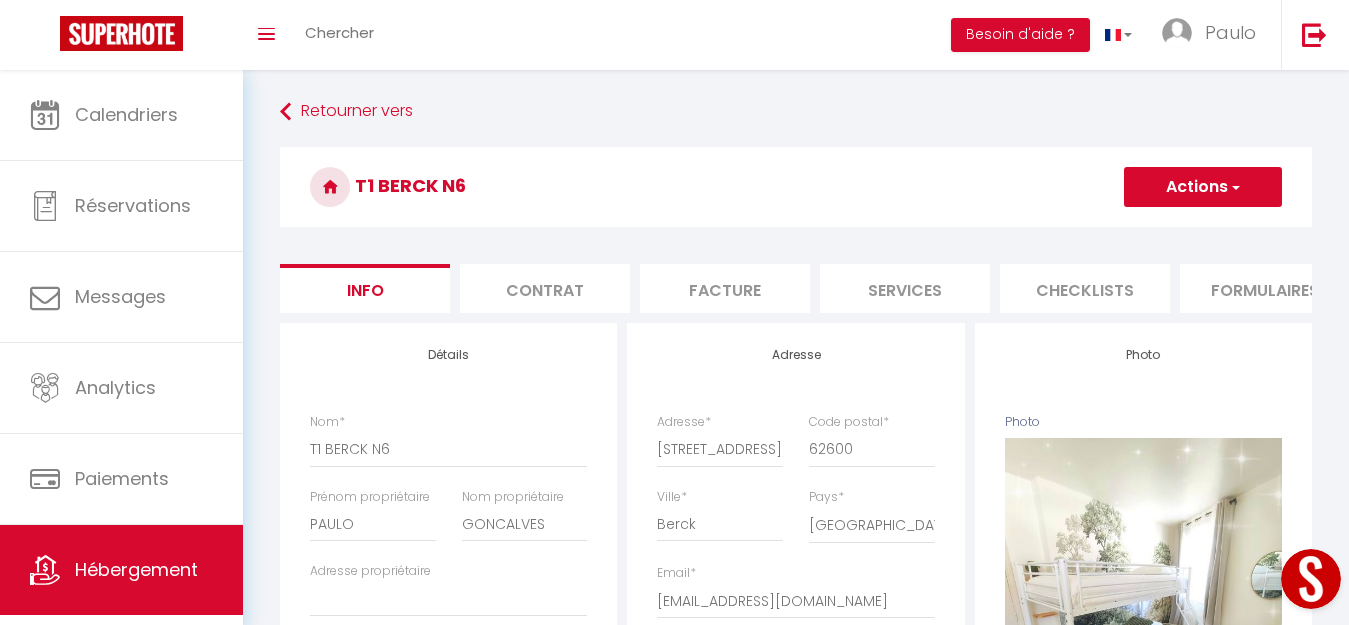 select 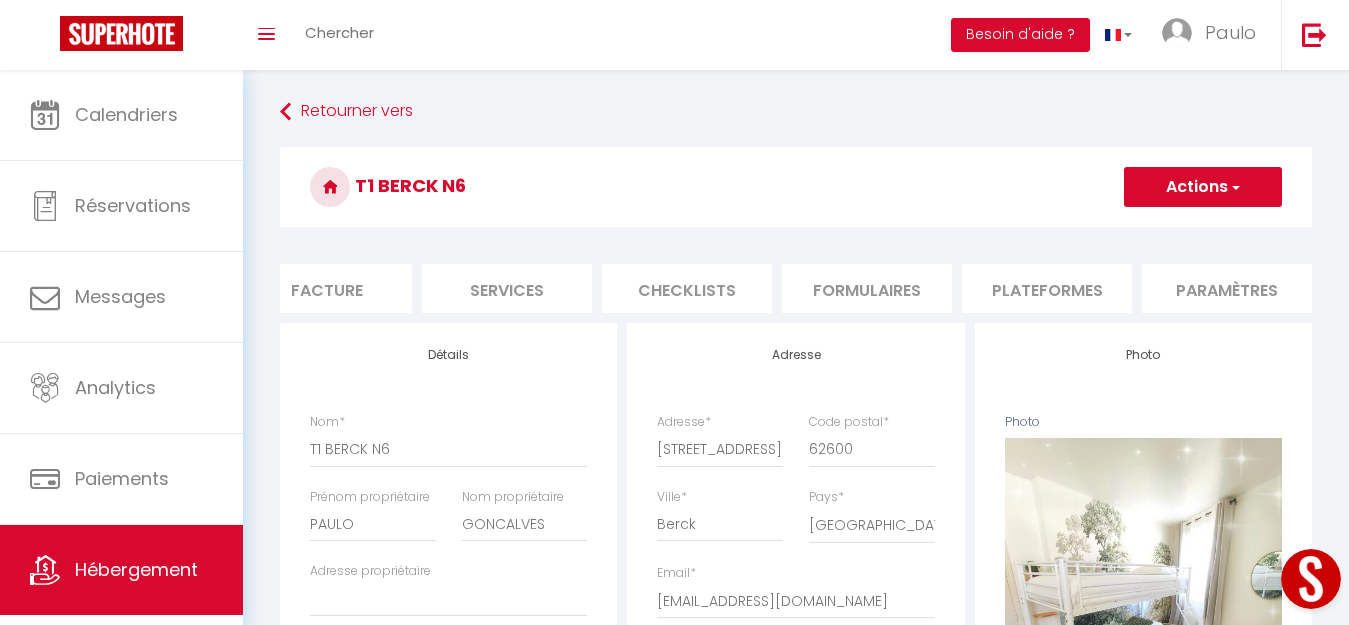 scroll, scrollTop: 0, scrollLeft: 401, axis: horizontal 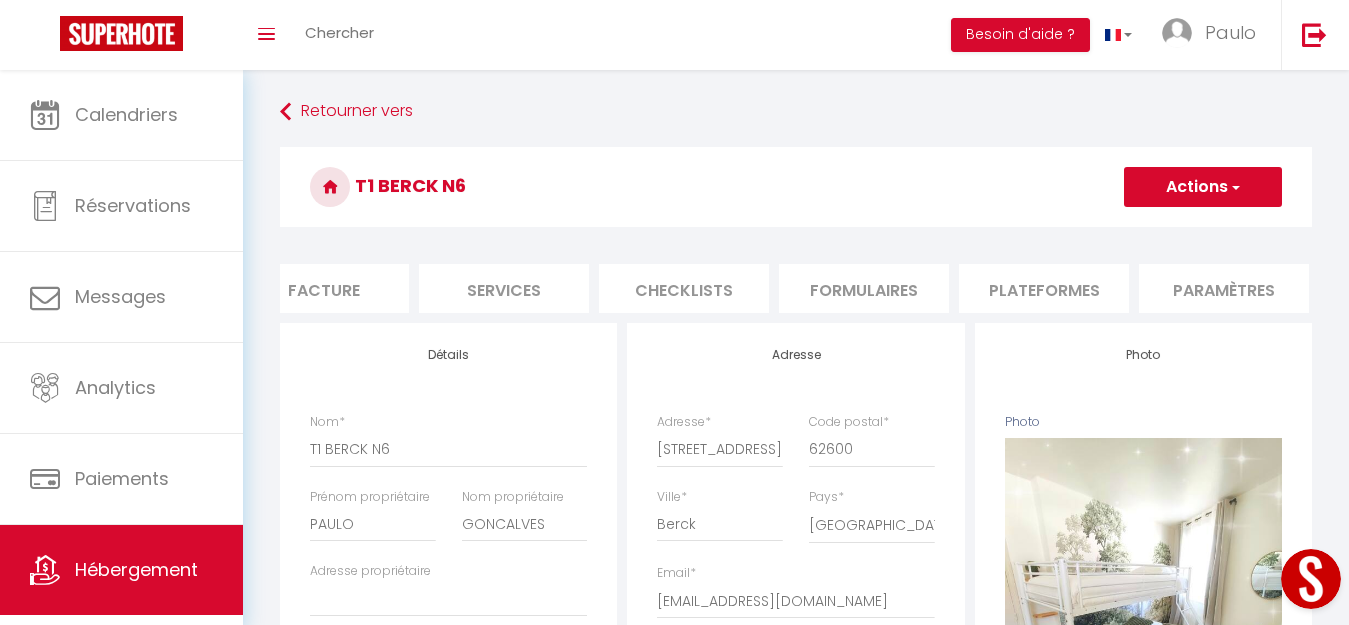 click on "Plateformes" at bounding box center (1044, 288) 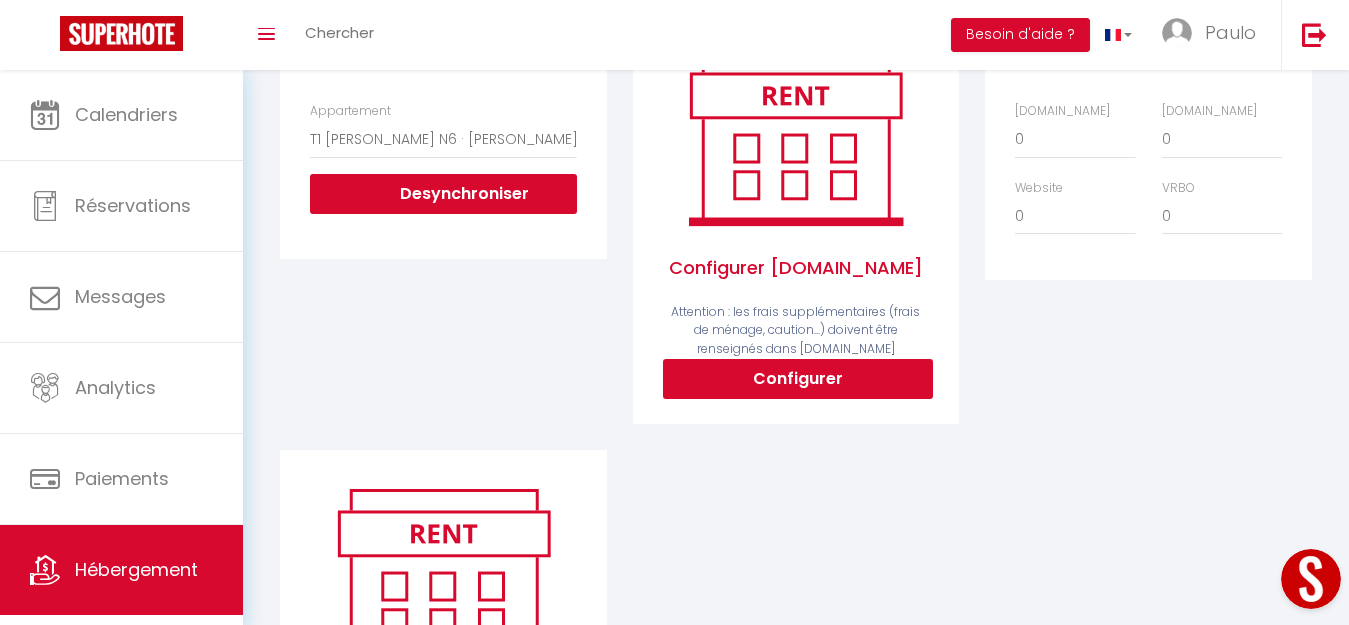 scroll, scrollTop: 300, scrollLeft: 0, axis: vertical 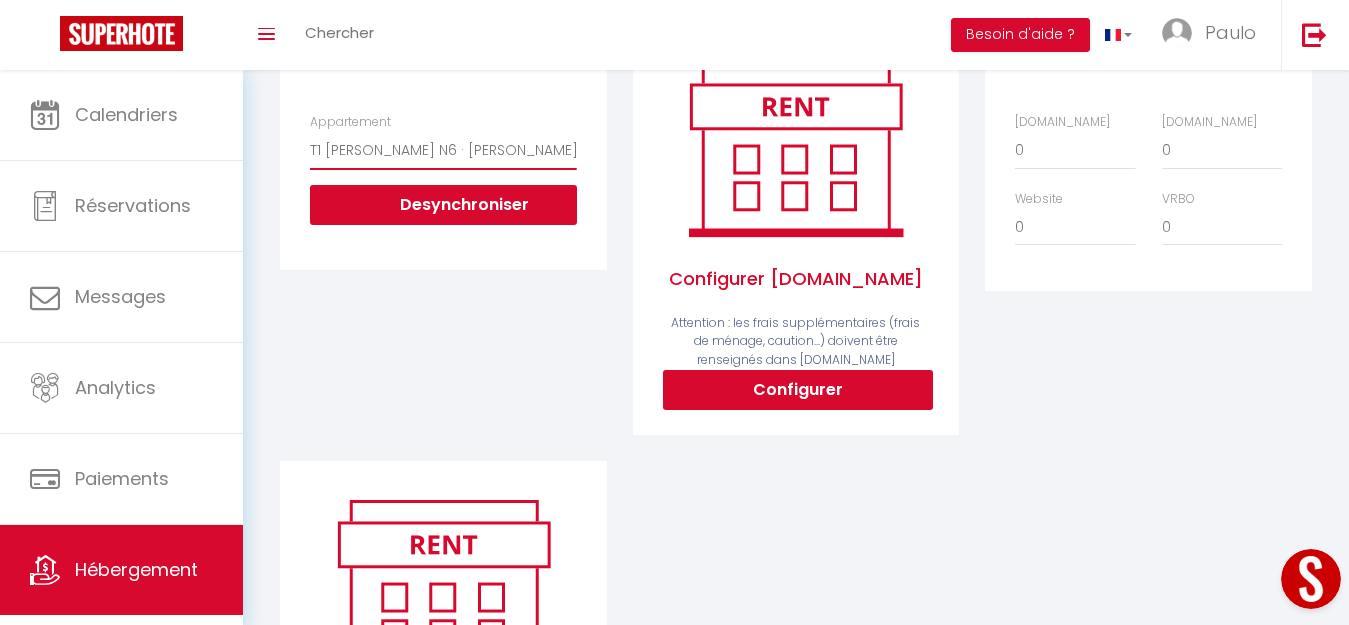click on "T1 BERCK N6 · Berck-Place & Le Touquet - Studio la Côte d'Opale - evasionpro77@gmail.com" at bounding box center (443, 150) 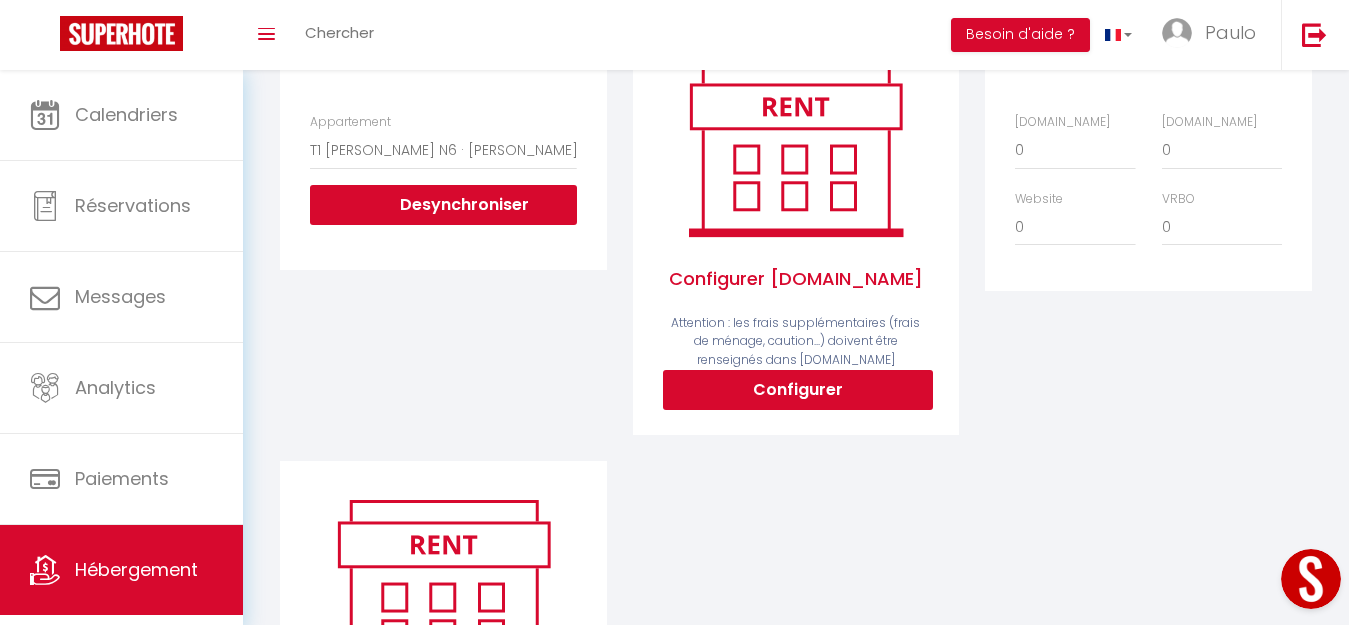 click on "Airbnb
Appartement
T1 BERCK N6 · Berck-Place & Le Touquet - Studio la Côte d'Opale - evasionpro77@gmail.com
Desynchroniser" at bounding box center (443, 242) 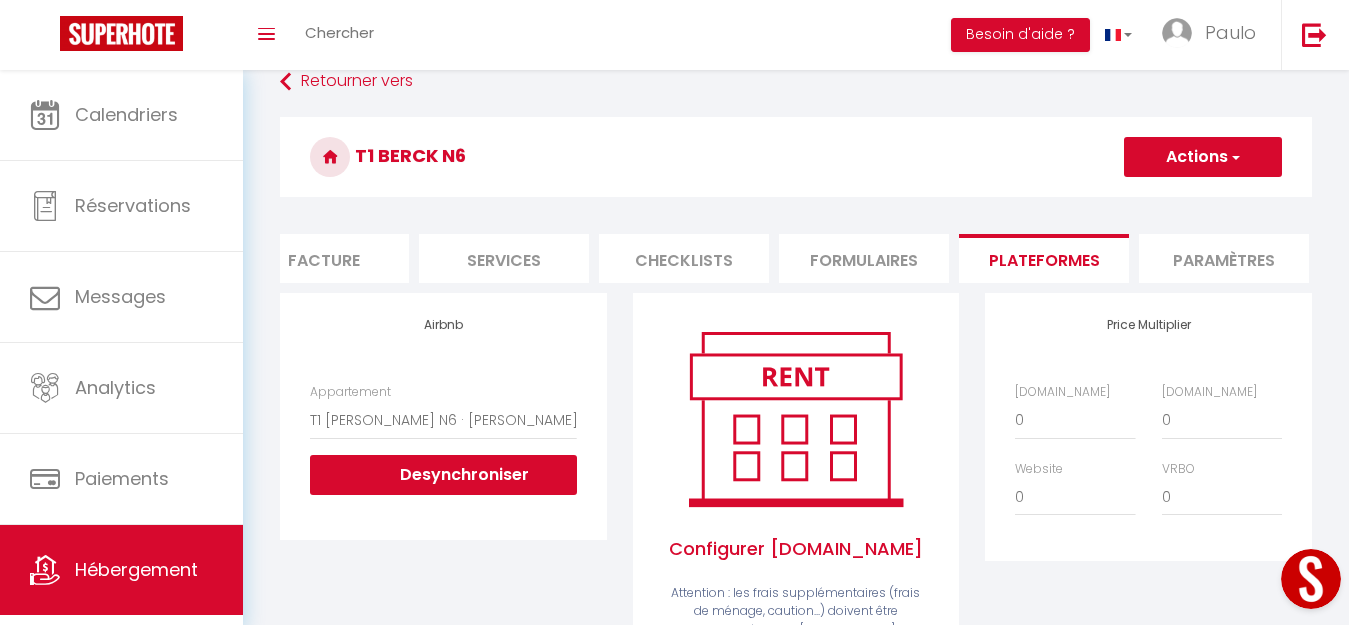 scroll, scrollTop: 0, scrollLeft: 0, axis: both 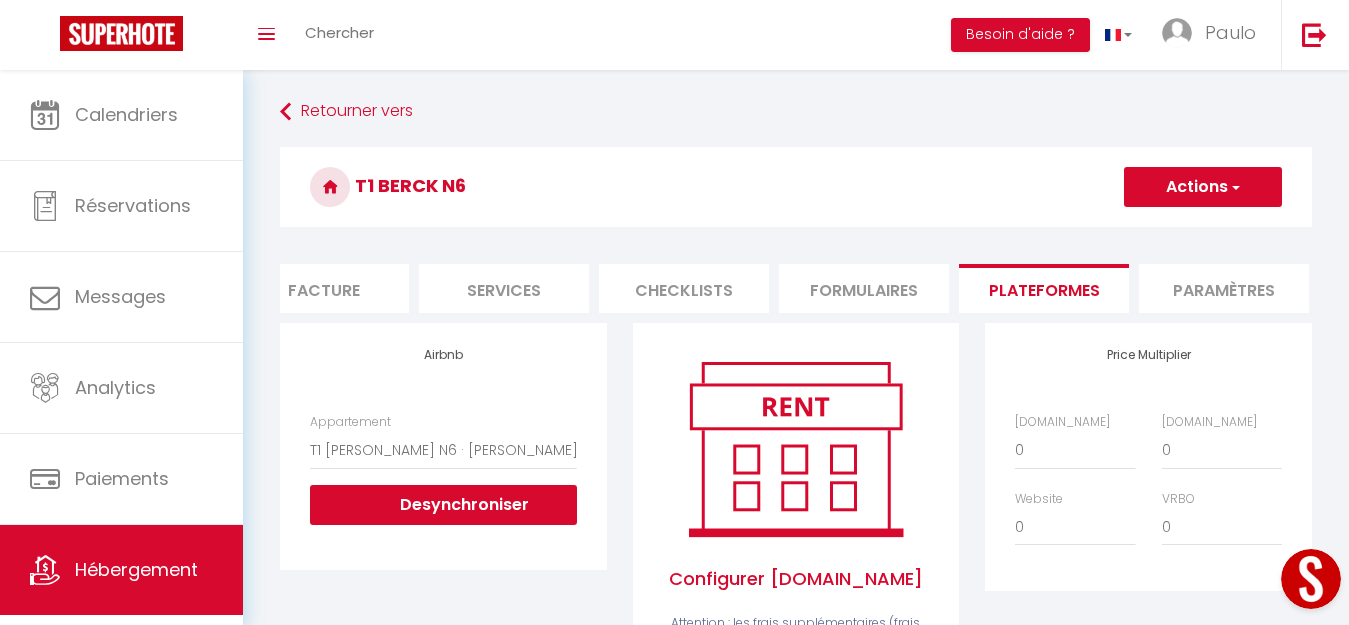 click on "Paramètres" at bounding box center [1224, 288] 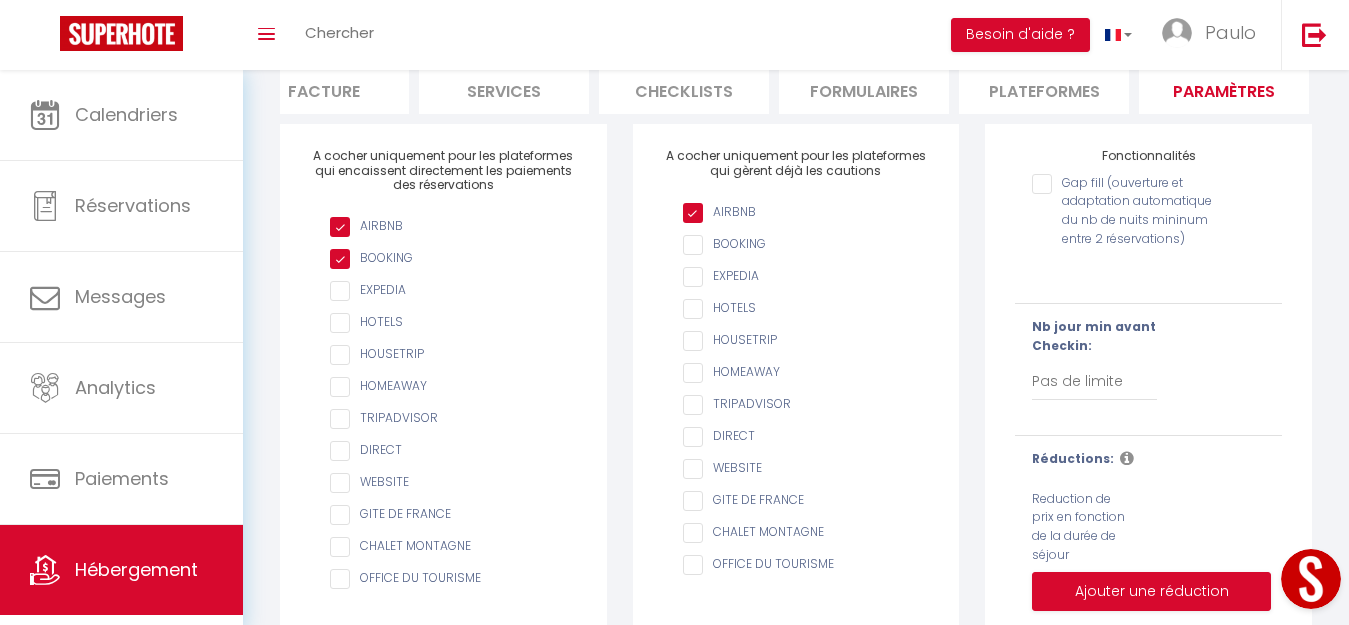 scroll, scrollTop: 0, scrollLeft: 0, axis: both 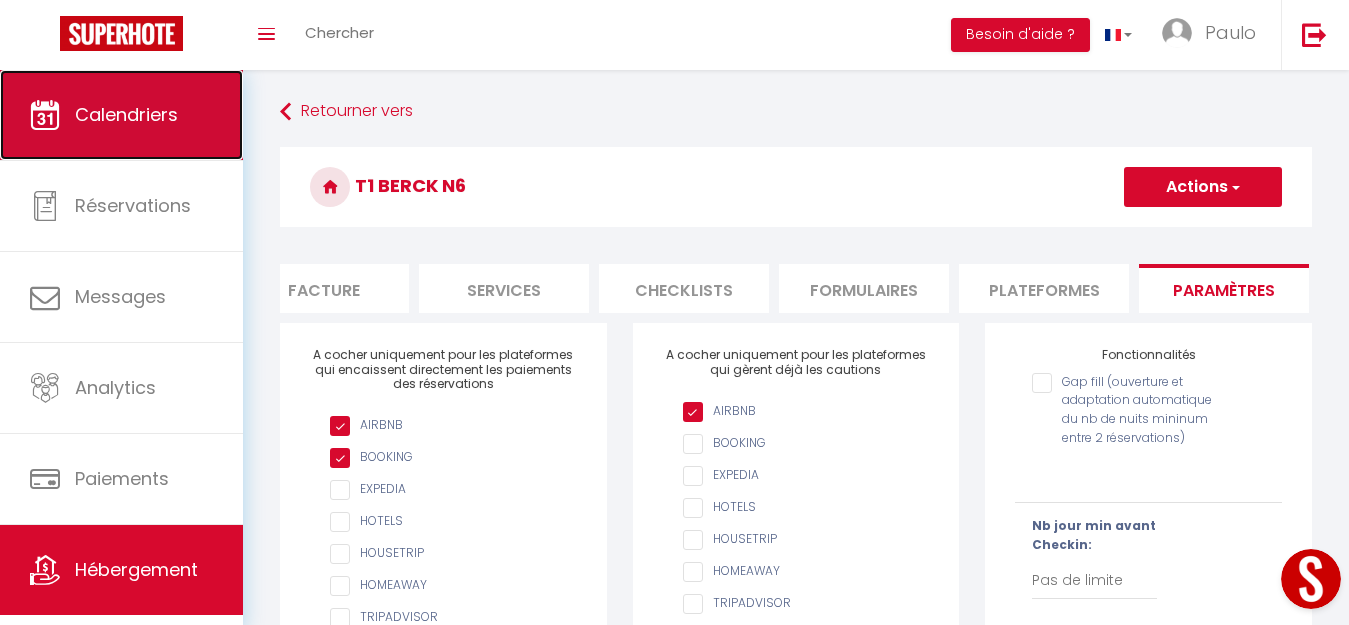 click on "Calendriers" at bounding box center [121, 115] 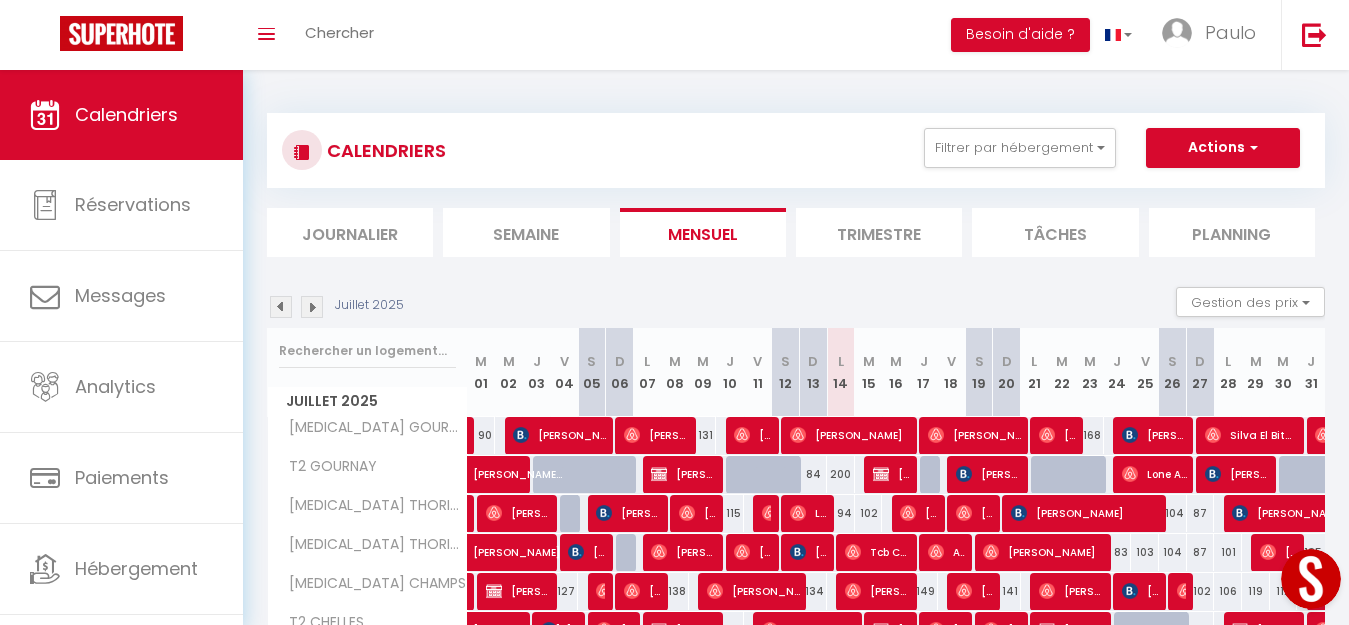 scroll, scrollTop: 148, scrollLeft: 0, axis: vertical 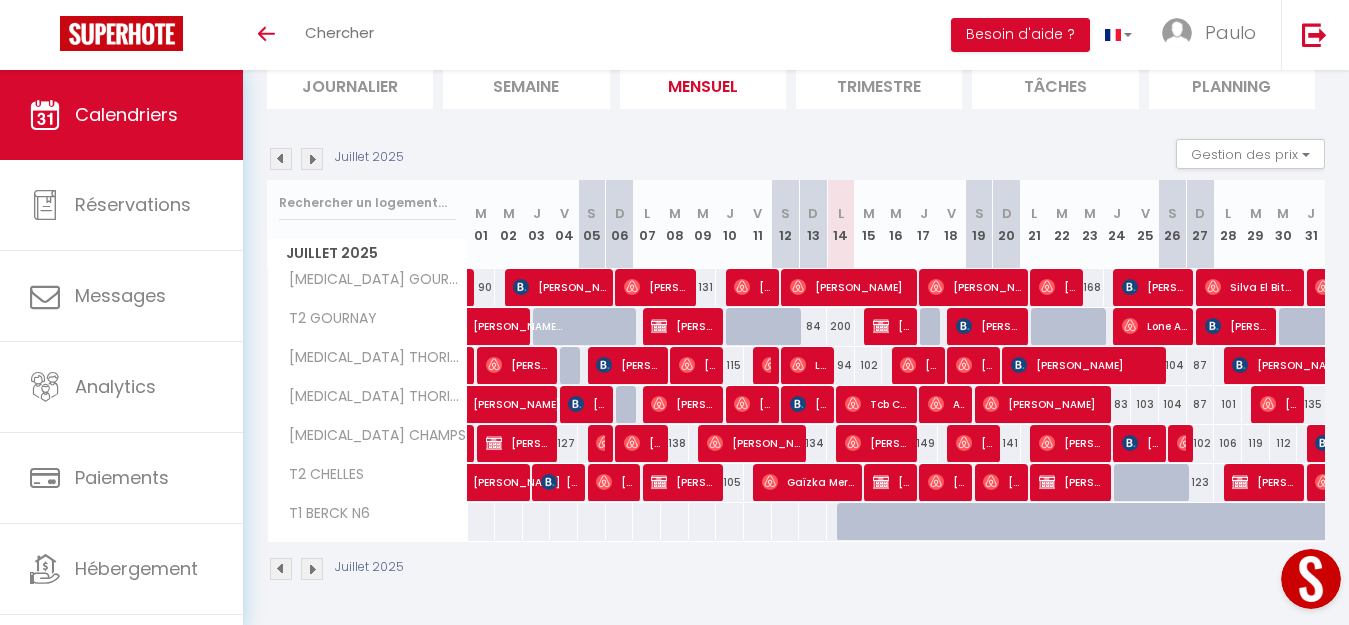 click at bounding box center (896, 522) 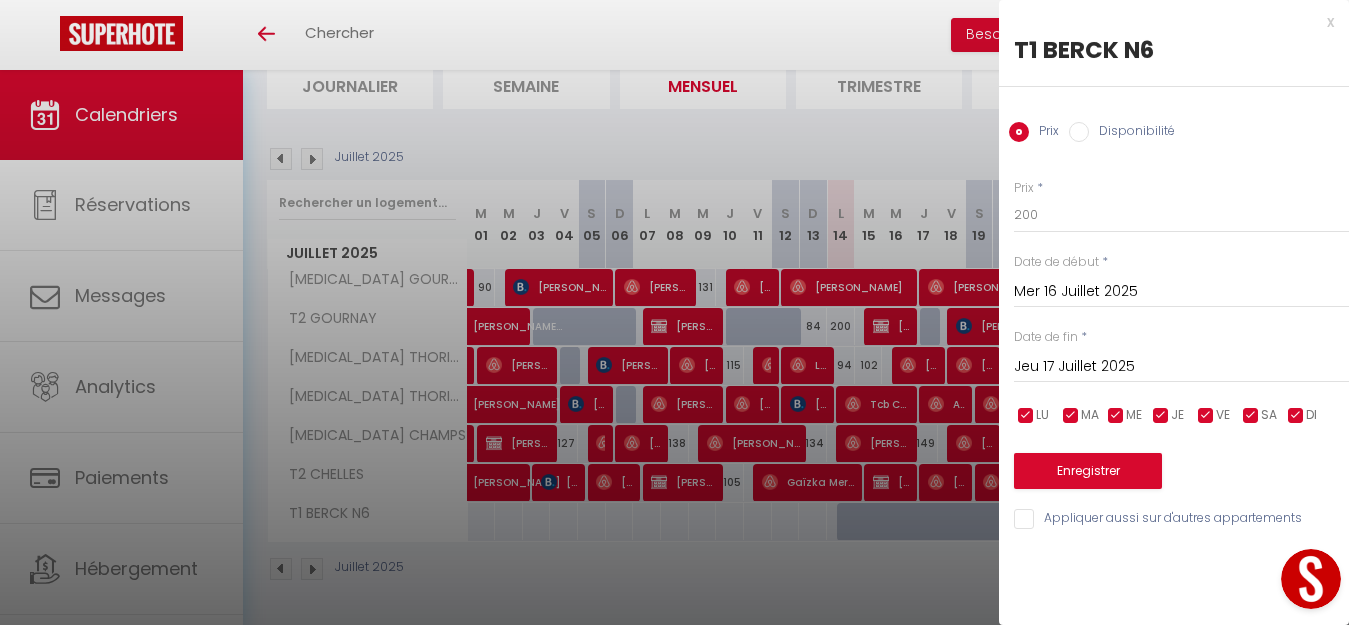 click on "Disponibilité" at bounding box center (1079, 132) 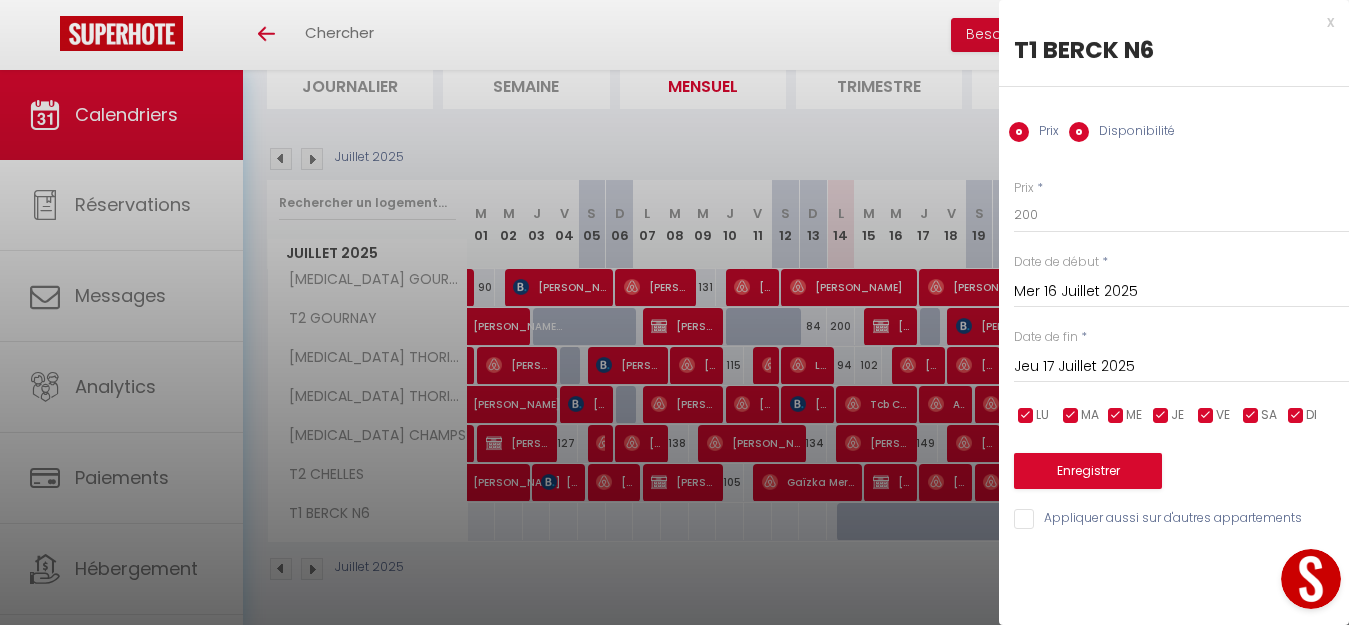 radio on "false" 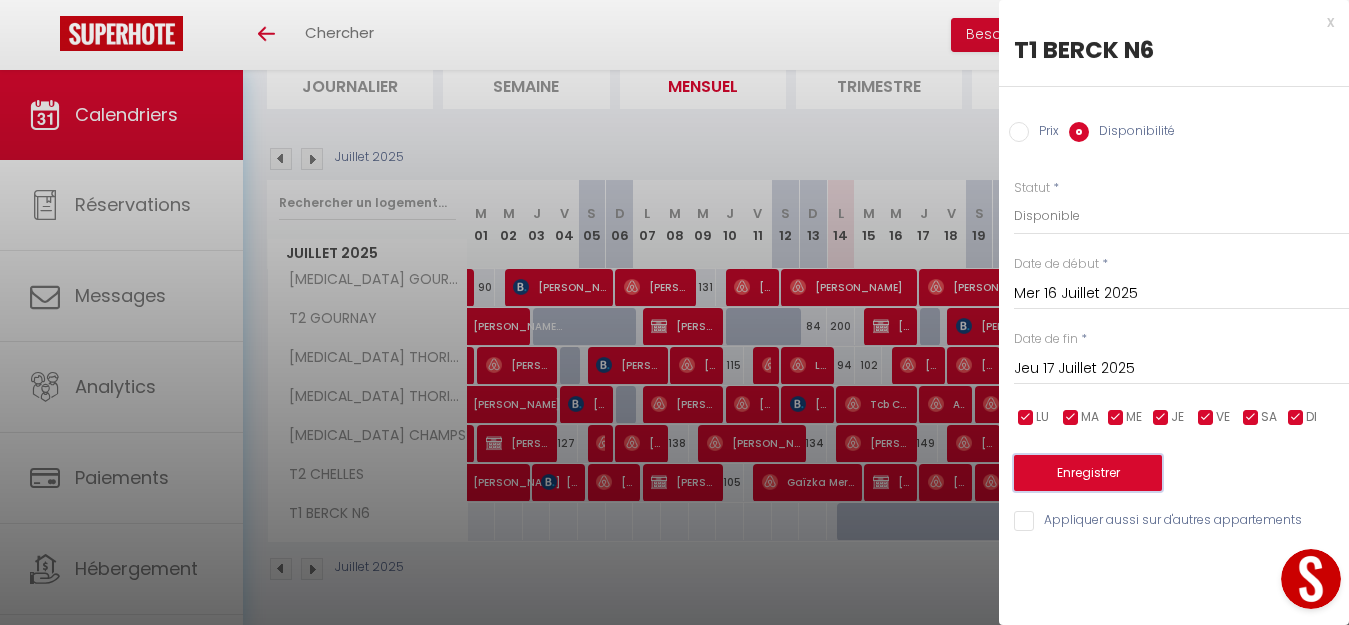click on "Enregistrer" at bounding box center [1088, 473] 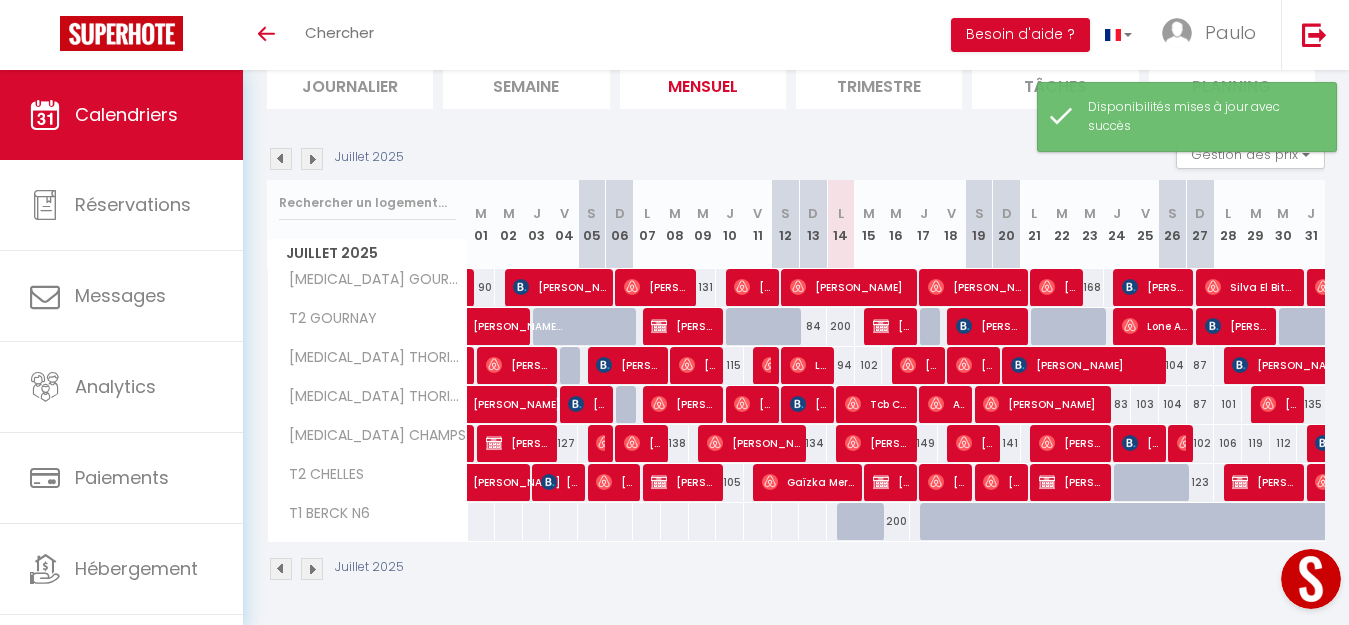 click on "Juillet 2025" at bounding box center [796, 571] 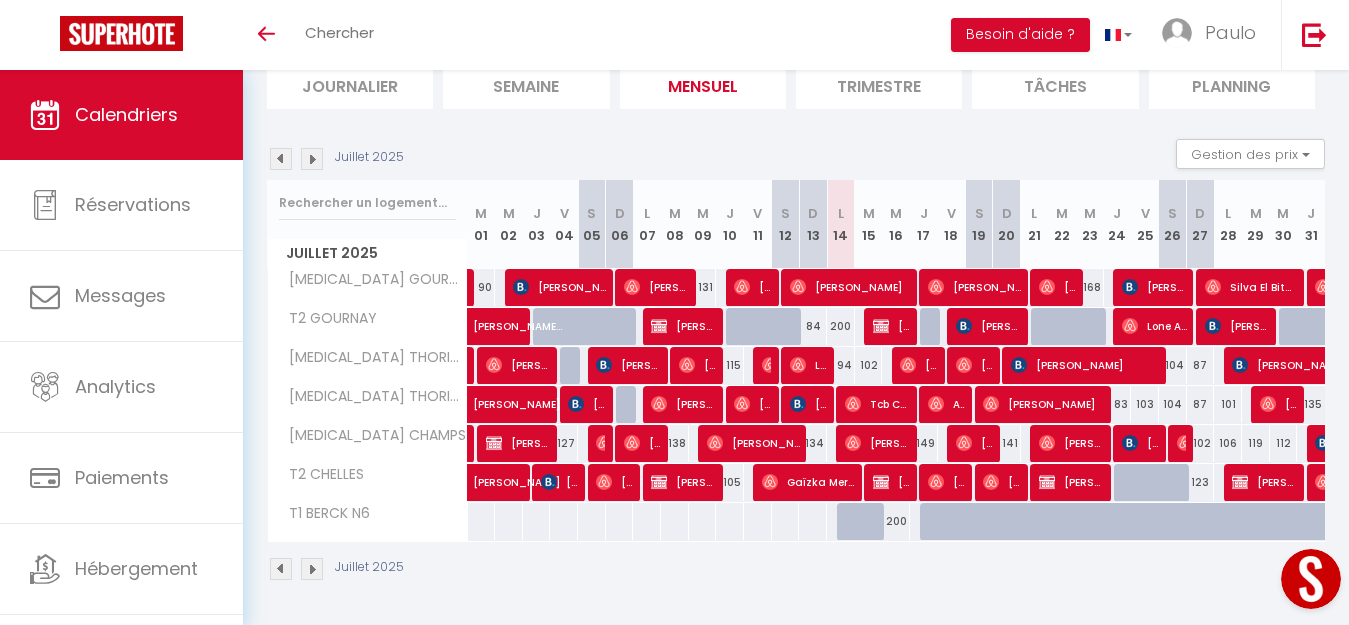 click on "200" at bounding box center [896, 521] 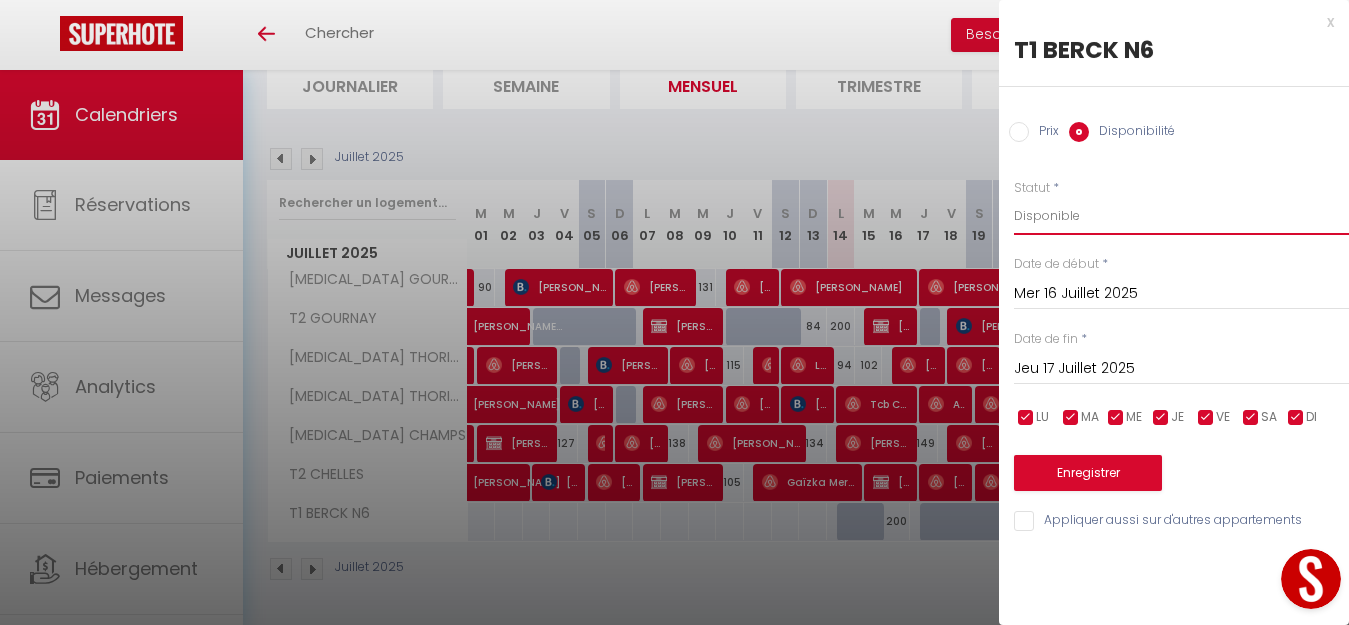 click on "Disponible
Indisponible" at bounding box center (1181, 216) 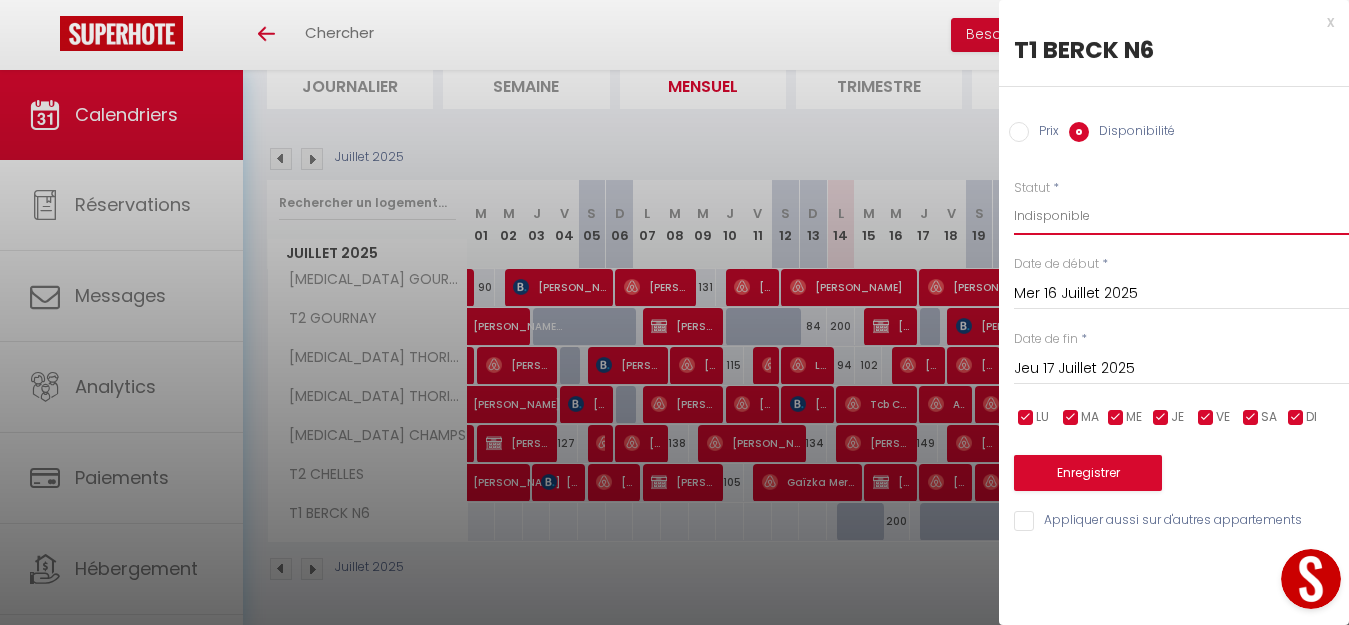 click on "Disponible
Indisponible" at bounding box center (1181, 216) 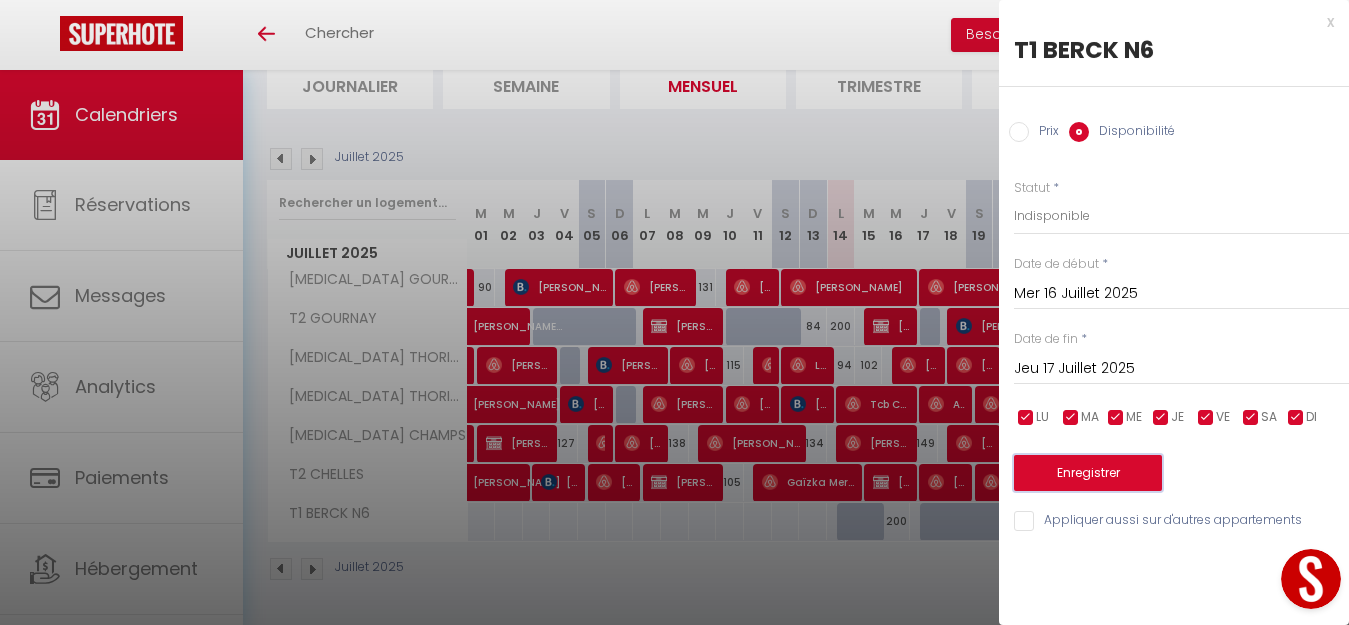 click on "Enregistrer" at bounding box center (1088, 473) 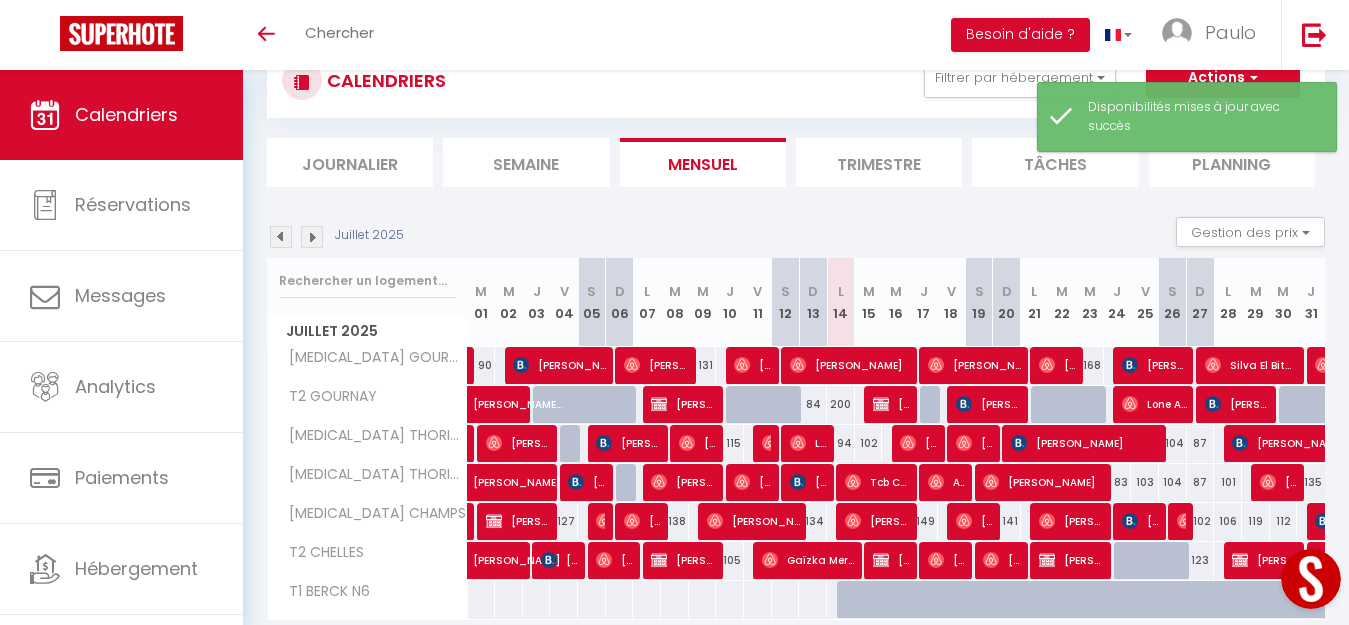 scroll, scrollTop: 148, scrollLeft: 0, axis: vertical 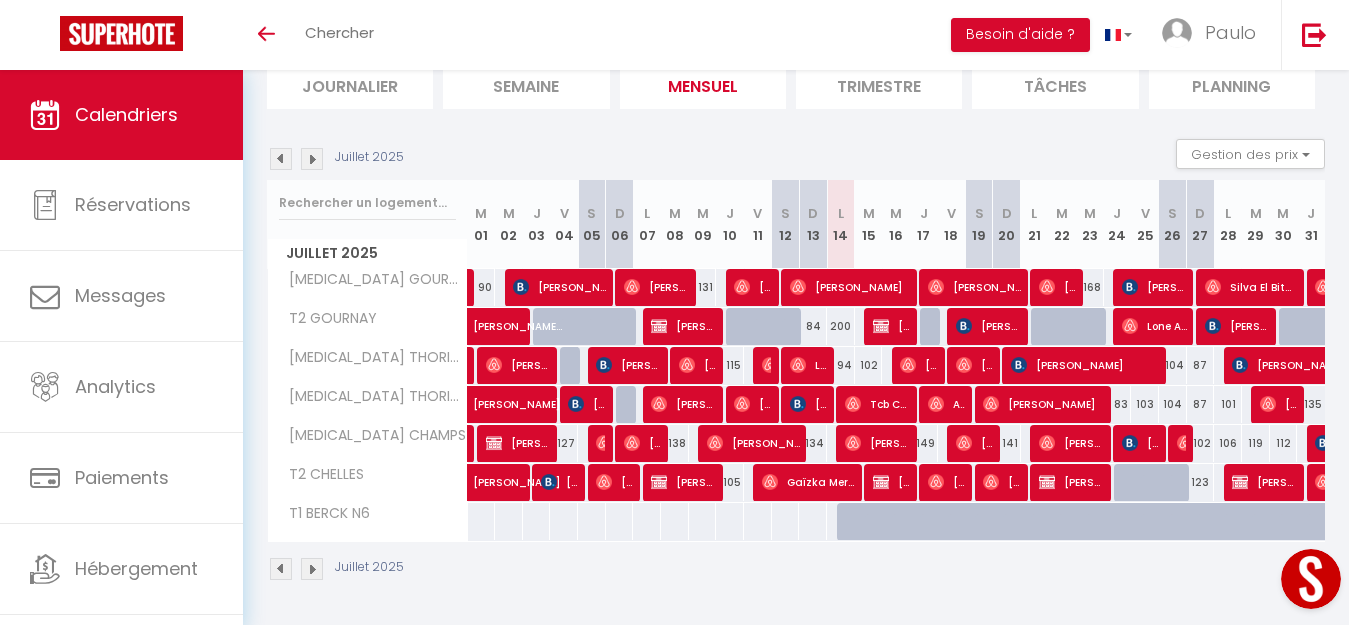click at bounding box center [934, 533] 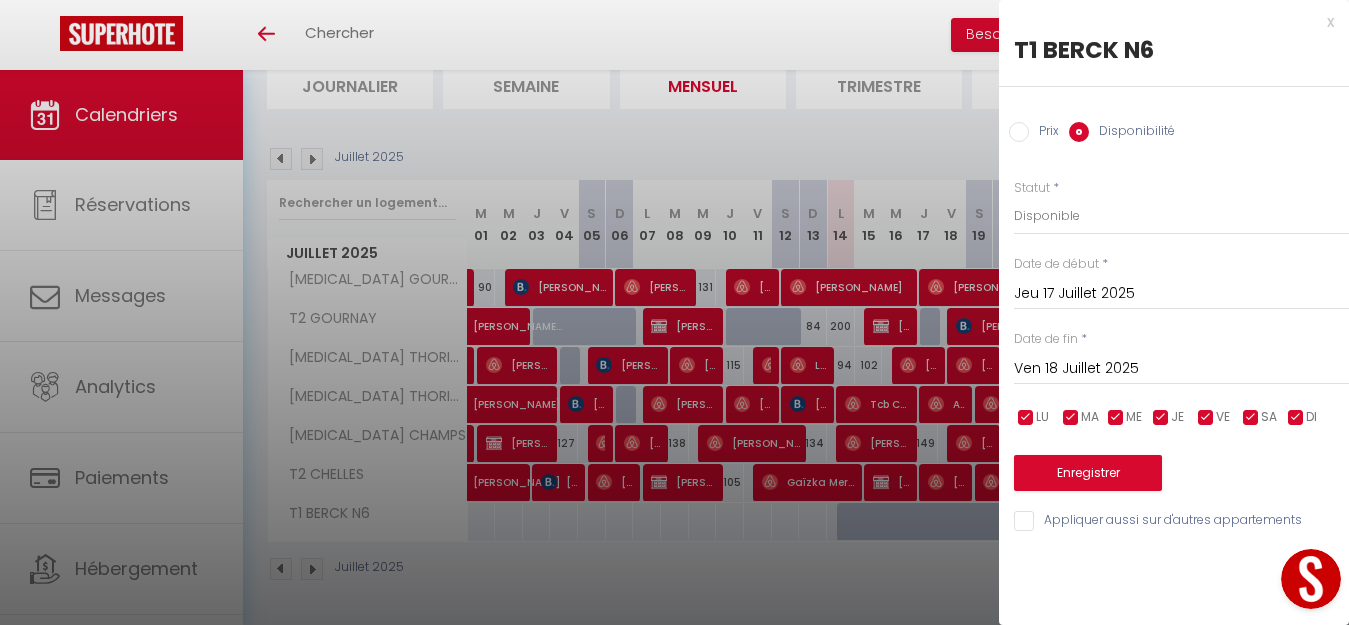 click on "Ven 18 Juillet 2025" at bounding box center (1181, 369) 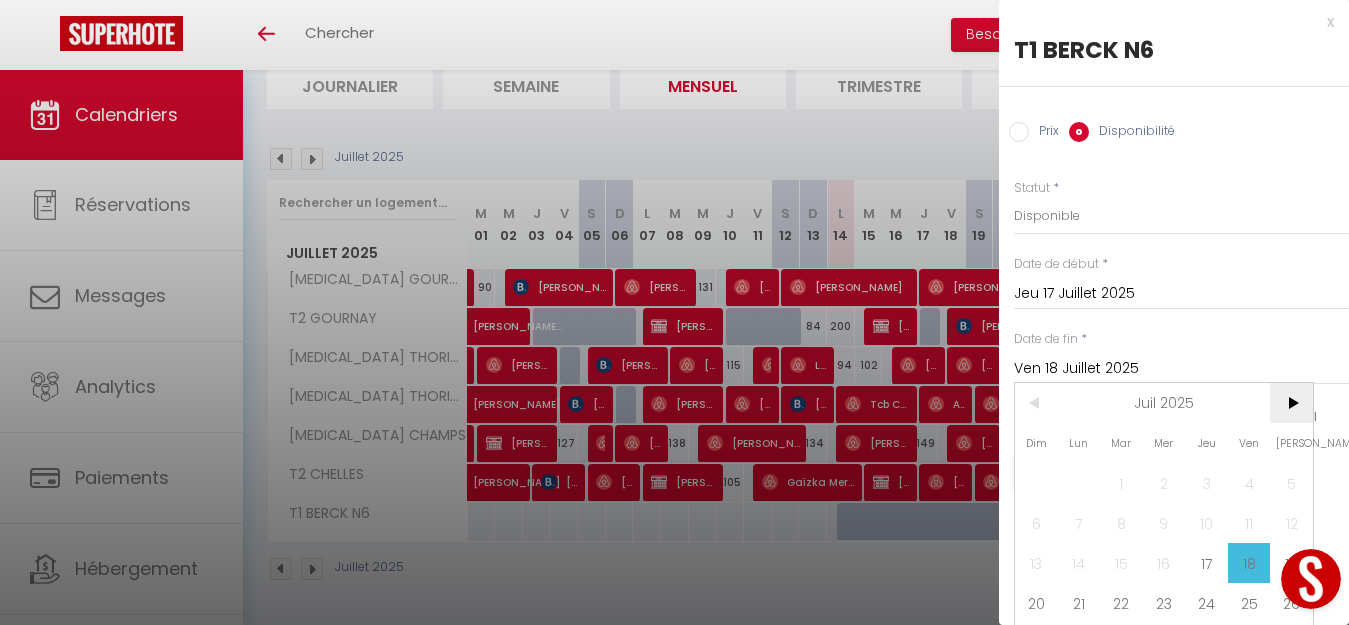 click on ">" at bounding box center (1291, 403) 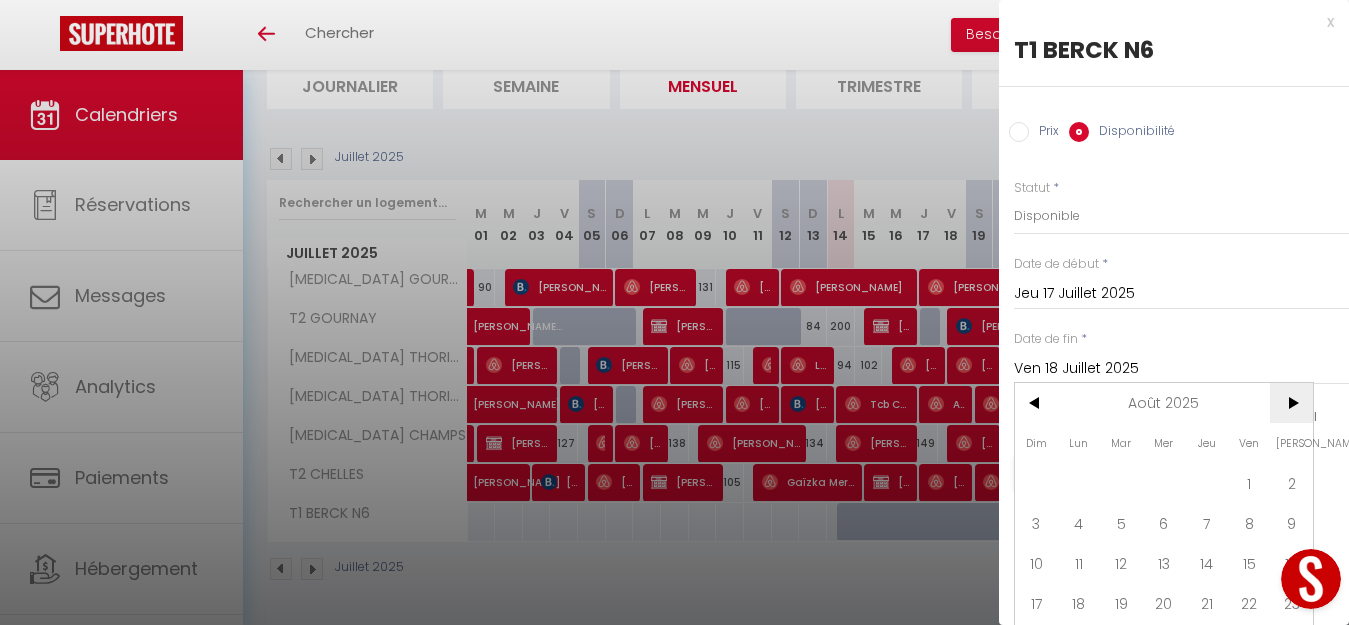 click on ">" at bounding box center (1291, 403) 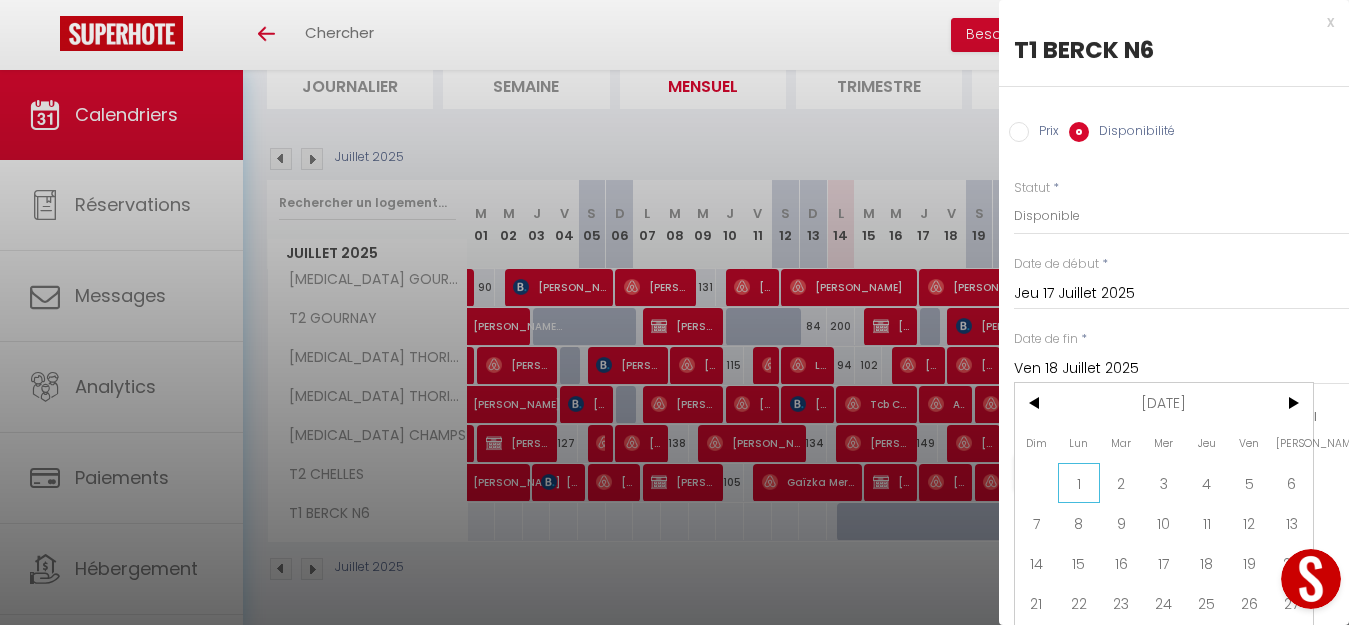 click on "1" at bounding box center [1079, 483] 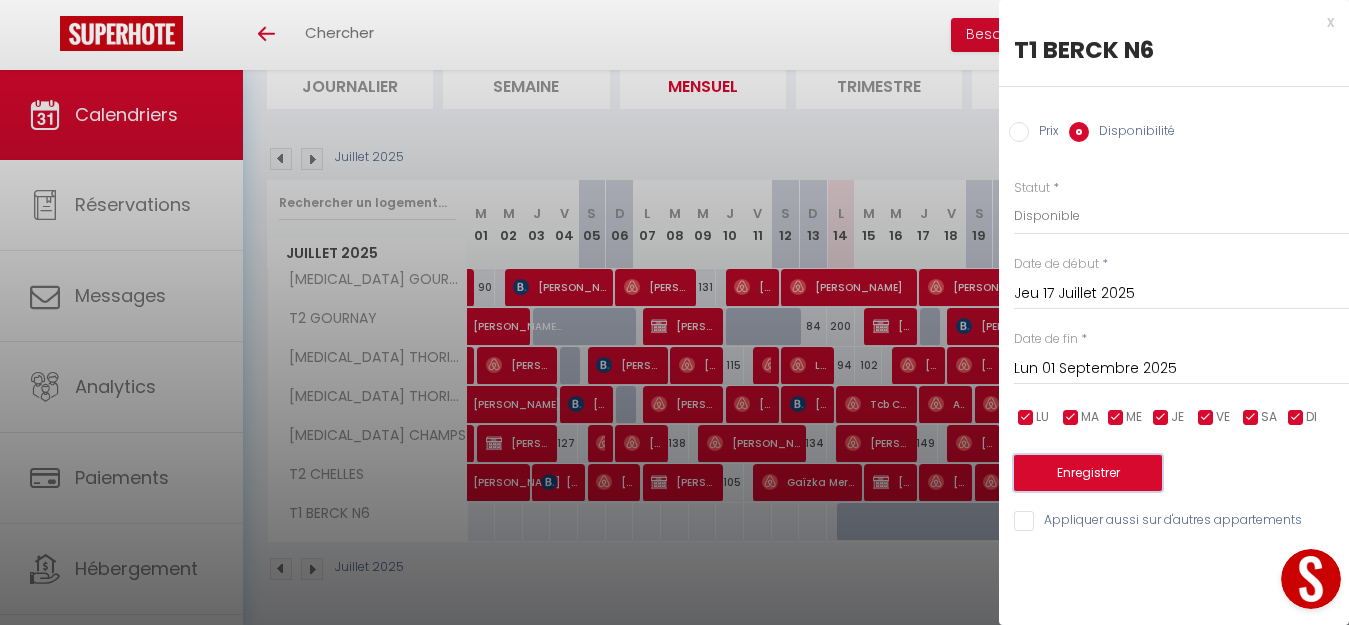click on "Enregistrer" at bounding box center (1088, 473) 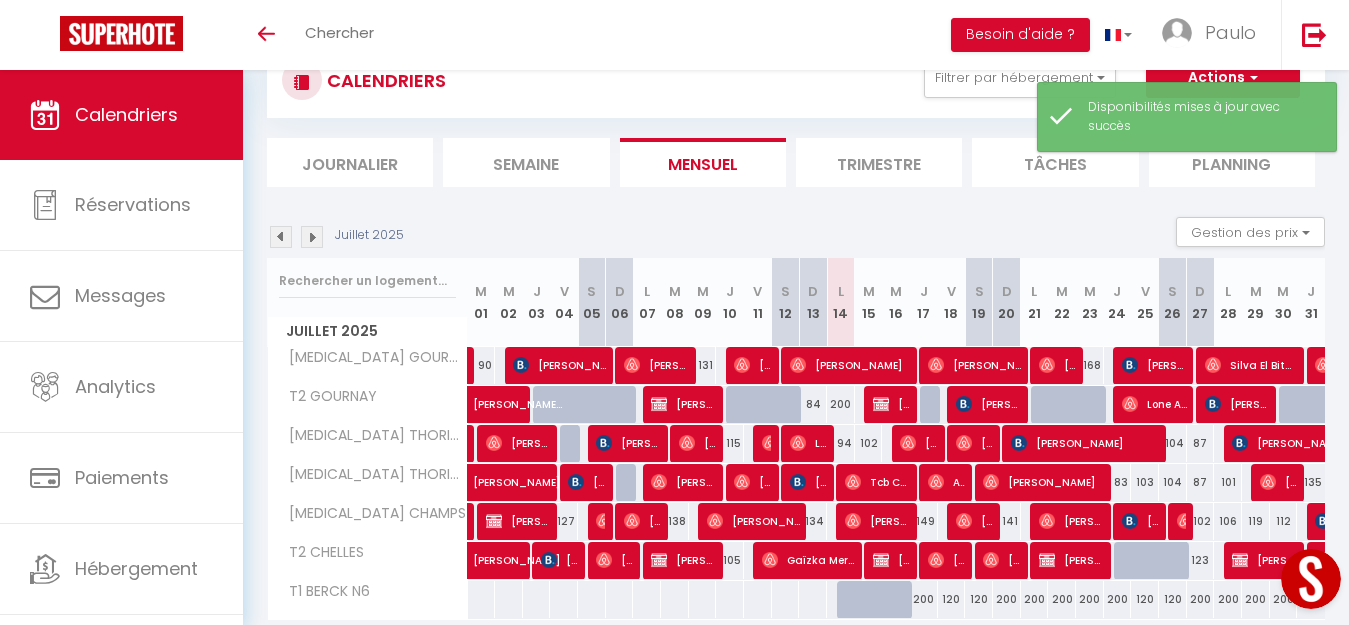 scroll, scrollTop: 148, scrollLeft: 0, axis: vertical 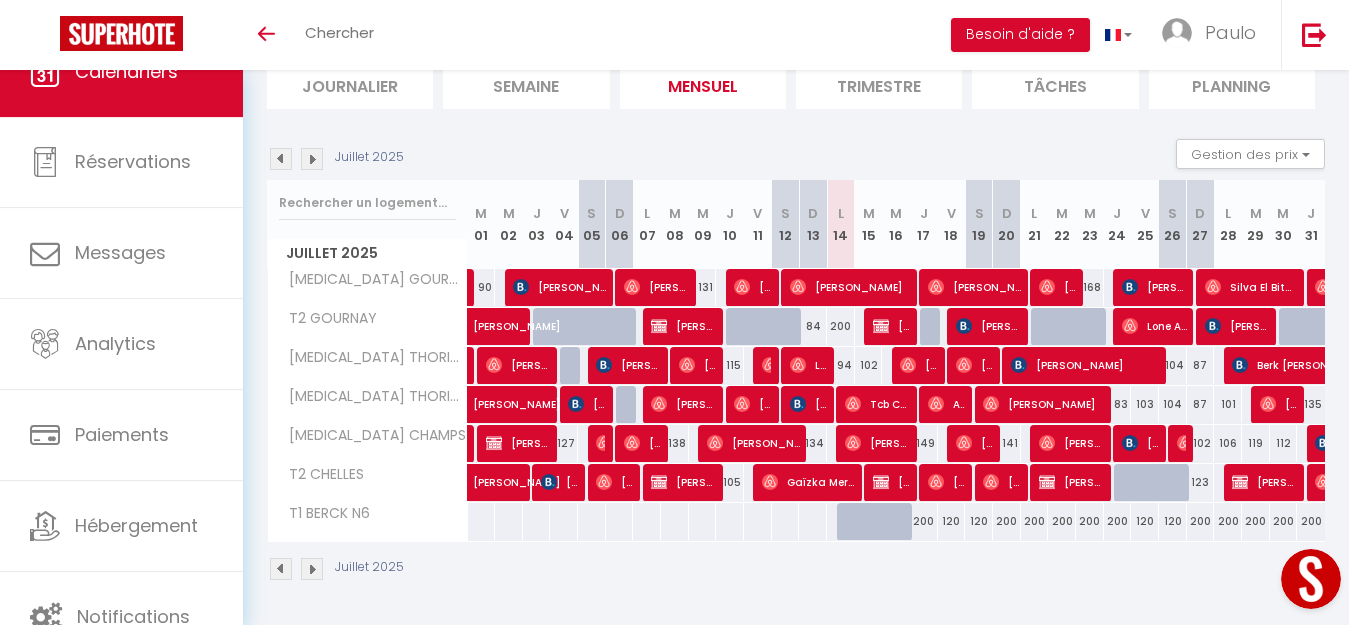 click at bounding box center (312, 569) 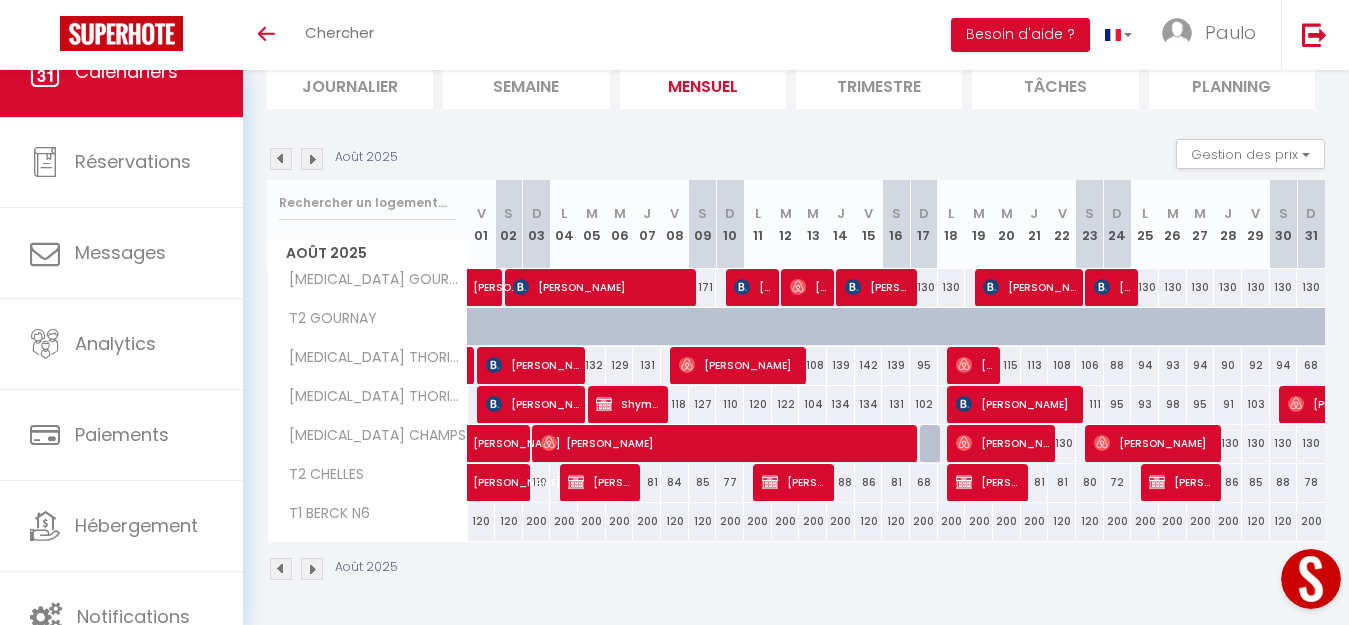 click at bounding box center [281, 569] 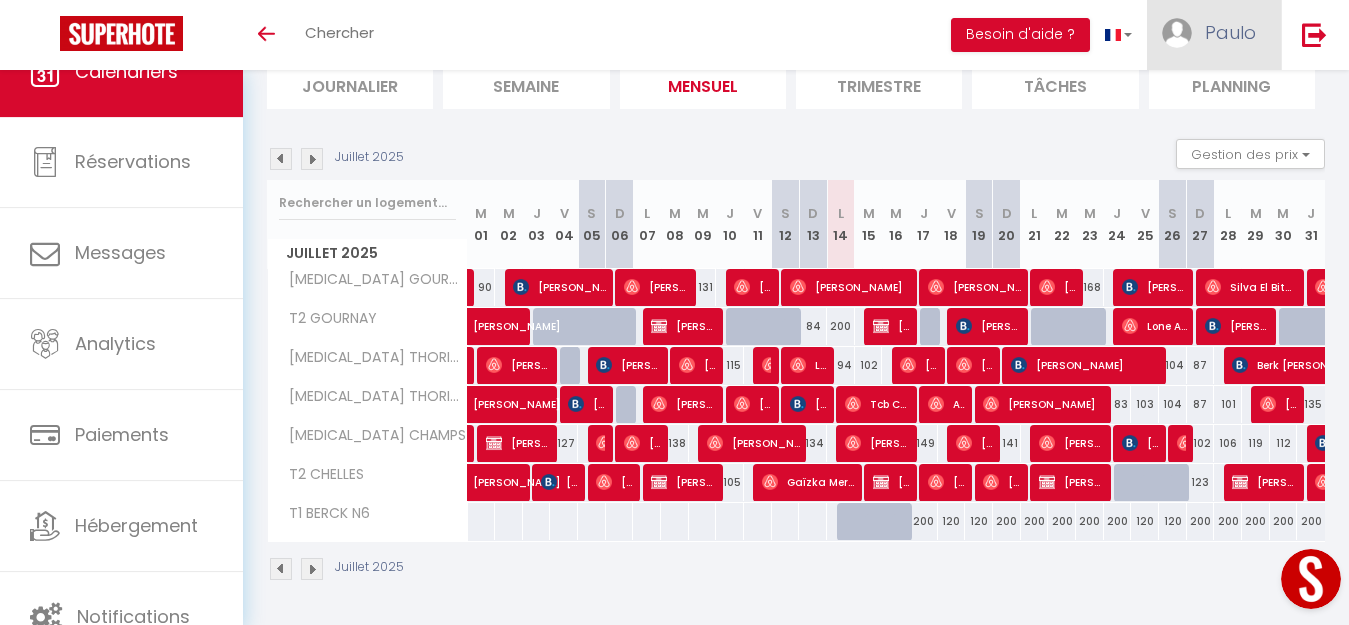 click on "Paulo" at bounding box center [1230, 32] 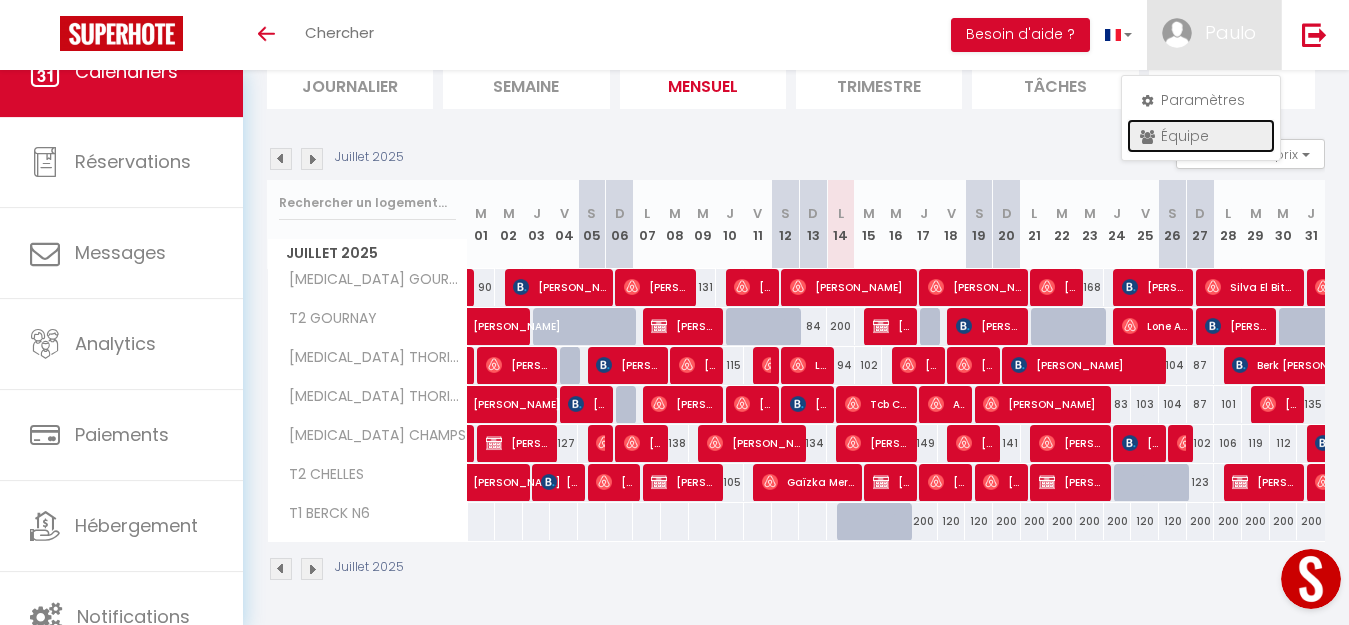click on "Équipe" at bounding box center (1201, 136) 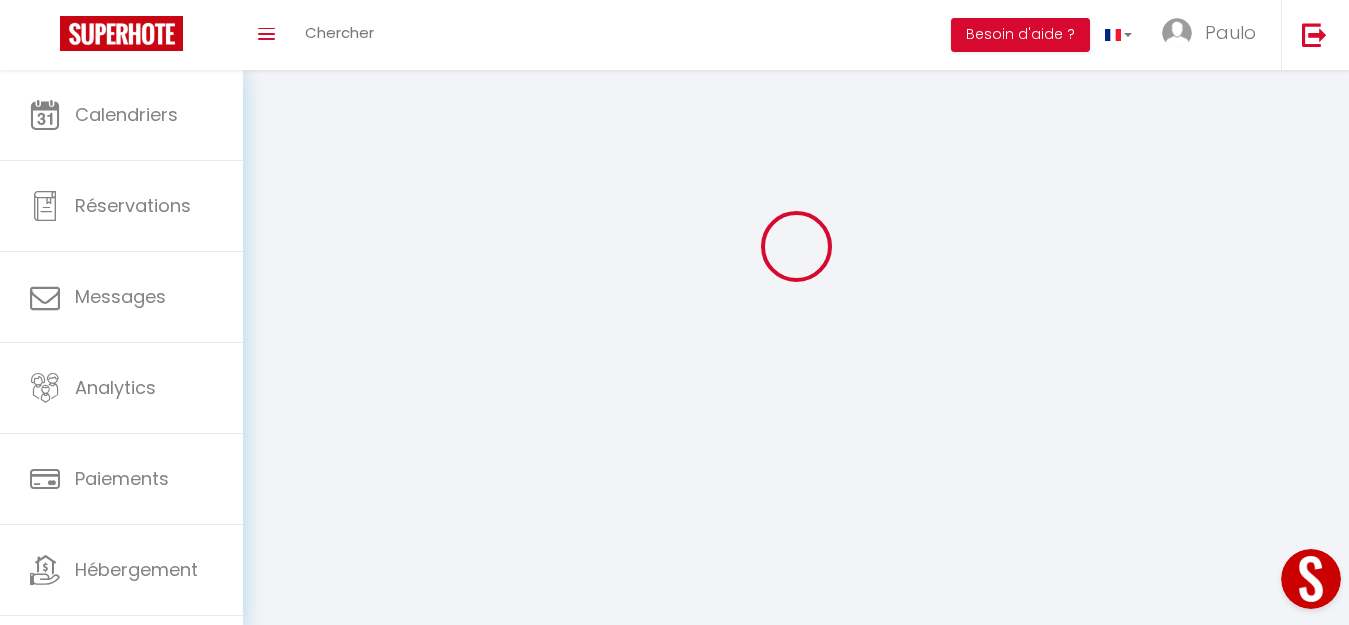 scroll, scrollTop: 70, scrollLeft: 0, axis: vertical 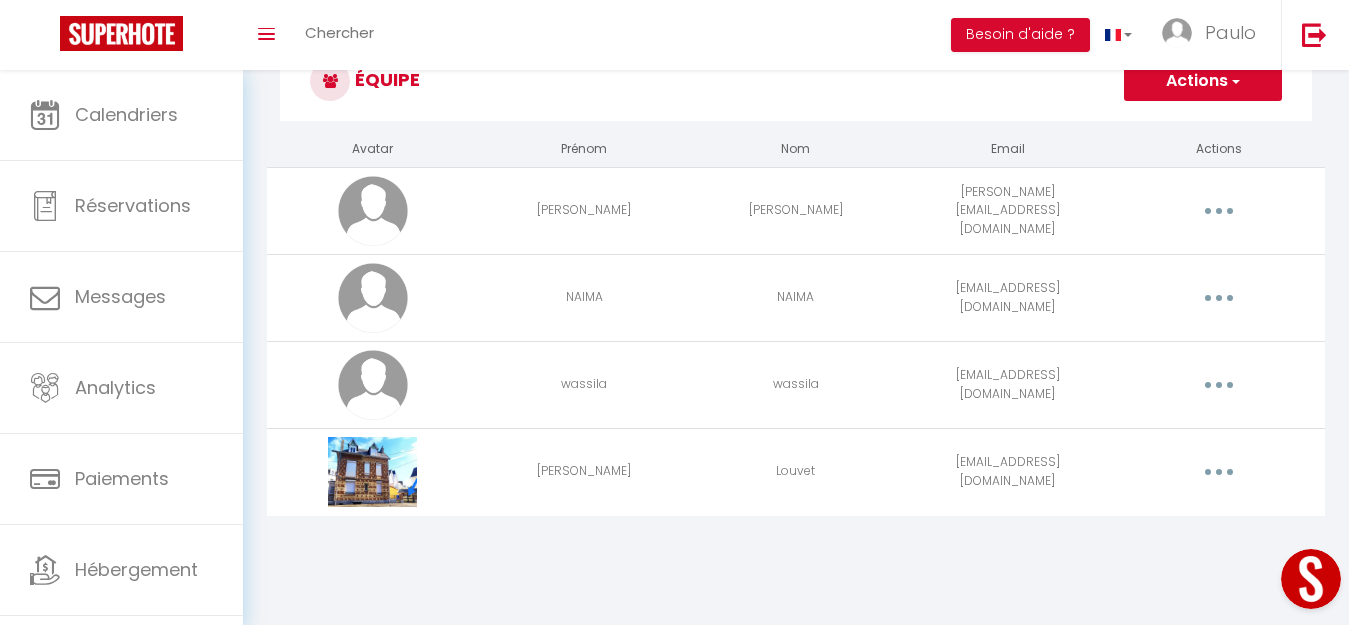 click at bounding box center [1219, 472] 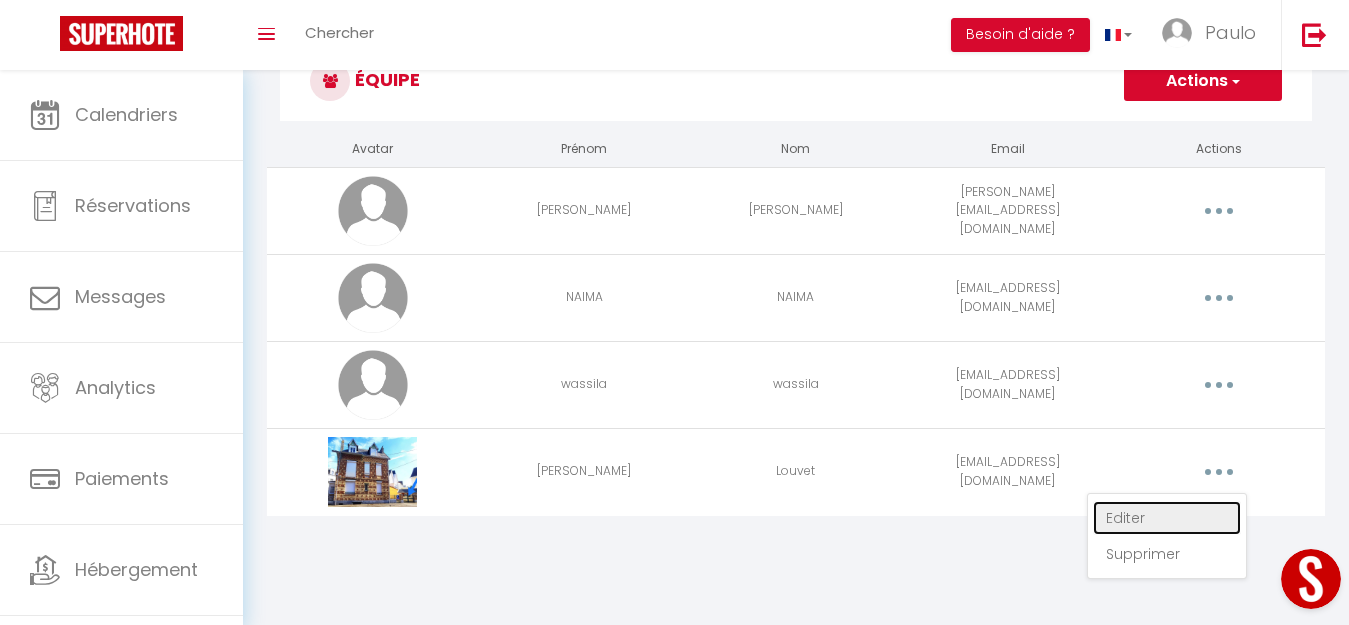 click on "Editer" at bounding box center (1167, 518) 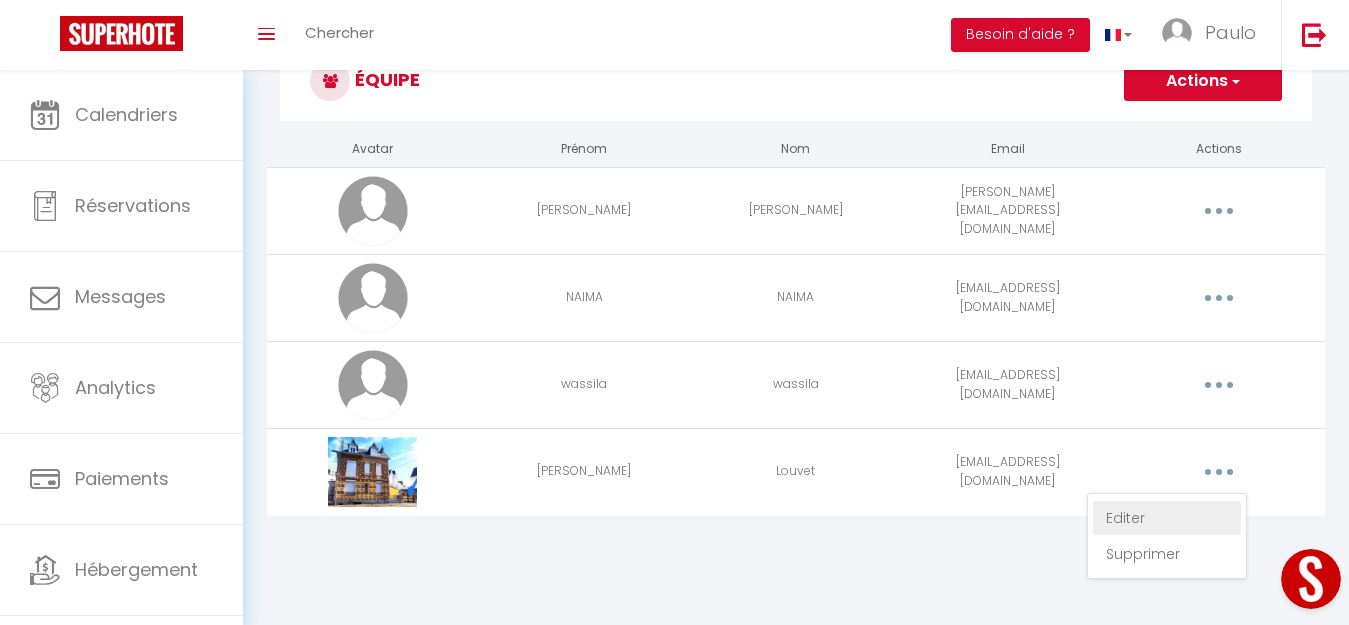 scroll, scrollTop: 0, scrollLeft: 0, axis: both 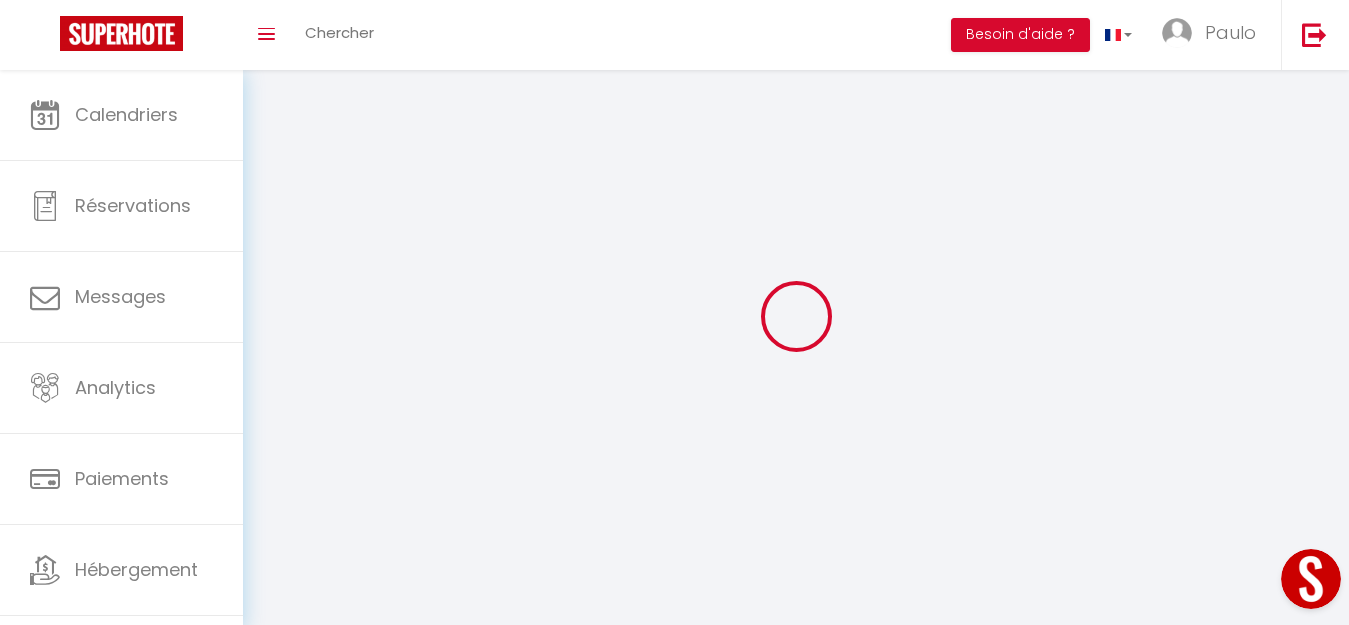 type on "Clara" 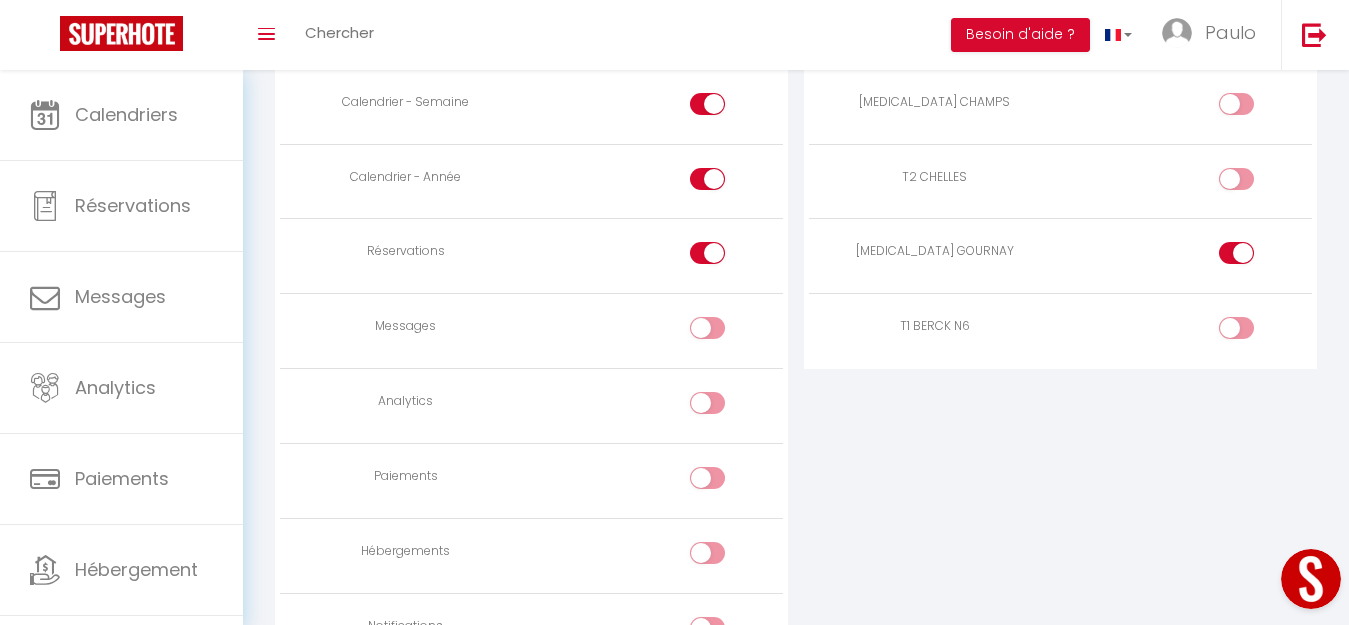 scroll, scrollTop: 1400, scrollLeft: 0, axis: vertical 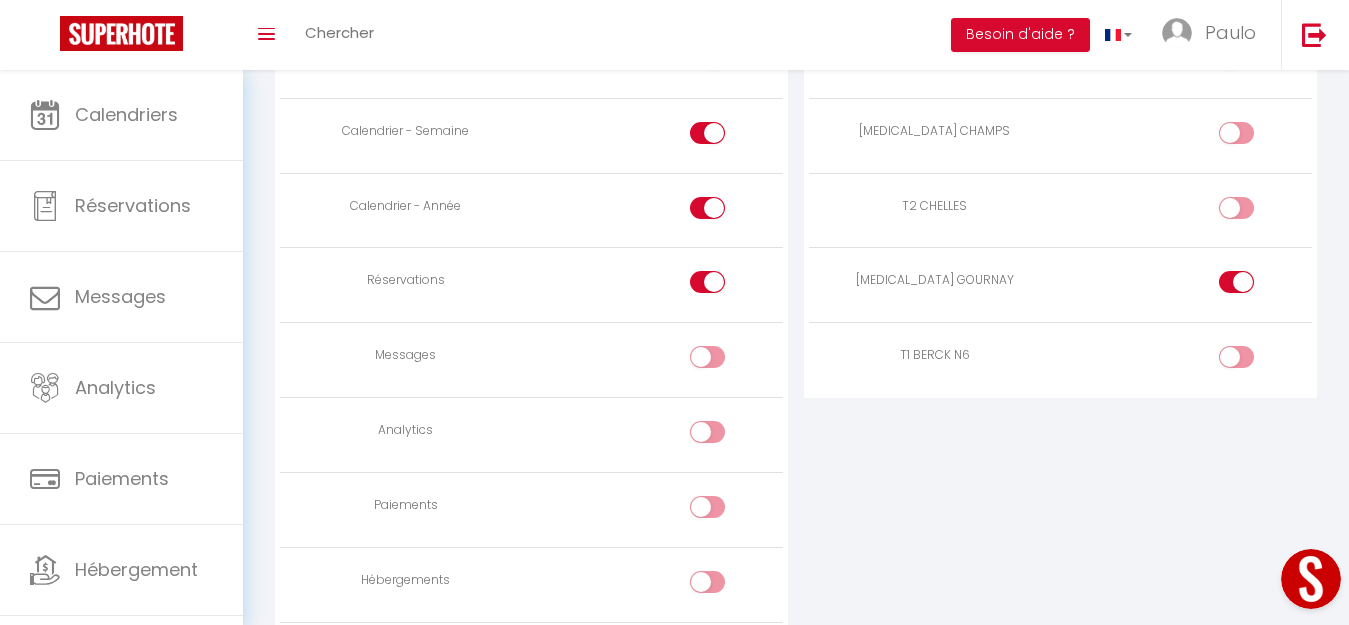 click at bounding box center [1236, 357] 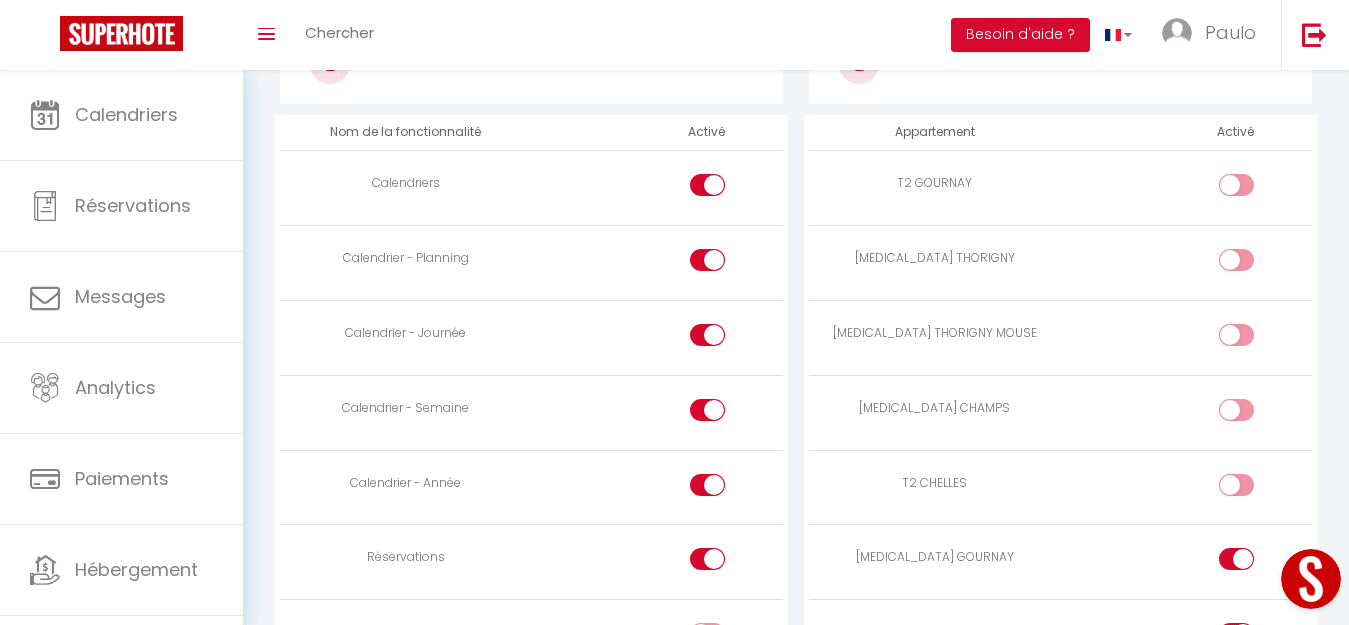 scroll, scrollTop: 1200, scrollLeft: 0, axis: vertical 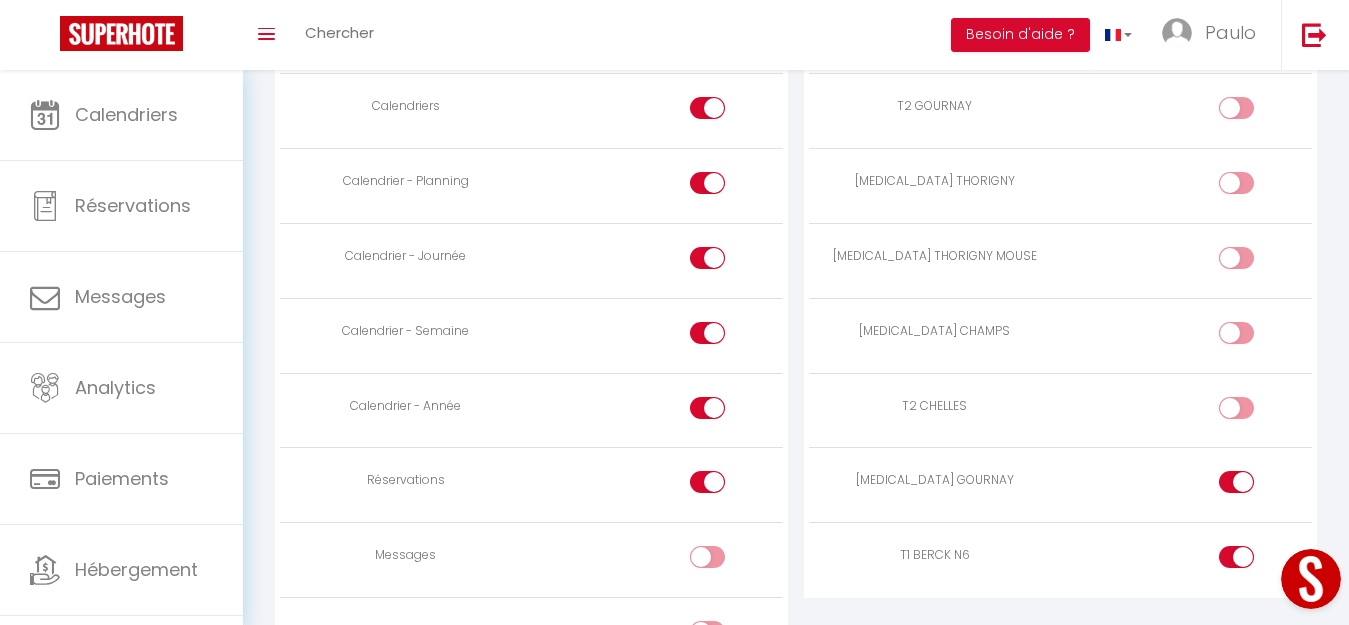 click at bounding box center (1236, 482) 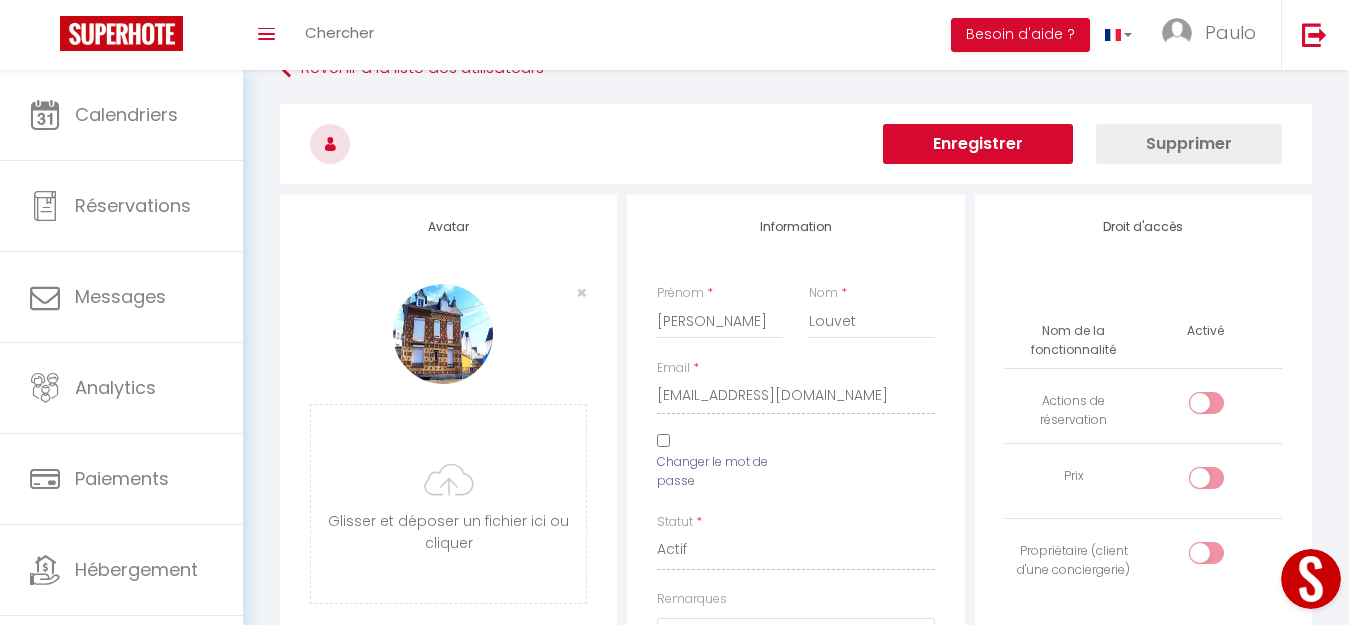 scroll, scrollTop: 0, scrollLeft: 0, axis: both 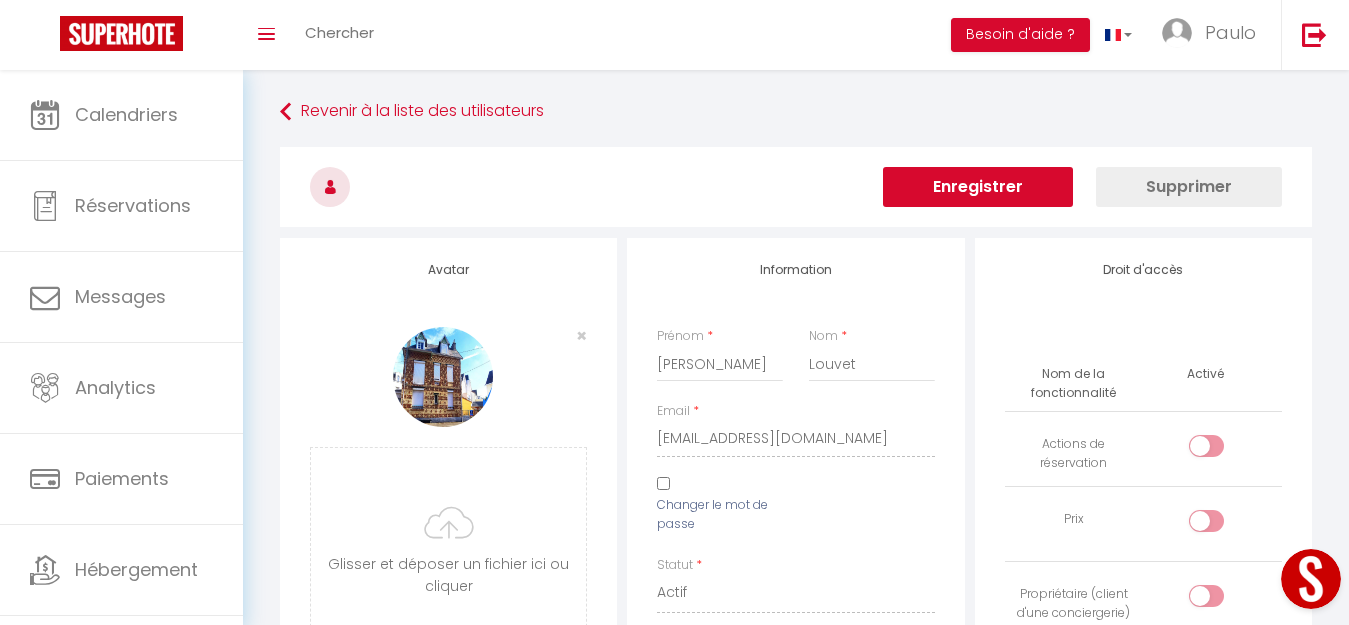 click on "Enregistrer" at bounding box center (978, 187) 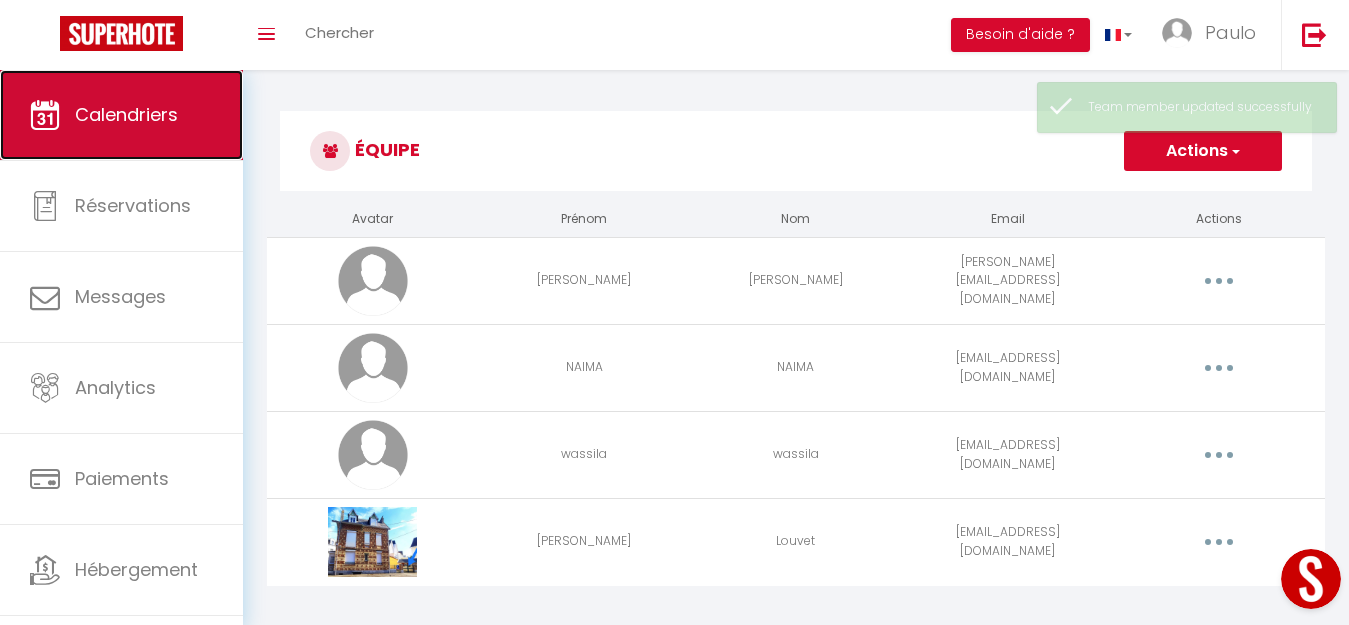 click on "Calendriers" at bounding box center [126, 114] 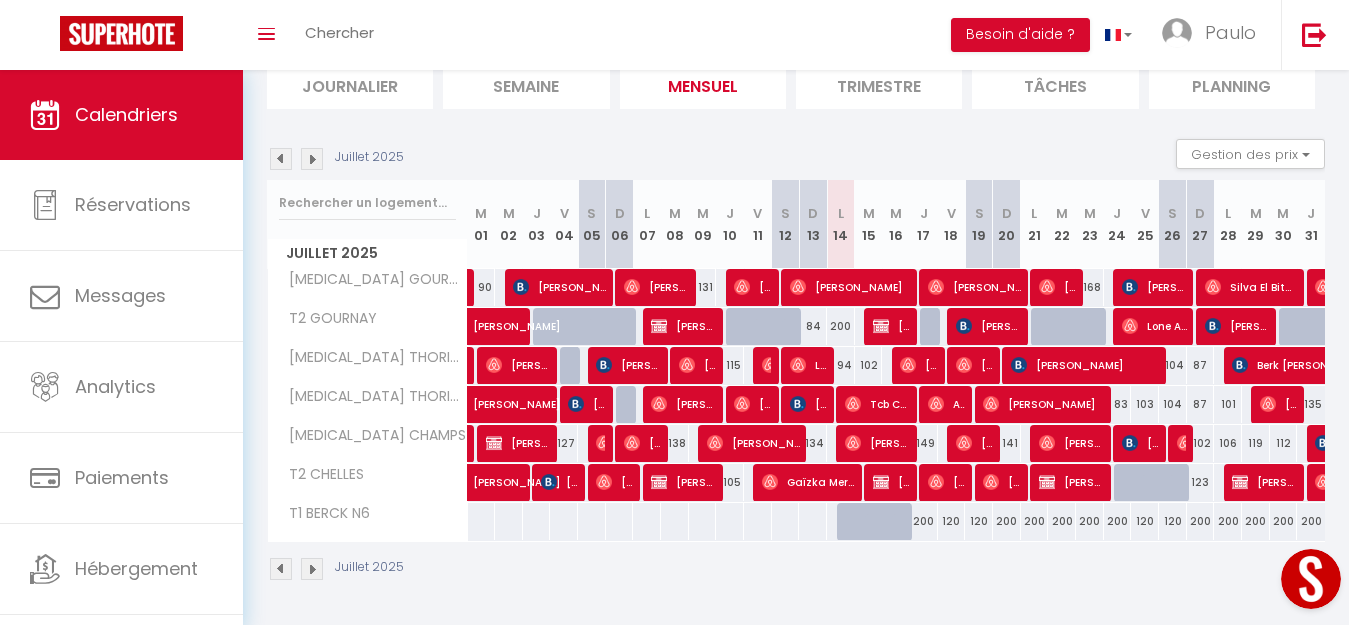 scroll, scrollTop: 48, scrollLeft: 0, axis: vertical 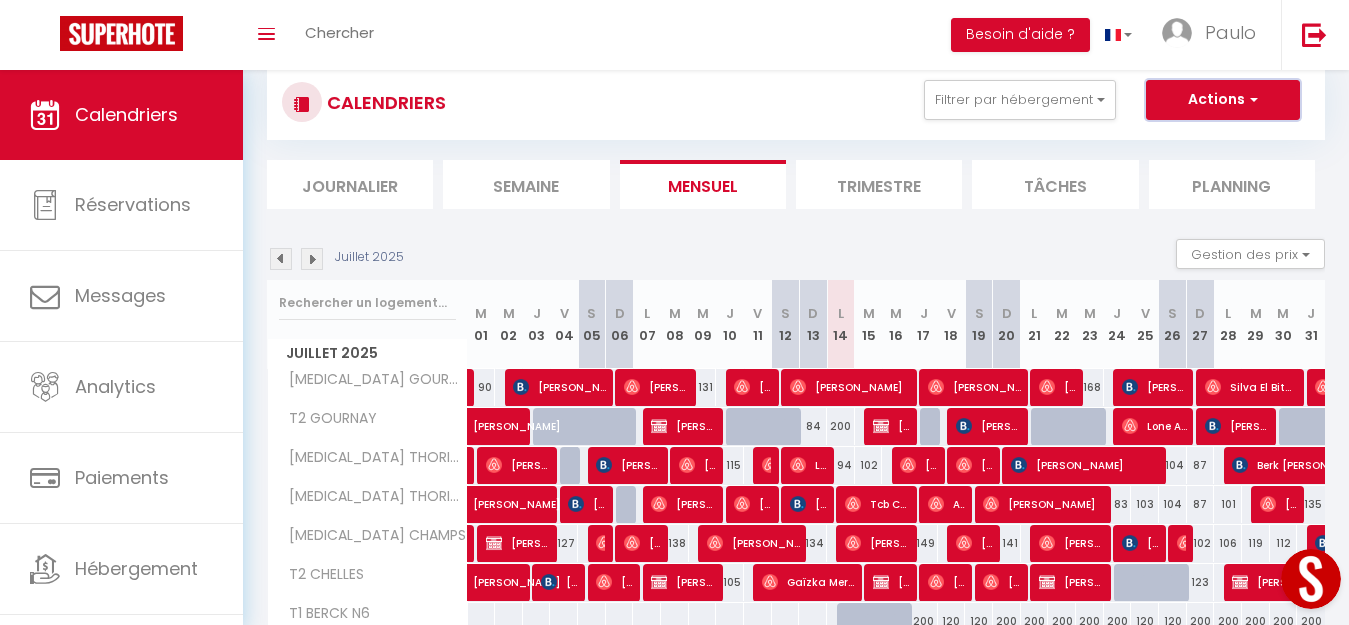 click on "Actions" at bounding box center (1223, 100) 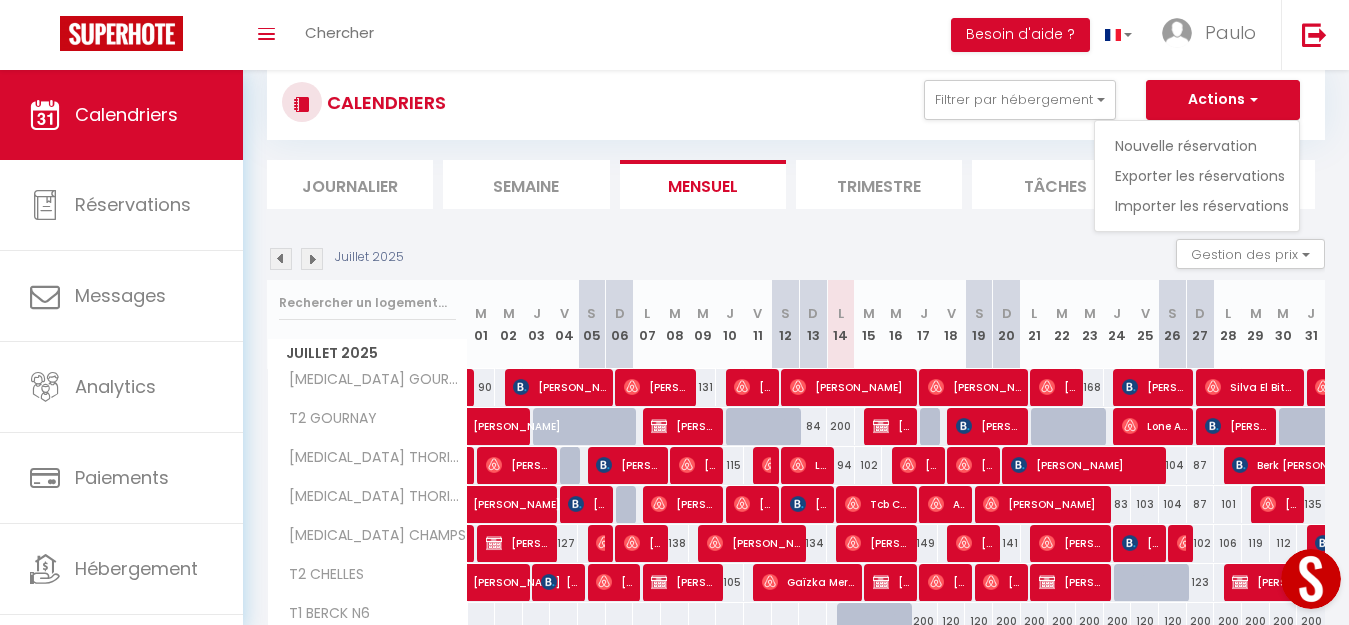 click on "CALENDRIERS
Filtrer par hébergement
Tous       T2 CHELLES     T1 BERCK N6     T3 GOURNAY     T2 GOURNAY     T3 THORIGNY     T3 THORIGNY MOUSE     T3 CHAMPS    Effacer   Sauvegarder
Actions
Nouvelle réservation   Exporter les réservations   Importer les réservations" at bounding box center [796, 102] 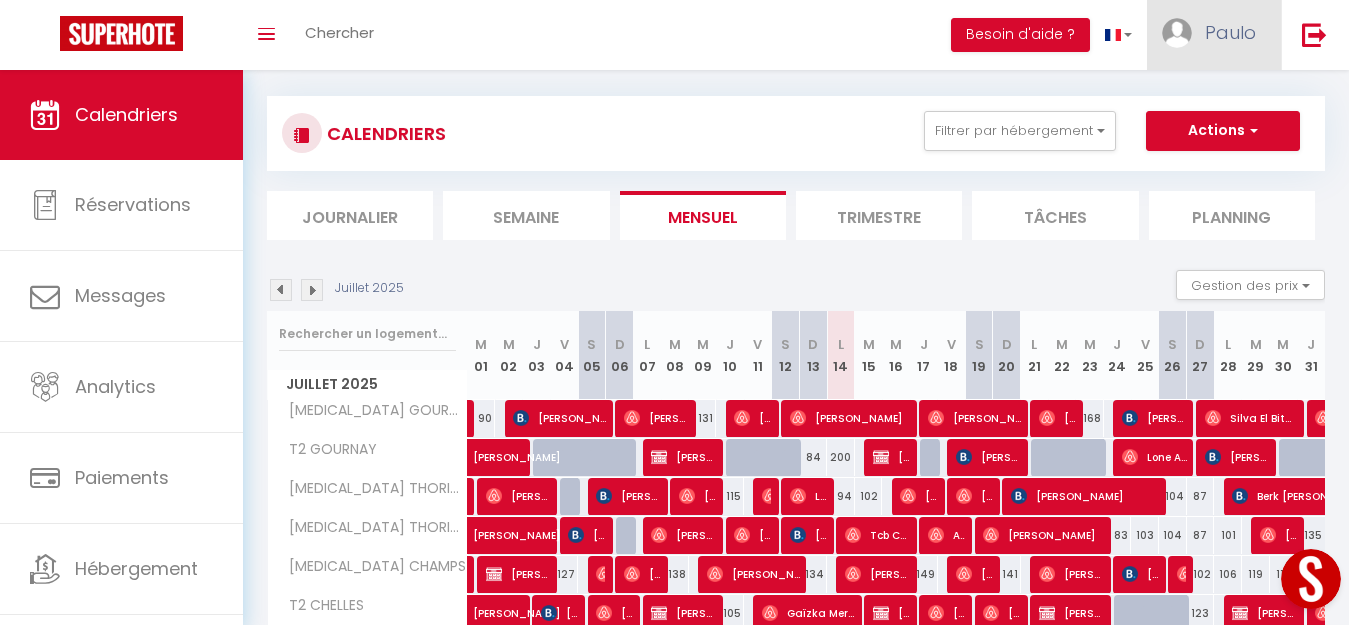 scroll, scrollTop: 0, scrollLeft: 0, axis: both 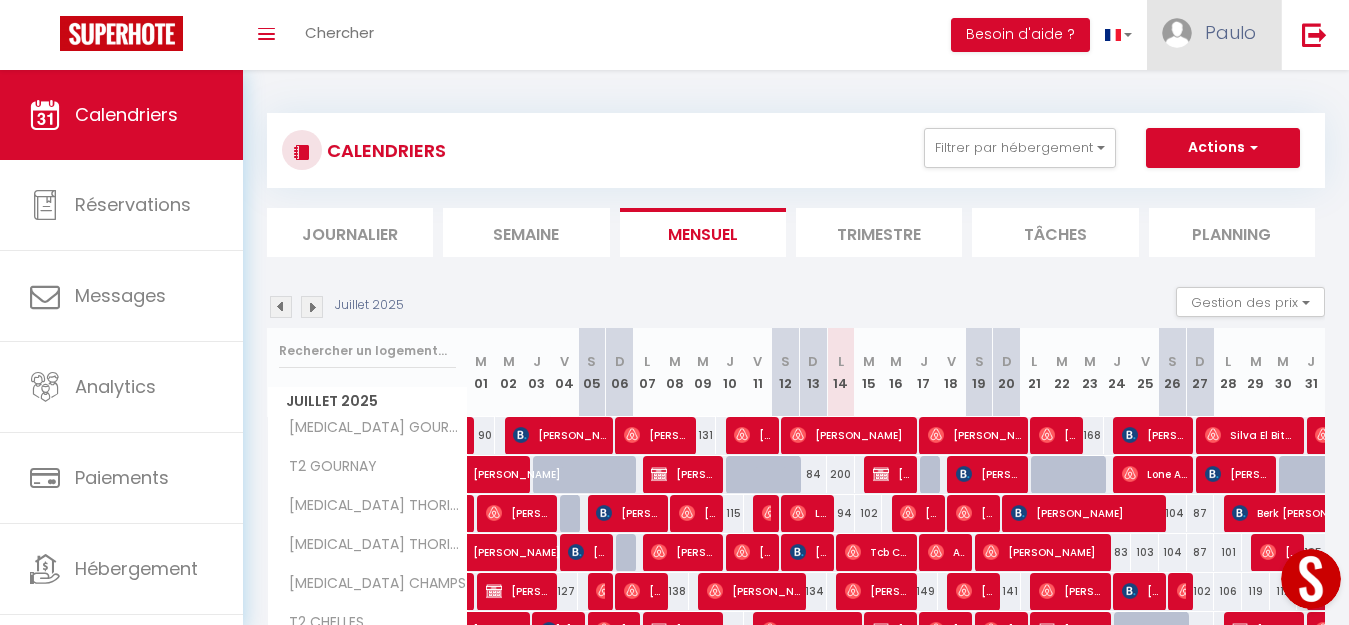 click on "Paulo" at bounding box center [1230, 32] 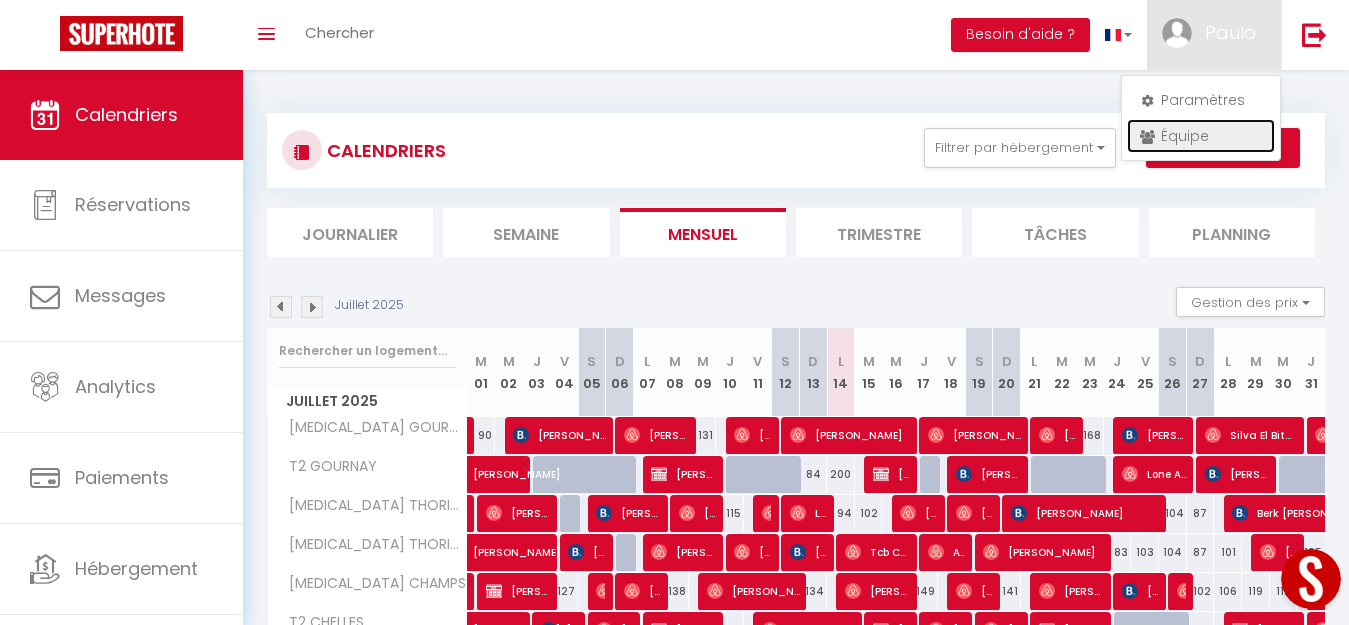 click on "Équipe" at bounding box center (1201, 136) 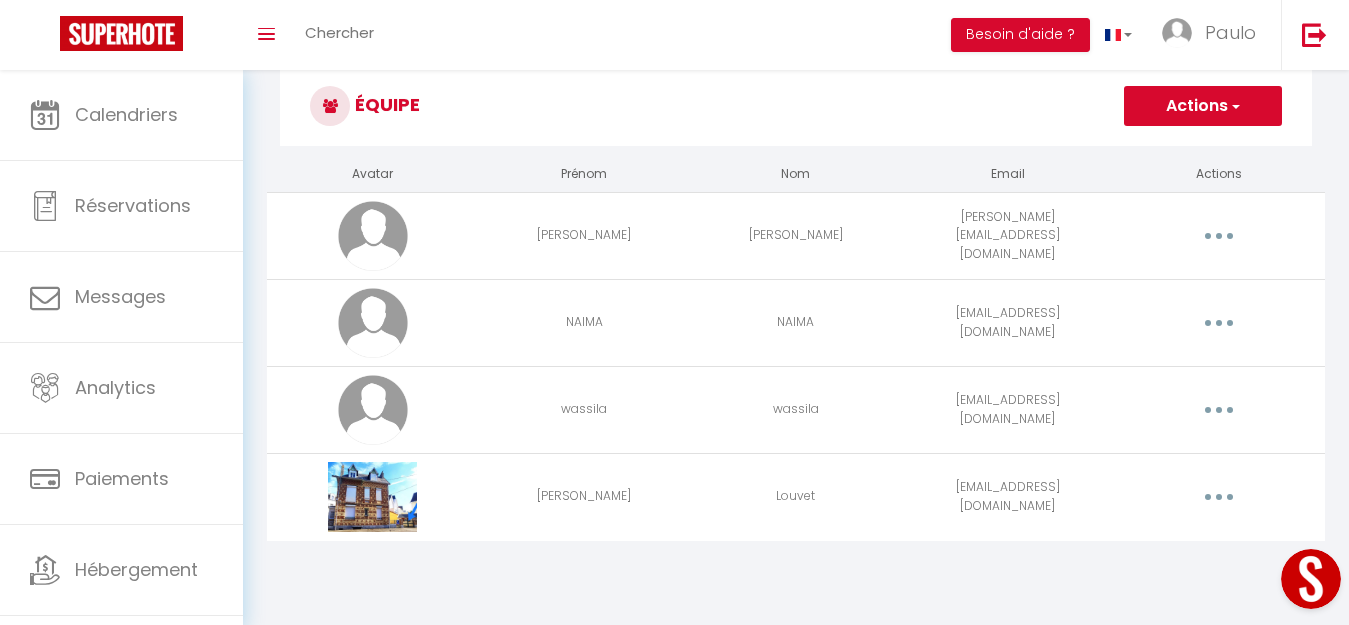 scroll, scrollTop: 70, scrollLeft: 0, axis: vertical 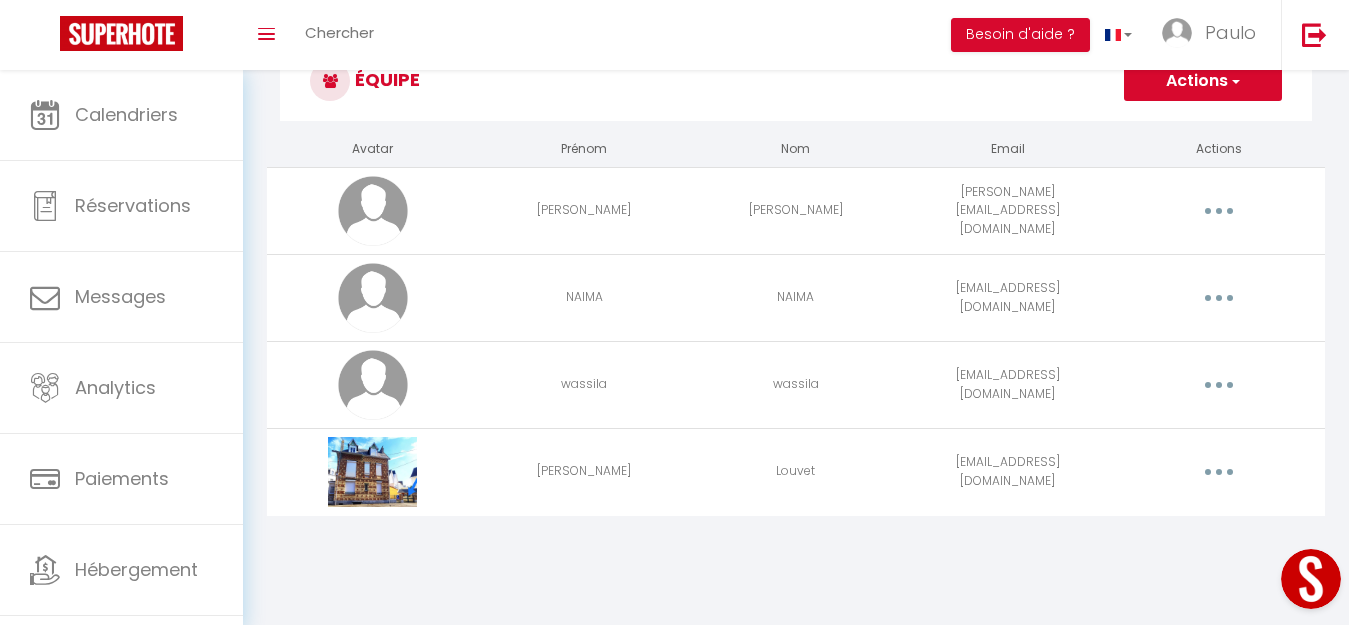 click at bounding box center [1219, 472] 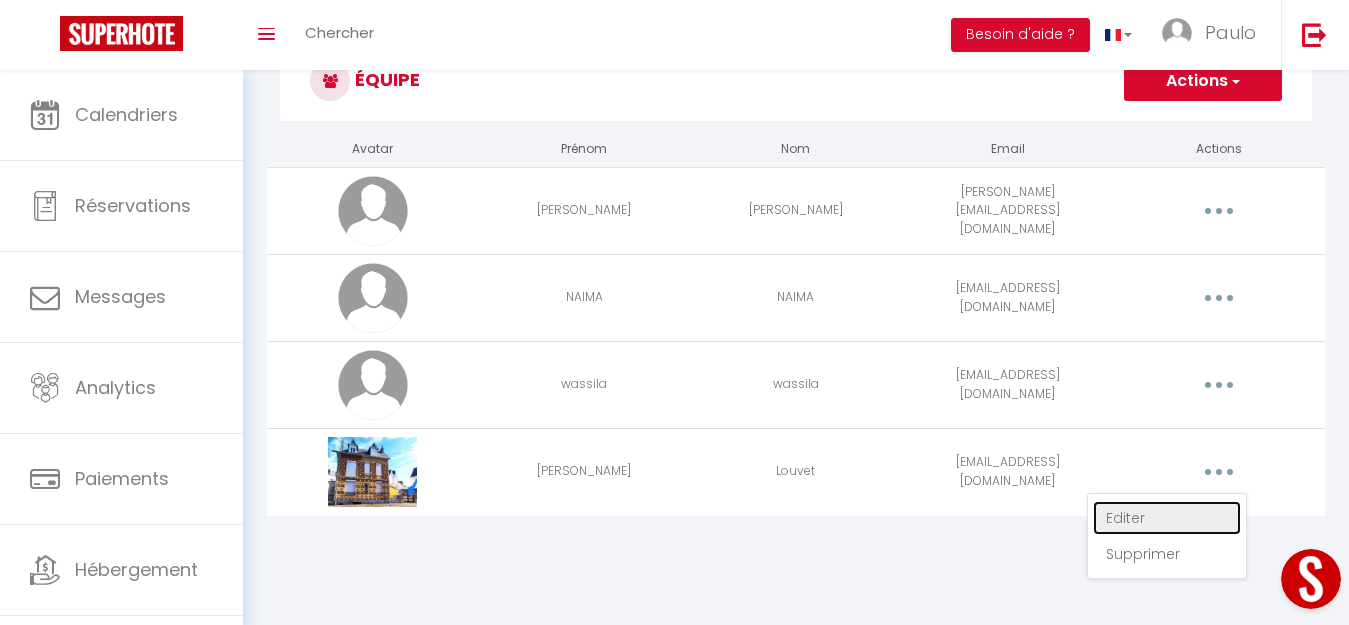 click on "Editer" at bounding box center [1167, 518] 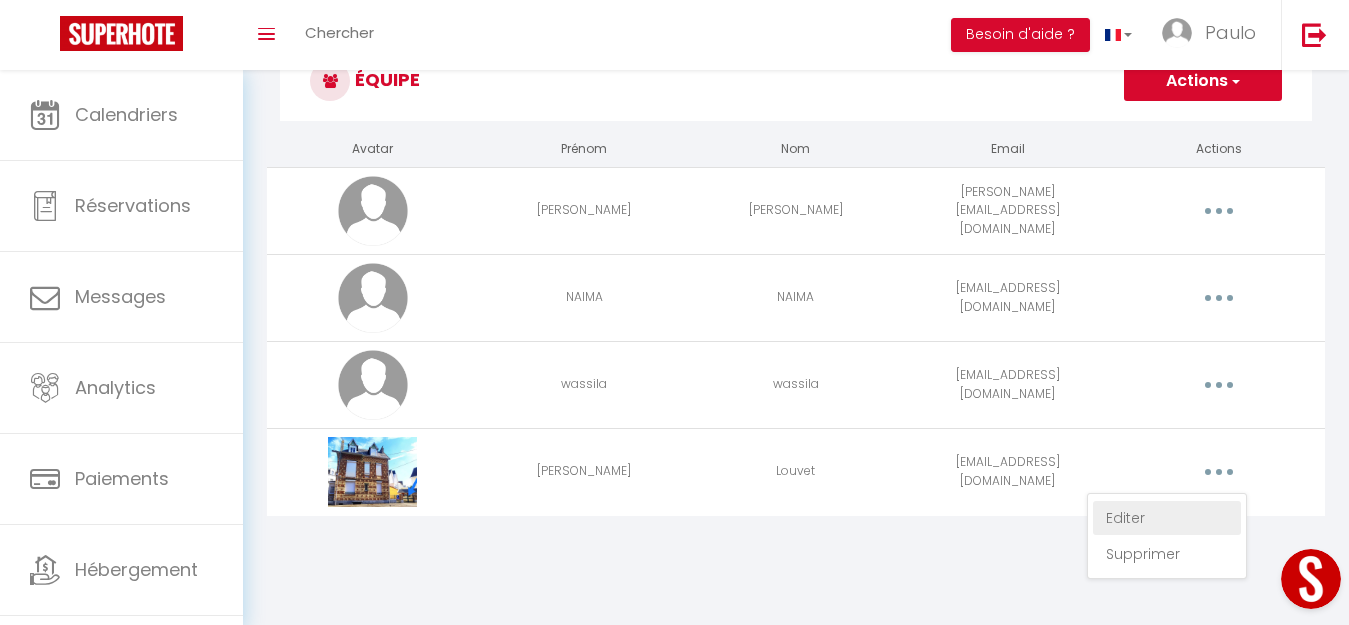 scroll, scrollTop: 0, scrollLeft: 0, axis: both 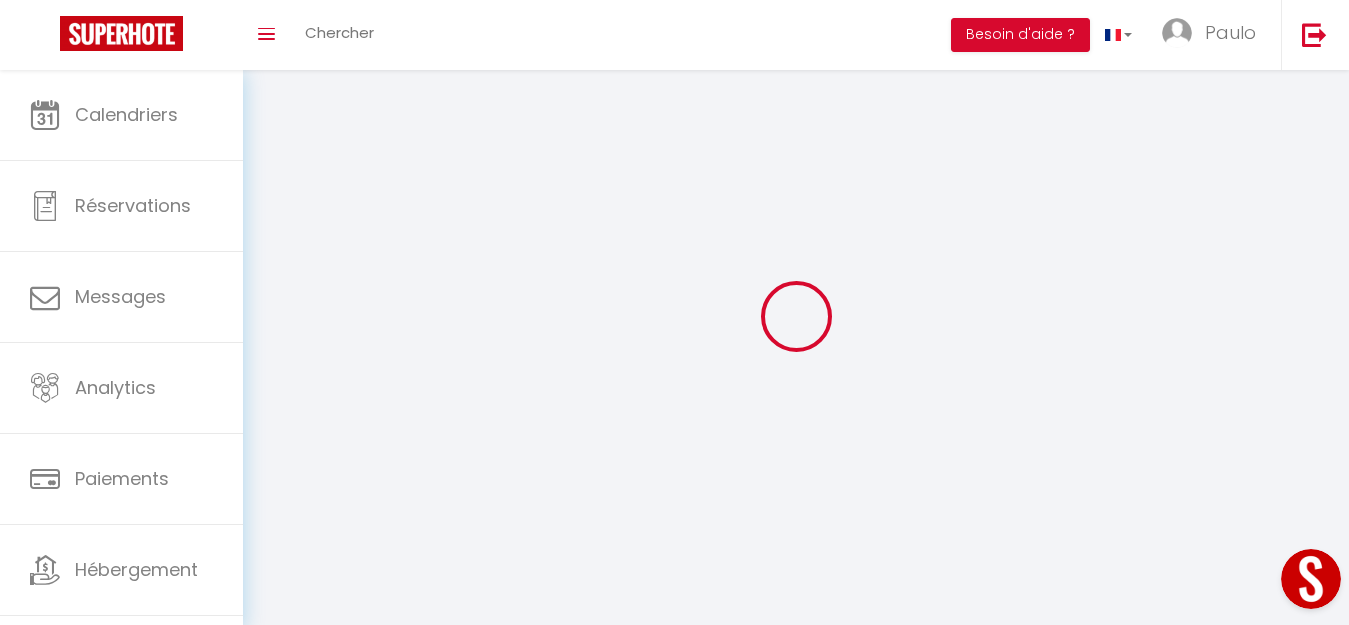 type on "Clara" 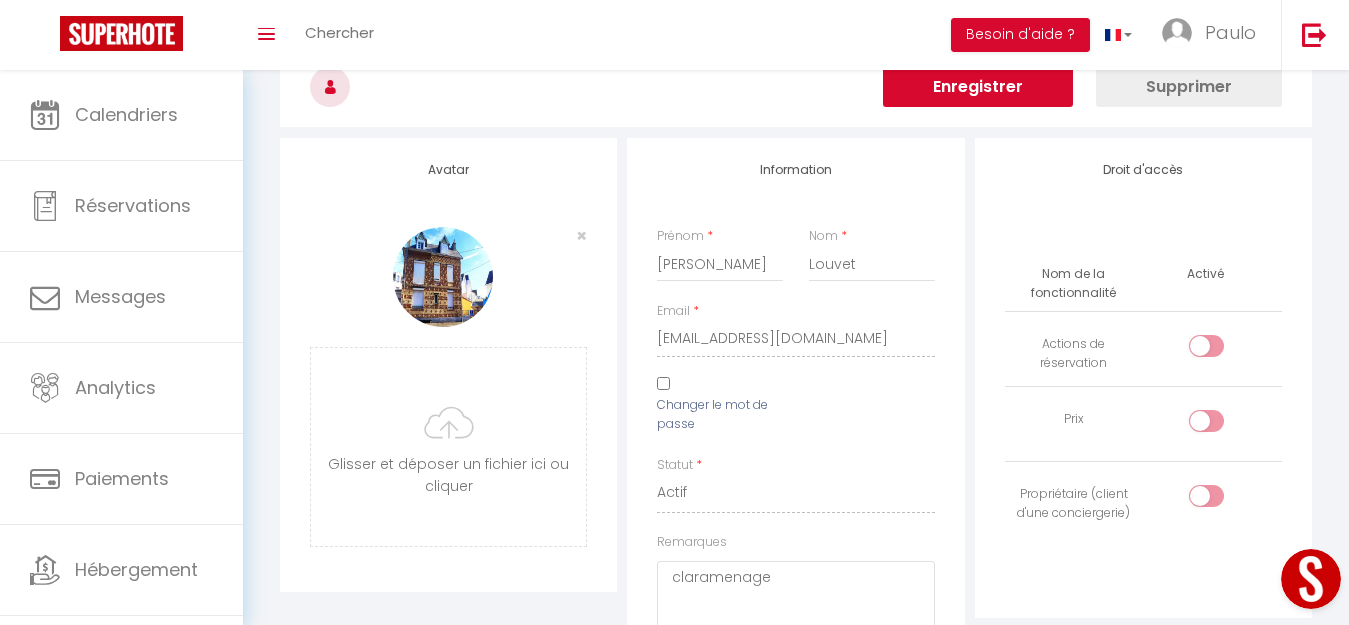 scroll, scrollTop: 0, scrollLeft: 0, axis: both 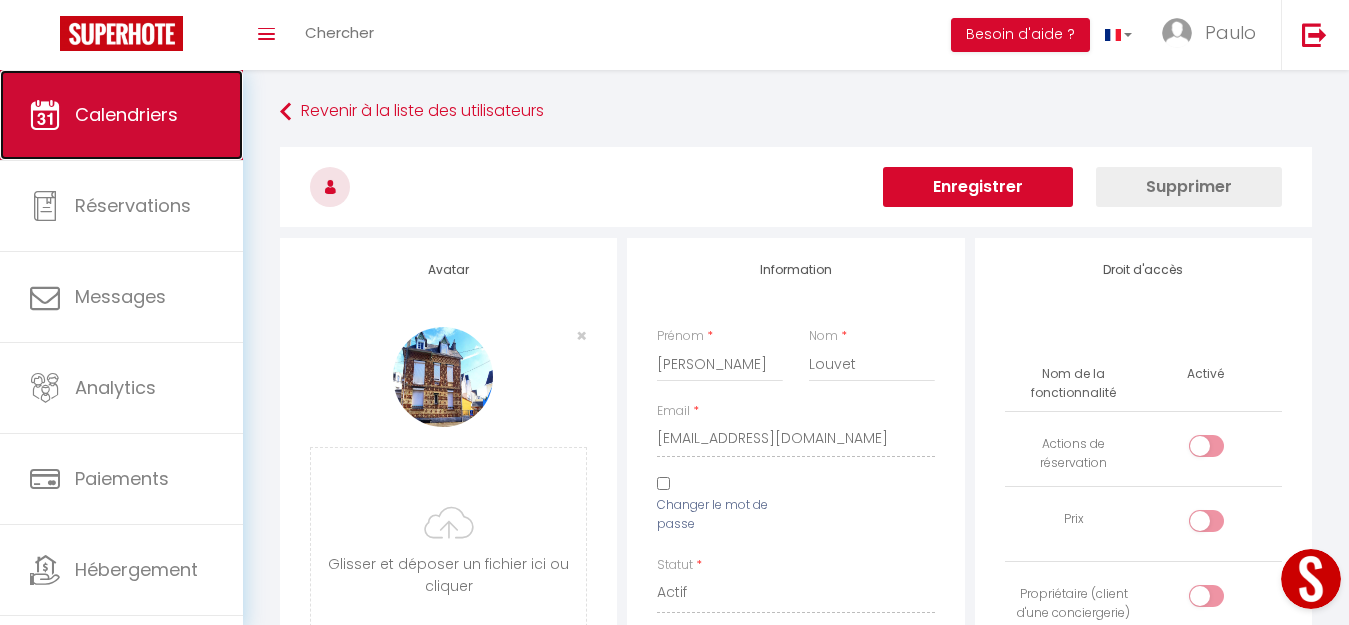 click on "Calendriers" at bounding box center [126, 114] 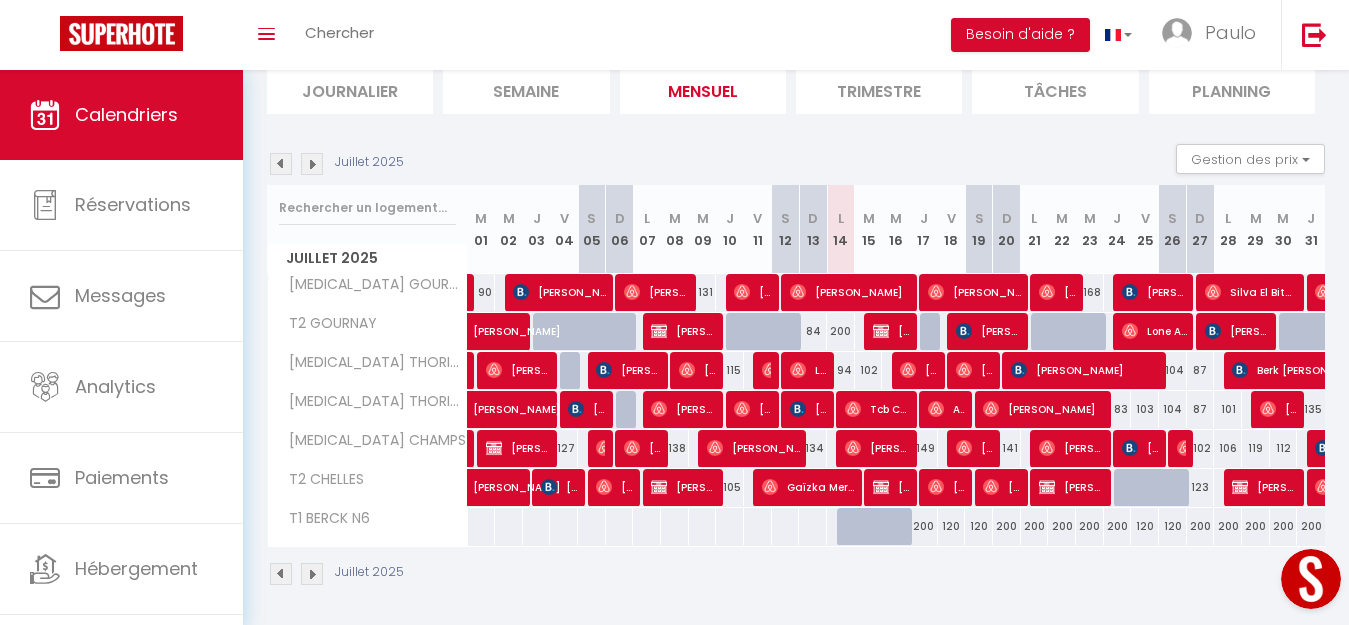 scroll, scrollTop: 148, scrollLeft: 0, axis: vertical 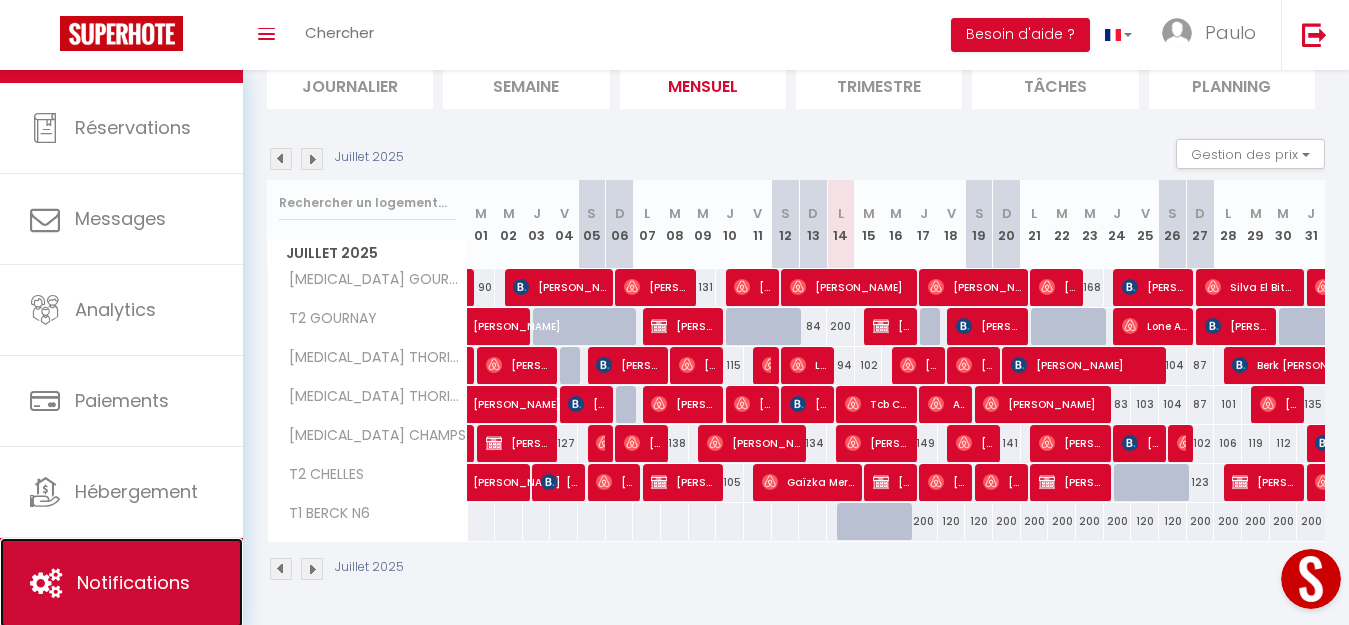 click on "Notifications" at bounding box center [133, 582] 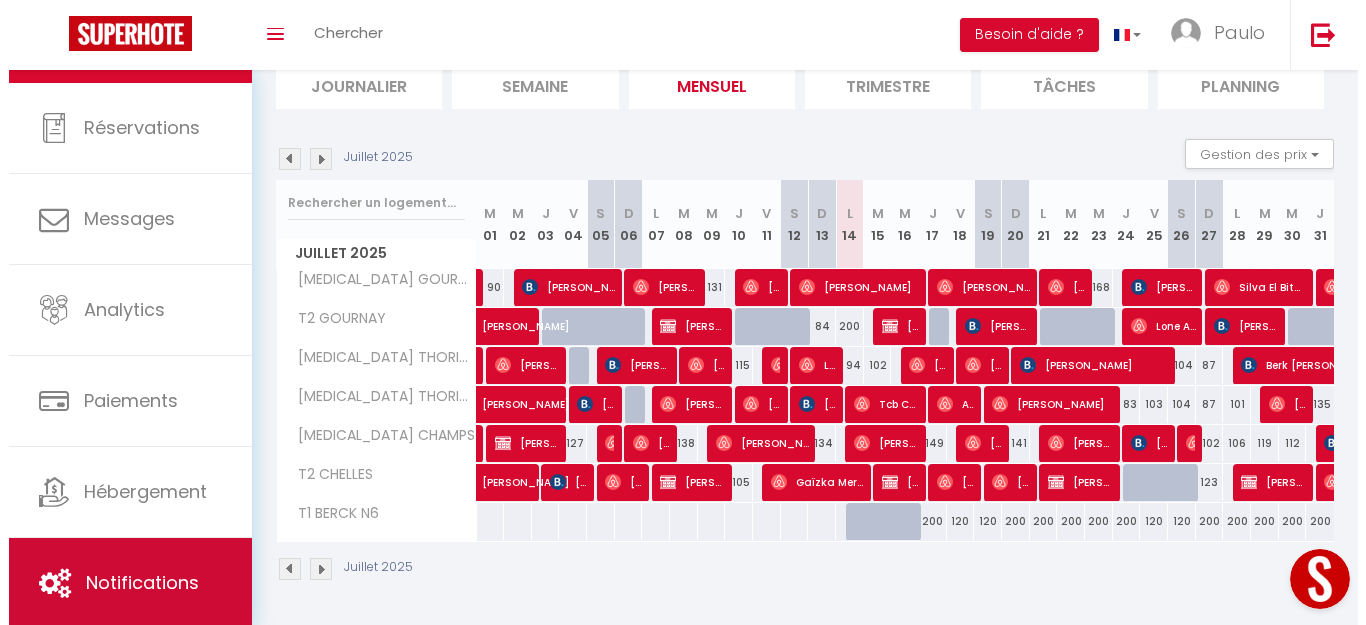 scroll, scrollTop: 0, scrollLeft: 0, axis: both 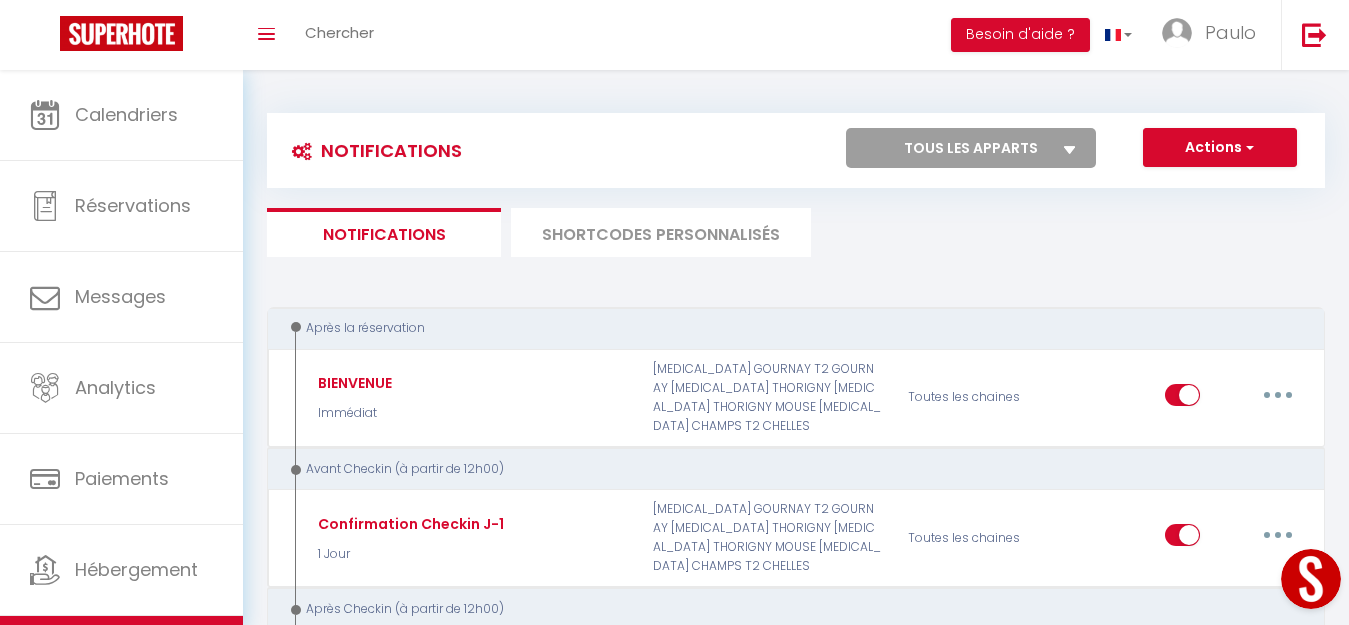 drag, startPoint x: 775, startPoint y: 266, endPoint x: 1190, endPoint y: 268, distance: 415.00482 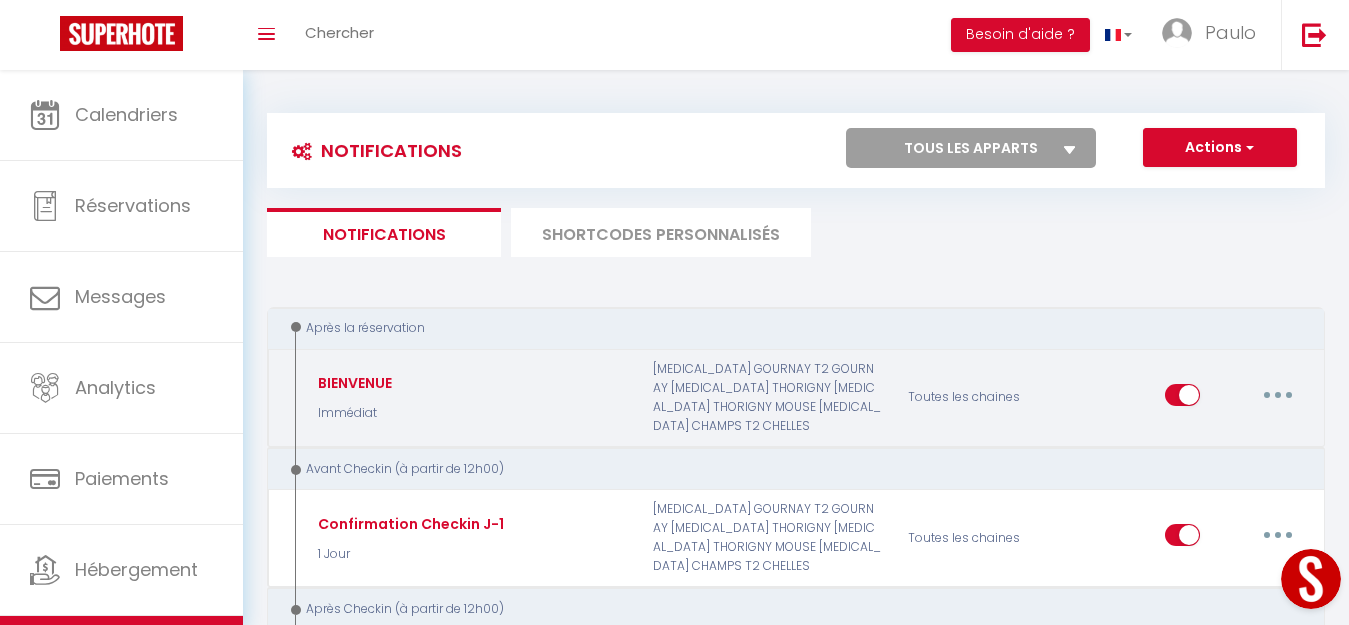 click at bounding box center [1278, 395] 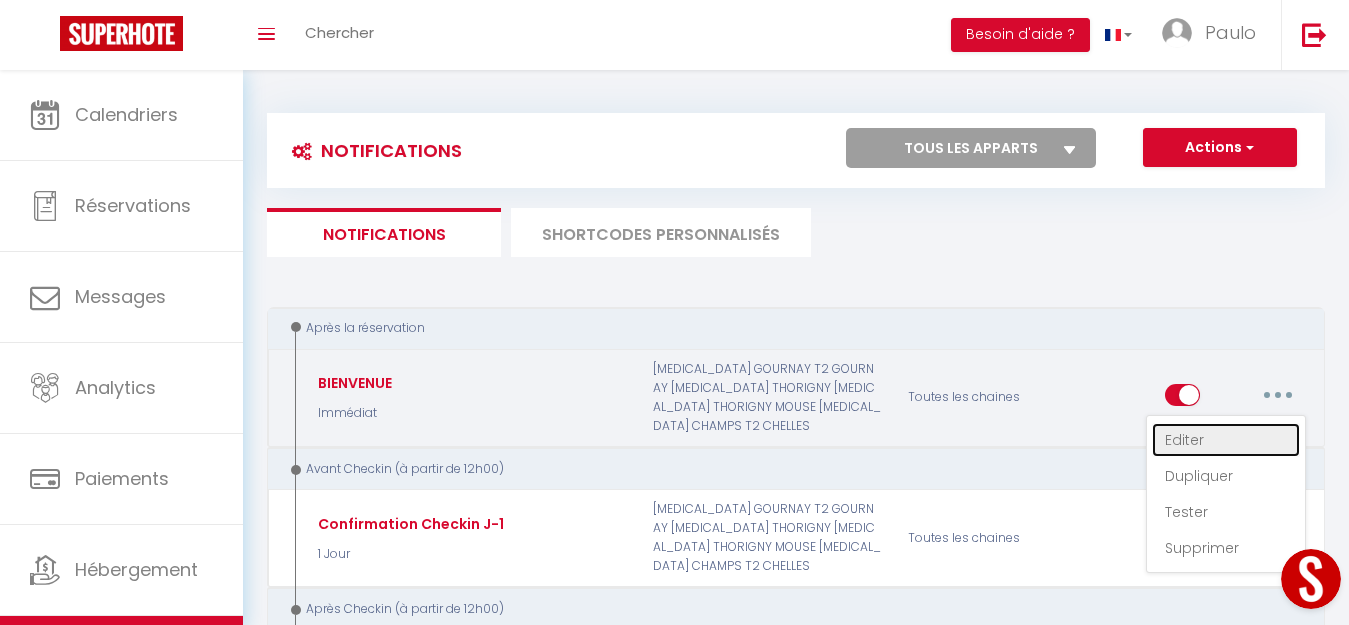 click on "Editer" at bounding box center (1226, 440) 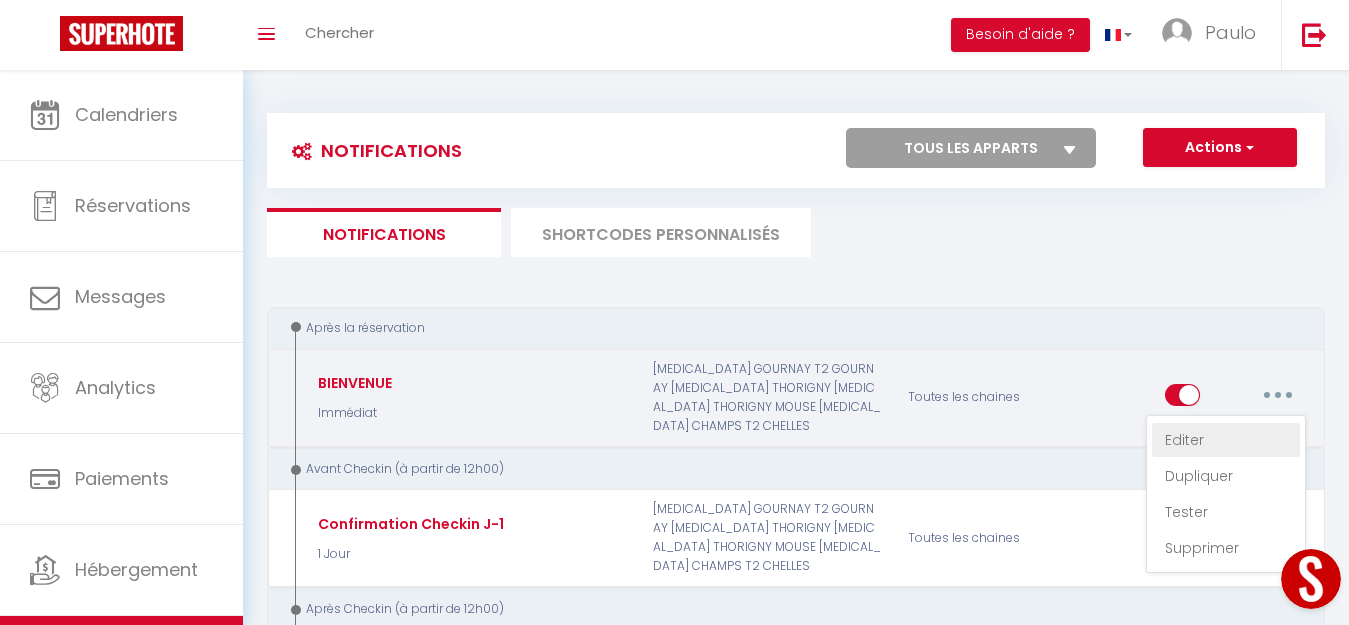 checkbox on "false" 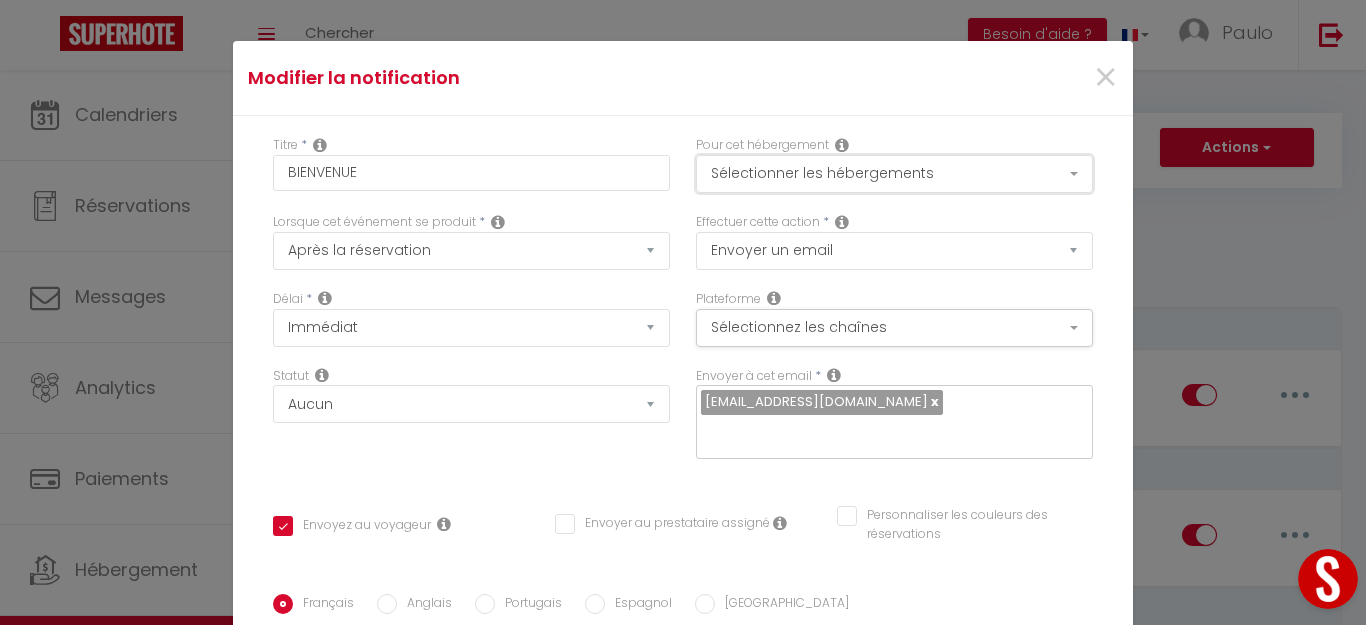 click on "Sélectionner les hébergements" at bounding box center (894, 174) 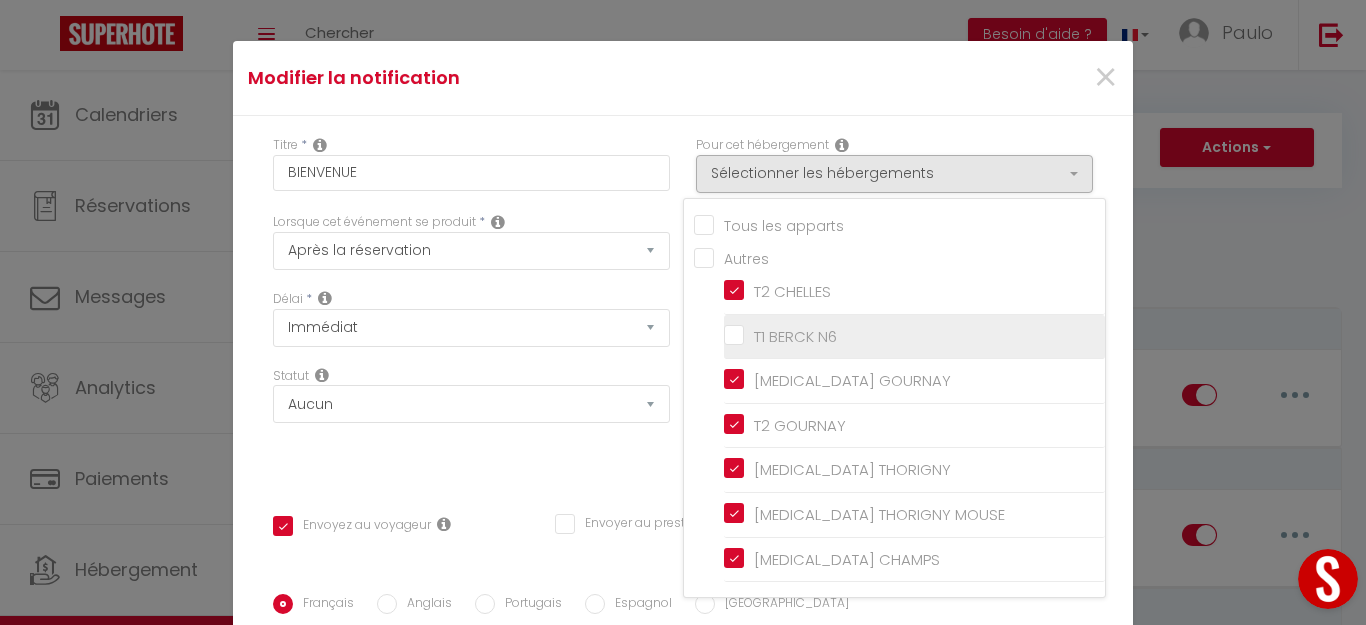 click on "T1 BERCK N6" at bounding box center (914, 337) 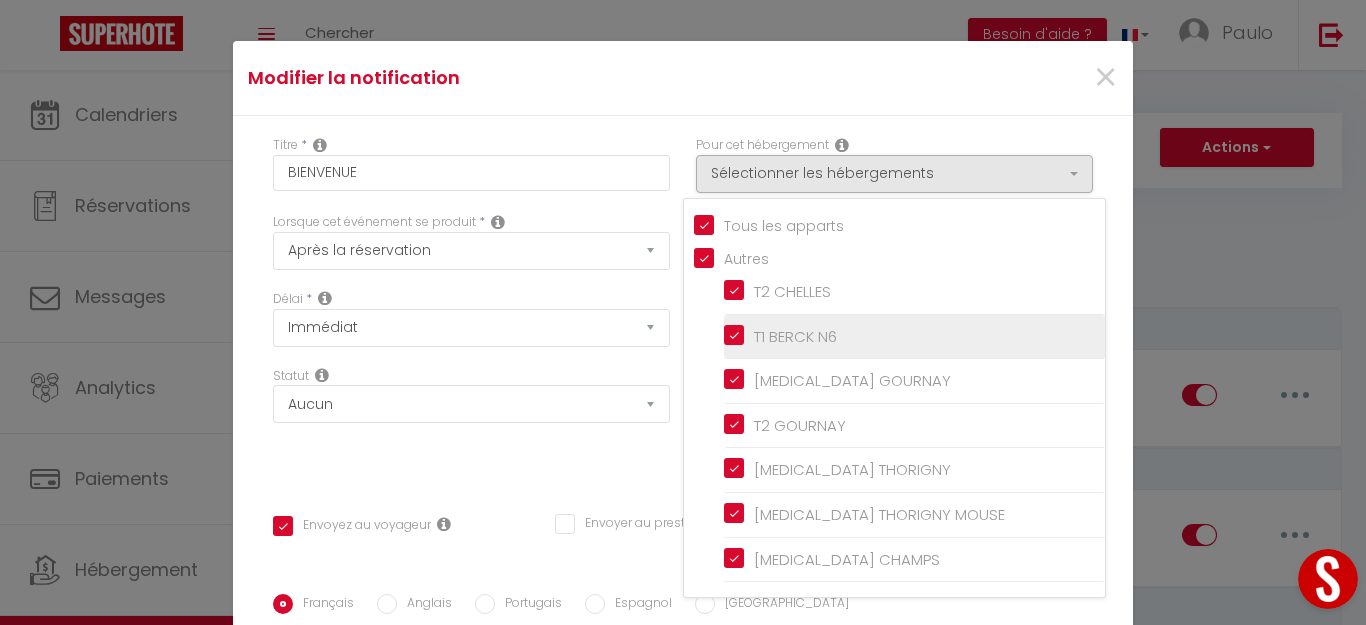 checkbox on "true" 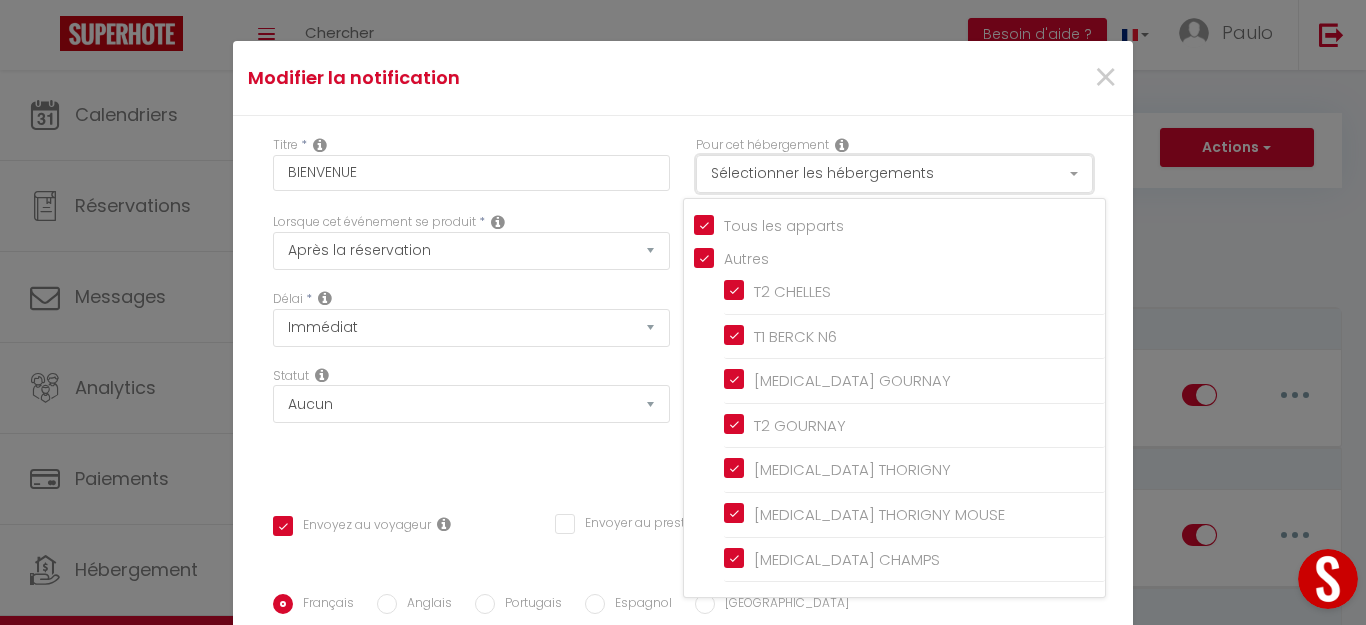 click on "Sélectionner les hébergements" at bounding box center [894, 174] 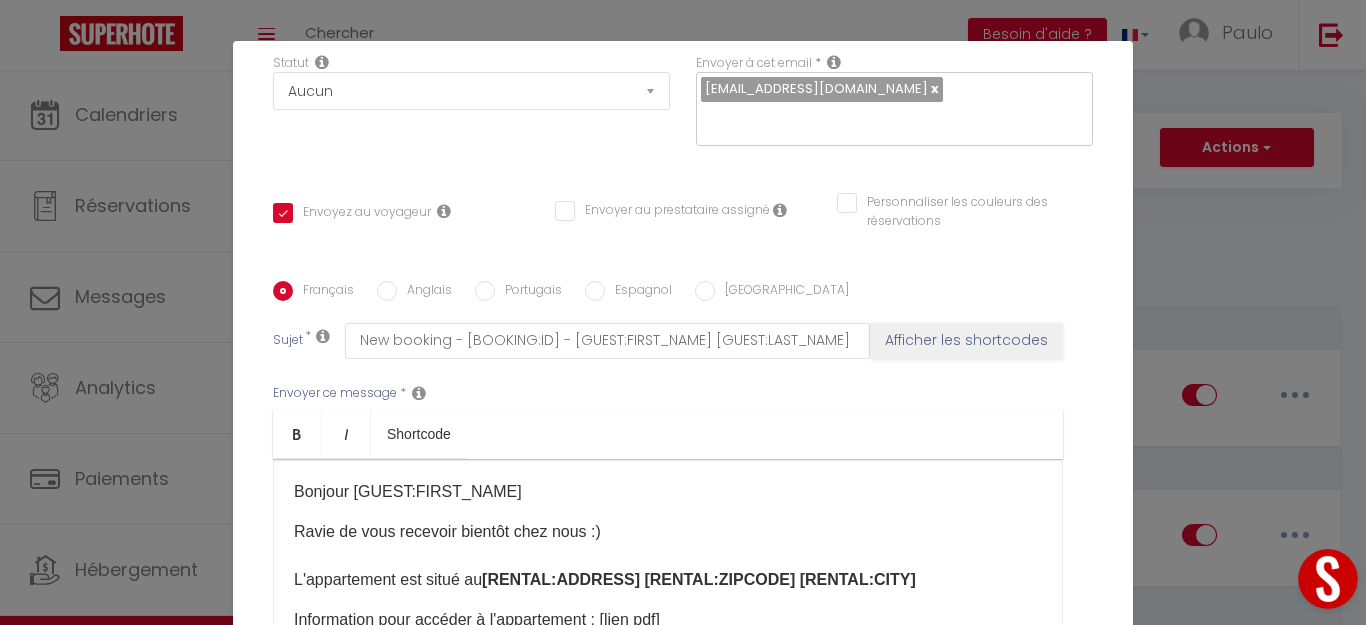 scroll, scrollTop: 466, scrollLeft: 0, axis: vertical 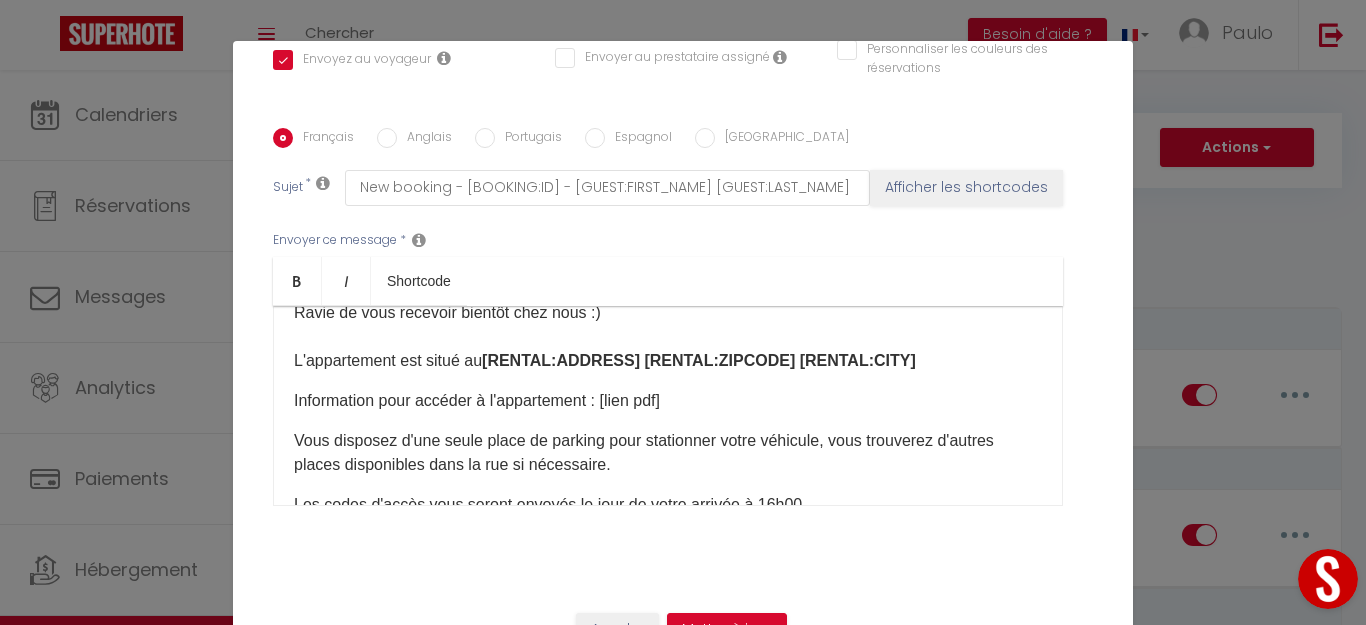click on "​Information pour accéder à l'appartement​ : [lien pdf]​" at bounding box center [668, 401] 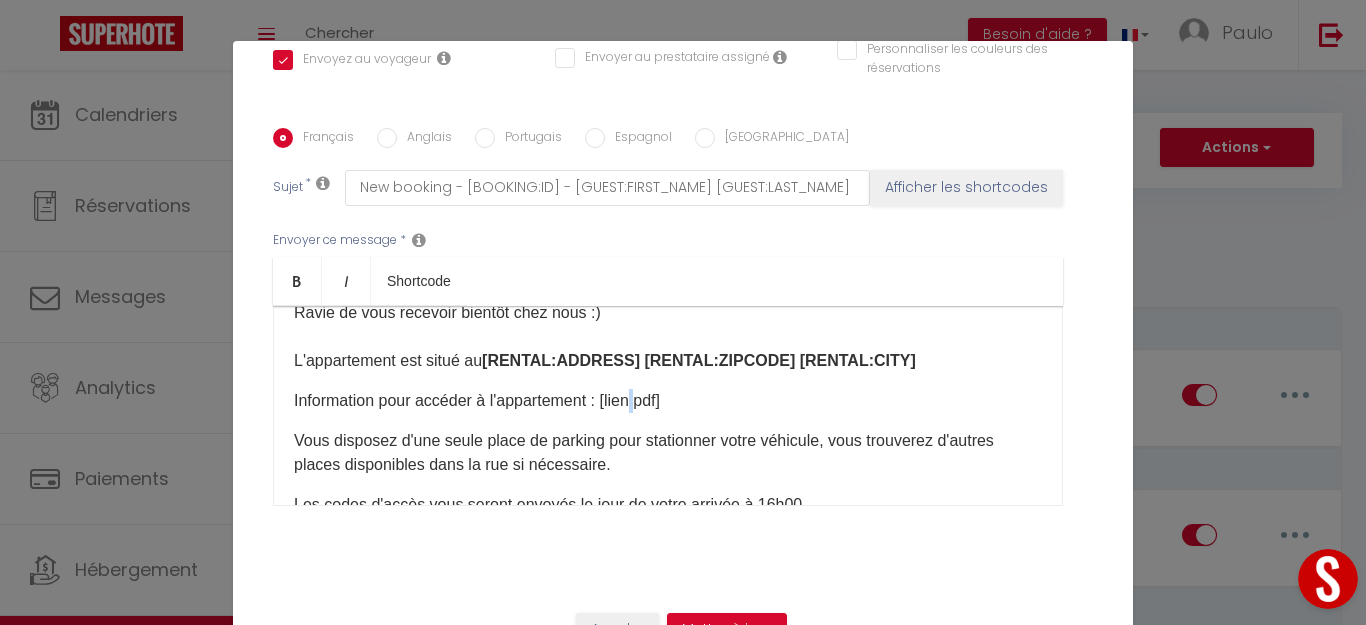 click on "​Information pour accéder à l'appartement​ : [lien pdf]​" at bounding box center (668, 401) 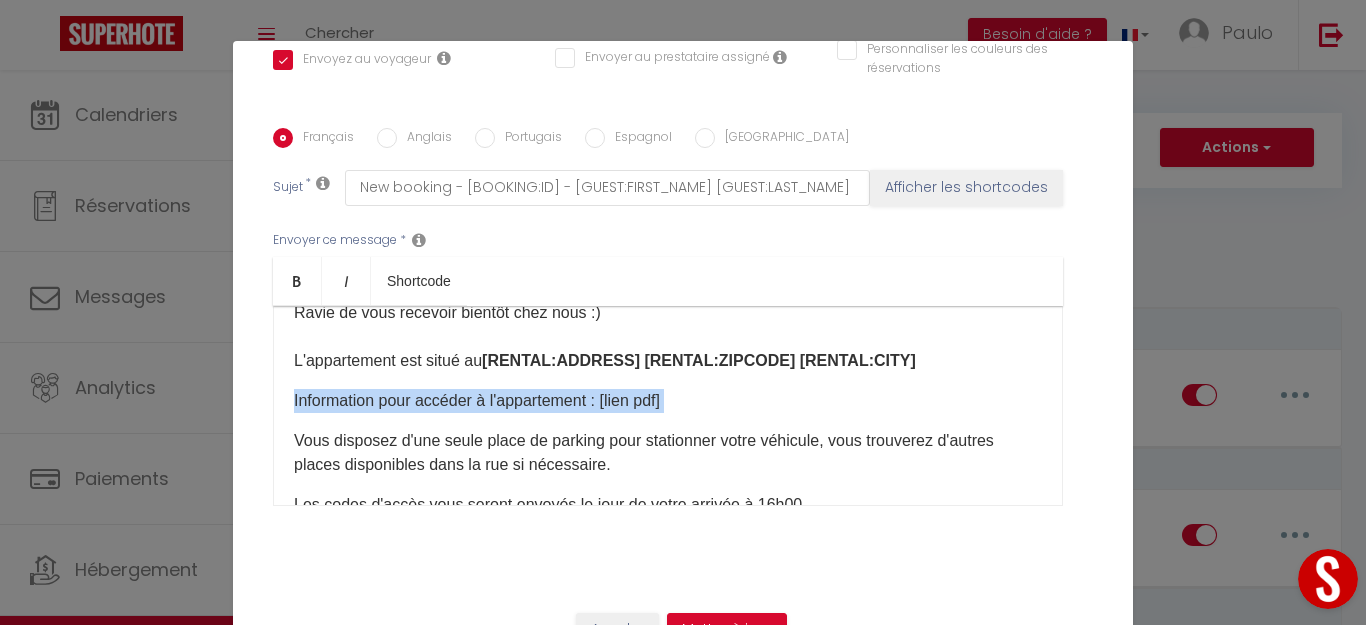 click on "​Information pour accéder à l'appartement​ : [lien pdf]​" at bounding box center (668, 401) 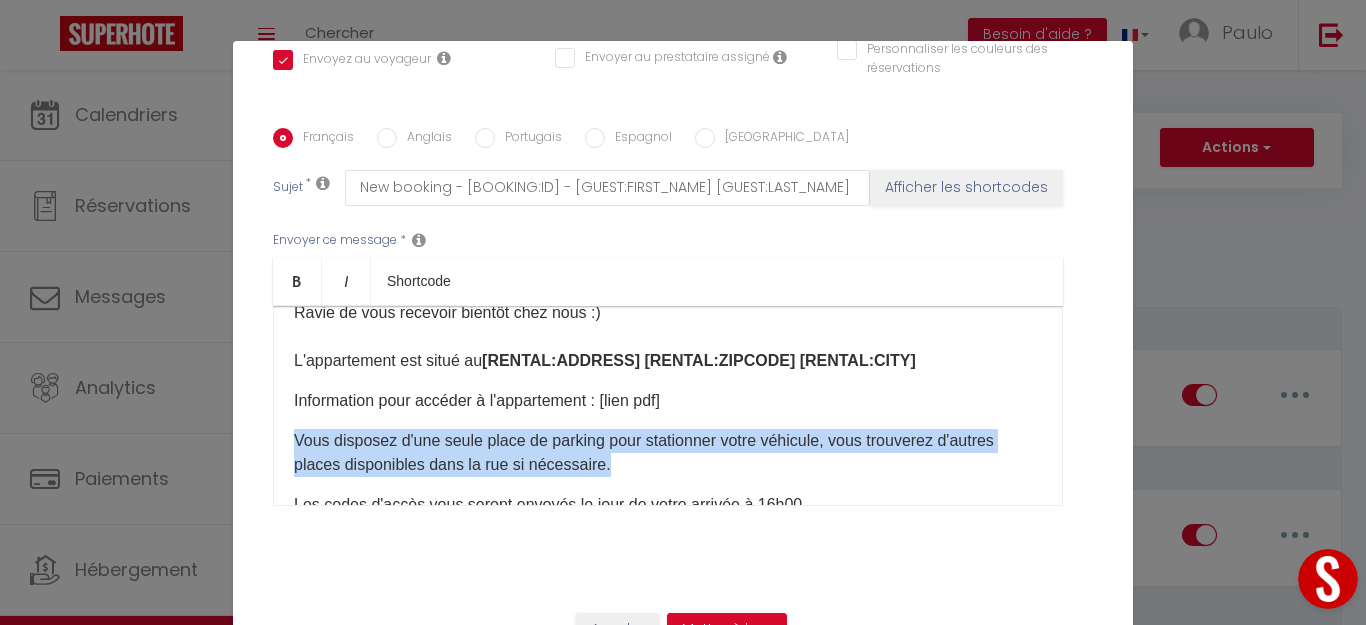 drag, startPoint x: 607, startPoint y: 464, endPoint x: 286, endPoint y: 439, distance: 321.97205 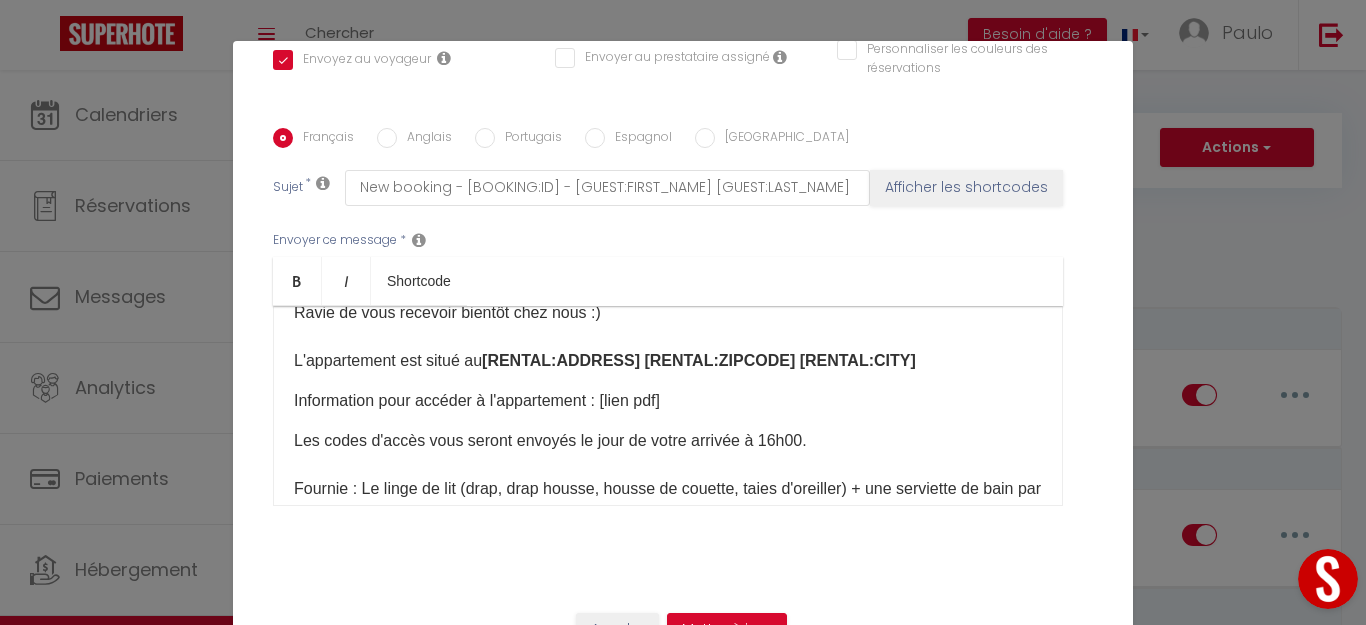 click on "Les codes d'accès vous seront envoyés le jour de votre arrivée à 16h00. Fournie : Le linge de lit (drap, drap housse, housse de couette, taies d'oreiller) + une serviette de bain par personne. Nous vous mettons à disposition : Huile / Sel/poivre- Café capsules - Sucre - Thé - Liquide vaisselle - lessive - Produits d'entretien Un lit bébé est à disposition dans l'appartement (drap non fourni) Pouvez-vous me donner l'heure approximative à laquelle vous arriverez ?  N'hésitez pas à me contacter pour tout renseignement. Telephone: +33661847454 Stéphanie & Paulo ​" at bounding box center (668, 621) 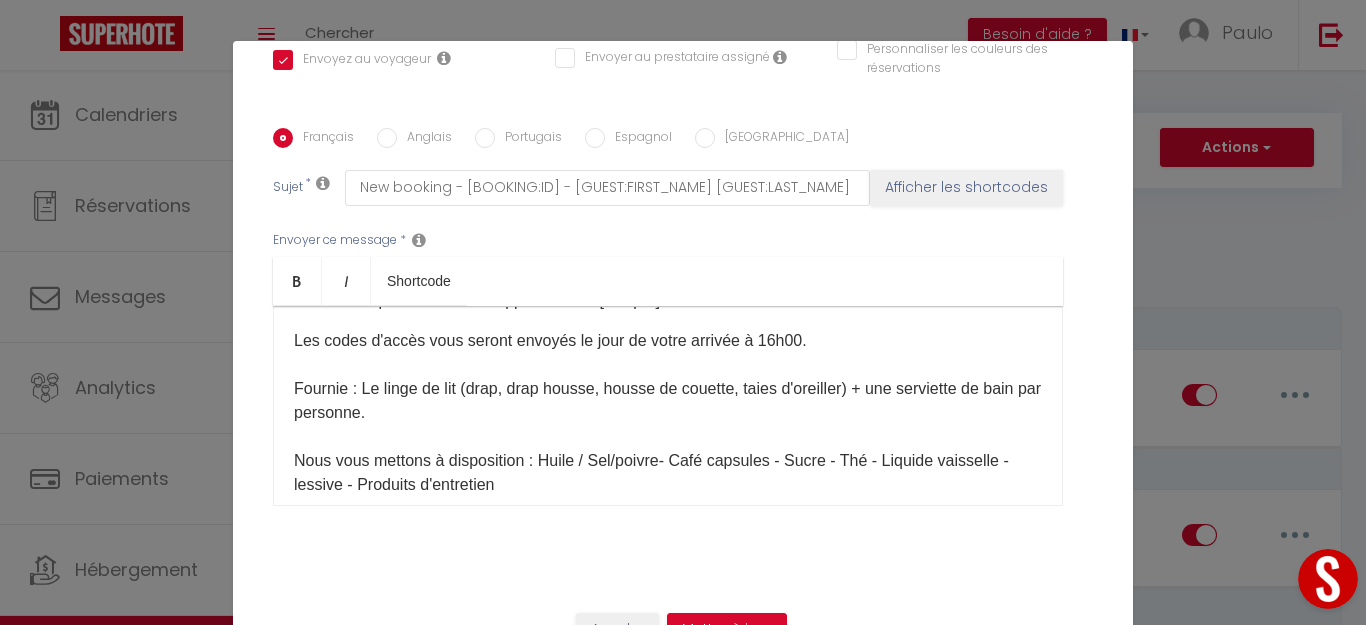 click on "Les codes d'accès vous seront envoyés le jour de votre arrivée à 16h00. Fournie : Le linge de lit (drap, drap housse, housse de couette, taies d'oreiller) + une serviette de bain par personne. Nous vous mettons à disposition : Huile / Sel/poivre- Café capsules - Sucre - Thé - Liquide vaisselle - lessive - Produits d'entretien Un lit bébé est à disposition dans l'appartement (drap non fourni) Pouvez-vous me donner l'heure approximative à laquelle vous arriverez ?  N'hésitez pas à me contacter pour tout renseignement. Telephone: +33661847454 Stéphanie & Paulo ​" at bounding box center [668, 521] 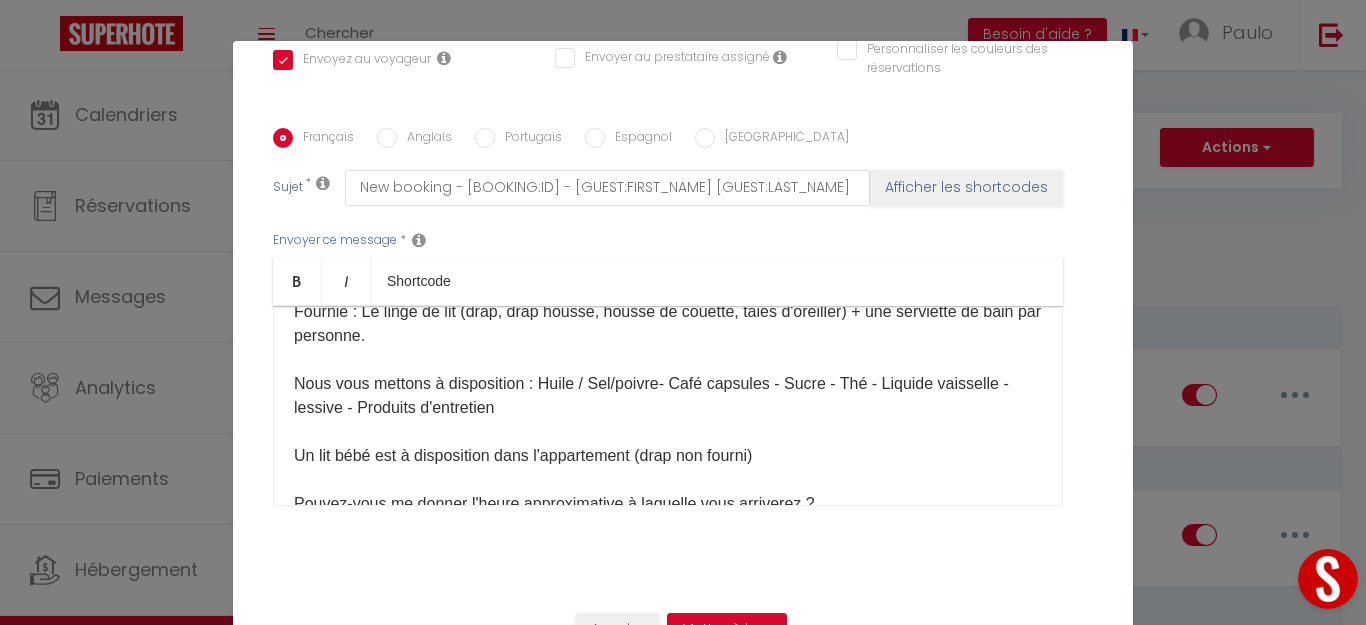 scroll, scrollTop: 266, scrollLeft: 0, axis: vertical 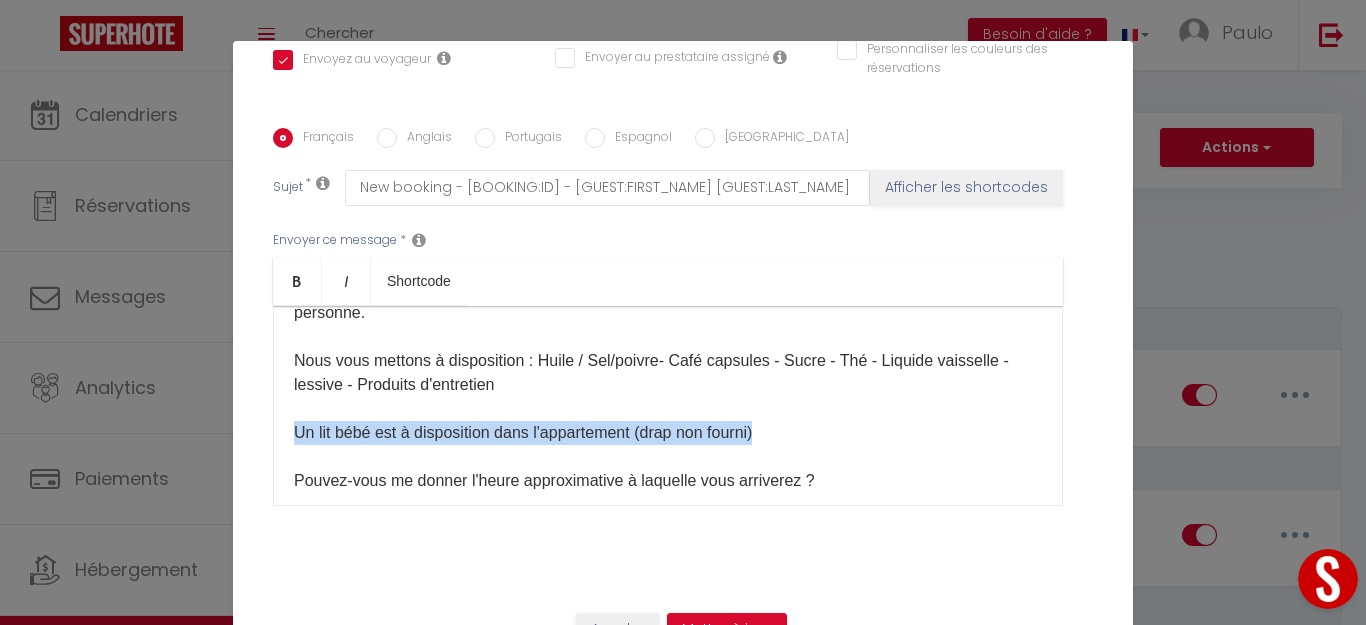 drag, startPoint x: 286, startPoint y: 429, endPoint x: 759, endPoint y: 429, distance: 473 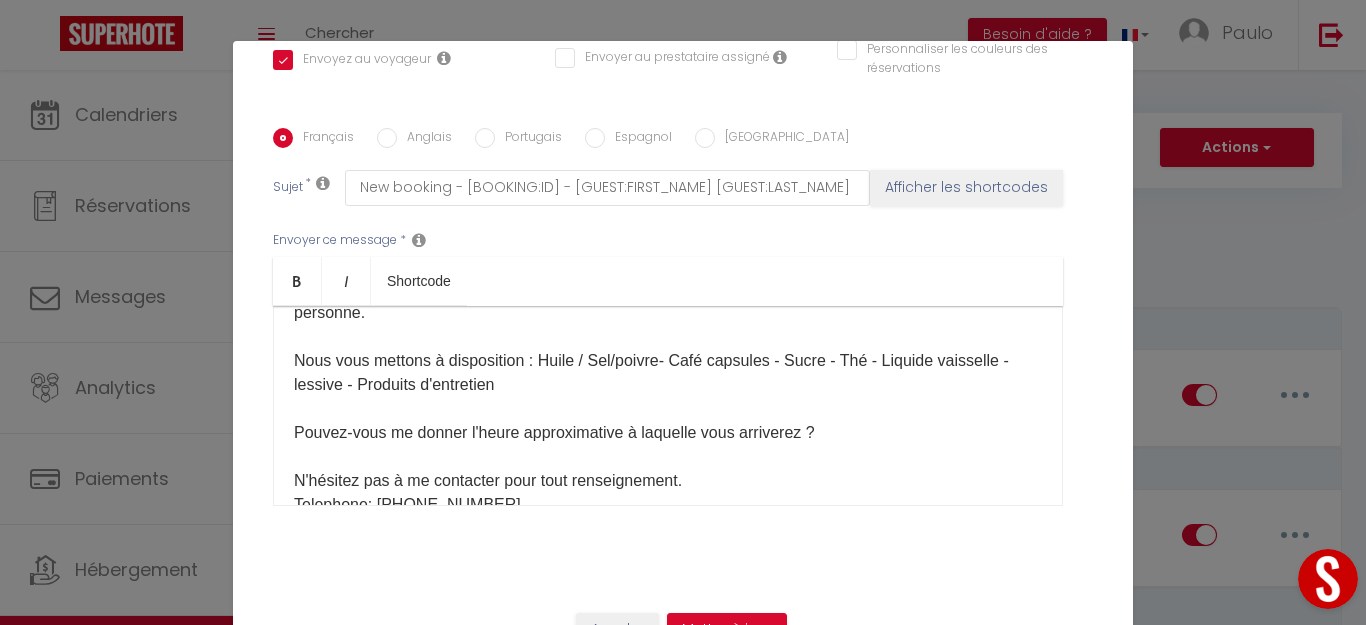 click on "Les codes d'accès vous seront envoyés le jour de votre arrivée à 16h00. Fournie : Le linge de lit (drap, drap housse, housse de couette, taies d'oreiller) + une serviette de bain par personne. Nous vous mettons à disposition : Huile / Sel/poivre- Café capsules - Sucre - Thé - Liquide vaisselle - lessive - Produits d'entretien Pouvez-vous me donner l'heure approximative à laquelle vous arriverez ?  N'hésitez pas à me contacter pour tout renseignement. Telephone: +33661847454 Stéphanie & Paulo ​" at bounding box center [668, 397] 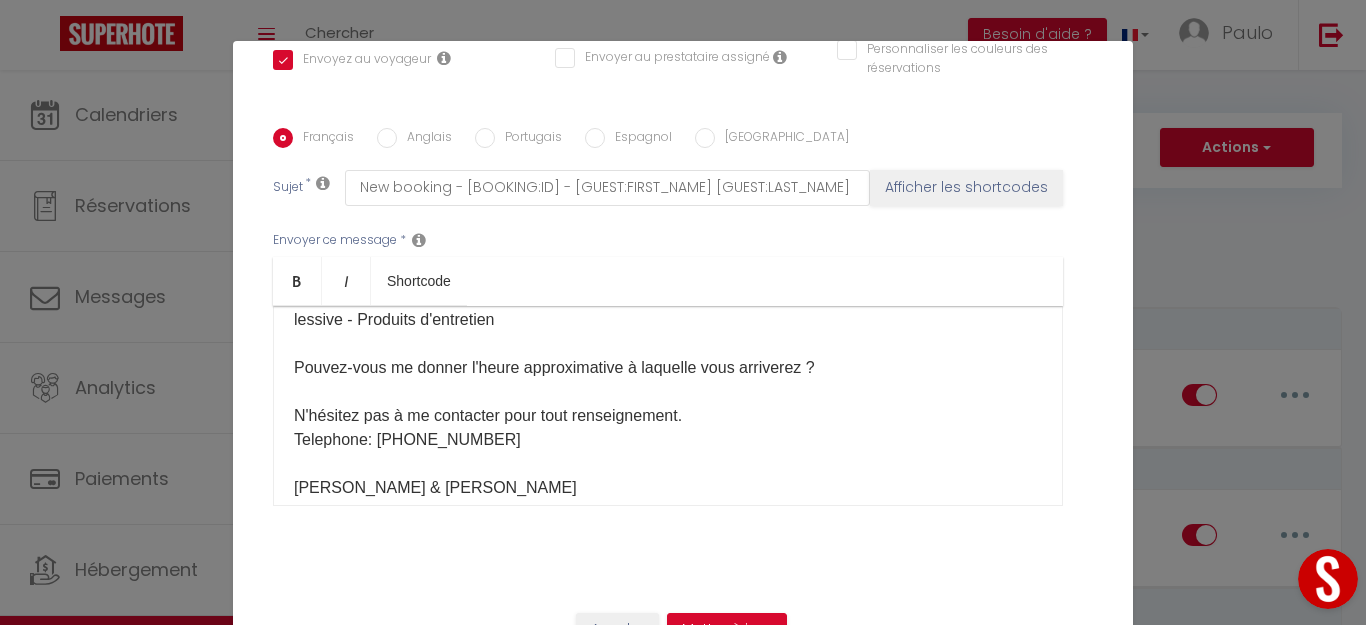 scroll, scrollTop: 366, scrollLeft: 0, axis: vertical 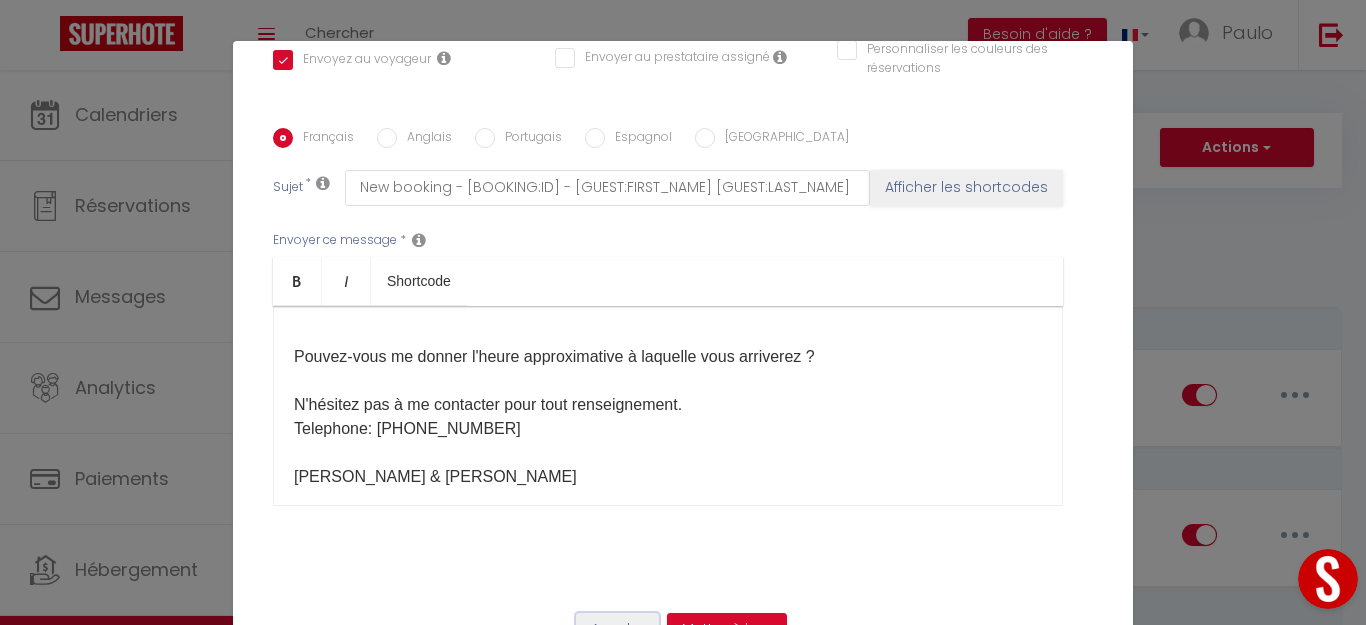 click on "Annuler" at bounding box center (617, 630) 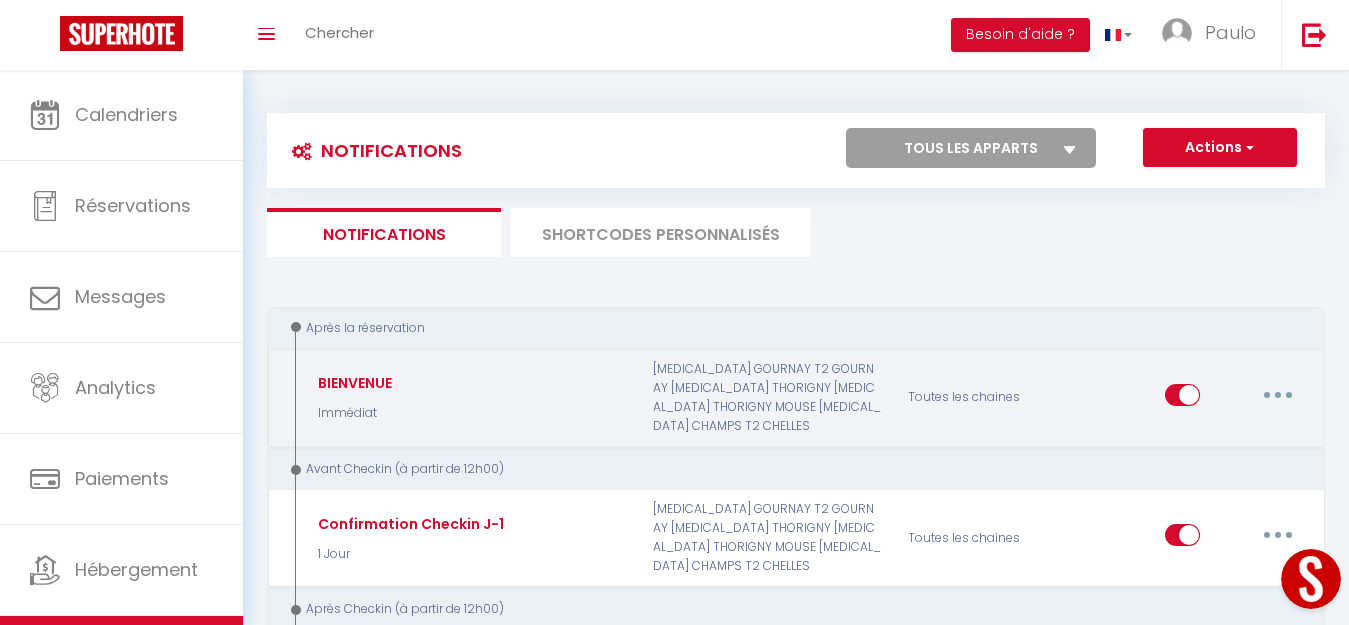 click at bounding box center (1278, 395) 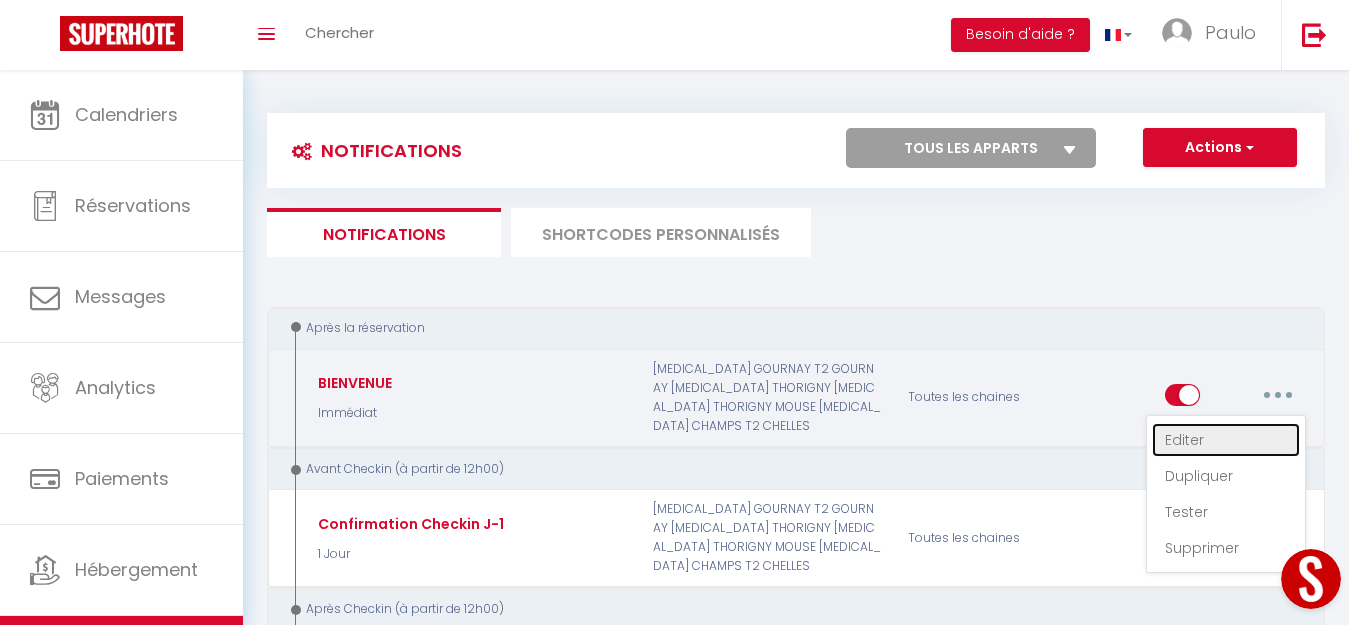 click on "Editer" at bounding box center [1226, 440] 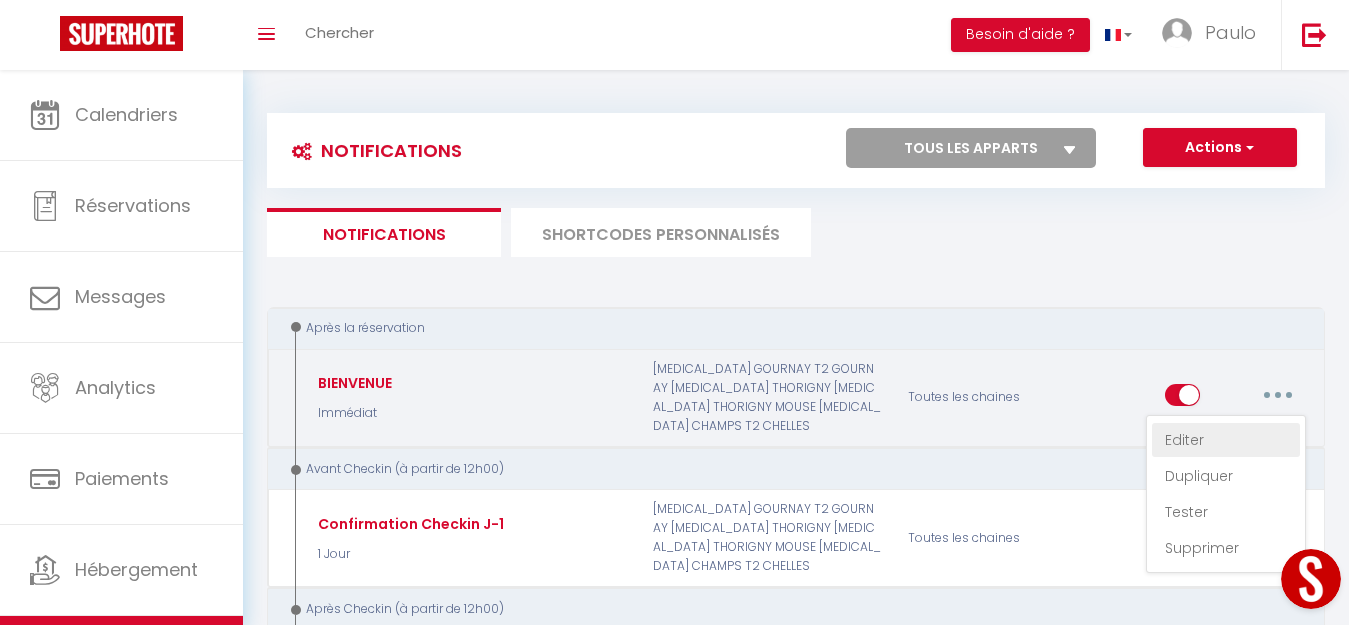 checkbox on "true" 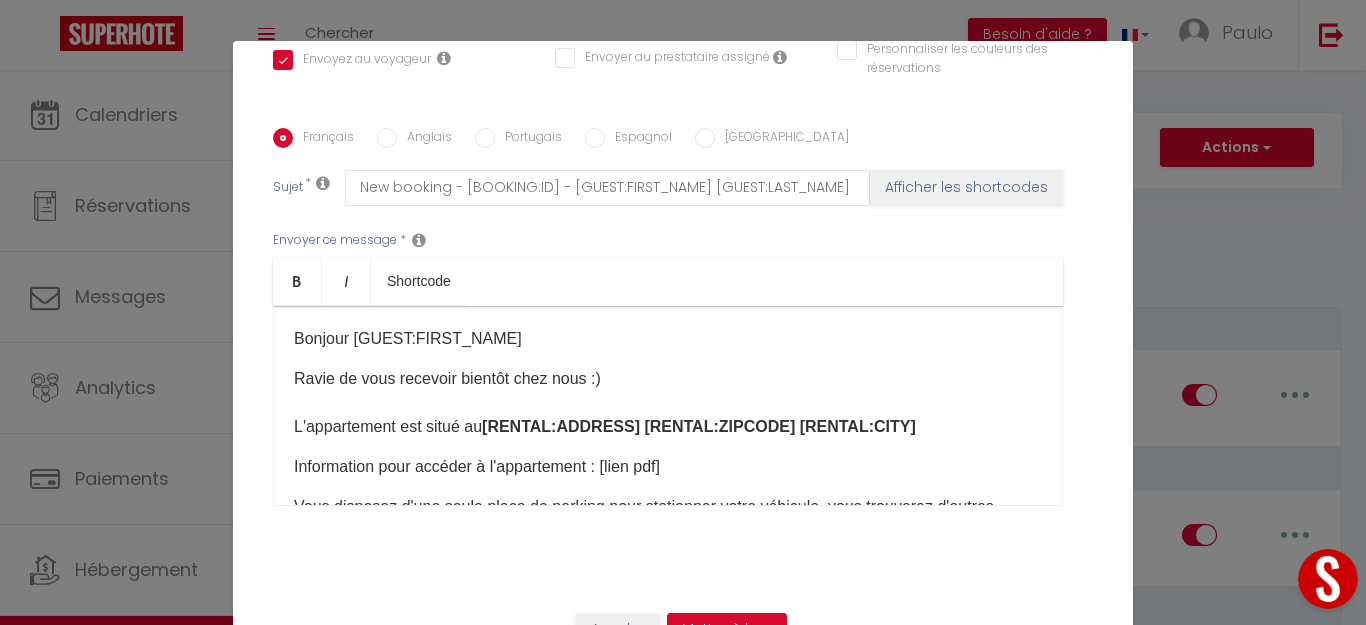 scroll, scrollTop: 478, scrollLeft: 0, axis: vertical 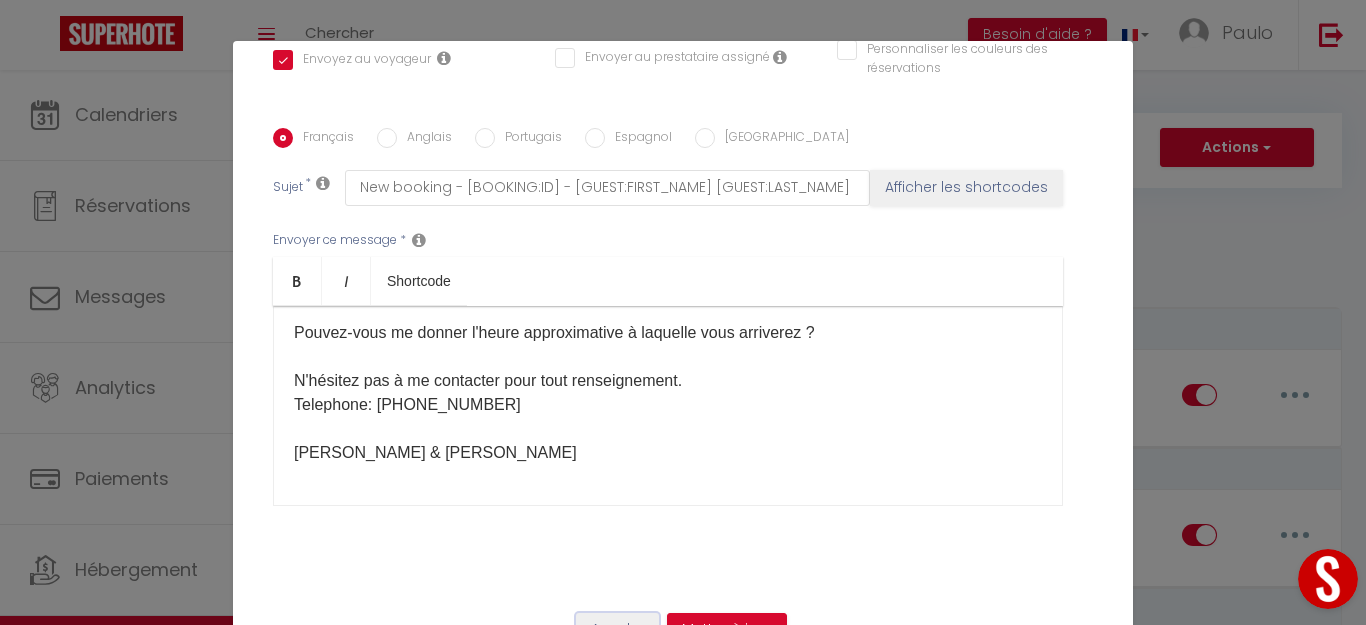 click on "Annuler" at bounding box center (617, 630) 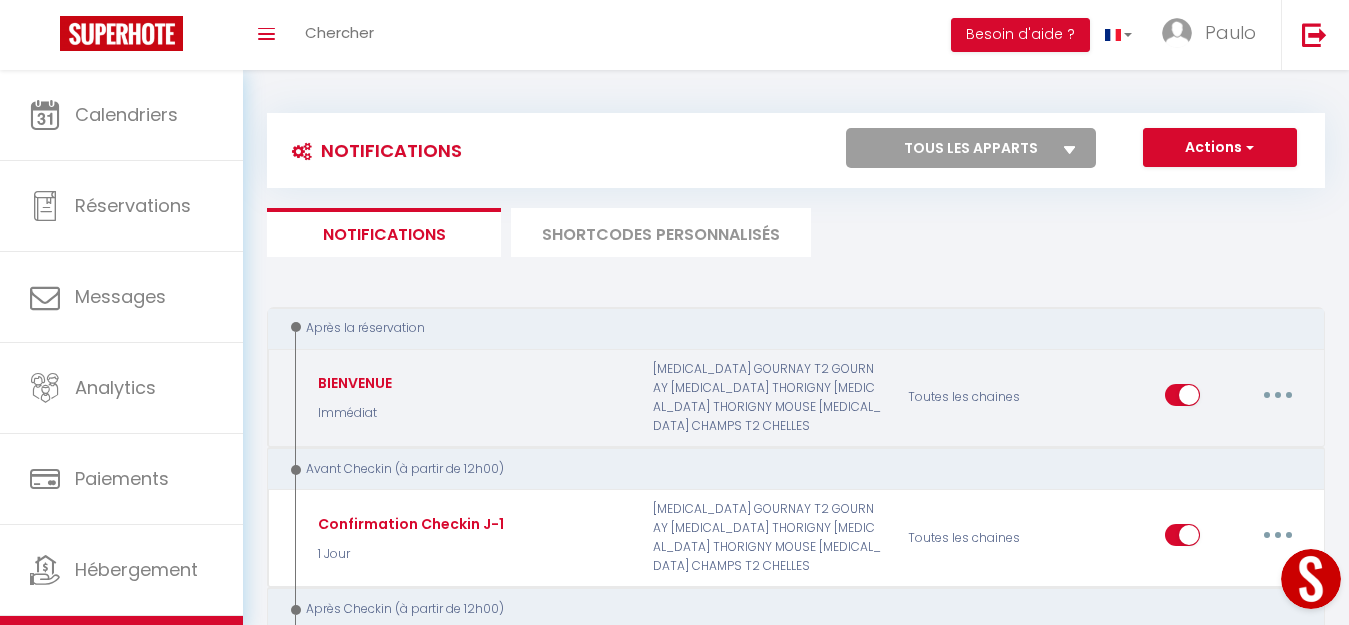 click at bounding box center [1278, 395] 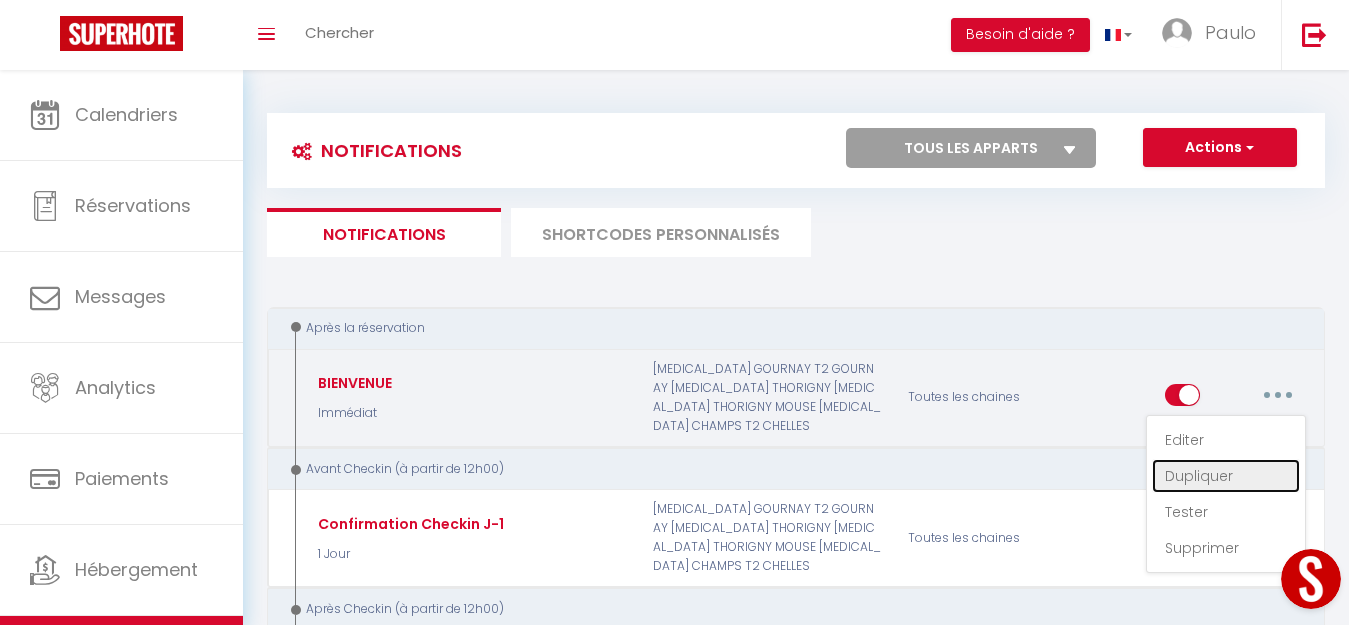 click on "Dupliquer" at bounding box center (1226, 476) 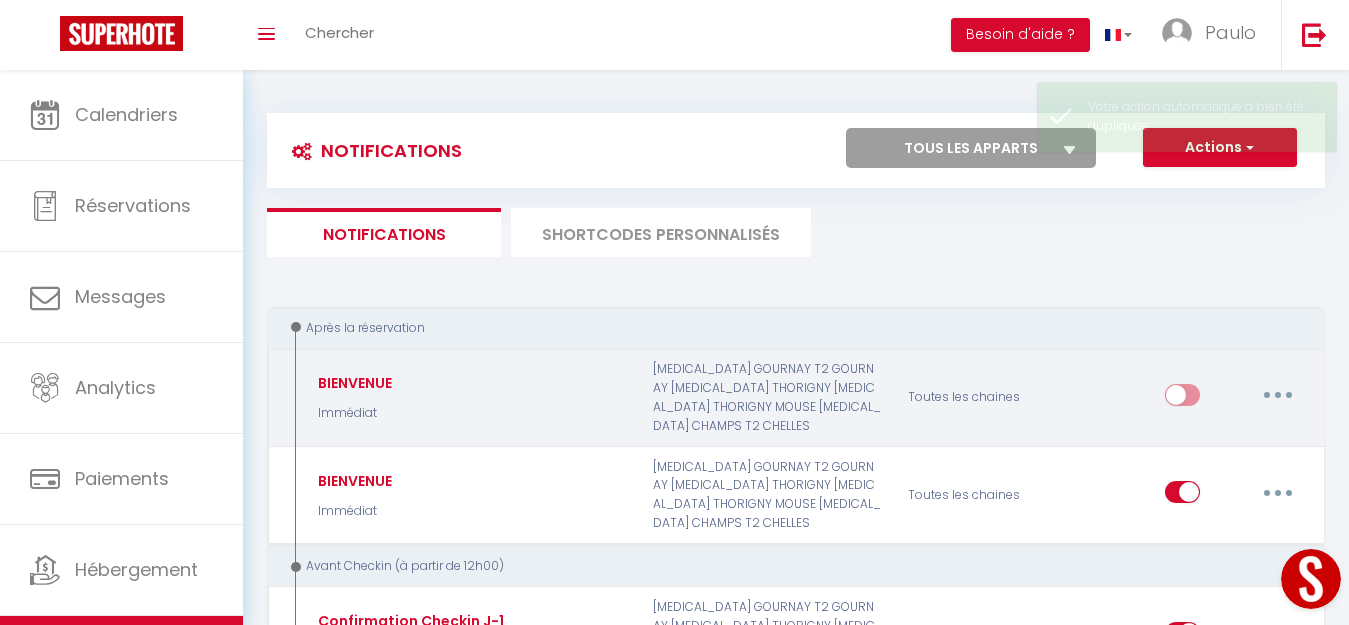 click at bounding box center (1278, 395) 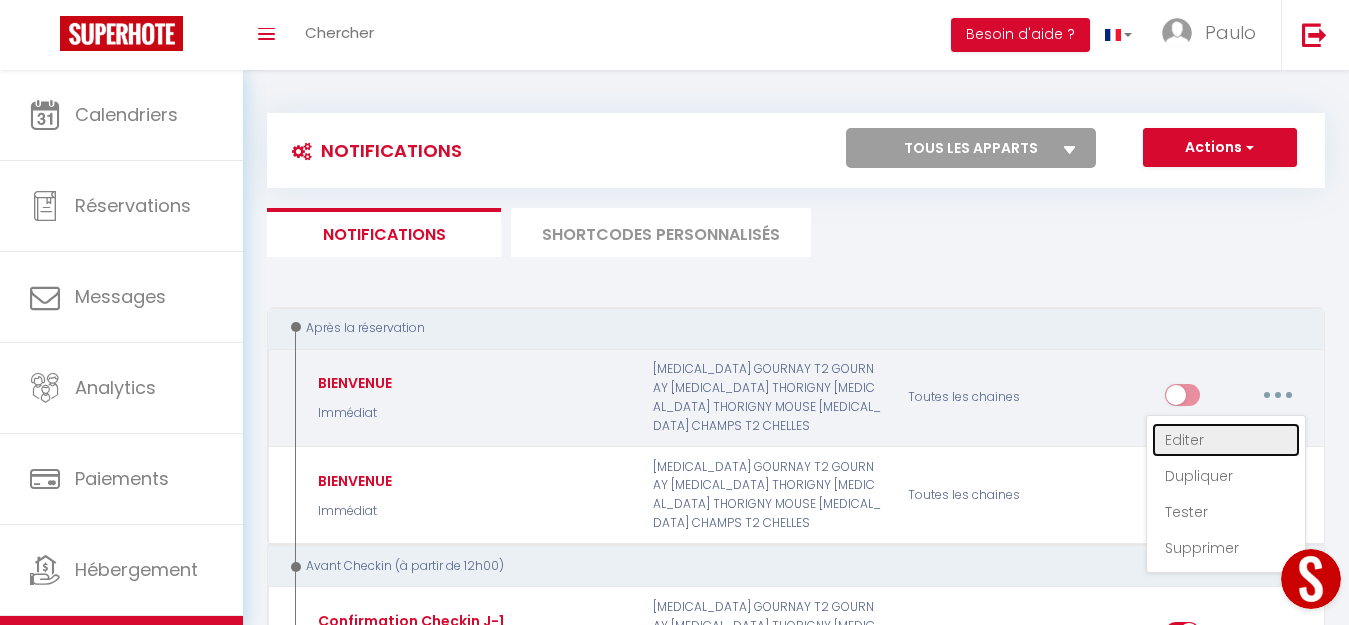 click on "Editer" at bounding box center [1226, 440] 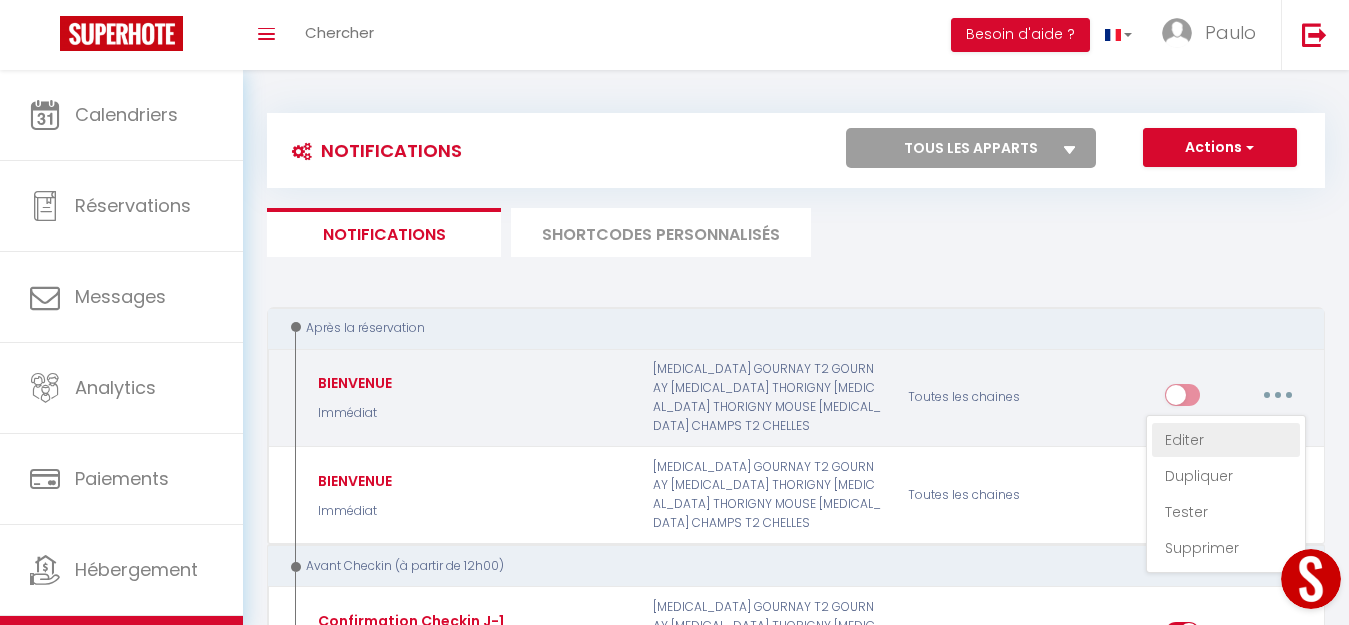 select on "Immédiat" 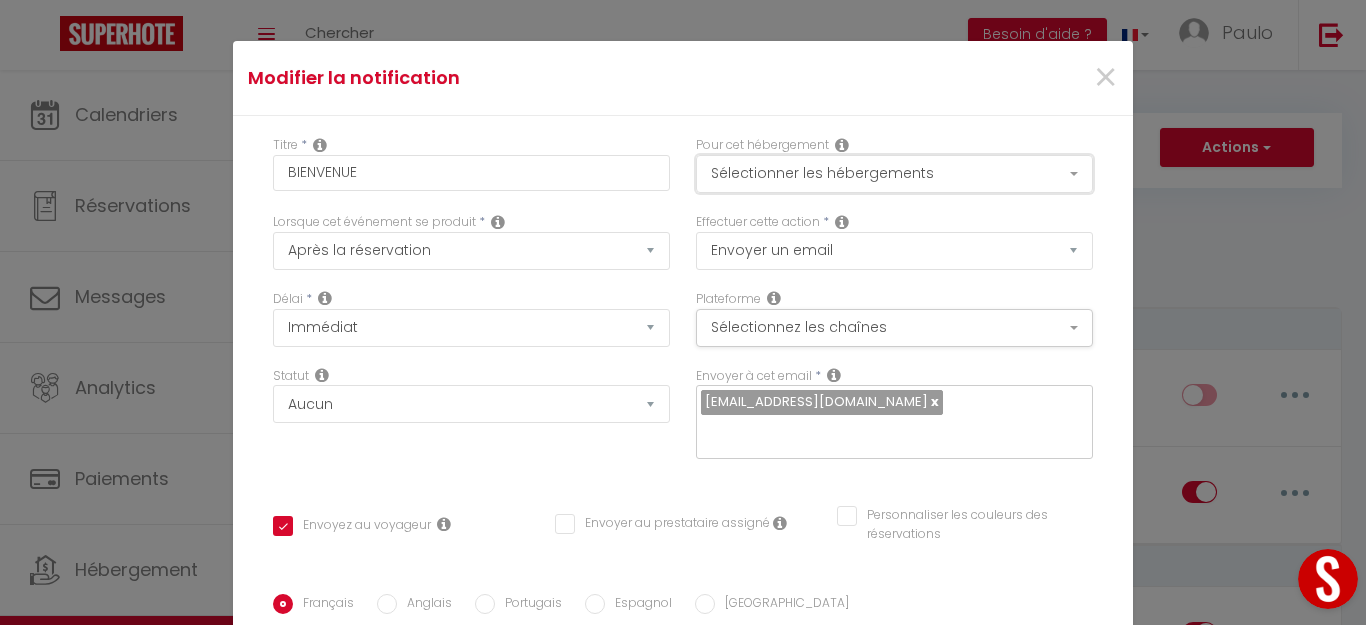 click on "Sélectionner les hébergements" at bounding box center (894, 174) 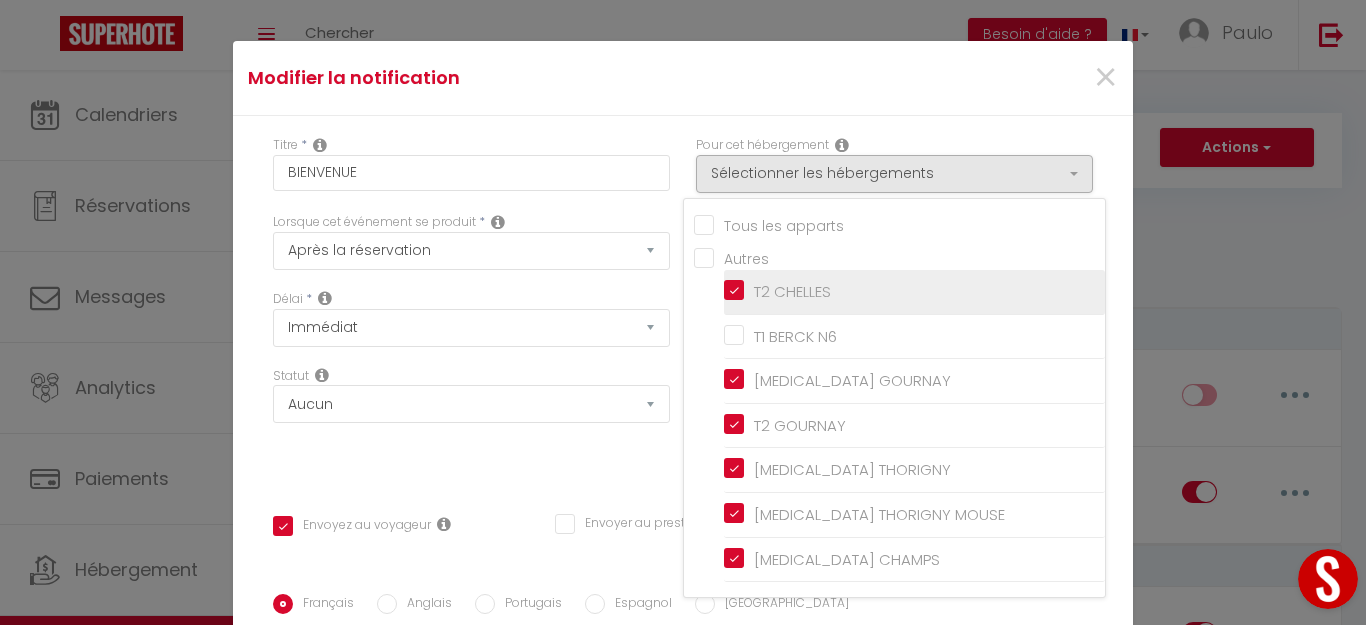 click on "T2 CHELLES" at bounding box center (914, 292) 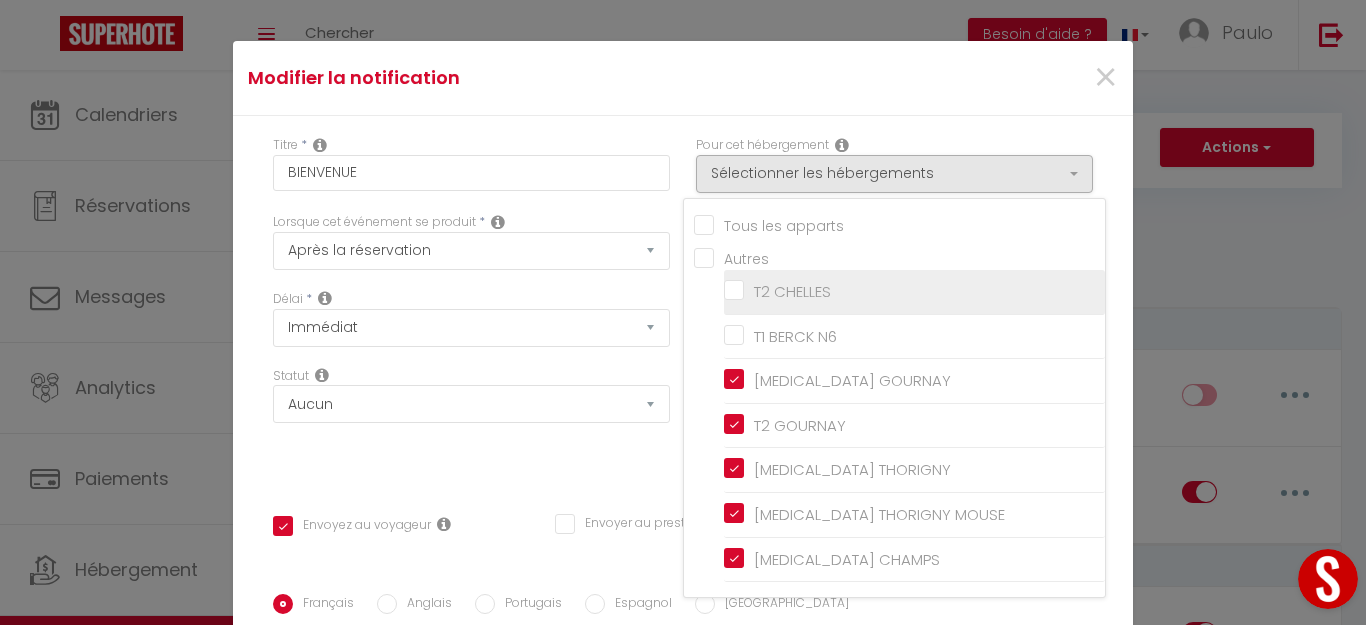 checkbox on "false" 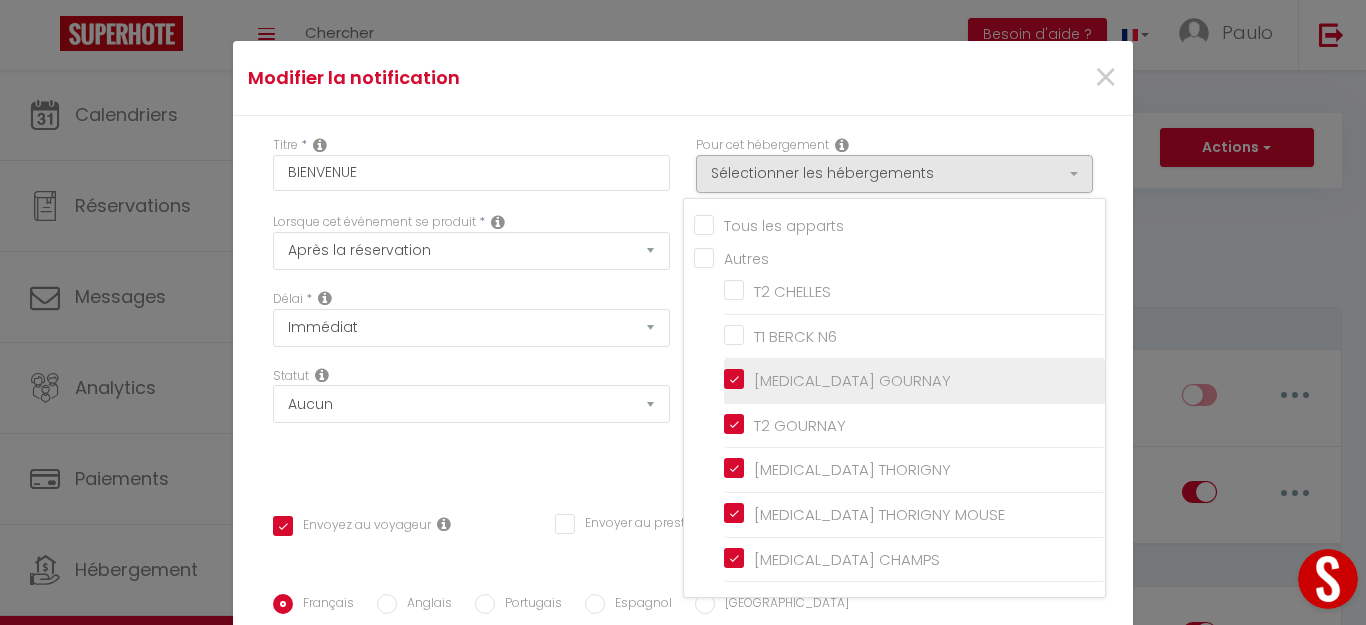click on "[MEDICAL_DATA] GOURNAY" at bounding box center (914, 381) 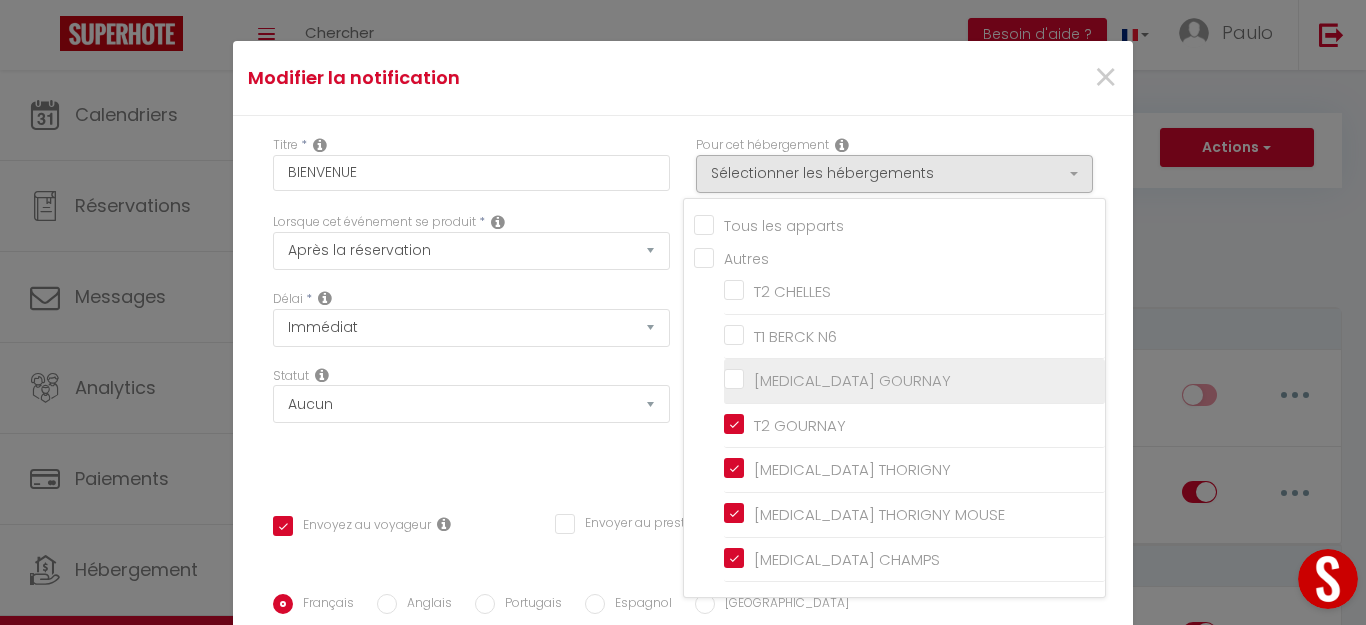checkbox on "false" 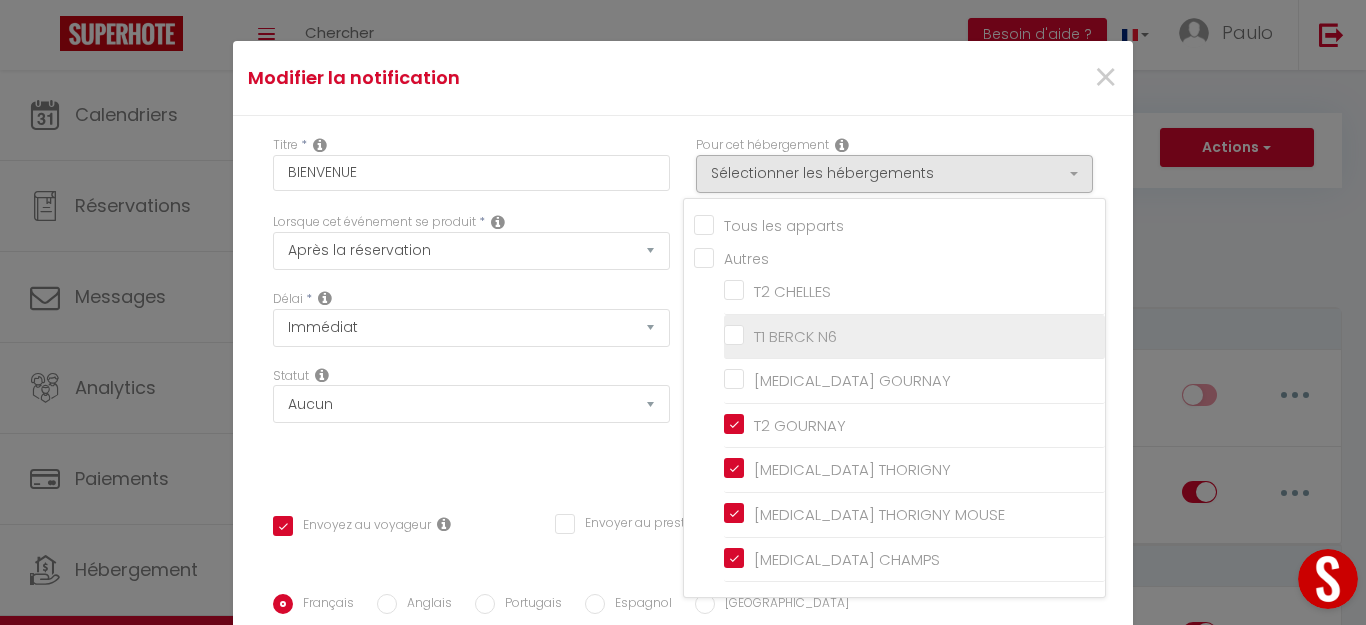 click on "T1 BERCK N6" at bounding box center [914, 337] 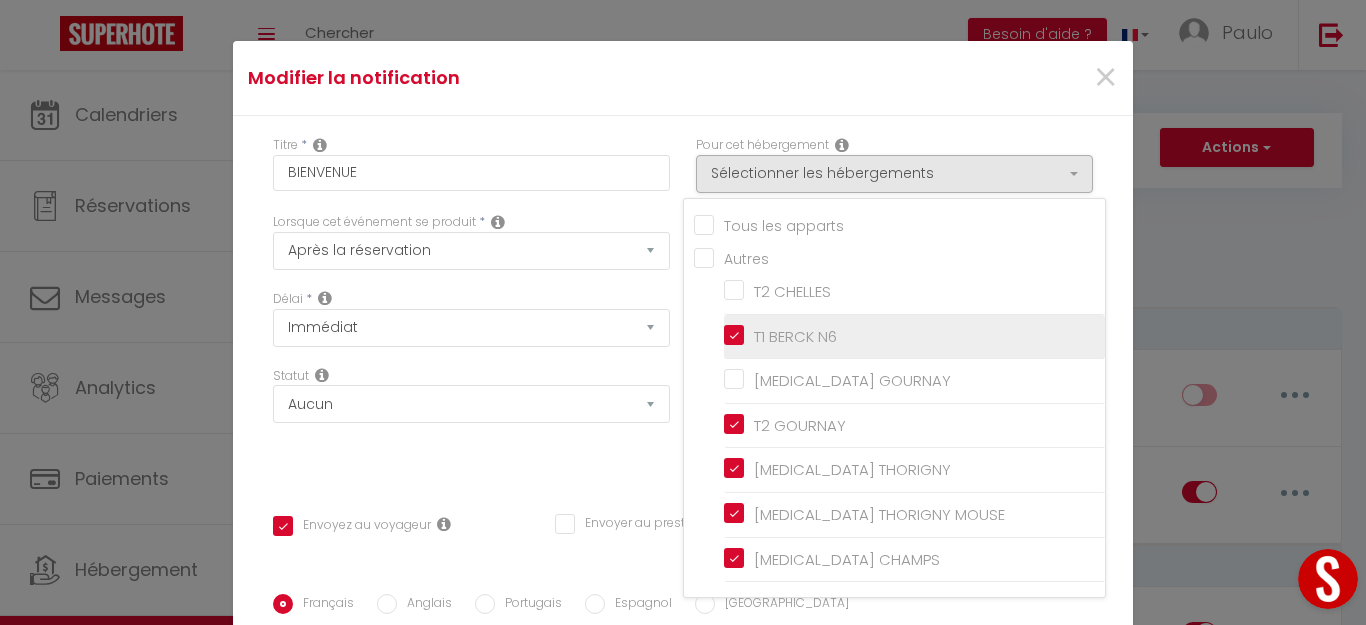 checkbox on "true" 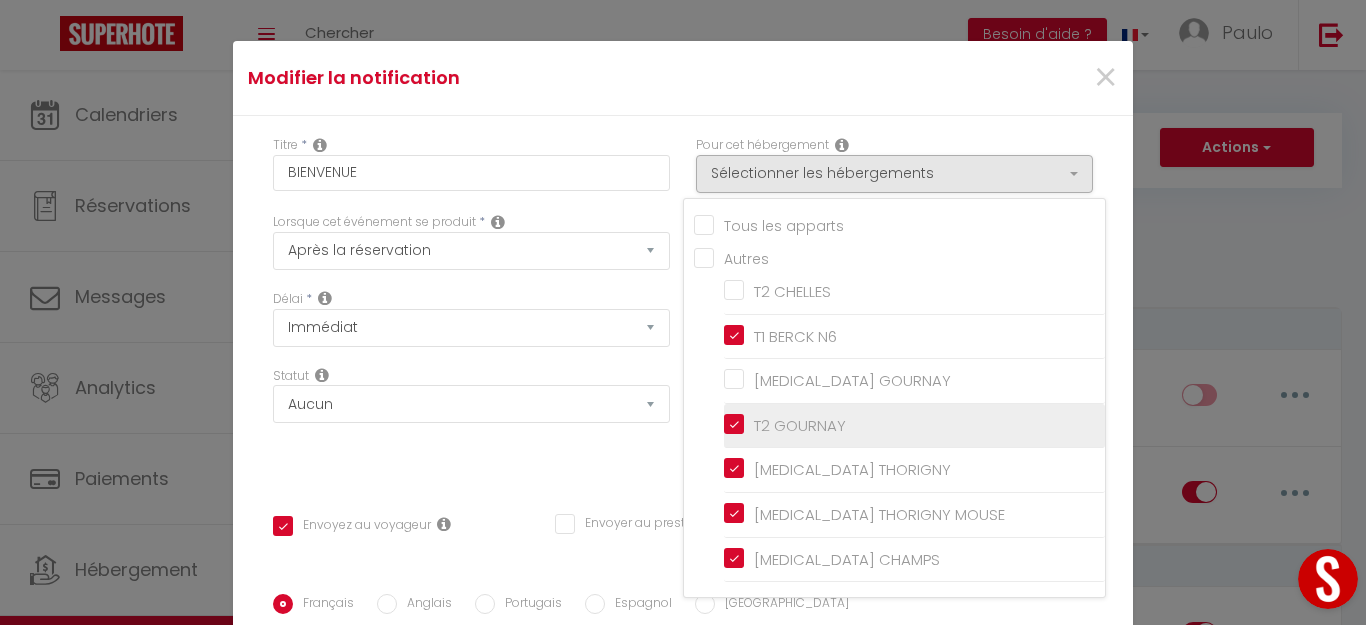click on "T2 GOURNAY" at bounding box center [914, 426] 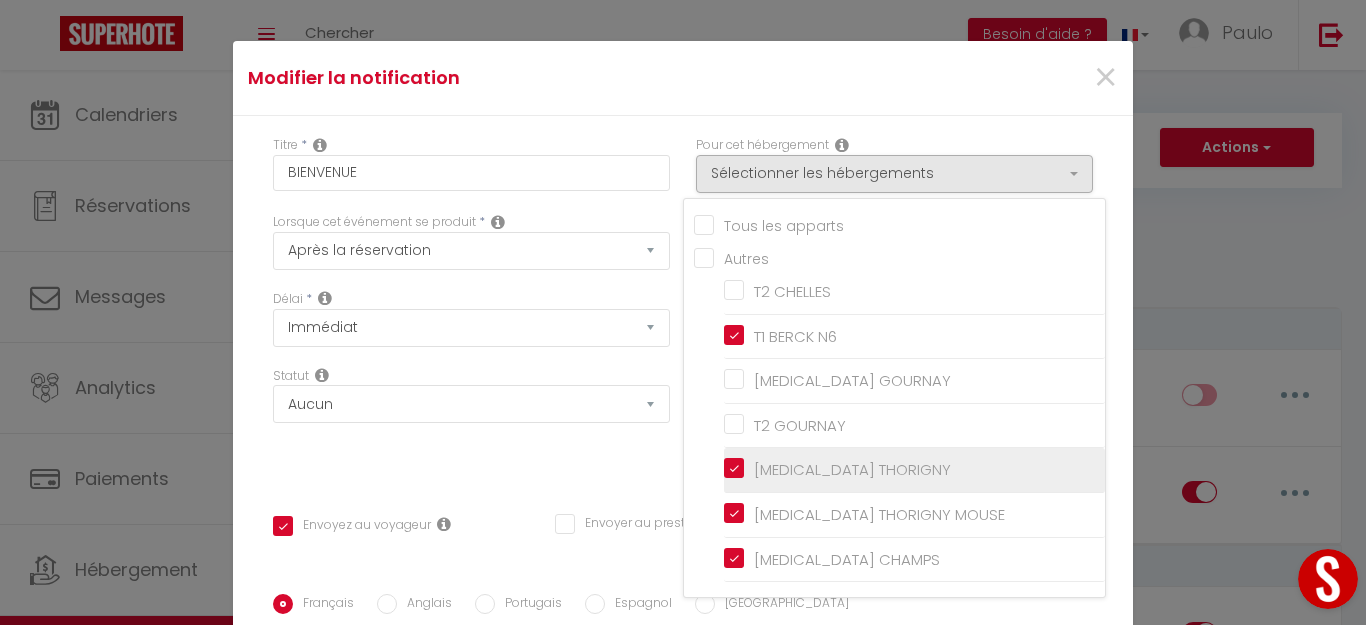checkbox on "true" 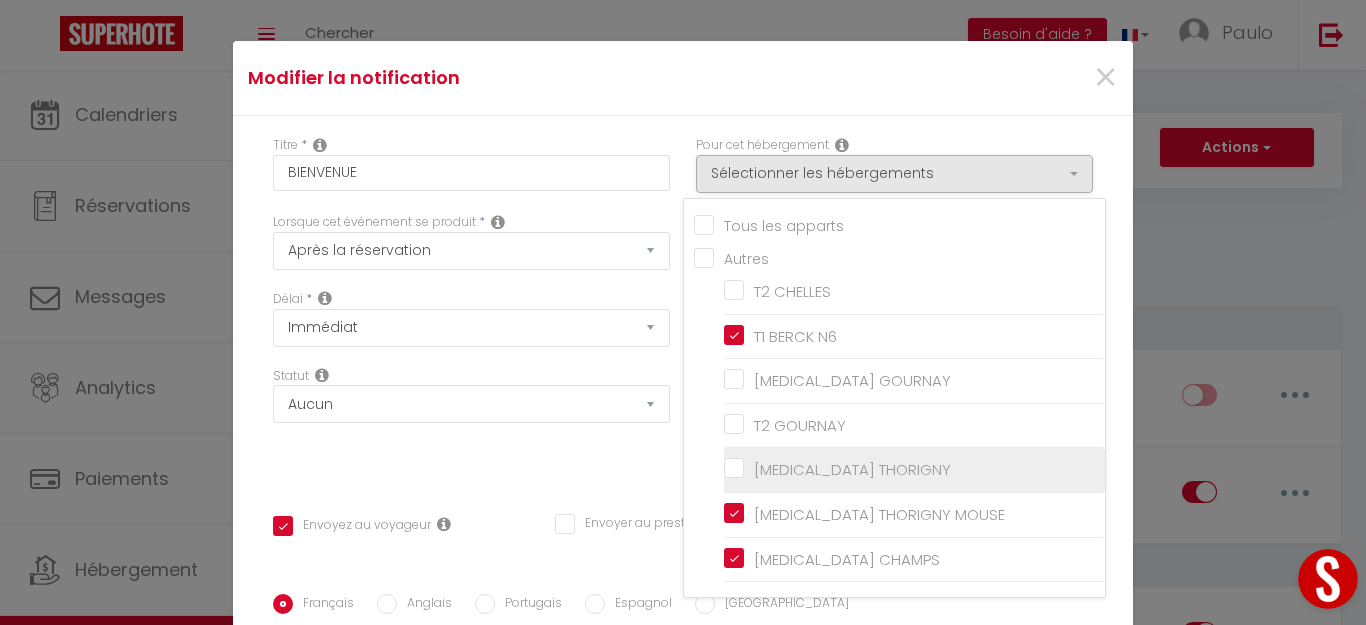 checkbox on "true" 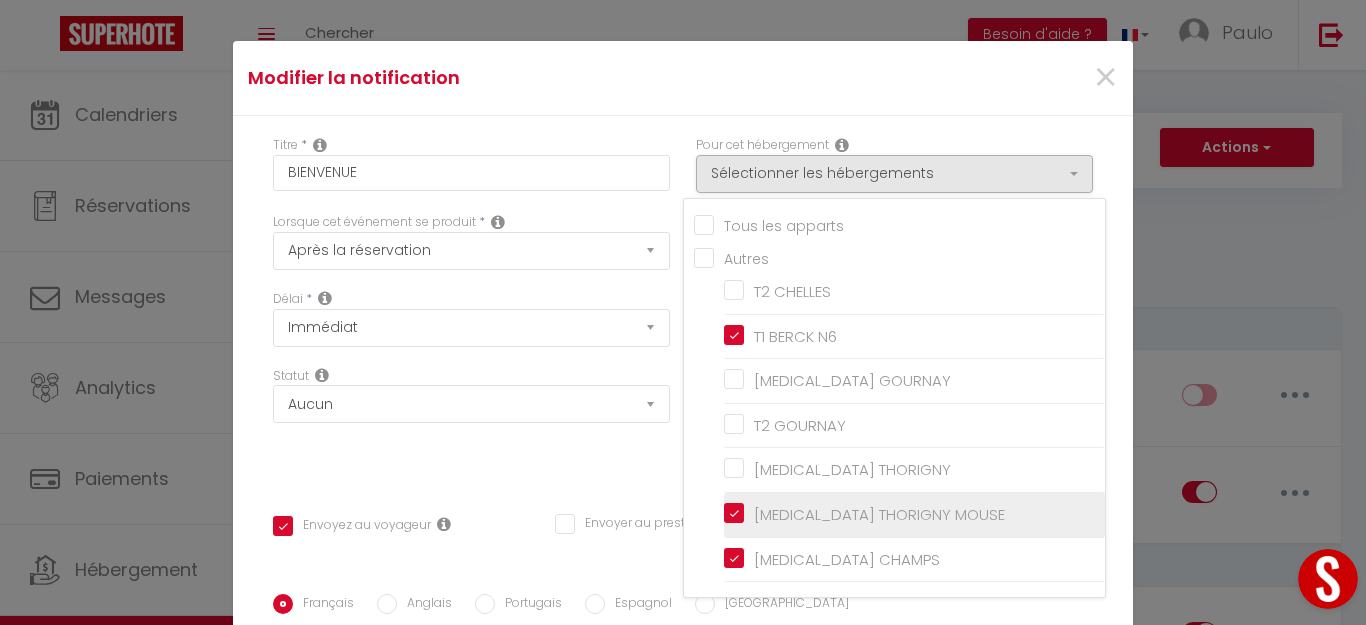 click on "[MEDICAL_DATA] THORIGNY MOUSE" at bounding box center [914, 515] 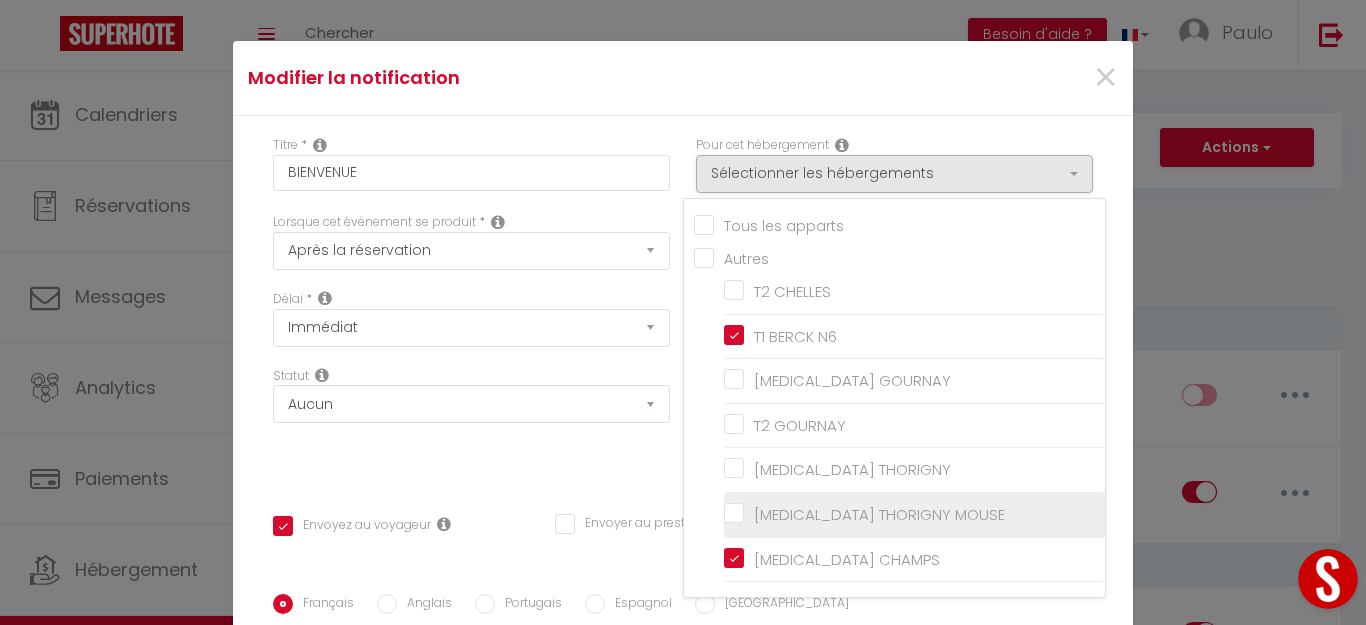 checkbox on "true" 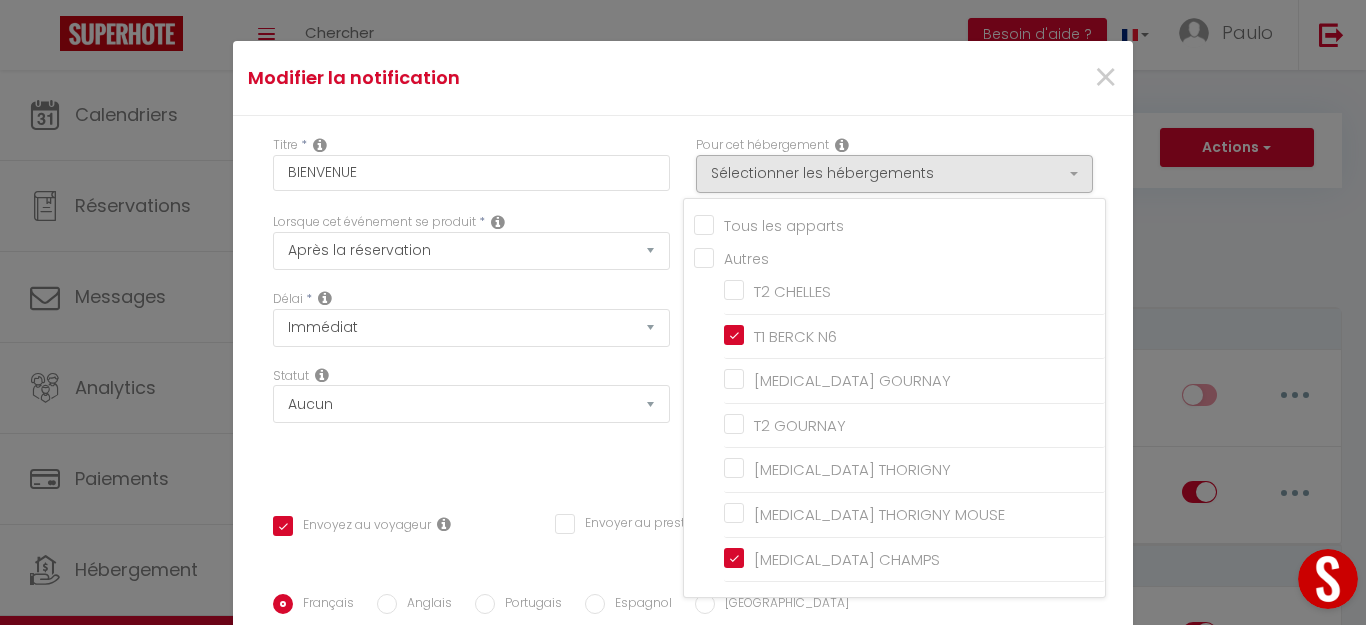 click on "[MEDICAL_DATA] CHAMPS" at bounding box center [914, 560] 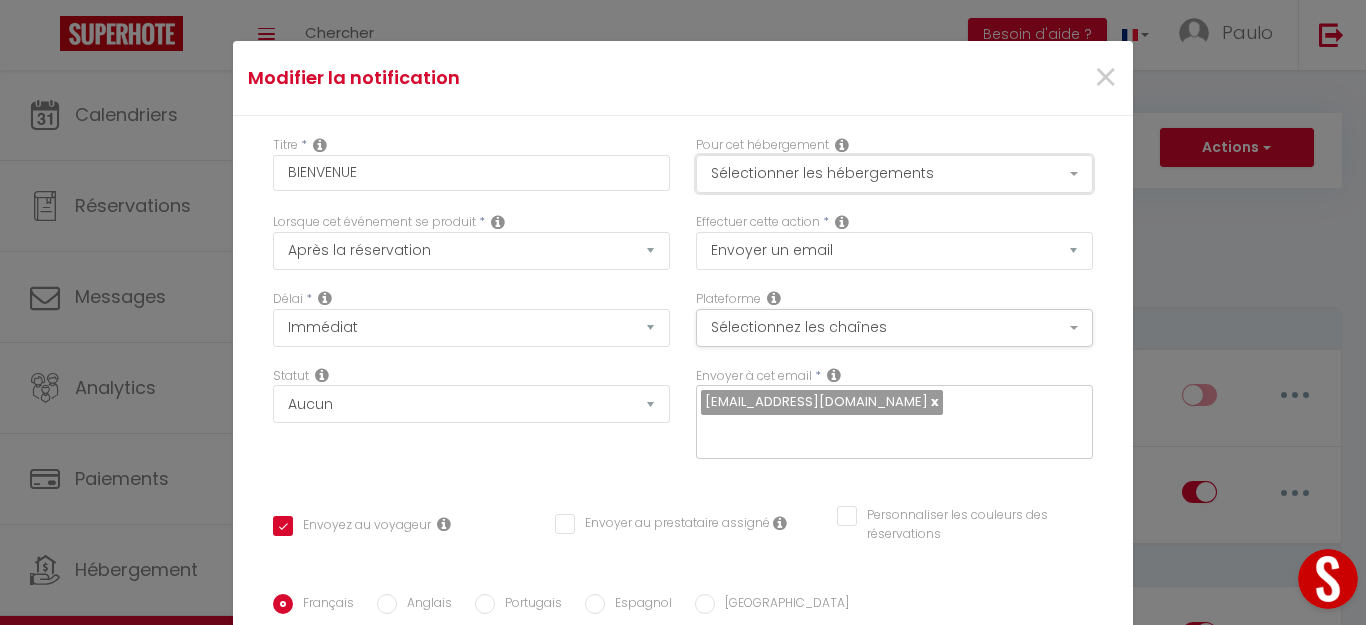 click on "Sélectionner les hébergements" at bounding box center (894, 174) 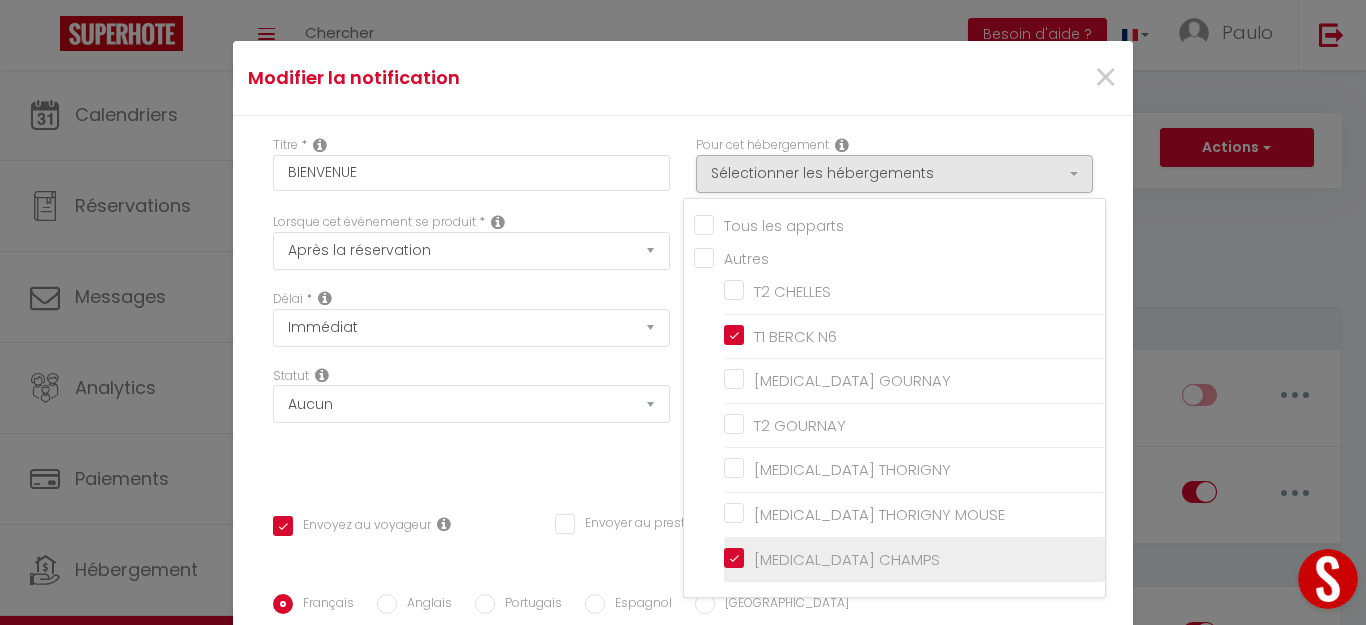 click on "[MEDICAL_DATA] CHAMPS" at bounding box center [914, 559] 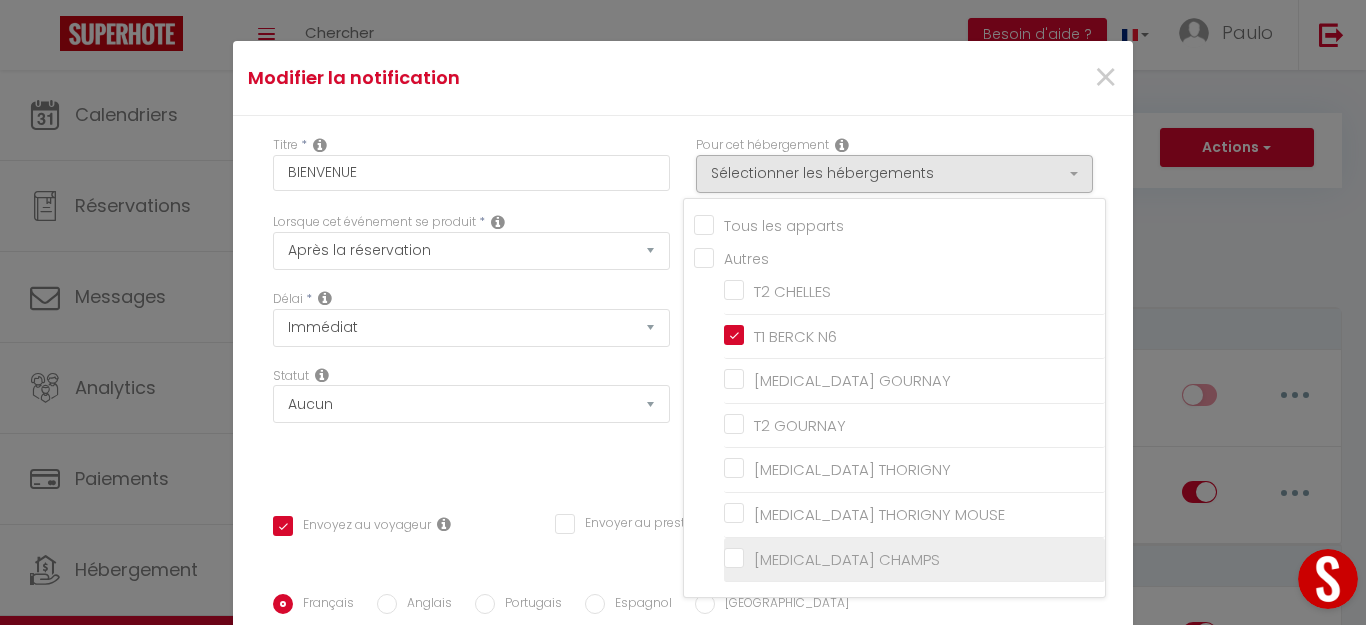 checkbox on "true" 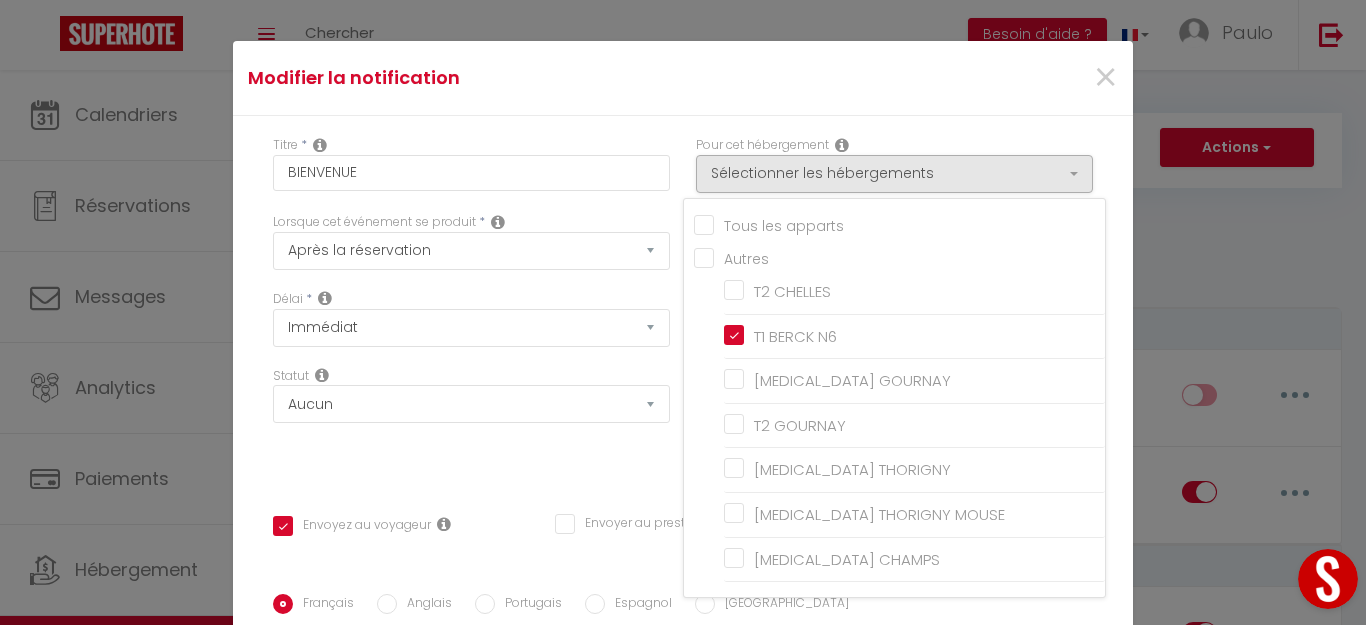 click on "×" at bounding box center [981, 78] 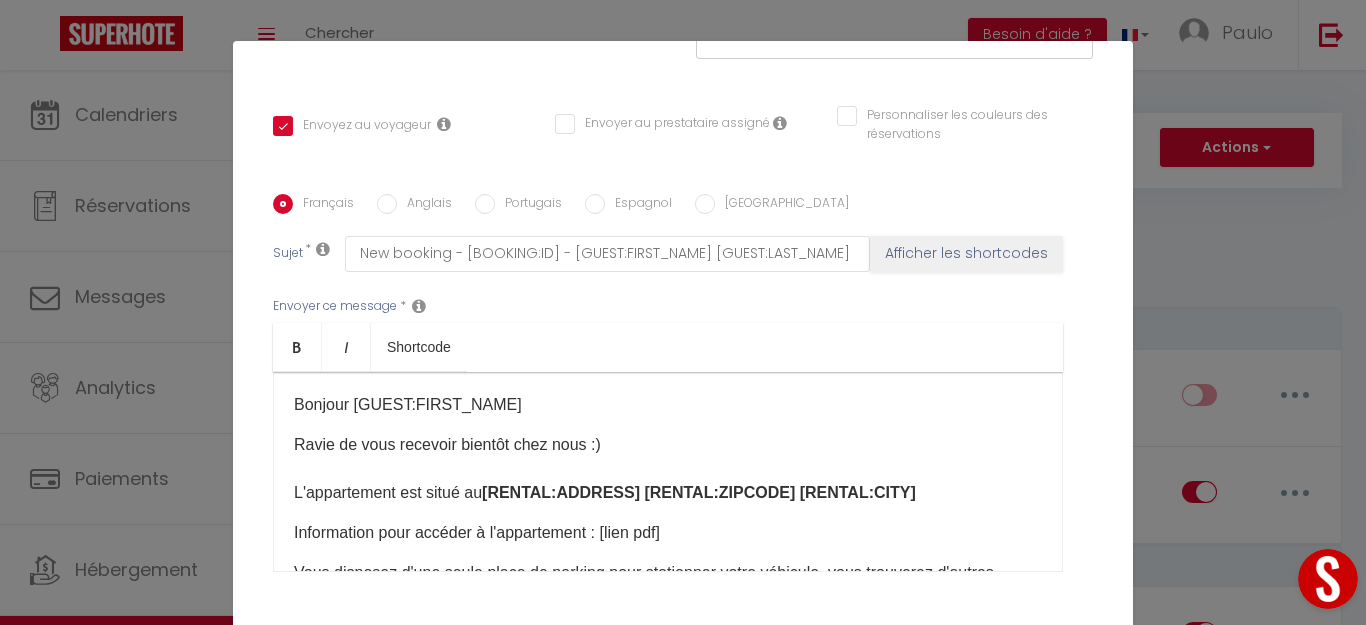 scroll, scrollTop: 466, scrollLeft: 0, axis: vertical 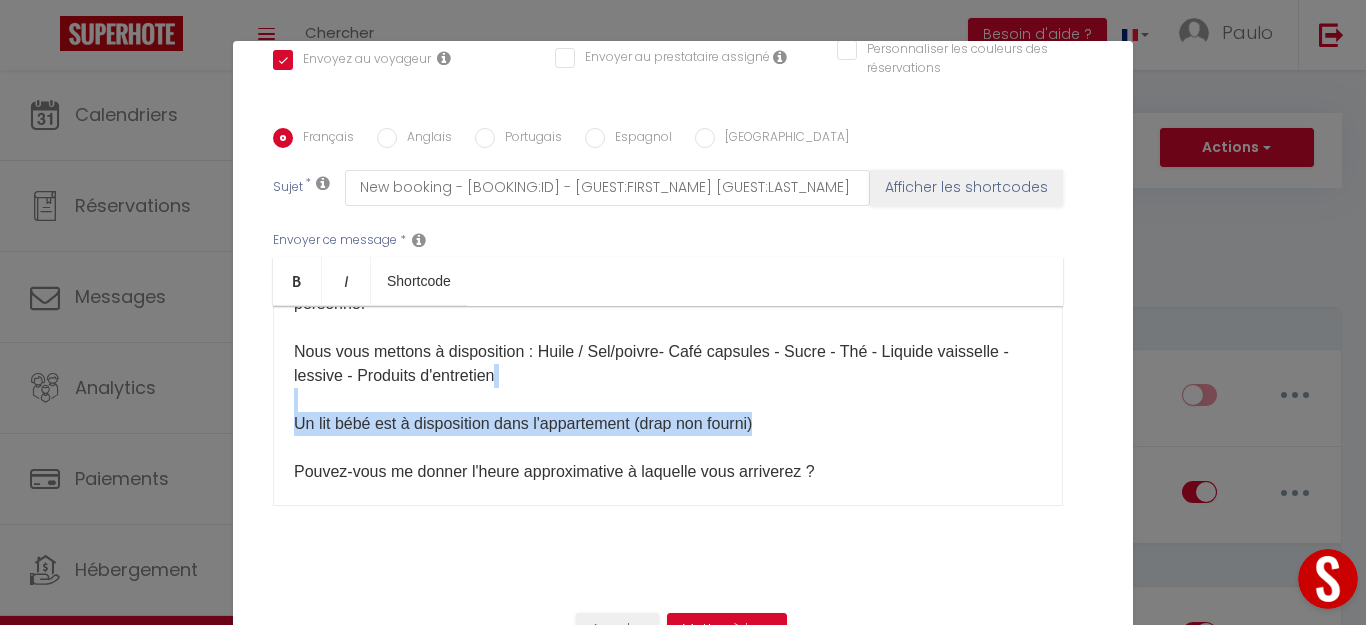 drag, startPoint x: 770, startPoint y: 420, endPoint x: 762, endPoint y: 407, distance: 15.264338 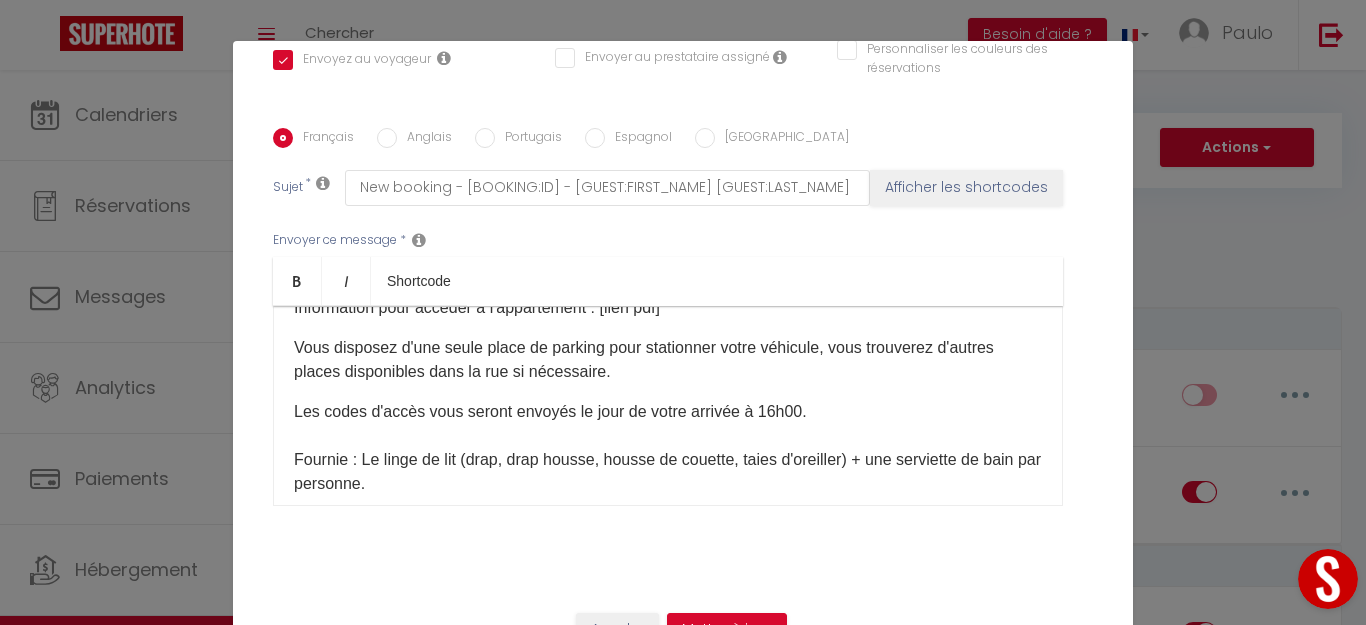 scroll, scrollTop: 130, scrollLeft: 0, axis: vertical 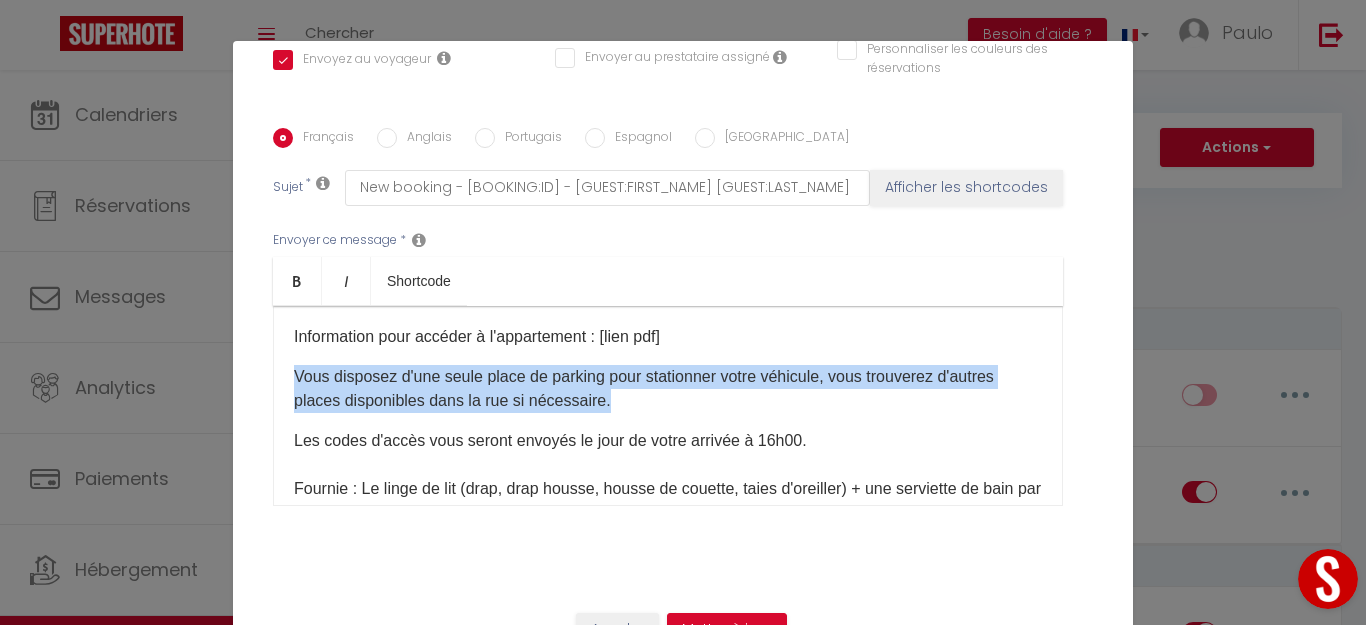 drag, startPoint x: 595, startPoint y: 397, endPoint x: 263, endPoint y: 385, distance: 332.2168 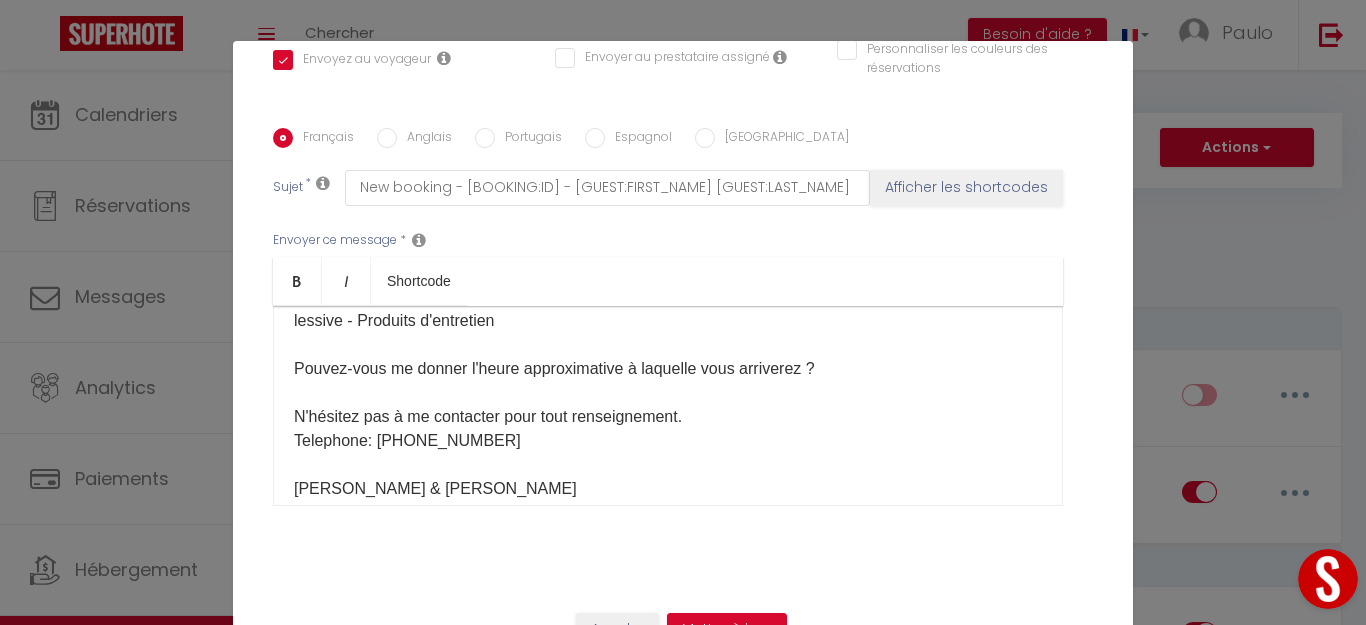 scroll, scrollTop: 366, scrollLeft: 0, axis: vertical 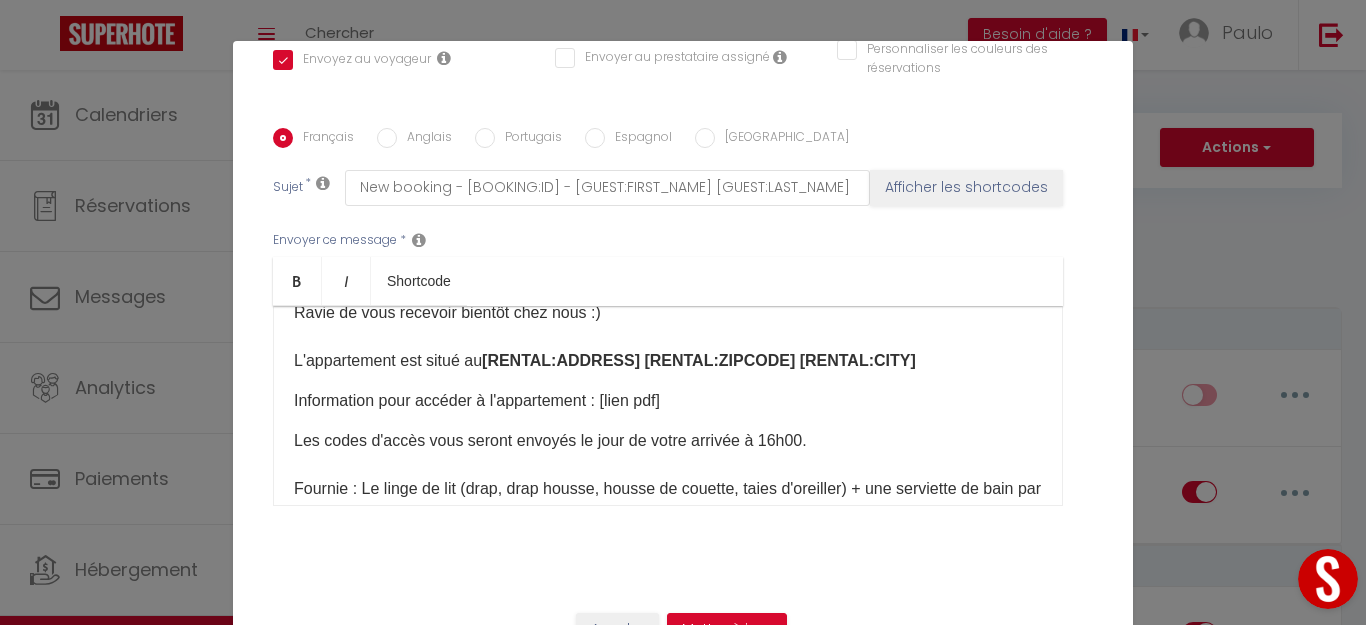 click on "Titre   *     BIENVENUE   Pour cet hébergement
Sélectionner les hébergements
Tous les apparts
Autres
T2 CHELLES
T1 BERCK N6
T3 GOURNAY
T2 GOURNAY
T3 THORIGNY
T3 THORIGNY MOUSE
T3 CHAMPS
Lorsque cet événement se produit   *      Après la réservation   Avant Checkin (à partir de 12h00)" at bounding box center [683, 128] 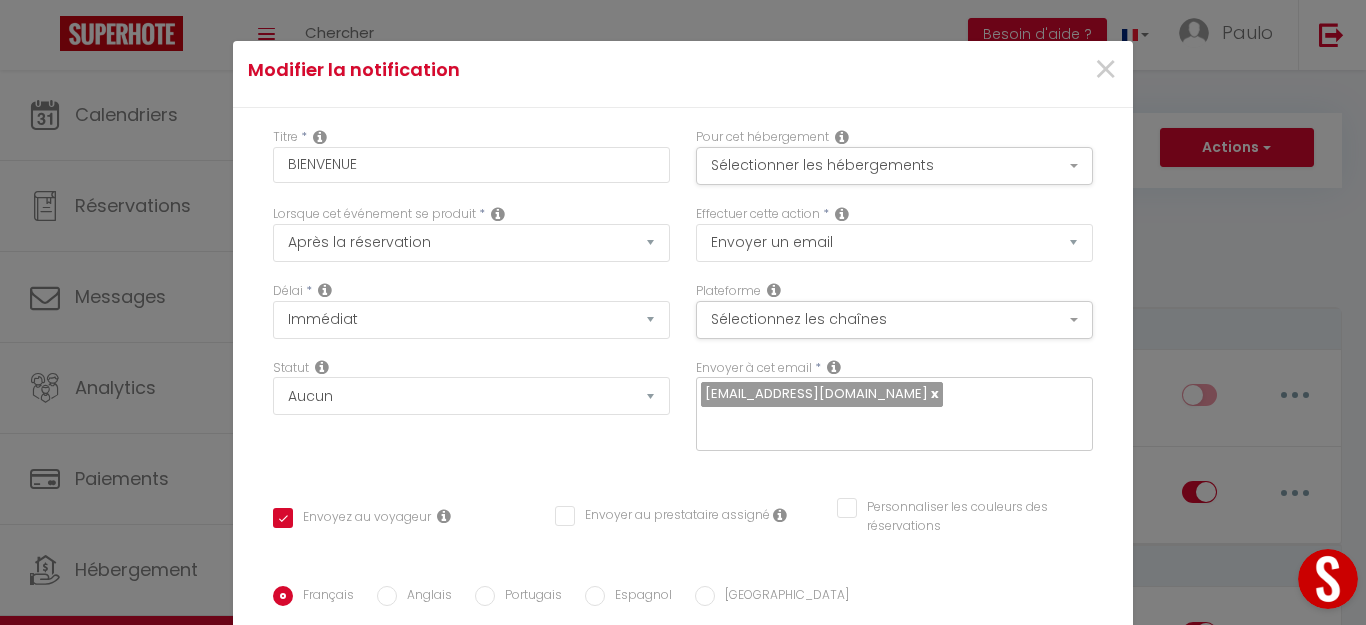 scroll, scrollTop: 0, scrollLeft: 0, axis: both 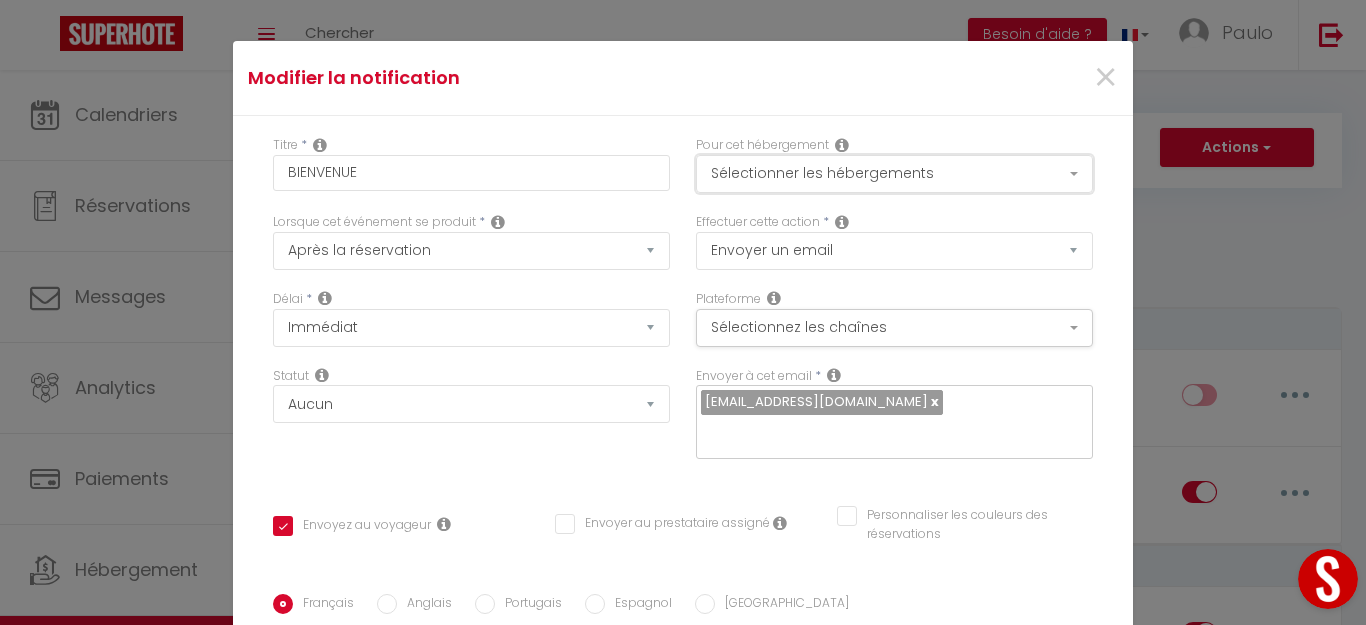 click on "Sélectionner les hébergements" at bounding box center (894, 174) 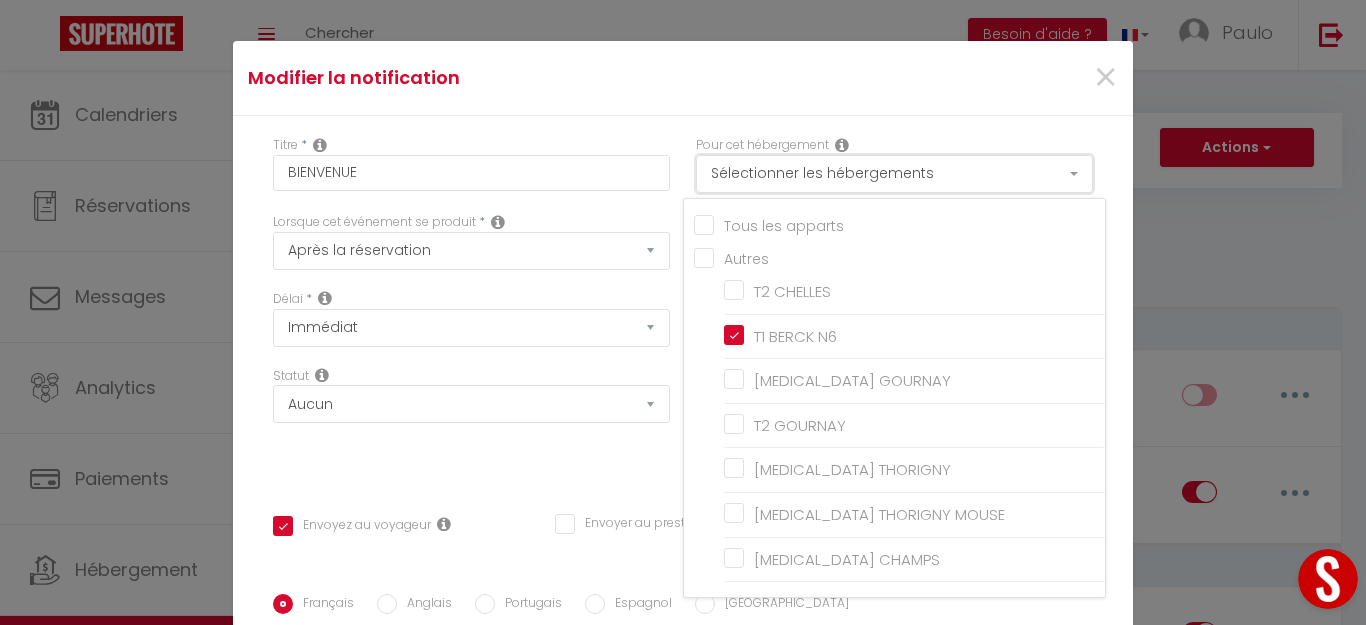 click on "Sélectionner les hébergements" at bounding box center [894, 174] 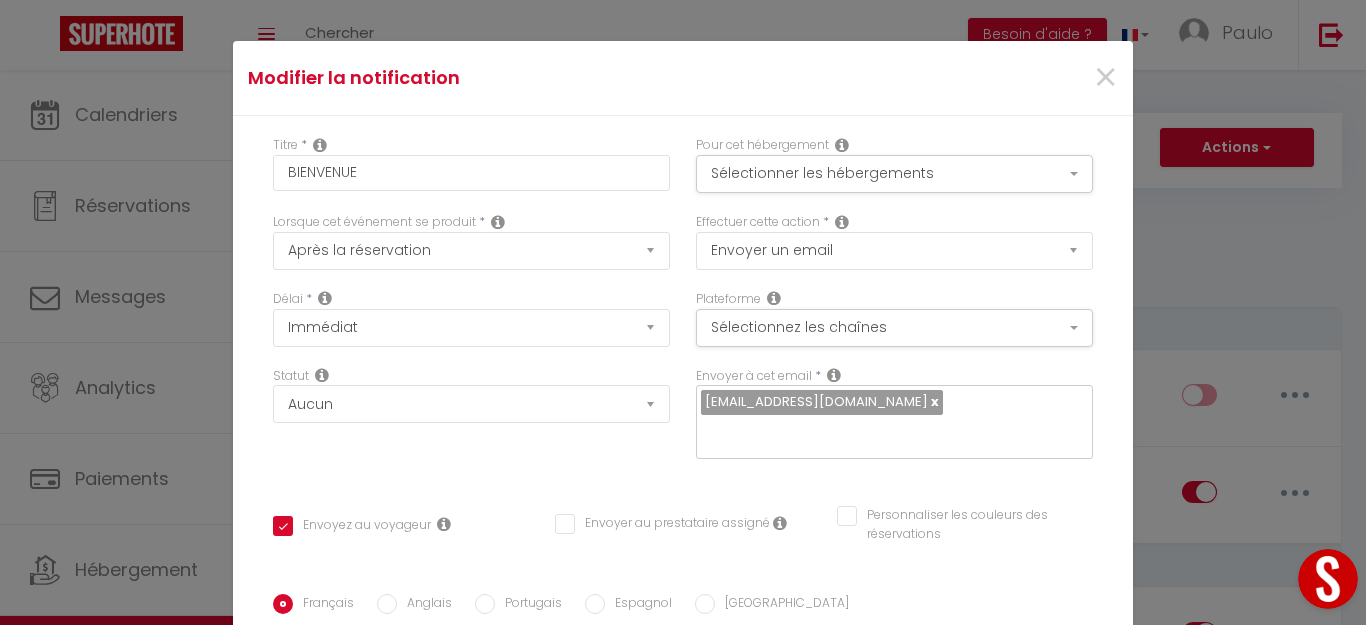 click on "Titre   *     BIENVENUE   Pour cet hébergement
Sélectionner les hébergements
Tous les apparts
Autres
T2 CHELLES
T1 BERCK N6
T3 GOURNAY
T2 GOURNAY
T3 THORIGNY
T3 THORIGNY MOUSE
T3 CHAMPS
Lorsque cet événement se produit   *      Après la réservation   Avant Checkin (à partir de 12h00)" at bounding box center (683, 594) 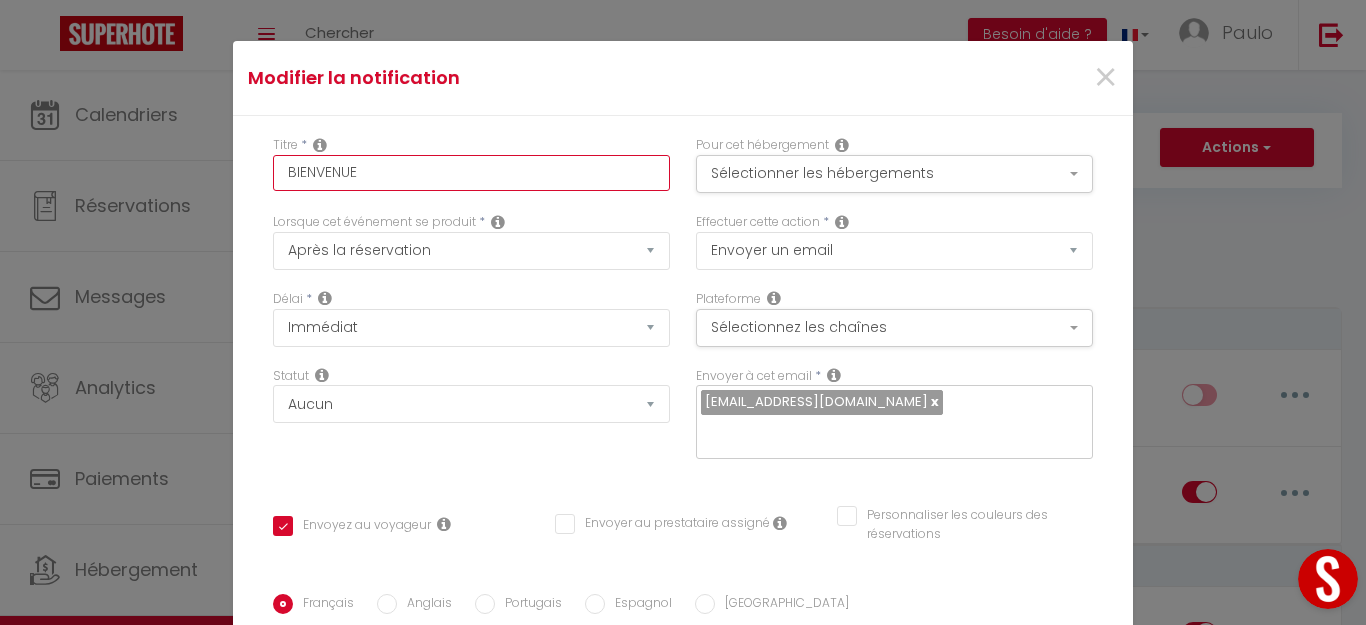 click on "BIENVENUE" at bounding box center [471, 173] 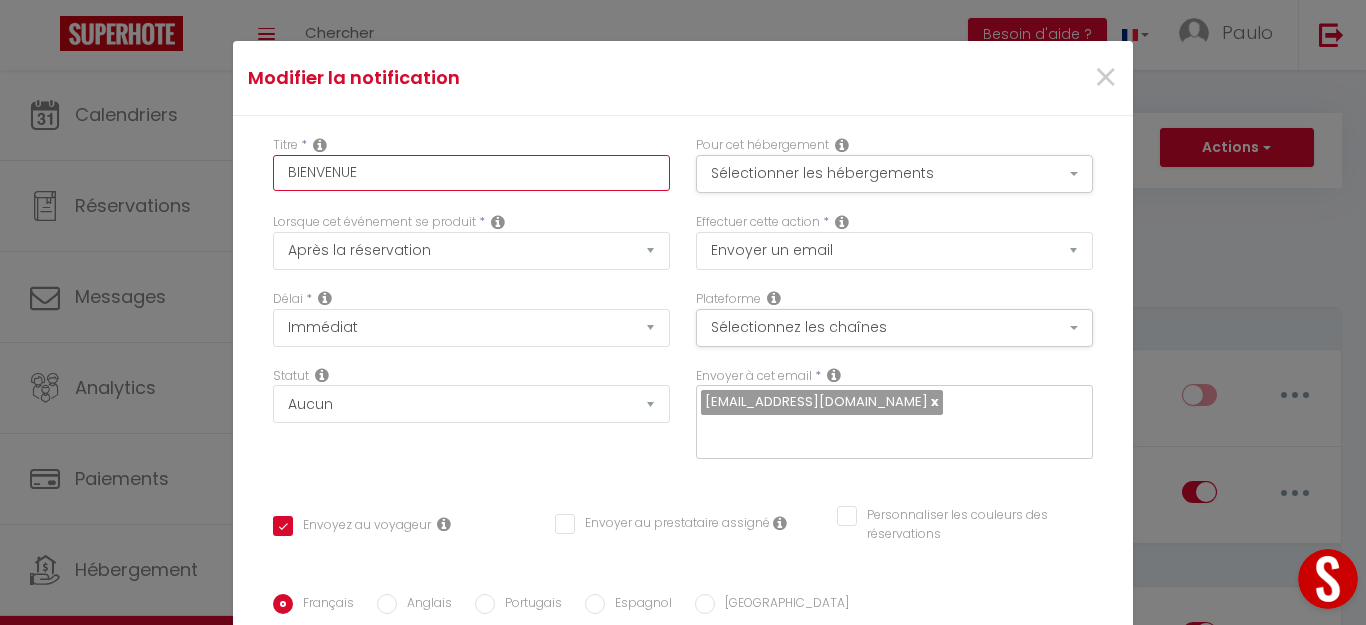 type on "BIENVENUE" 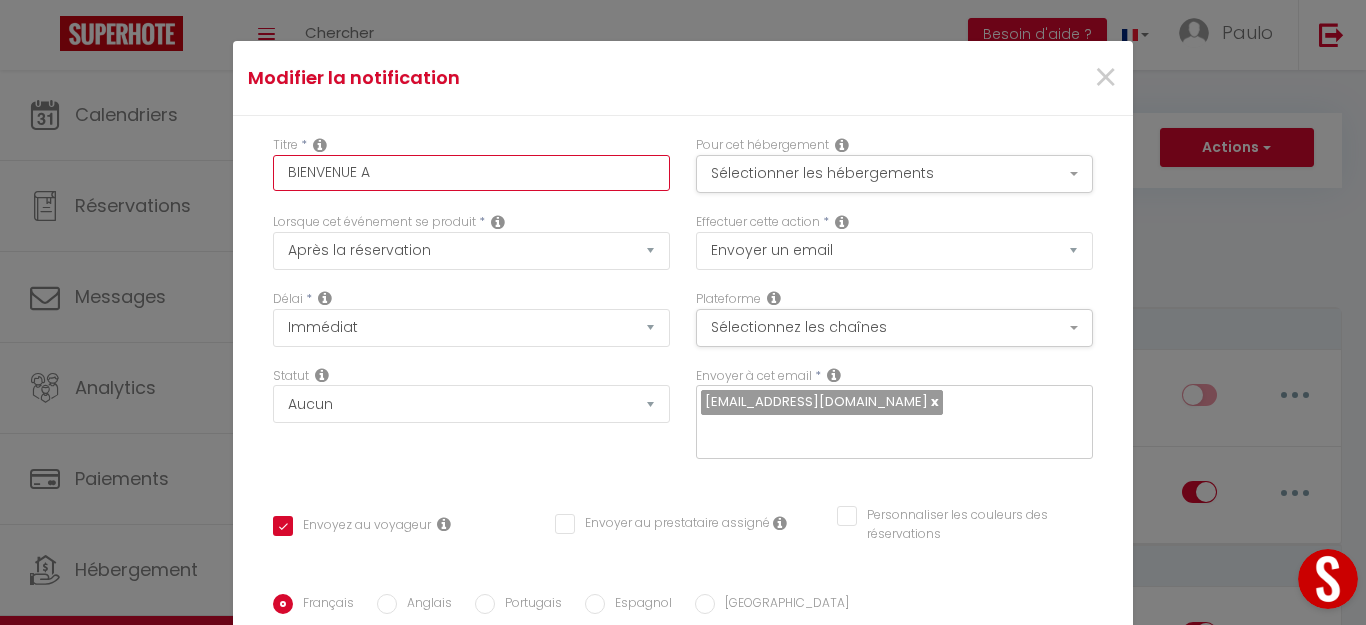 checkbox on "true" 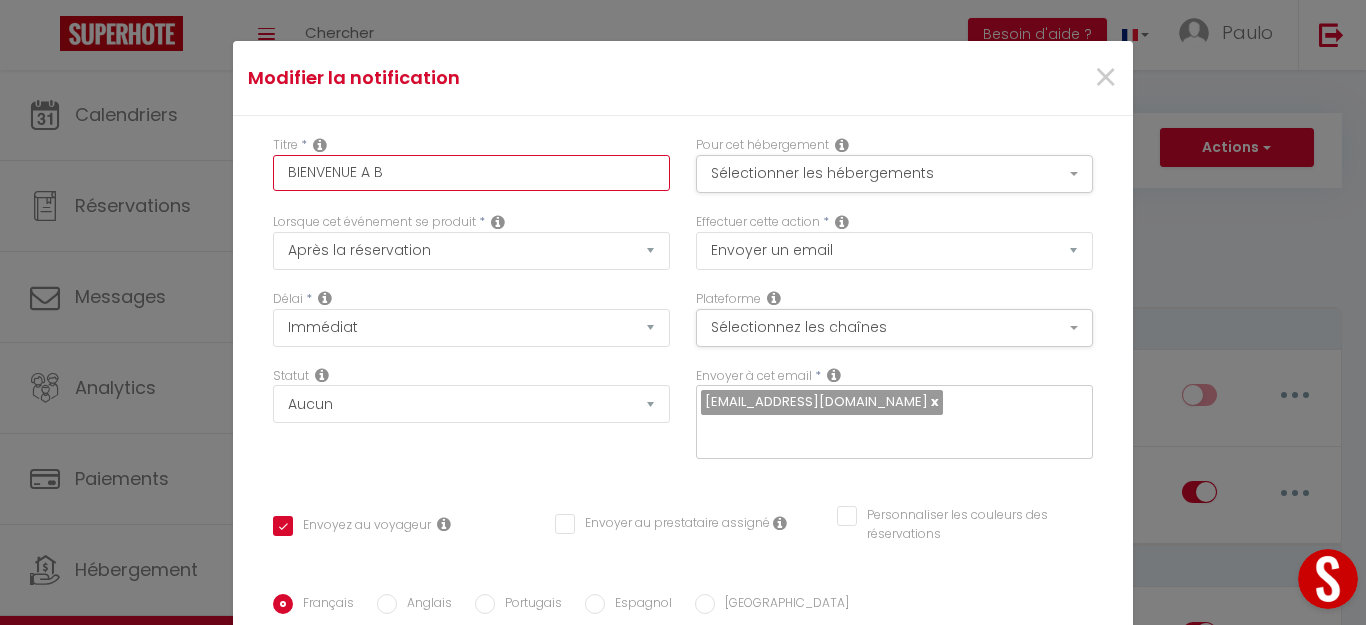 checkbox on "true" 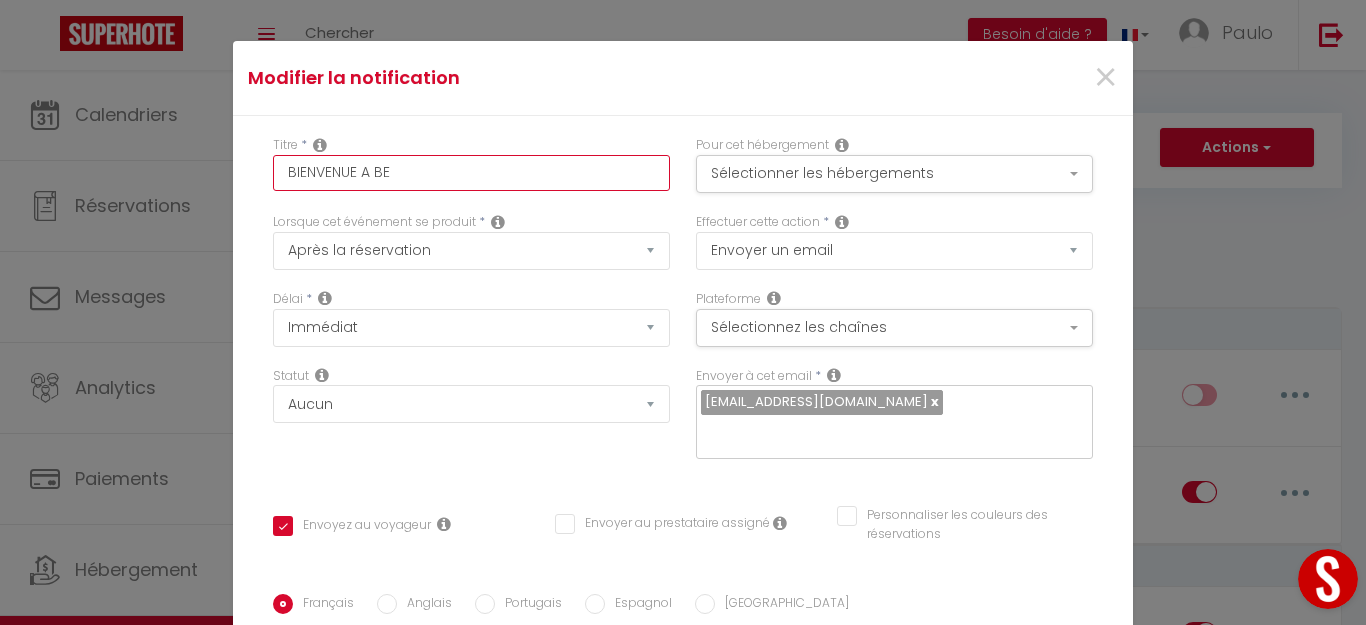 checkbox on "true" 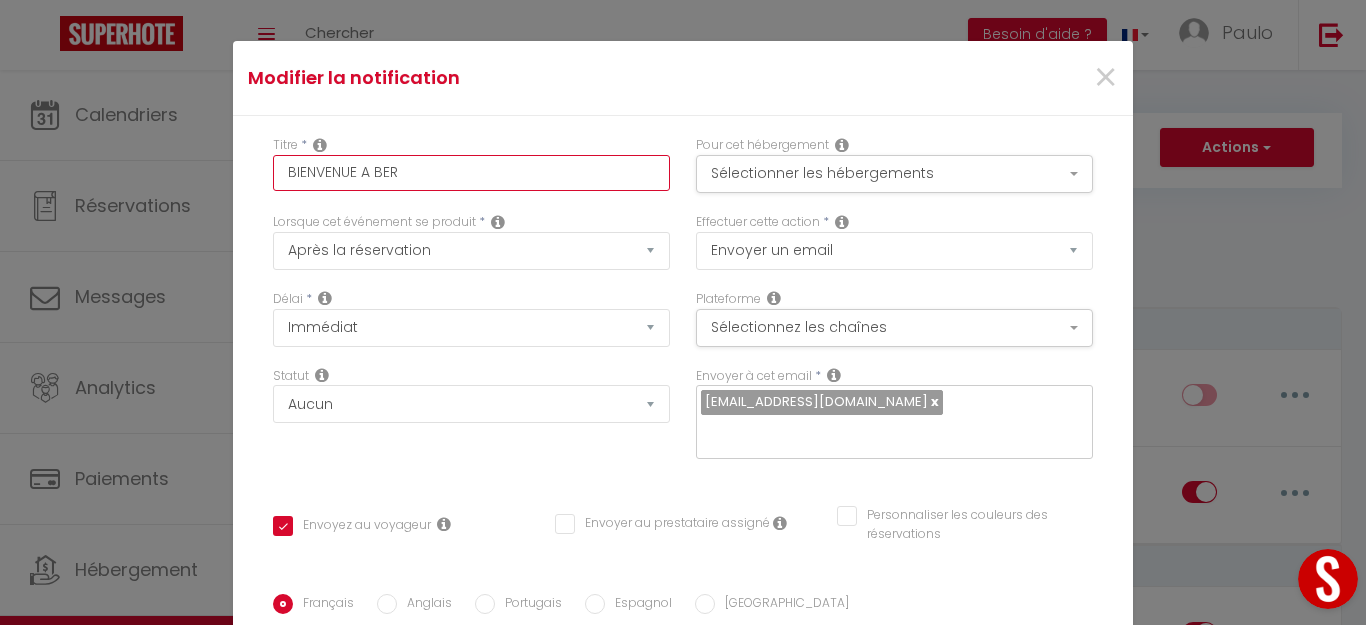 checkbox on "true" 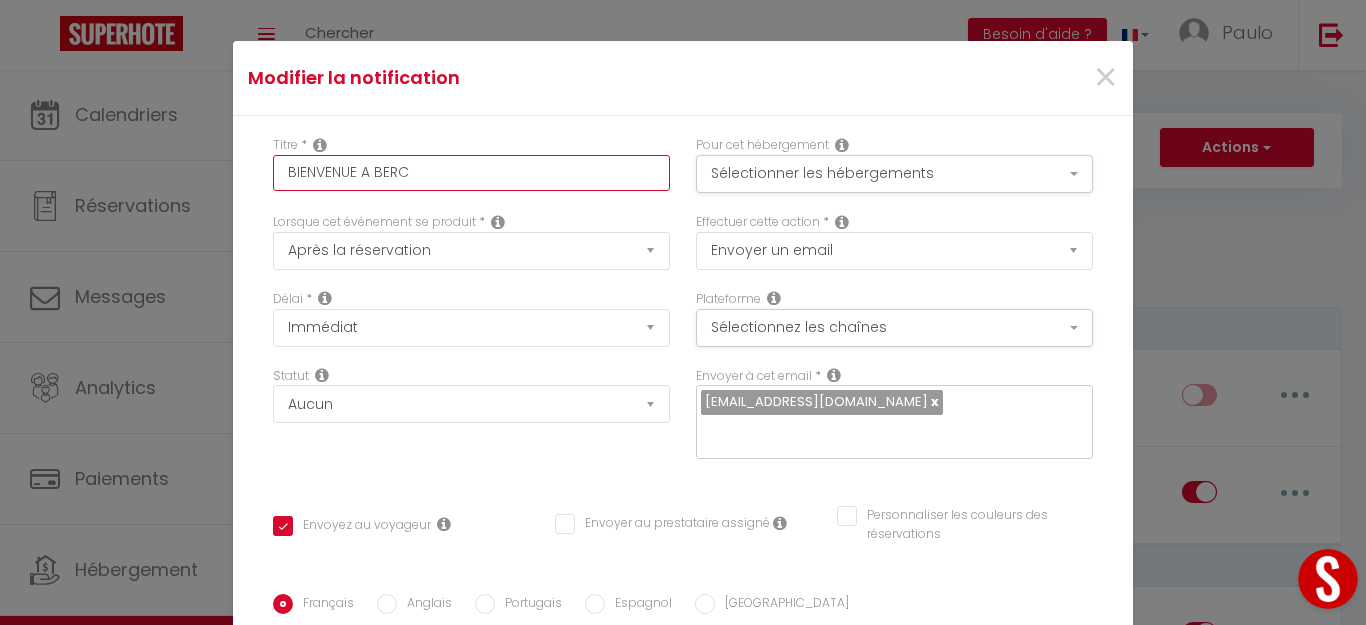 checkbox on "true" 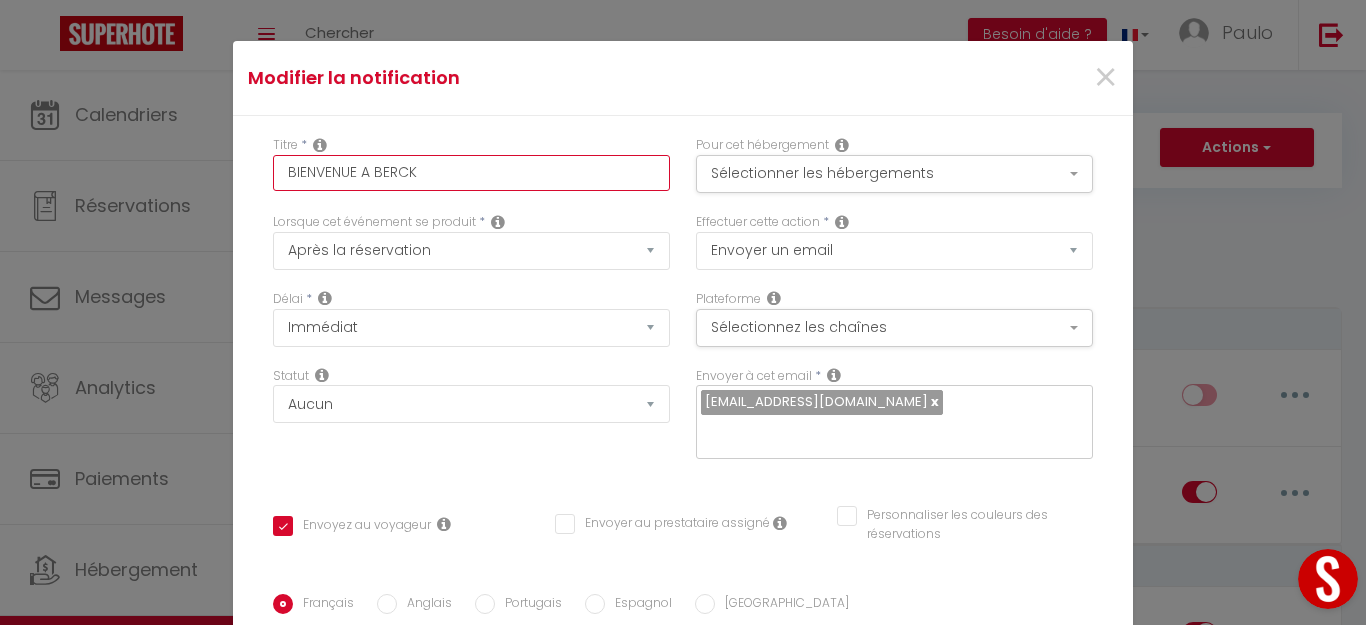 checkbox on "true" 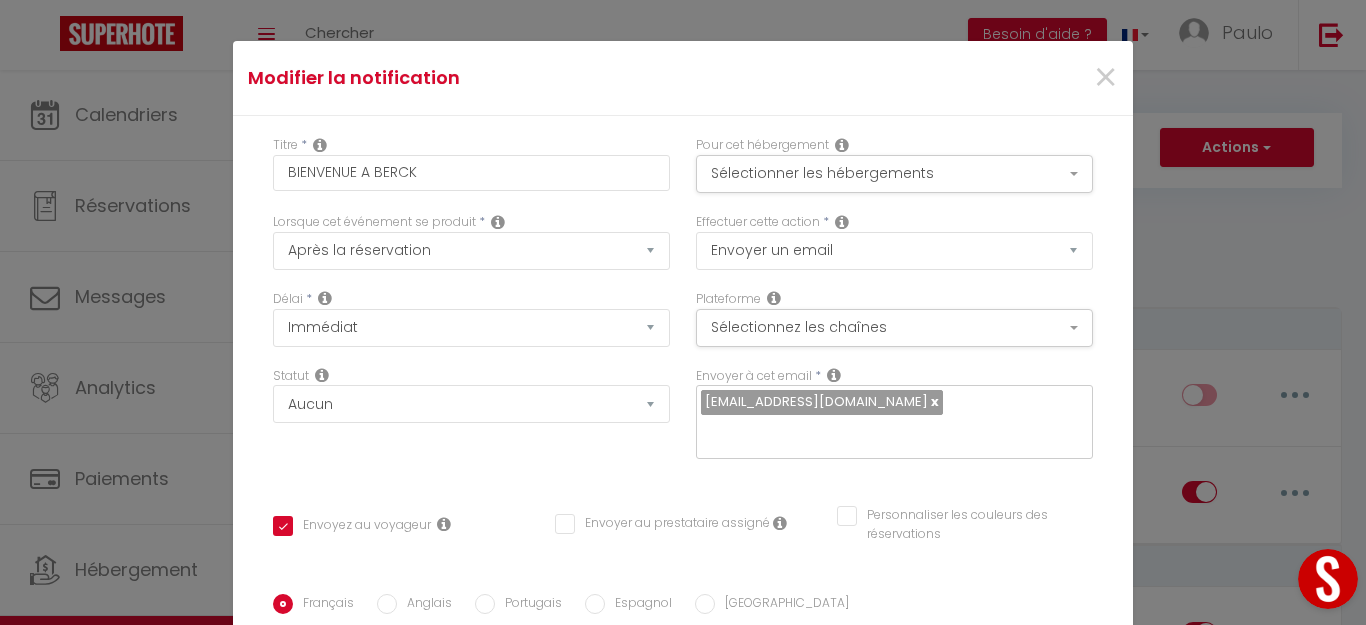 click on "Titre   *     BIENVENUE A BERCK   Pour cet hébergement
Sélectionner les hébergements
Tous les apparts
Autres
T2 CHELLES
T1 BERCK N6
T3 GOURNAY
T2 GOURNAY
T3 THORIGNY
T3 THORIGNY MOUSE
T3 CHAMPS
Lorsque cet événement se produit   *      Après la réservation   Température   Co2      *" at bounding box center (683, 594) 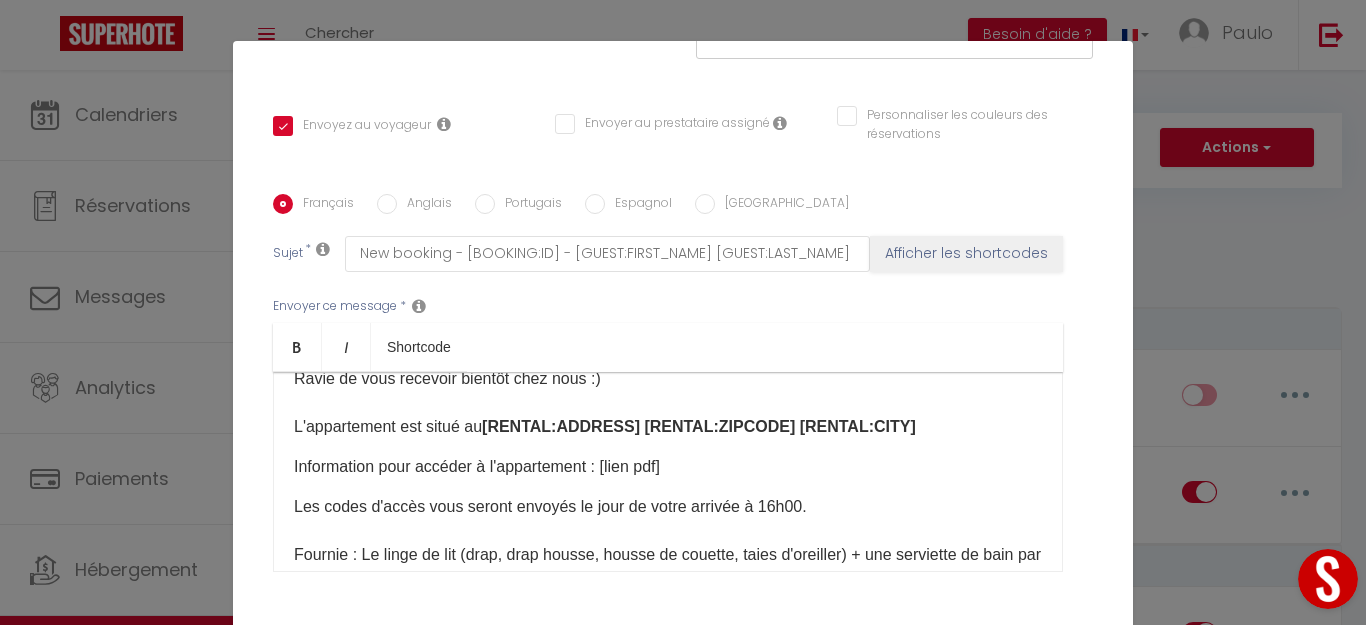 scroll, scrollTop: 466, scrollLeft: 0, axis: vertical 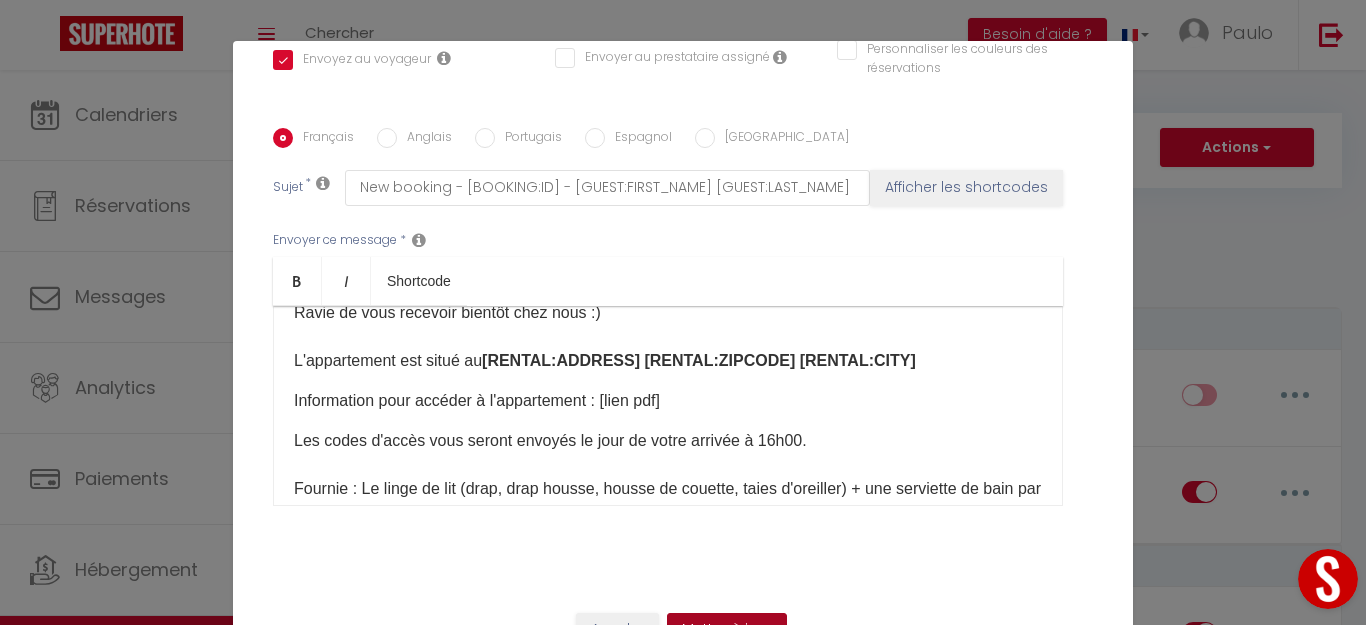 click on "Mettre à jour" at bounding box center (727, 630) 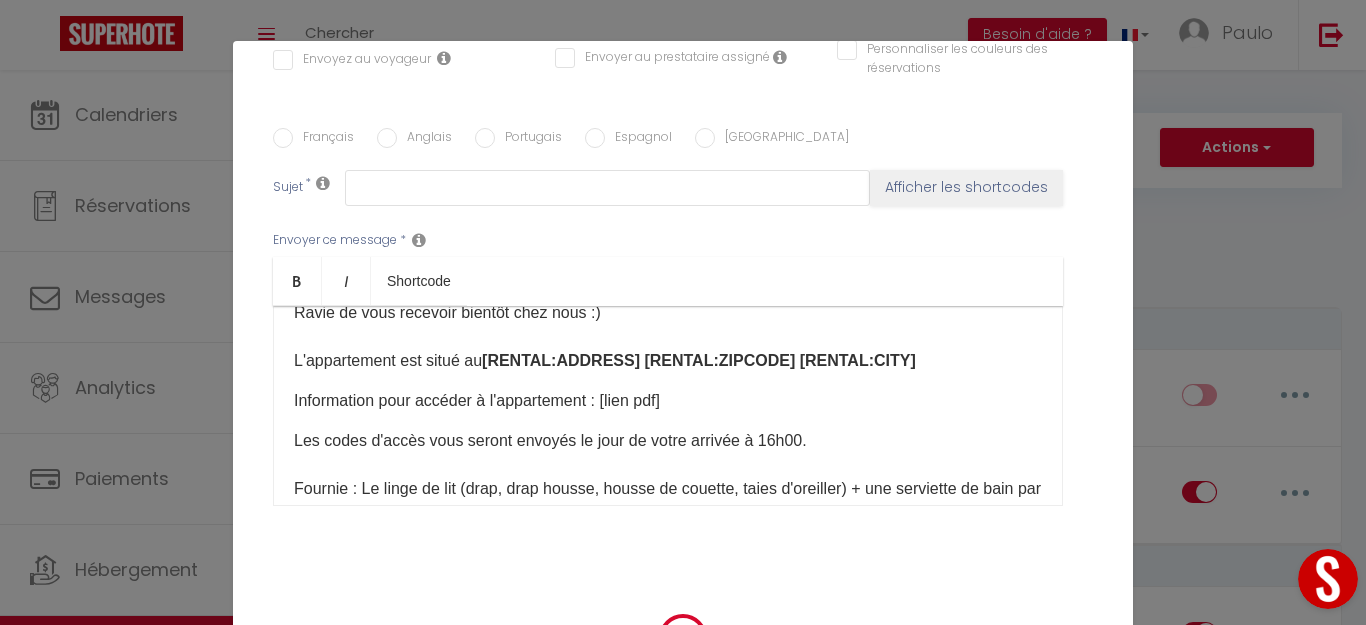 checkbox on "true" 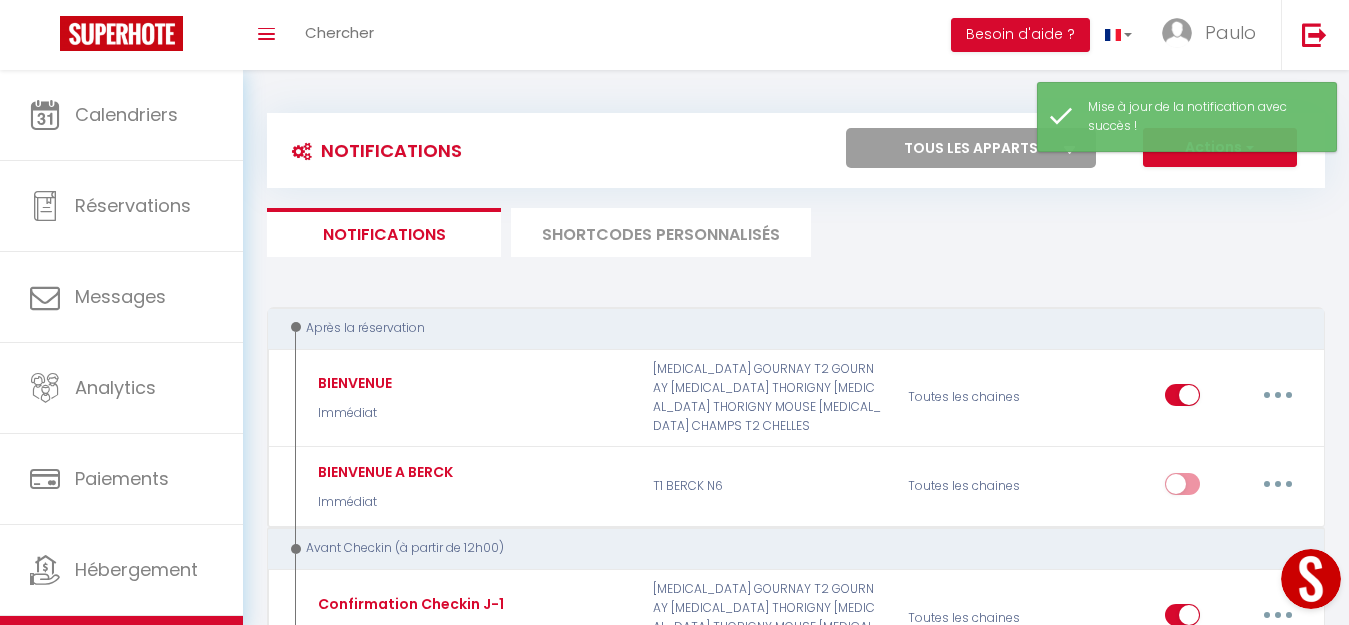 click on "SHORTCODES PERSONNALISÉS" at bounding box center (661, 232) 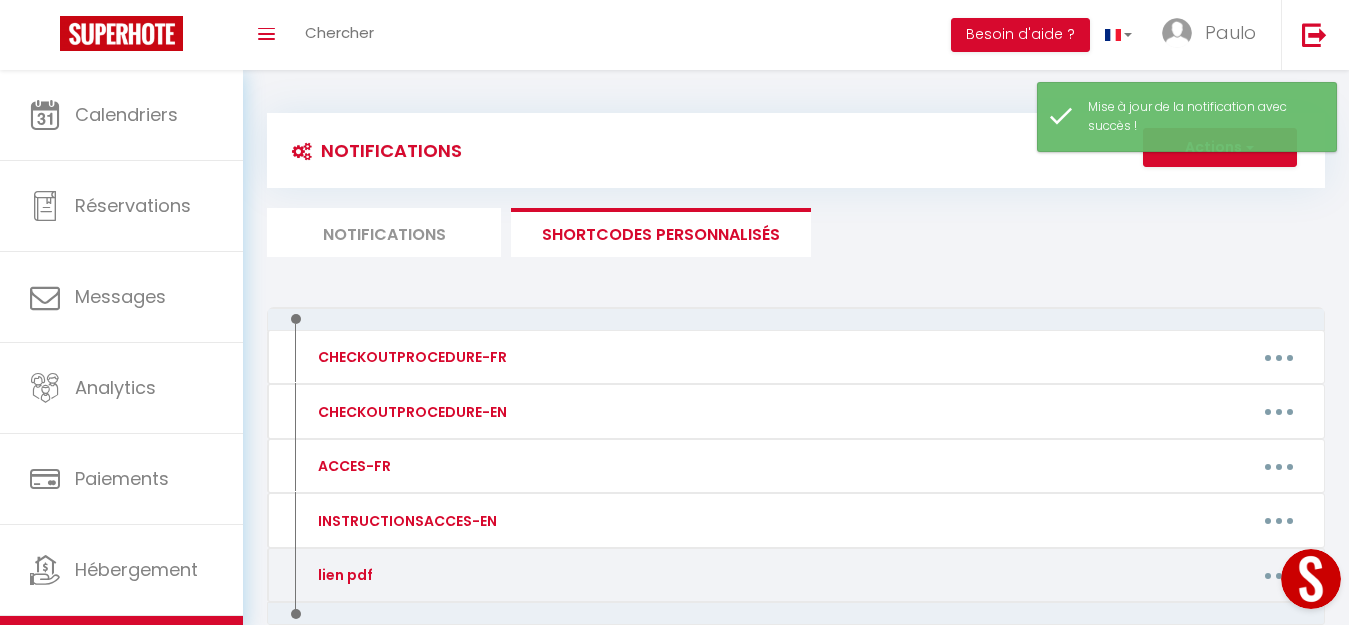 click on "lien pdf" at bounding box center (343, 575) 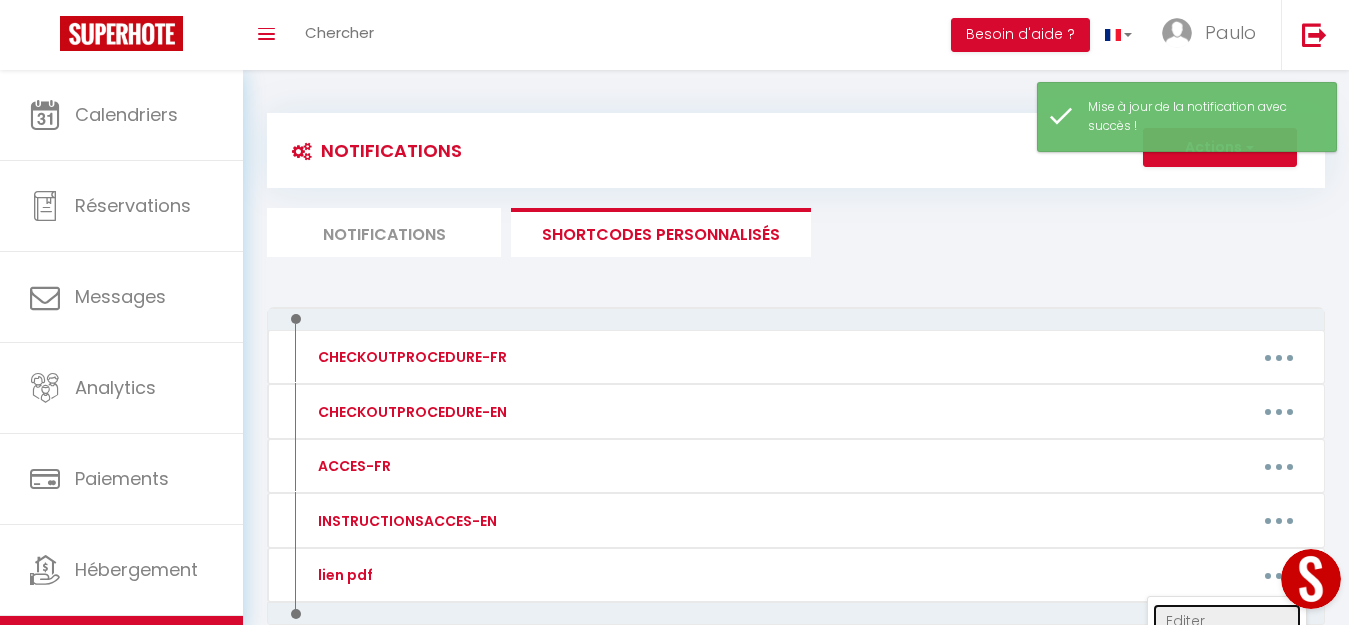 click on "Editer" at bounding box center [1227, 621] 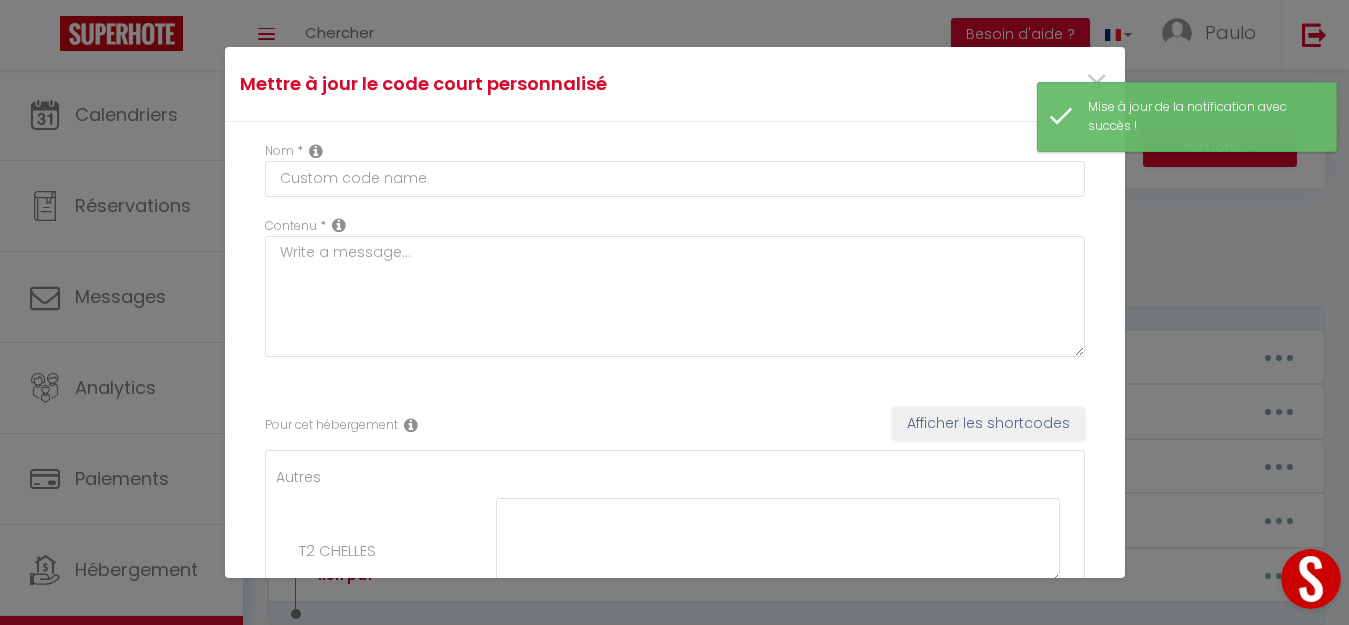 type on "lien pdf" 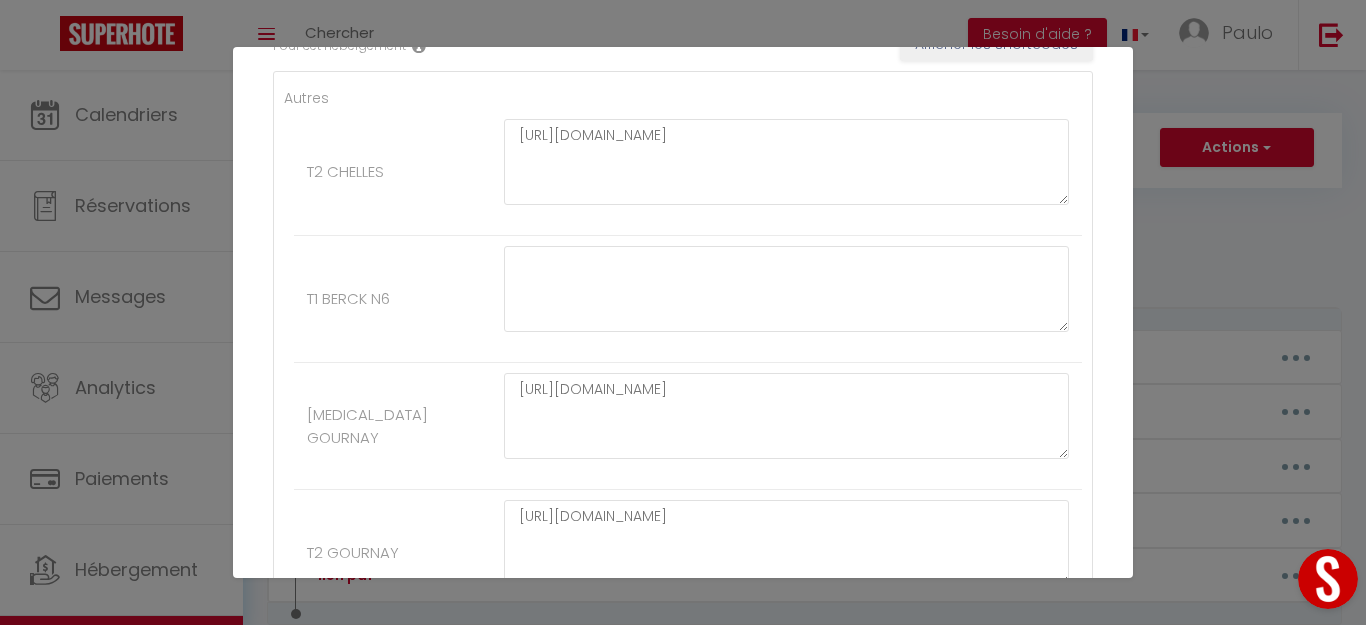 scroll, scrollTop: 400, scrollLeft: 0, axis: vertical 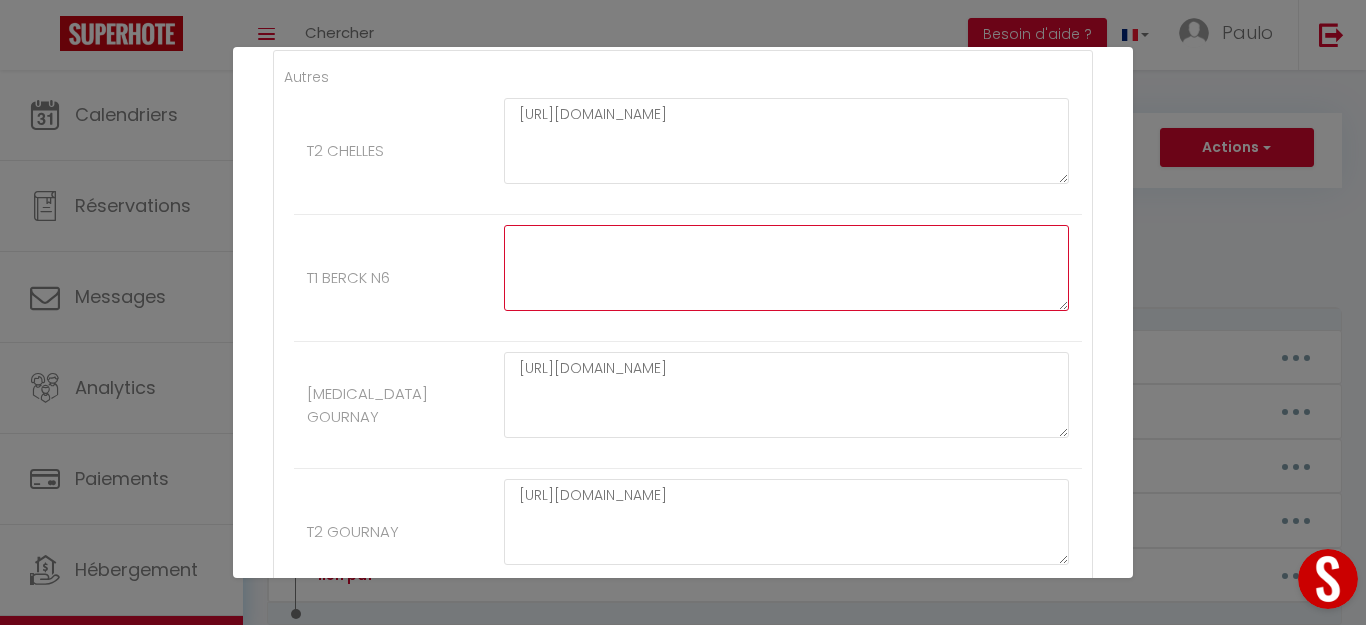click at bounding box center (786, 268) 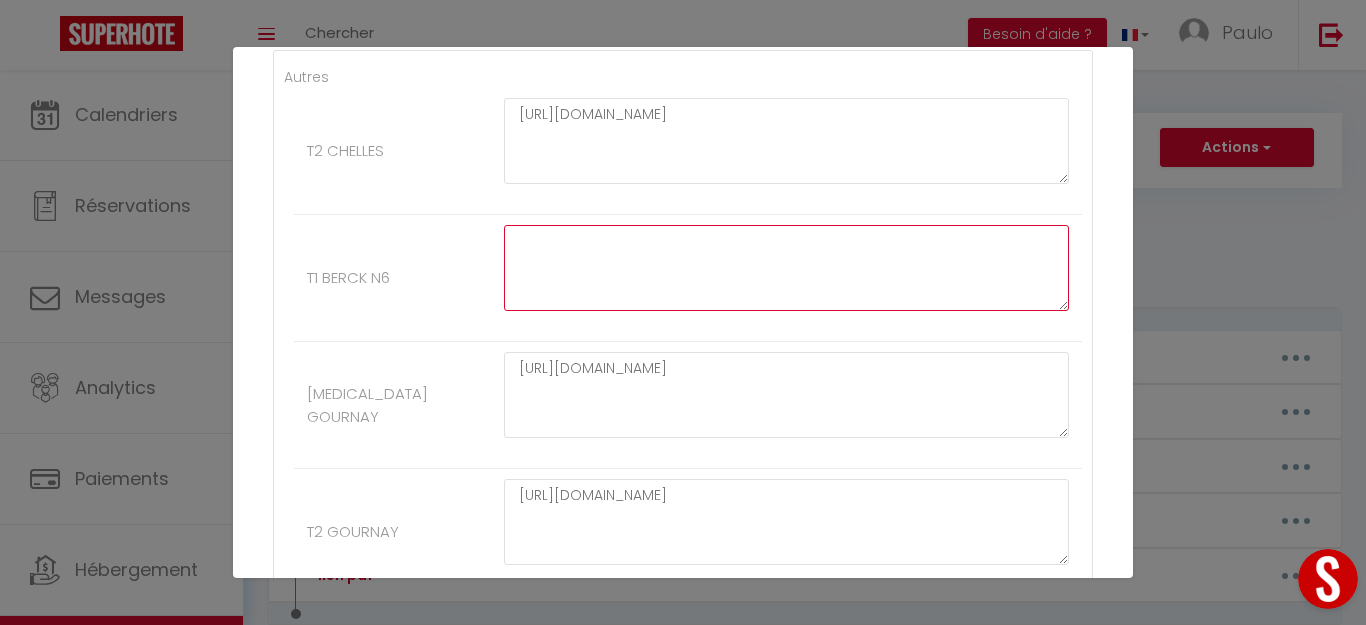 paste on "https://drive.google.com/file/d/1vKVnCYVdUejCgqk-B8PjQhzWX2VL97Vg/view?usp=drive_link" 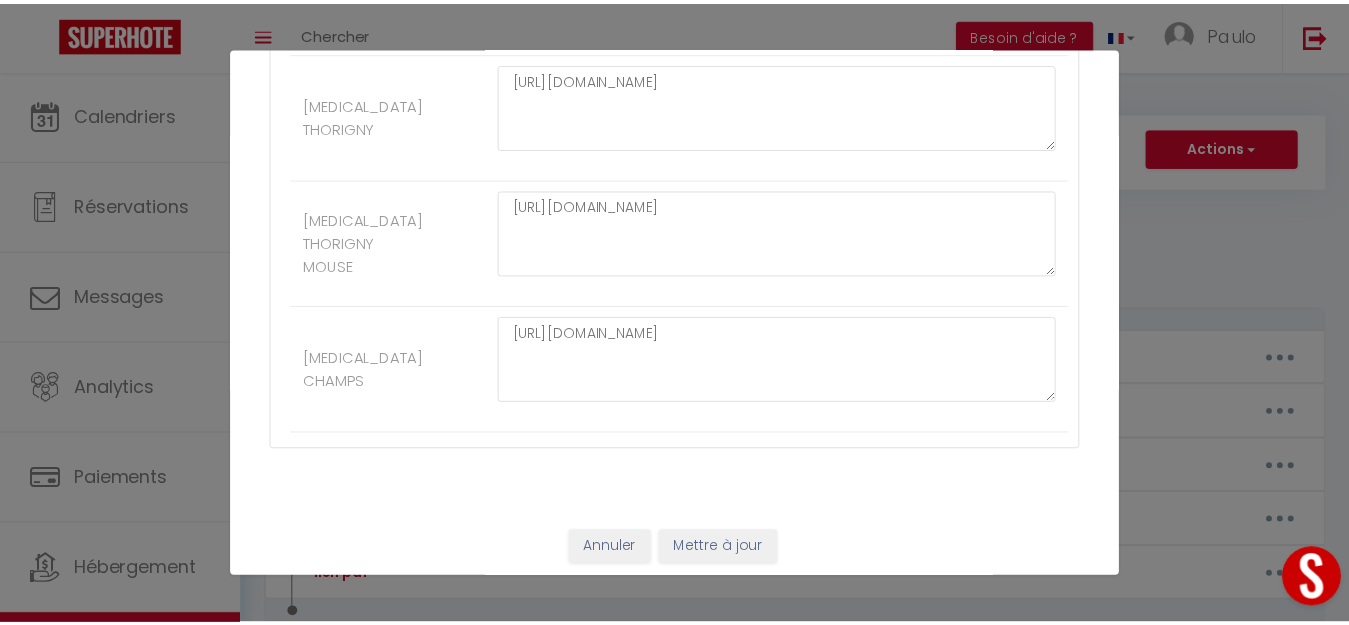 scroll, scrollTop: 951, scrollLeft: 0, axis: vertical 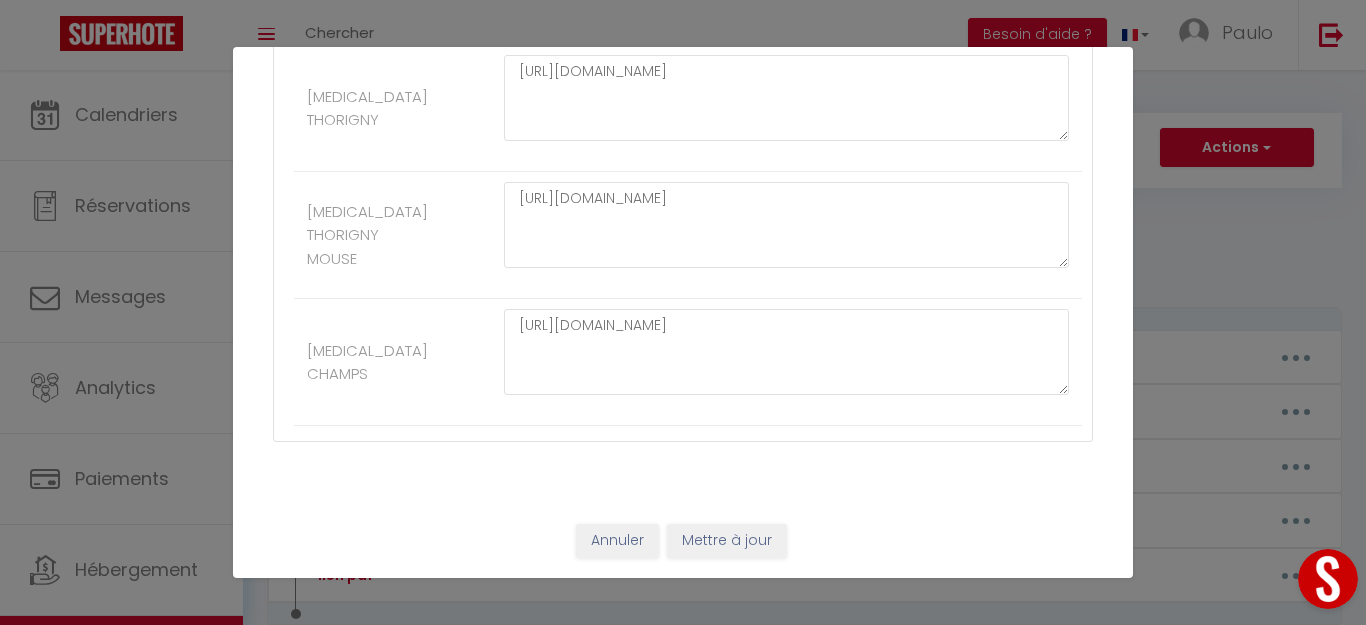 type on "https://drive.google.com/file/d/1vKVnCYVdUejCgqk-B8PjQhzWX2VL97Vg/view?usp=drive_link" 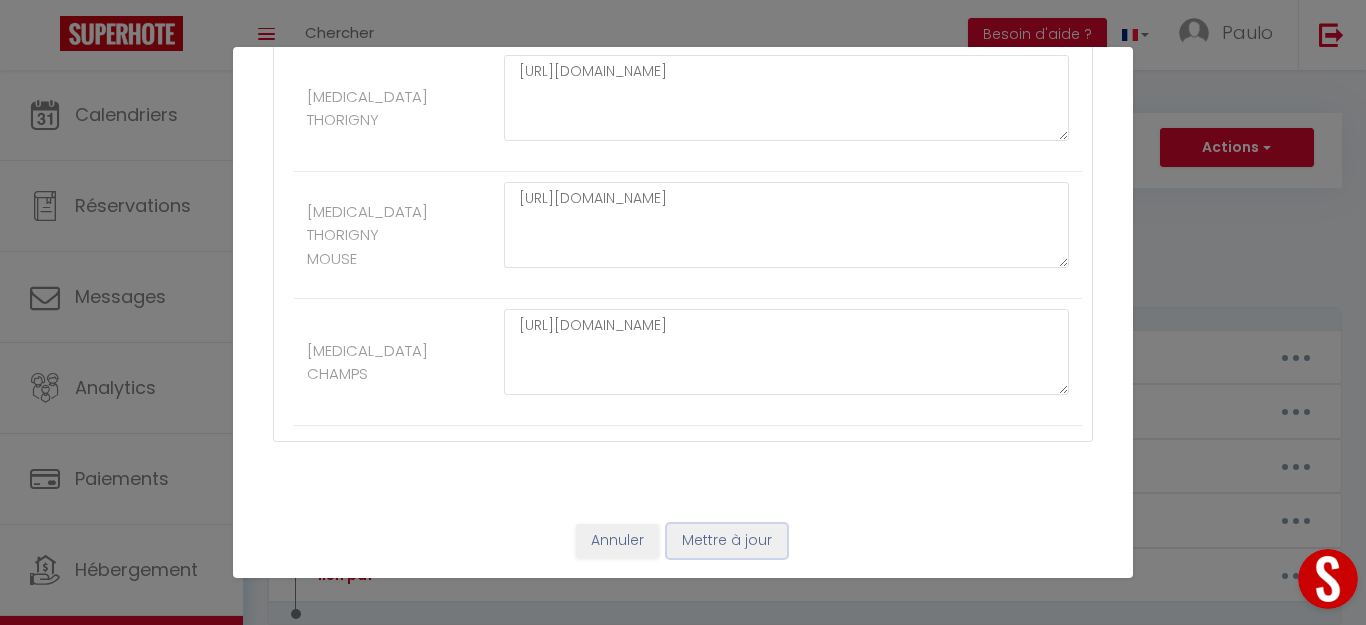 click on "Mettre à jour" at bounding box center [727, 541] 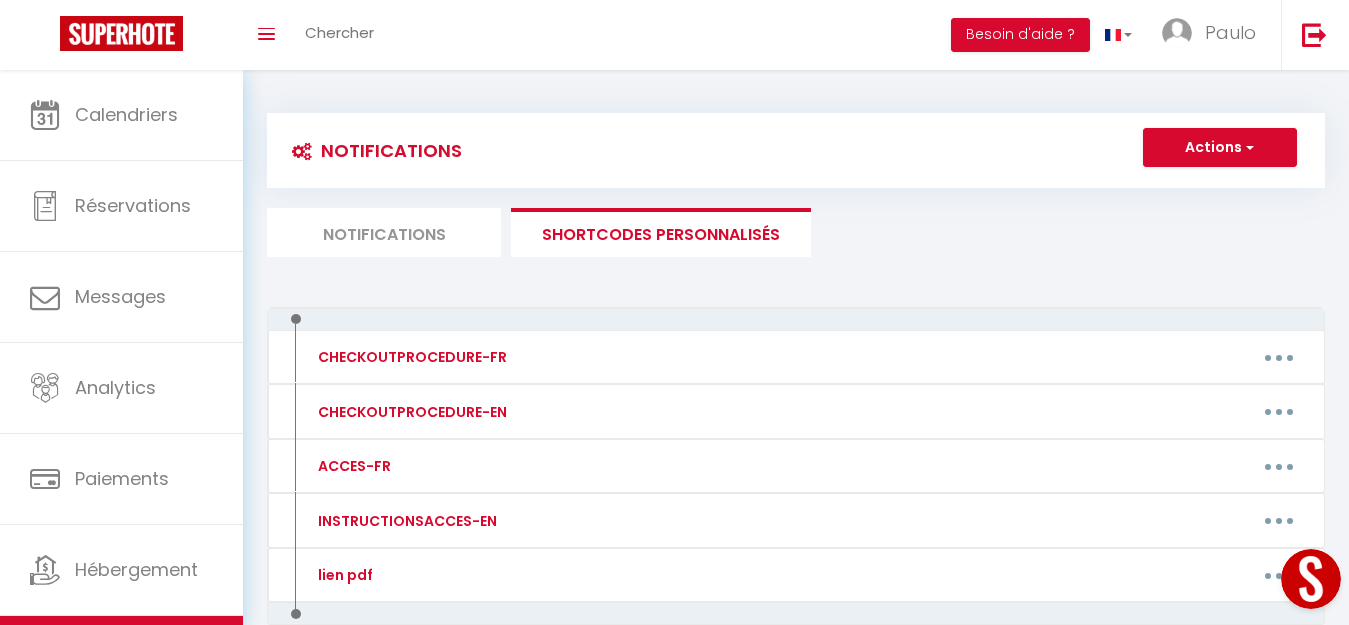 click on "Notifications" at bounding box center [384, 232] 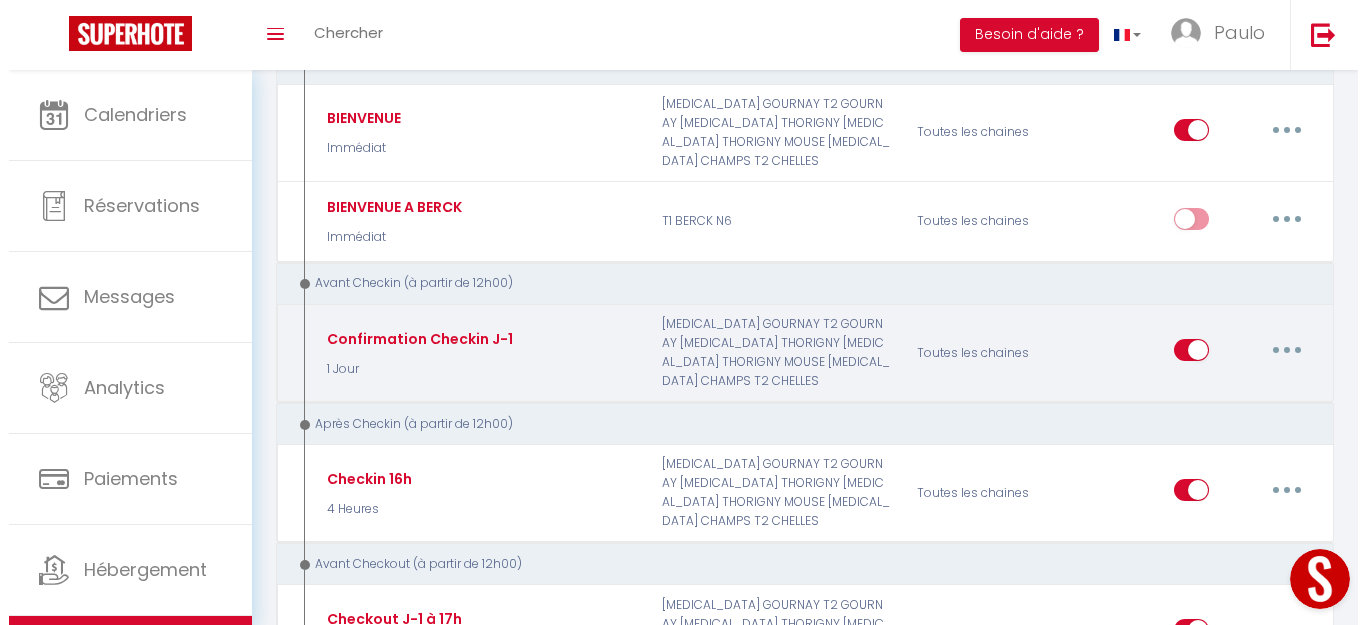 scroll, scrollTop: 300, scrollLeft: 0, axis: vertical 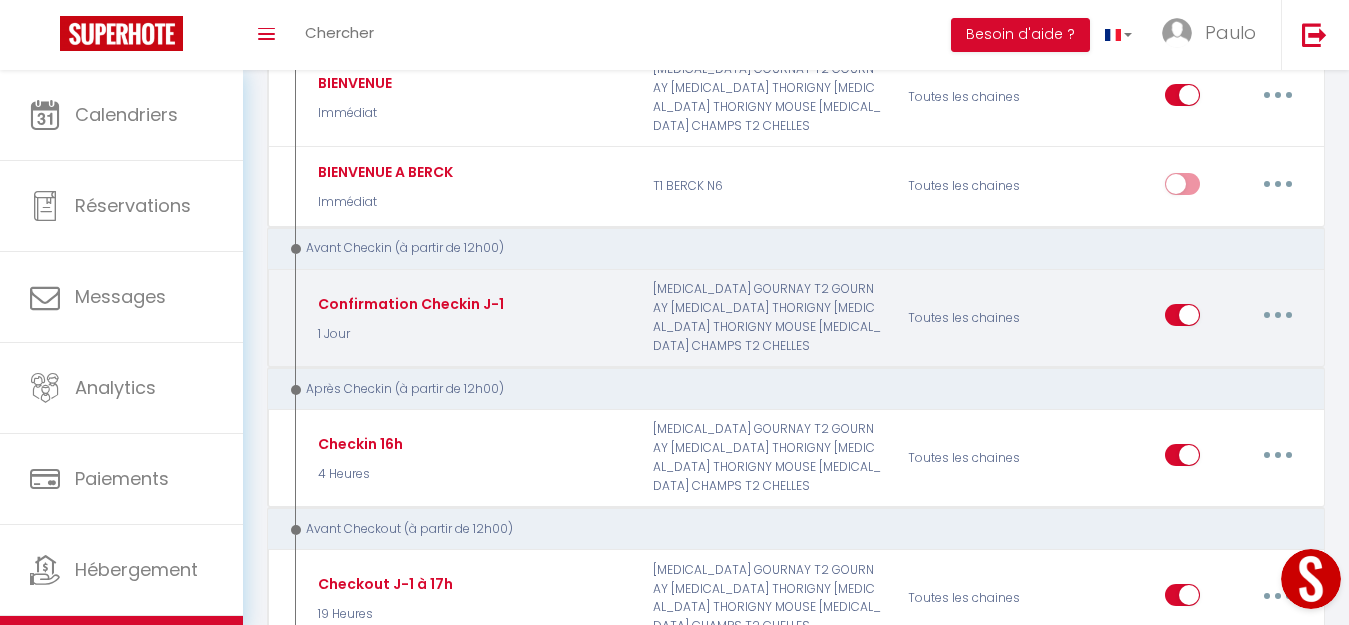 click at bounding box center (1278, 315) 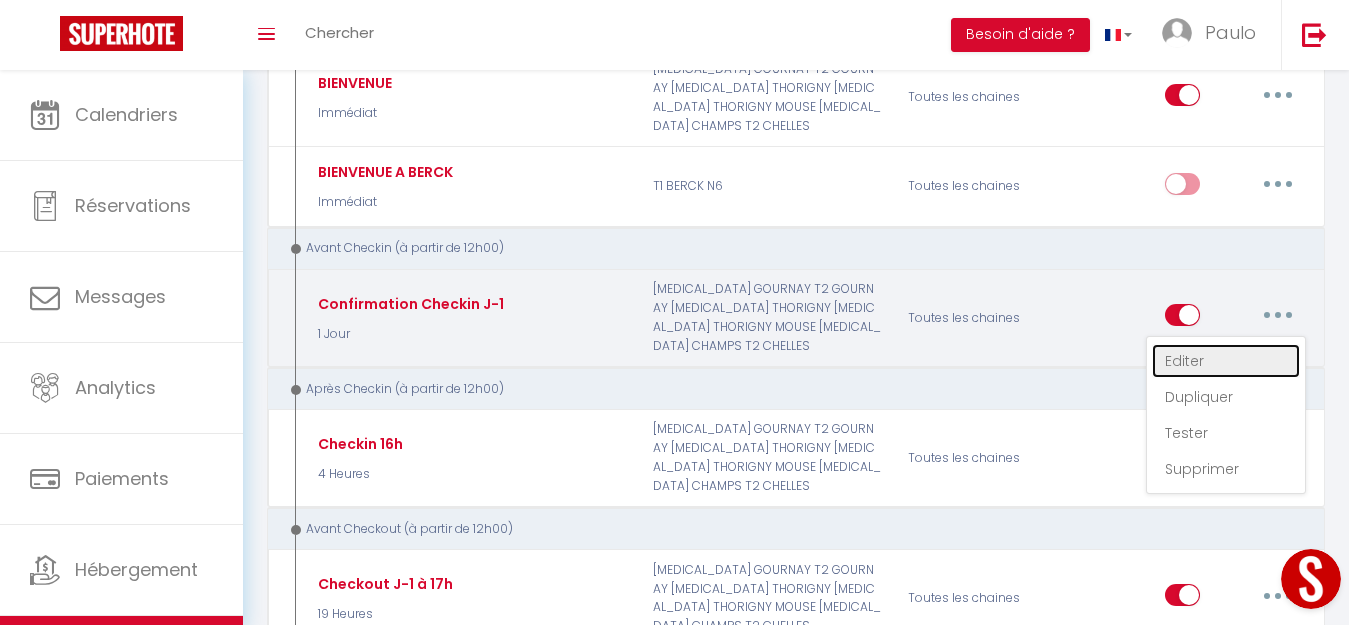 click on "Editer" at bounding box center [1226, 361] 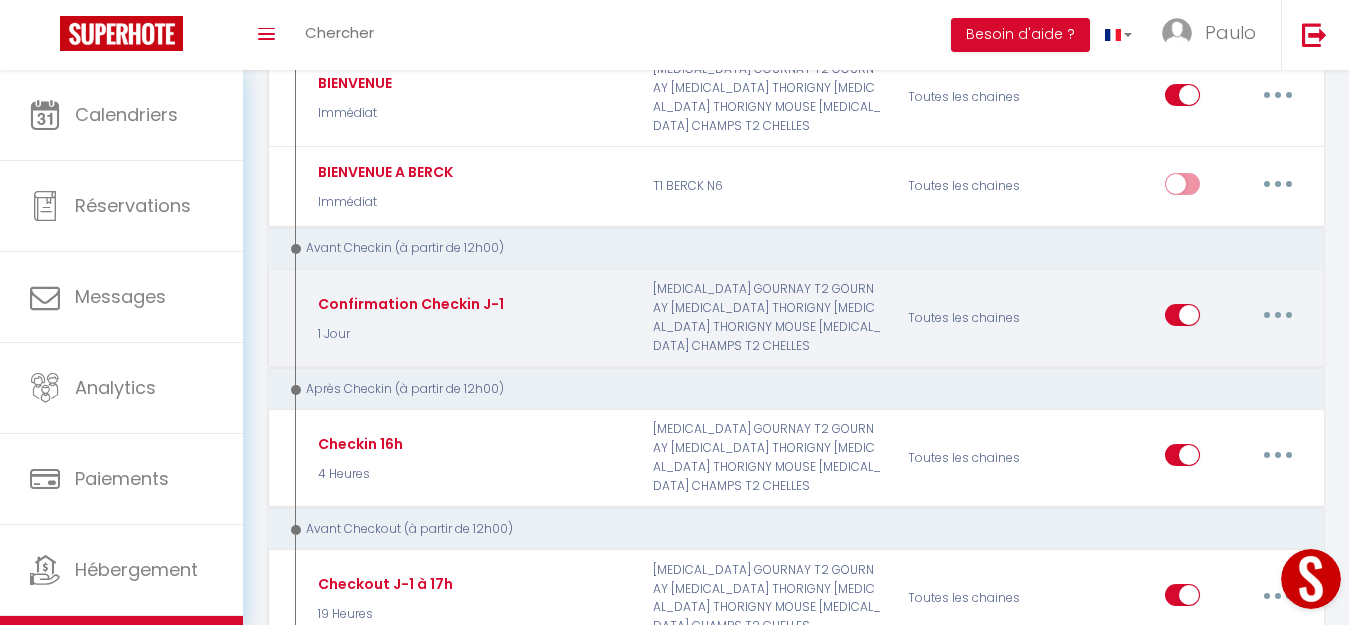 type on "Confirmation Checkin J-1" 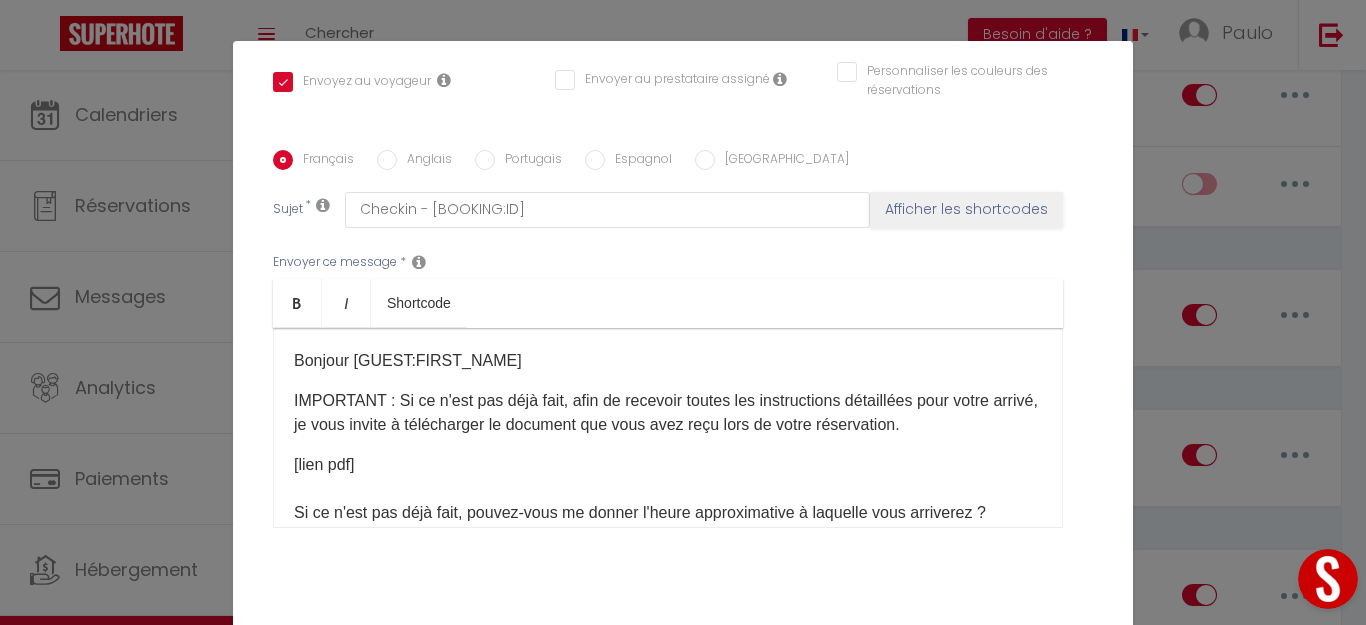 scroll, scrollTop: 466, scrollLeft: 0, axis: vertical 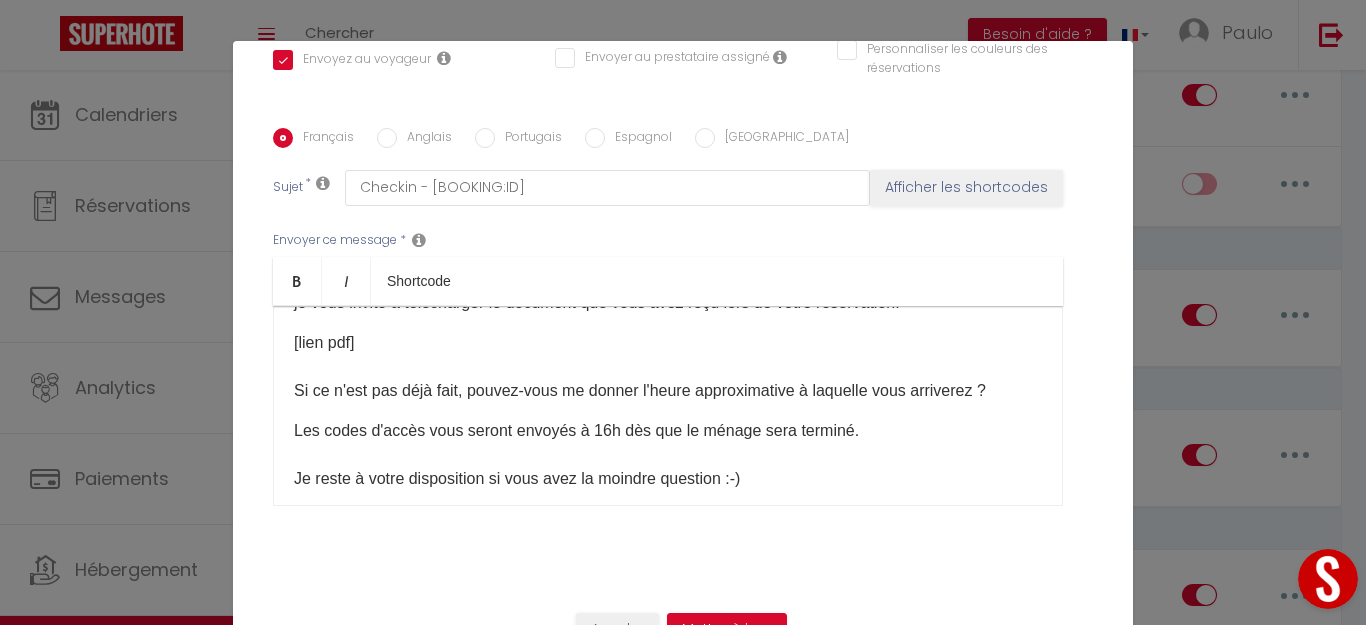click on "Les codes d'accès vous seront envoyés à 16h dès que le ménage sera terminé." at bounding box center (576, 430) 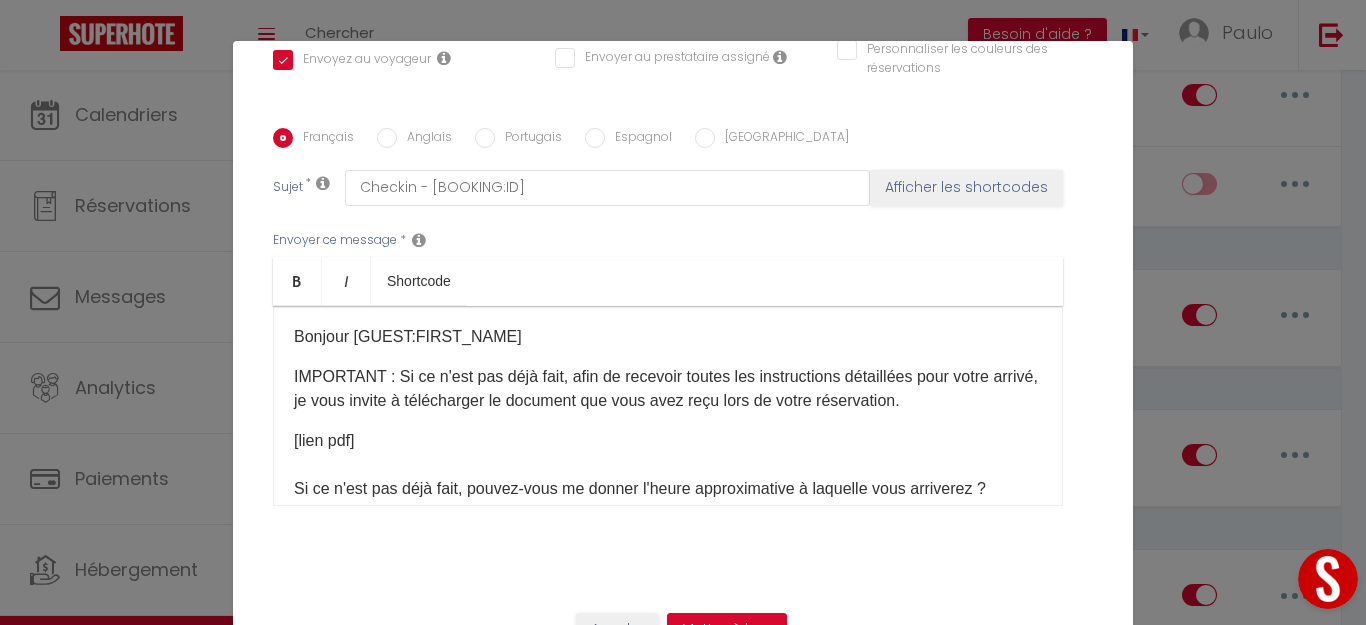 scroll, scrollTop: 0, scrollLeft: 0, axis: both 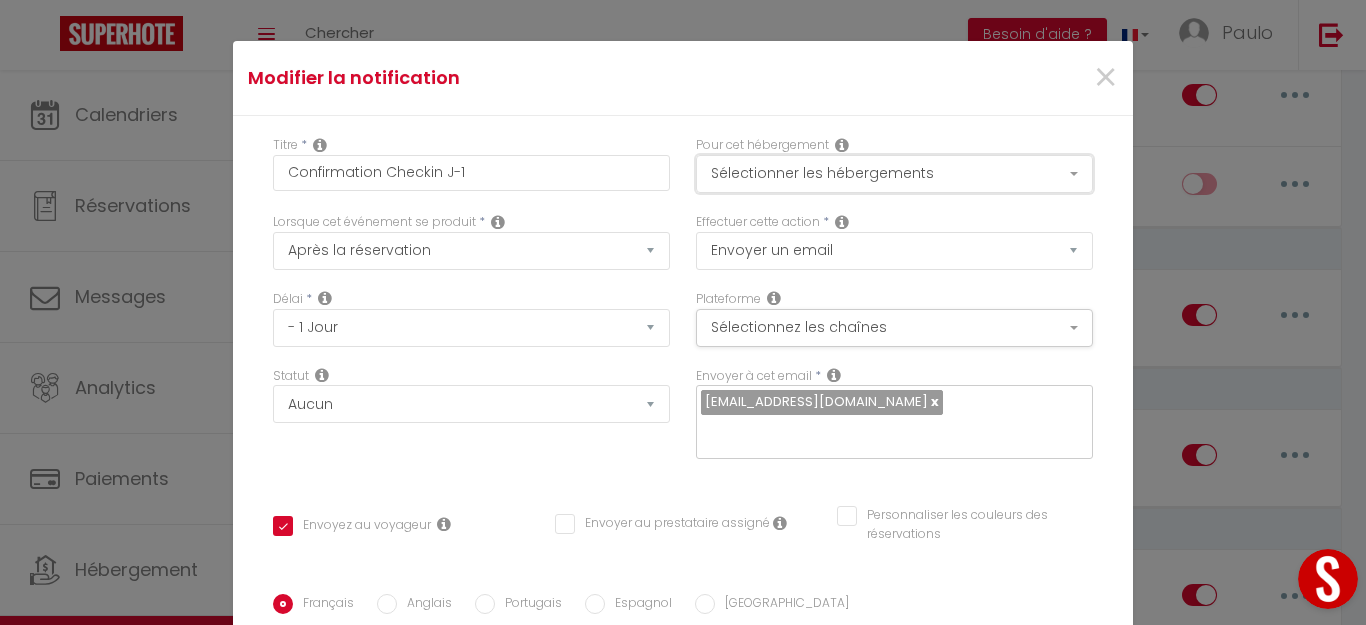 click on "Sélectionner les hébergements" at bounding box center [894, 174] 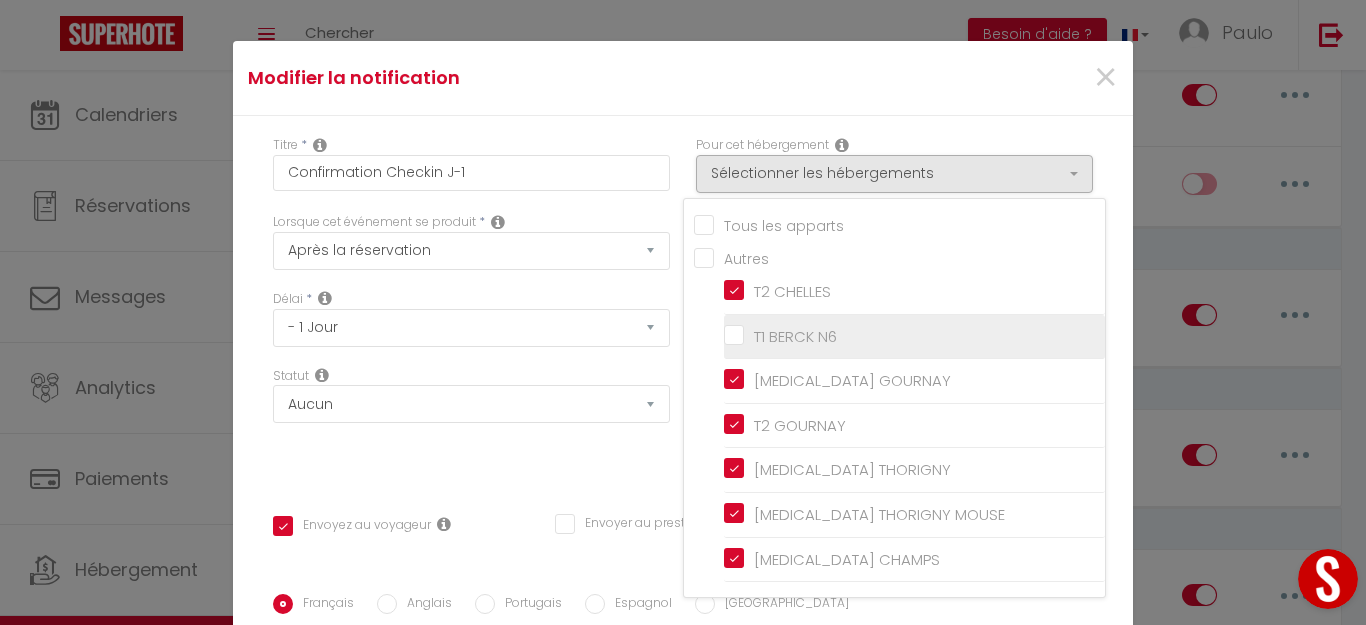 click on "T1 BERCK N6" at bounding box center (914, 337) 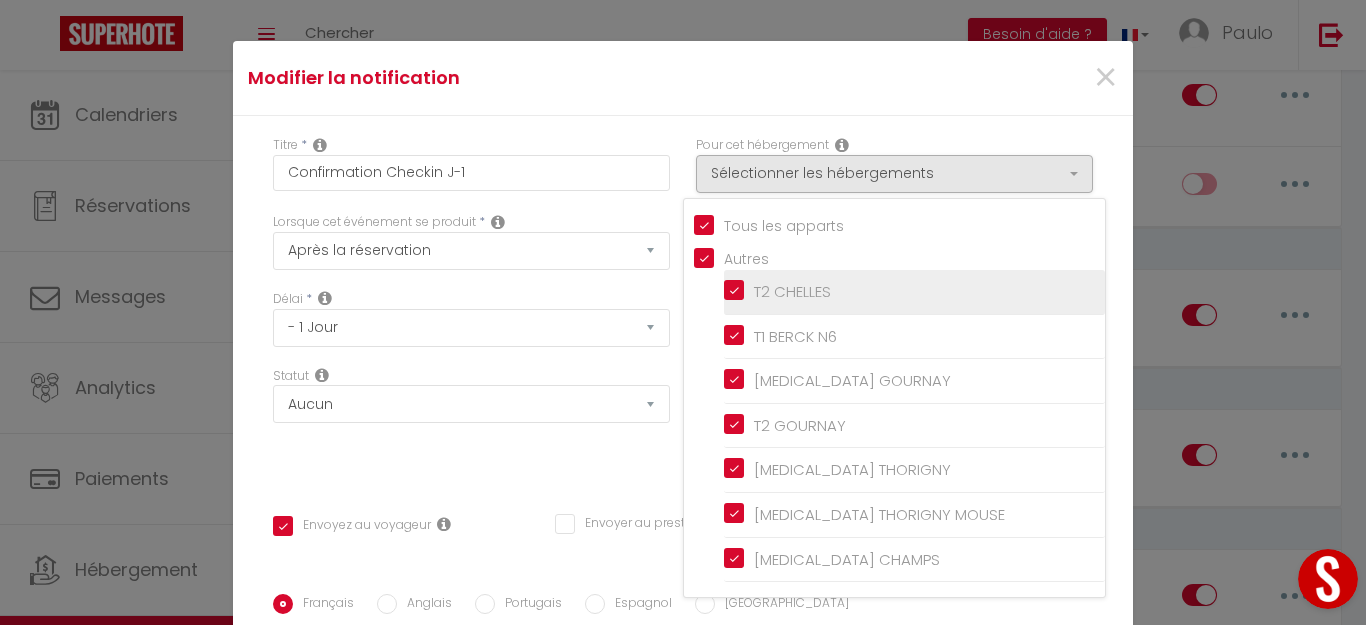 checkbox on "true" 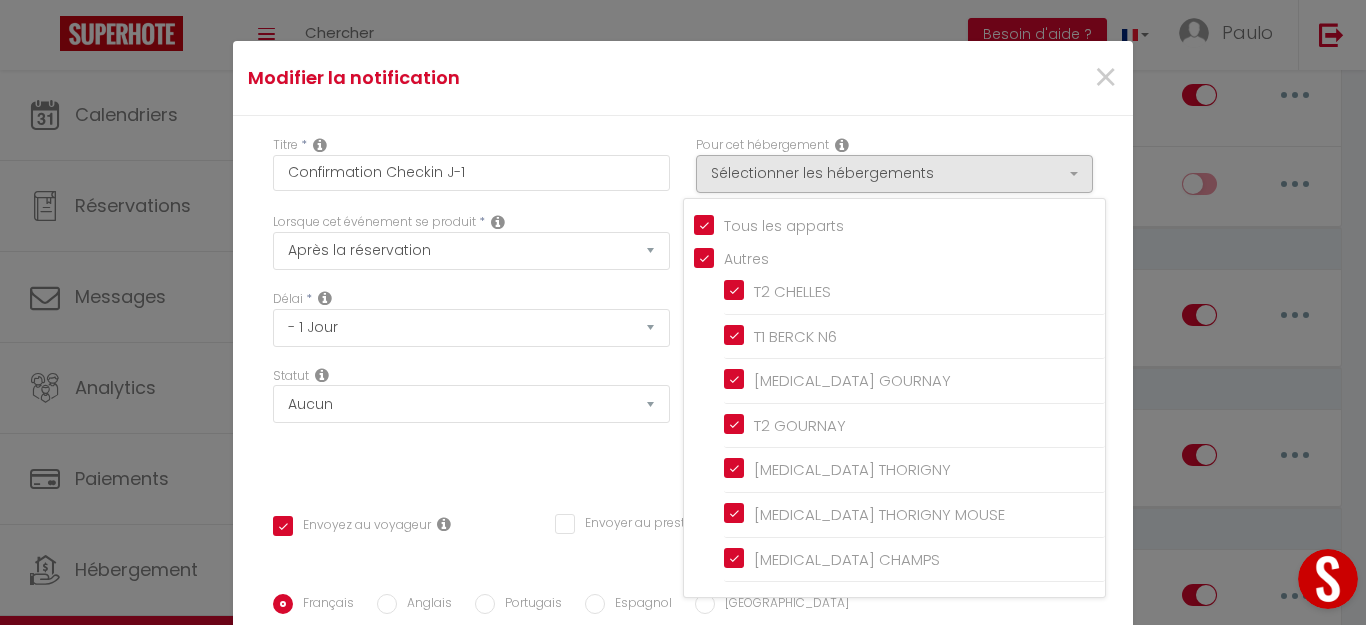 click on "×" at bounding box center (981, 78) 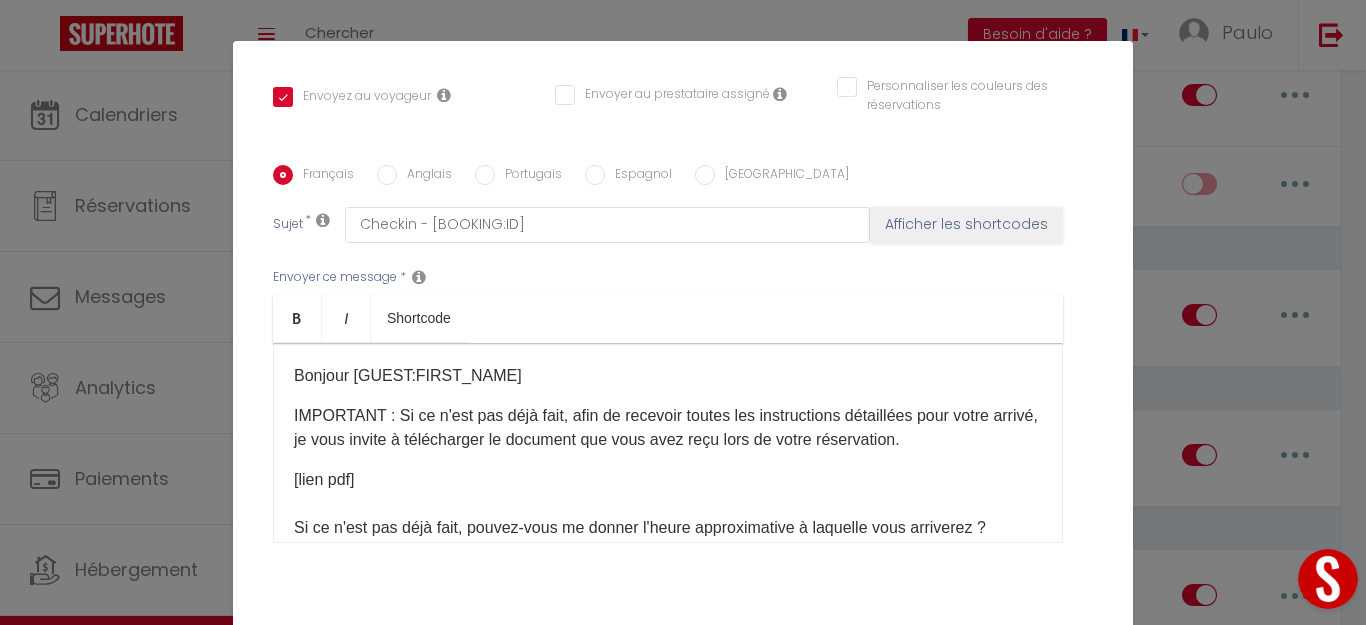 scroll, scrollTop: 466, scrollLeft: 0, axis: vertical 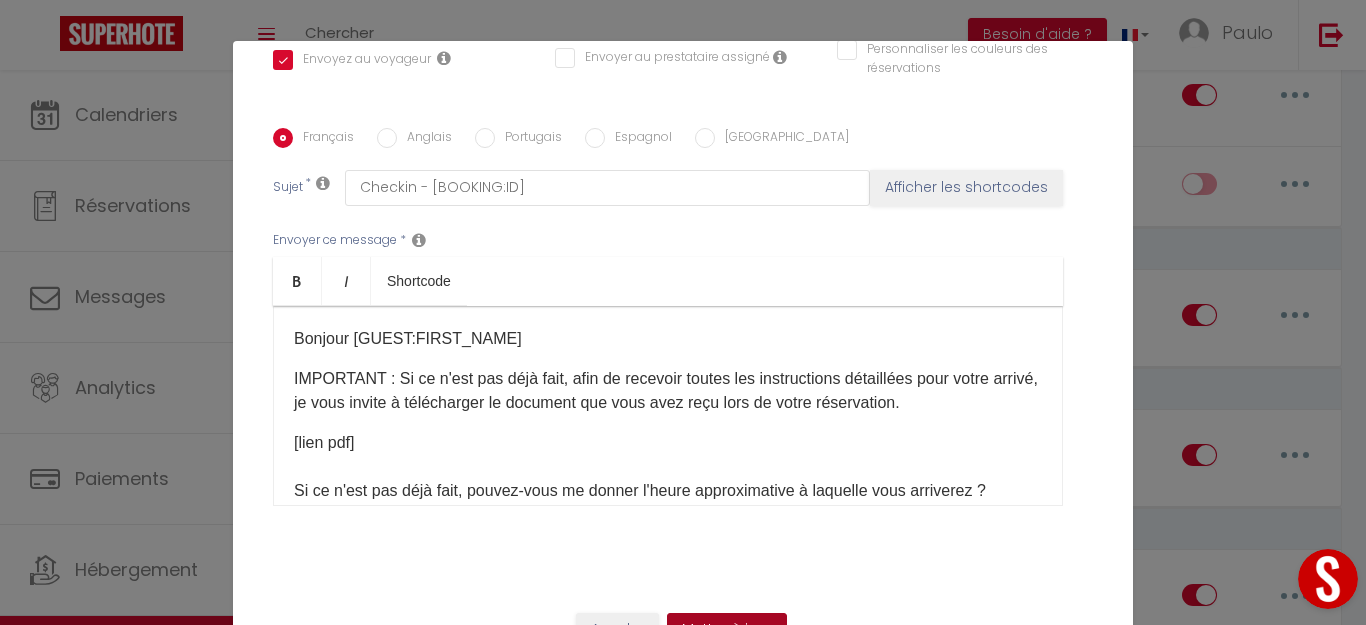 click on "Mettre à jour" at bounding box center [727, 630] 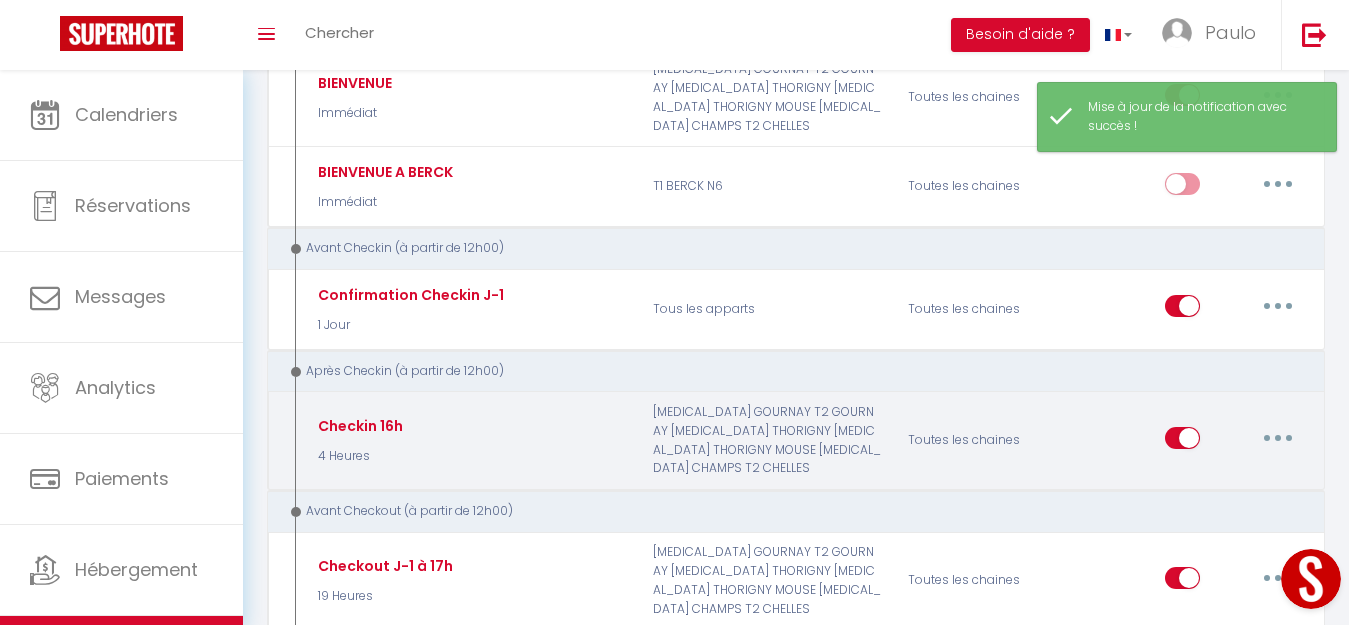 click at bounding box center (1278, 438) 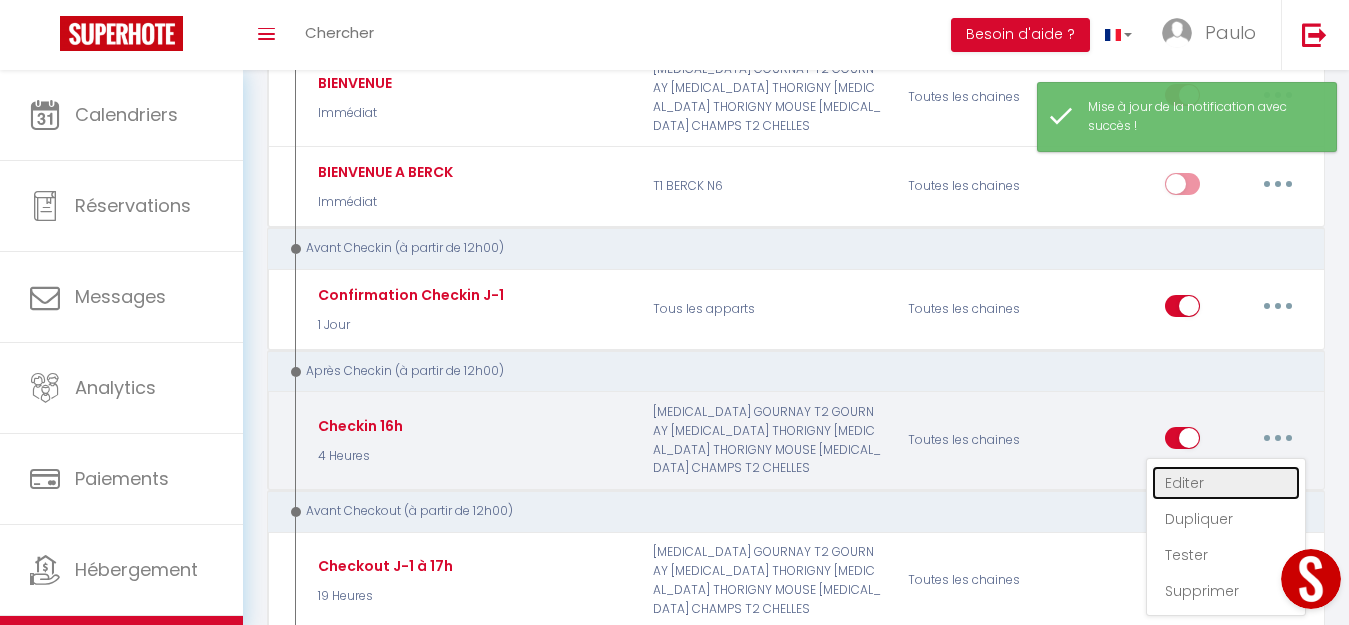 click on "Editer" at bounding box center [1226, 483] 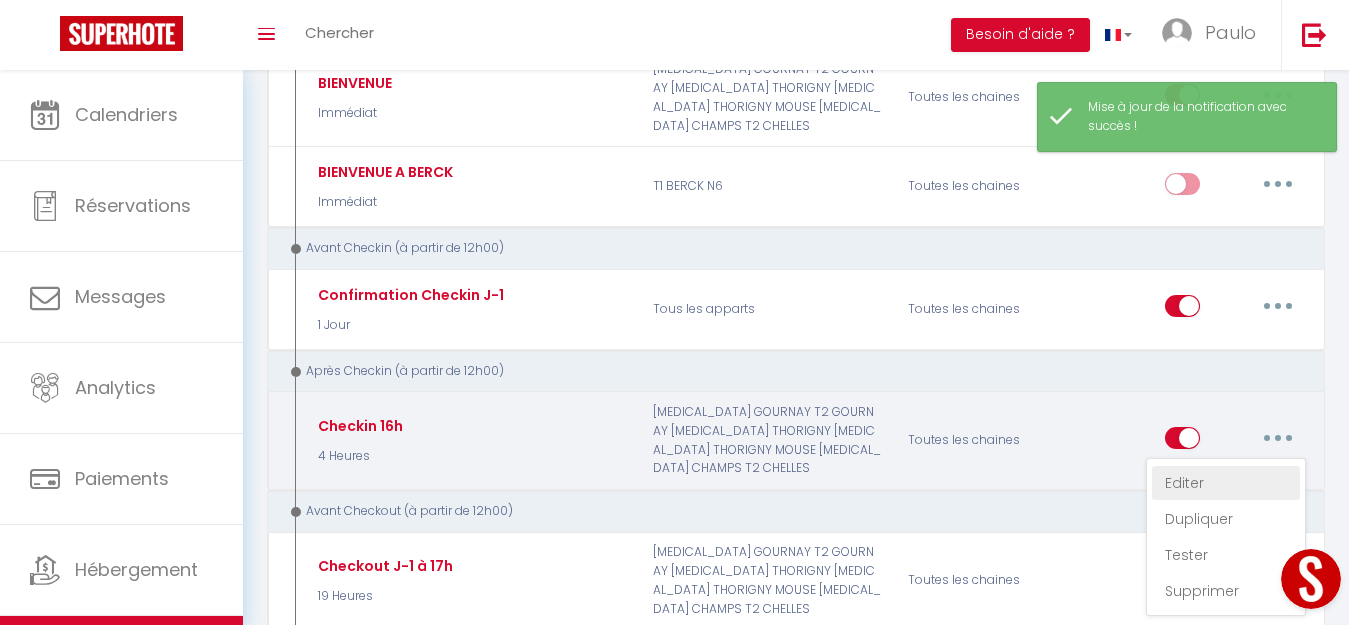 select on "4 Heures" 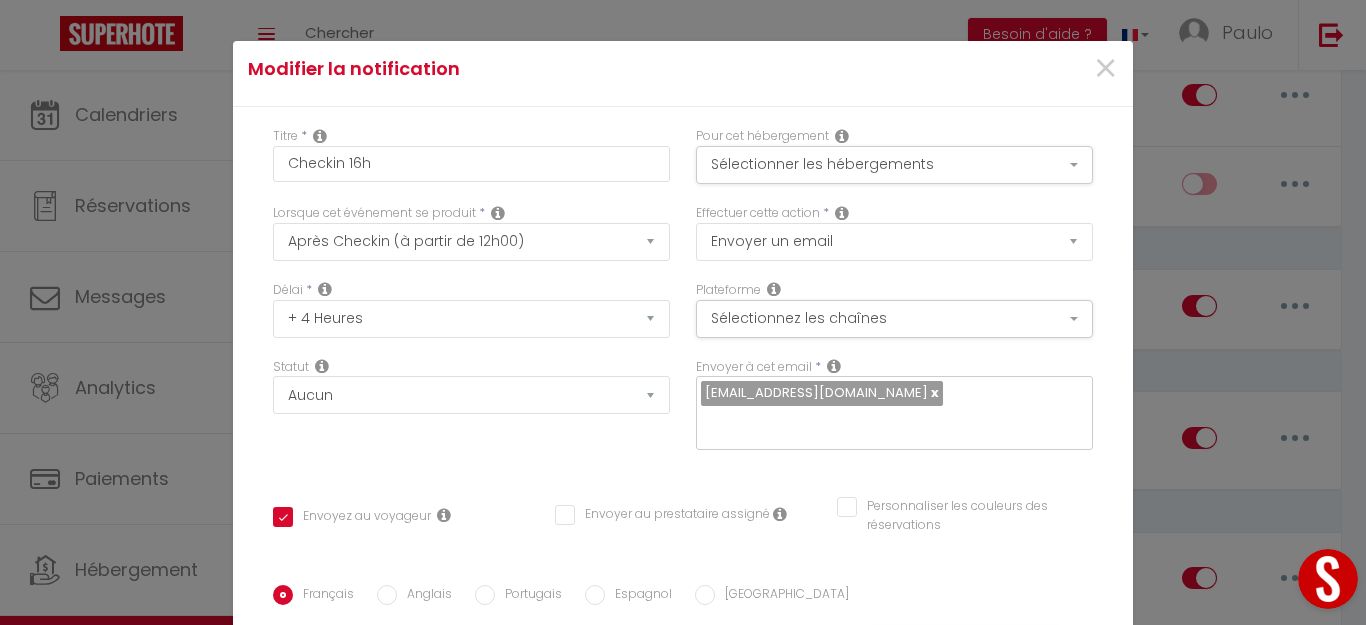 scroll, scrollTop: 0, scrollLeft: 0, axis: both 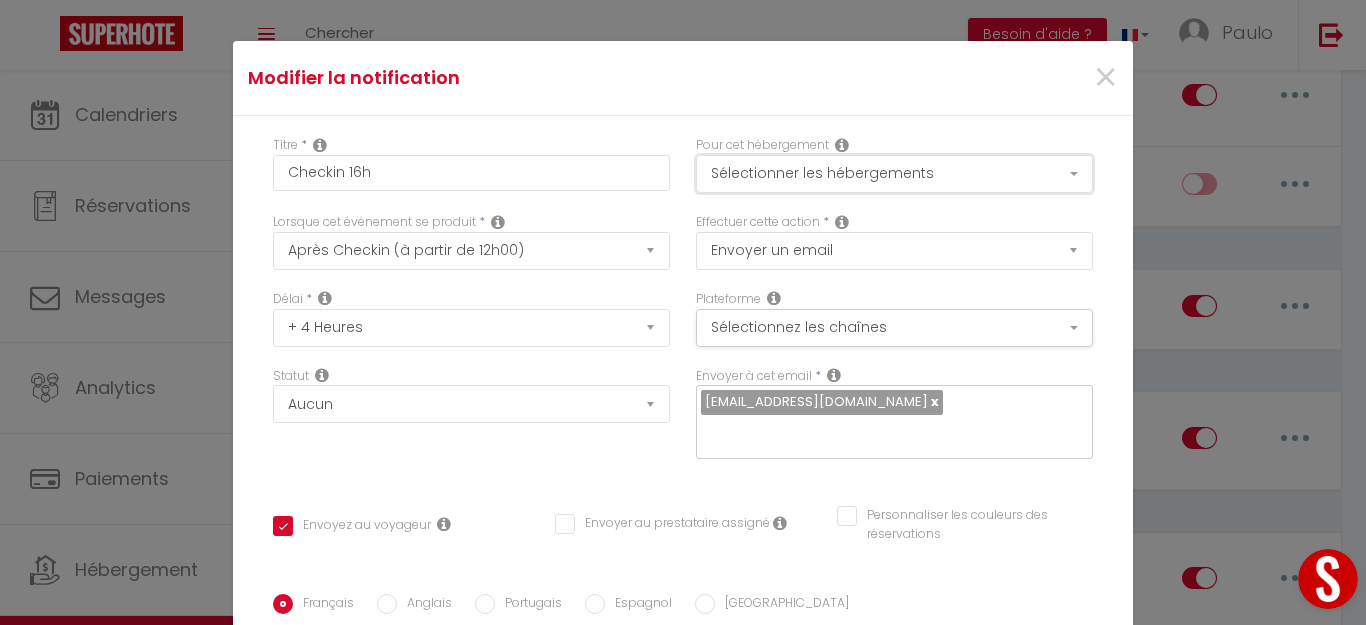 click on "Sélectionner les hébergements" at bounding box center [894, 174] 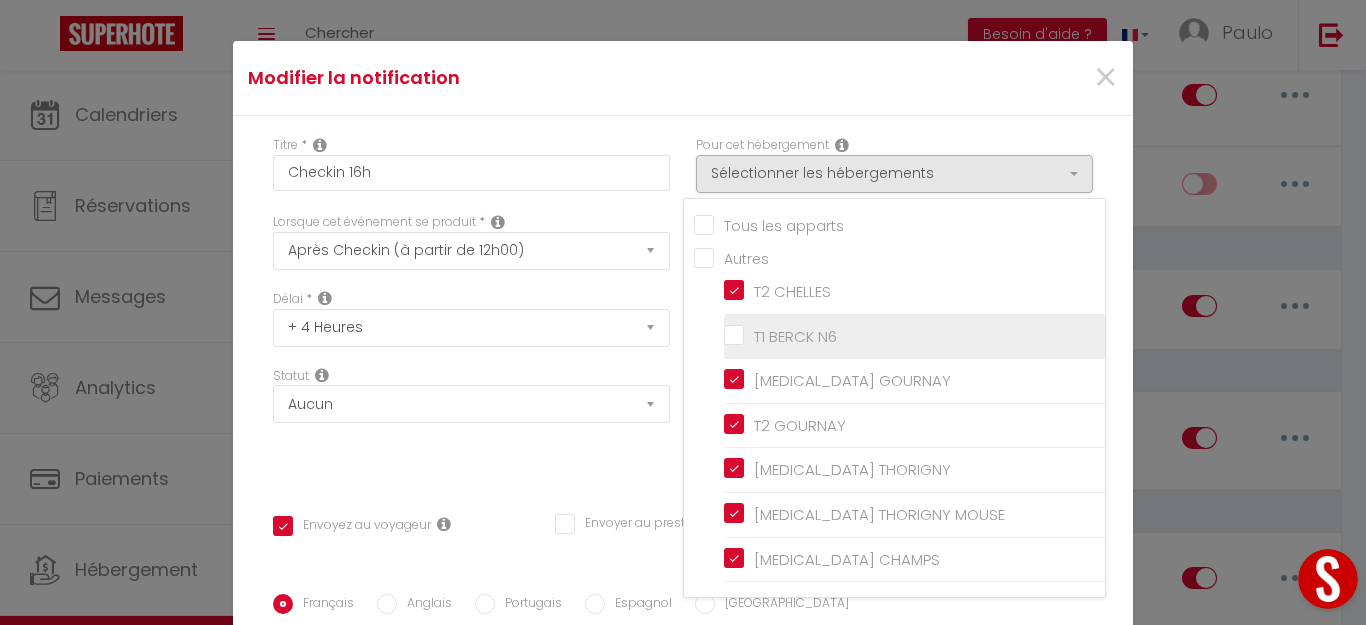 click on "T1 BERCK N6" at bounding box center (914, 337) 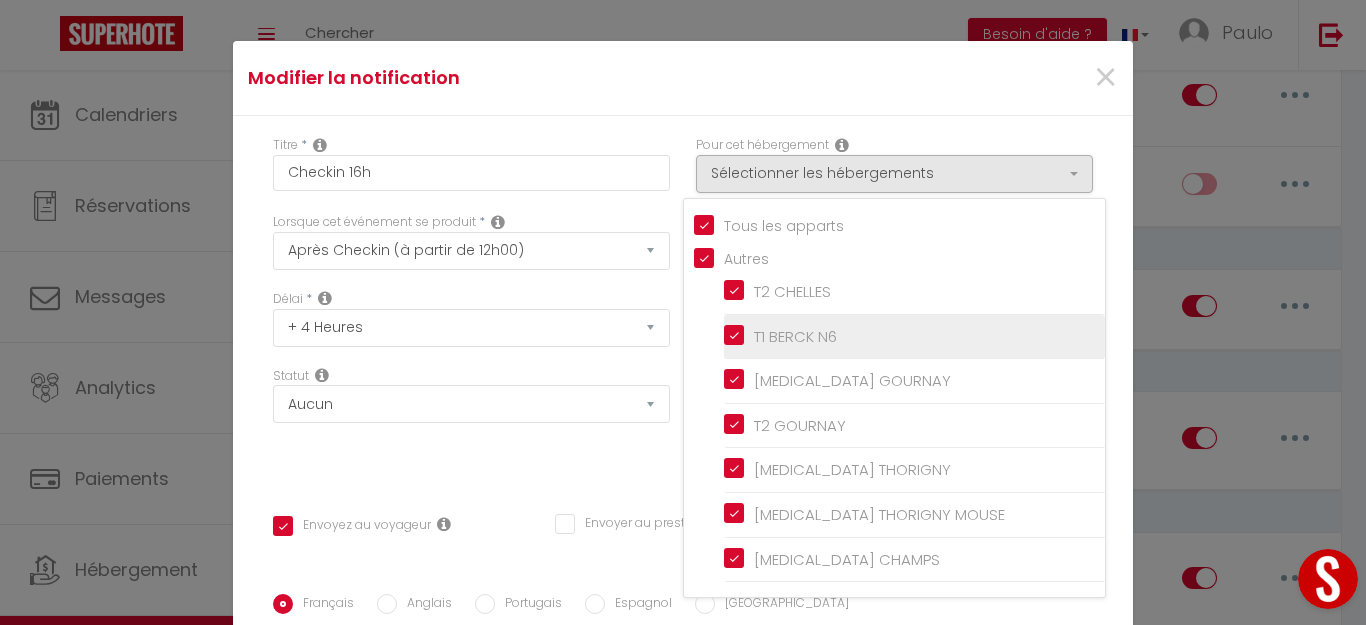 checkbox on "true" 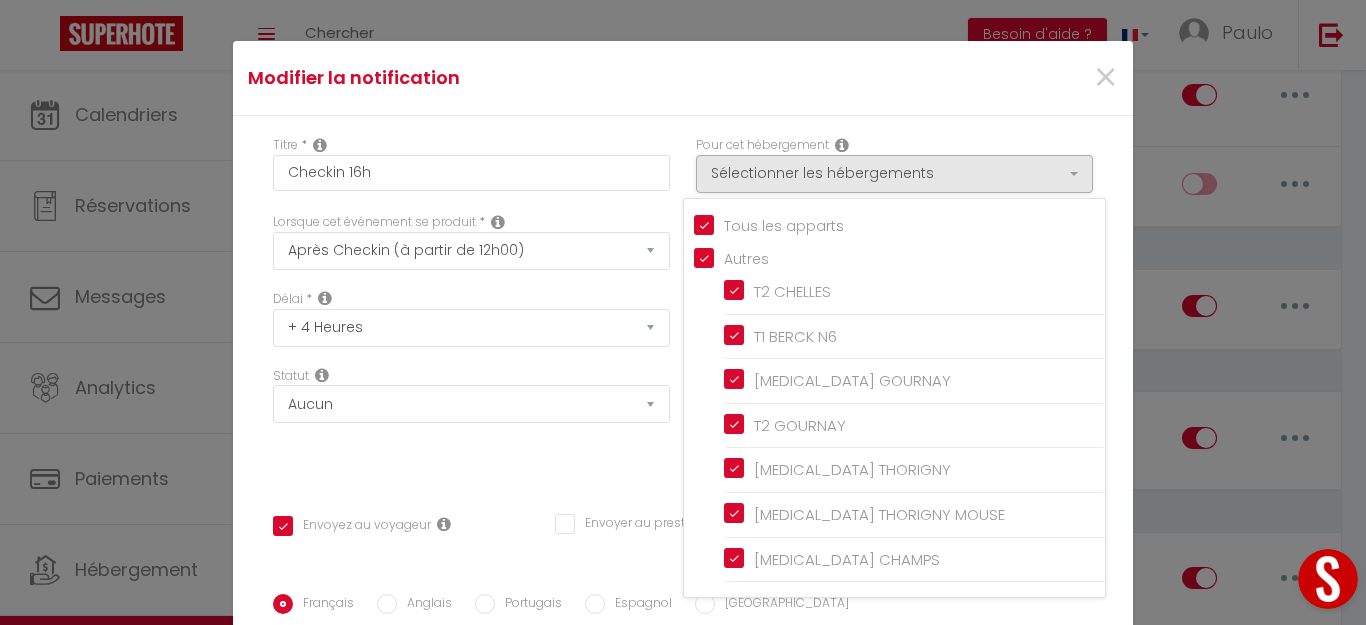 click on "Modifier la notification   ×   Titre   *     Checkin 16h   Pour cet hébergement
Sélectionner les hébergements
Tous les apparts
Autres
T2 CHELLES
T1 BERCK N6
T3 GOURNAY
T2 GOURNAY
T3 THORIGNY
T3 THORIGNY MOUSE
T3 CHAMPS
Lorsque cet événement se produit   *      Après la réservation" at bounding box center [683, 312] 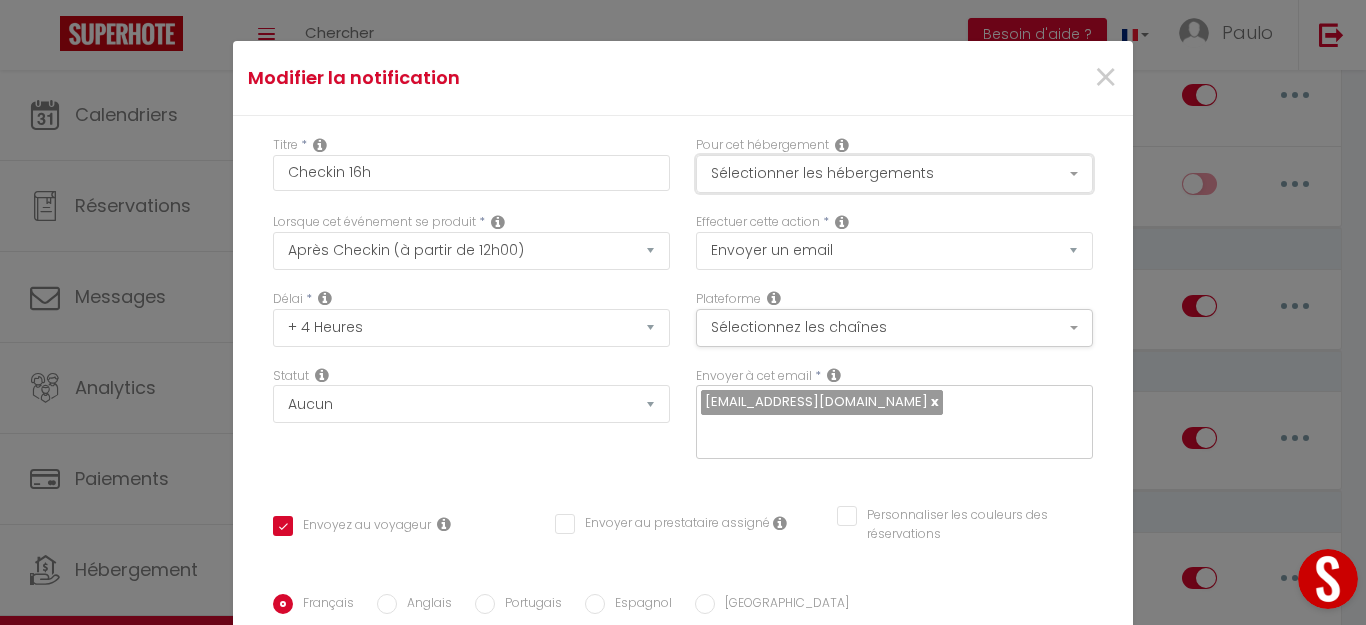 click on "Sélectionner les hébergements" at bounding box center (894, 174) 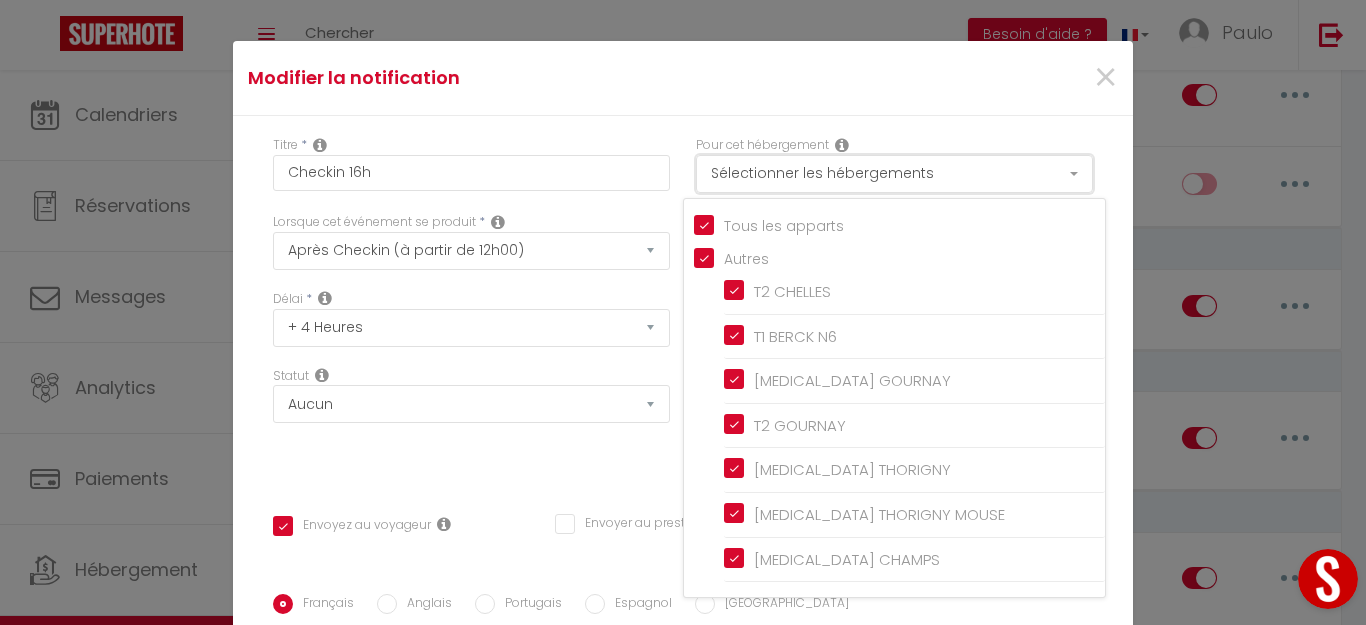 click on "Sélectionner les hébergements" at bounding box center [894, 174] 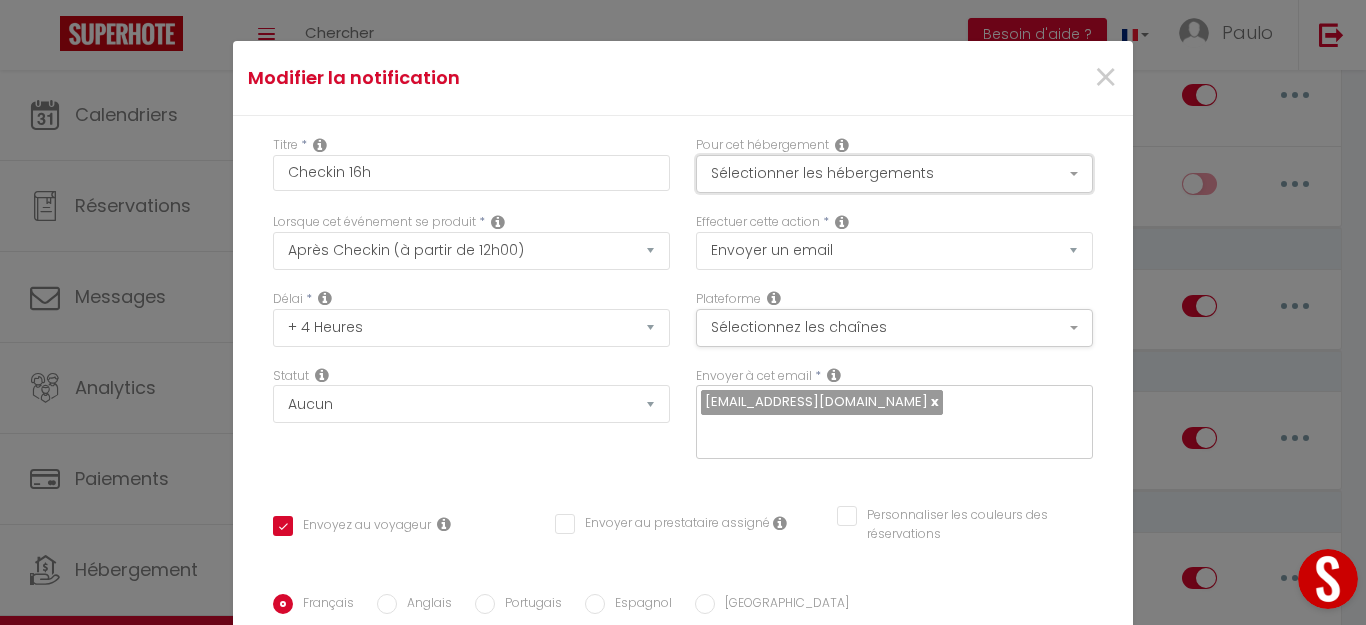 scroll, scrollTop: 466, scrollLeft: 0, axis: vertical 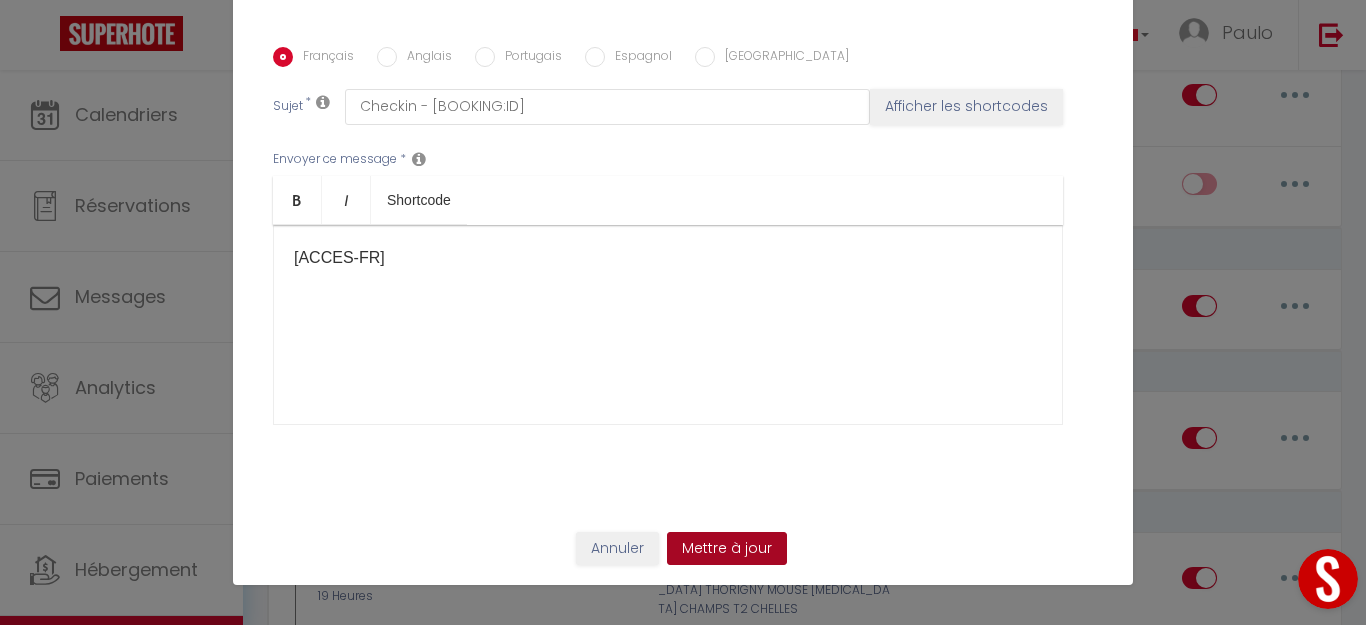 click on "Mettre à jour" at bounding box center (727, 549) 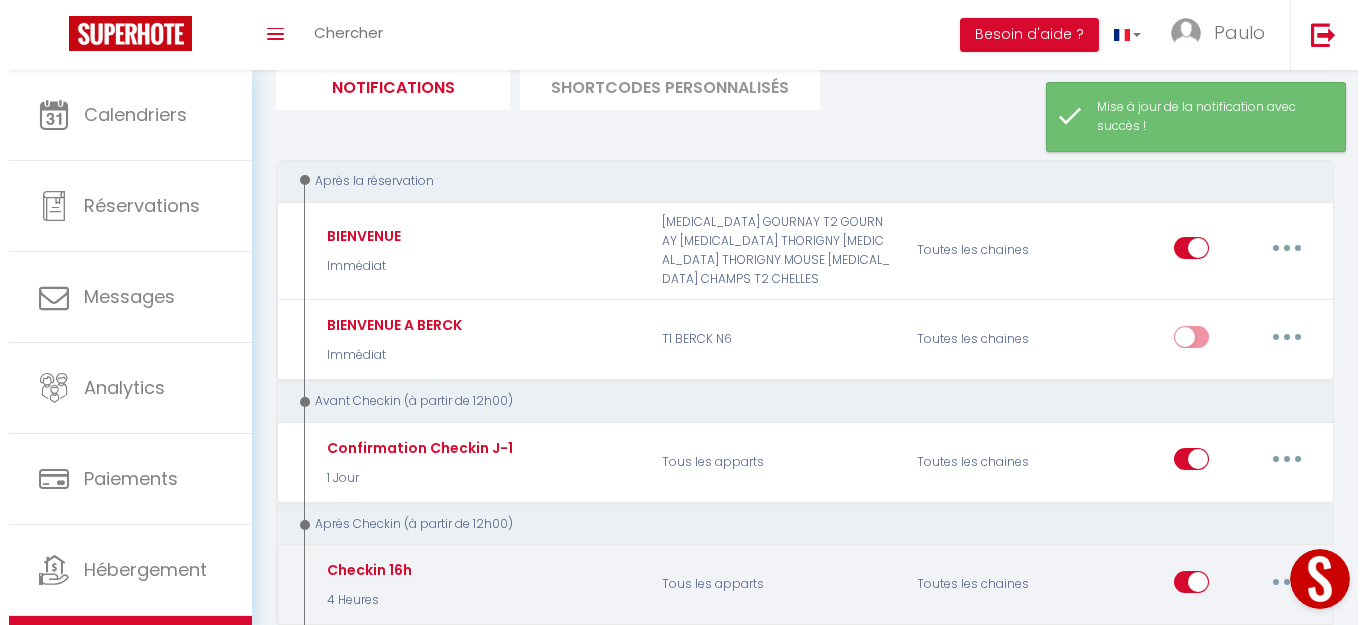 scroll, scrollTop: 0, scrollLeft: 0, axis: both 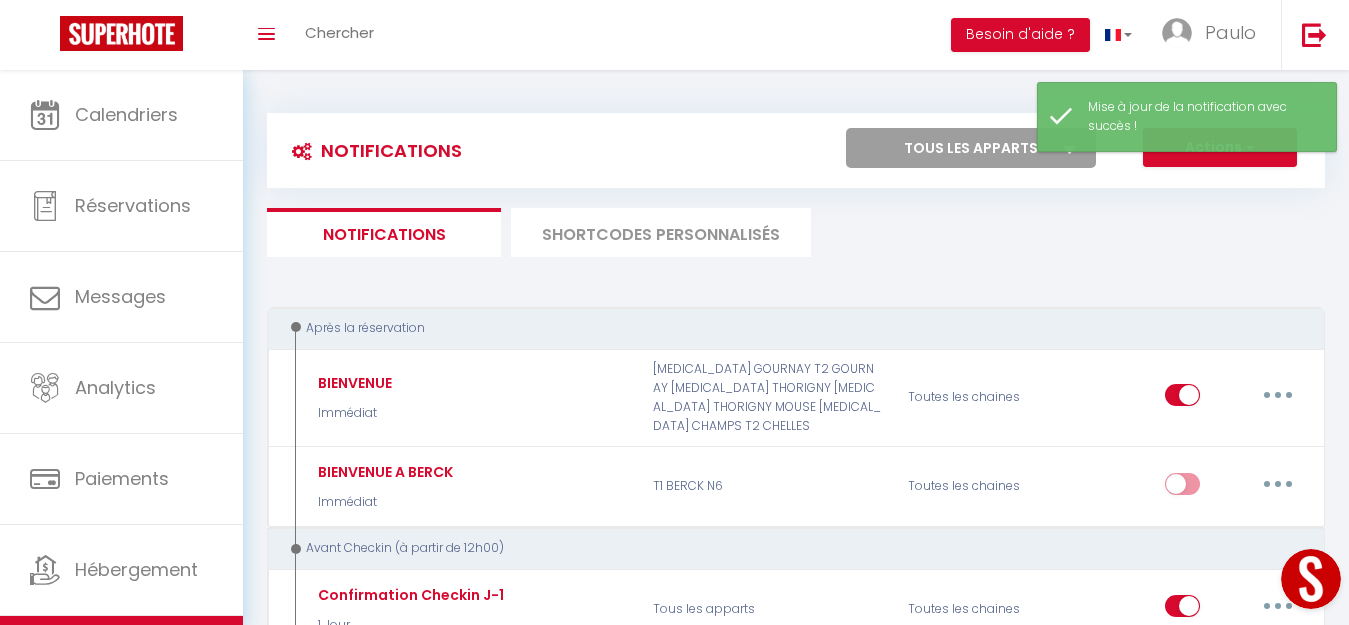 click on "SHORTCODES PERSONNALISÉS" at bounding box center [661, 232] 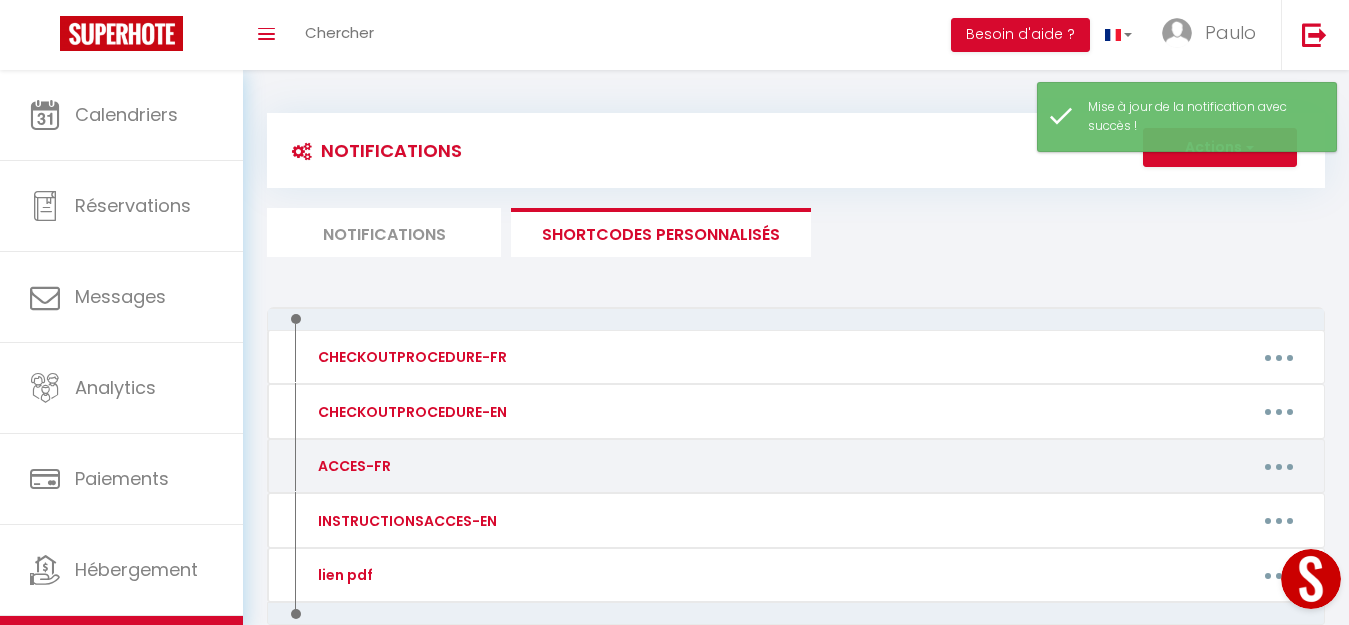 click on "ACCES-FR" at bounding box center (427, 466) 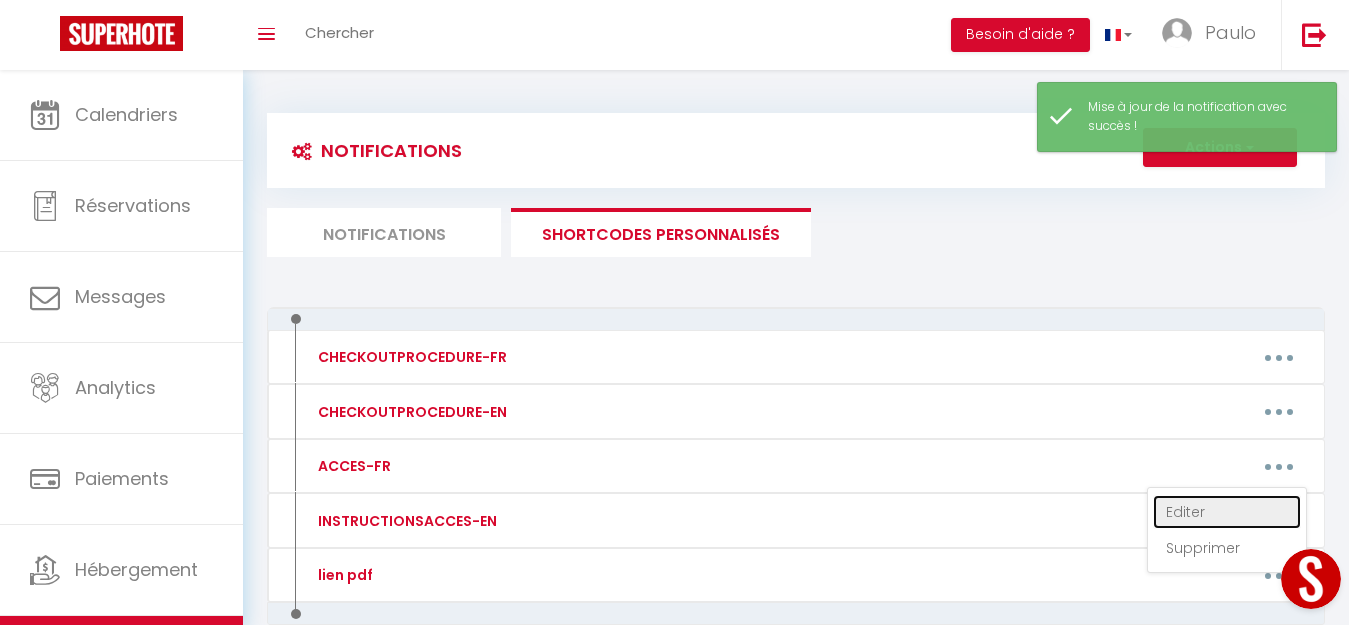 click on "Editer" at bounding box center [1227, 512] 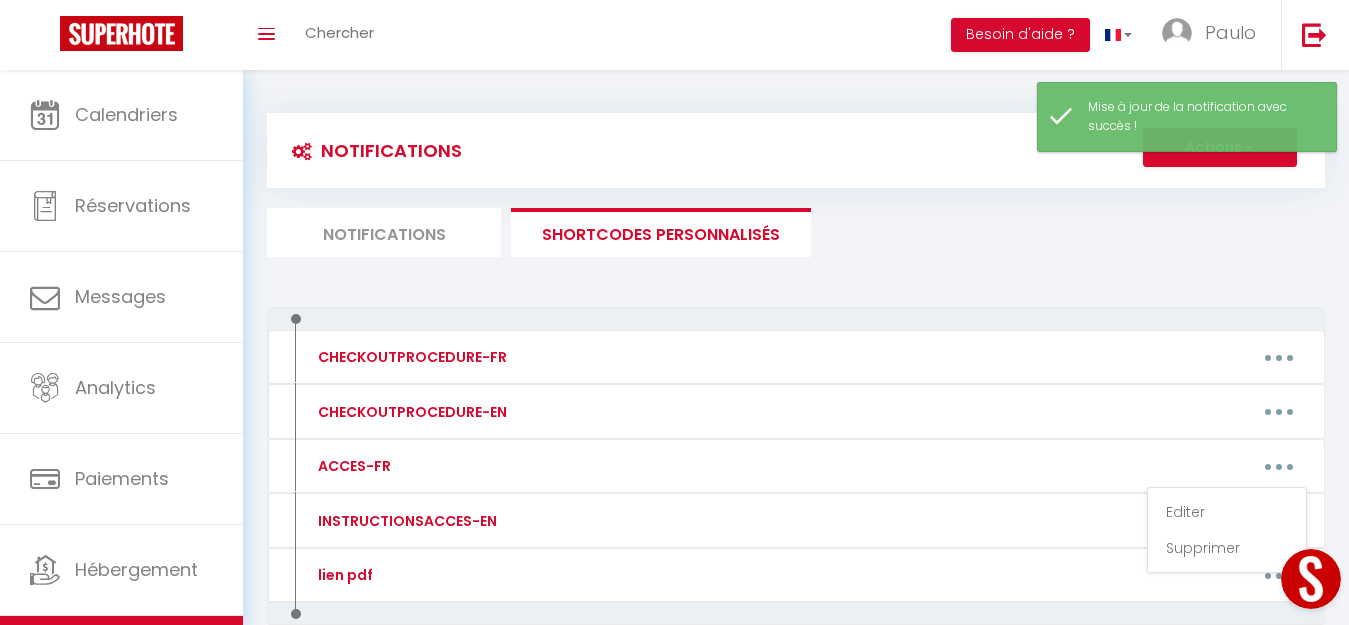 type on "ACCES-FR" 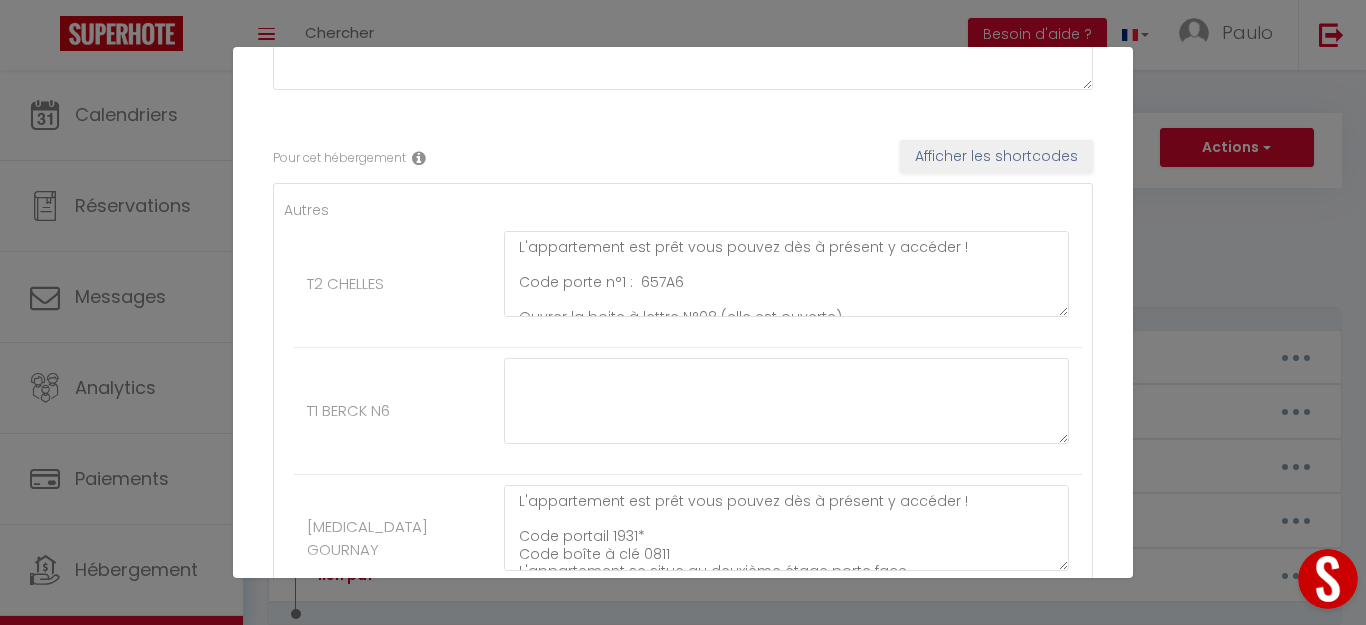 scroll, scrollTop: 300, scrollLeft: 0, axis: vertical 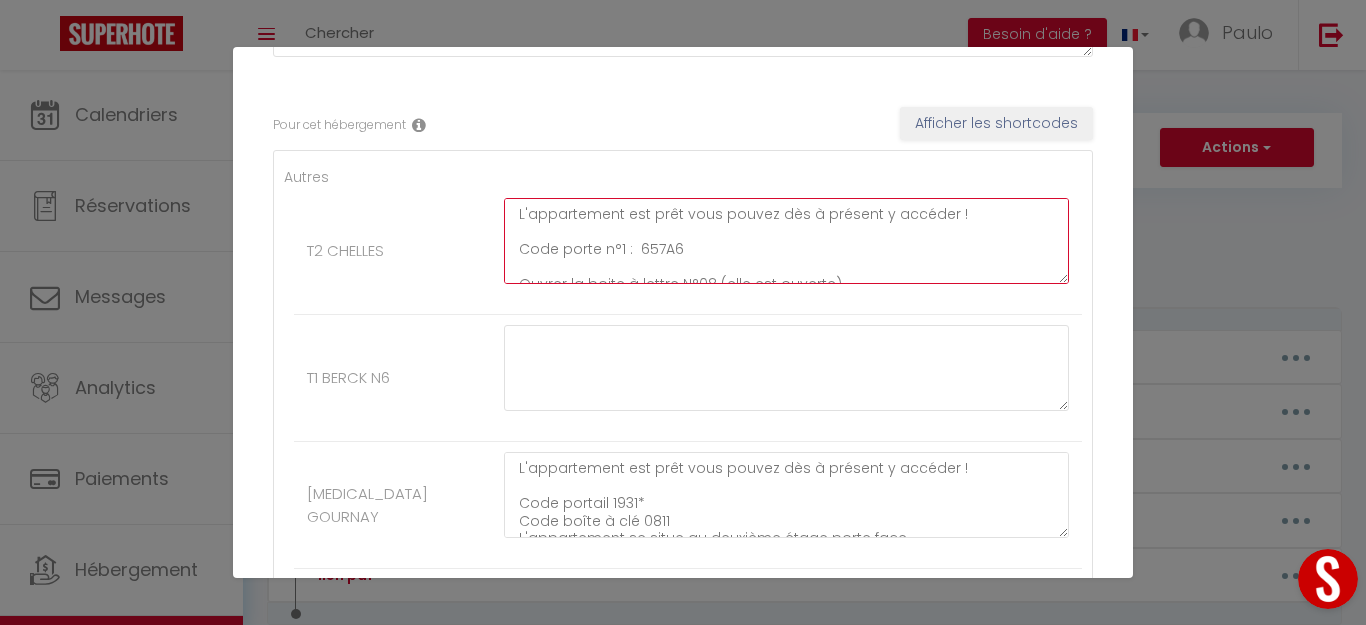 click on "L'appartement est prêt vous pouvez dès à présent y accéder !
Code porte n°1 :  657A6
Ouvrer la boite à lettre N°08 (elle est ouverte)
Code boîte à clé 0612
Porte n°2 :  Utilisé le badge
L'appartement se situe au 2éme étage porte face / Droite Numéro C25
Vous trouverez dans la boîte à clé la télécommande du portail pour stationner votre véhicule ainsi que la clé accès parking.
La place de parking se trouve au niveau -1 , place N° 67
N'hésitez pas si vous avez la moindre question
Je vous souhaite un excellent séjour :-)" at bounding box center [786, 241] 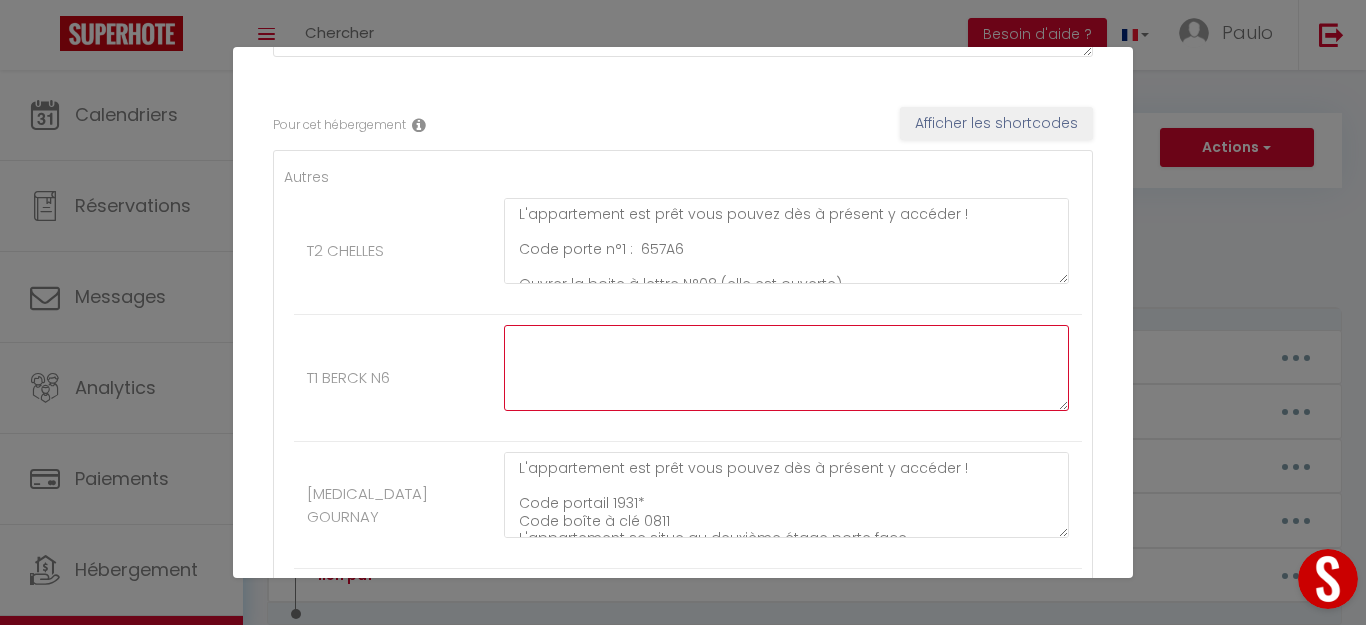 click at bounding box center [786, 368] 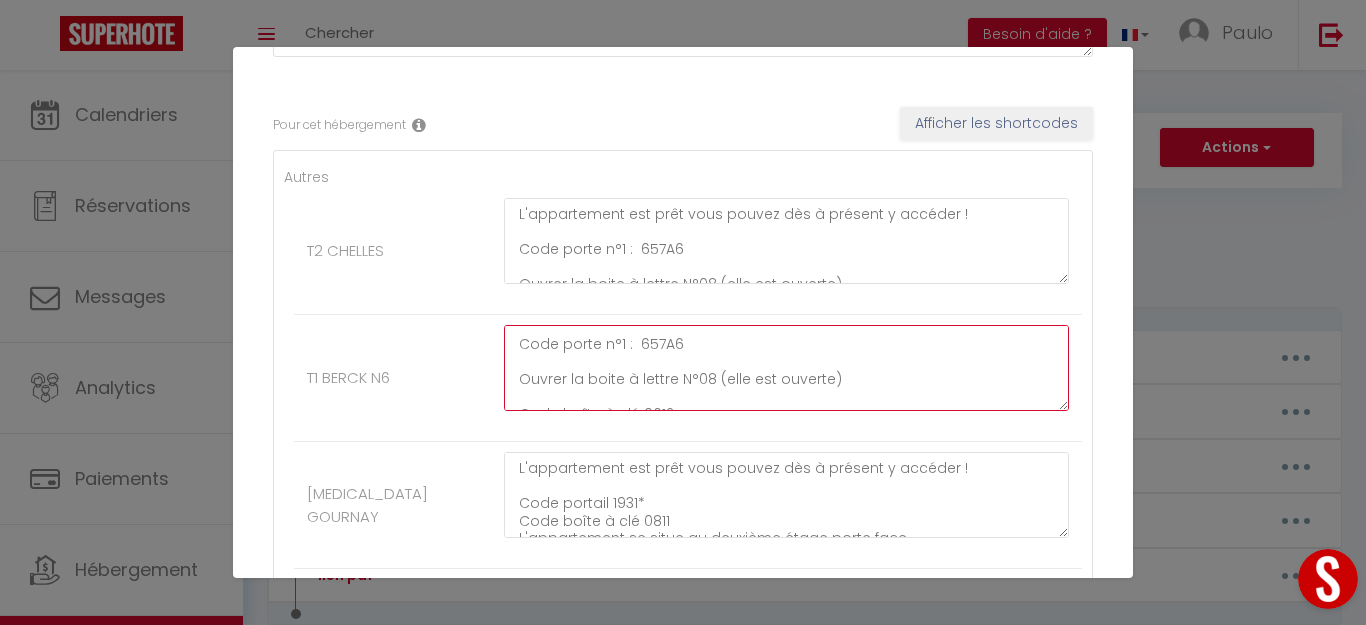scroll, scrollTop: 0, scrollLeft: 0, axis: both 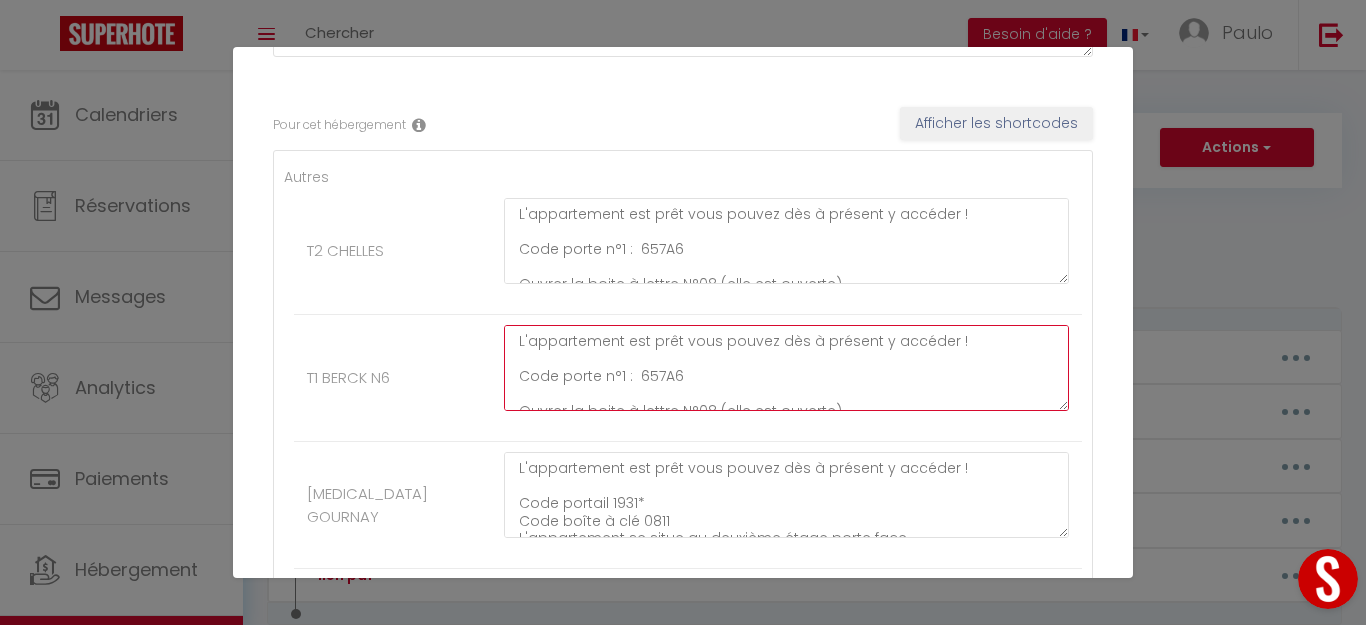 drag, startPoint x: 660, startPoint y: 375, endPoint x: 490, endPoint y: 311, distance: 181.64801 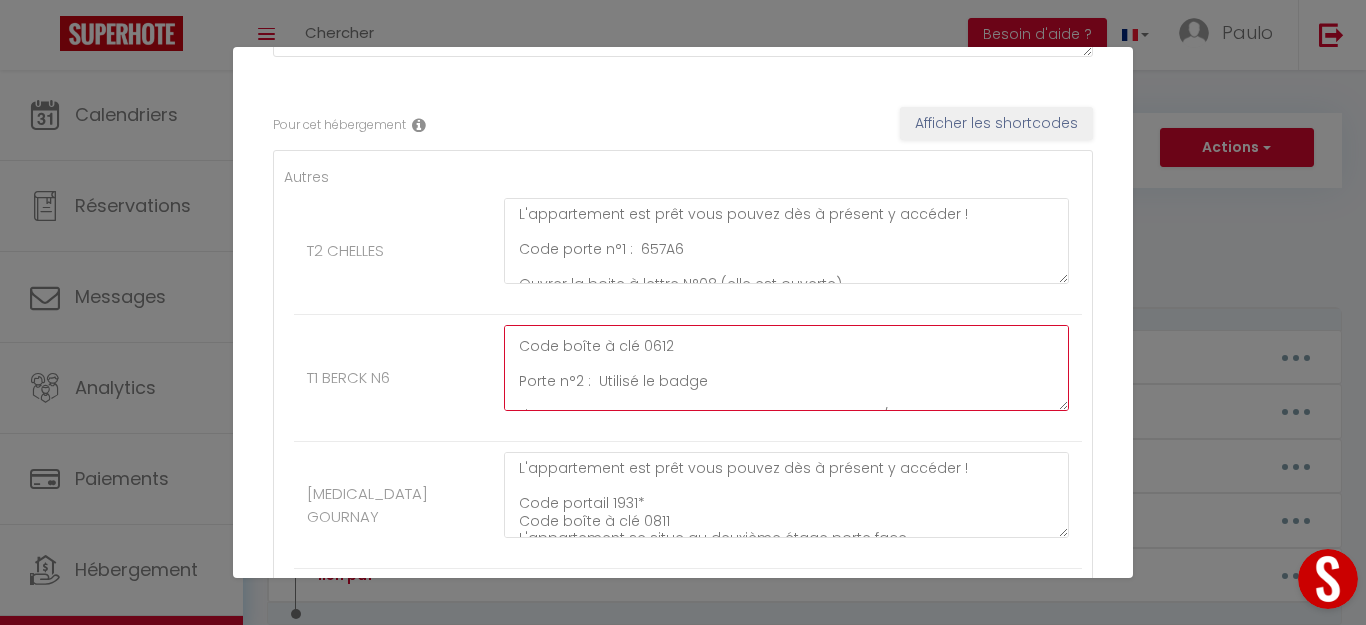 scroll, scrollTop: 27, scrollLeft: 0, axis: vertical 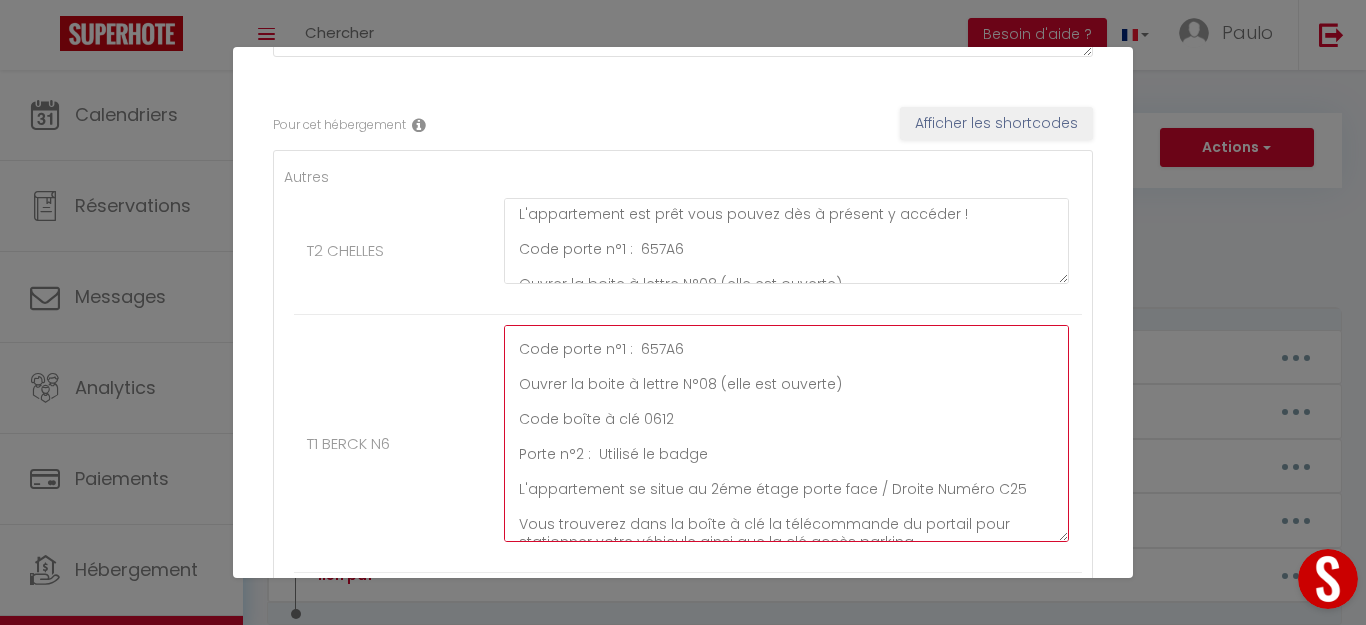 drag, startPoint x: 1046, startPoint y: 407, endPoint x: 1084, endPoint y: 545, distance: 143.13629 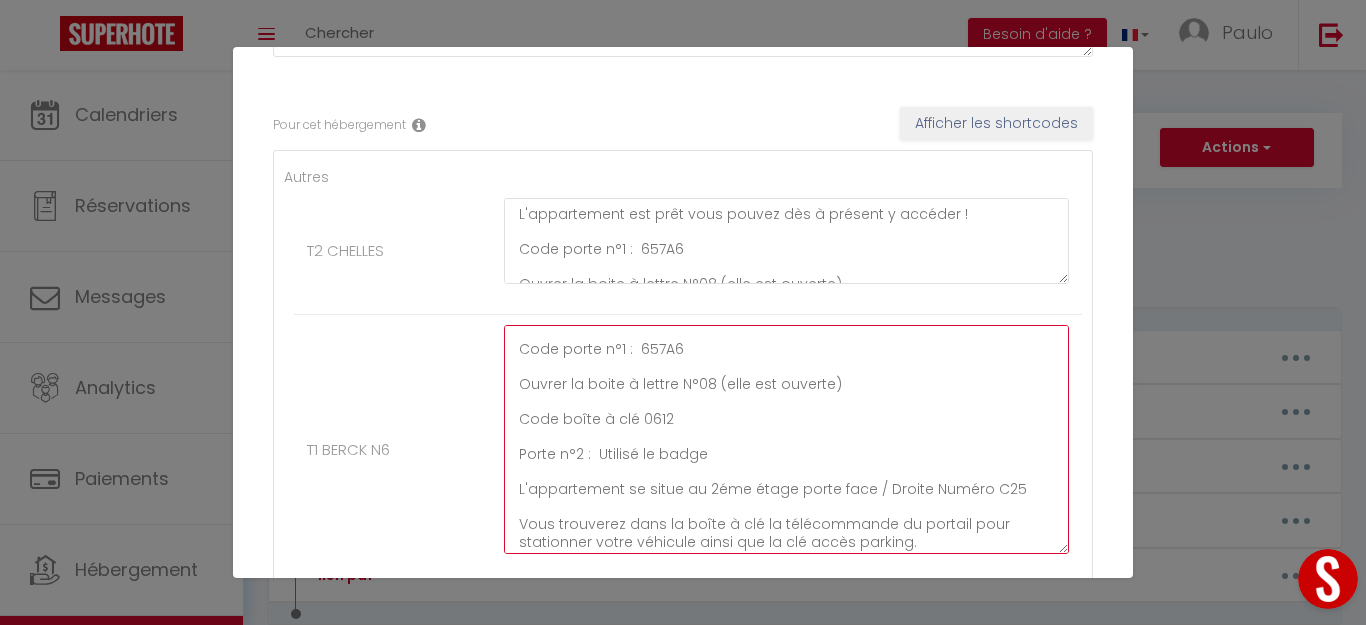 scroll, scrollTop: 0, scrollLeft: 0, axis: both 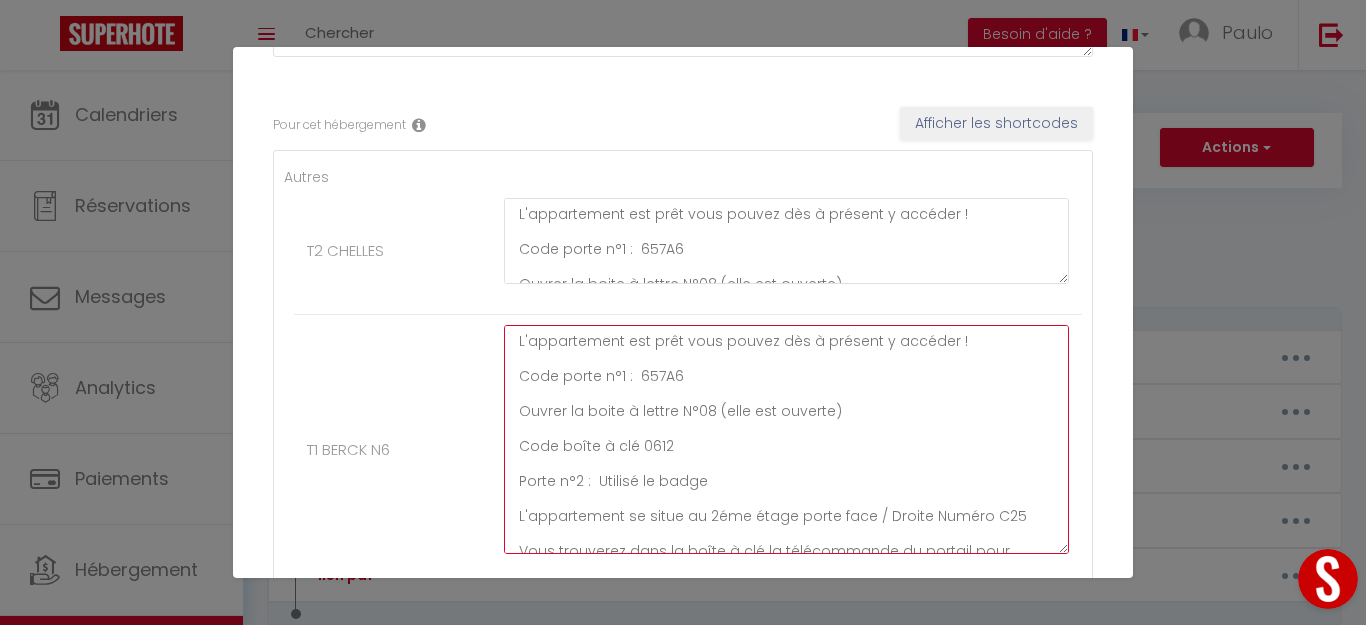 drag, startPoint x: 517, startPoint y: 377, endPoint x: 678, endPoint y: 372, distance: 161.07762 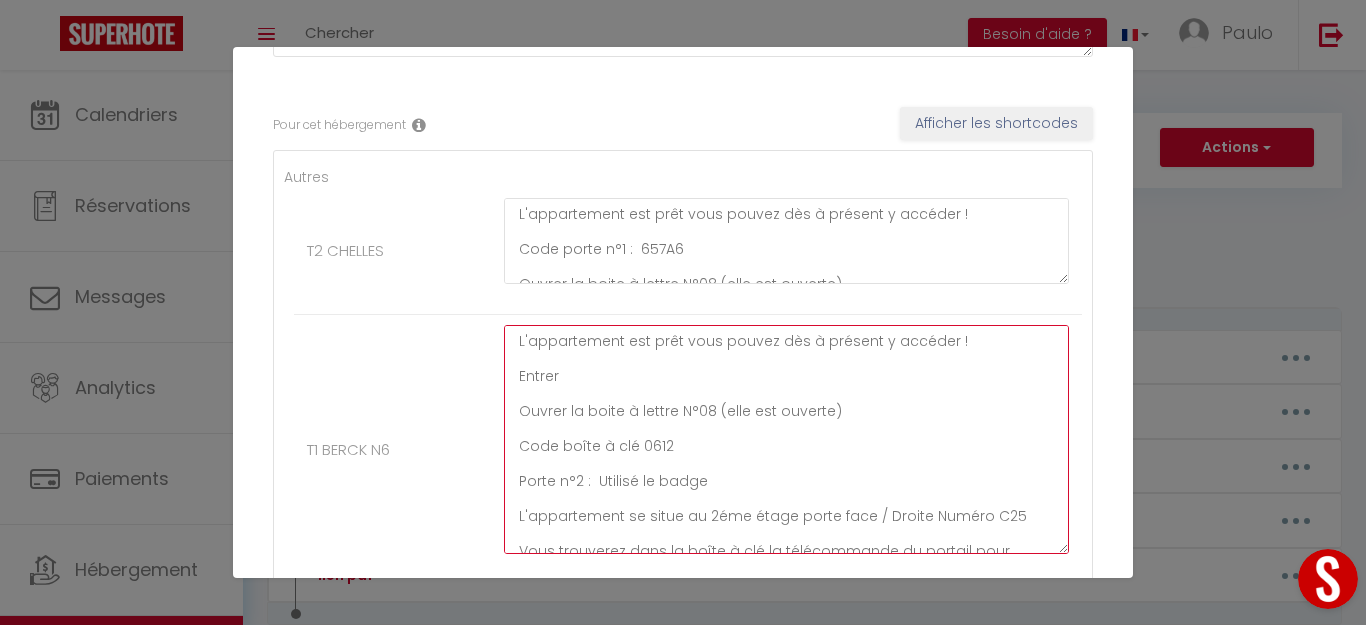 drag, startPoint x: 546, startPoint y: 378, endPoint x: 517, endPoint y: 373, distance: 29.427877 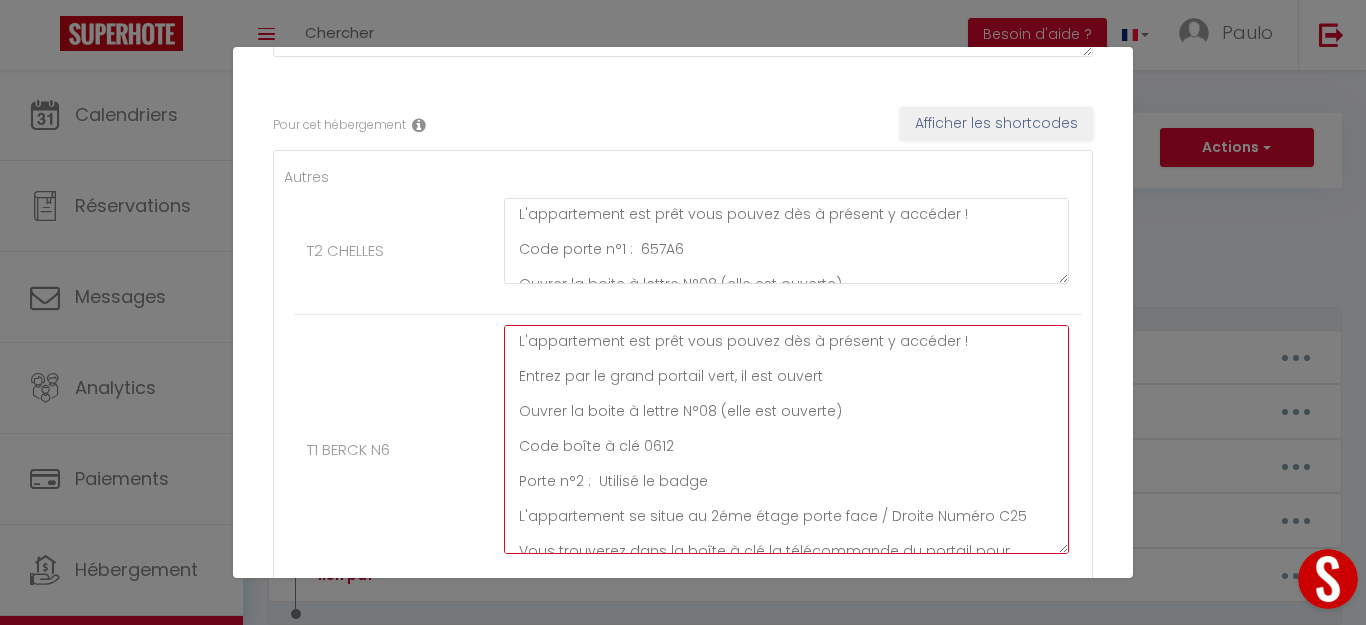drag, startPoint x: 672, startPoint y: 442, endPoint x: 520, endPoint y: 417, distance: 154.0422 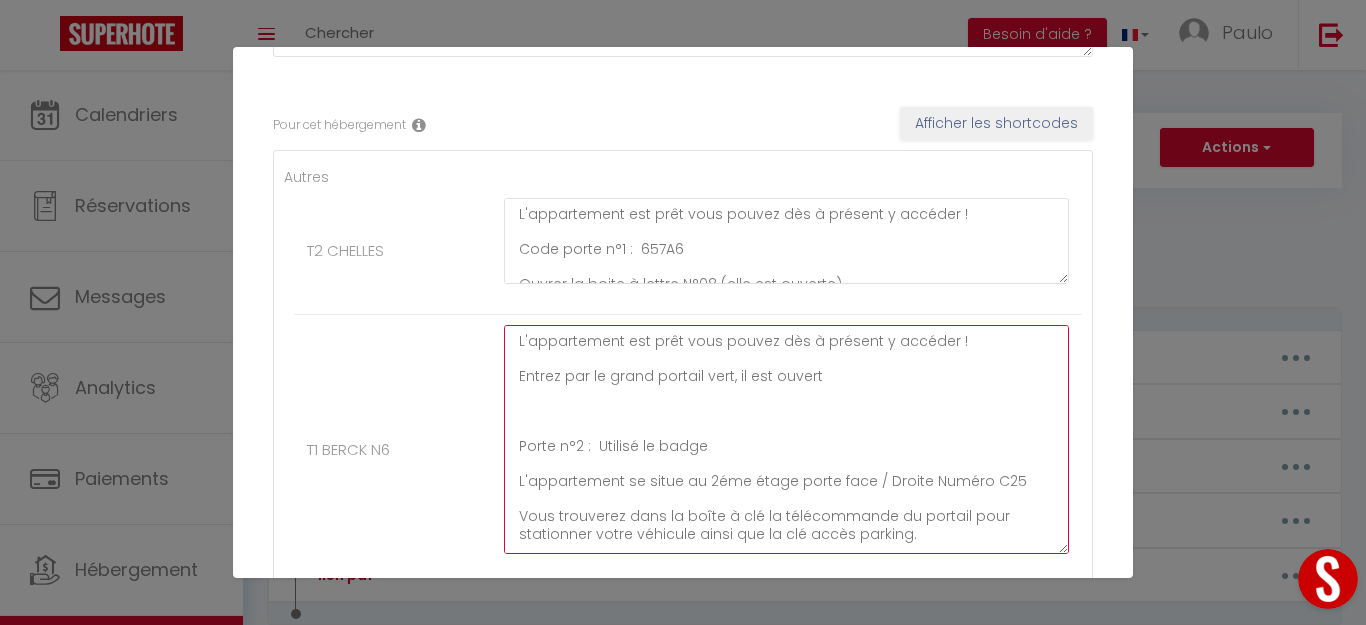 paste on "La boîte à clés est fixée sur le côté de la boîte à lettres" 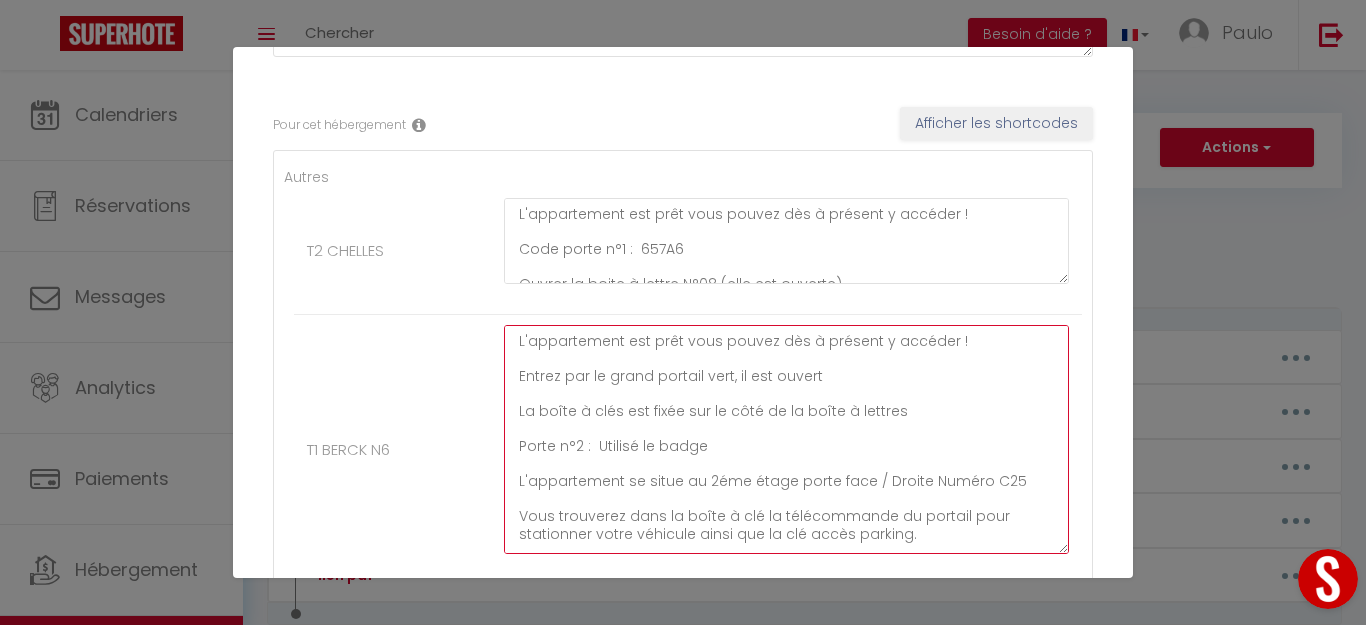 drag, startPoint x: 706, startPoint y: 445, endPoint x: 513, endPoint y: 451, distance: 193.09325 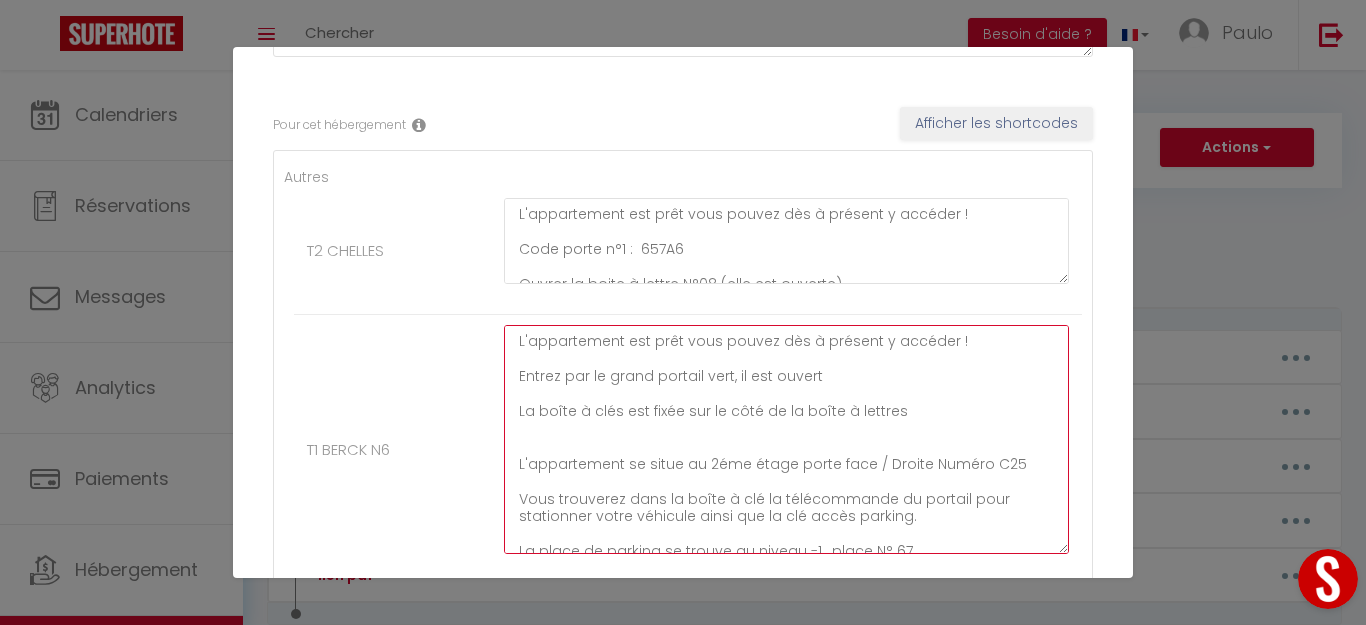 drag, startPoint x: 788, startPoint y: 461, endPoint x: 869, endPoint y: 463, distance: 81.02469 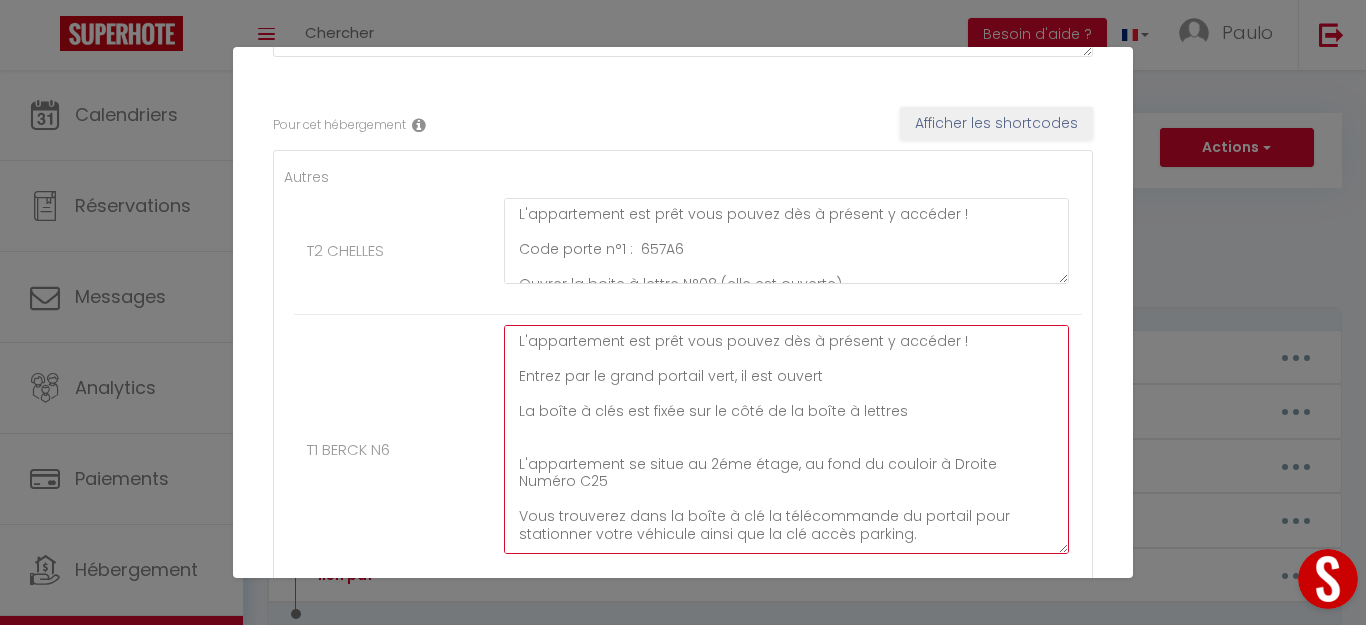 scroll, scrollTop: 779, scrollLeft: 0, axis: vertical 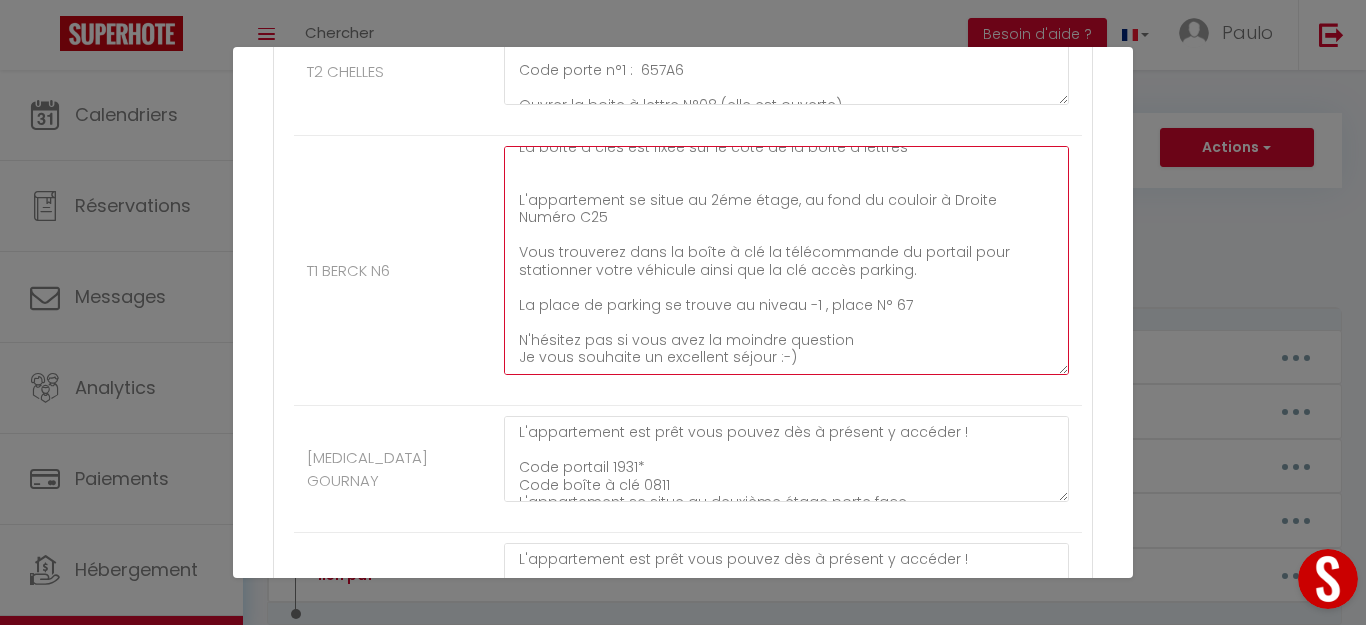 click on "L'appartement est prêt vous pouvez dès à présent y accéder !
Entrez par le grand portail vert, il est ouvert
La boîte à clés est fixée sur le côté de la boîte à lettres
L'appartement se situe au 2éme étage, au fond du couloir à Droite Numéro C25
Vous trouverez dans la boîte à clé la télécommande du portail pour stationner votre véhicule ainsi que la clé accès parking.
La place de parking se trouve au niveau -1 , place N° 67
N'hésitez pas si vous avez la moindre question
Je vous souhaite un excellent séjour :-)" at bounding box center [786, 260] 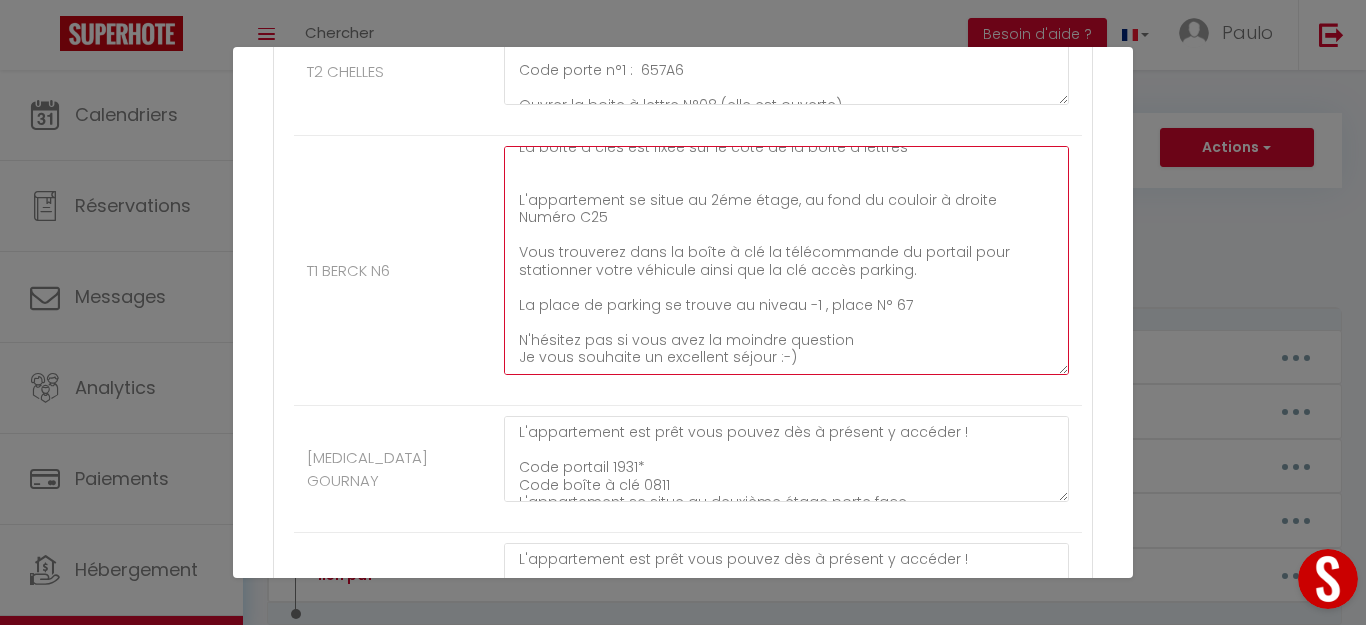 drag, startPoint x: 599, startPoint y: 211, endPoint x: 518, endPoint y: 221, distance: 81.61495 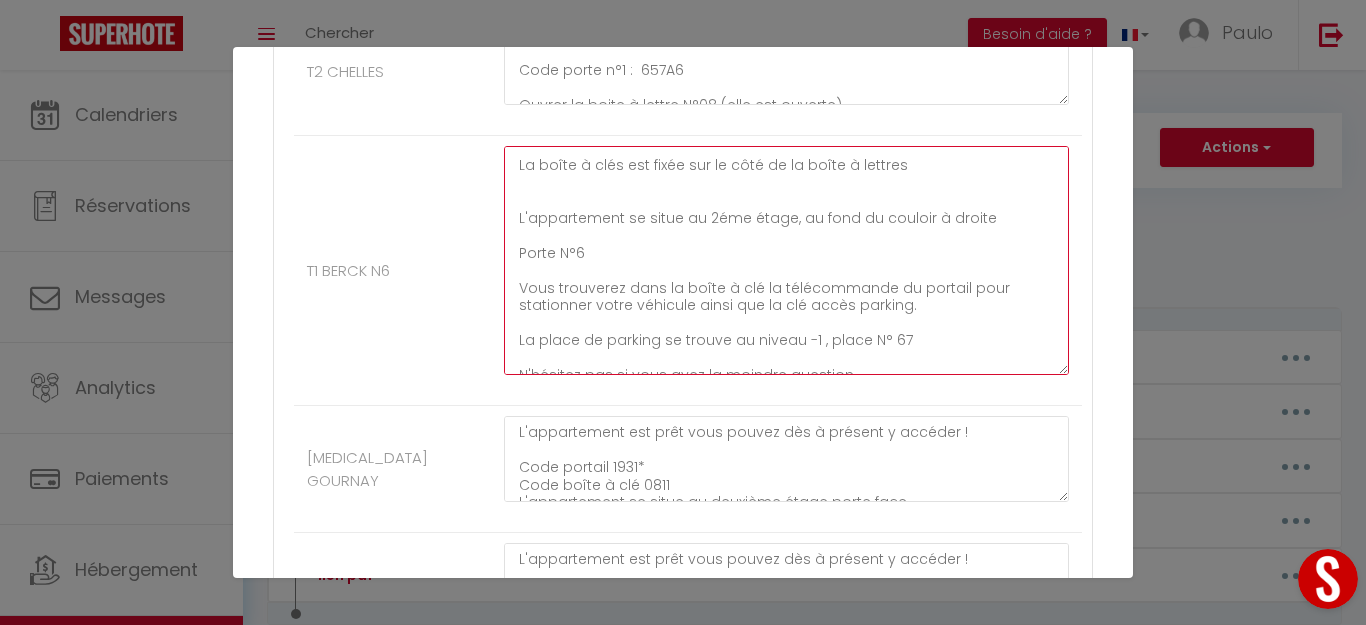 scroll, scrollTop: 102, scrollLeft: 0, axis: vertical 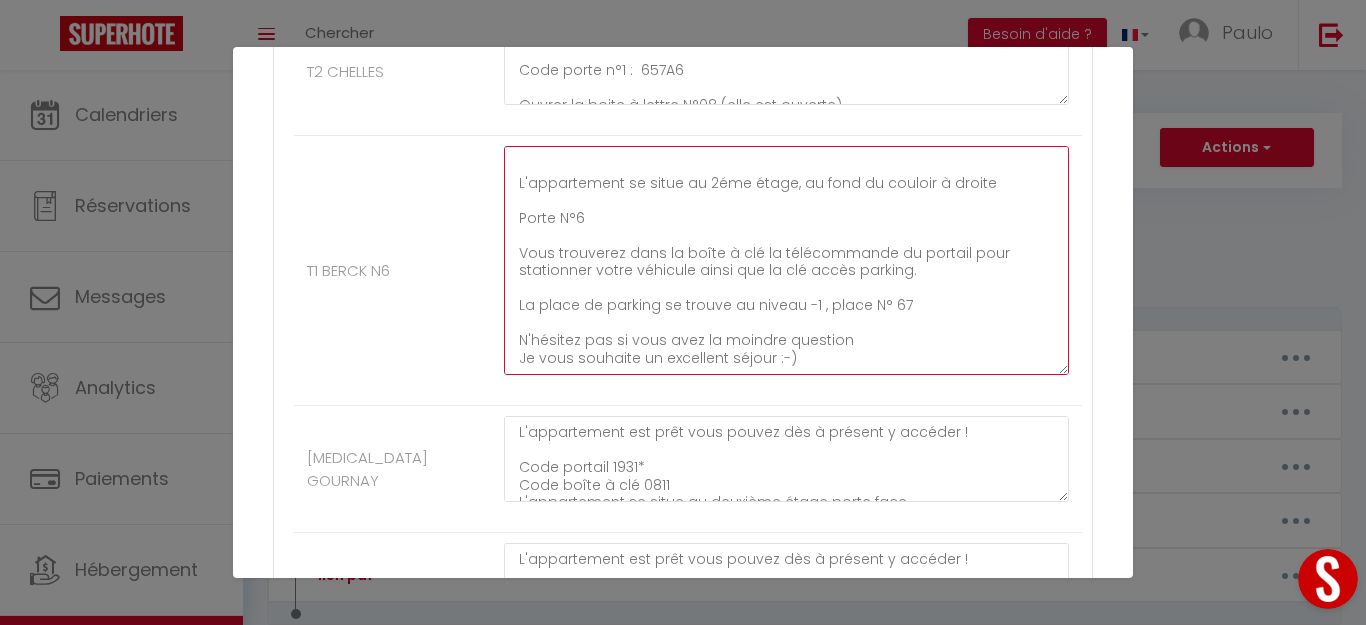 drag, startPoint x: 513, startPoint y: 249, endPoint x: 750, endPoint y: 250, distance: 237.0021 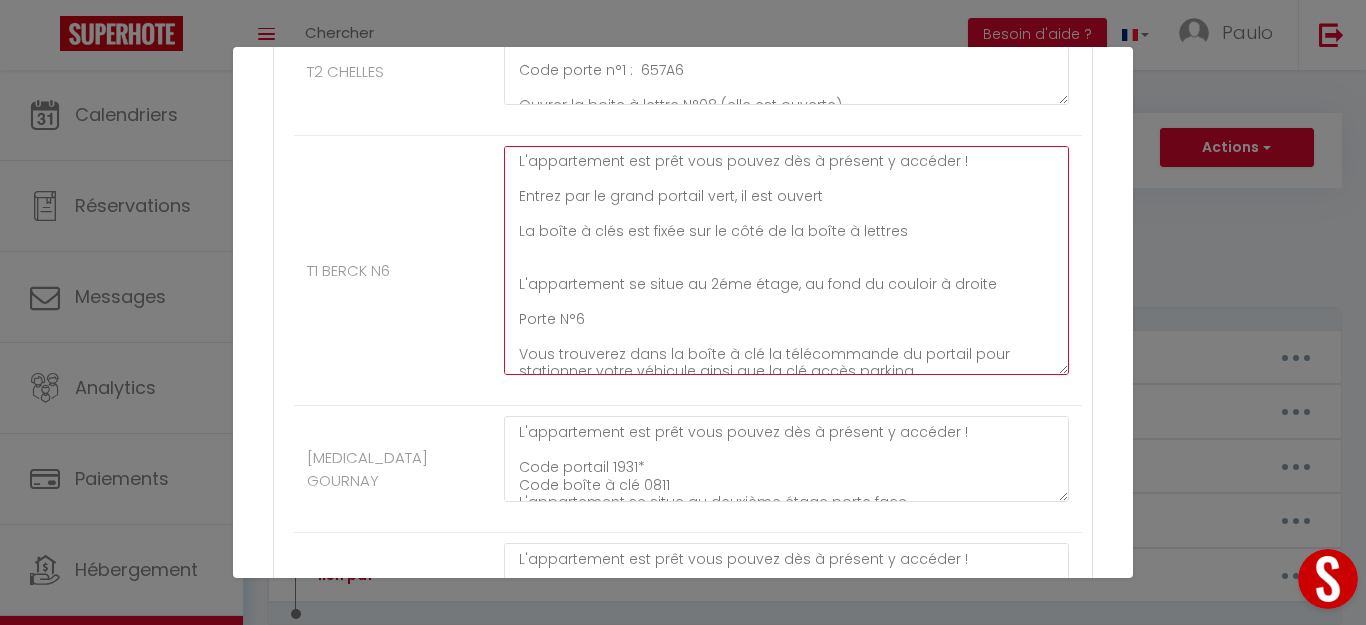 scroll, scrollTop: 0, scrollLeft: 0, axis: both 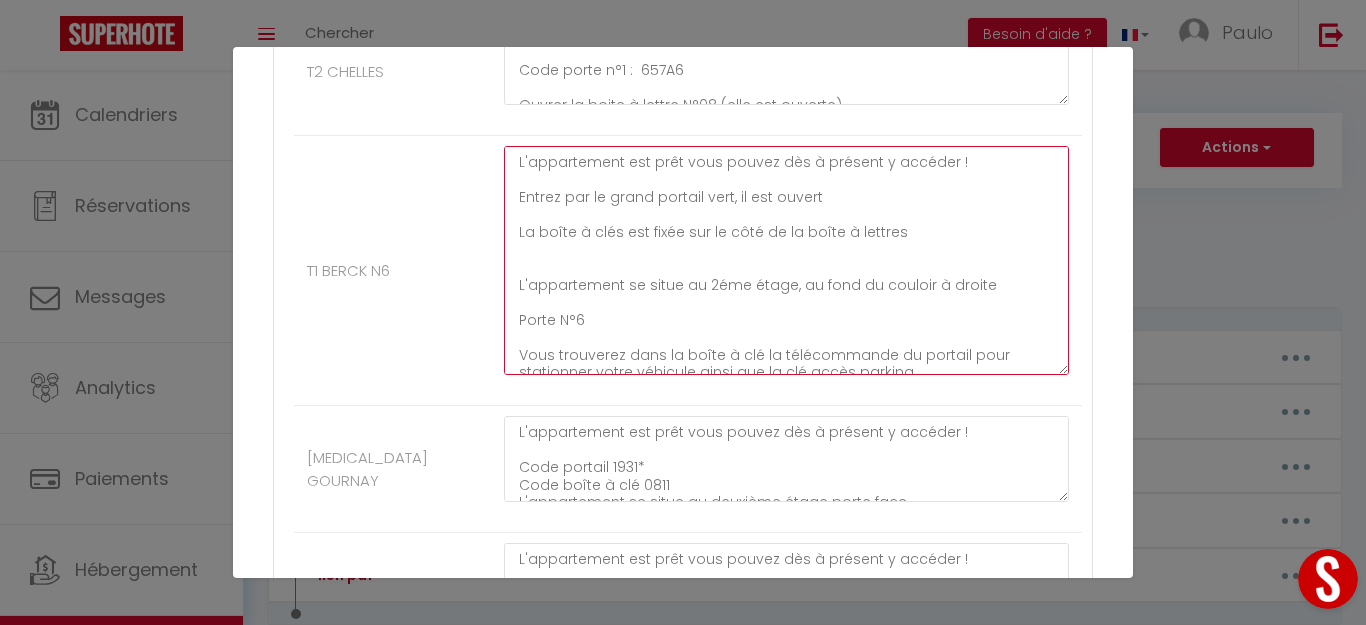 click on "L'appartement est prêt vous pouvez dès à présent y accéder !
Entrez par le grand portail vert, il est ouvert
La boîte à clés est fixée sur le côté de la boîte à lettres
L'appartement se situe au 2éme étage, au fond du couloir à droite
Porte N°6
Vous trouverez dans la boîte à clé la télécommande du portail pour stationner votre véhicule ainsi que la clé accès parking.
La place de parking se trouve au niveau -1 , place N° 67
N'hésitez pas si vous avez la moindre question
Je vous souhaite un excellent séjour :-)" at bounding box center [786, 260] 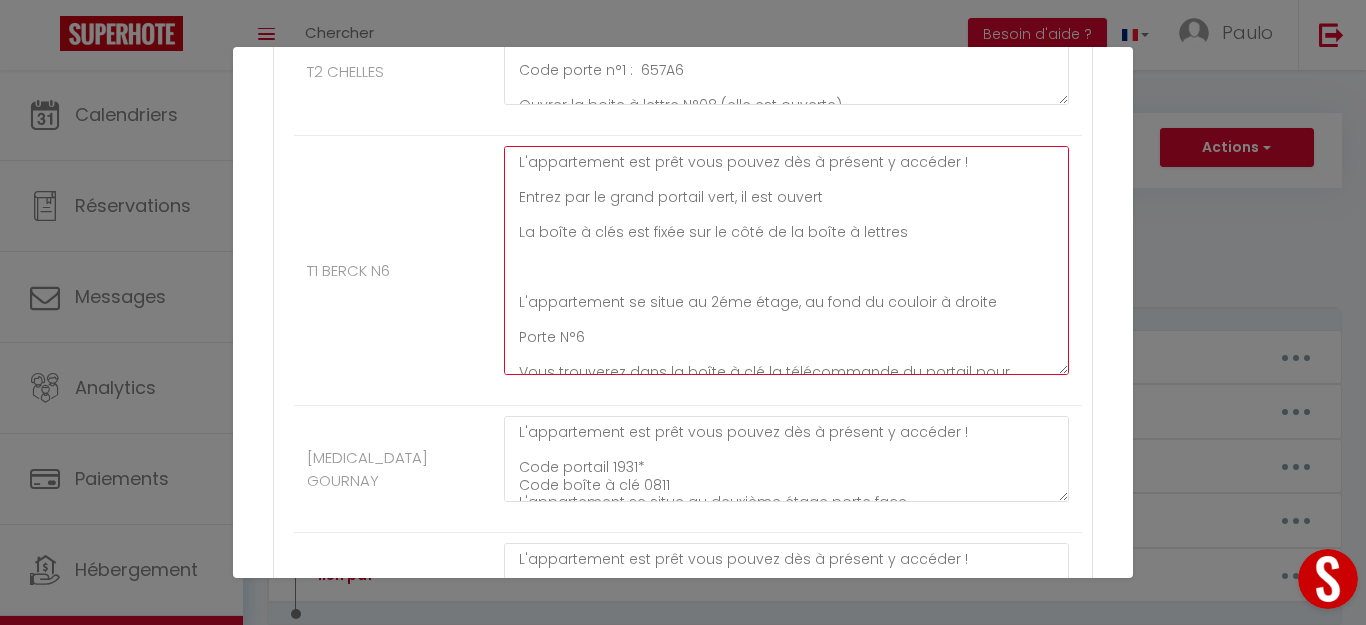 paste on "Vous trouverez dans la boîte à clé" 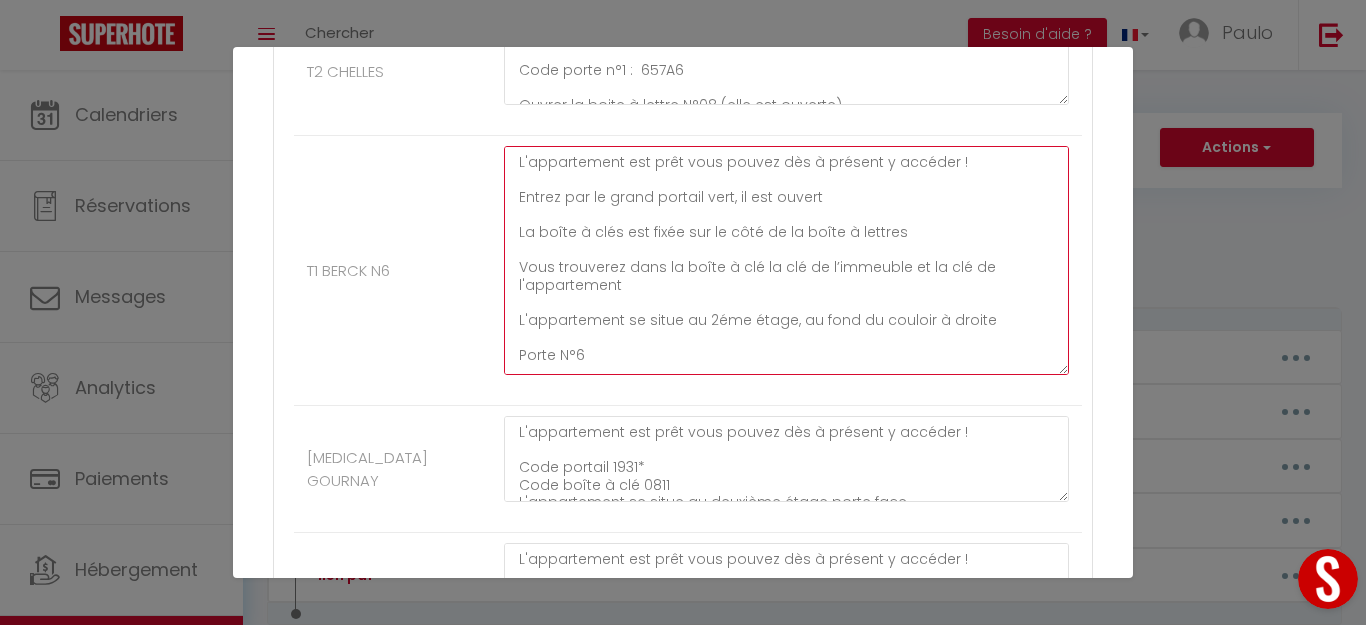 click on "L'appartement est prêt vous pouvez dès à présent y accéder !
Entrez par le grand portail vert, il est ouvert
La boîte à clés est fixée sur le côté de la boîte à lettres
Vous trouverez dans la boîte à clé la clé de l’immeuble et la clé de l'appartement
L'appartement se situe au 2éme étage, au fond du couloir à droite
Porte N°6
Vous trouverez dans la boîte à clé la télécommande du portail pour stationner votre véhicule ainsi que la clé accès parking.
La place de parking se trouve au niveau -1 , place N° 67
N'hésitez pas si vous avez la moindre question
Je vous souhaite un excellent séjour :-)" at bounding box center (786, 260) 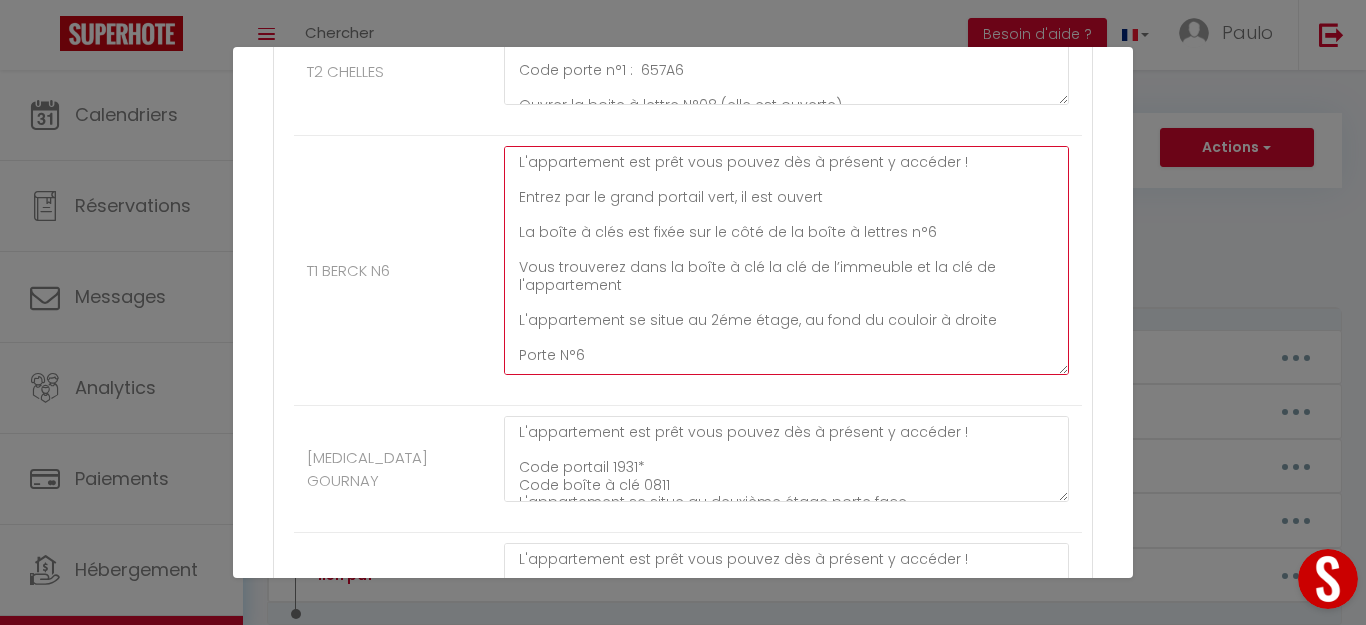 click on "L'appartement est prêt vous pouvez dès à présent y accéder !
Entrez par le grand portail vert, il est ouvert
La boîte à clés est fixée sur le côté de la boîte à lettres n°6
Vous trouverez dans la boîte à clé la clé de l’immeuble et la clé de l'appartement
L'appartement se situe au 2éme étage, au fond du couloir à droite
Porte N°6
Vous trouverez dans la boîte à clé la télécommande du portail pour stationner votre véhicule ainsi que la clé accès parking.
La place de parking se trouve au niveau -1 , place N° 67
N'hésitez pas si vous avez la moindre question
Je vous souhaite un excellent séjour :-)" at bounding box center [786, 260] 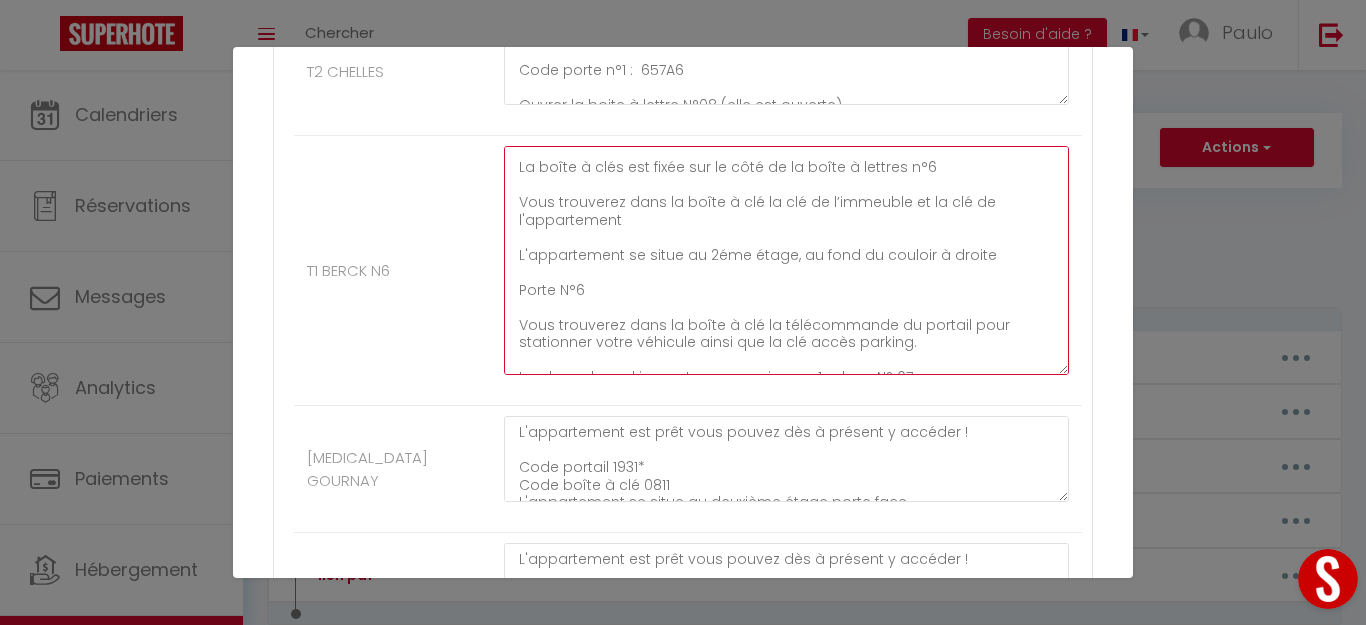 scroll, scrollTop: 100, scrollLeft: 0, axis: vertical 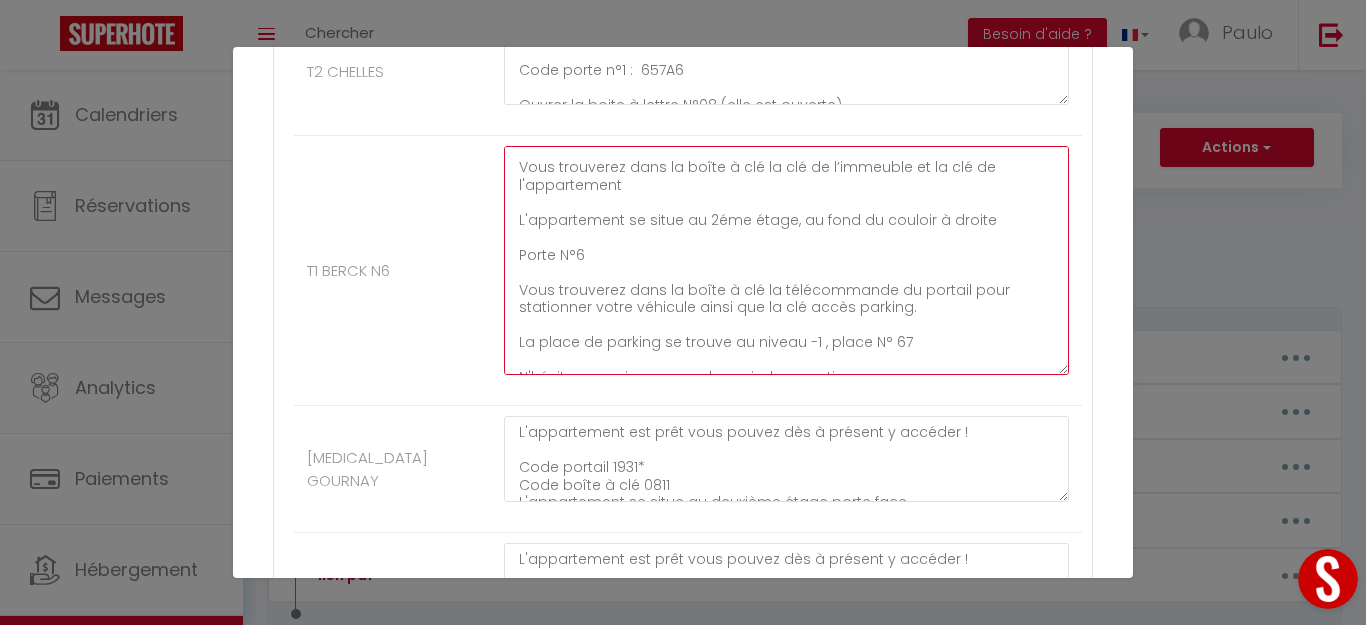 drag, startPoint x: 902, startPoint y: 307, endPoint x: 513, endPoint y: 291, distance: 389.32892 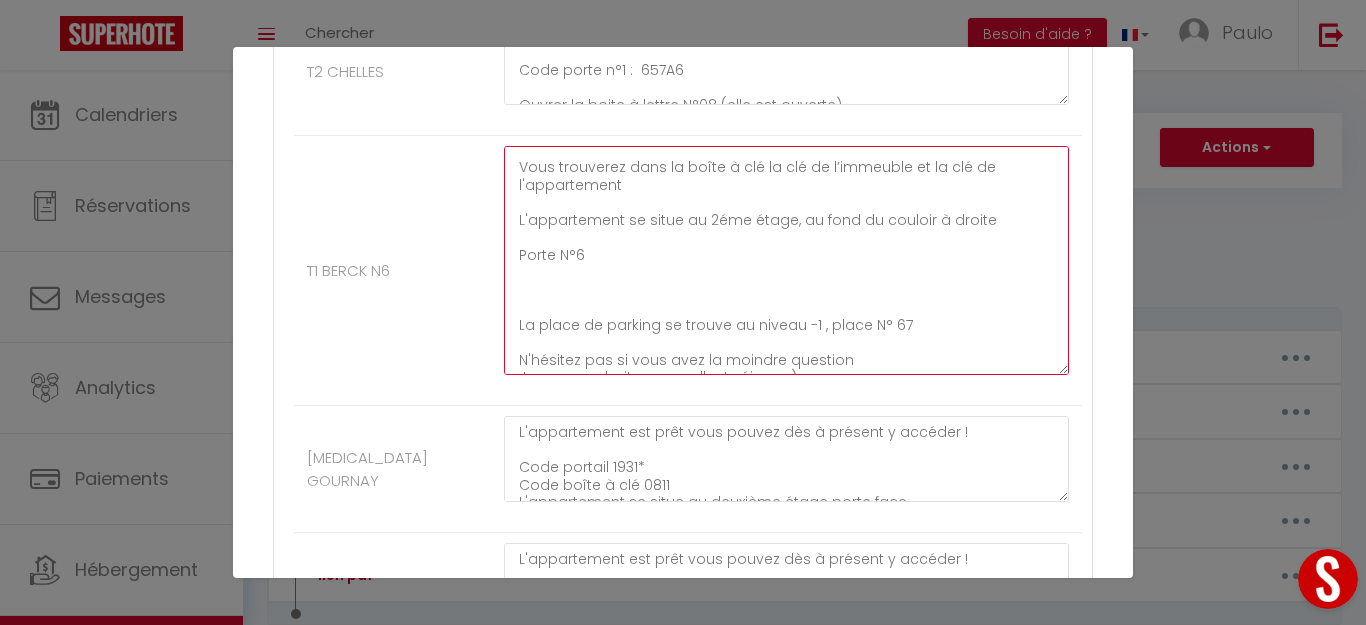 drag, startPoint x: 905, startPoint y: 319, endPoint x: 792, endPoint y: 290, distance: 116.6619 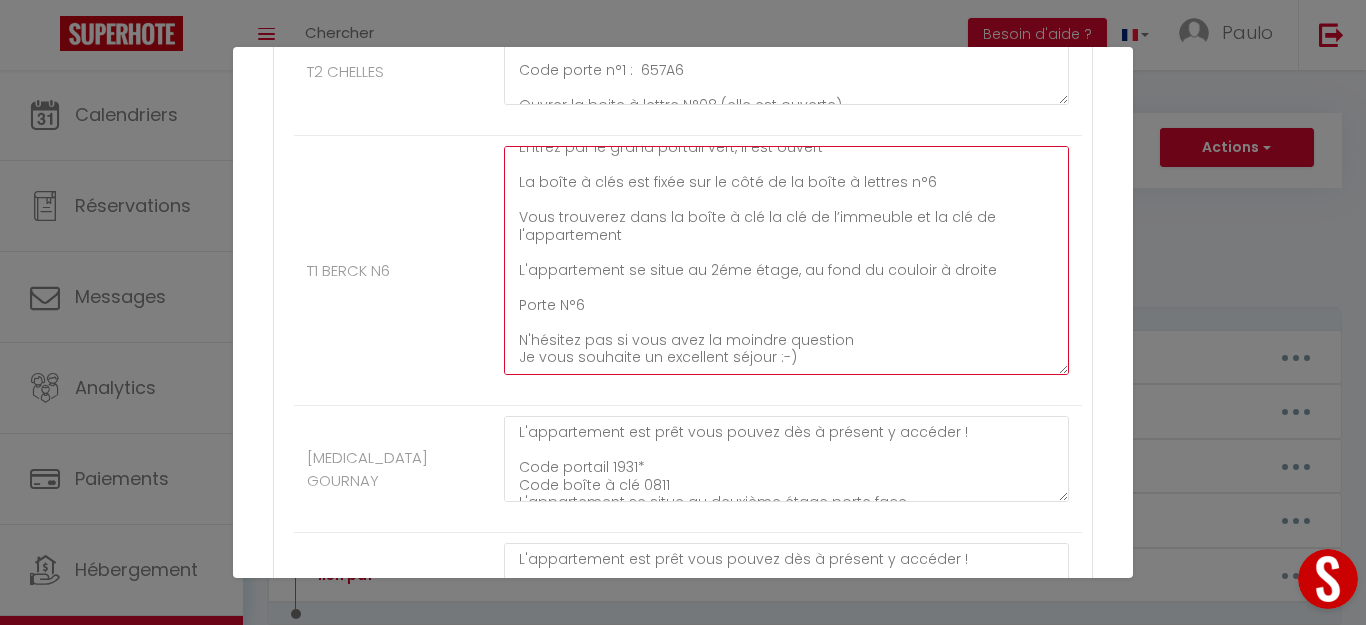 scroll, scrollTop: 50, scrollLeft: 0, axis: vertical 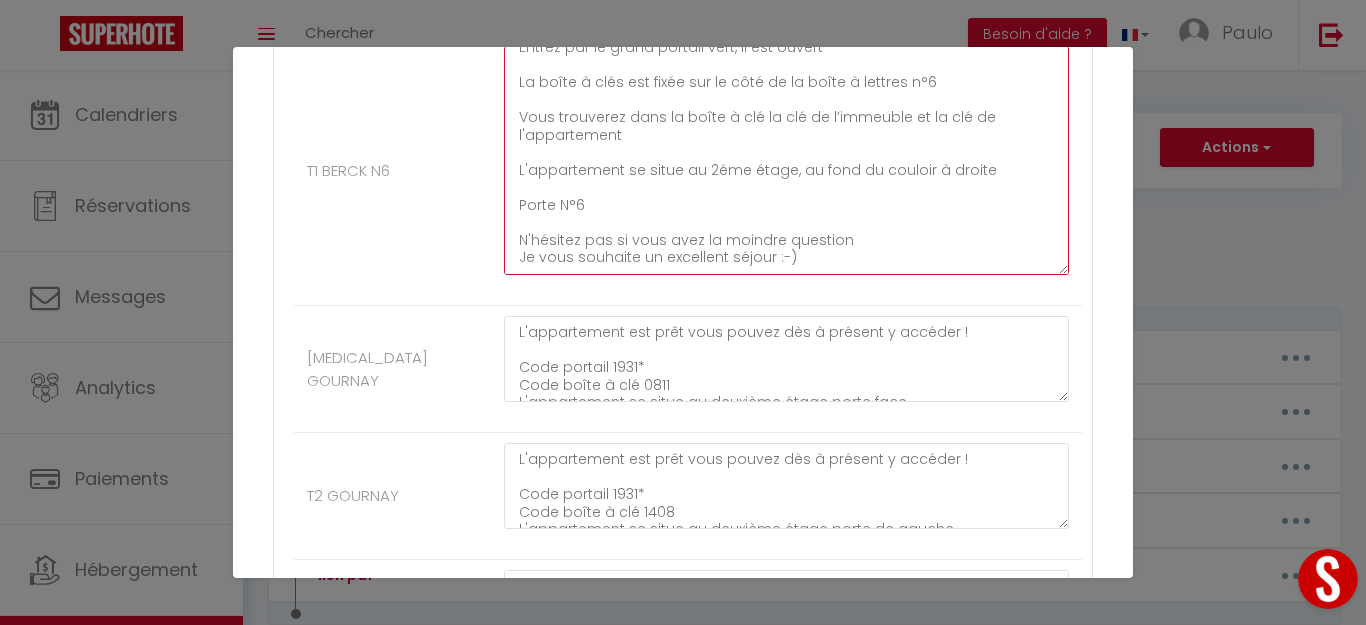 click on "L'appartement est prêt vous pouvez dès à présent y accéder !
Entrez par le grand portail vert, il est ouvert
La boîte à clés est fixée sur le côté de la boîte à lettres n°6
Vous trouverez dans la boîte à clé la clé de l’immeuble et la clé de l'appartement
L'appartement se situe au 2éme étage, au fond du couloir à droite
Porte N°6
N'hésitez pas si vous avez la moindre question
Je vous souhaite un excellent séjour :-)" at bounding box center [786, 160] 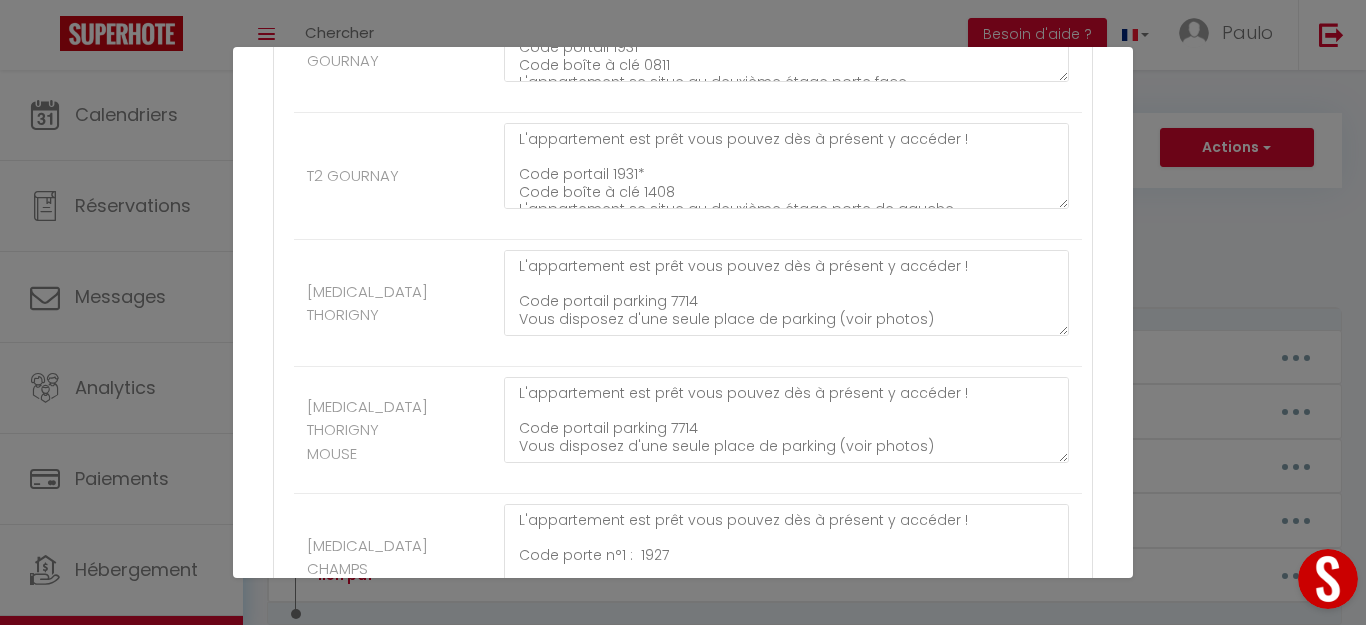 scroll, scrollTop: 1094, scrollLeft: 0, axis: vertical 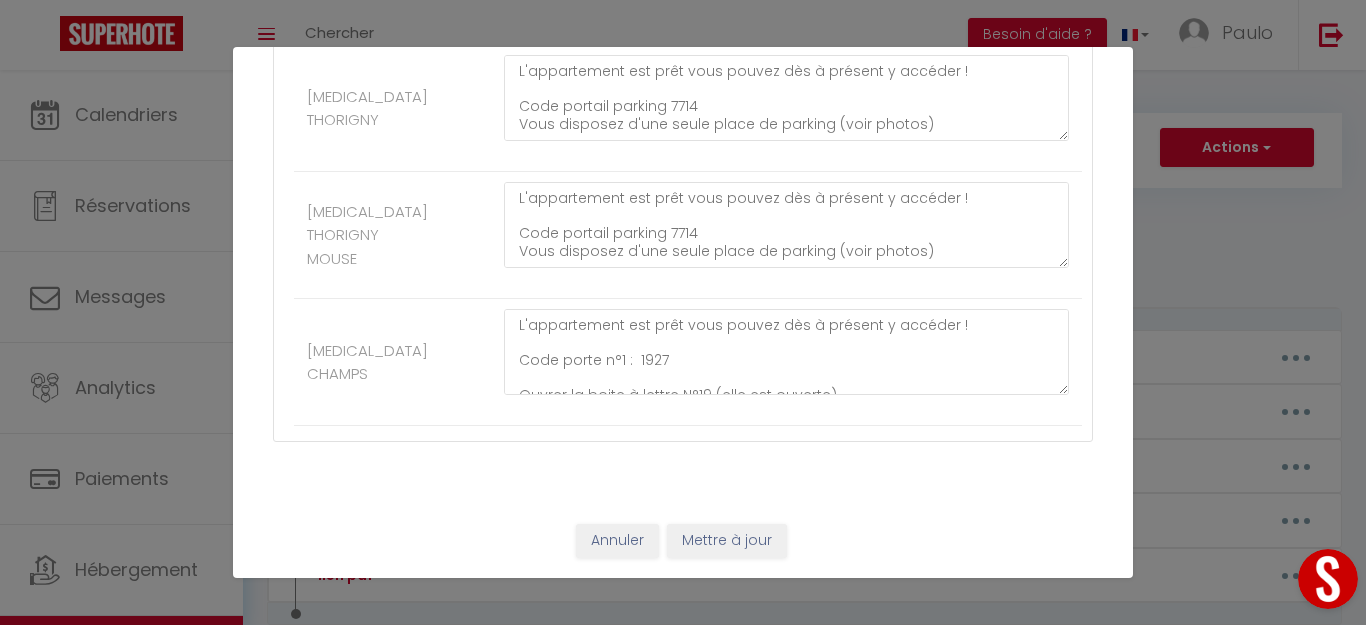 type on "L'appartement est prêt vous pouvez dès à présent y accéder !
Entrez par le grand portail vert, il est ouvert
La boîte à clés est fixée sur le côté de la boîte à lettres n°6
Vous trouverez dans la boîte à clé la clé de l’immeuble et la clé de l'appartement
L'appartement se situe au 2éme étage, au fond du couloir à droite
Porte N°6
N'hésitez pas si vous avez la moindre question
Je vous souhaite un excellent séjour :-)" 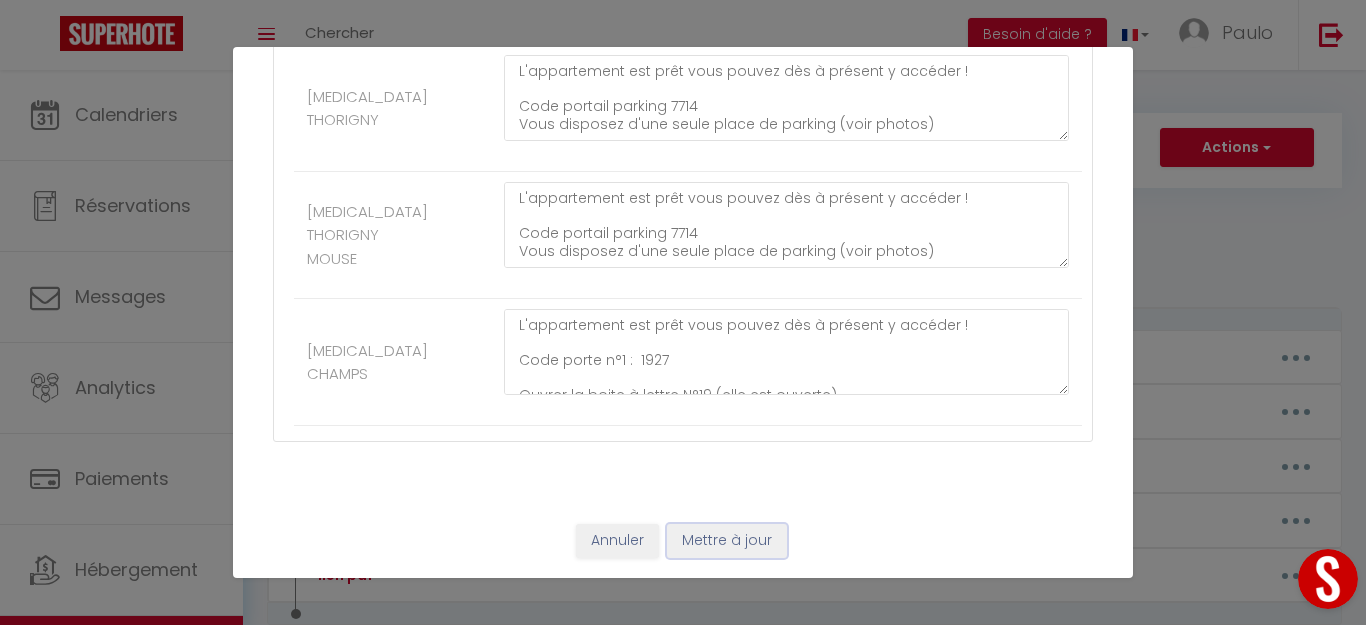 click on "Mettre à jour" at bounding box center [727, 541] 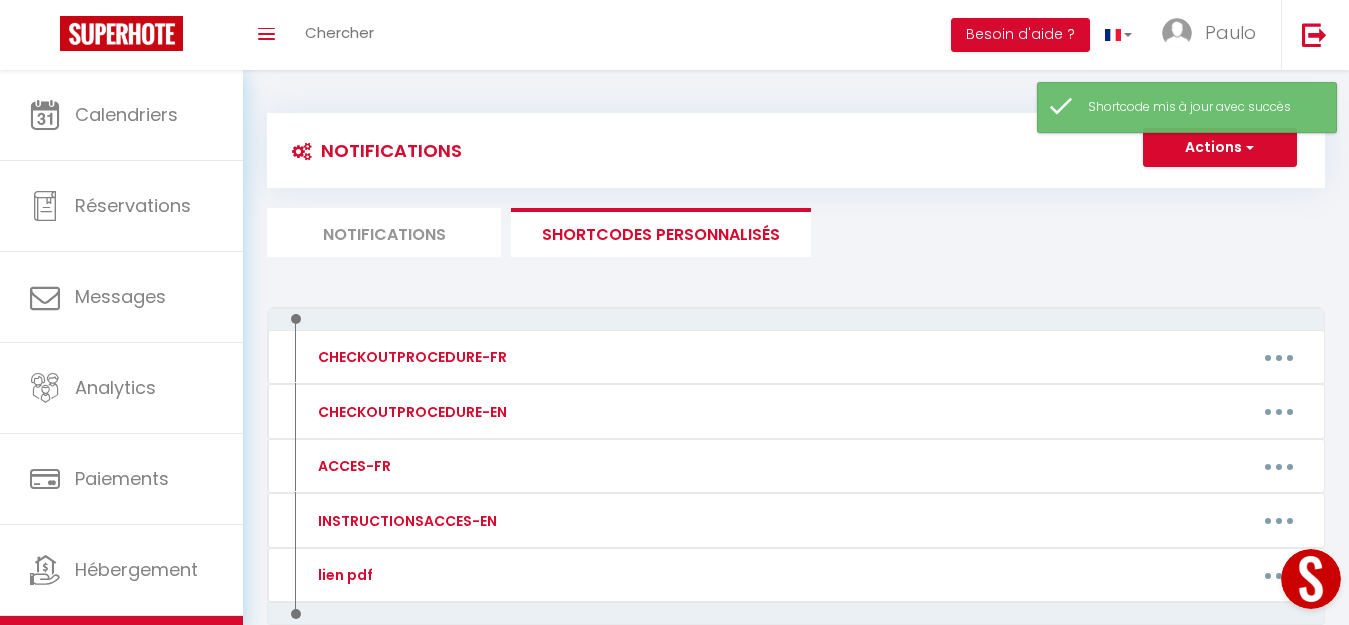 click on "Notifications" at bounding box center [384, 232] 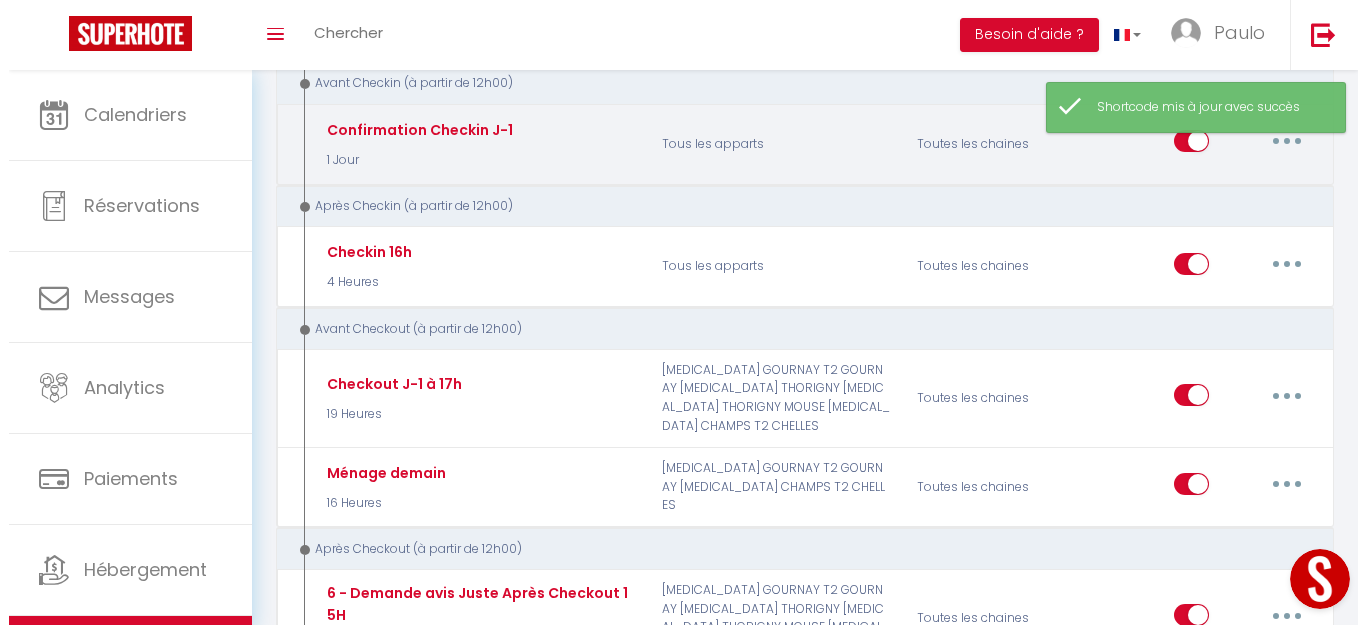scroll, scrollTop: 500, scrollLeft: 0, axis: vertical 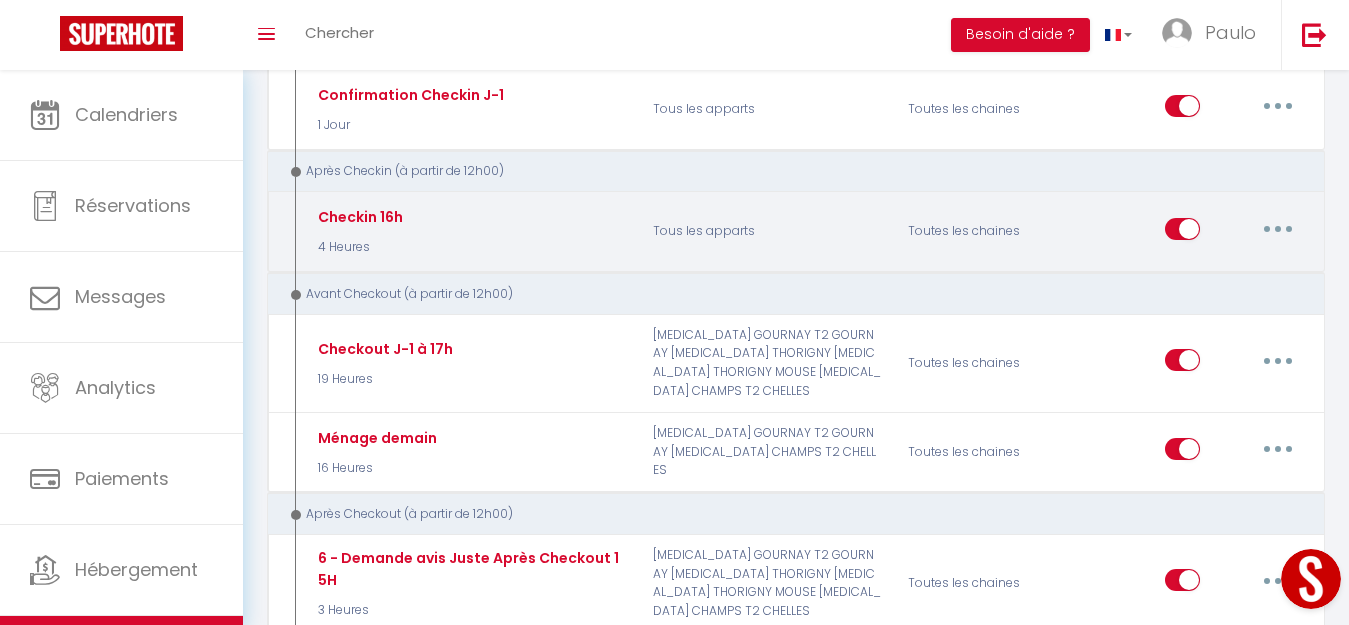 click at bounding box center (1278, 229) 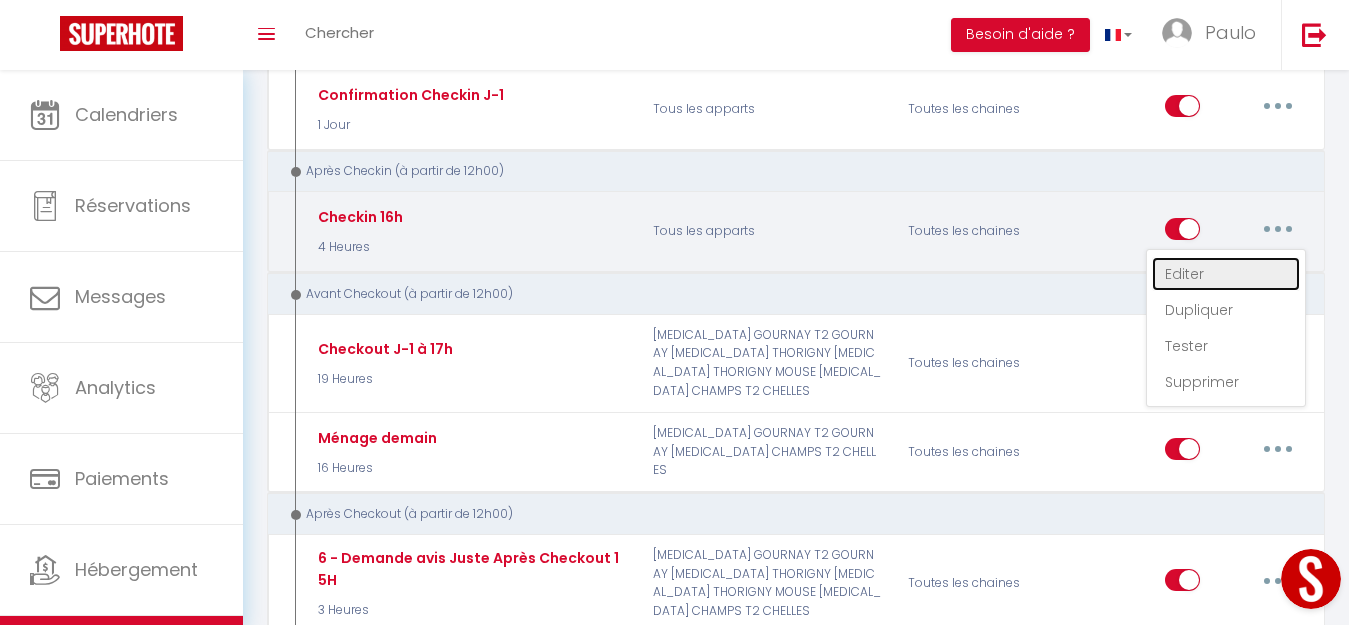 click on "Editer" at bounding box center [1226, 274] 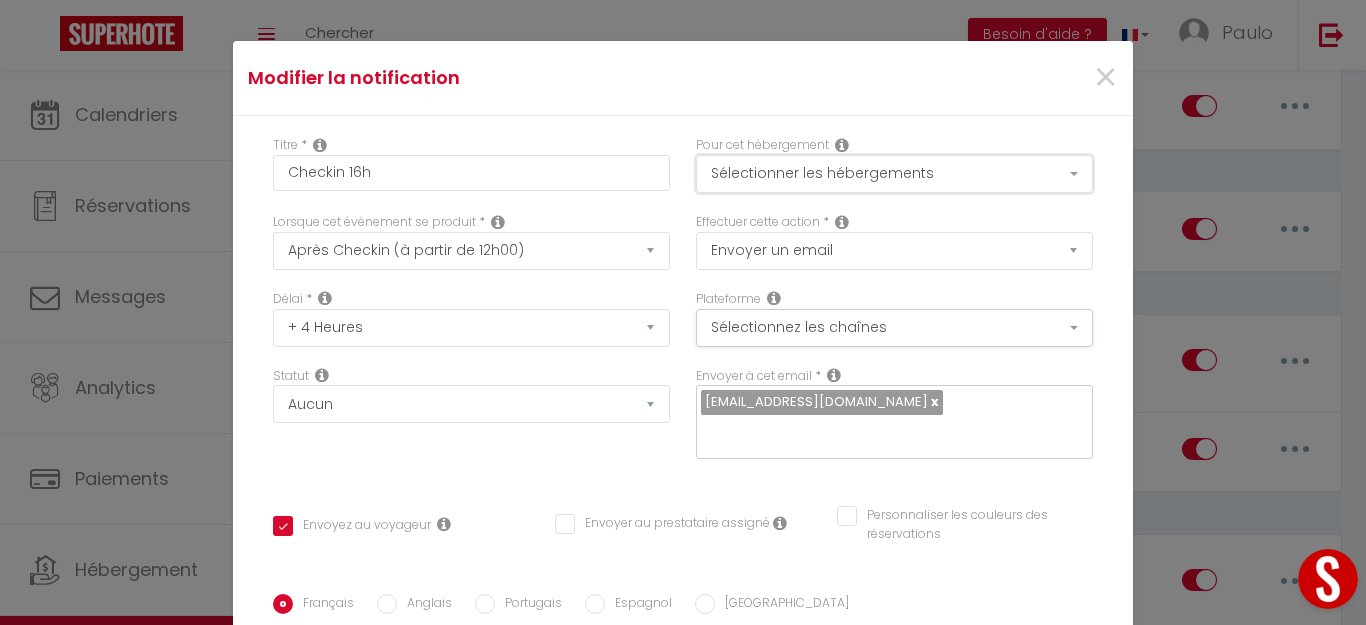 click on "Sélectionner les hébergements" at bounding box center (894, 174) 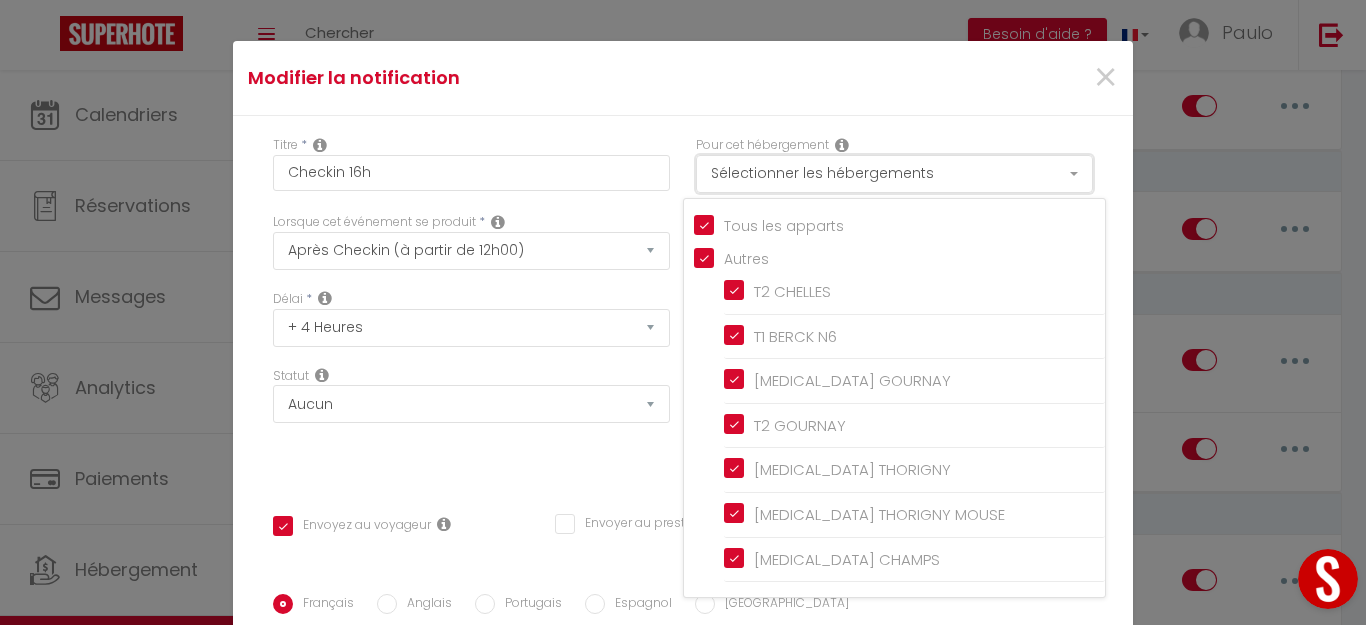 click on "Sélectionner les hébergements" at bounding box center (894, 174) 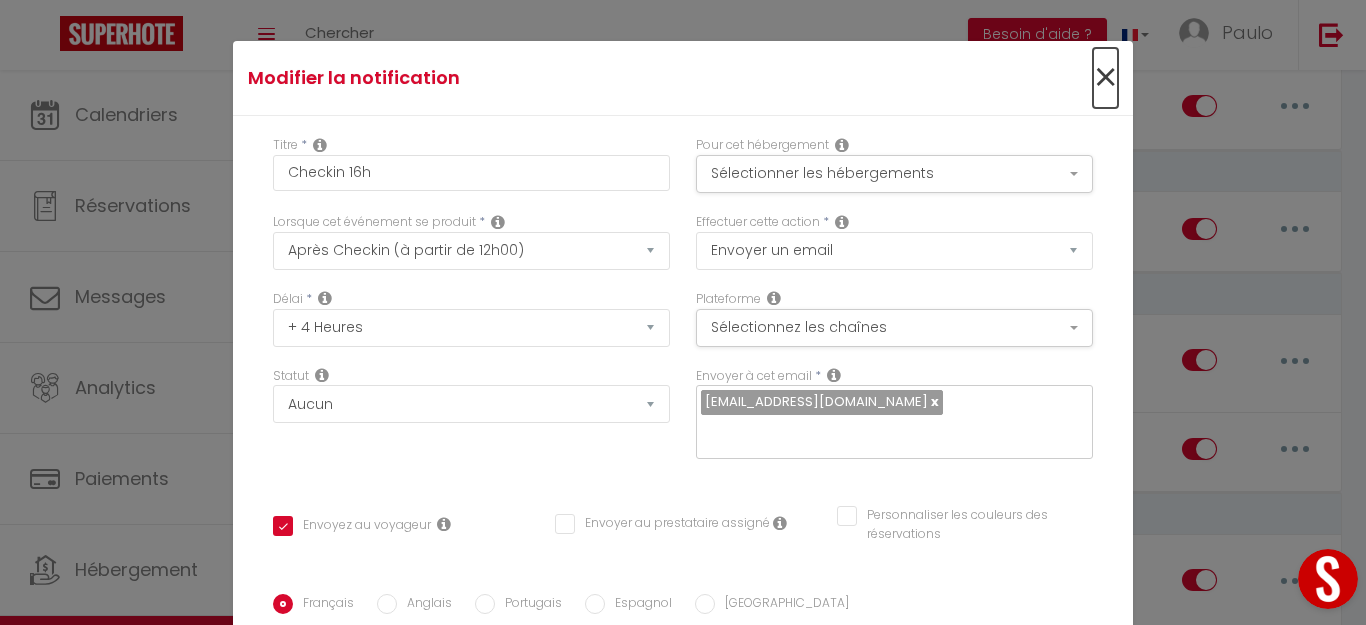 click on "×" at bounding box center [1105, 78] 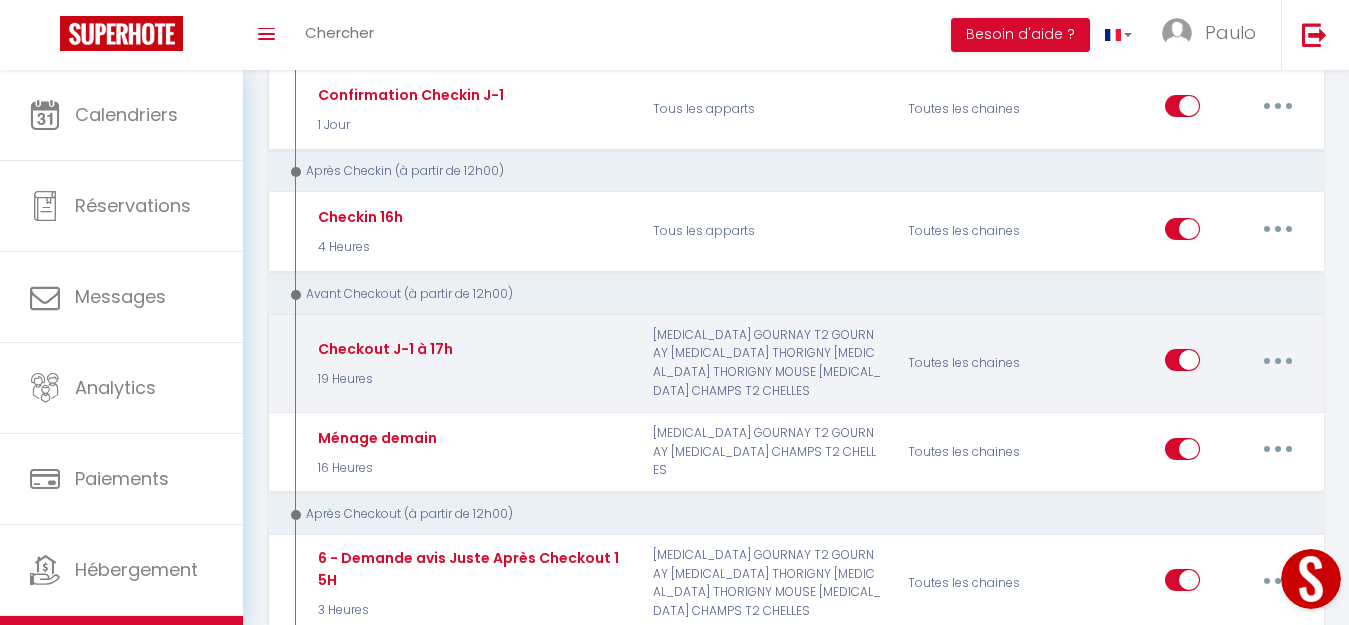 click at bounding box center (1278, 360) 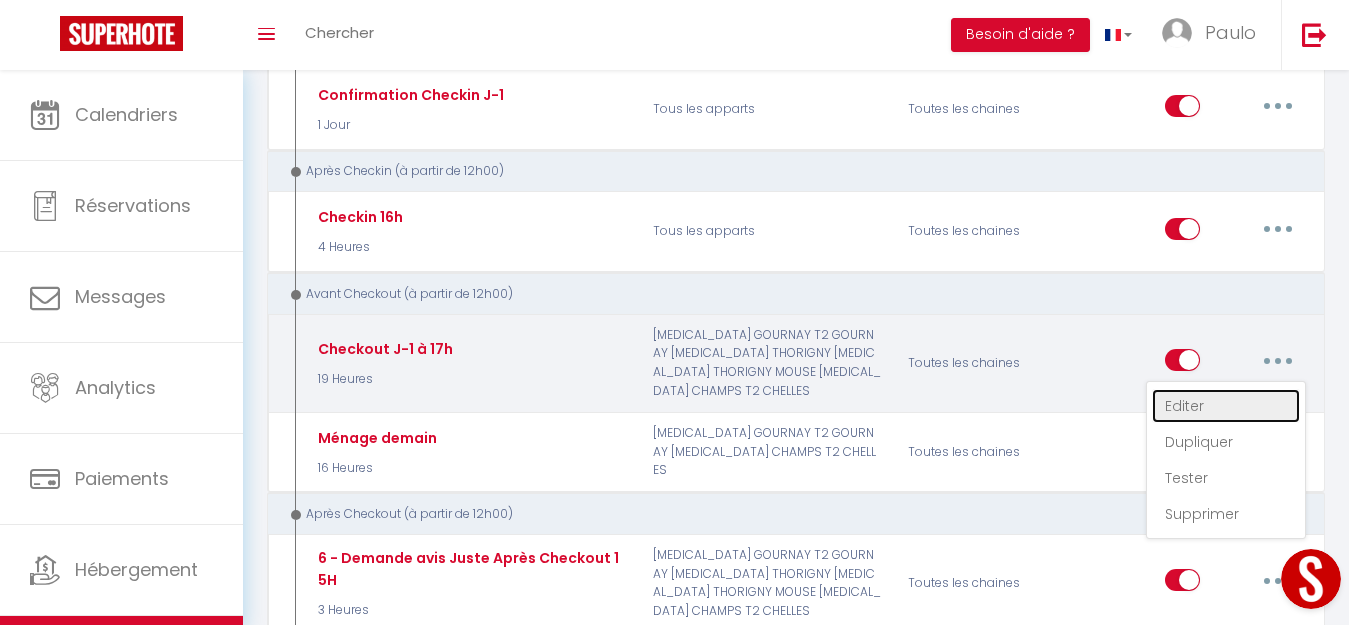 click on "Editer" at bounding box center (1226, 406) 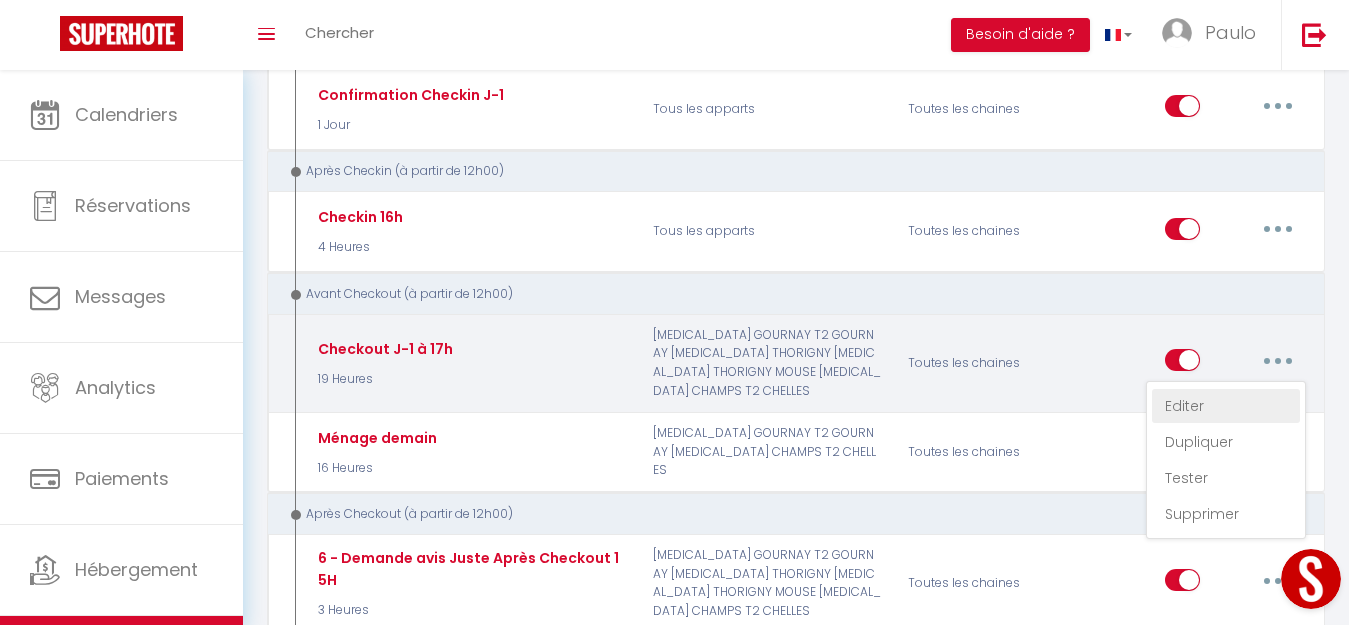 select on "19 Heures" 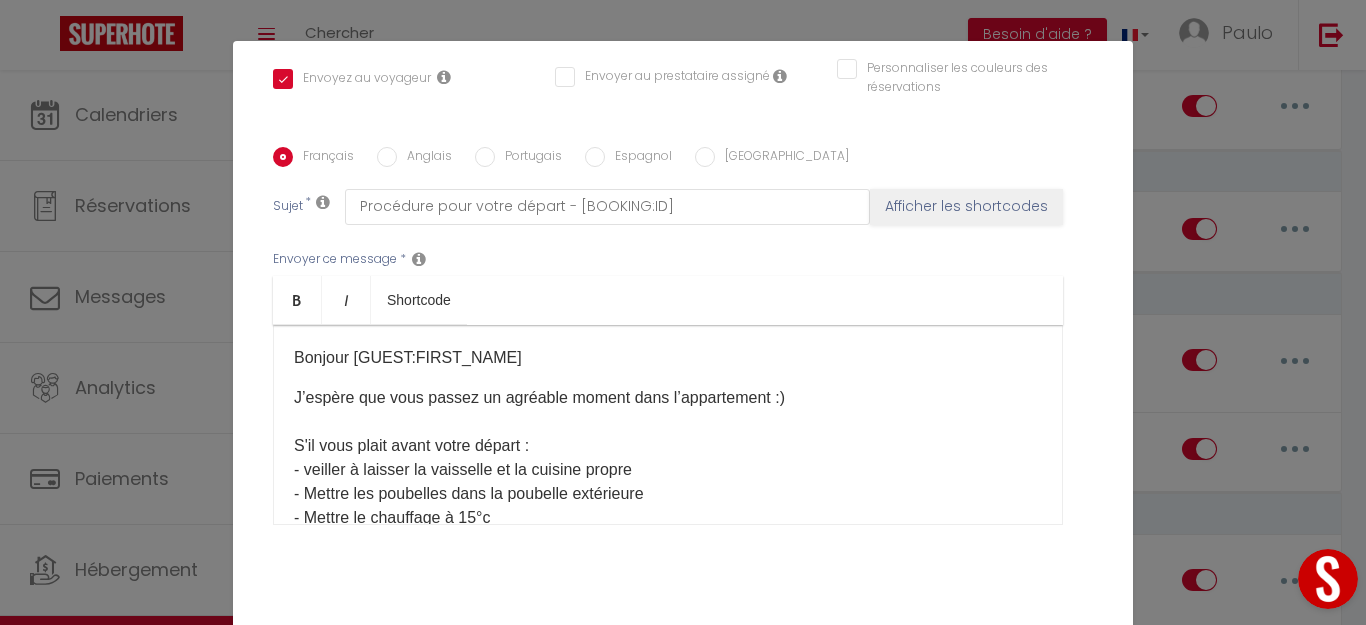 scroll, scrollTop: 466, scrollLeft: 0, axis: vertical 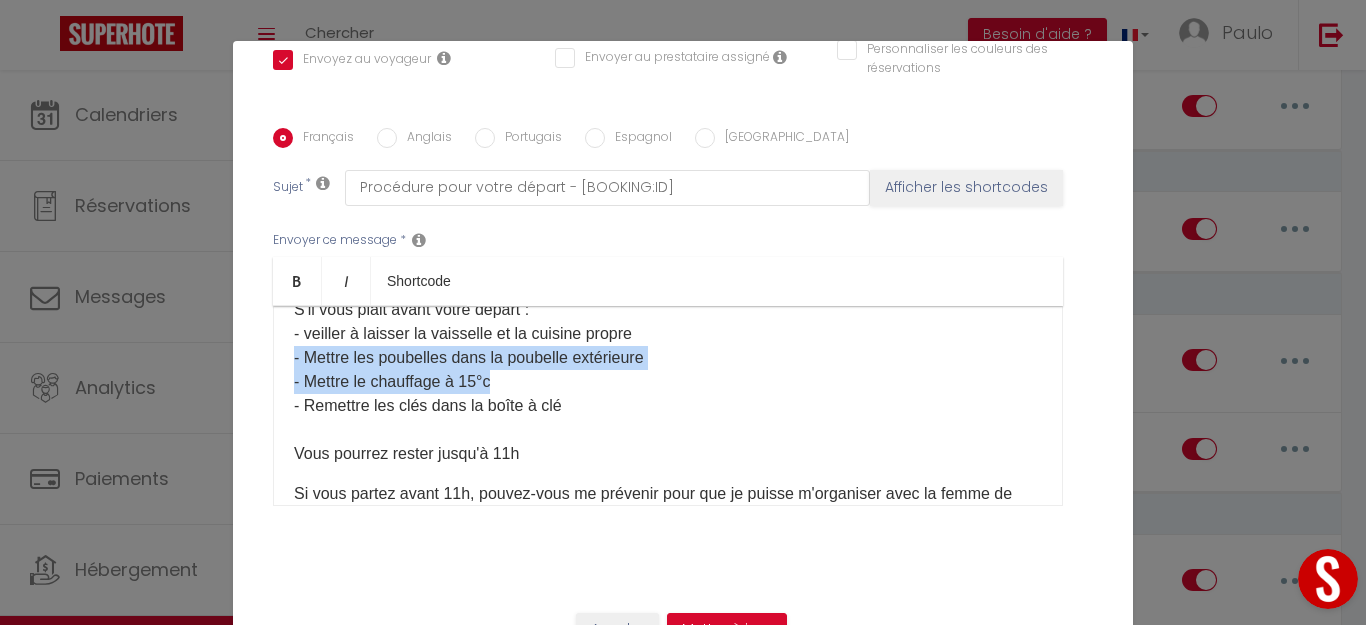 drag, startPoint x: 492, startPoint y: 378, endPoint x: 655, endPoint y: 358, distance: 164.22241 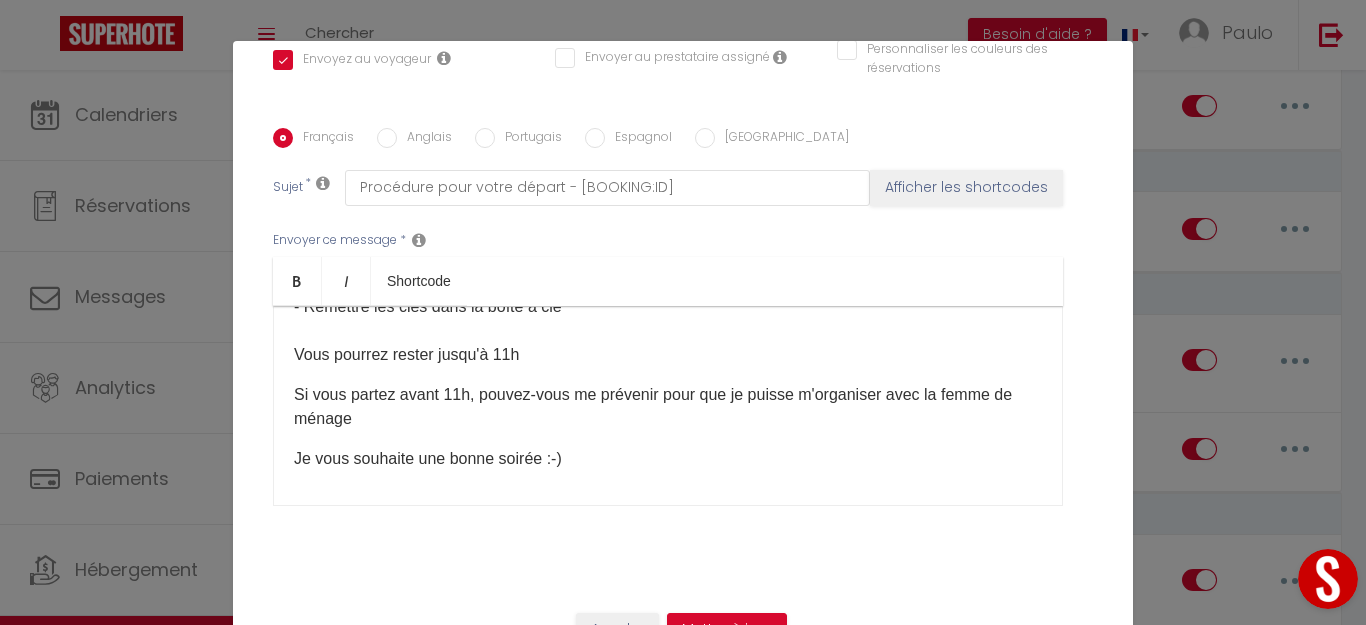 scroll, scrollTop: 198, scrollLeft: 0, axis: vertical 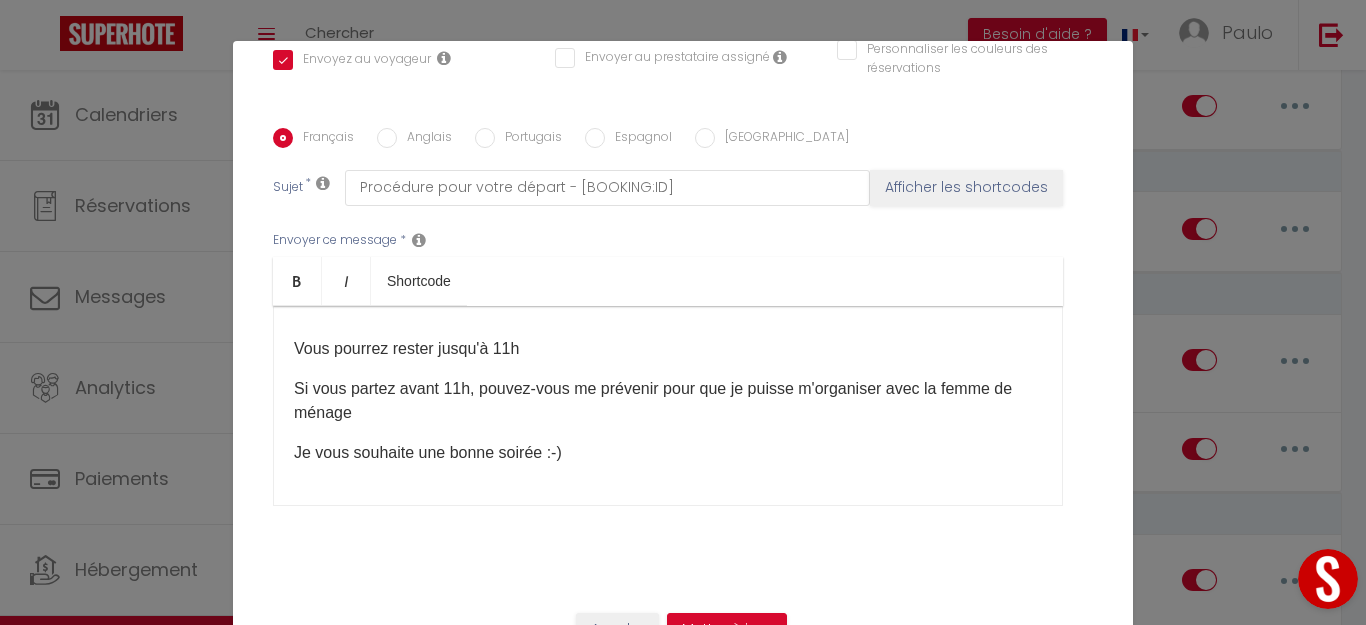 click on "Français     Anglais     Portugais     Espagnol     Italien   Sujet   *     Procédure pour votre départ - [BOOKING:ID]   Afficher les shortcodes   Envoyer ce message   *     Bold Italic Shortcode Rich text editor Bonjour [GUEST:FIRST_NAME]​ J’espère que vous passez un agréable moment dans l’appartement :) S'il vous plait avant votre départ : - veiller à laisser la vaisselle et la cuisine propre - Mettre les poubelles dans la poubelle extérieure - Remettre les clés dans la boîte à clé Vous pourrez rester jusqu'à 11h Si vous partez avant 11h, pouvez-vous me prévenir pour que je puisse m'organiser avec la femme de ménage Je vous souhaite une bonne soirée :-)   Envoyer ce message   *     Afficher les shortcodes" at bounding box center (683, 329) 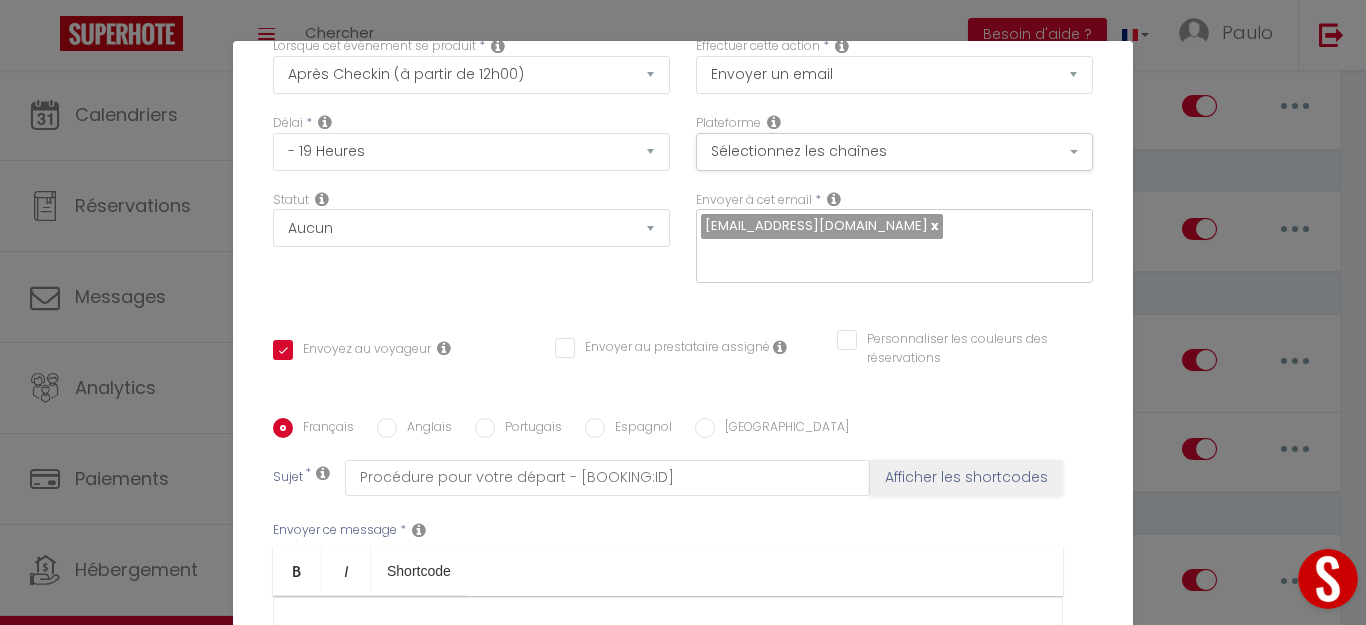 scroll, scrollTop: 0, scrollLeft: 0, axis: both 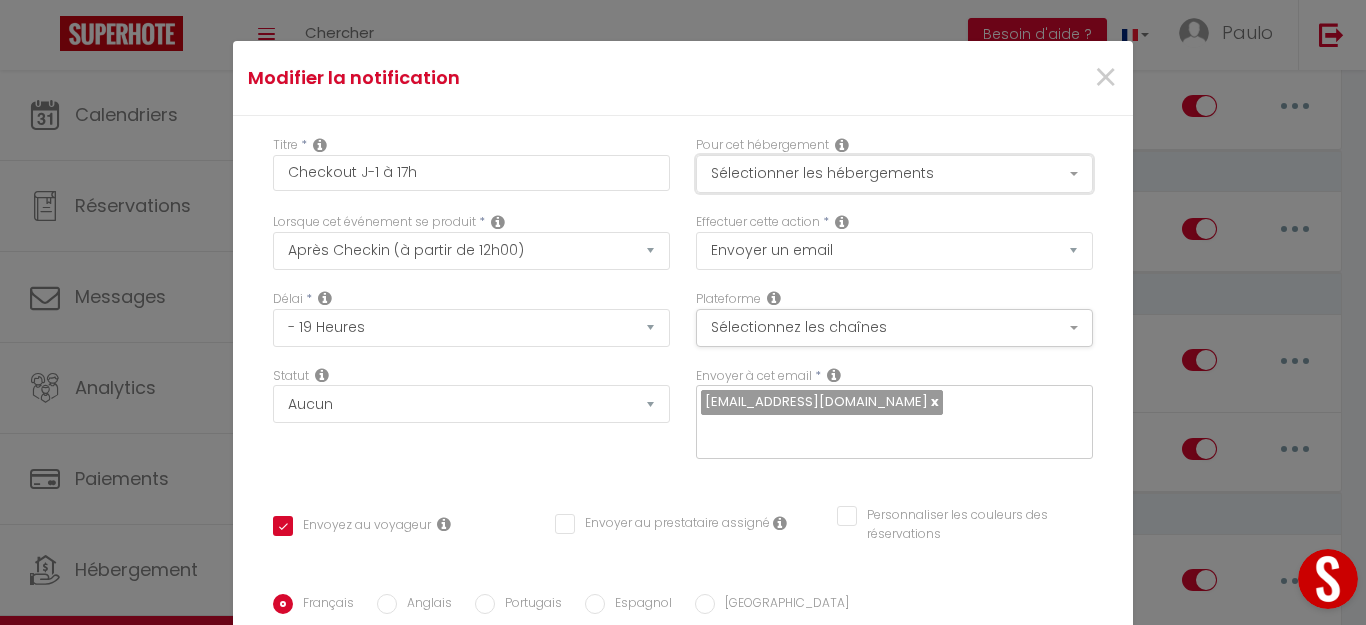 click on "Sélectionner les hébergements" at bounding box center (894, 174) 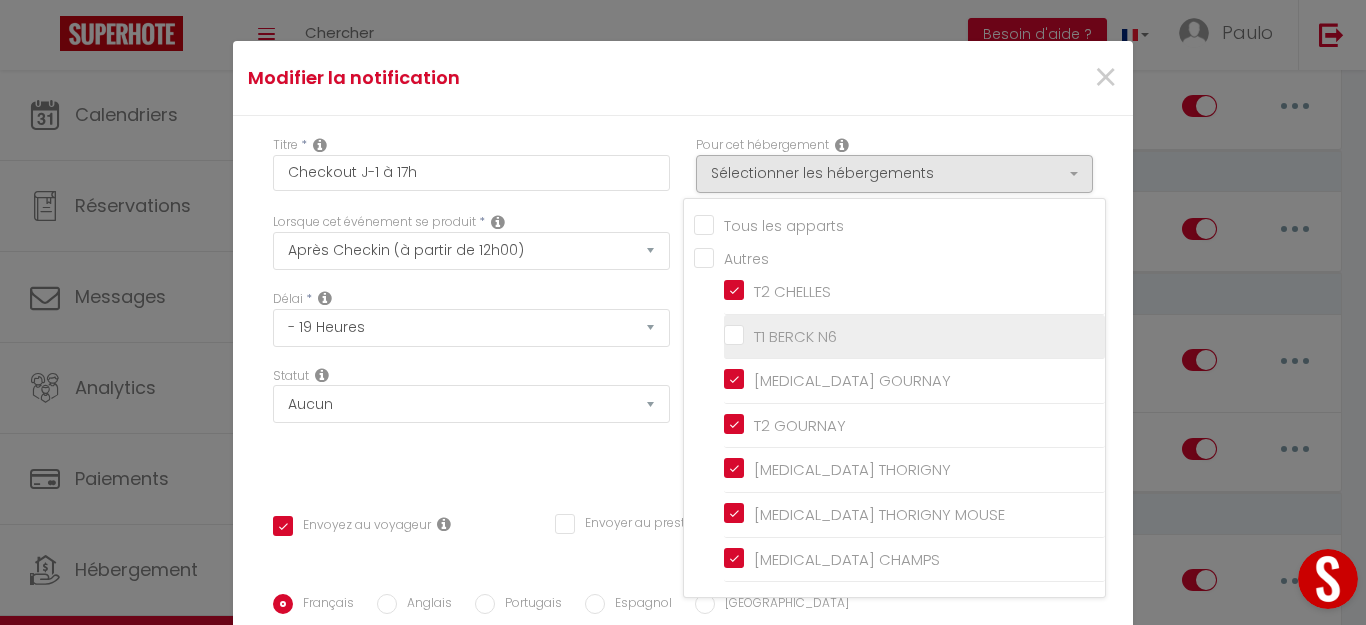 click on "T1 BERCK N6" at bounding box center [914, 337] 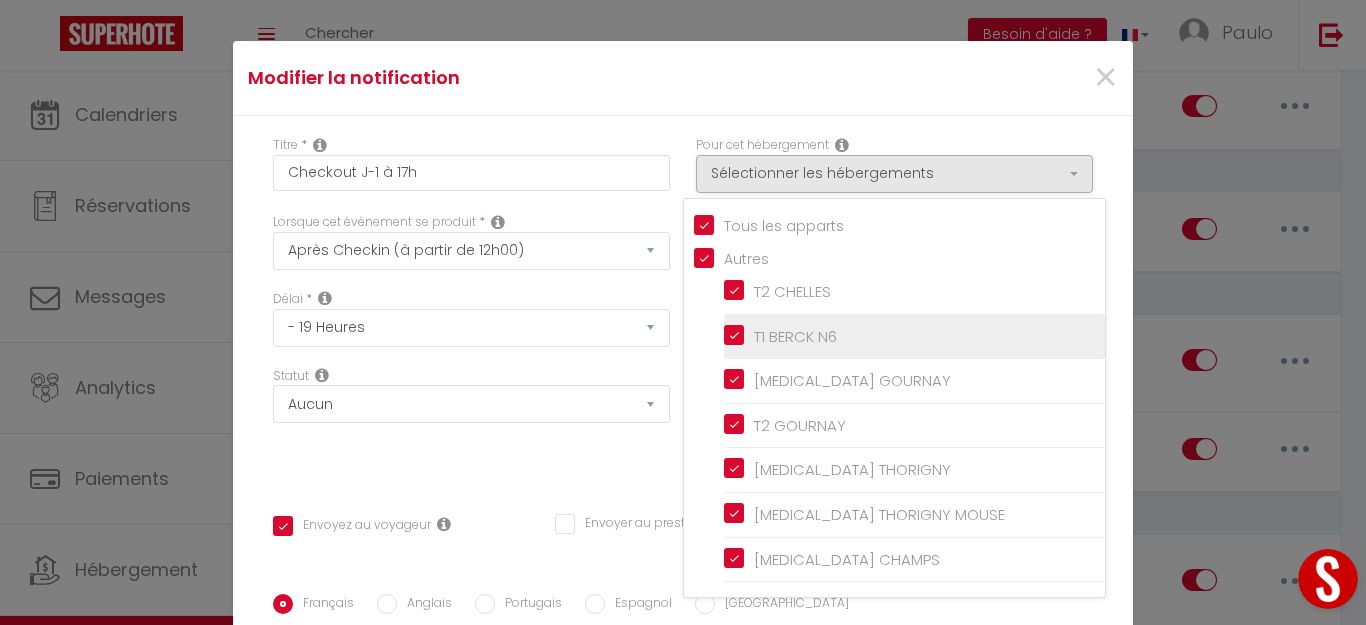 type 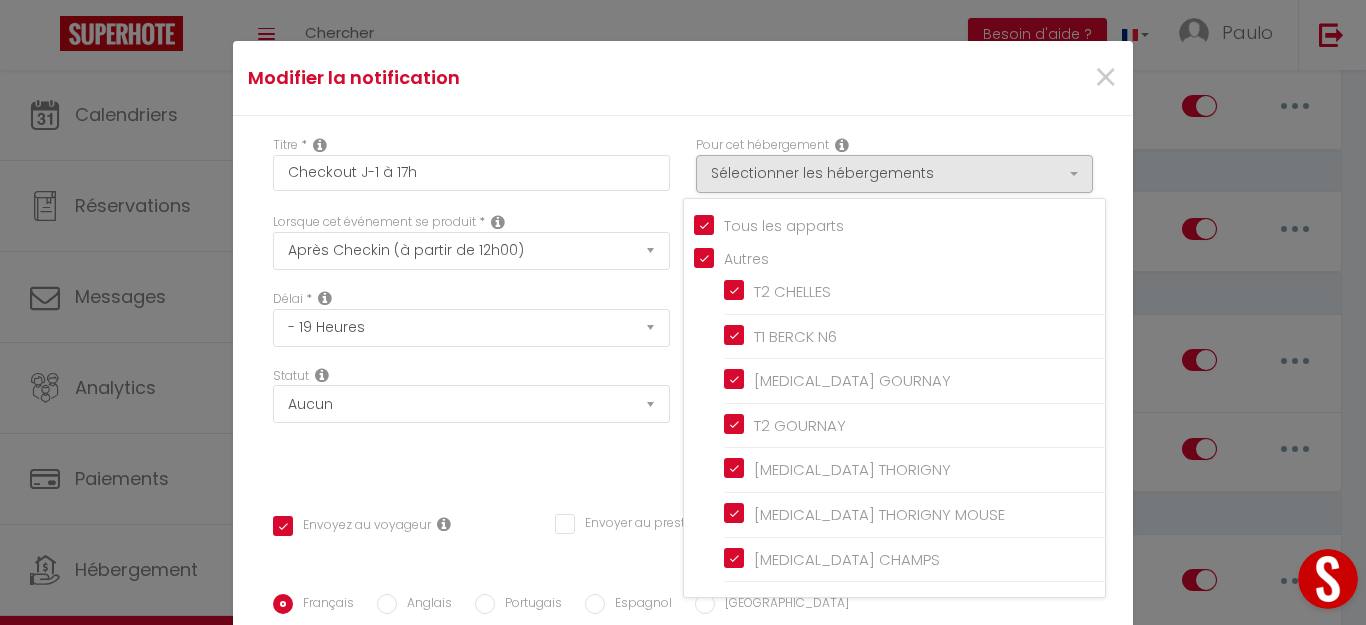 click on "Titre   *     Checkout J-1 à 17h   Pour cet hébergement
Sélectionner les hébergements
Tous les apparts
Autres
T2 CHELLES
T1 BERCK N6
T3 GOURNAY
T2 GOURNAY
T3 THORIGNY
T3 THORIGNY MOUSE
T3 CHAMPS
Lorsque cet événement se produit   *      Après la réservation   Température   Co2      *" at bounding box center [683, 594] 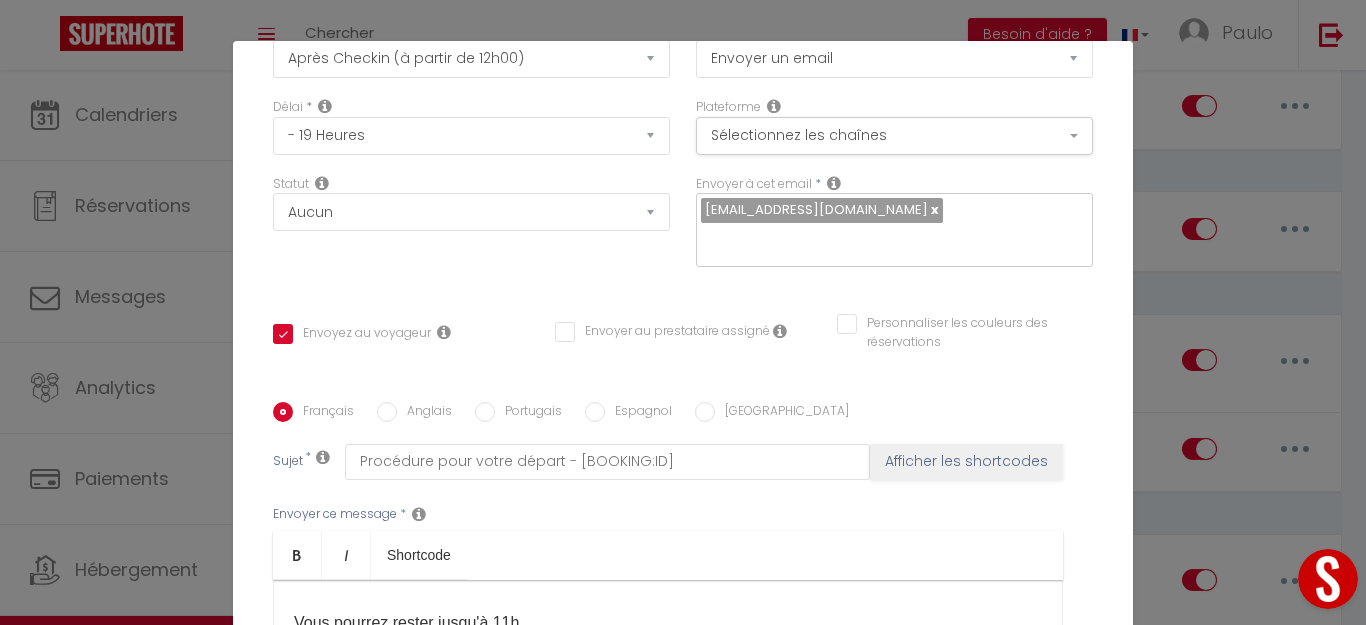 scroll, scrollTop: 466, scrollLeft: 0, axis: vertical 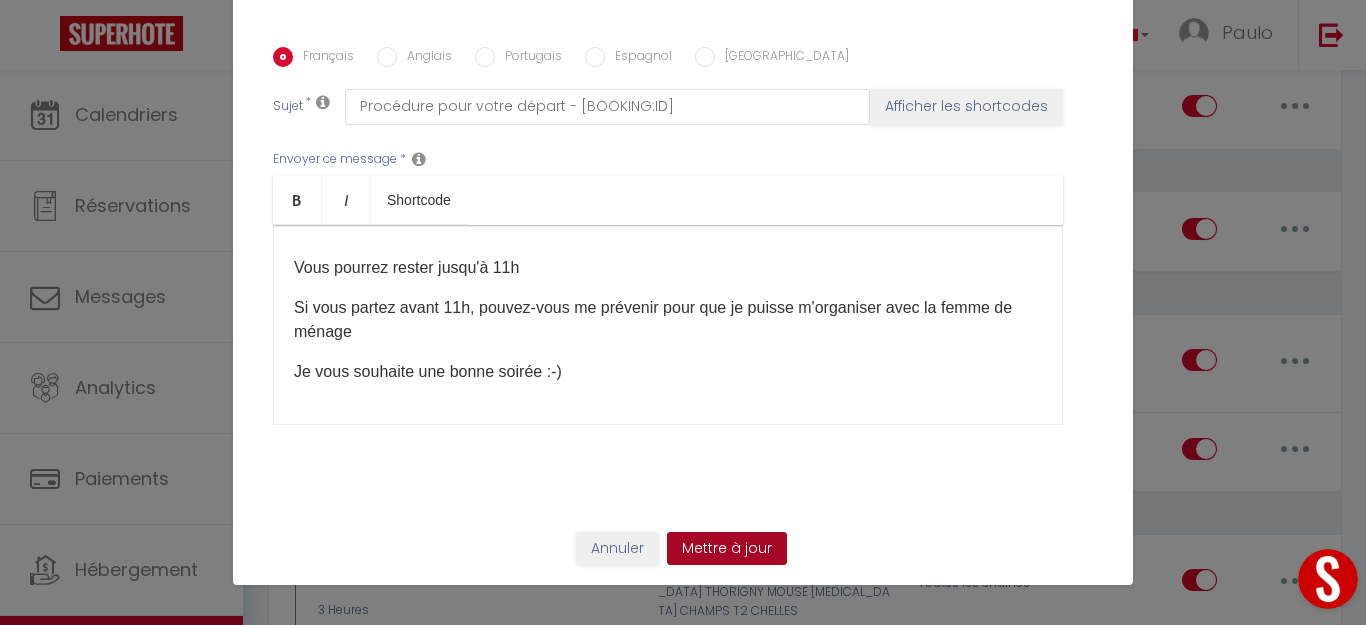 click on "Mettre à jour" at bounding box center [727, 549] 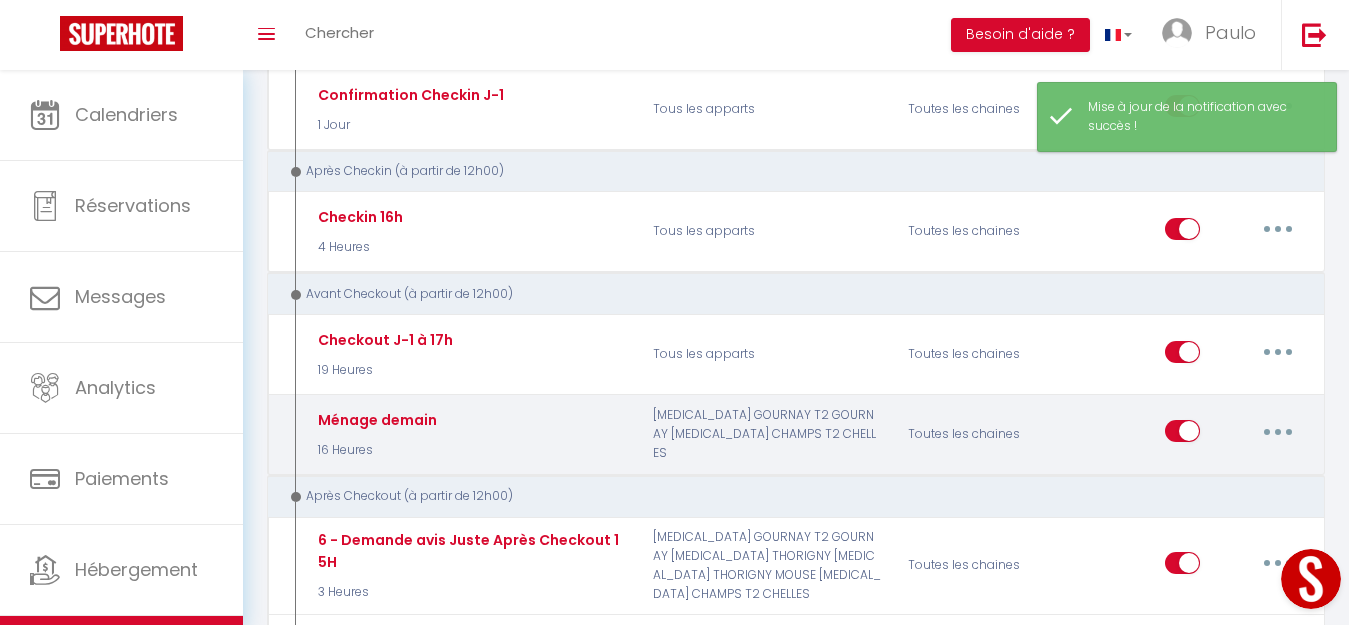 click at bounding box center (1278, 431) 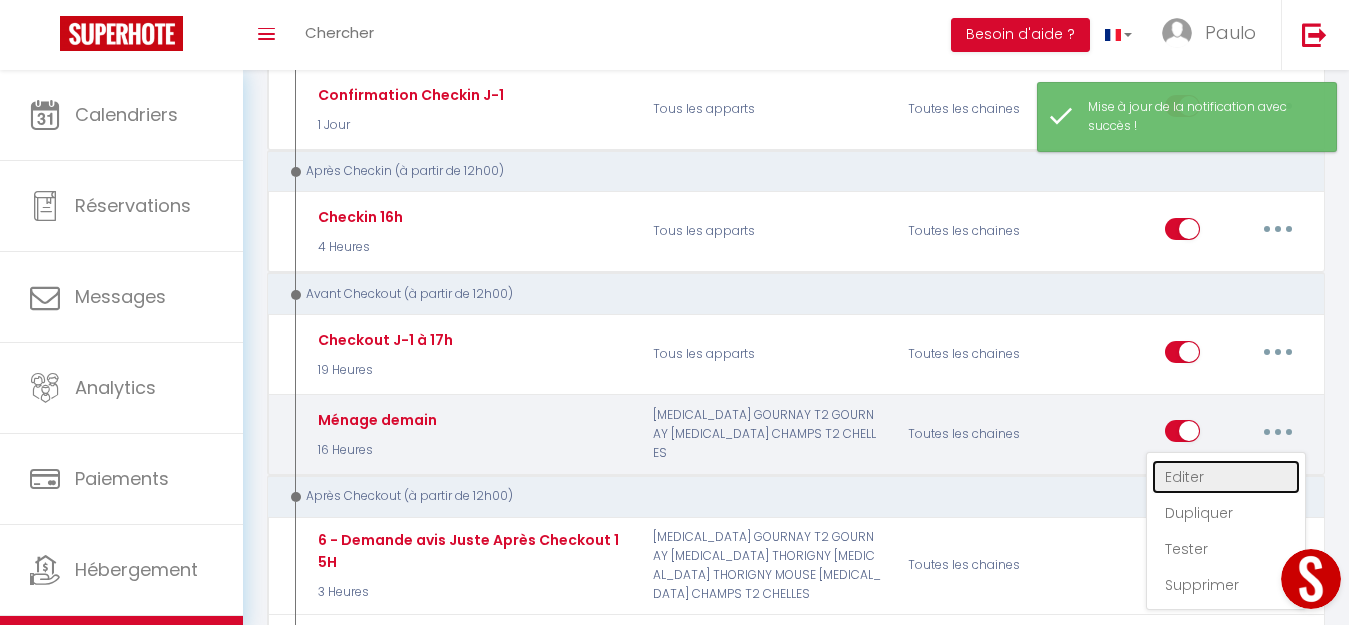 click on "Editer" at bounding box center (1226, 477) 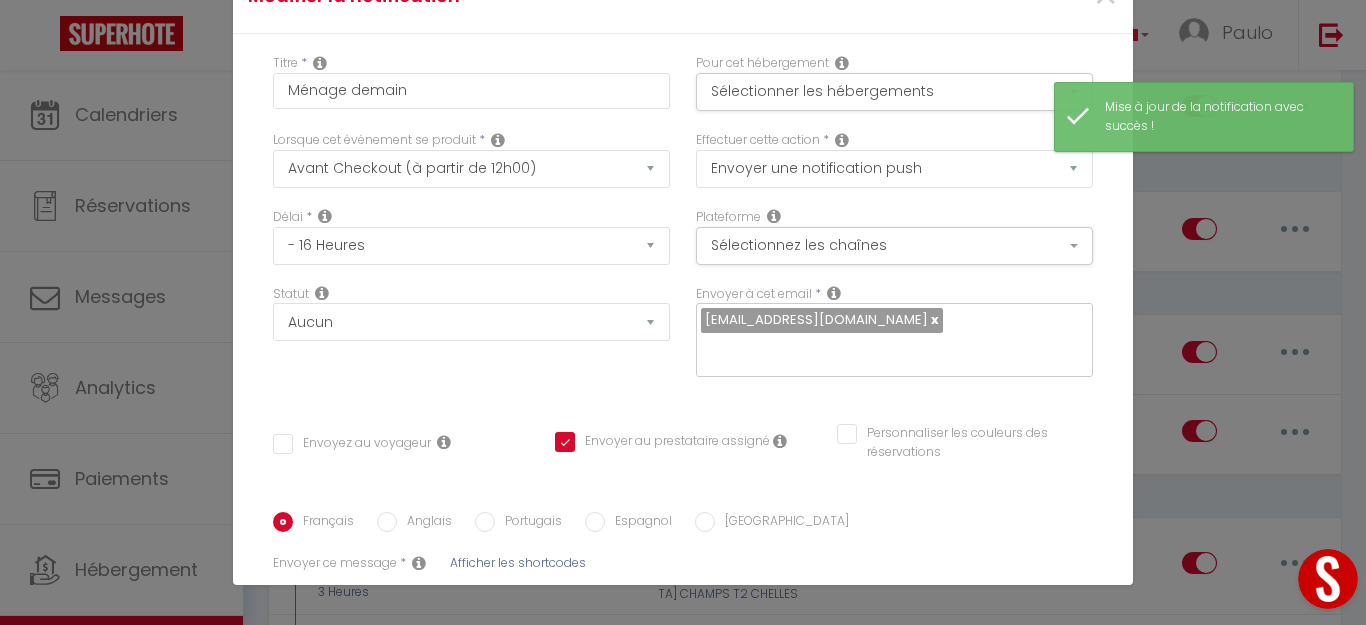 scroll, scrollTop: 0, scrollLeft: 0, axis: both 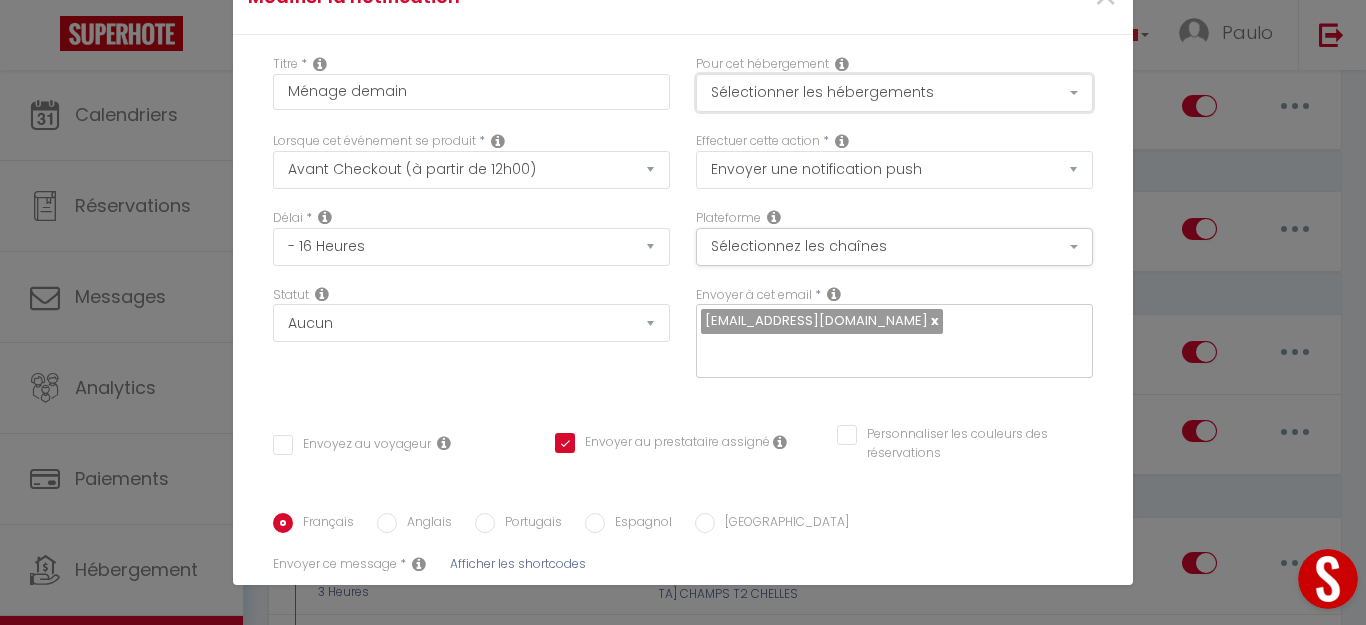 click on "Sélectionner les hébergements" at bounding box center [894, 93] 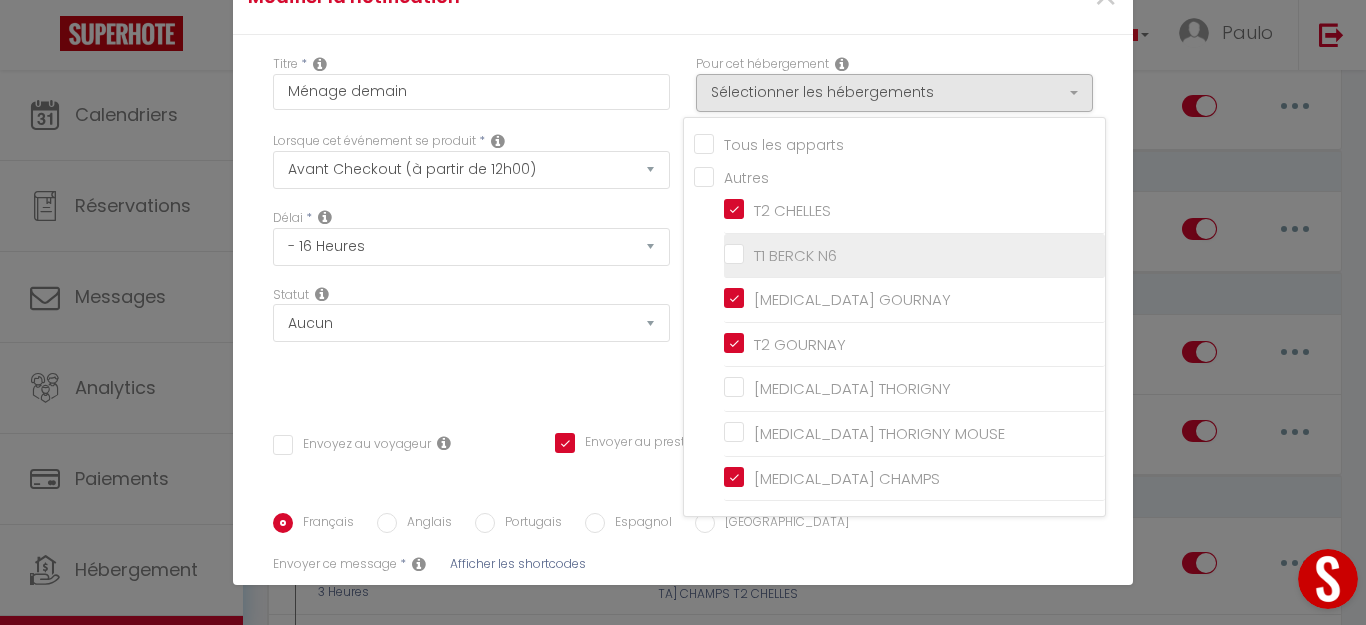 click on "T1 BERCK N6" at bounding box center [914, 256] 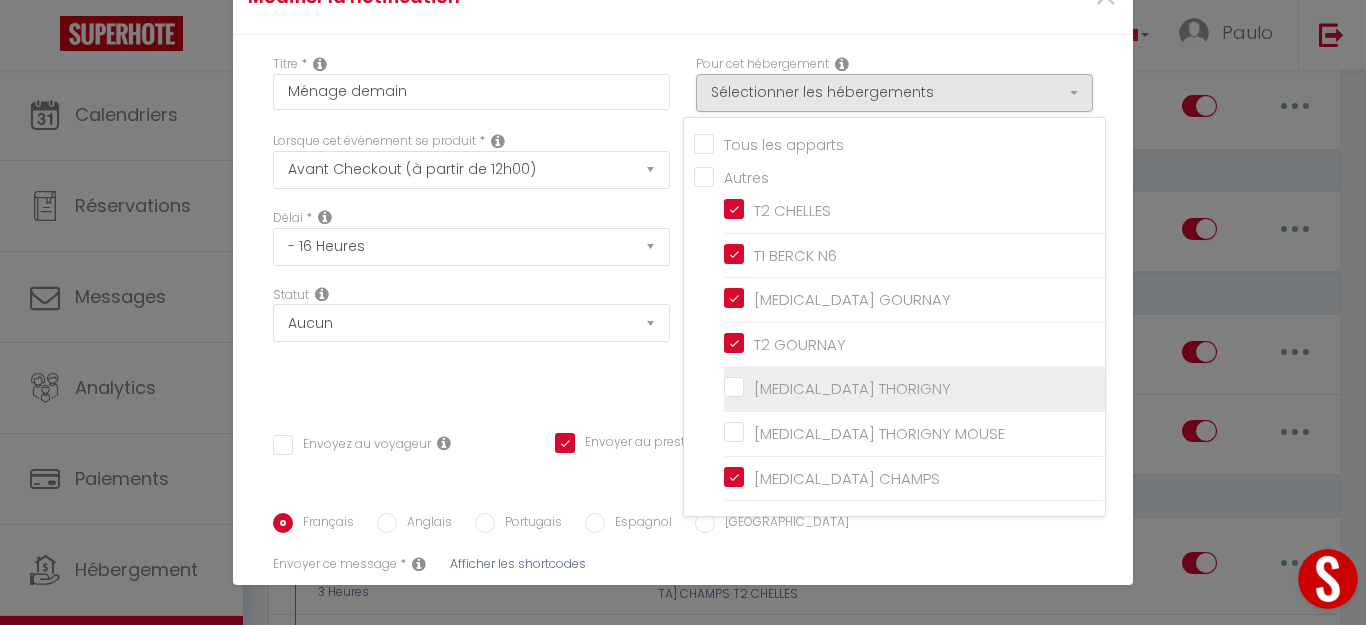 click on "[MEDICAL_DATA] THORIGNY" at bounding box center [914, 389] 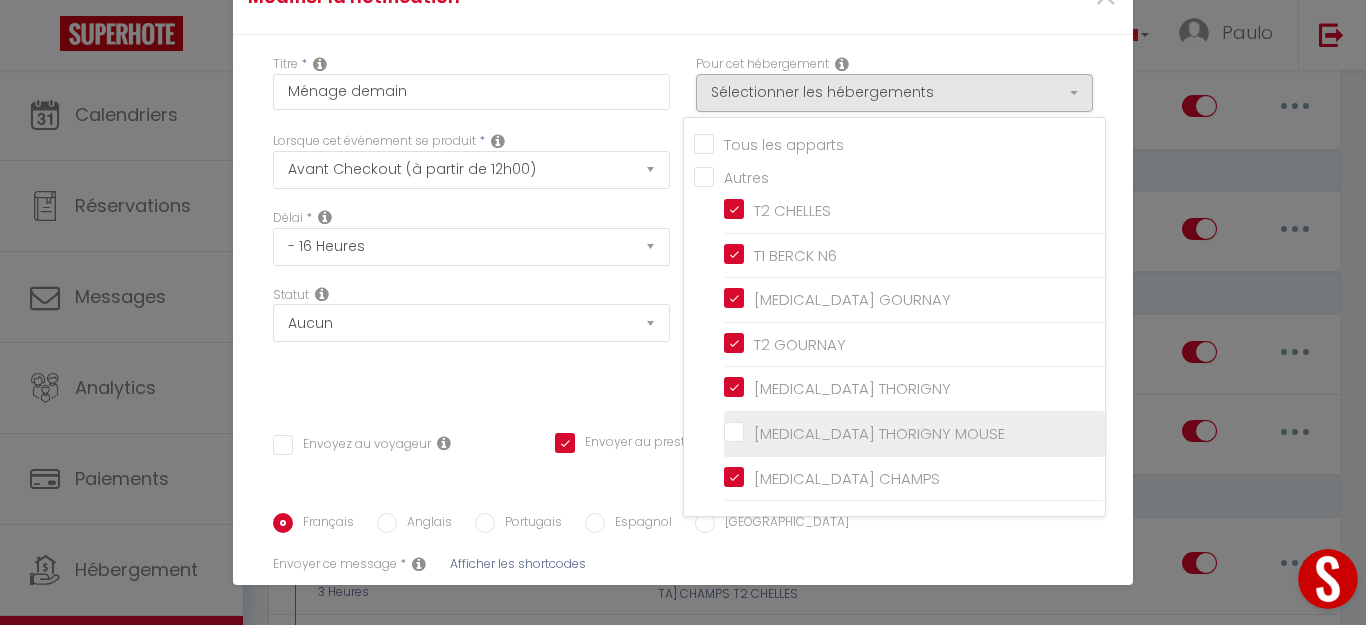 click on "[MEDICAL_DATA] THORIGNY MOUSE" at bounding box center (914, 434) 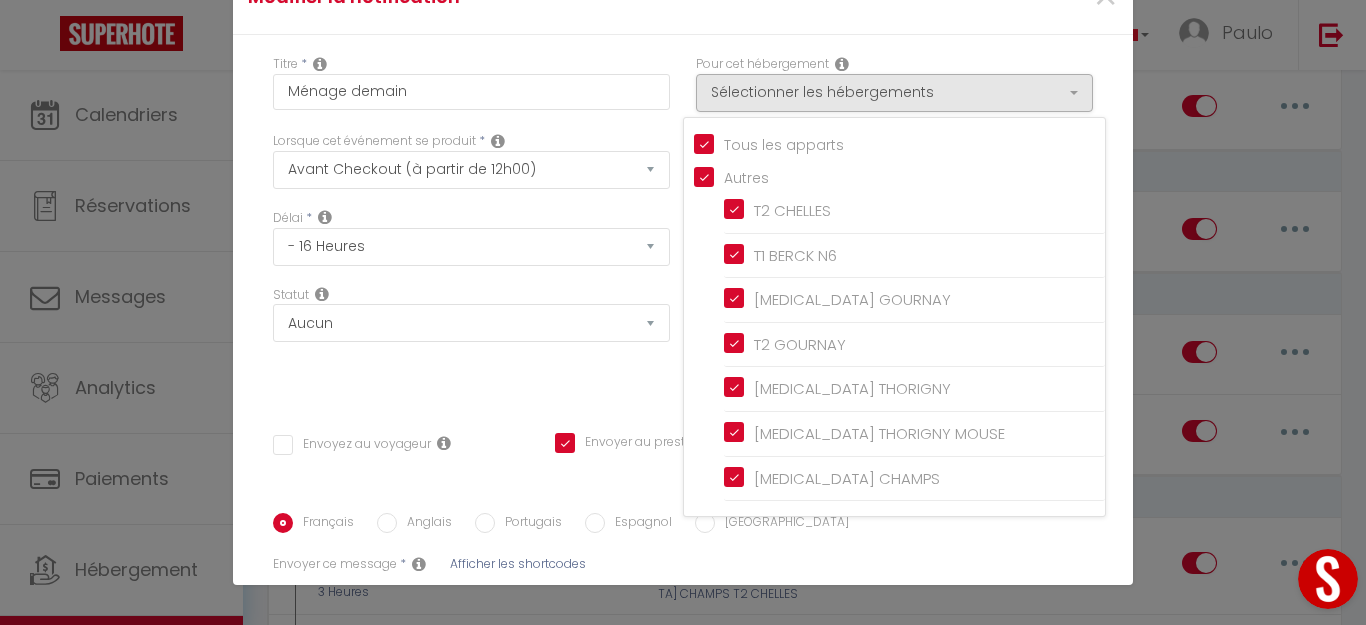 click on "Titre   *     Ménage demain   Pour cet hébergement
Sélectionner les hébergements
Tous les apparts
Autres
T2 CHELLES
T1 BERCK N6
T3 GOURNAY
T2 GOURNAY
T3 THORIGNY
T3 THORIGNY MOUSE
T3 CHAMPS
Lorsque cet événement se produit   *      Après la réservation   Température   Co2      *" at bounding box center [683, 438] 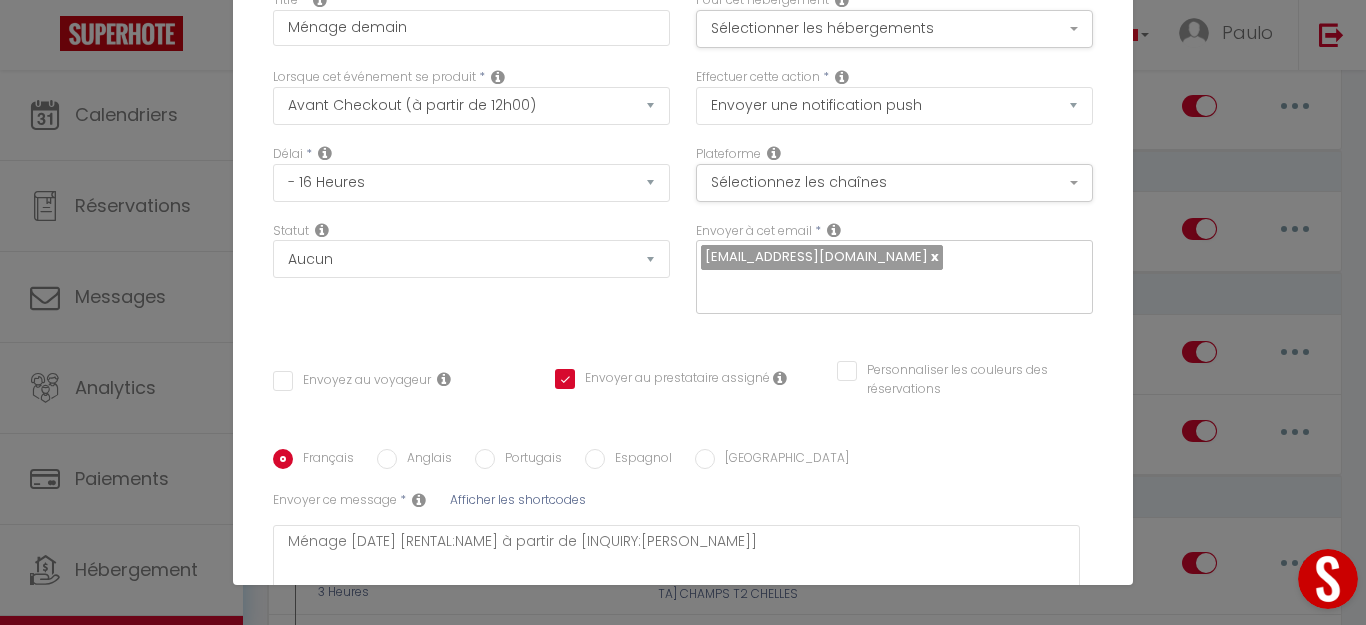scroll, scrollTop: 200, scrollLeft: 0, axis: vertical 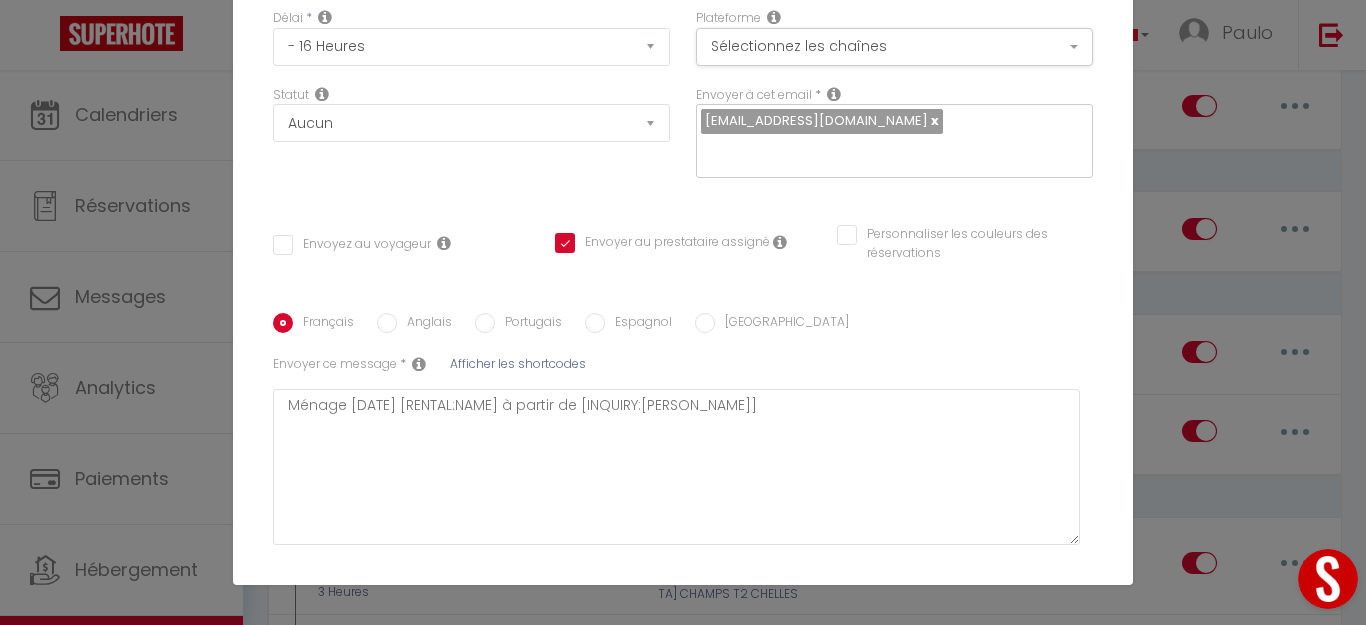 click on "Titre   *     Ménage demain   Pour cet hébergement
Sélectionner les hébergements
Tous les apparts
Autres
T2 CHELLES
T1 BERCK N6
T3 GOURNAY
T2 GOURNAY
T3 THORIGNY
T3 THORIGNY MOUSE
T3 CHAMPS
Lorsque cet événement se produit   *      Après la réservation   Température   Co2      *" at bounding box center (683, 238) 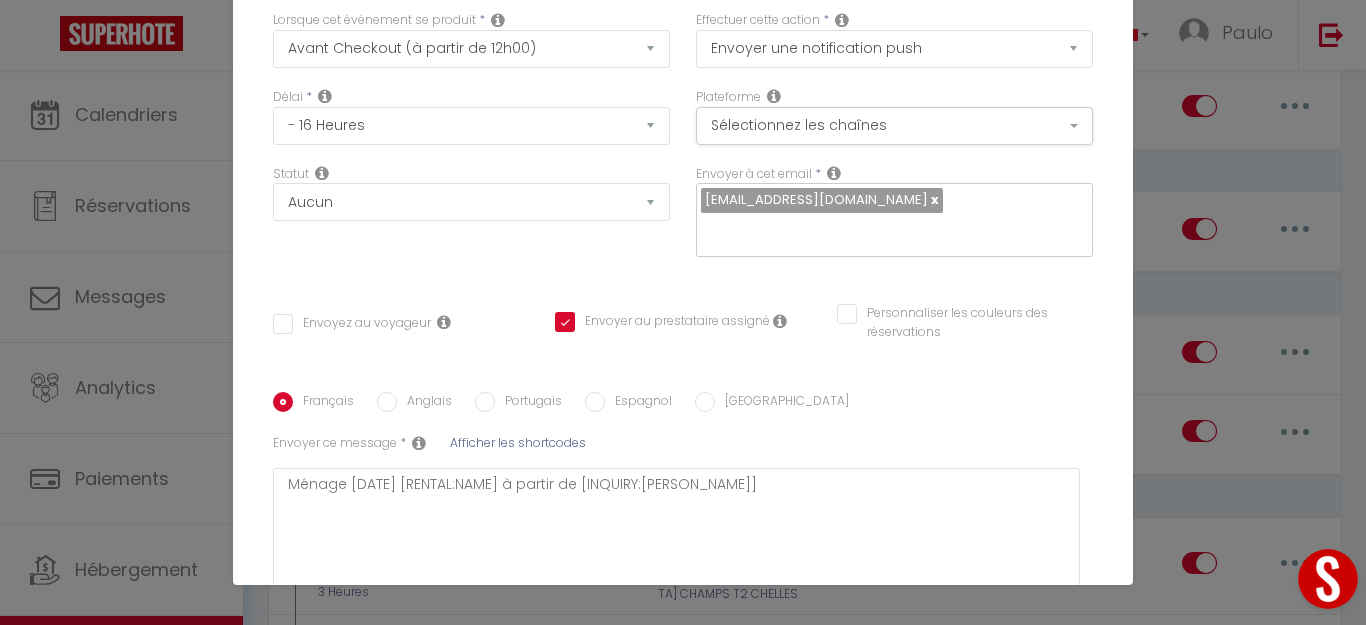 scroll, scrollTop: 0, scrollLeft: 0, axis: both 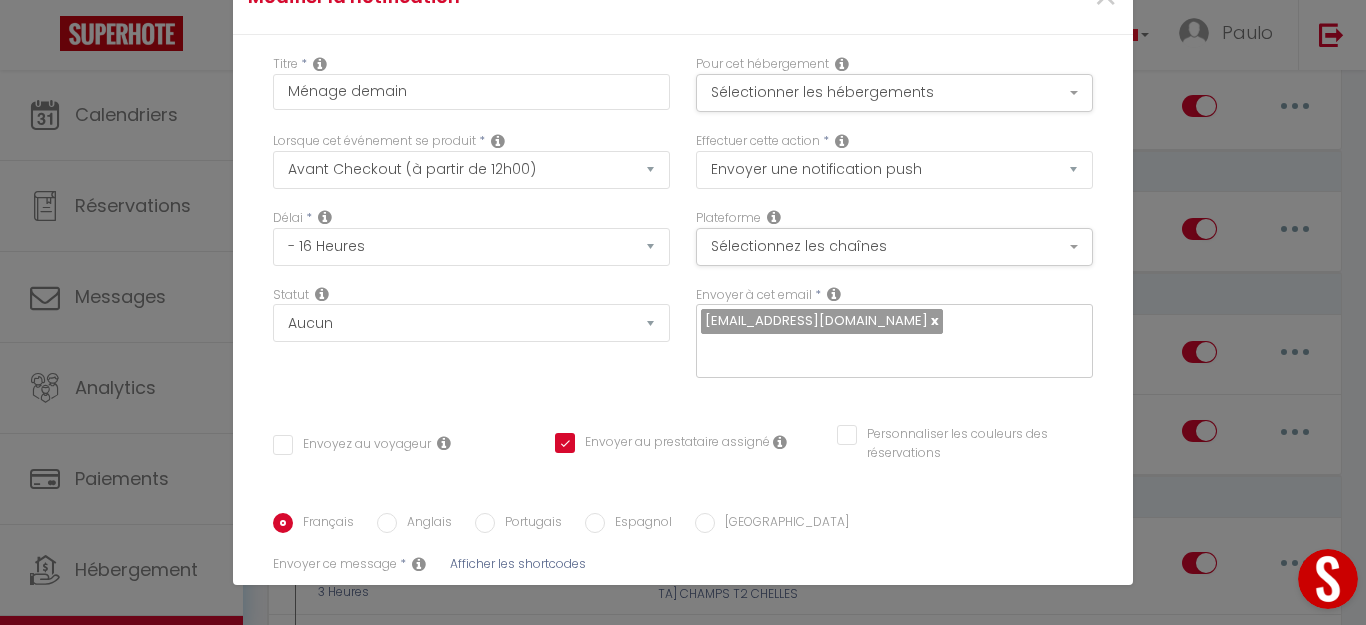 click on "Titre   *     Ménage demain   Pour cet hébergement
Sélectionner les hébergements
Tous les apparts
Autres
T2 CHELLES
T1 BERCK N6
T3 GOURNAY
T2 GOURNAY
T3 THORIGNY
T3 THORIGNY MOUSE
T3 CHAMPS
Lorsque cet événement se produit   *      Après la réservation   Température   Co2      *" at bounding box center [683, 438] 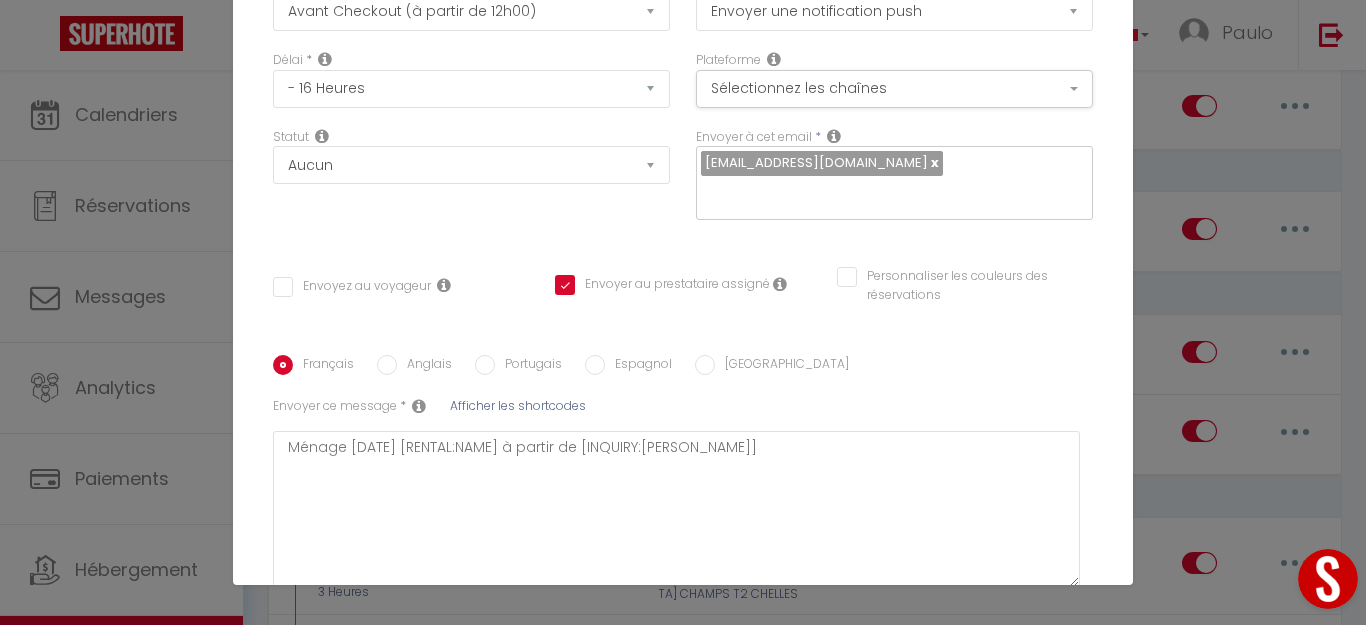 scroll, scrollTop: 0, scrollLeft: 0, axis: both 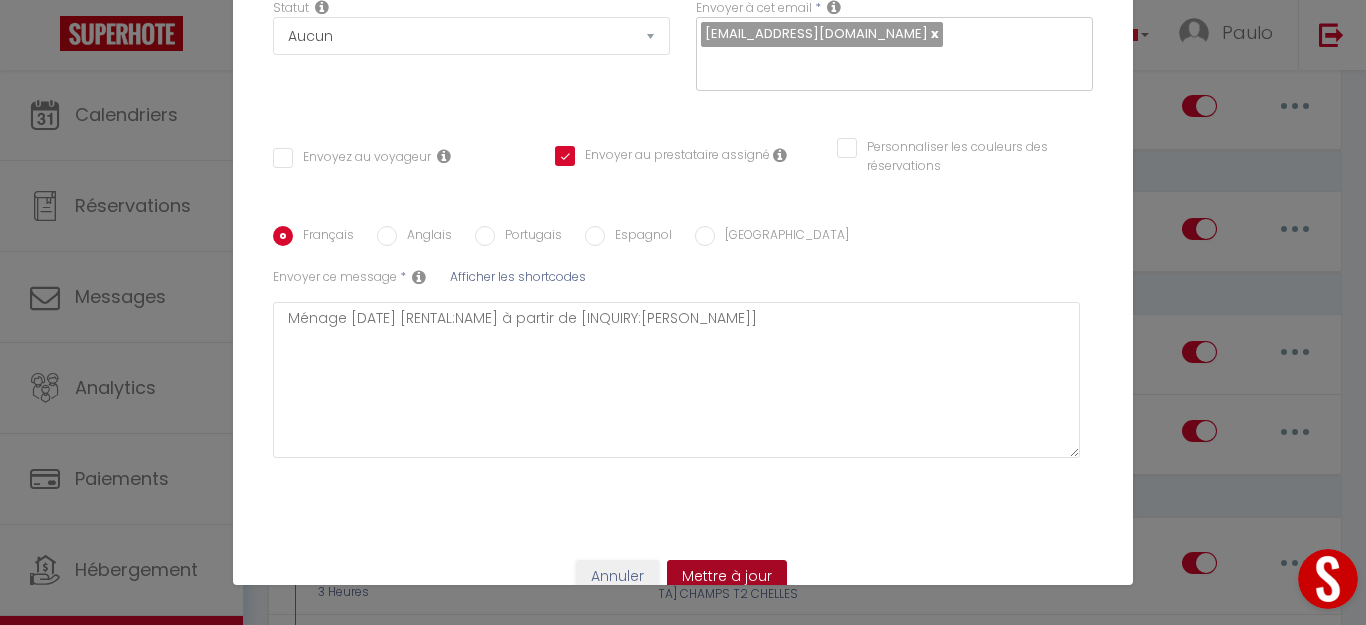 click on "Mettre à jour" at bounding box center [727, 577] 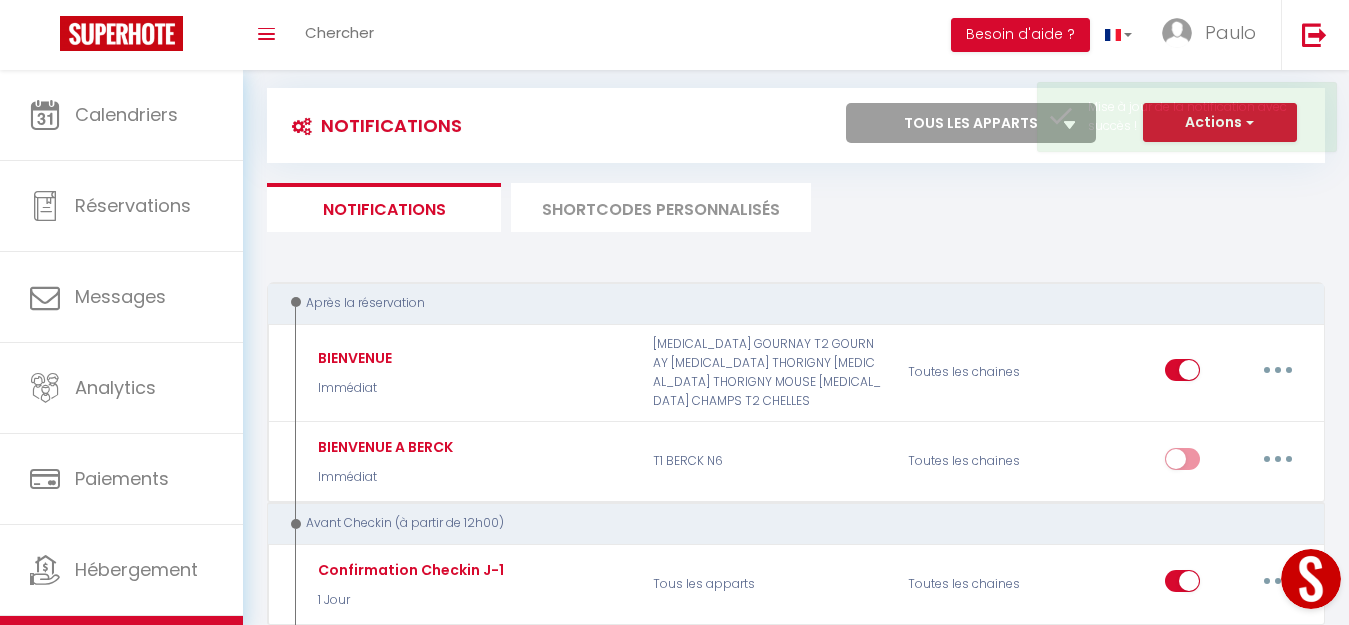 scroll, scrollTop: 0, scrollLeft: 0, axis: both 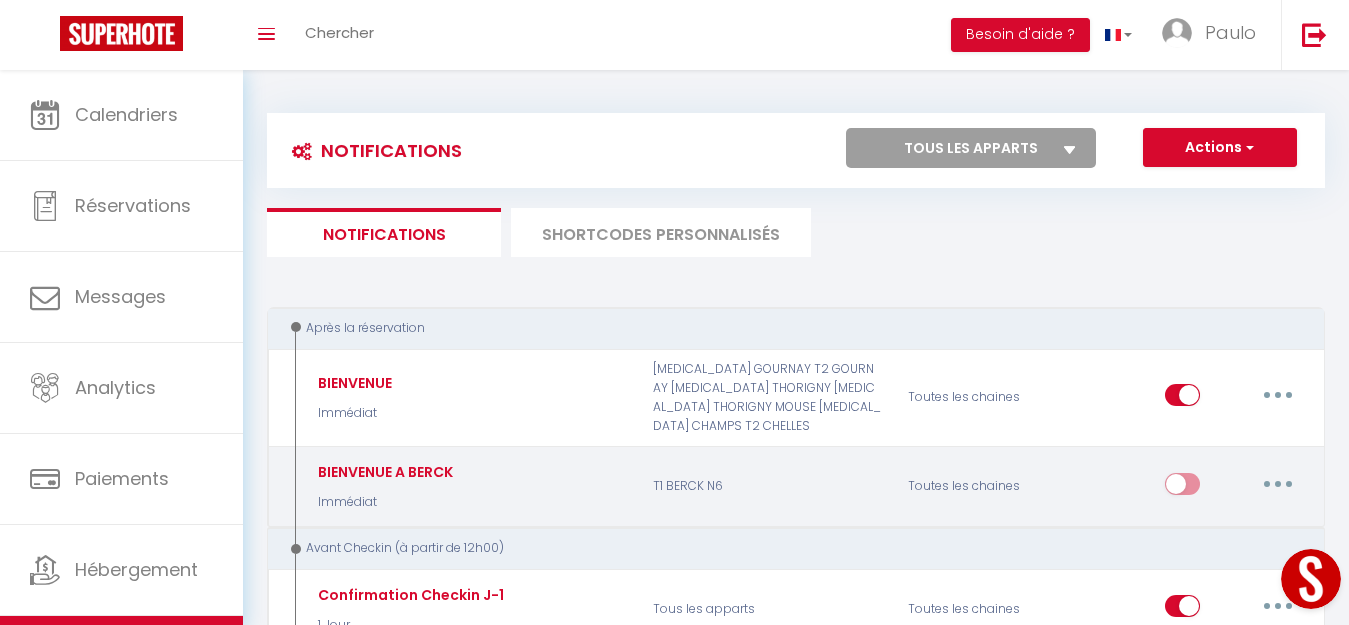 click at bounding box center [1182, 488] 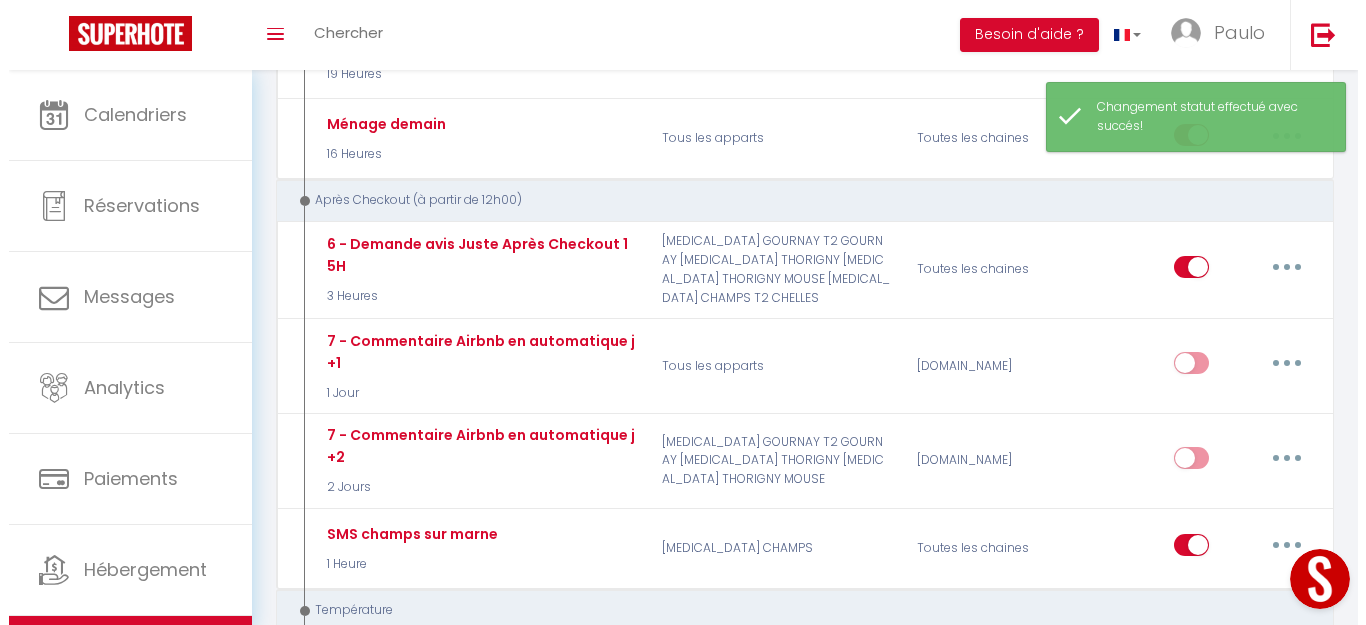 scroll, scrollTop: 800, scrollLeft: 0, axis: vertical 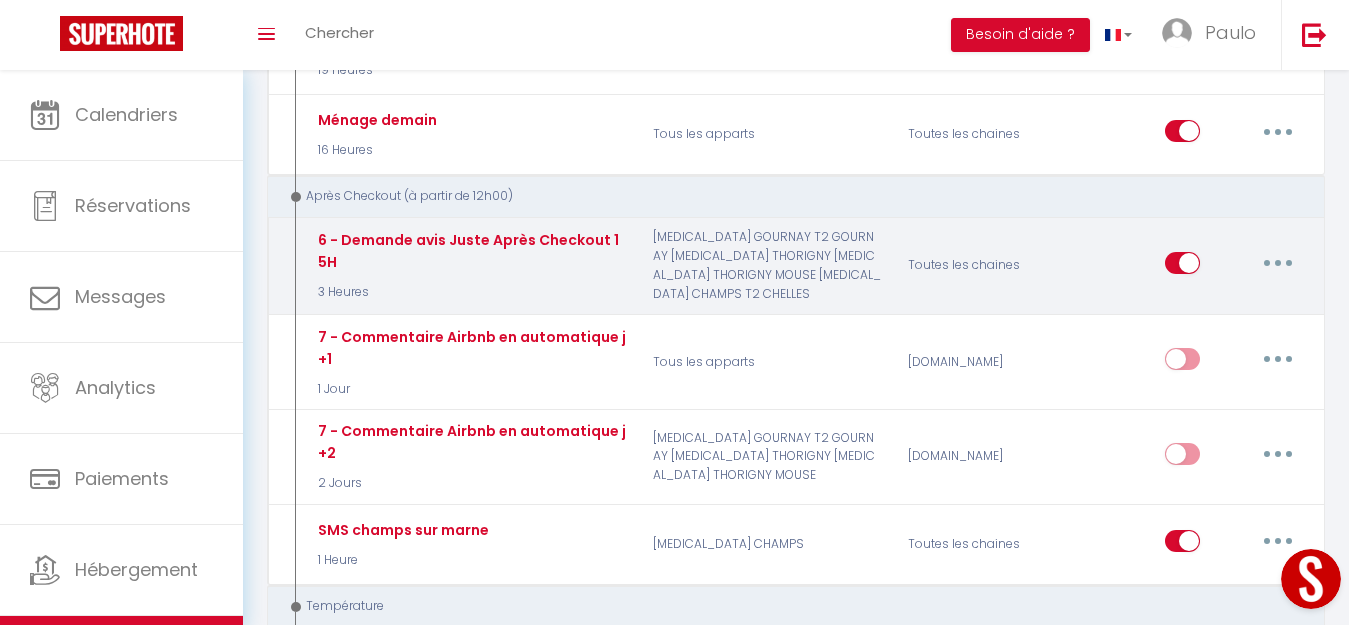 click at bounding box center [1278, 263] 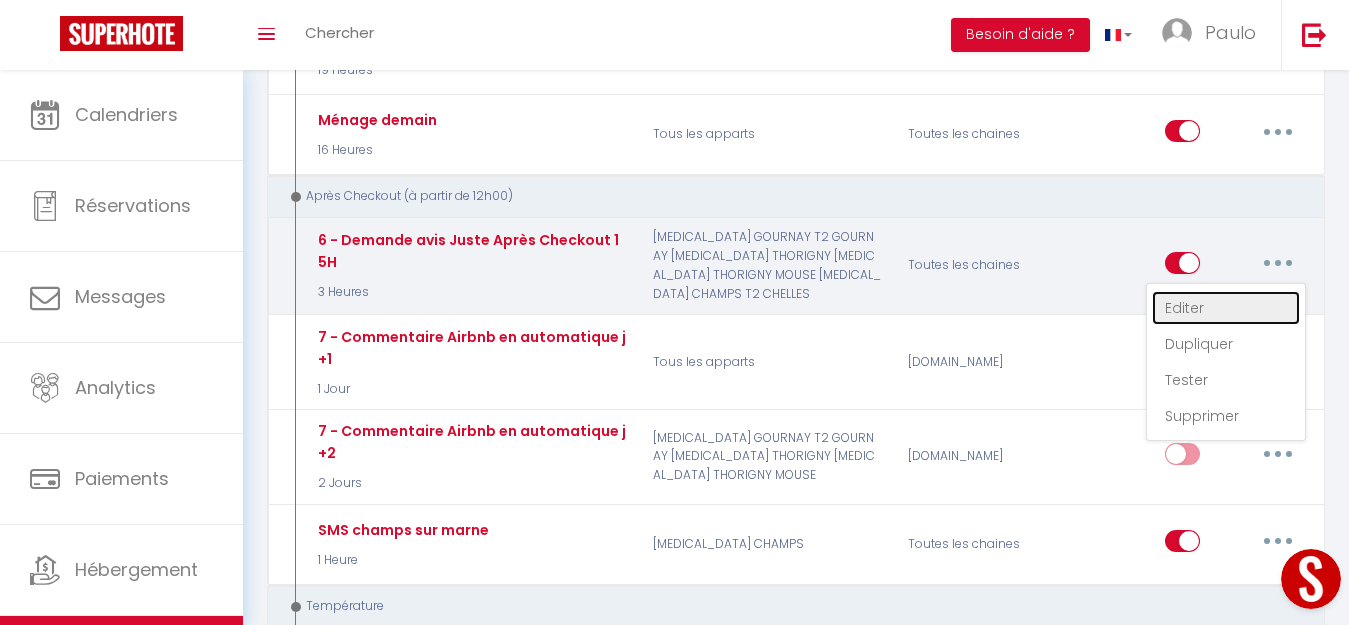 click on "Editer" at bounding box center [1226, 308] 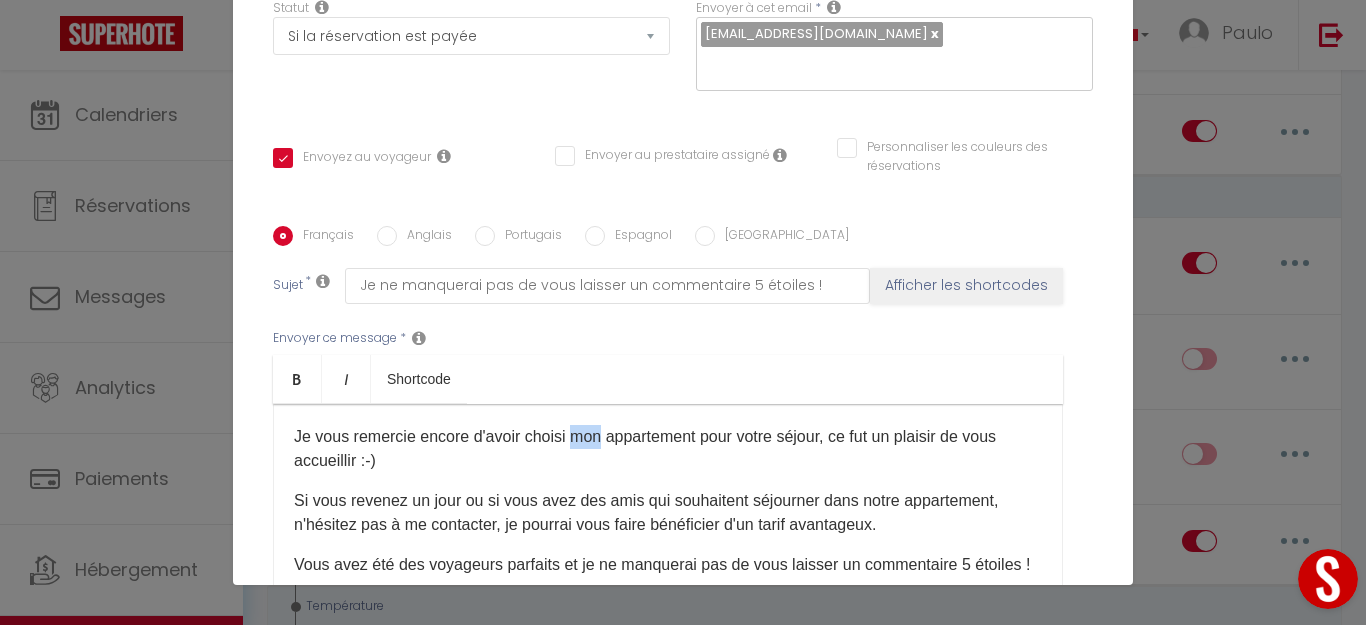 drag, startPoint x: 590, startPoint y: 438, endPoint x: 568, endPoint y: 438, distance: 22 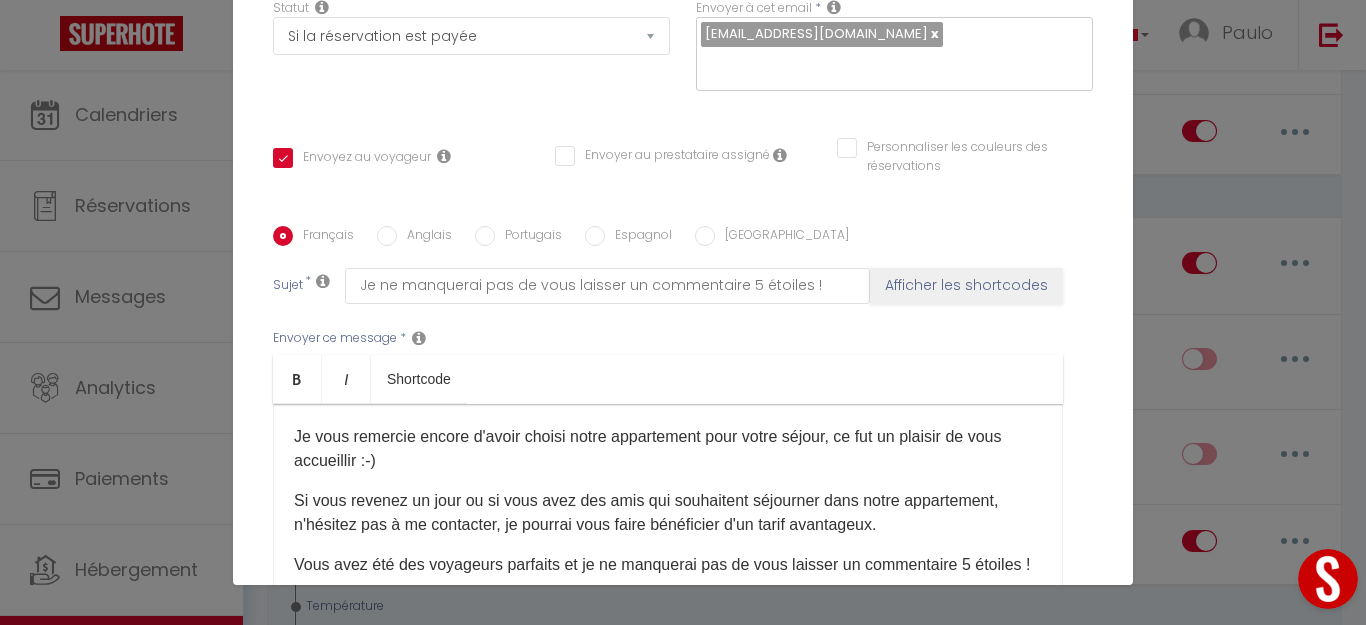 click on "Si vous revenez un jour ou si vous avez des amis qui souhaitent séjourner dans notre appartement, n'hésitez pas à me contacter, je pourrai vous faire bénéficier d'un tarif avantageux." at bounding box center (668, 513) 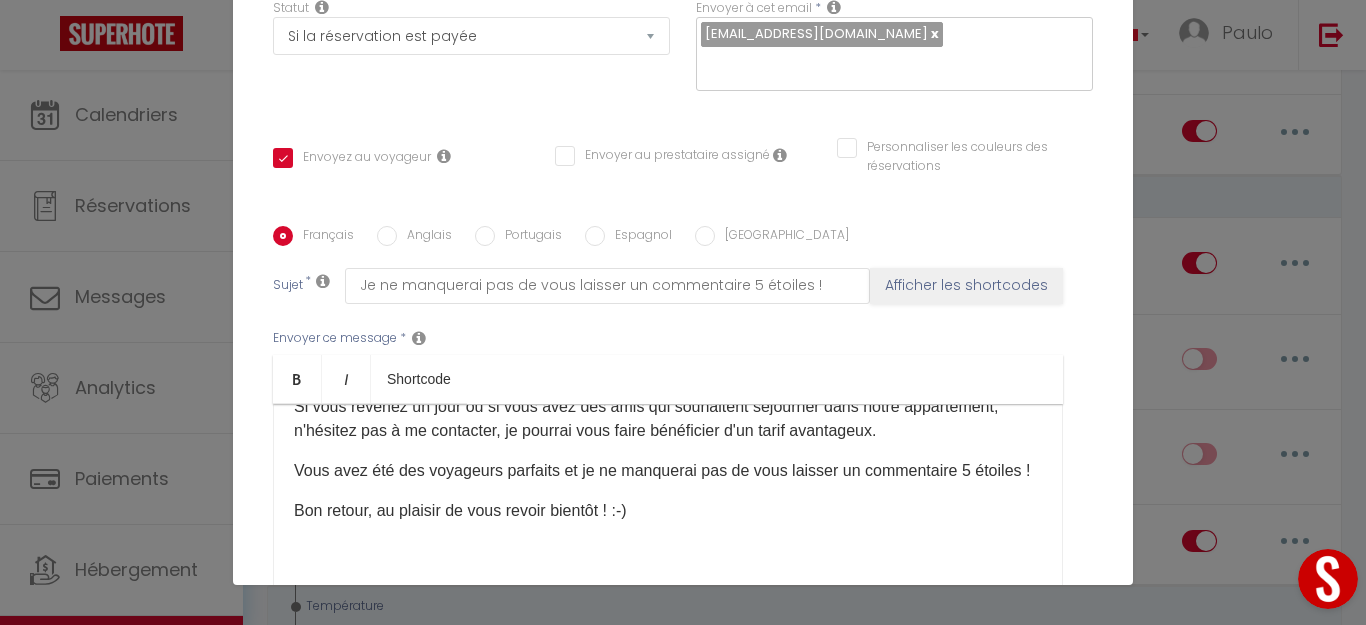 scroll, scrollTop: 0, scrollLeft: 0, axis: both 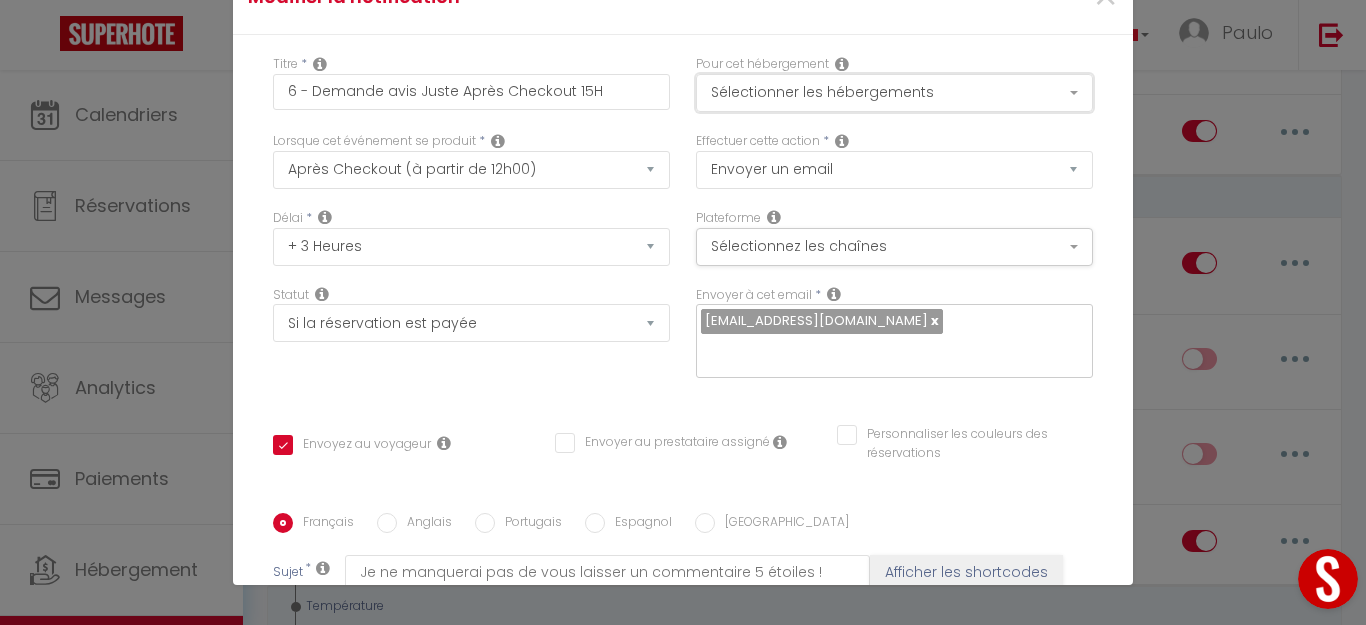 click on "Sélectionner les hébergements" at bounding box center (894, 93) 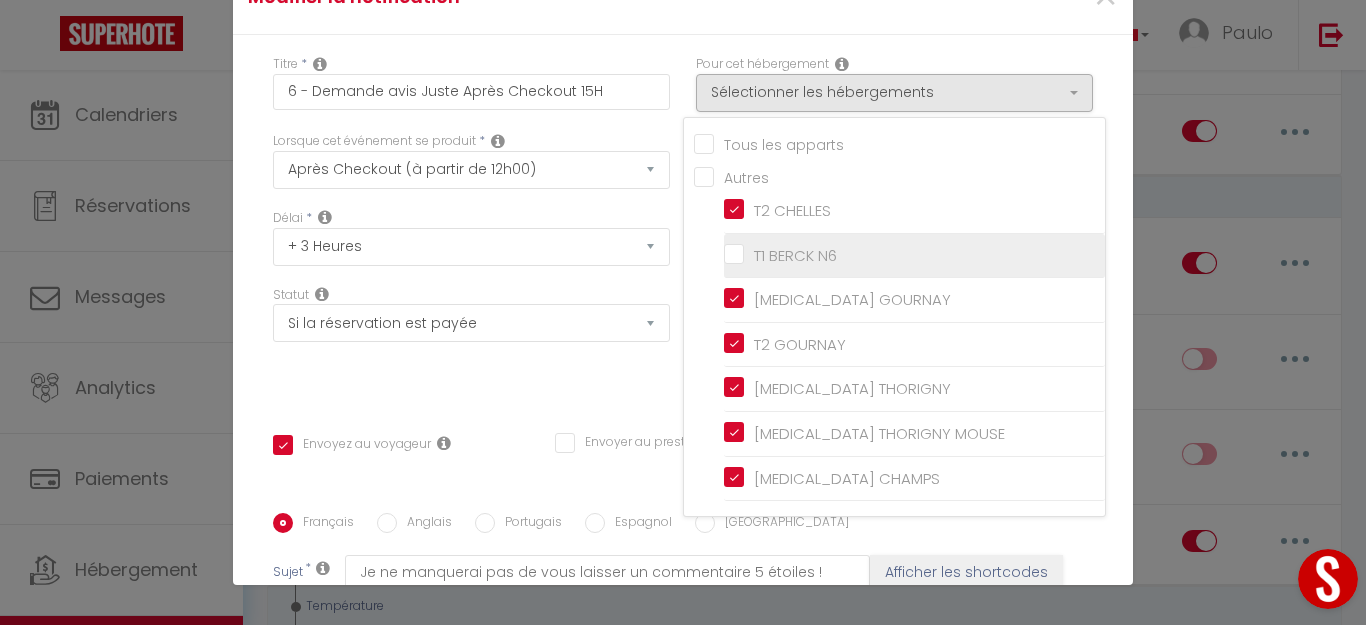 click on "T1 BERCK N6" at bounding box center [914, 256] 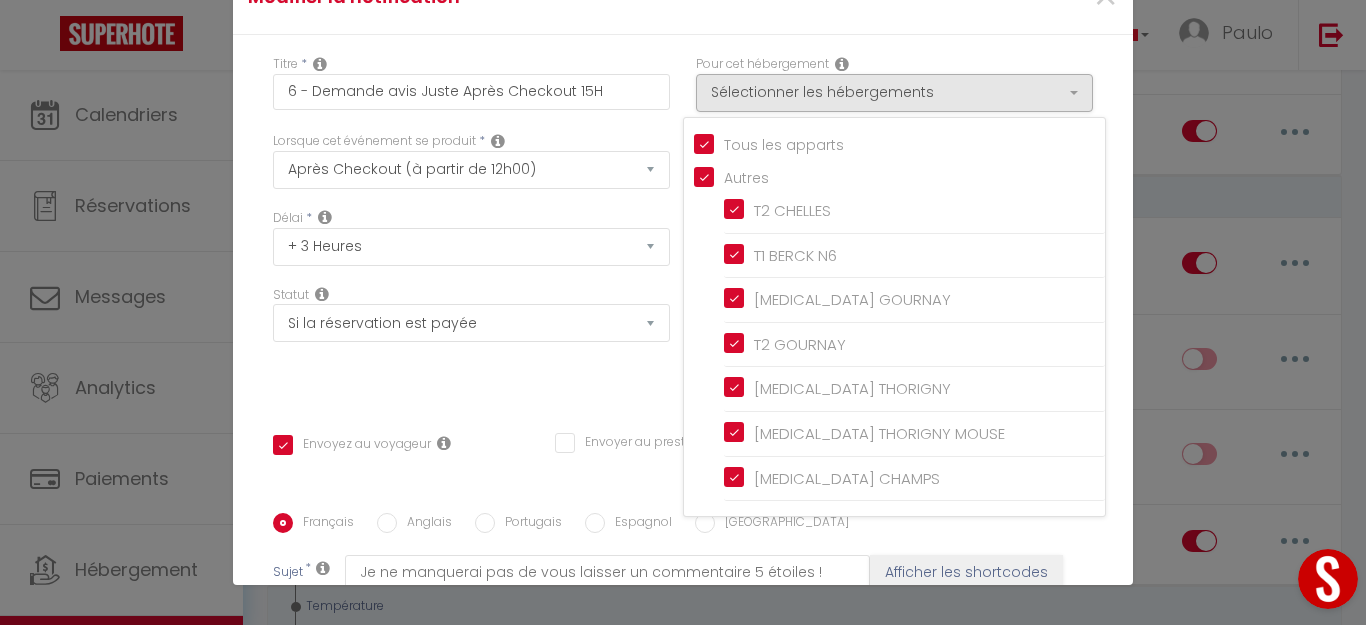click on "Titre   *     6 - Demande avis Juste Après Checkout 15H   Pour cet hébergement
Sélectionner les hébergements
Tous les apparts
Autres
T2 CHELLES
T1 BERCK N6
T3 GOURNAY
T2 GOURNAY
T3 THORIGNY
T3 THORIGNY MOUSE
T3 CHAMPS
Lorsque cet événement se produit   *      Après la réservation" at bounding box center (683, 513) 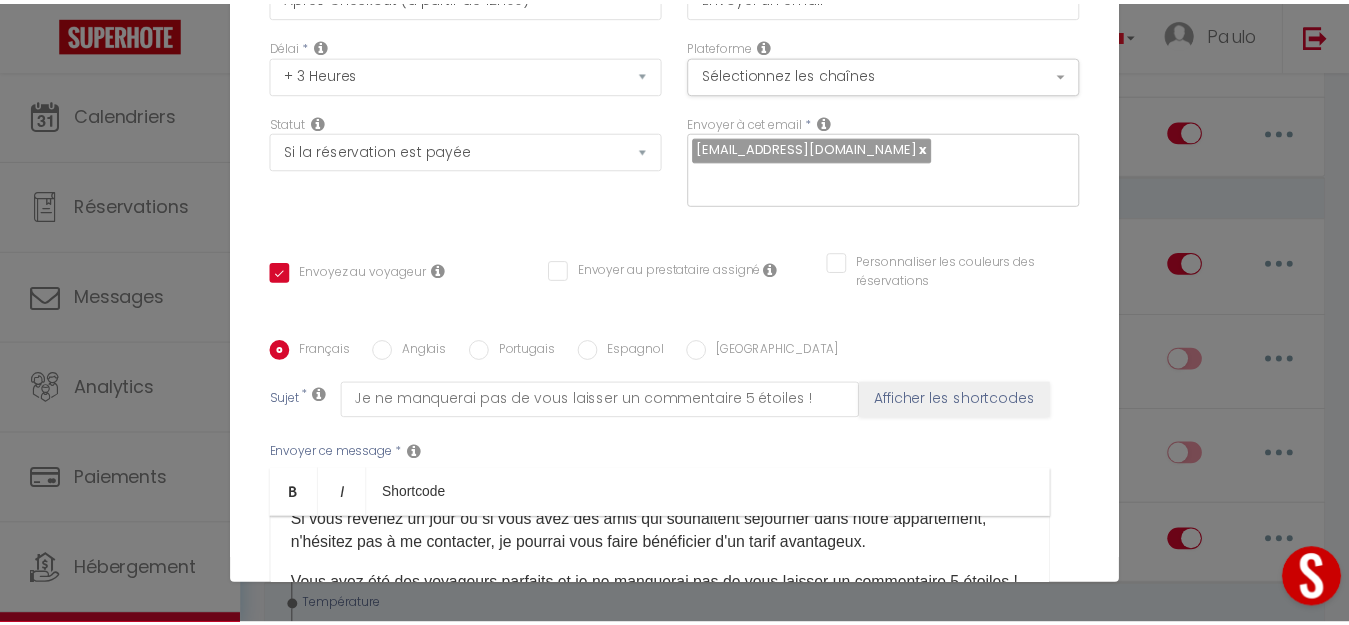 scroll, scrollTop: 466, scrollLeft: 0, axis: vertical 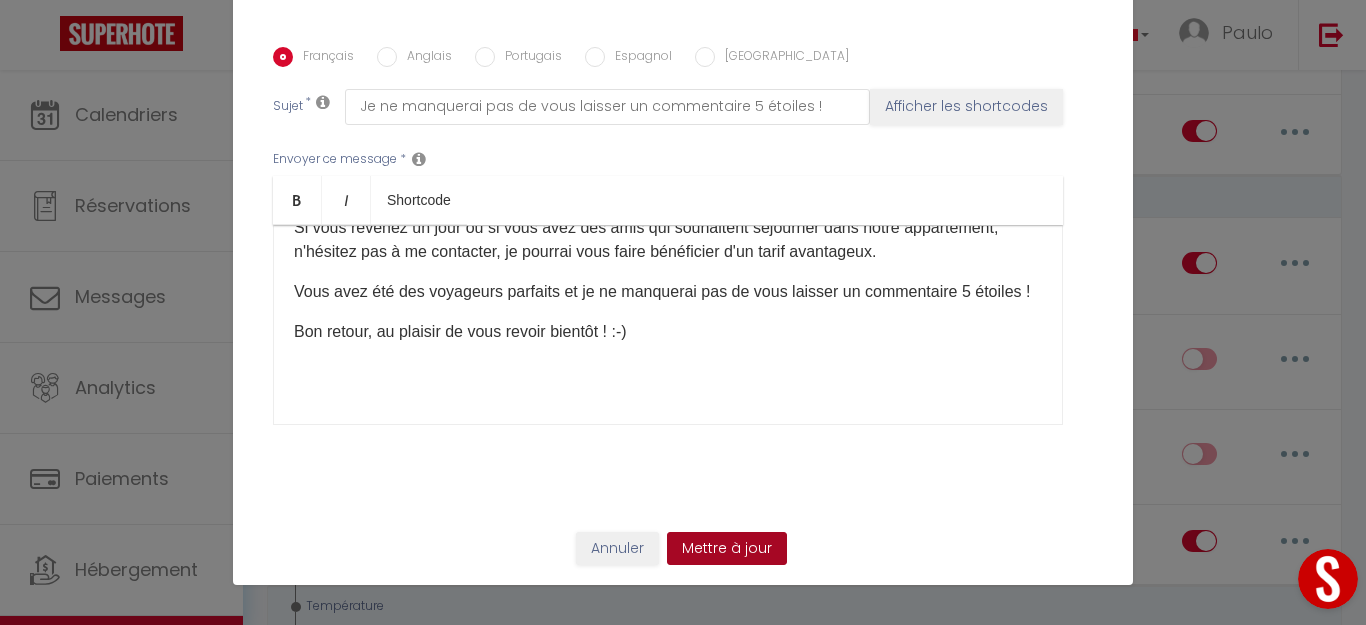 click on "Mettre à jour" at bounding box center [727, 549] 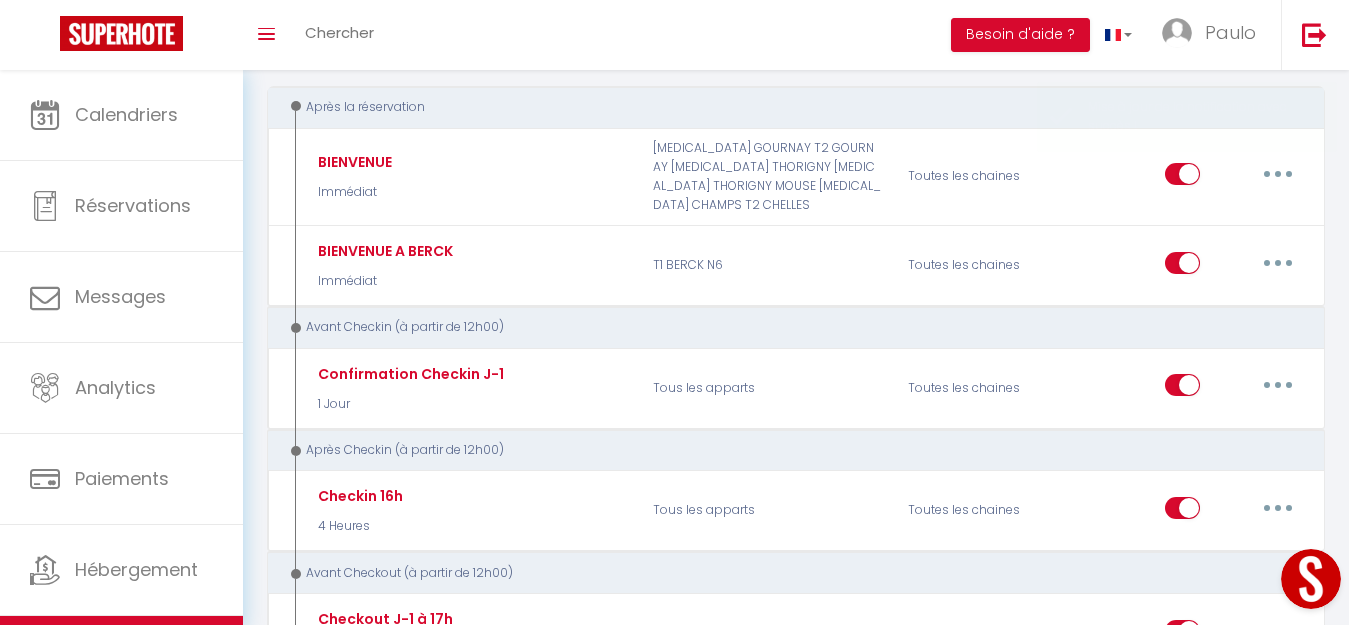 scroll, scrollTop: 0, scrollLeft: 0, axis: both 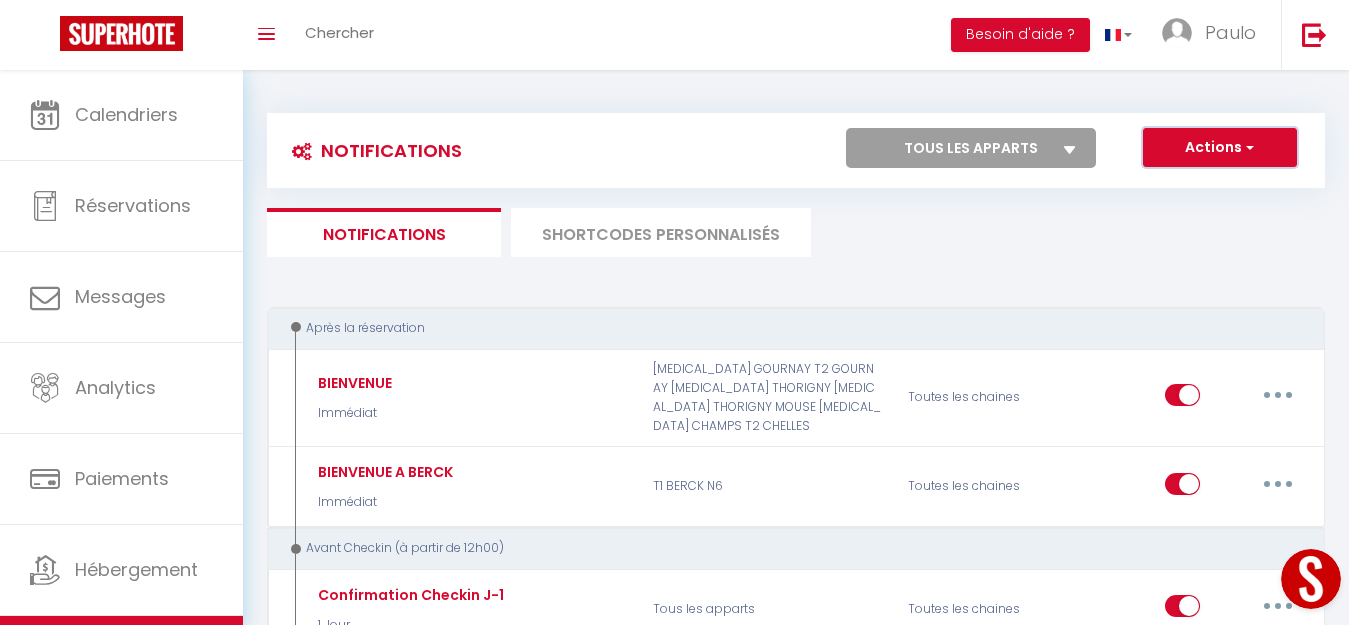 click at bounding box center (1248, 147) 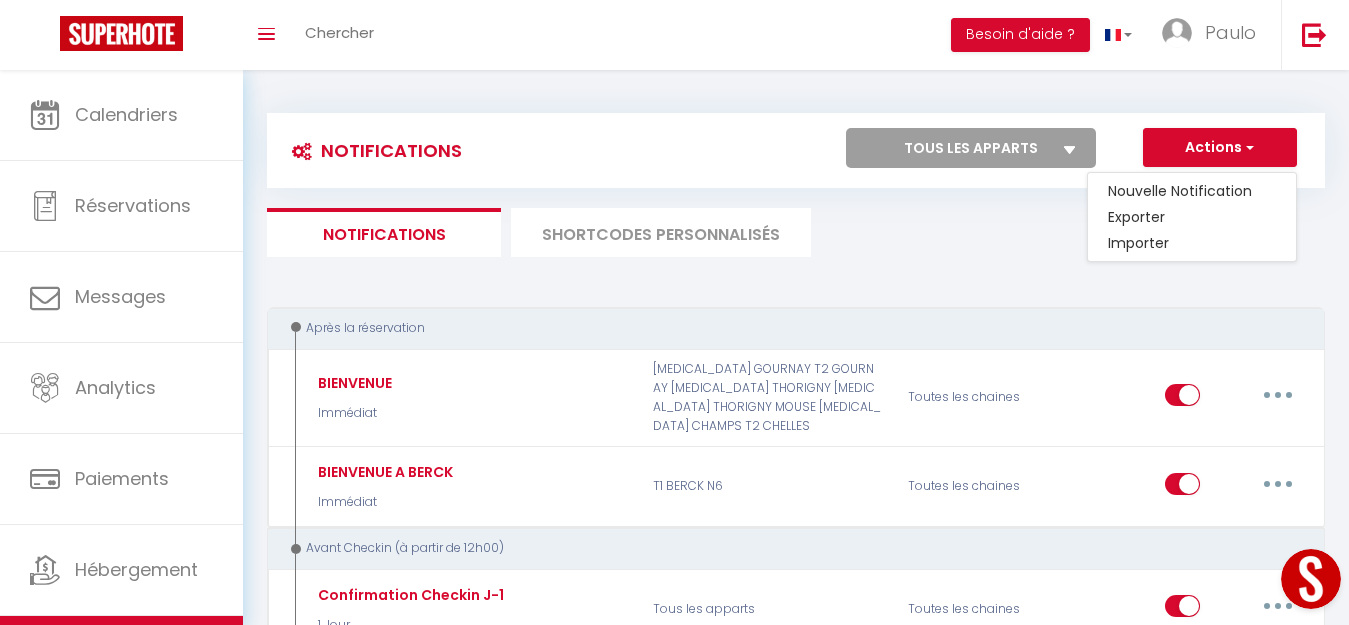 click on "Notifications   SHORTCODES PERSONNALISÉS" at bounding box center (796, 232) 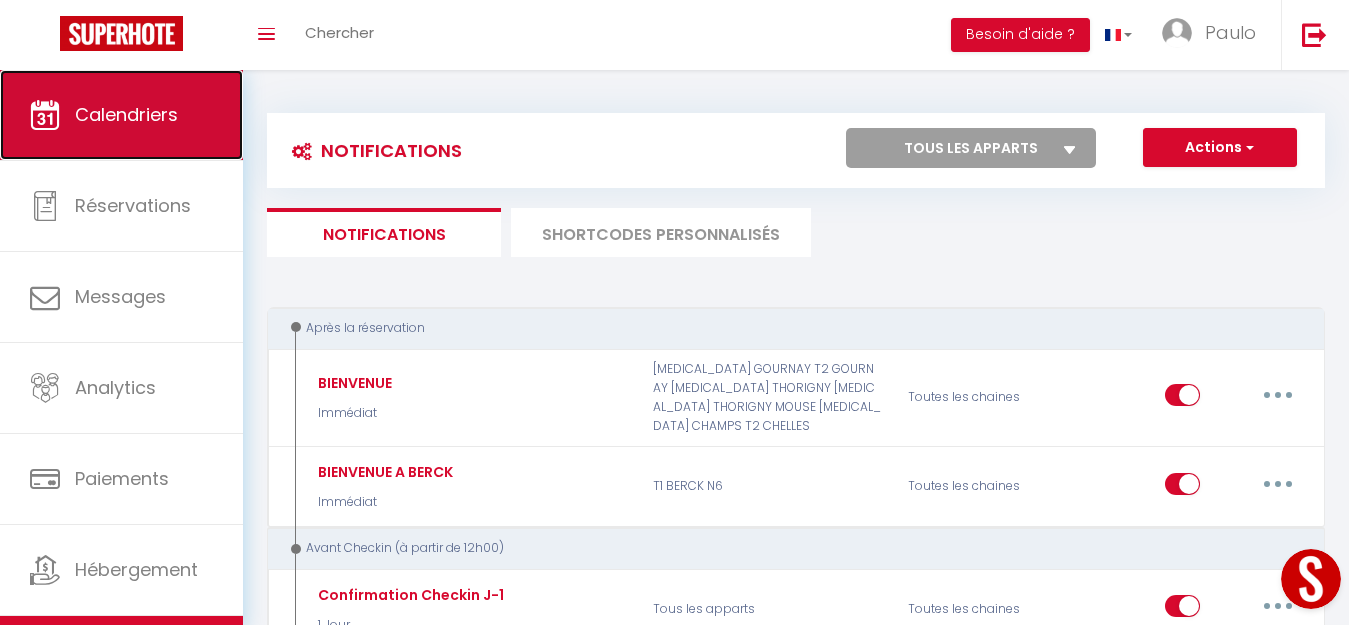 click on "Calendriers" at bounding box center (121, 115) 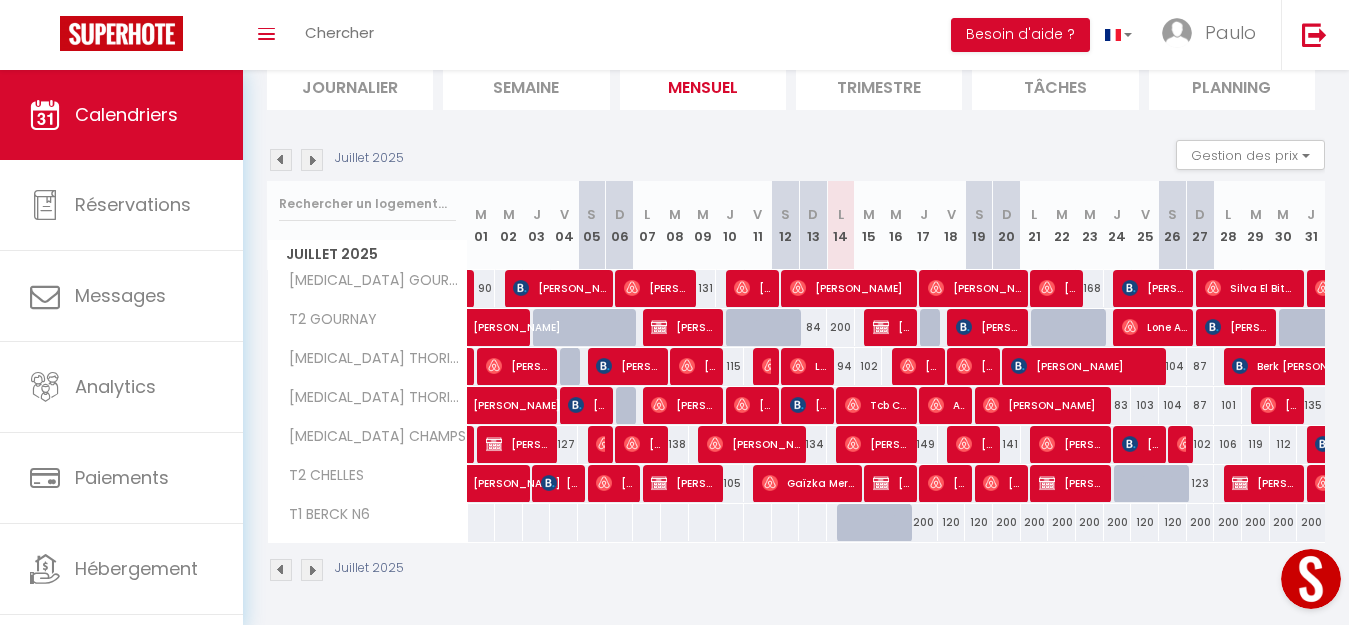 scroll, scrollTop: 148, scrollLeft: 0, axis: vertical 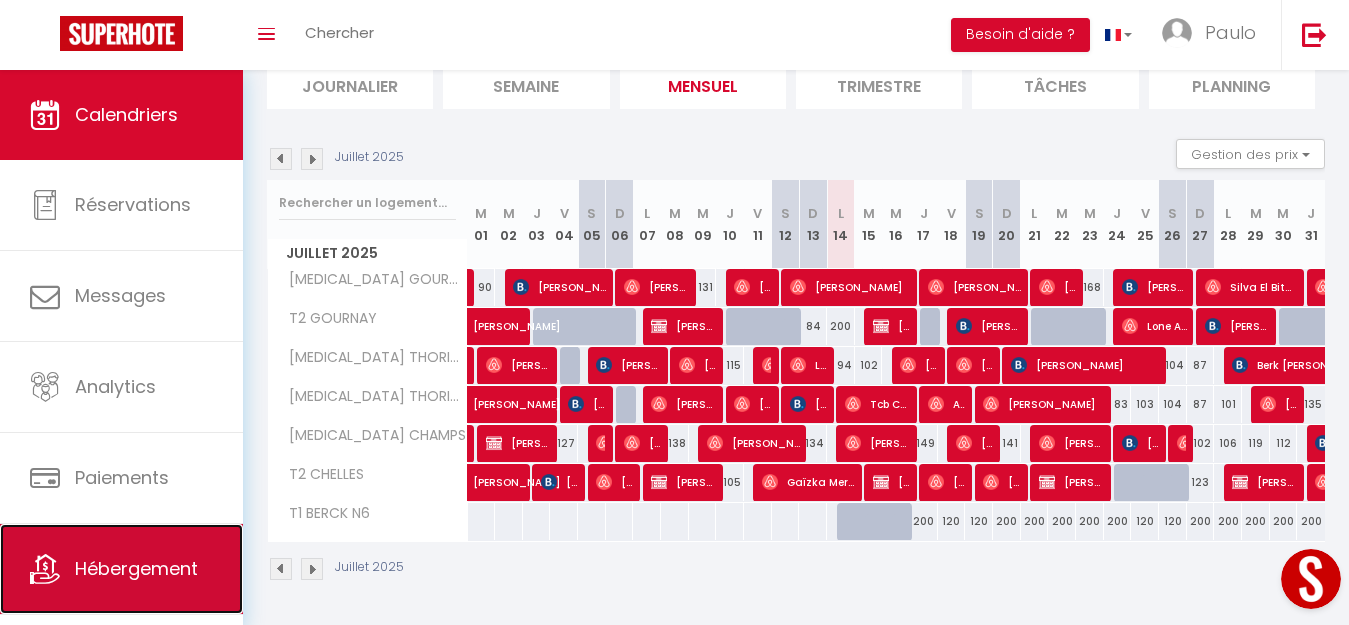click on "Hébergement" at bounding box center (136, 568) 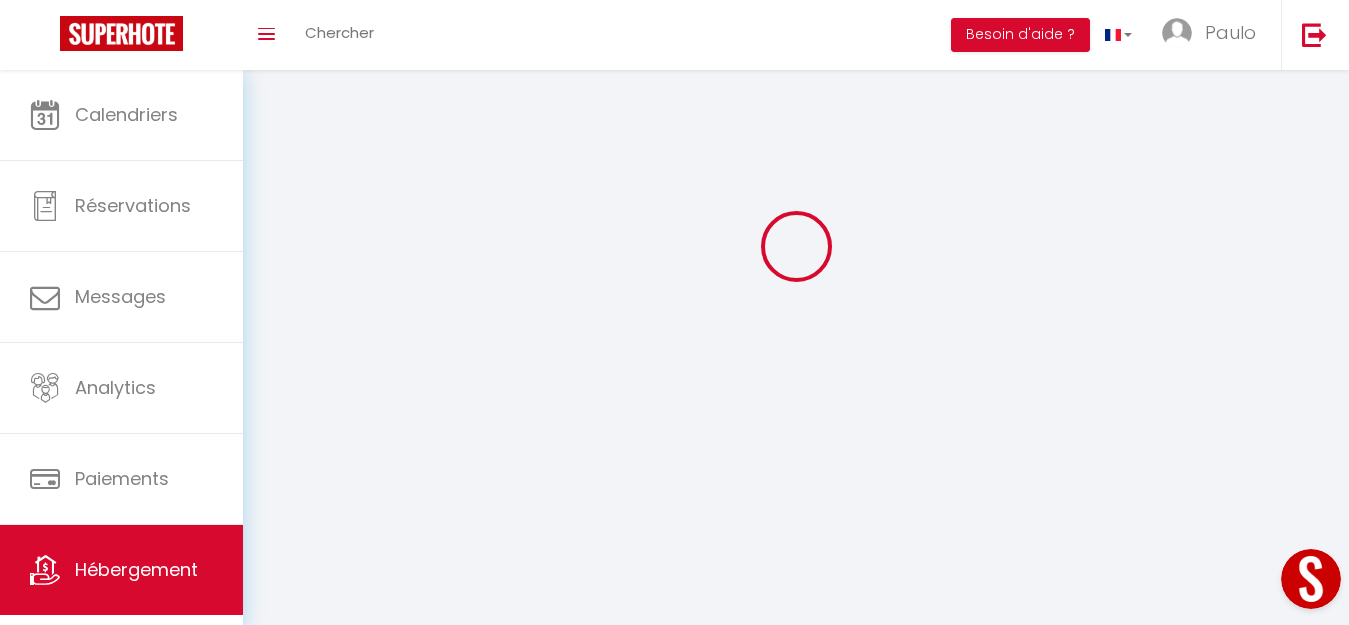 scroll, scrollTop: 0, scrollLeft: 0, axis: both 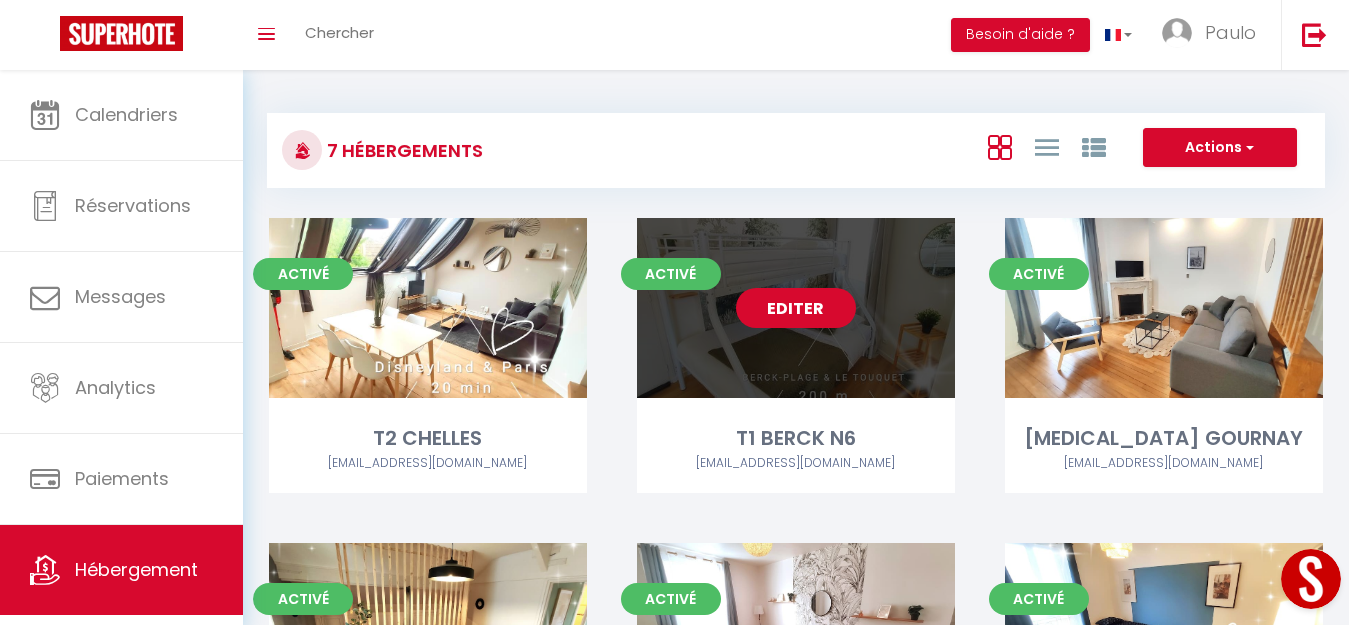 click on "Editer" at bounding box center [796, 308] 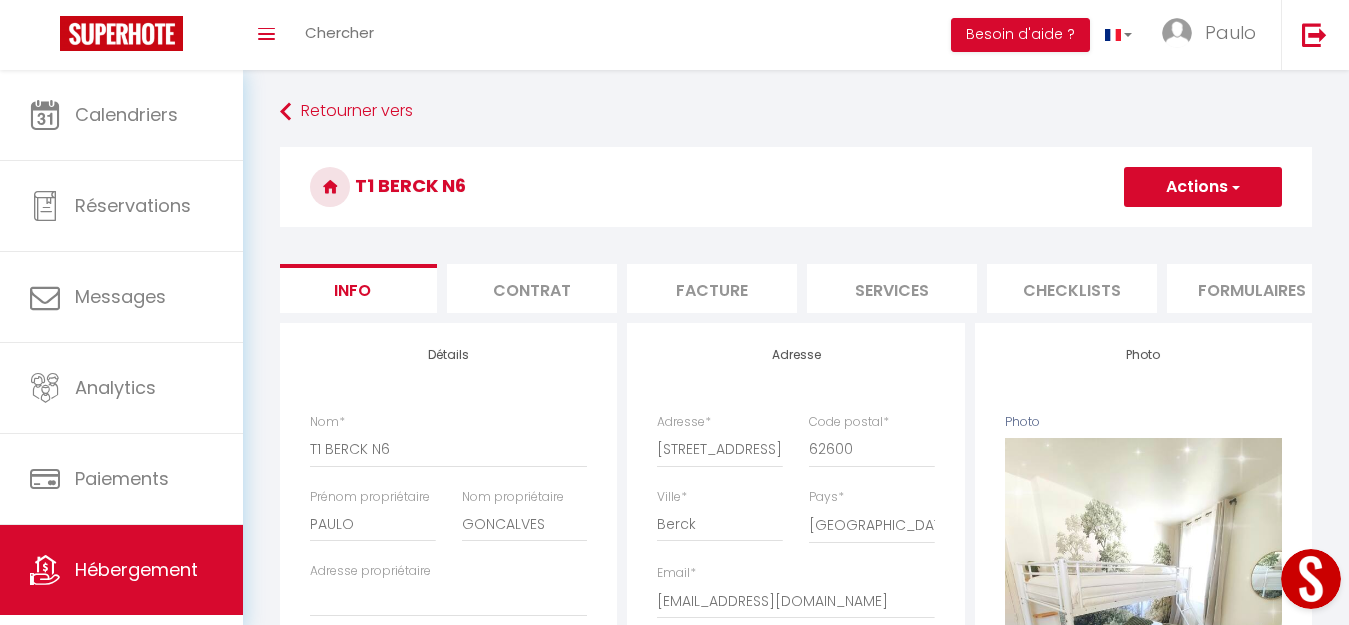 scroll, scrollTop: 0, scrollLeft: 0, axis: both 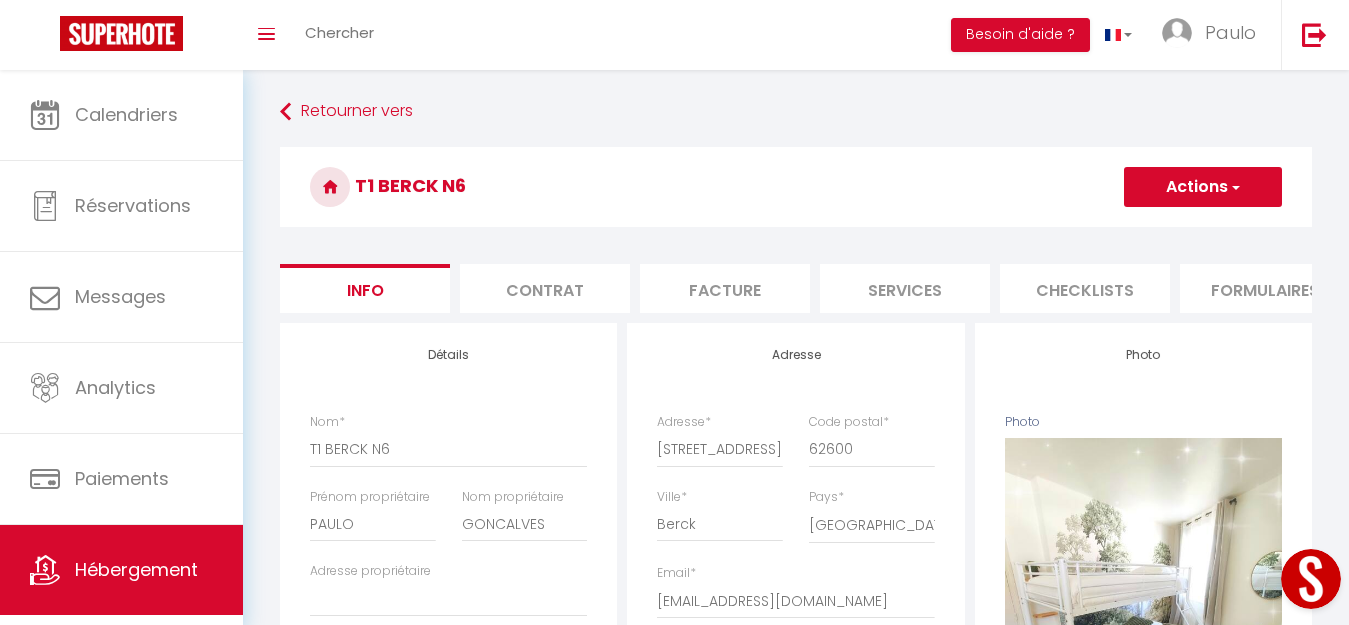 click on "Services" at bounding box center (905, 288) 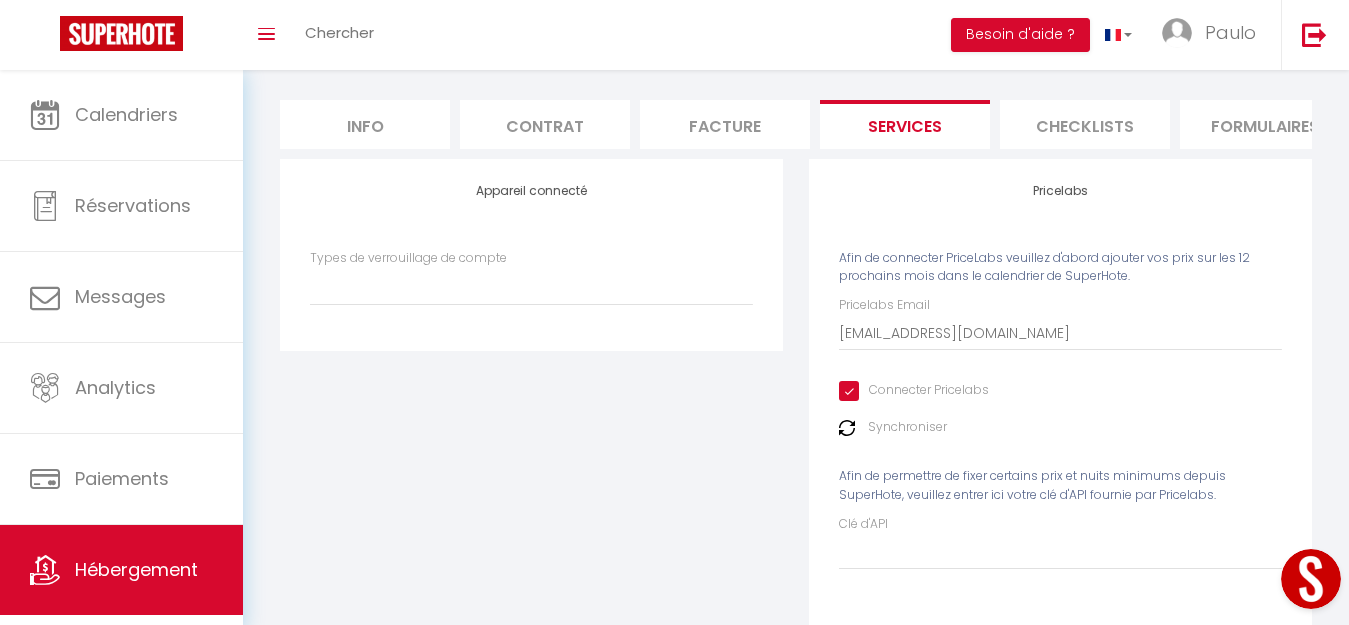 scroll, scrollTop: 200, scrollLeft: 0, axis: vertical 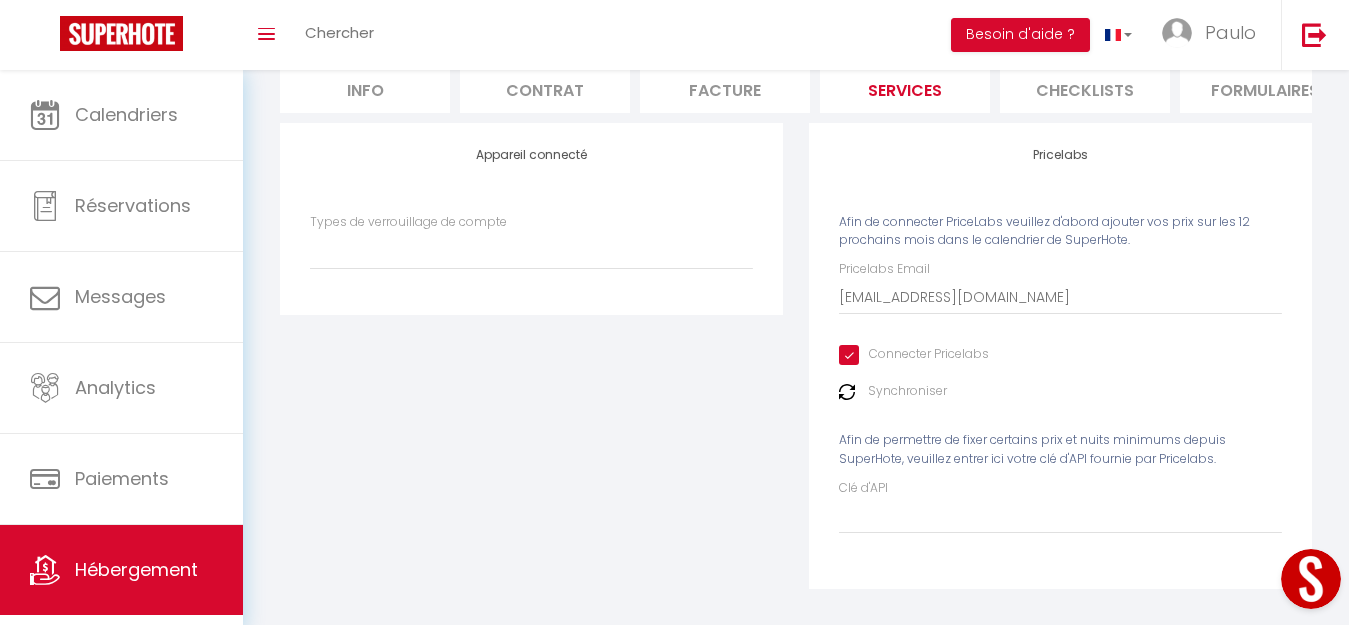 click at bounding box center (847, 392) 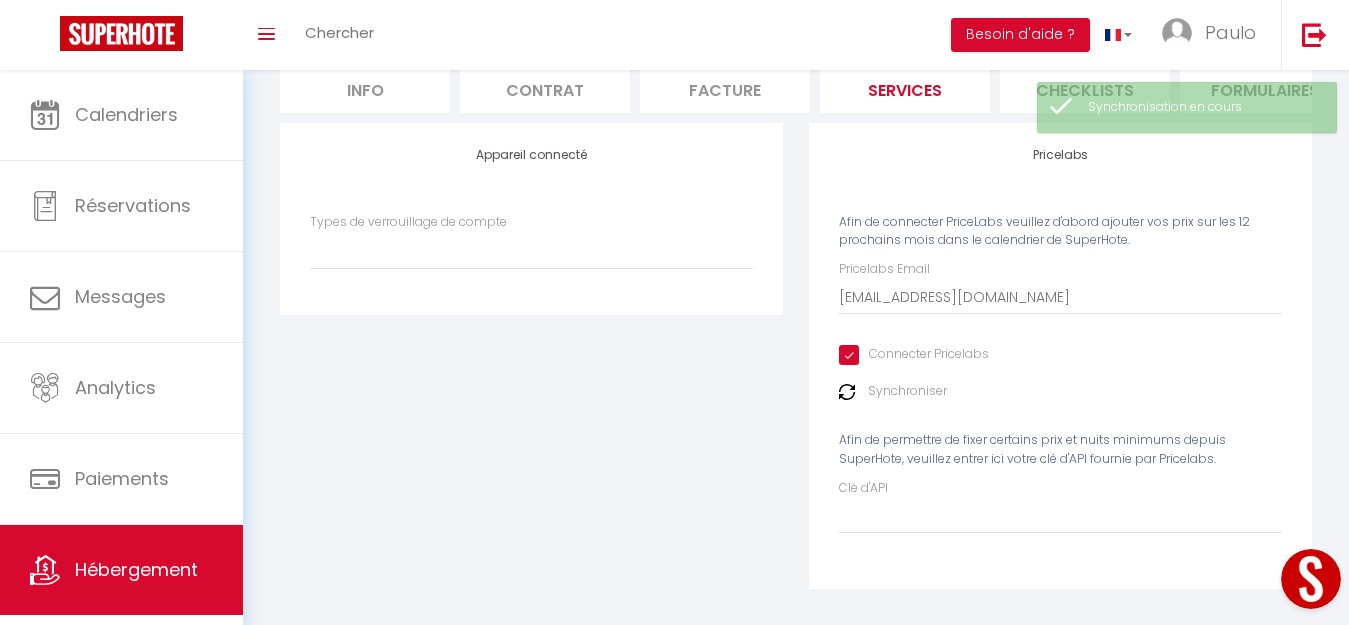 click on "Synchroniser" at bounding box center (907, 391) 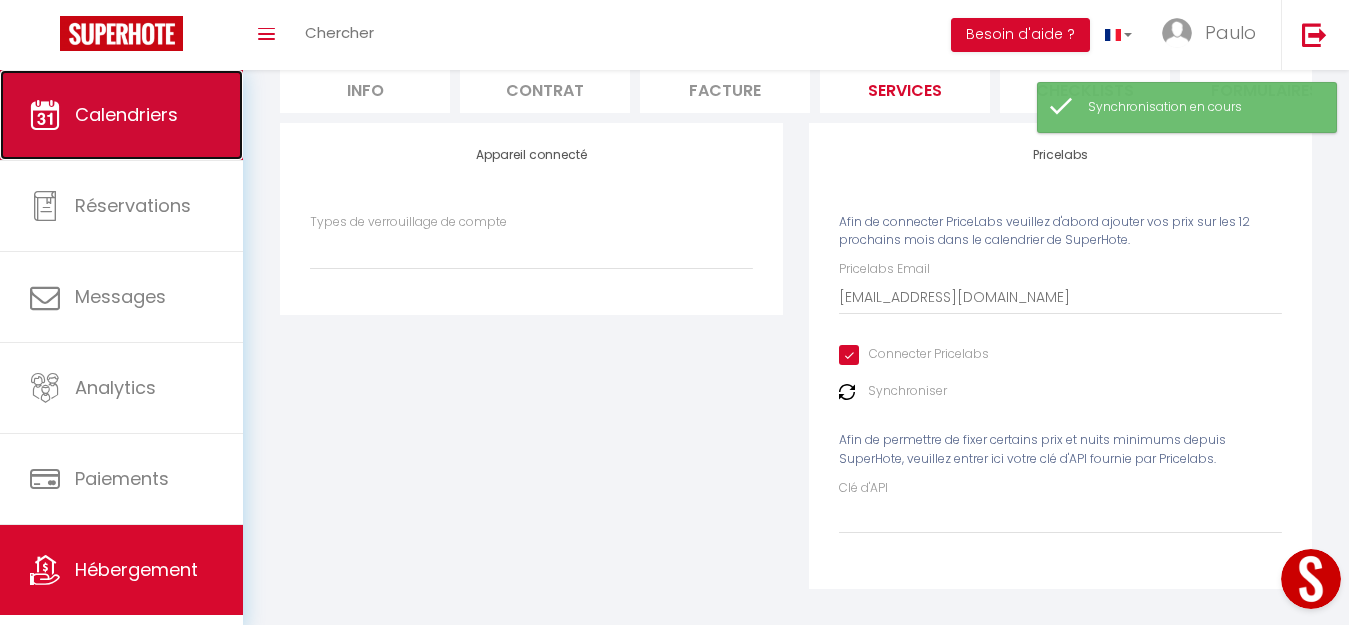 click on "Calendriers" at bounding box center (121, 115) 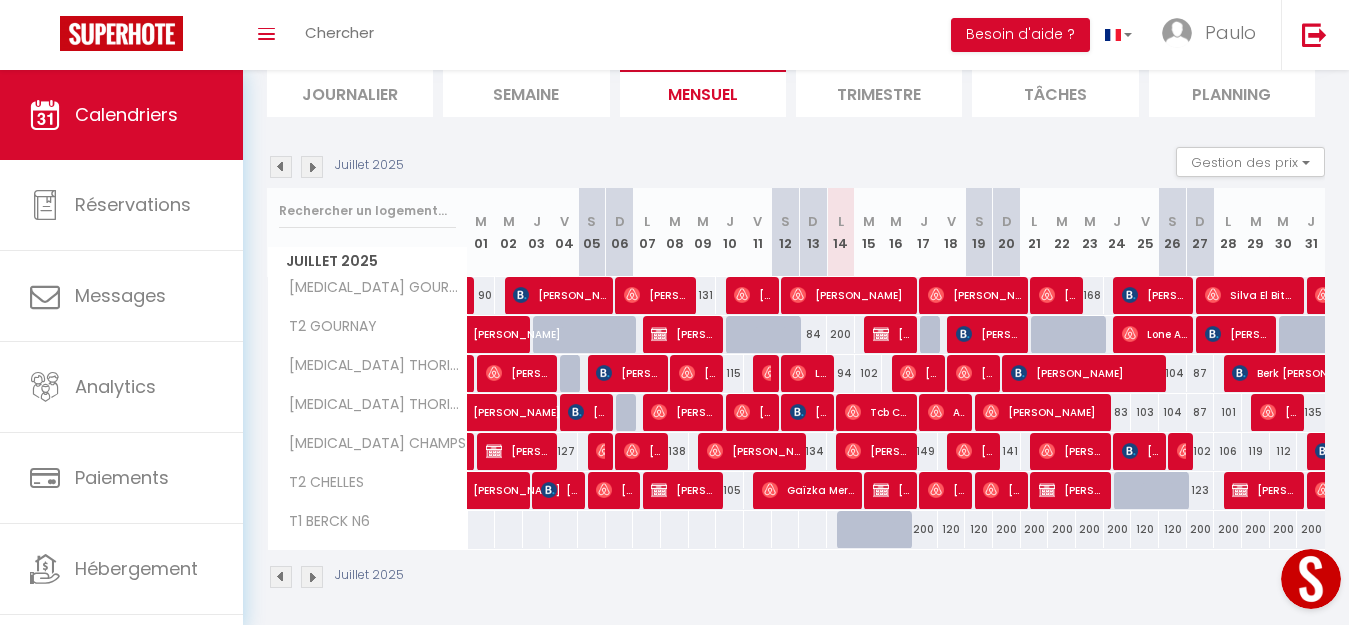 scroll, scrollTop: 148, scrollLeft: 0, axis: vertical 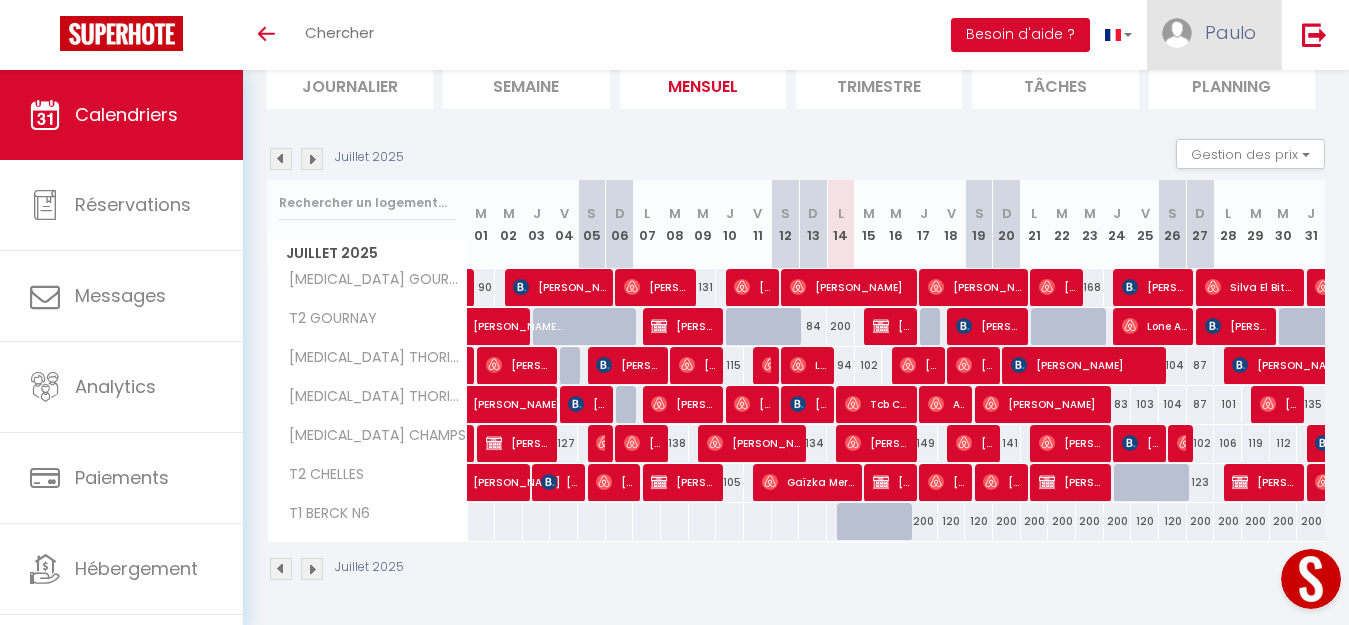 click on "Paulo" at bounding box center [1214, 35] 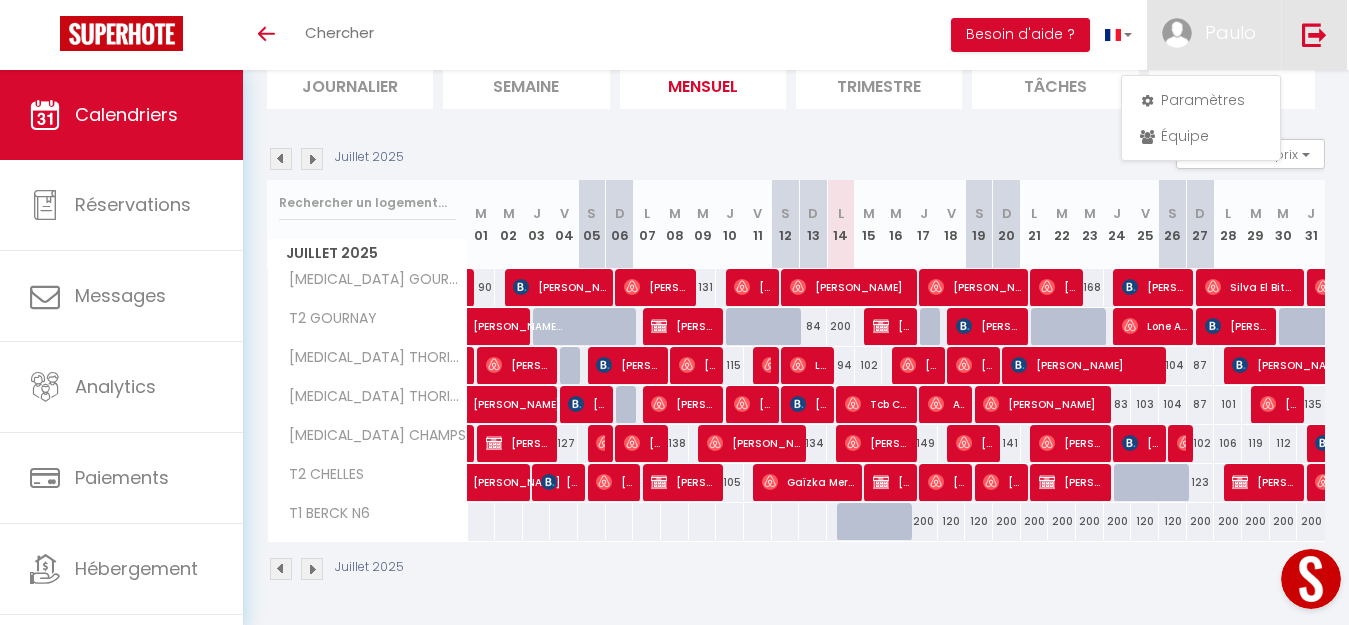 click at bounding box center (1314, 34) 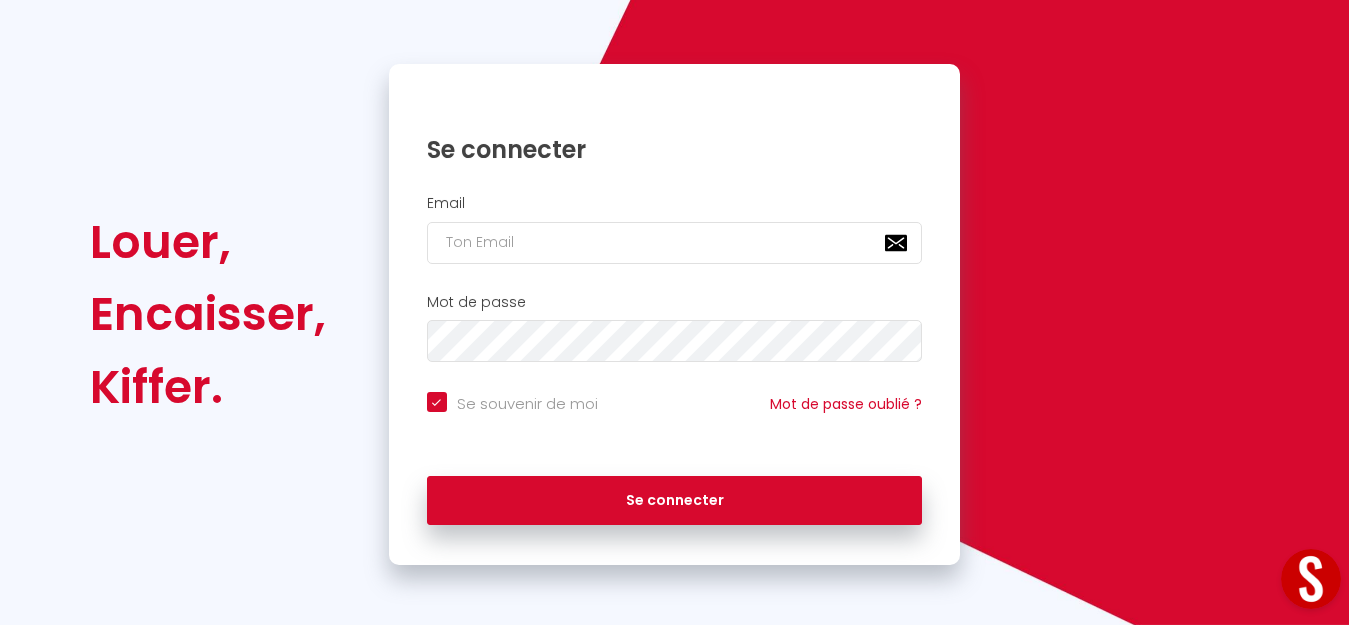 checkbox on "true" 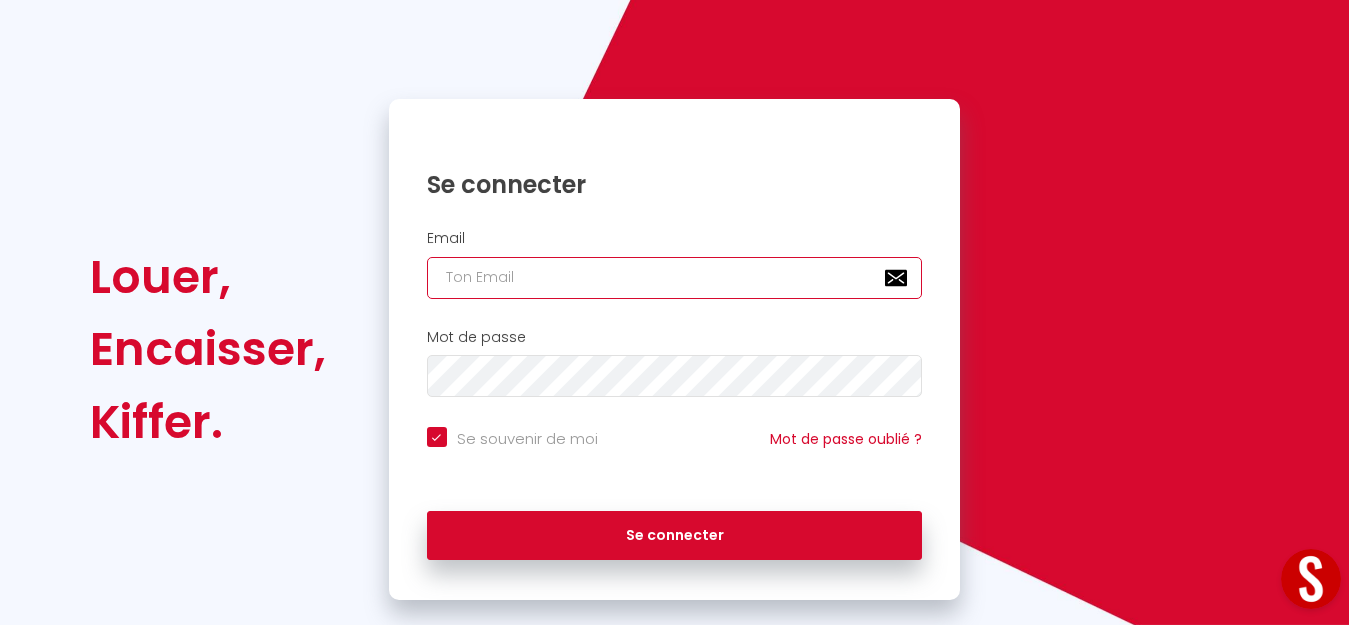 click at bounding box center (675, 278) 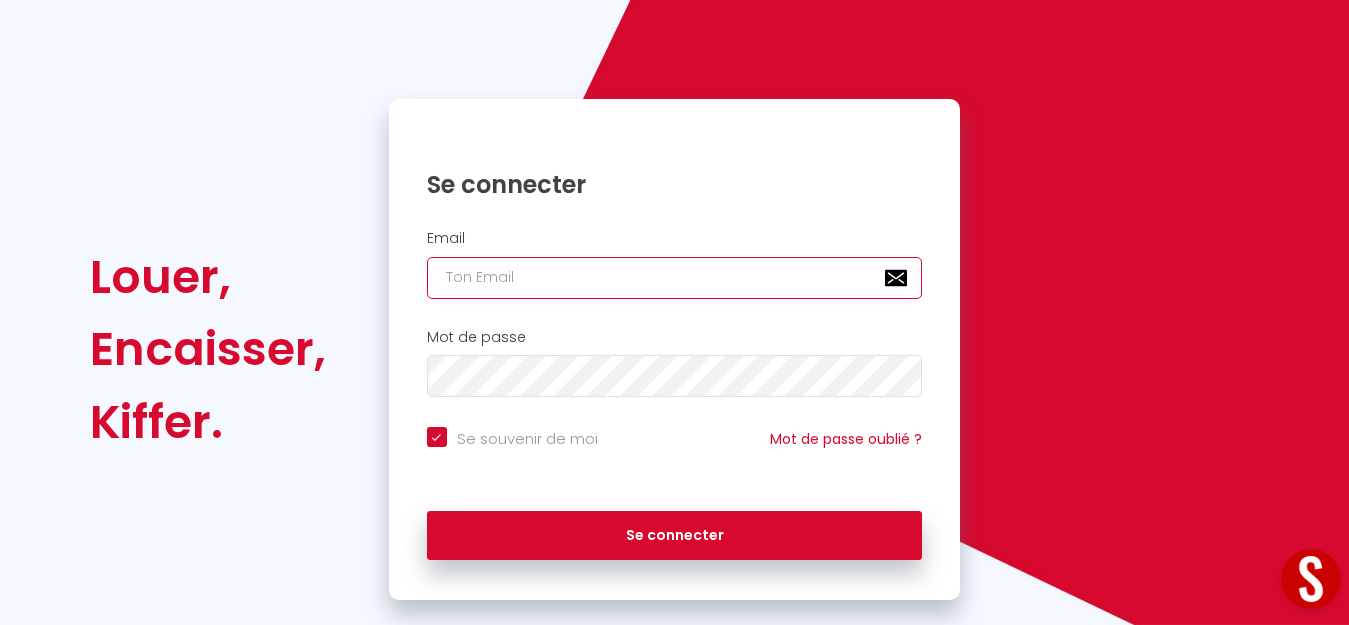 type on "e" 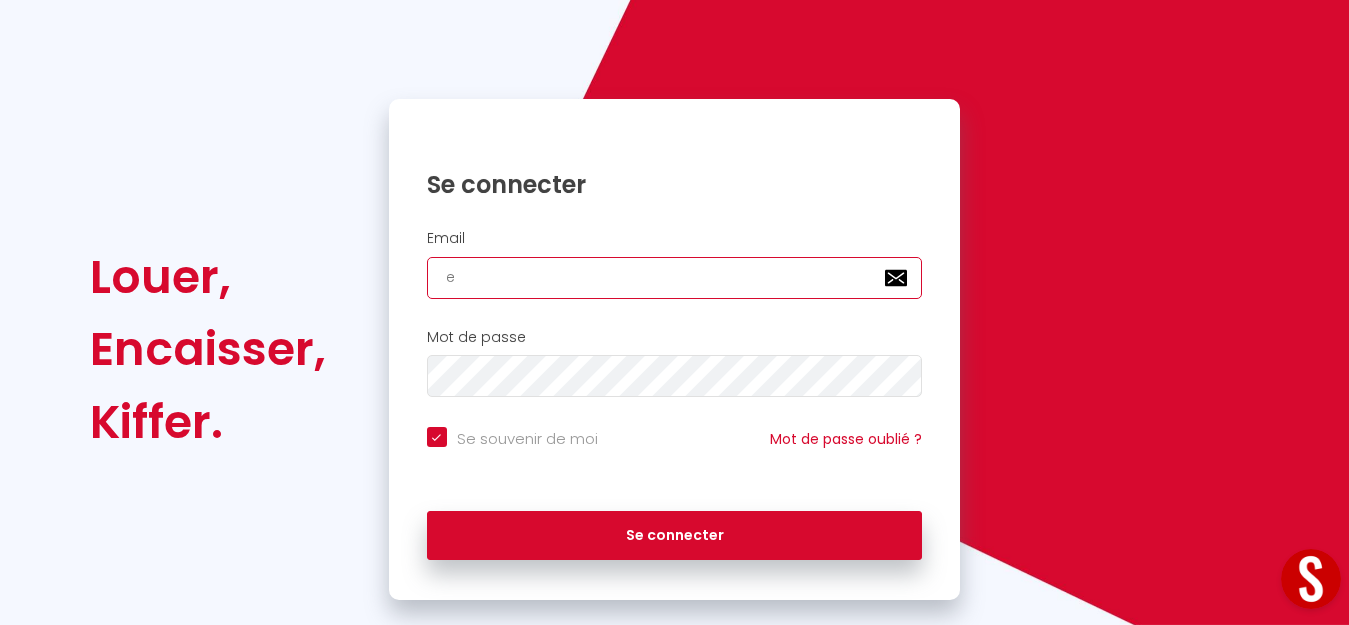 checkbox on "true" 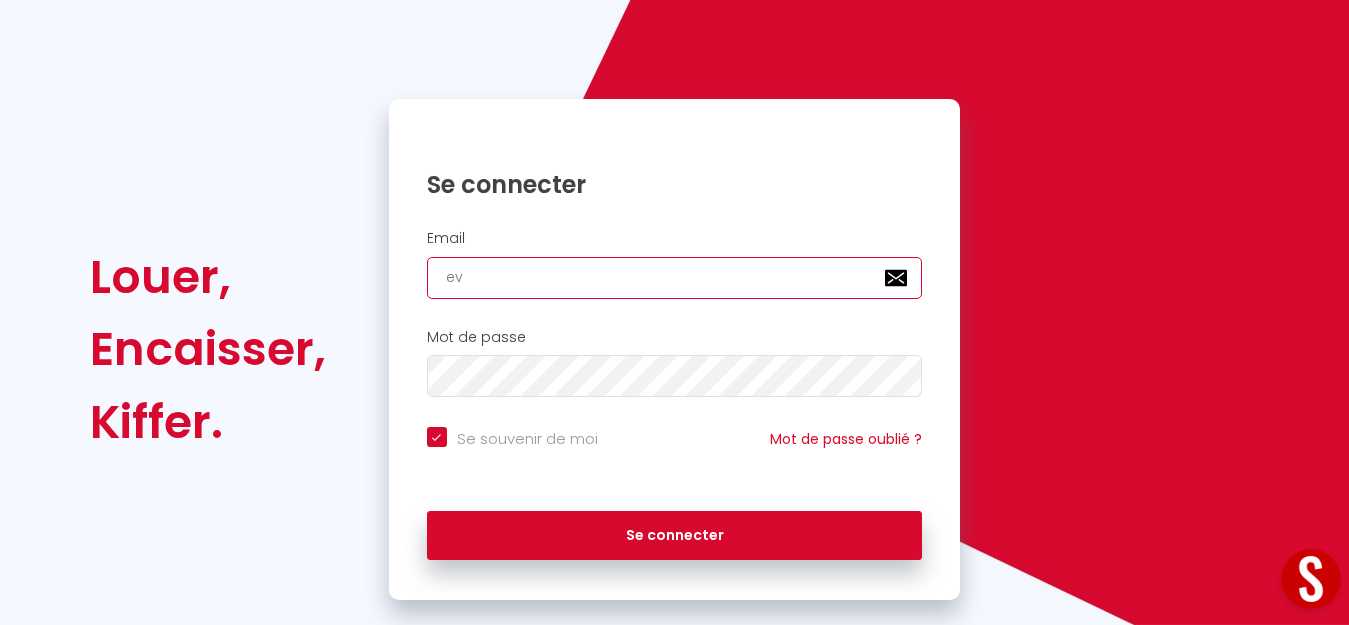 checkbox on "true" 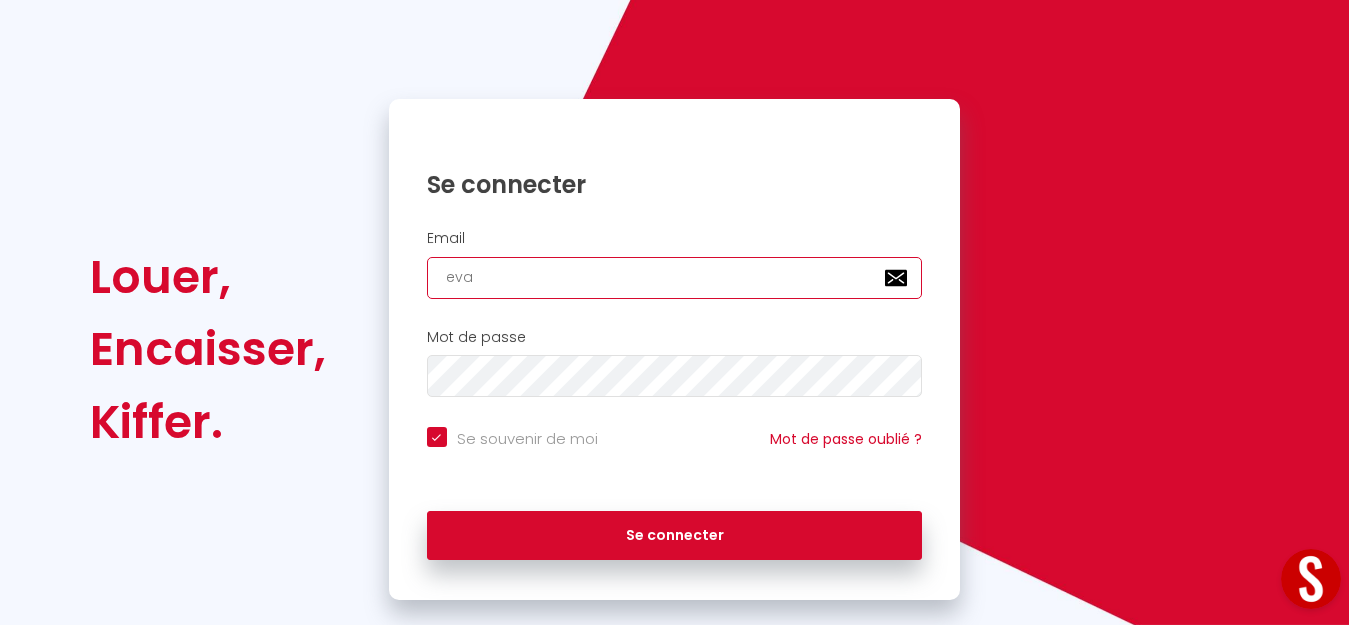 checkbox on "true" 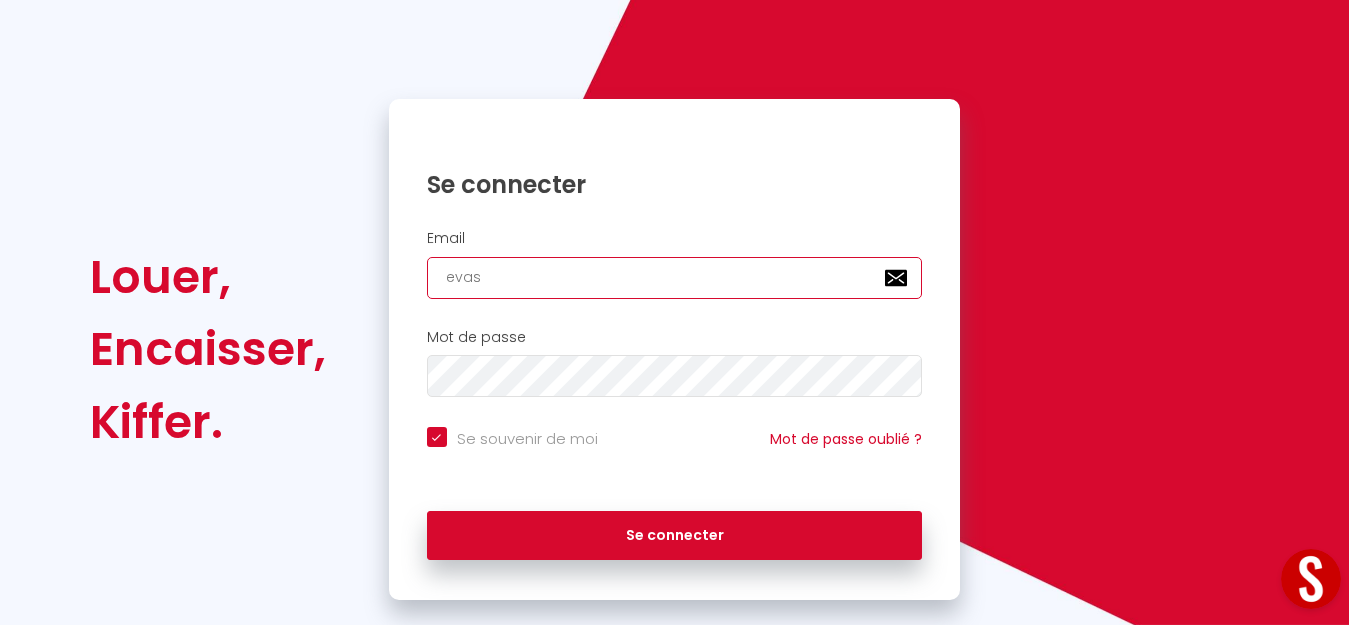 checkbox on "true" 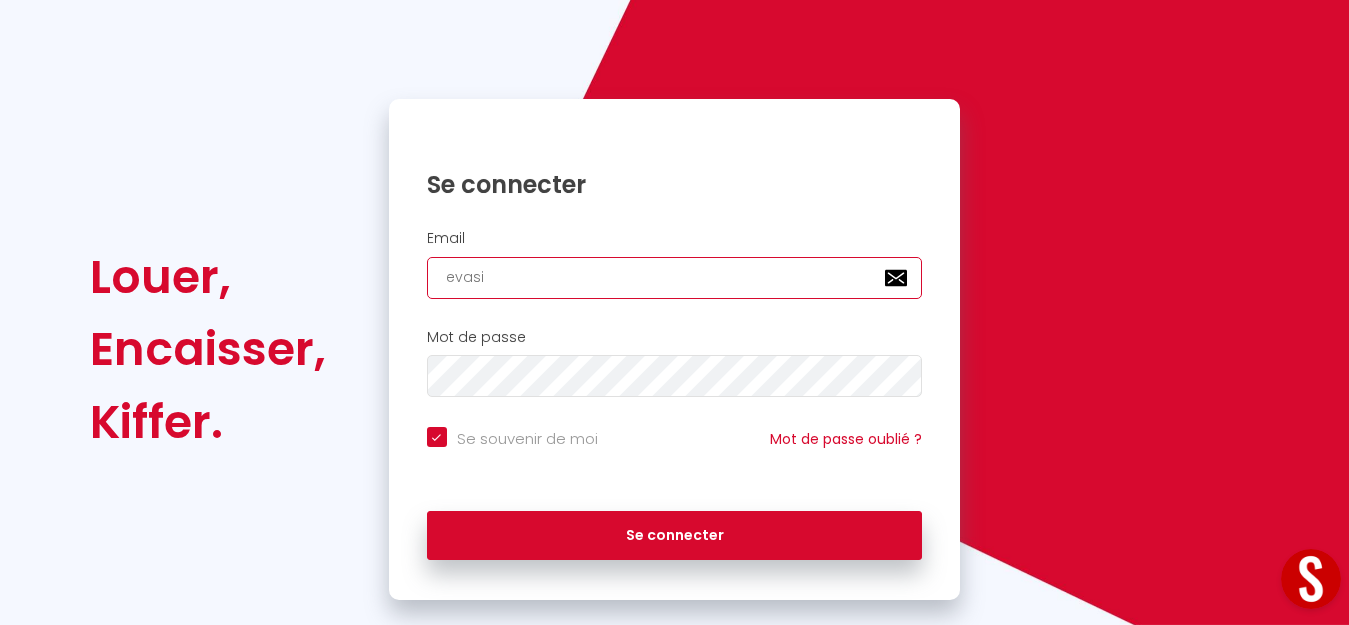 checkbox on "true" 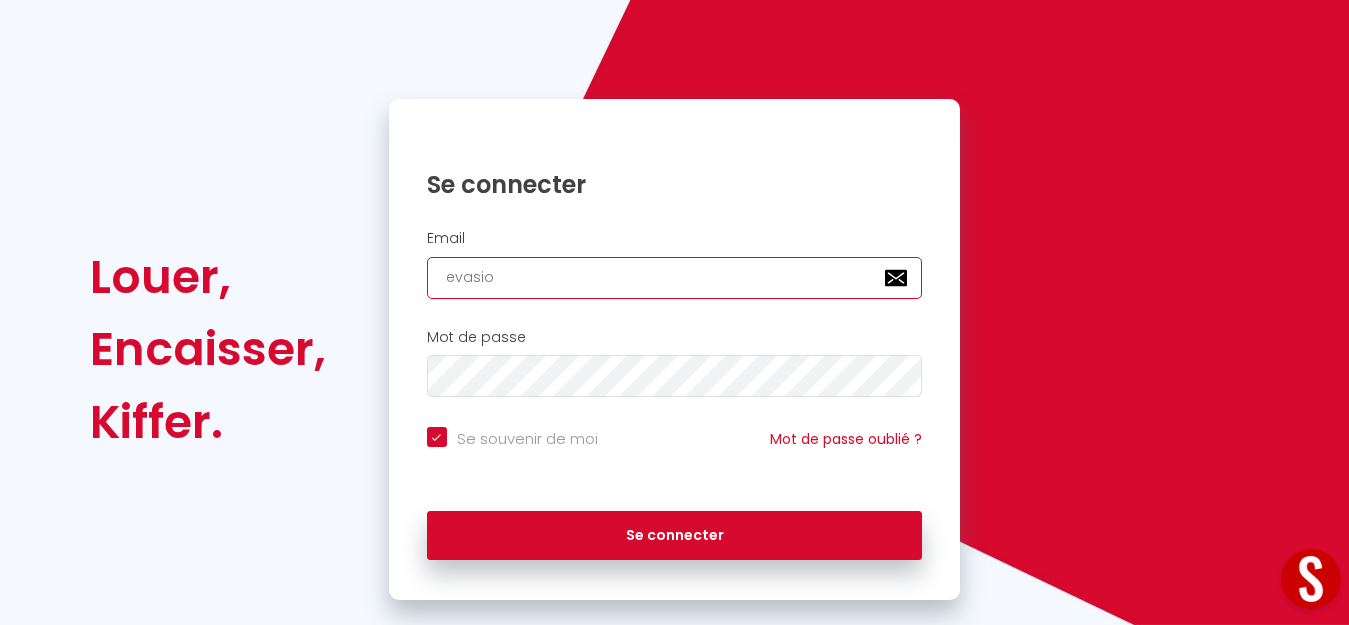 checkbox on "true" 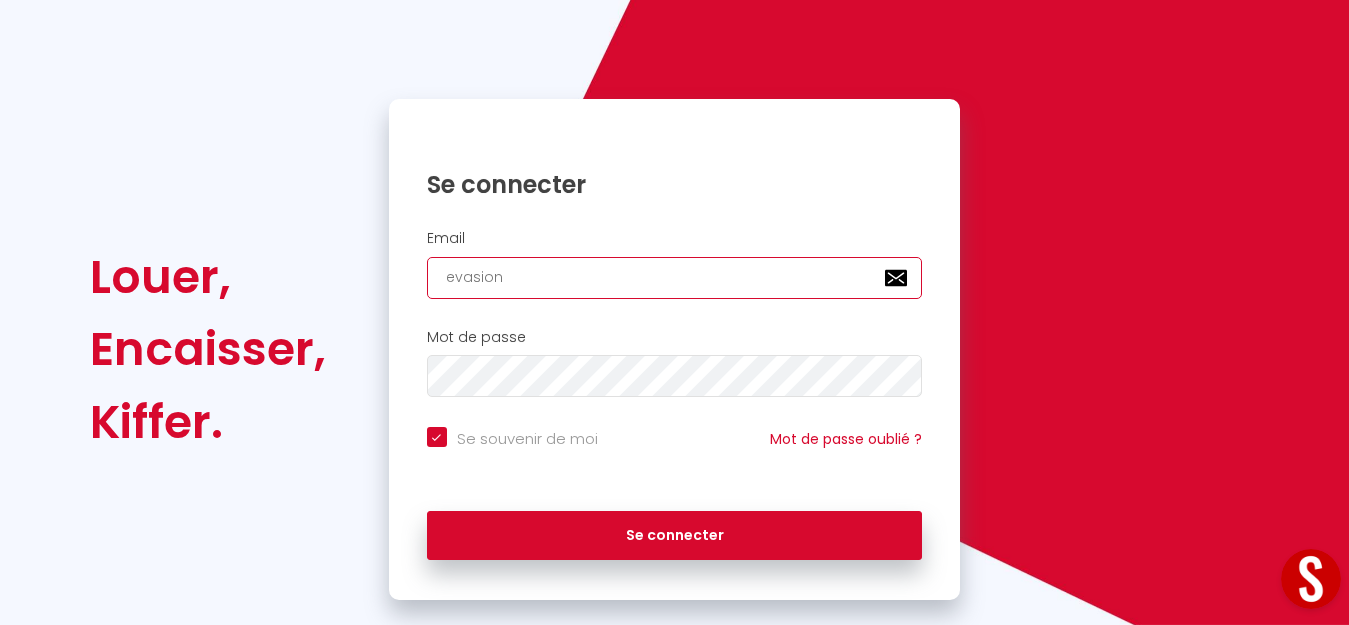 checkbox on "true" 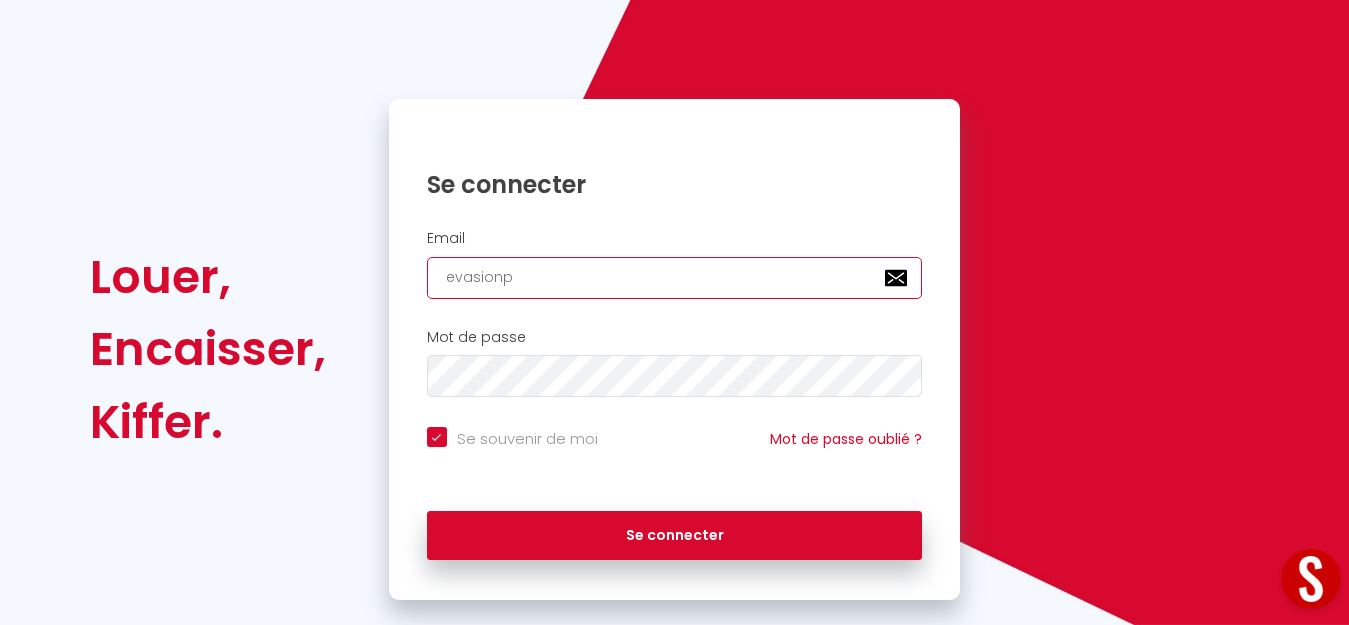 checkbox on "true" 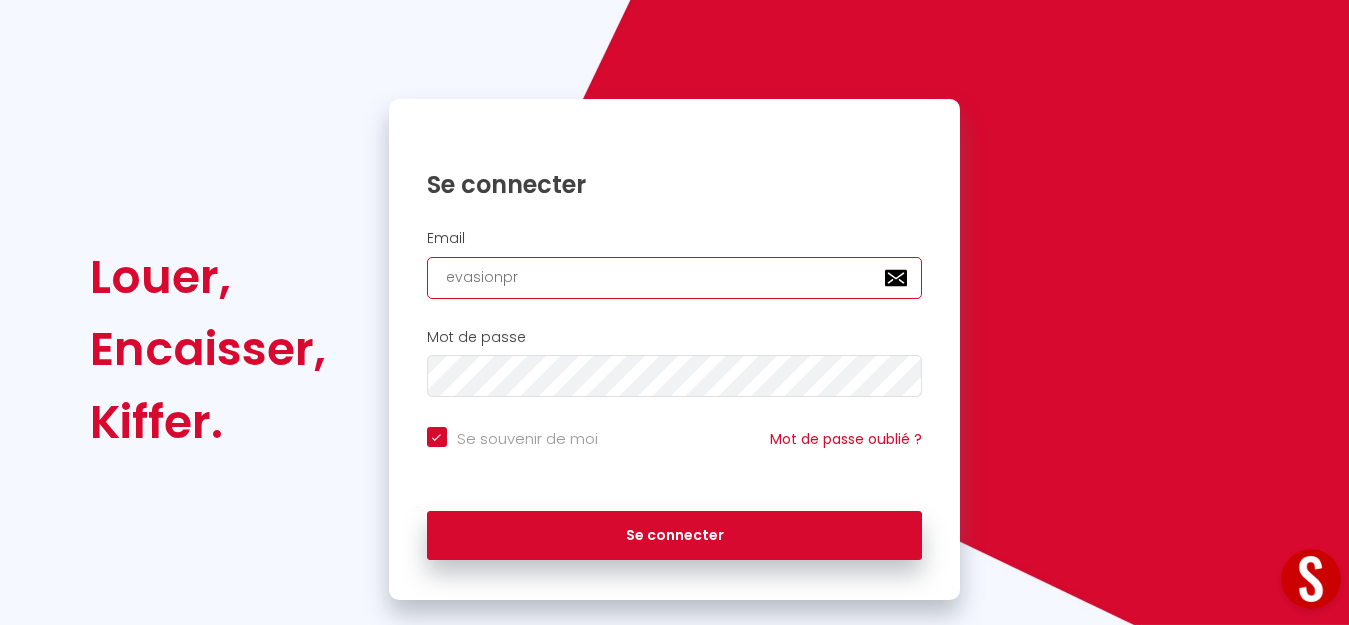 checkbox on "true" 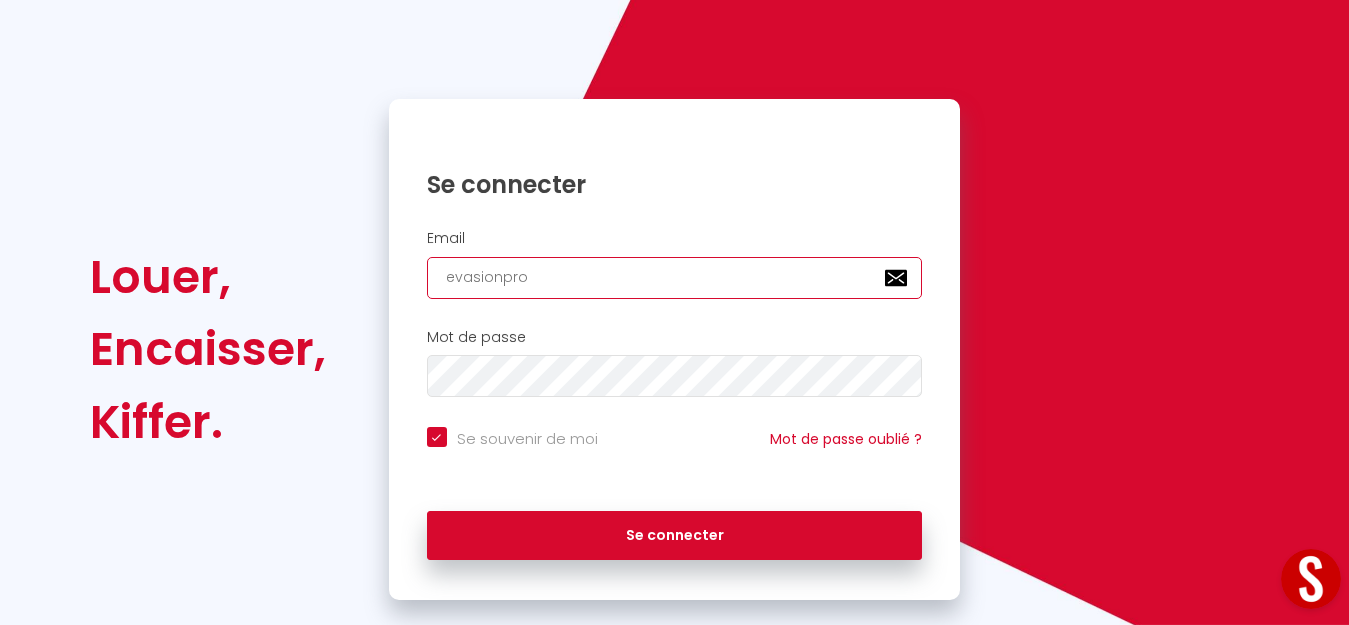 checkbox on "true" 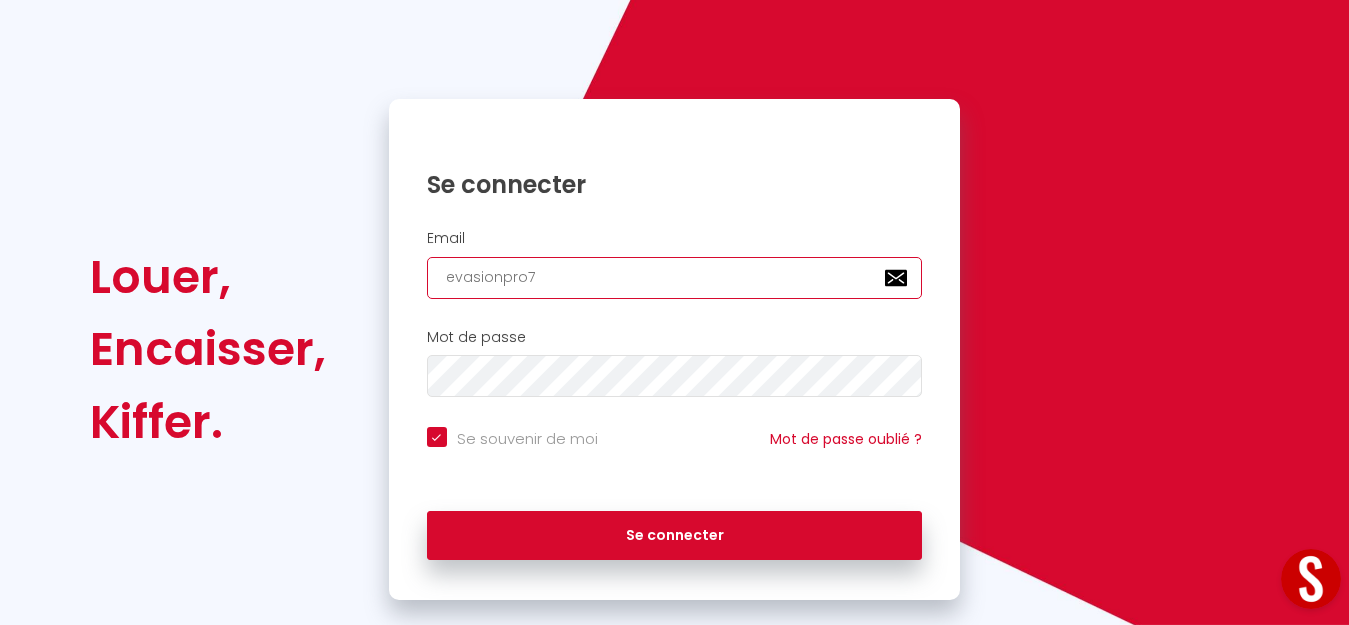 checkbox on "true" 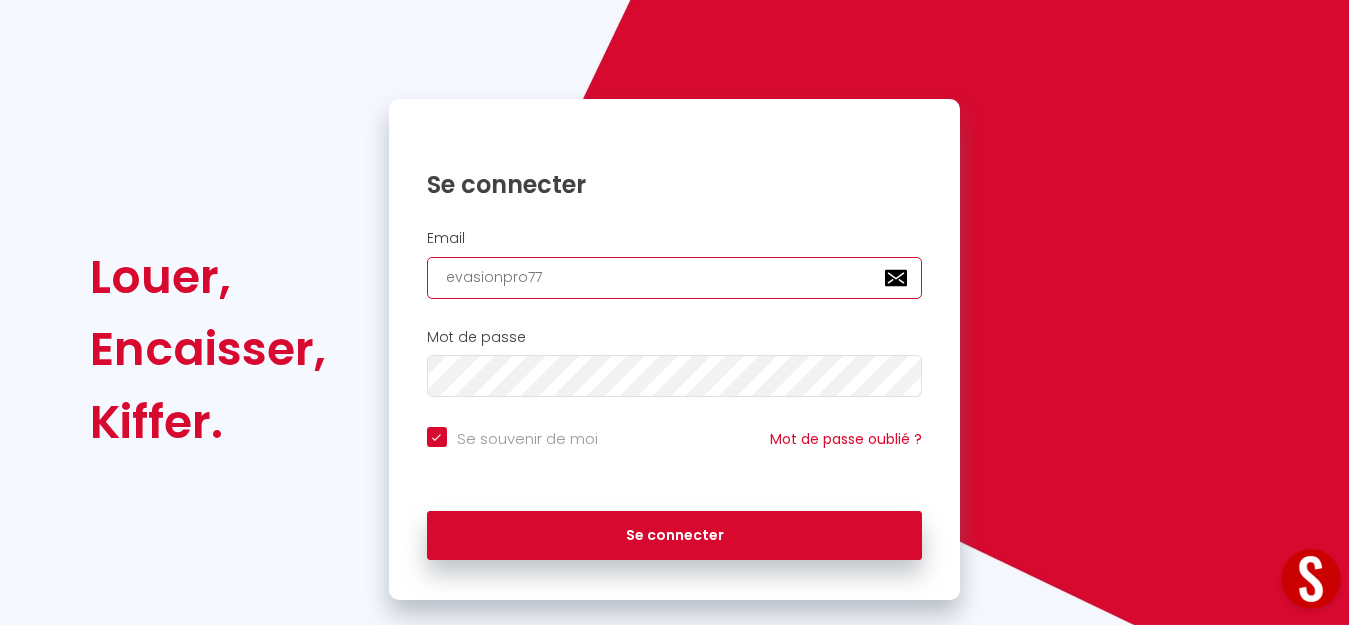 checkbox on "true" 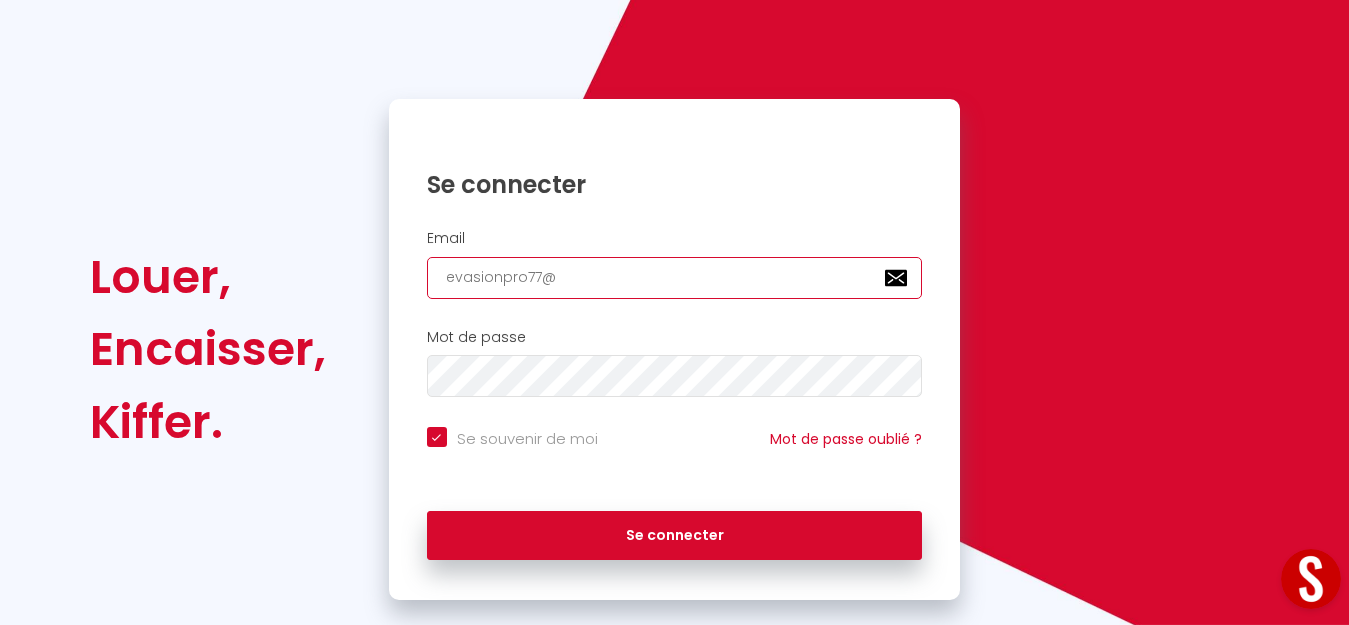 checkbox on "true" 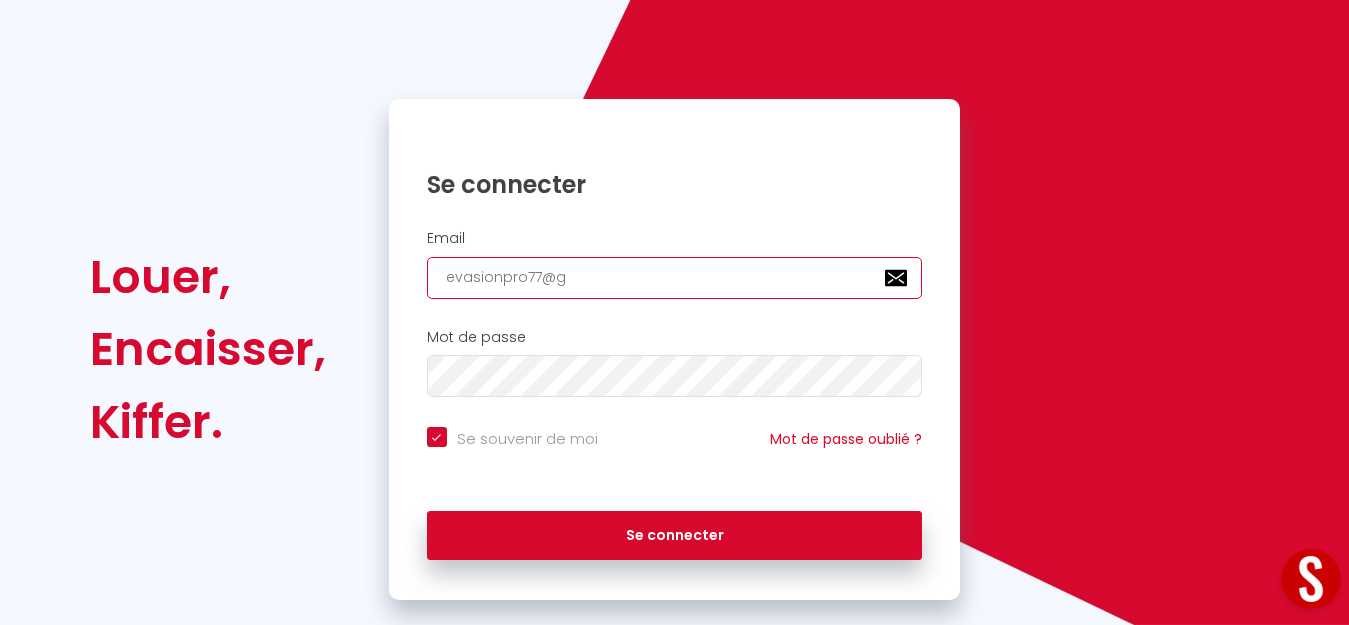 checkbox on "true" 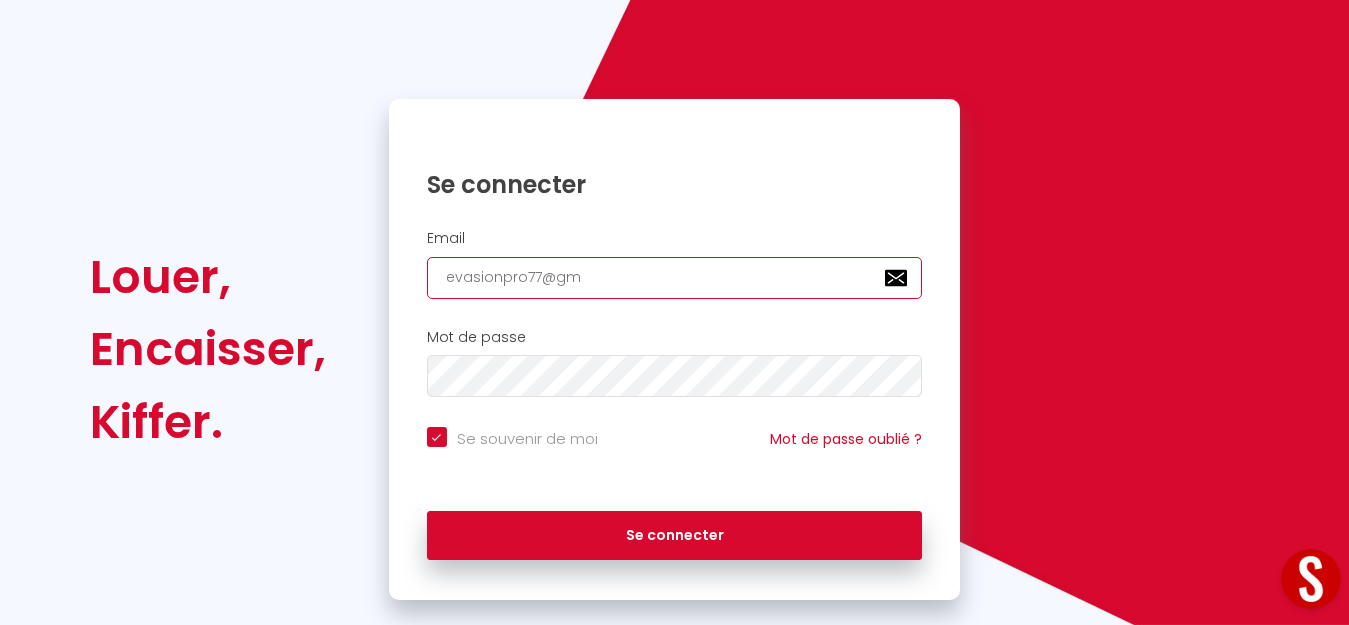 checkbox on "true" 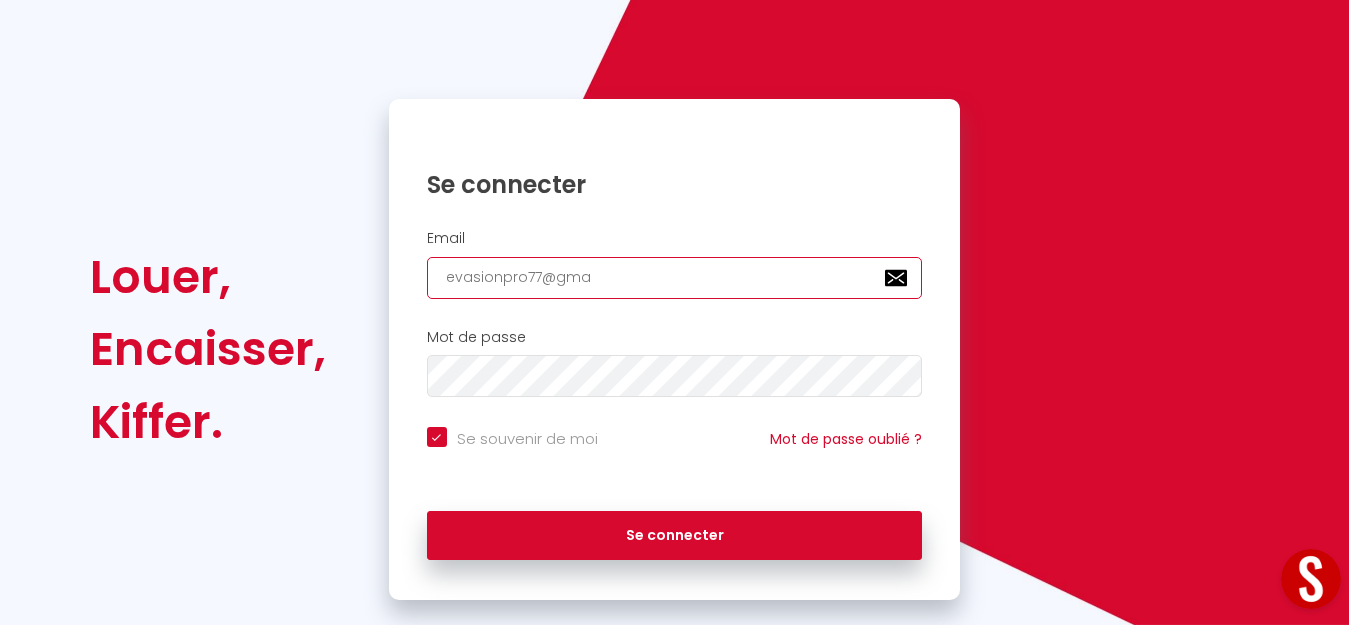 checkbox on "true" 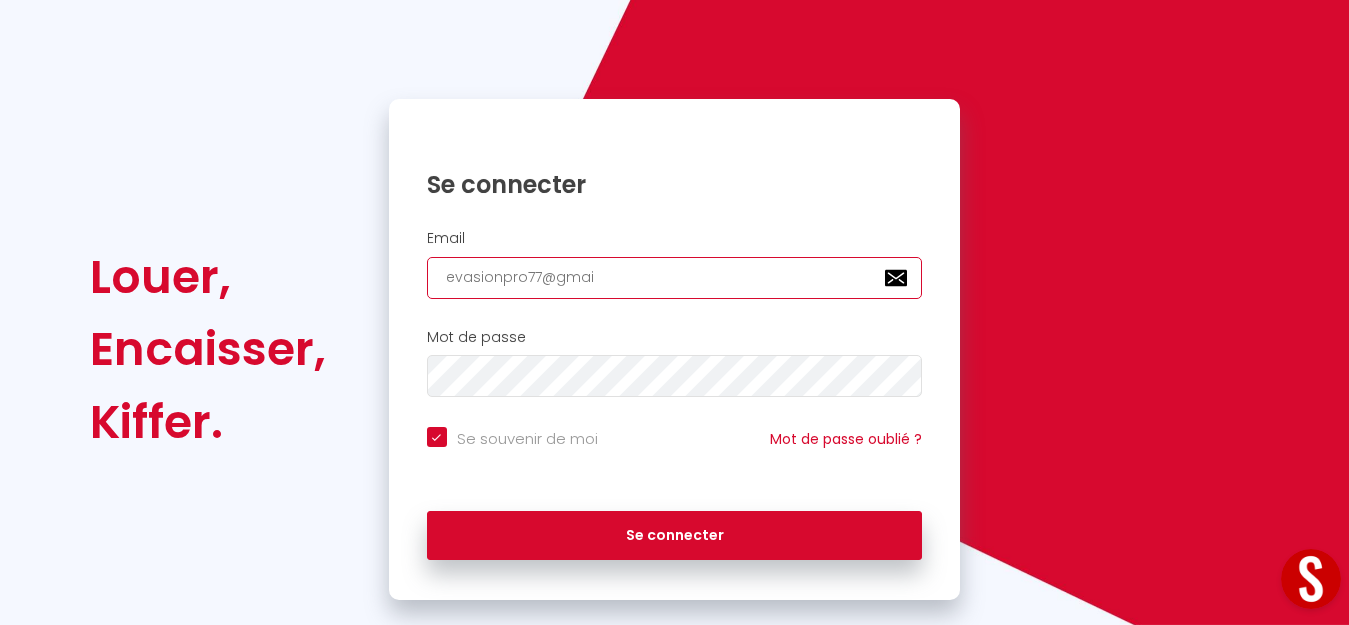 checkbox on "true" 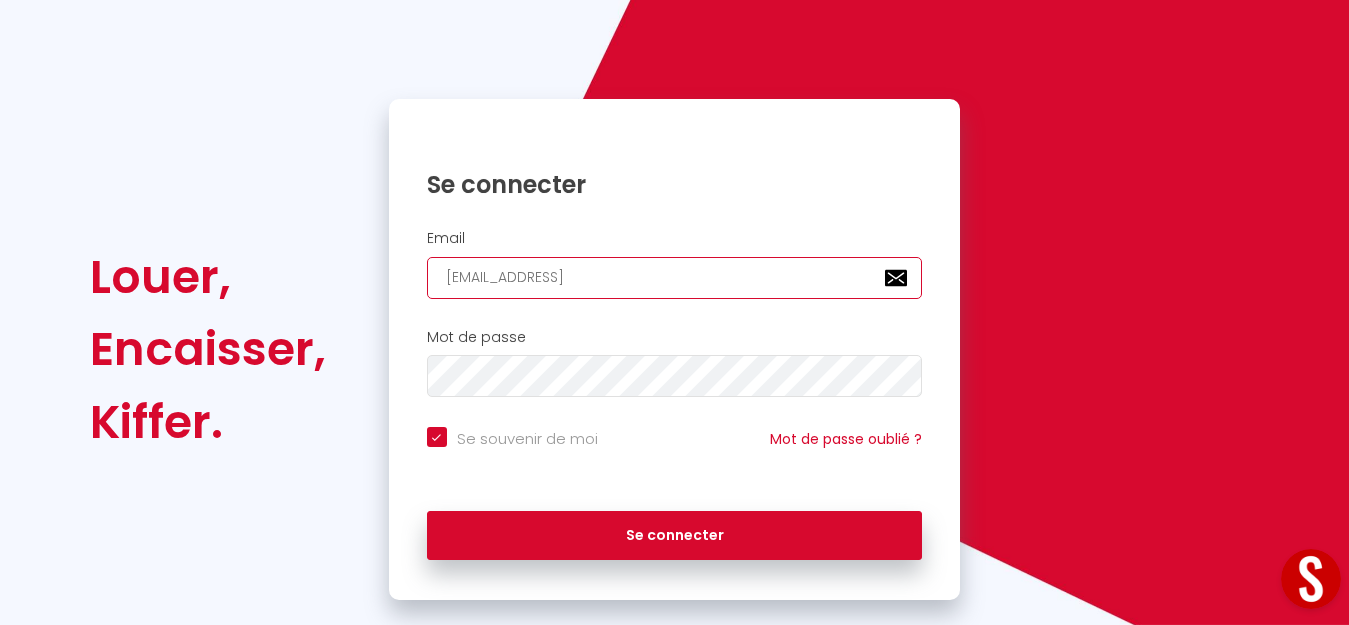 checkbox on "true" 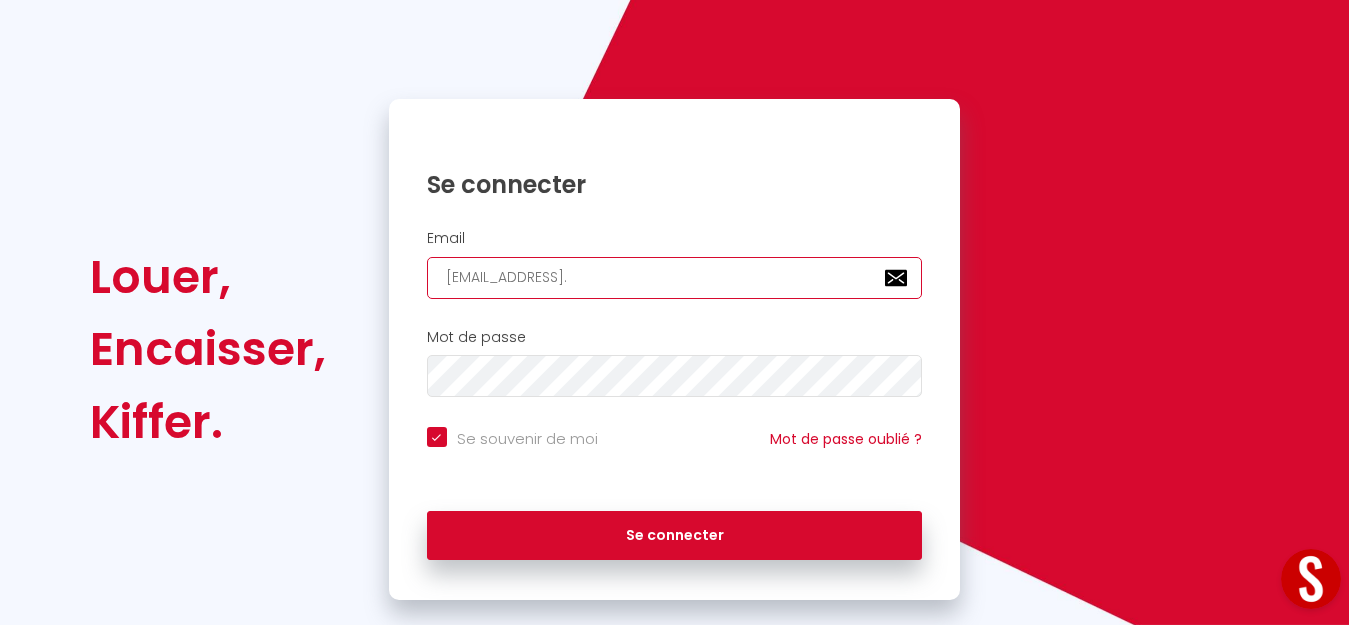 checkbox on "true" 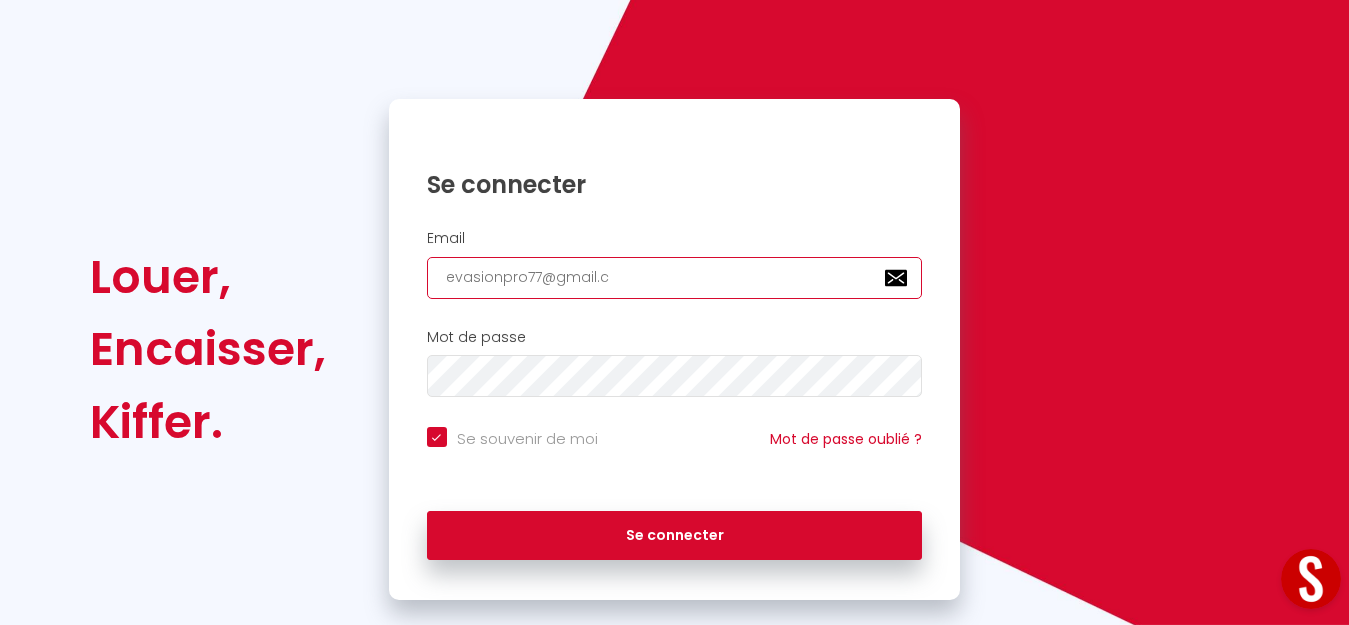 checkbox on "true" 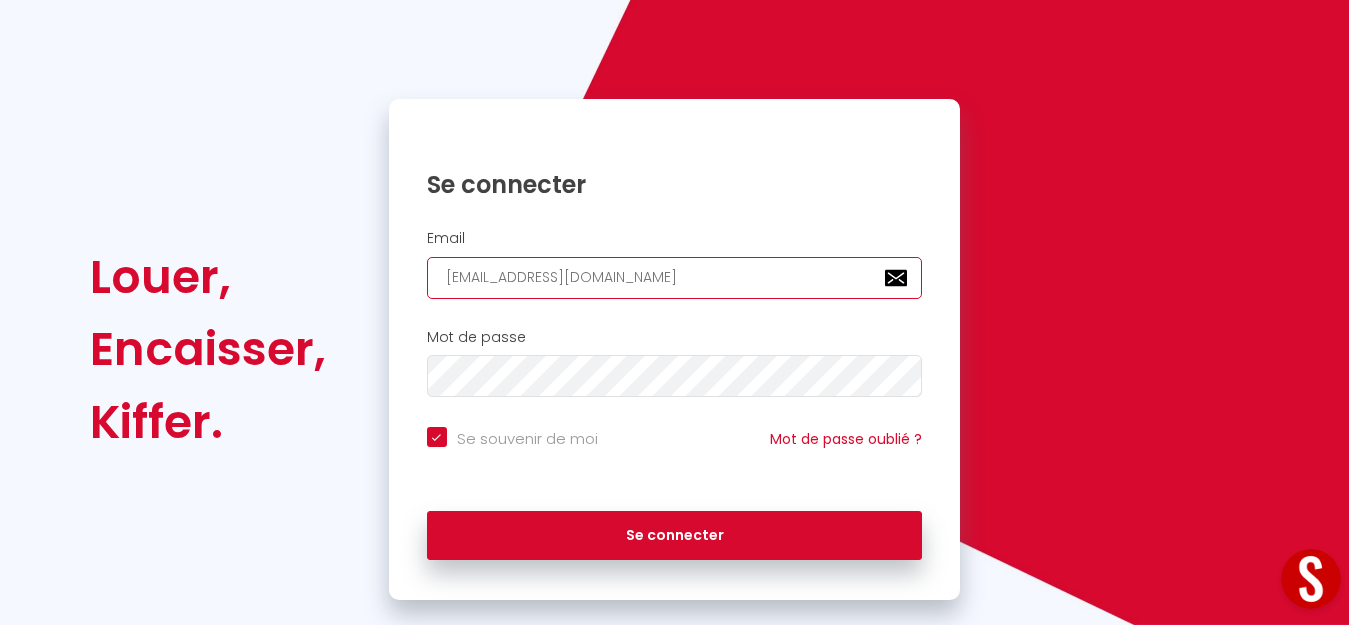 checkbox on "true" 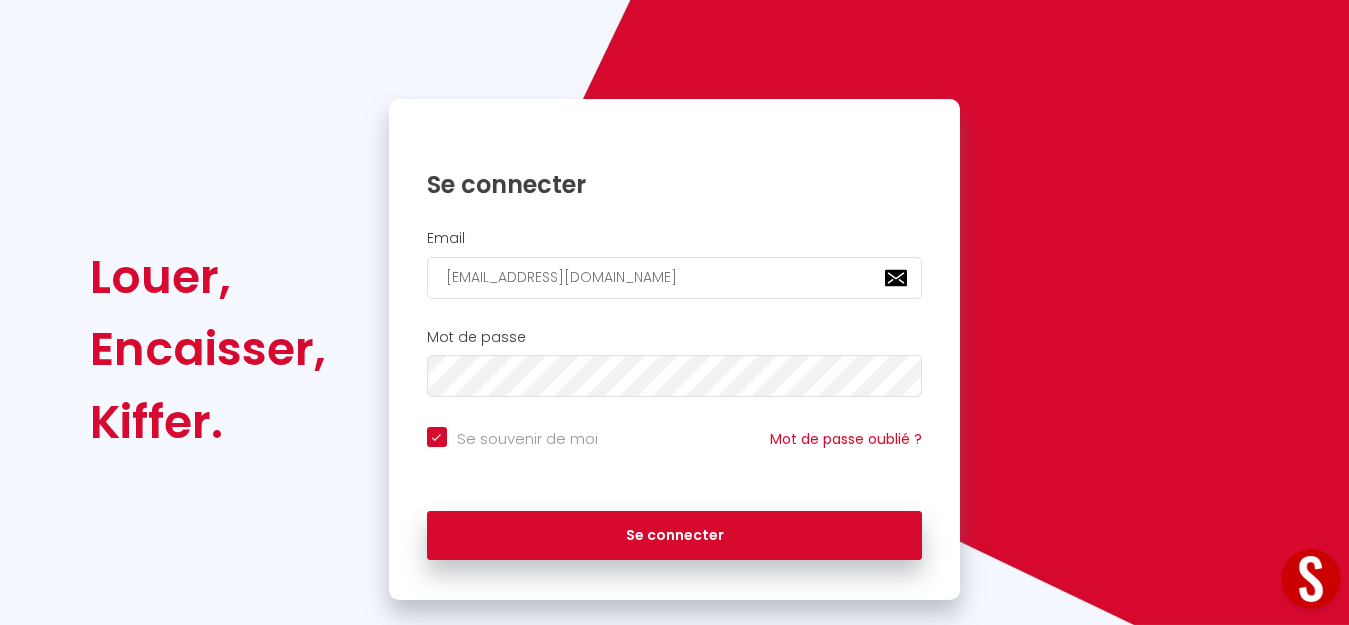 click on "Se connecter" at bounding box center [675, 531] 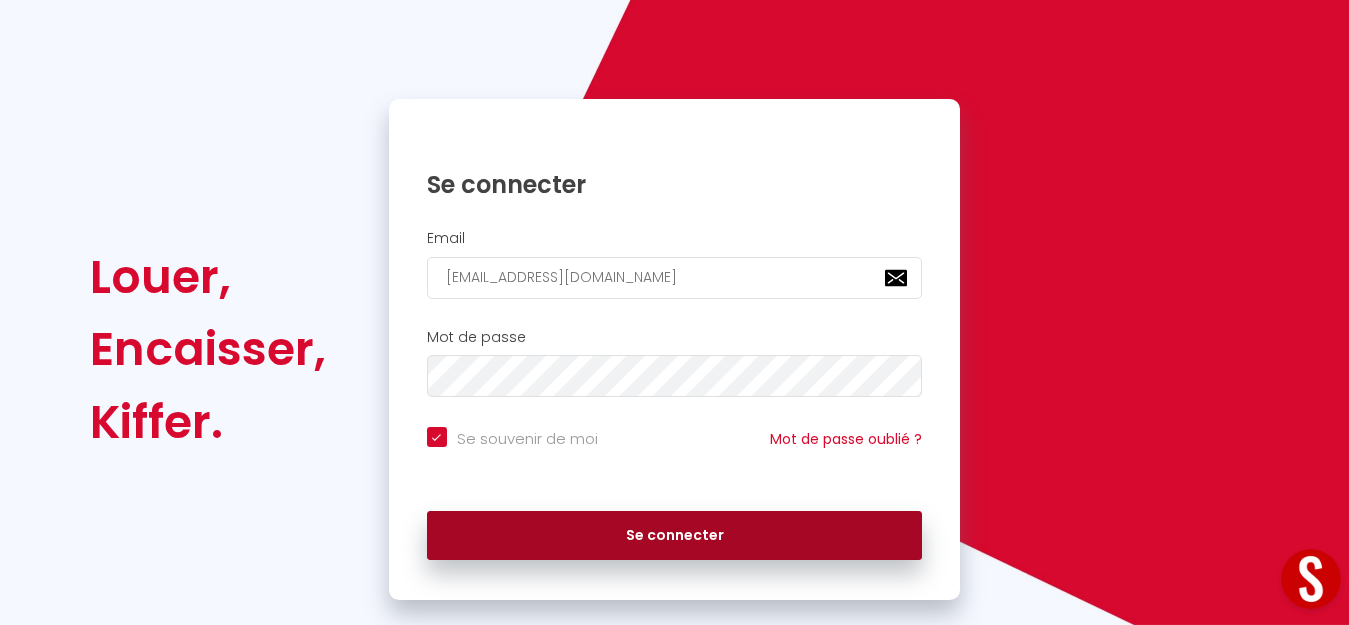 drag, startPoint x: 639, startPoint y: 508, endPoint x: 637, endPoint y: 533, distance: 25.079872 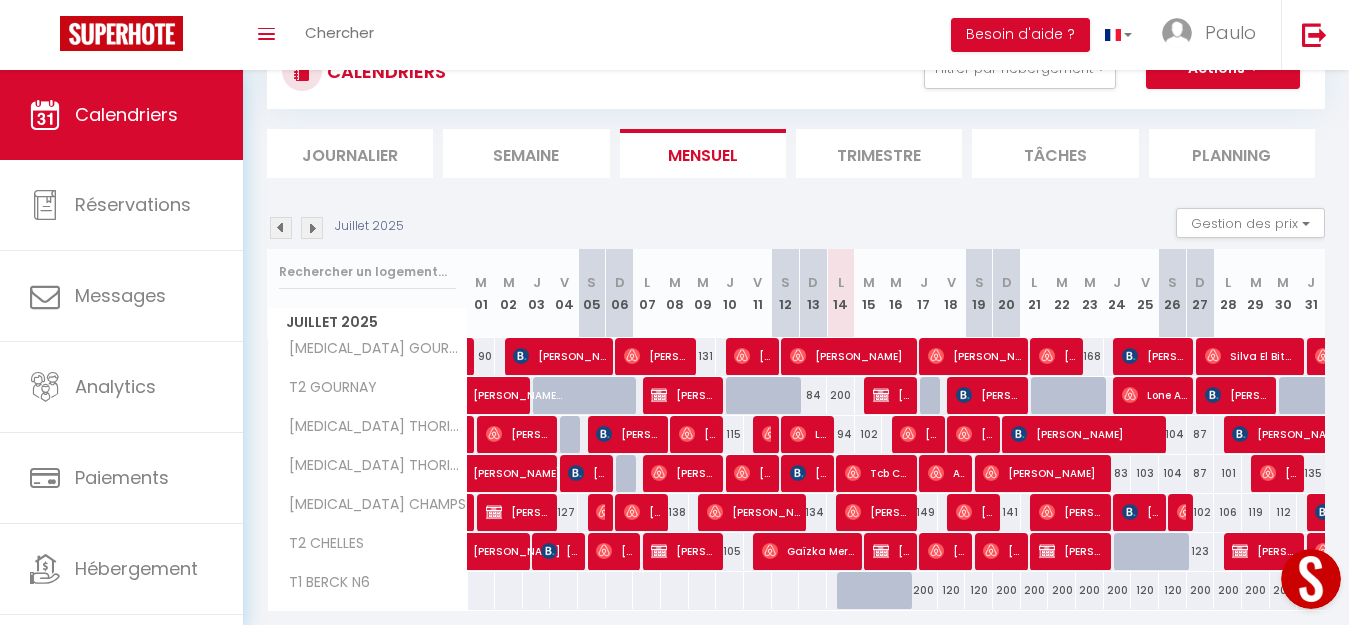 scroll, scrollTop: 148, scrollLeft: 0, axis: vertical 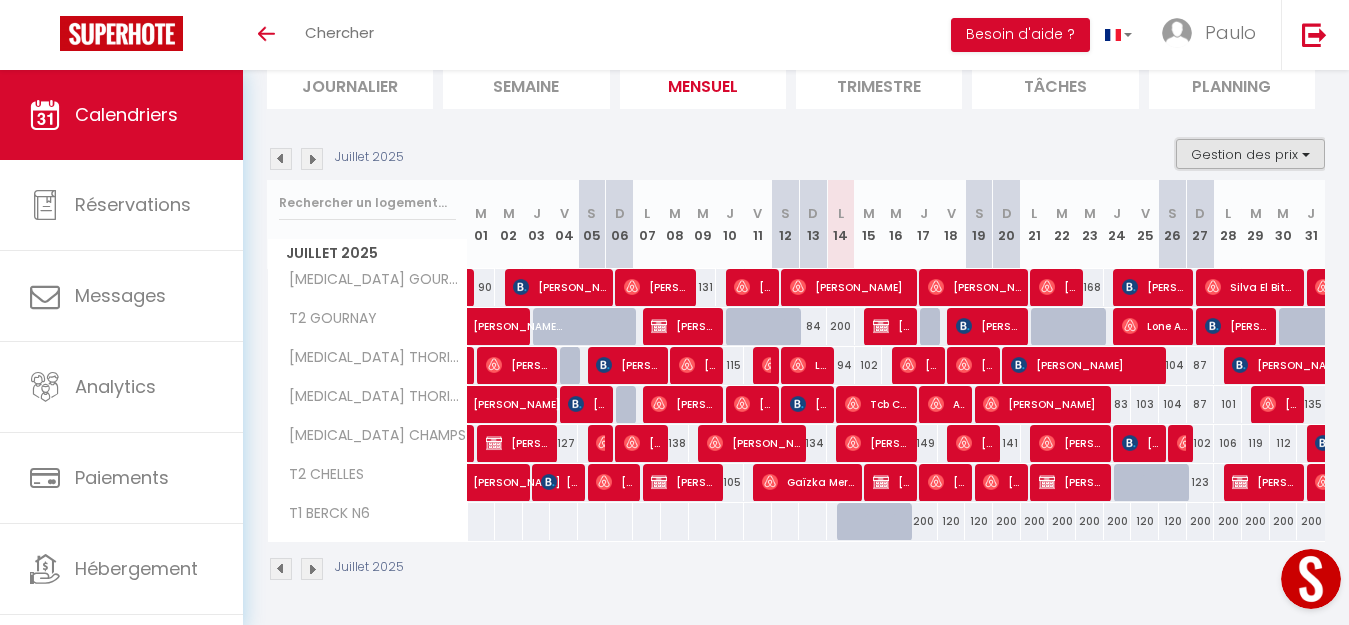 click on "Gestion des prix" at bounding box center [1250, 154] 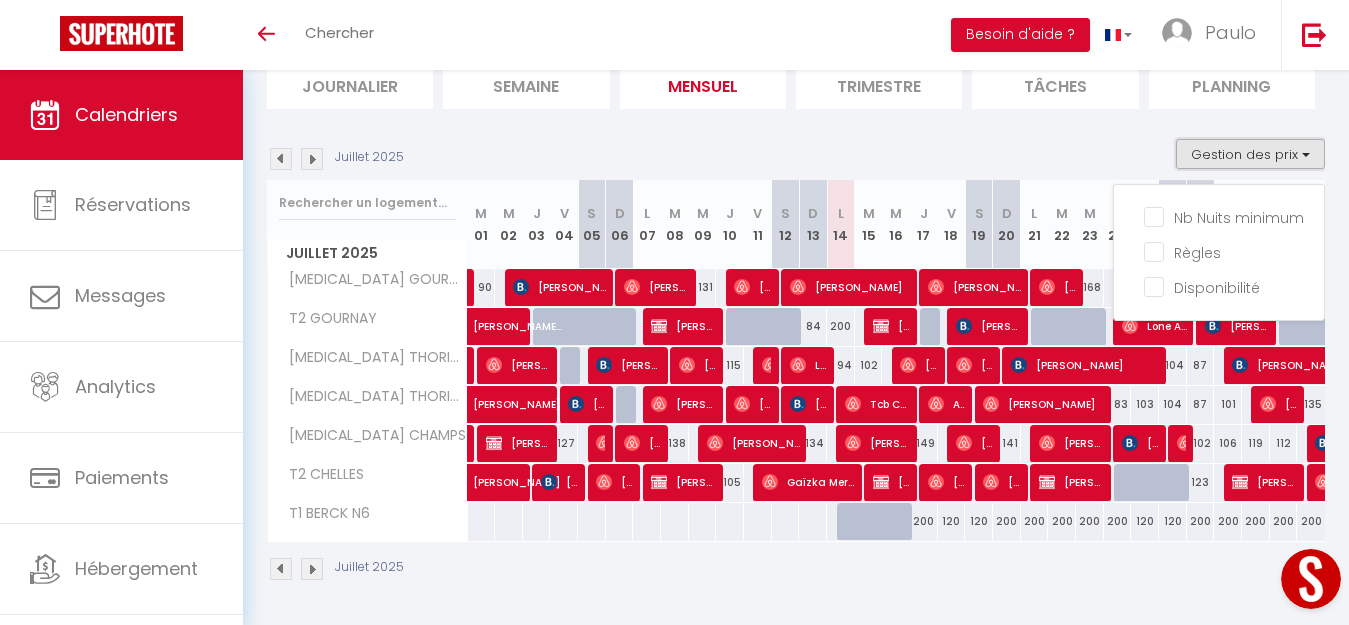 click on "Gestion des prix" at bounding box center [1250, 154] 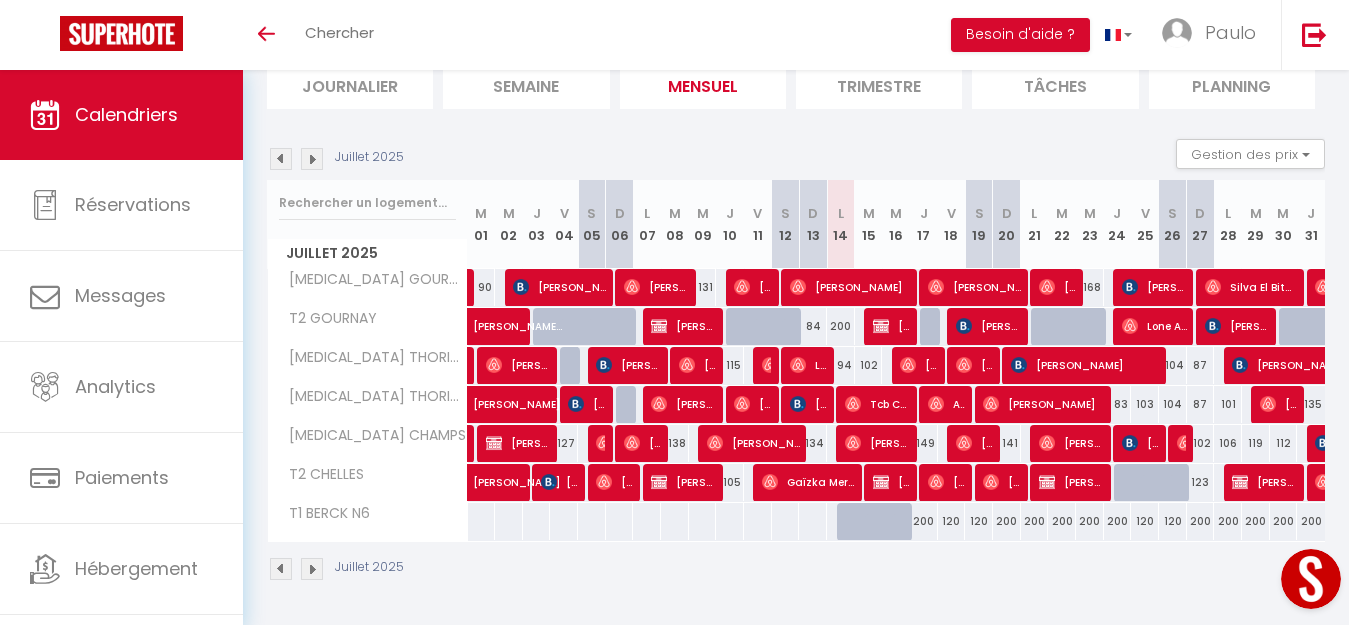 click on "120" at bounding box center [952, 521] 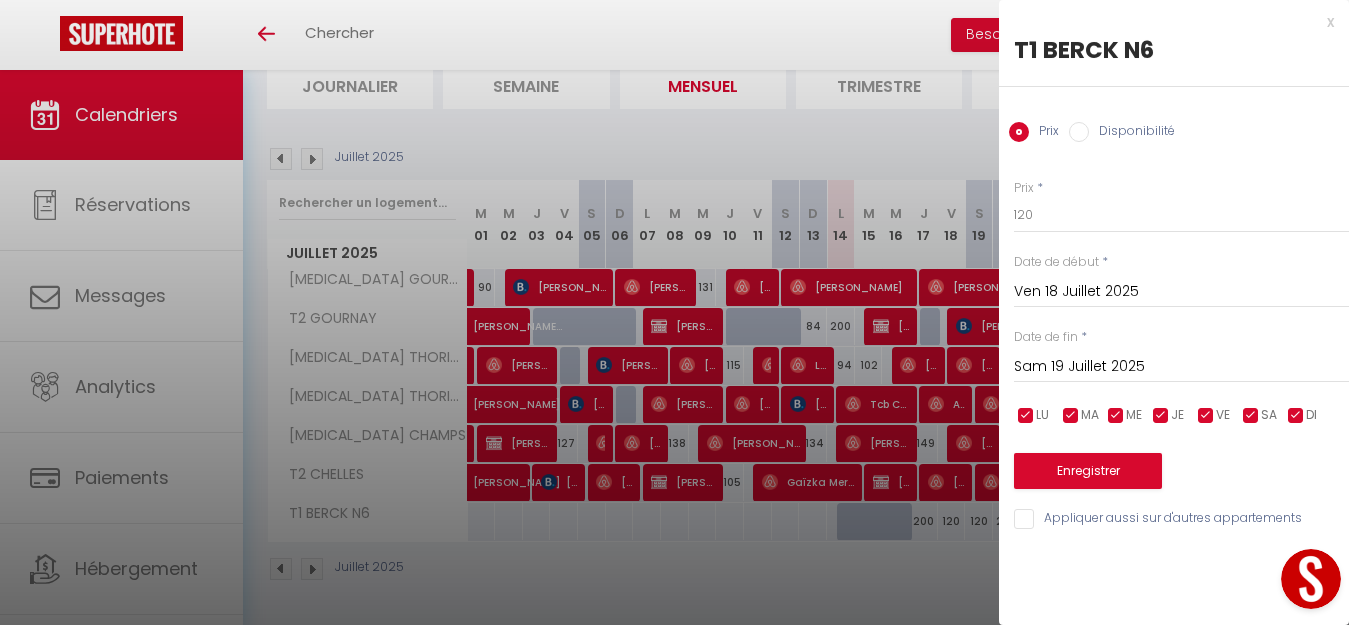 click on "Disponibilité" at bounding box center [1132, 133] 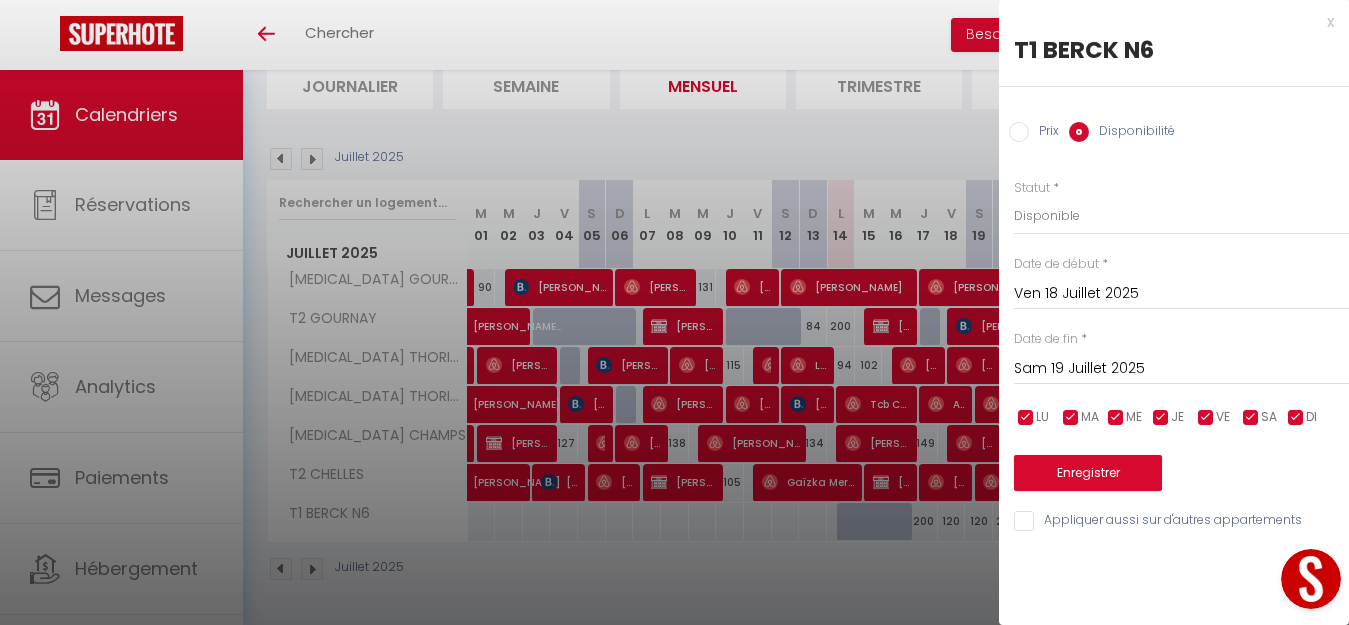 click on "Prix     Disponibilité" at bounding box center [1174, 120] 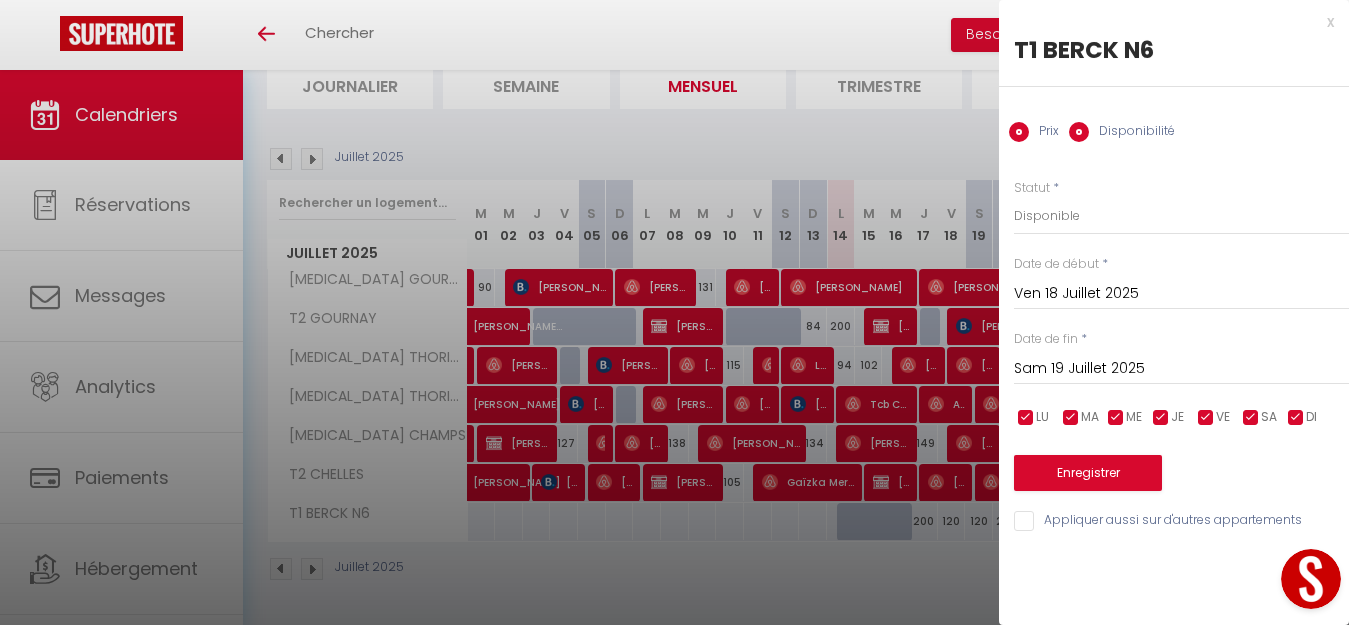 radio on "false" 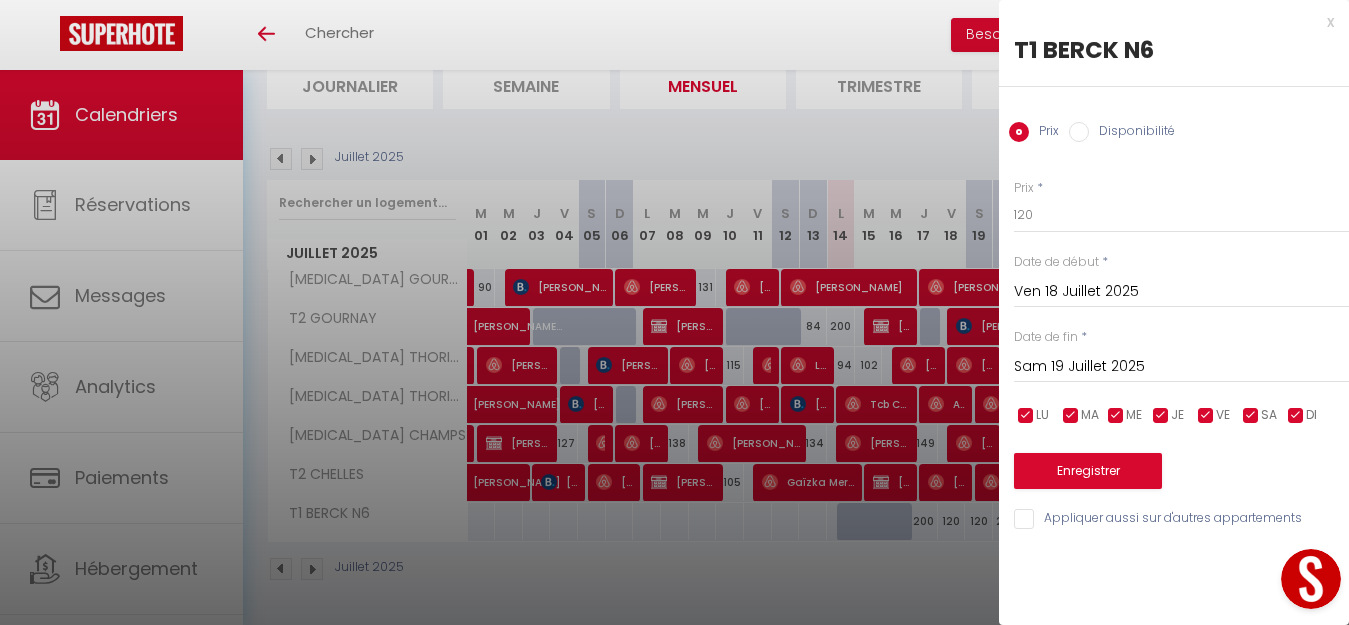 click on "x" at bounding box center (1166, 22) 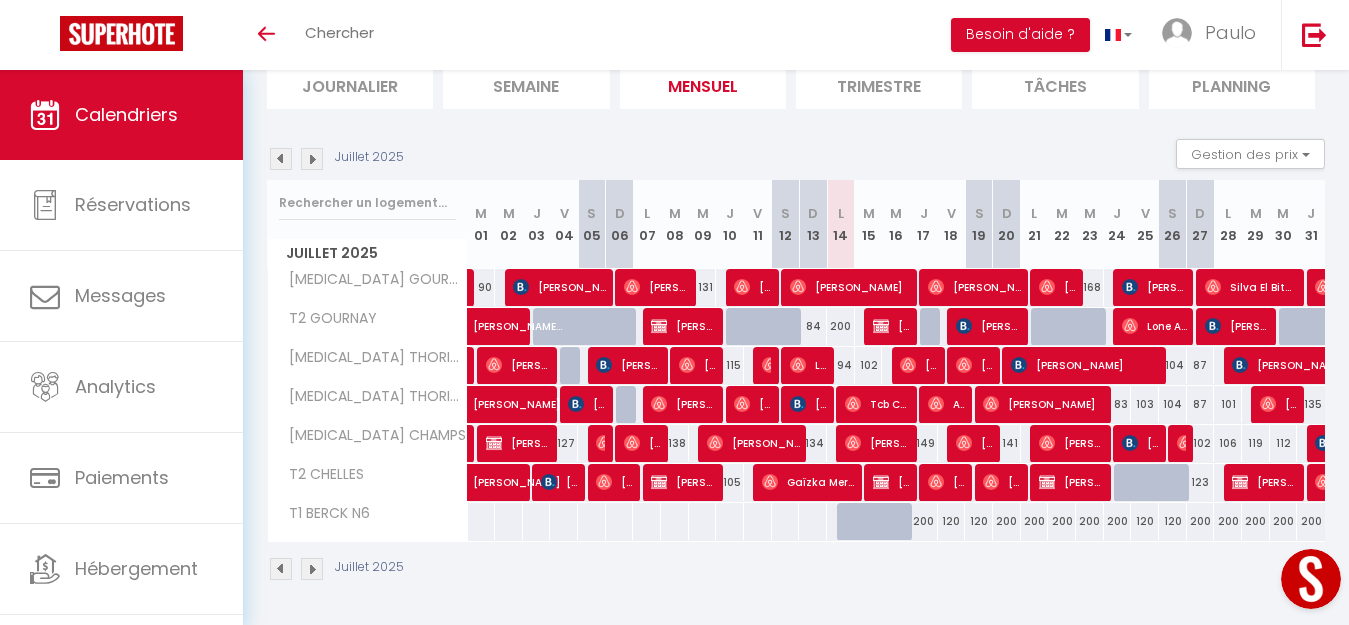 click on "120" at bounding box center (979, 521) 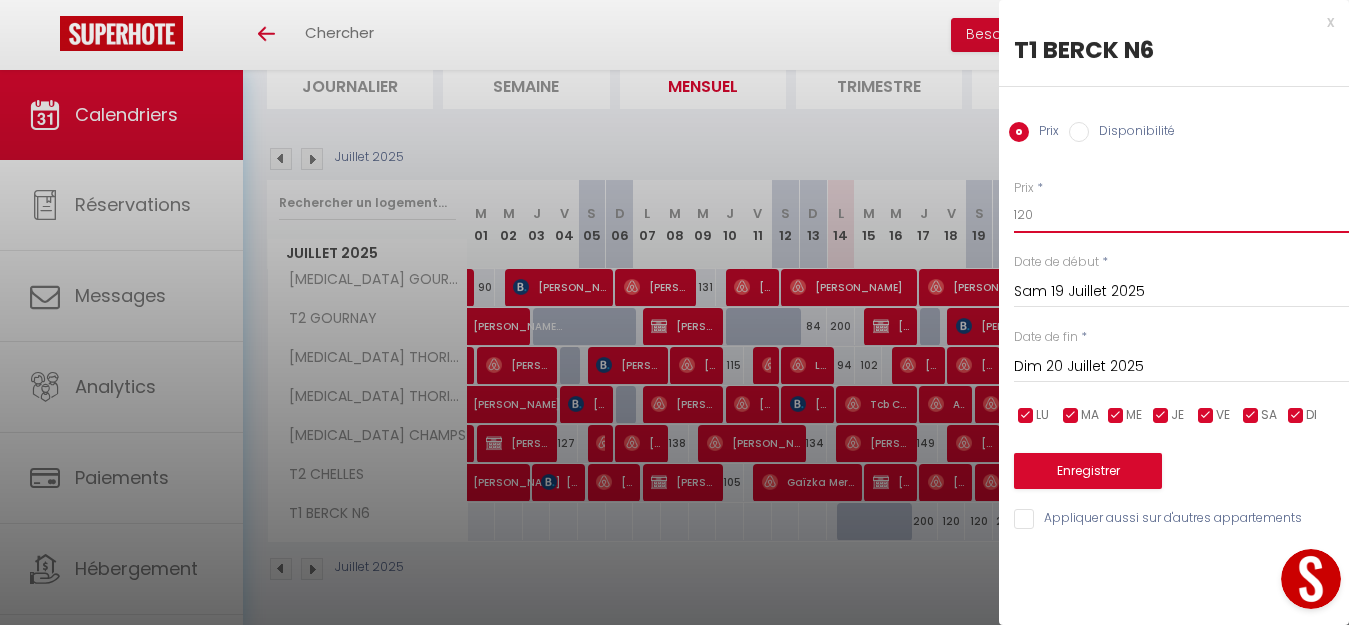 click on "120" at bounding box center (1181, 215) 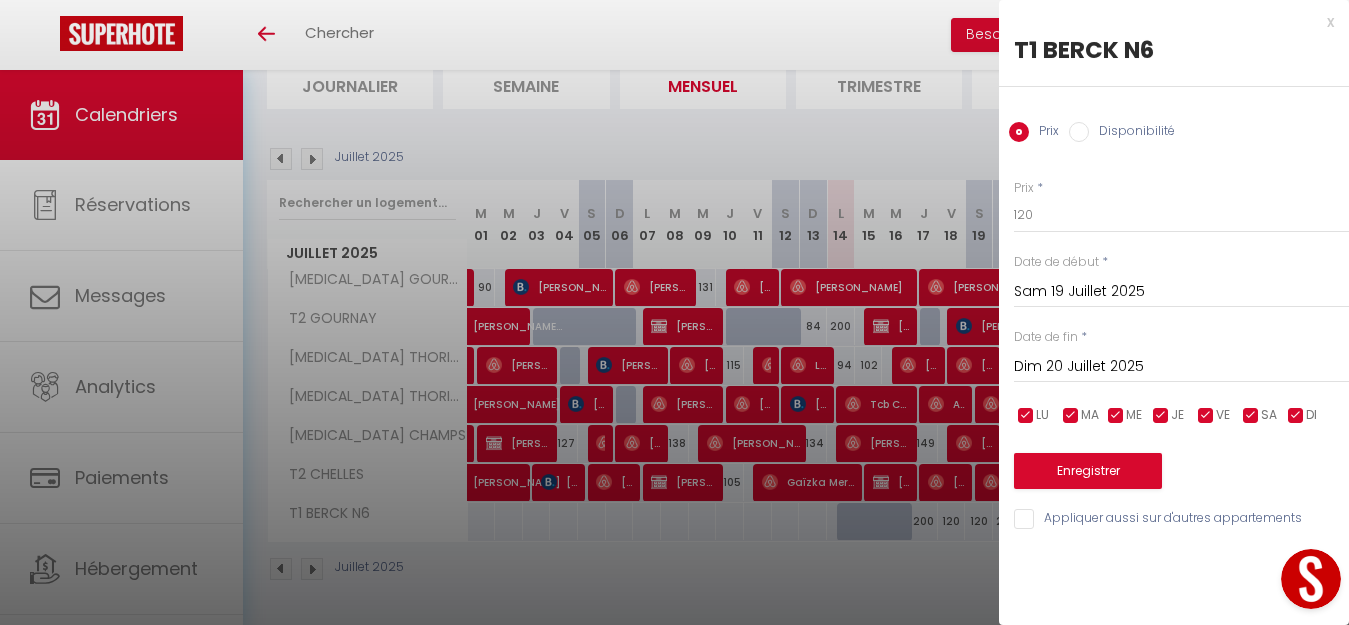 click at bounding box center [674, 312] 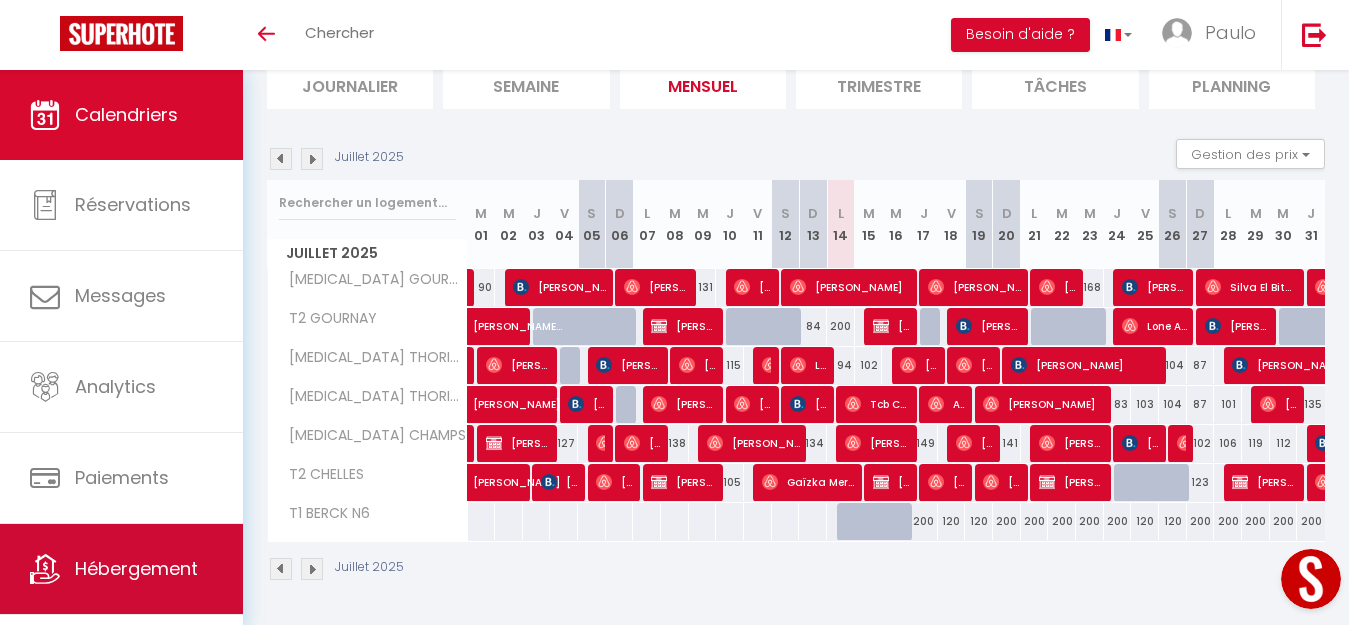 click on "Hébergement" at bounding box center [136, 568] 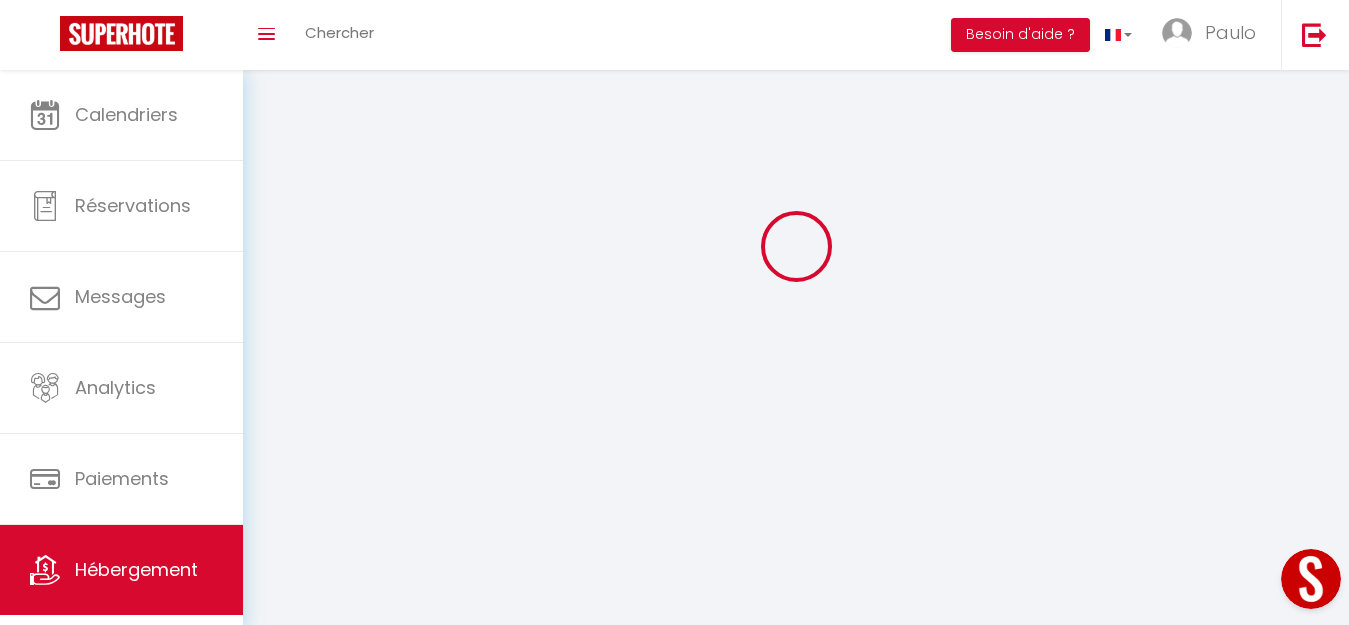 scroll, scrollTop: 0, scrollLeft: 0, axis: both 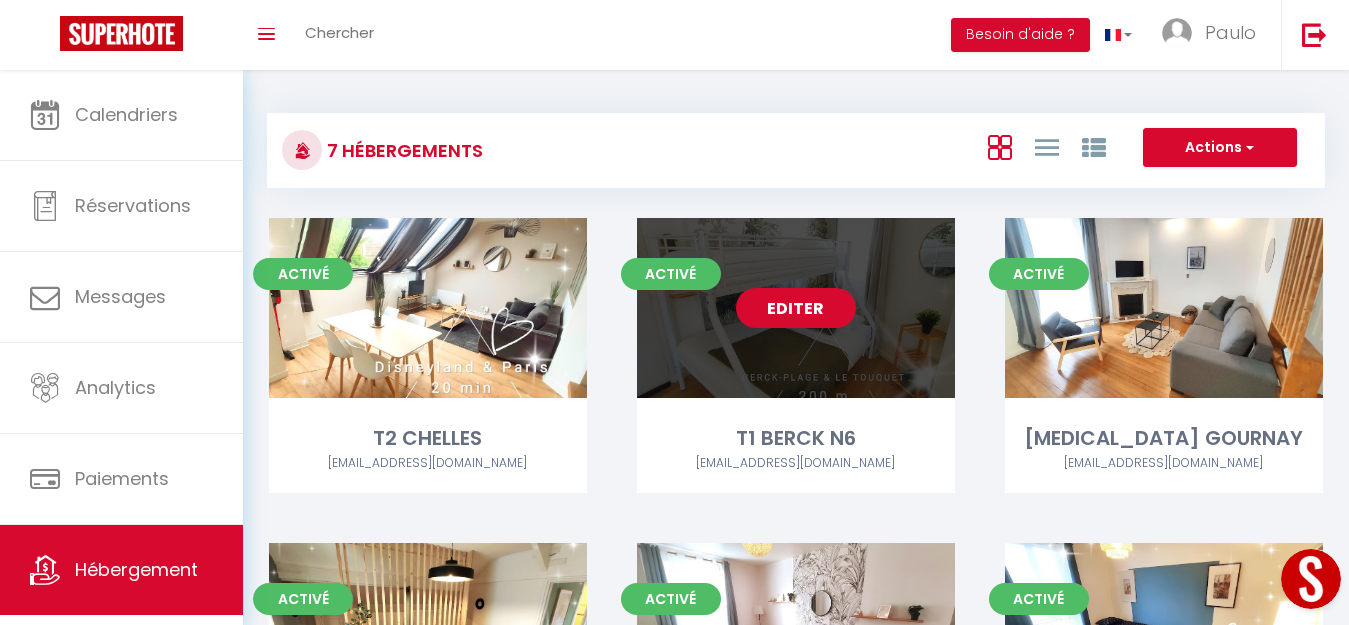 click on "Editer" at bounding box center [796, 308] 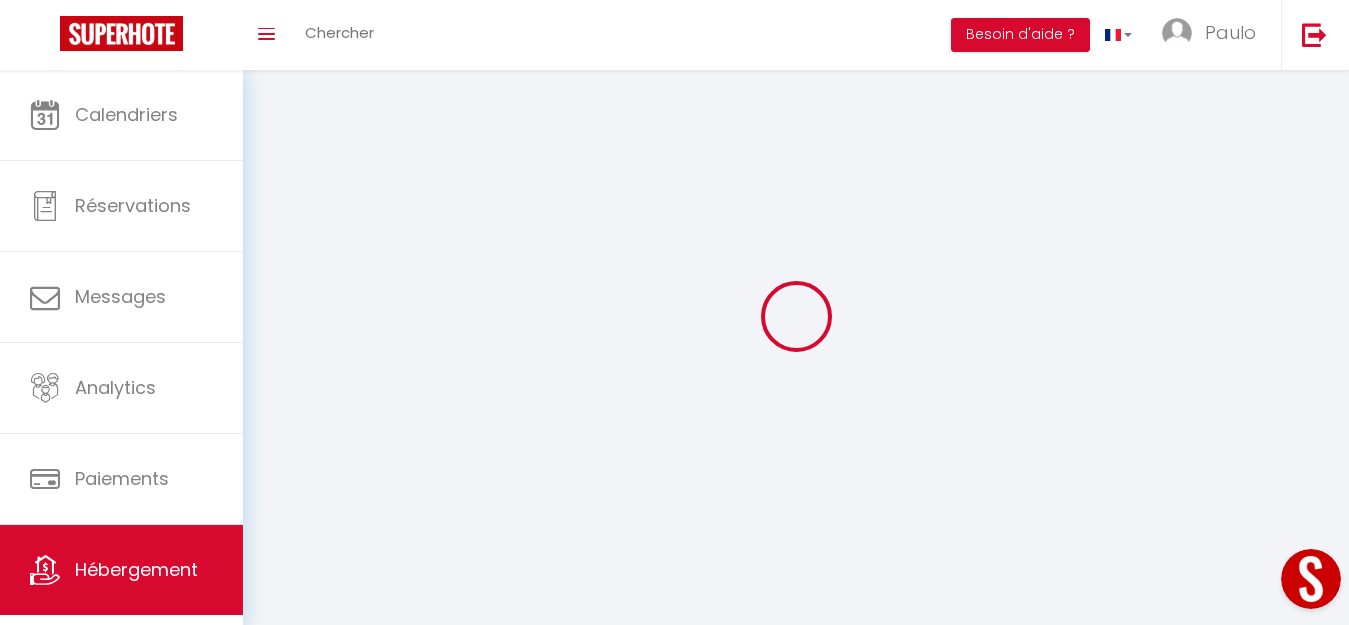select 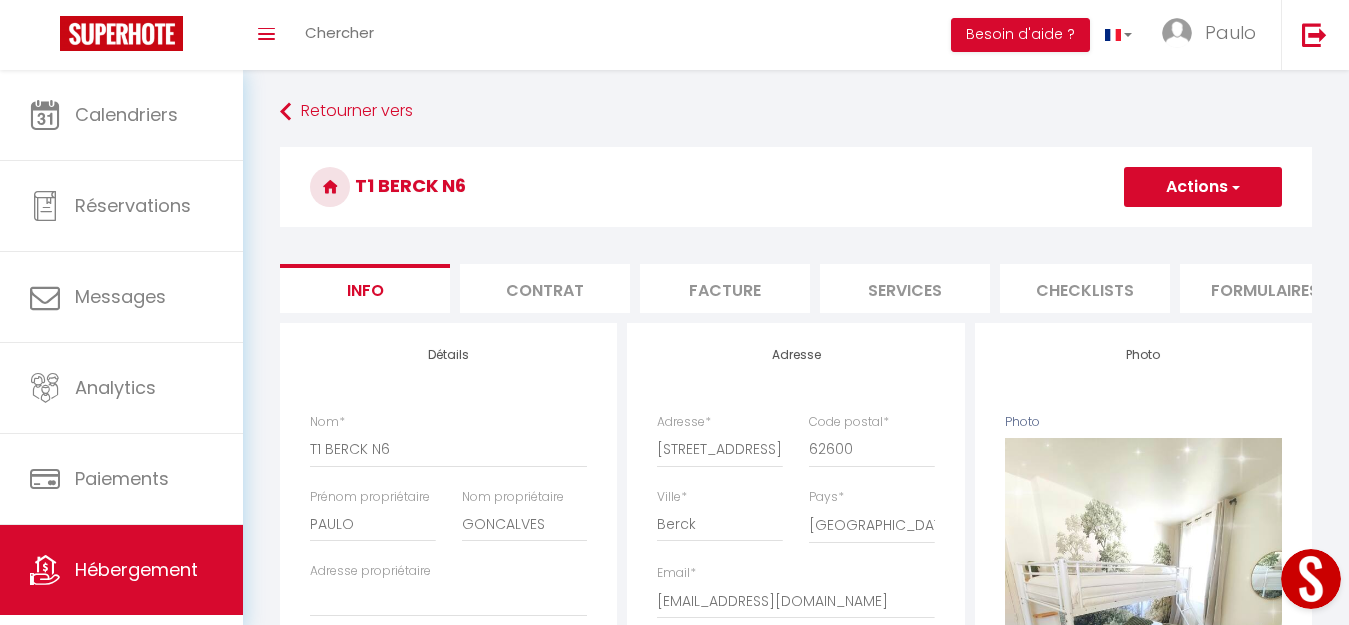click on "Formulaires" at bounding box center (1265, 288) 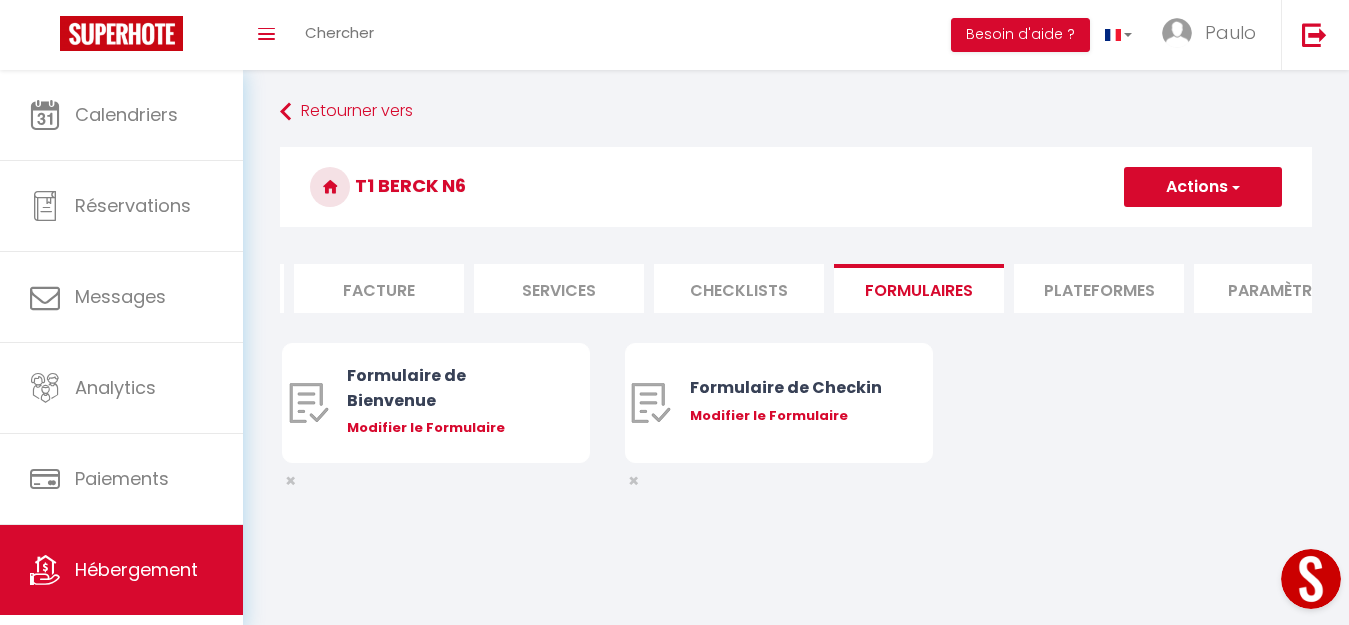 scroll, scrollTop: 0, scrollLeft: 350, axis: horizontal 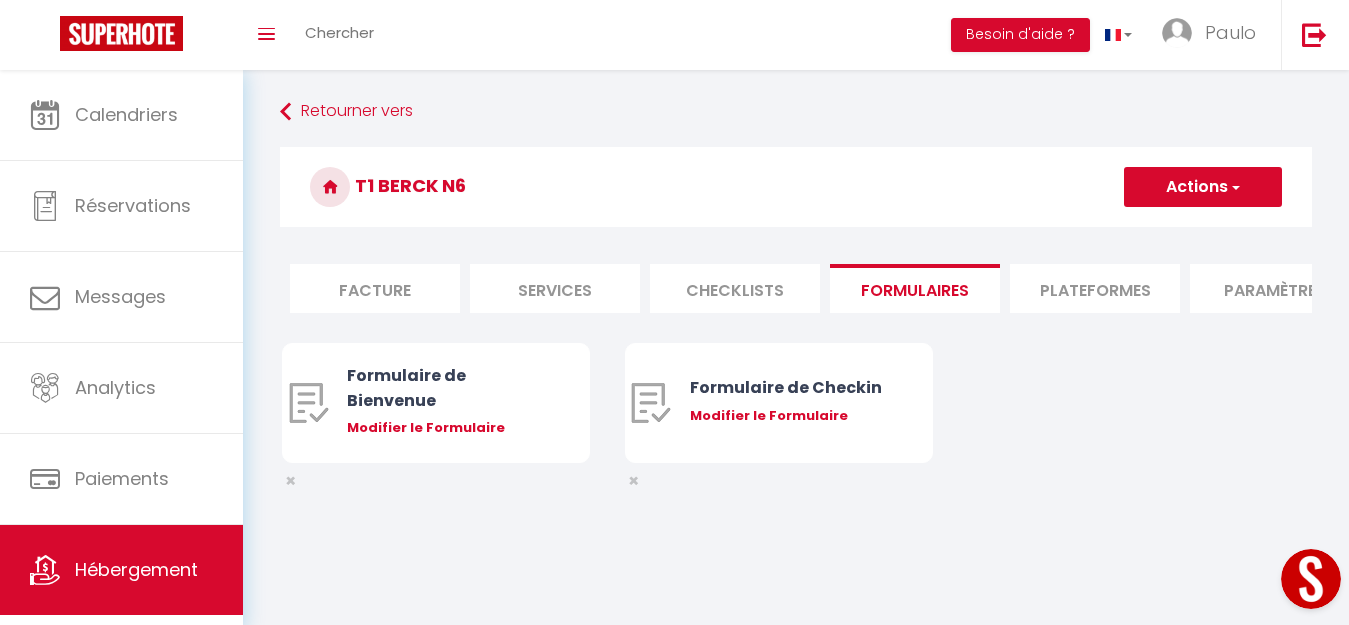 click on "Plateformes" at bounding box center (1095, 288) 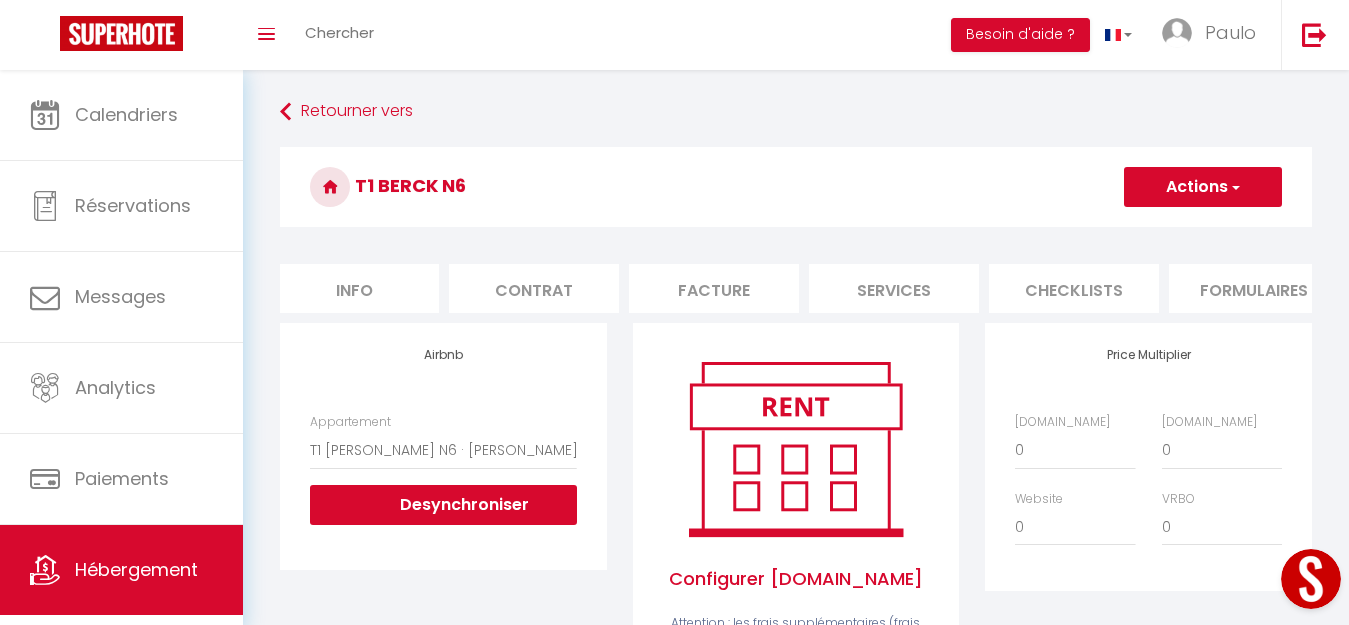scroll, scrollTop: 0, scrollLeft: 0, axis: both 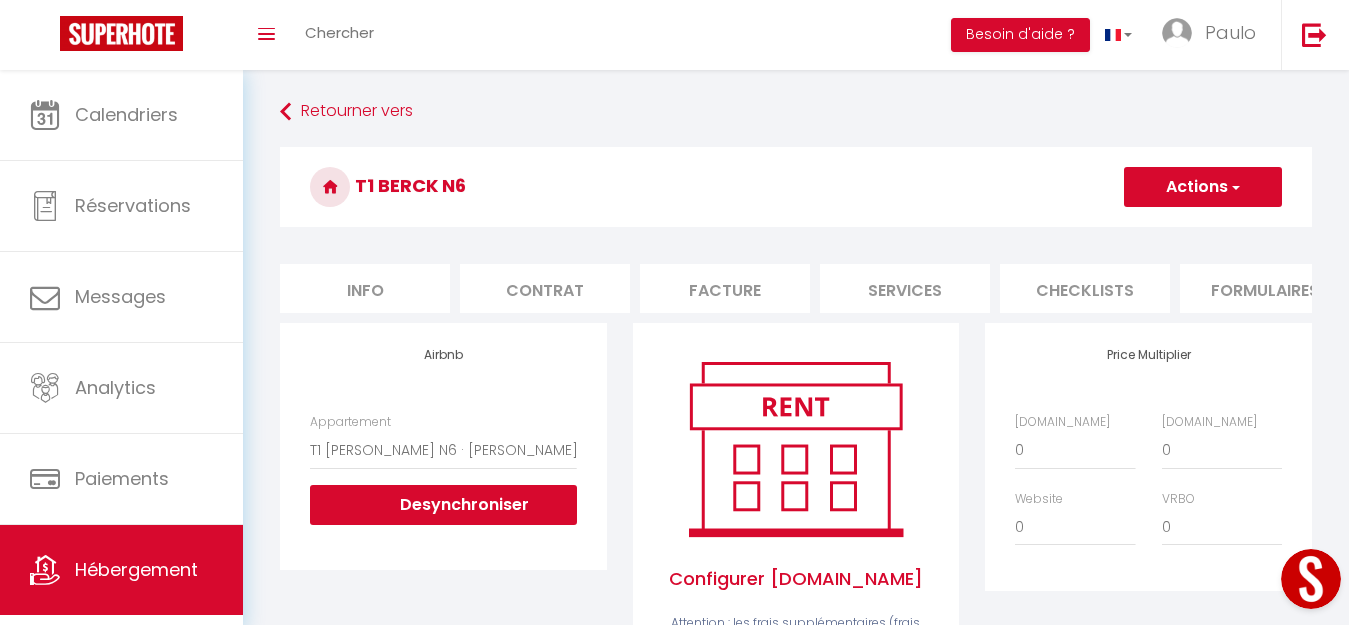 click on "Services" at bounding box center [905, 288] 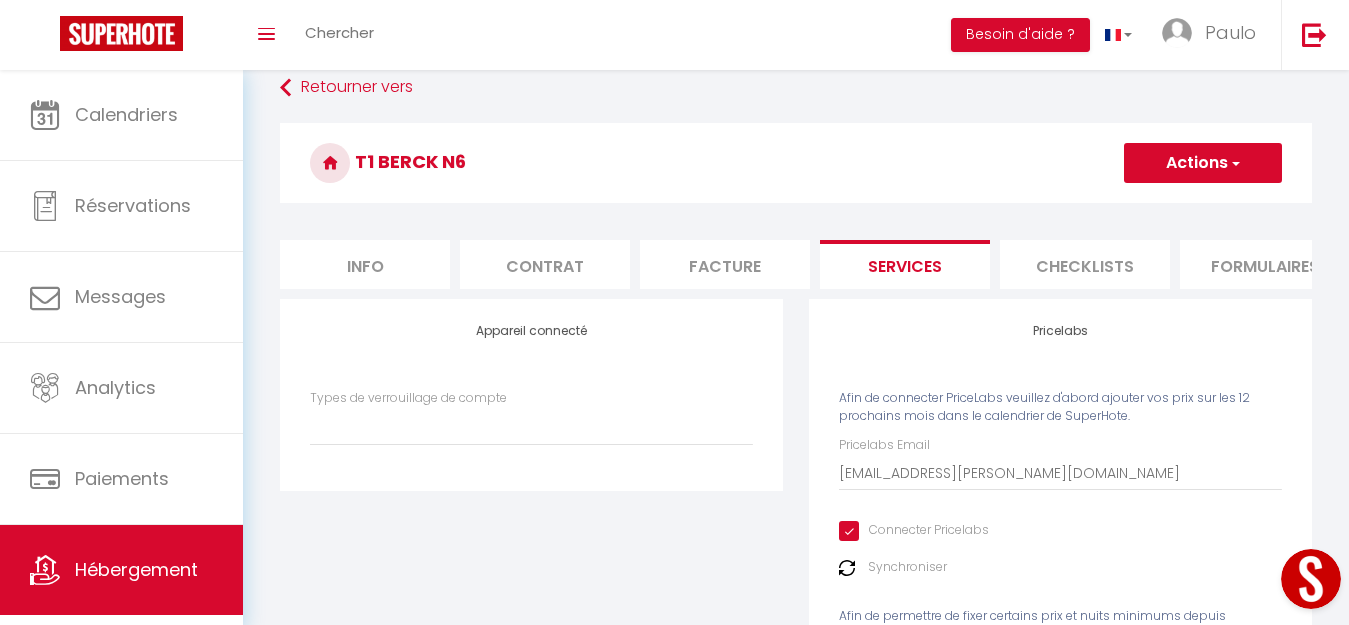 scroll, scrollTop: 100, scrollLeft: 0, axis: vertical 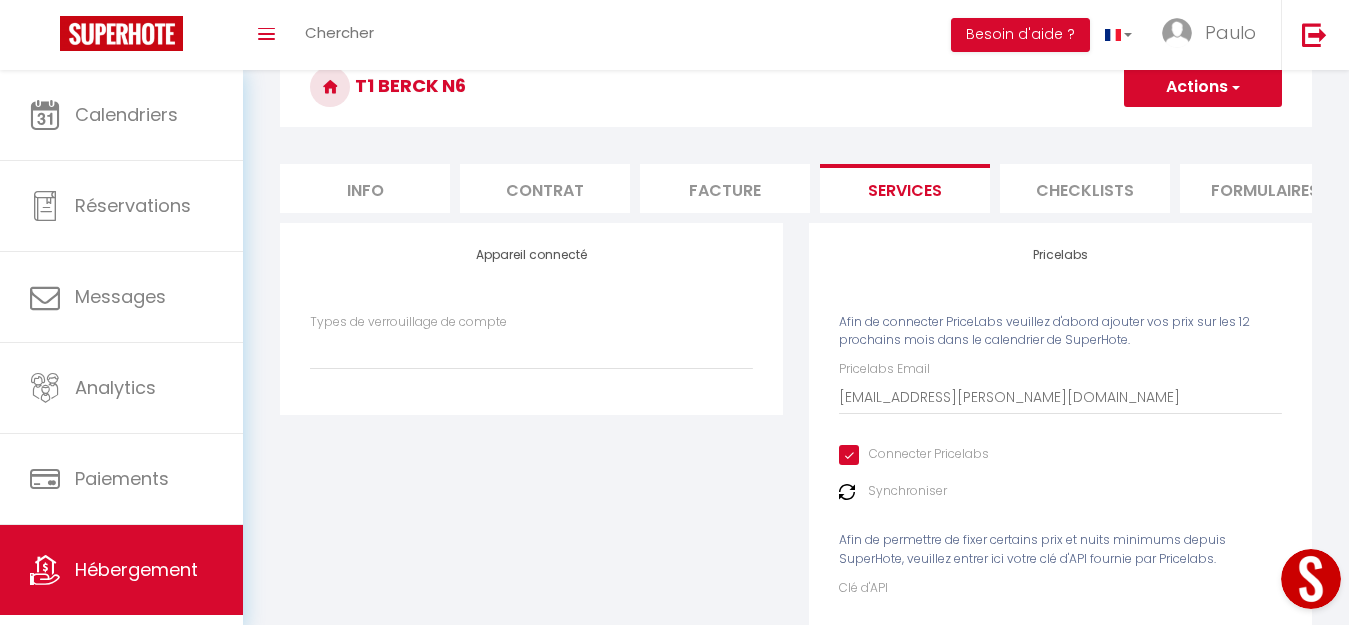 click on "Connecter Pricelabs" at bounding box center [914, 455] 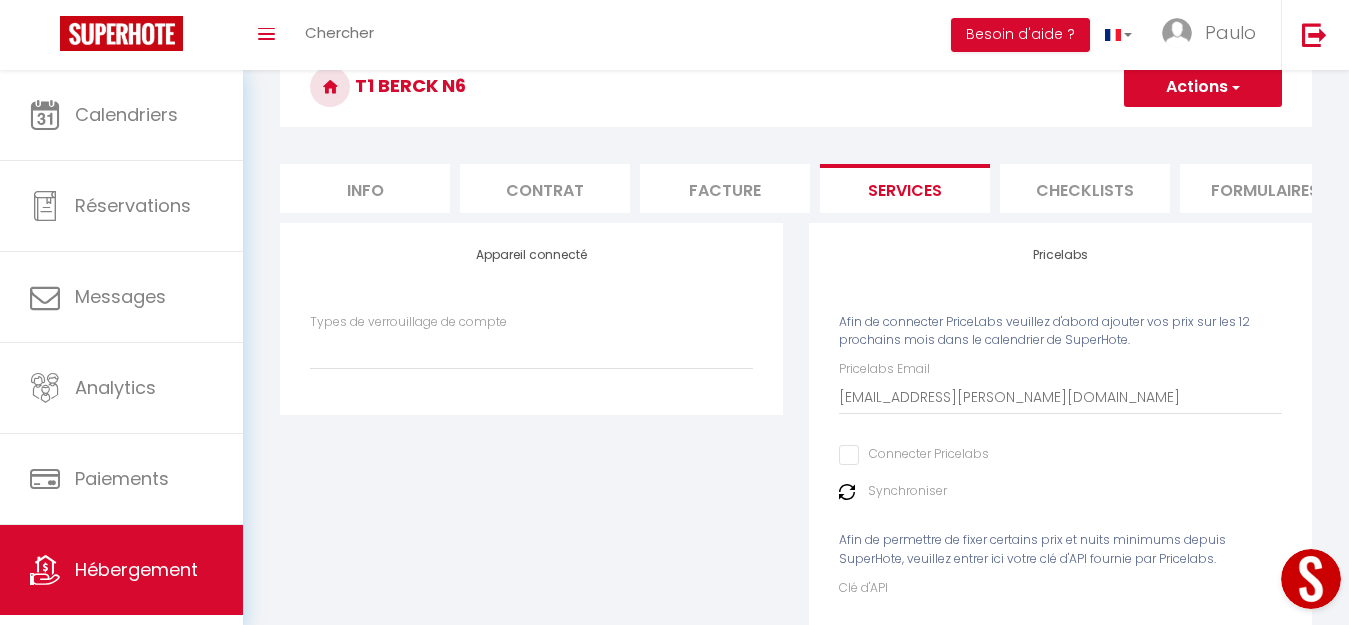 select 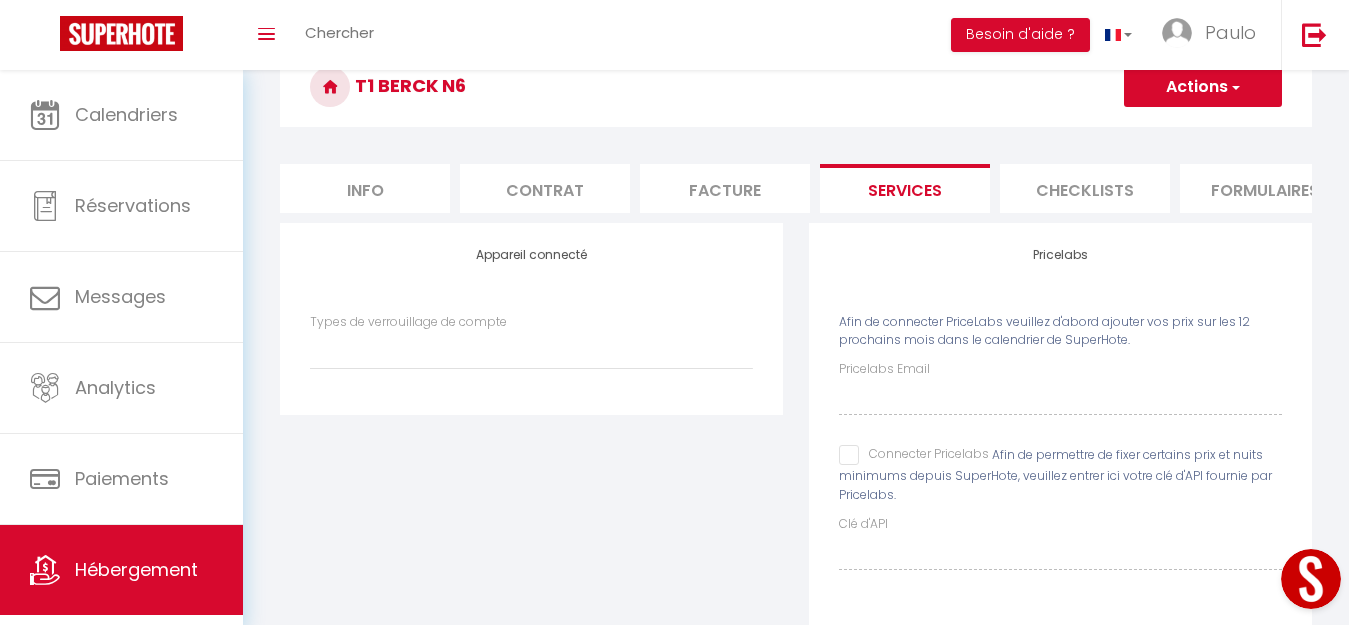 click on "Connecter Pricelabs" at bounding box center (914, 455) 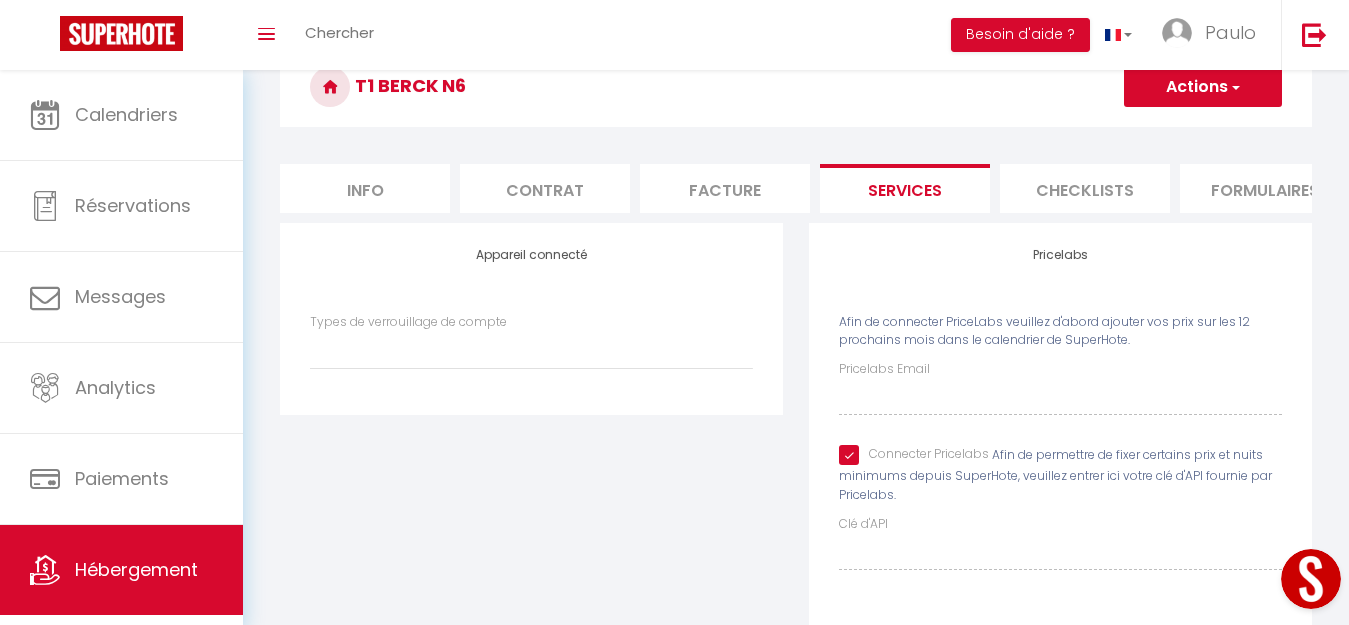 select 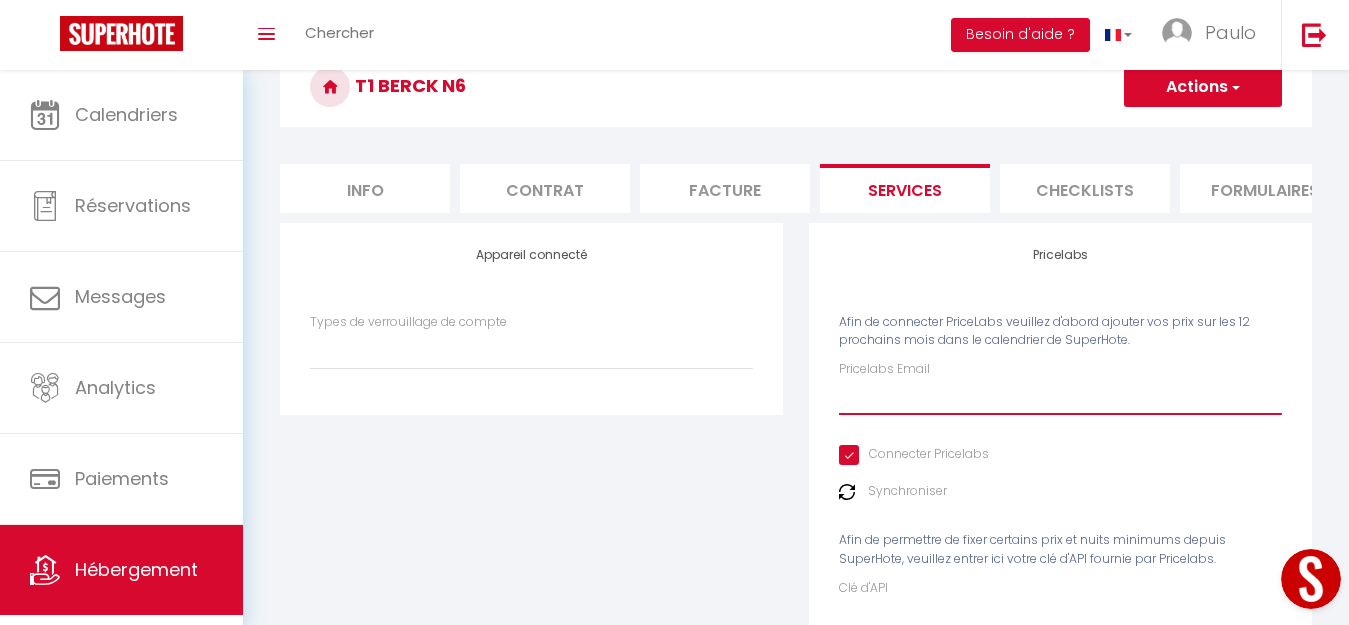 click on "Pricelabs Email" at bounding box center [1060, 397] 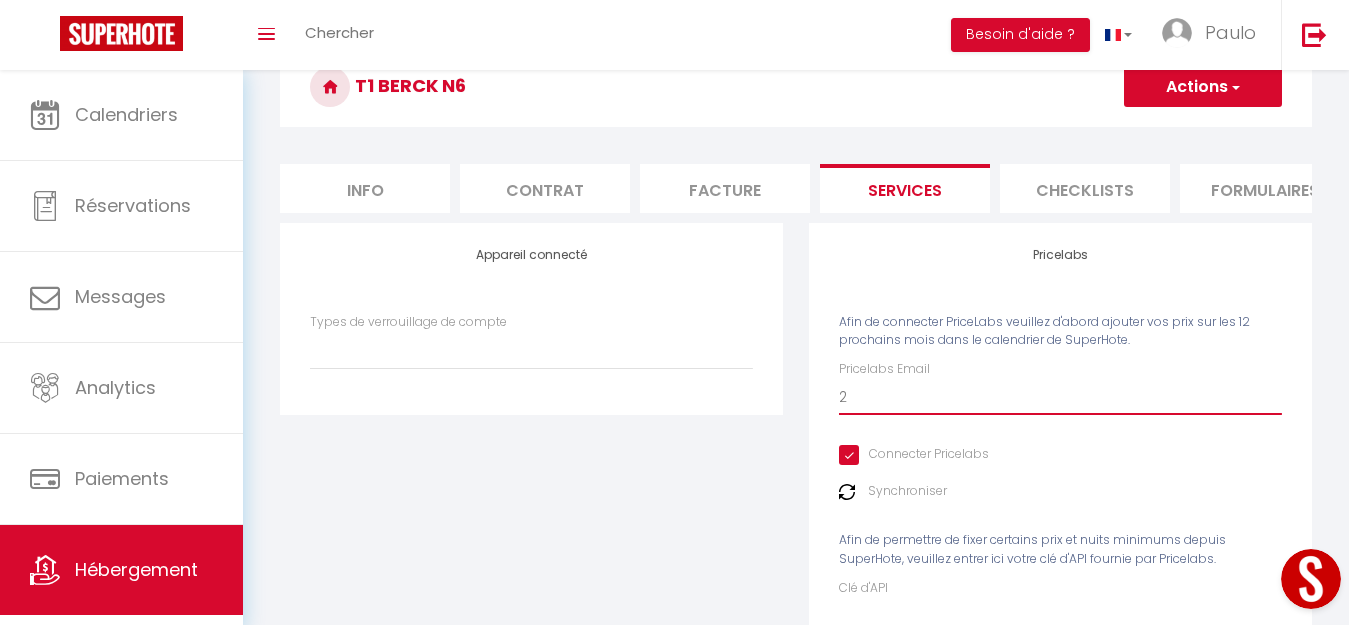 select 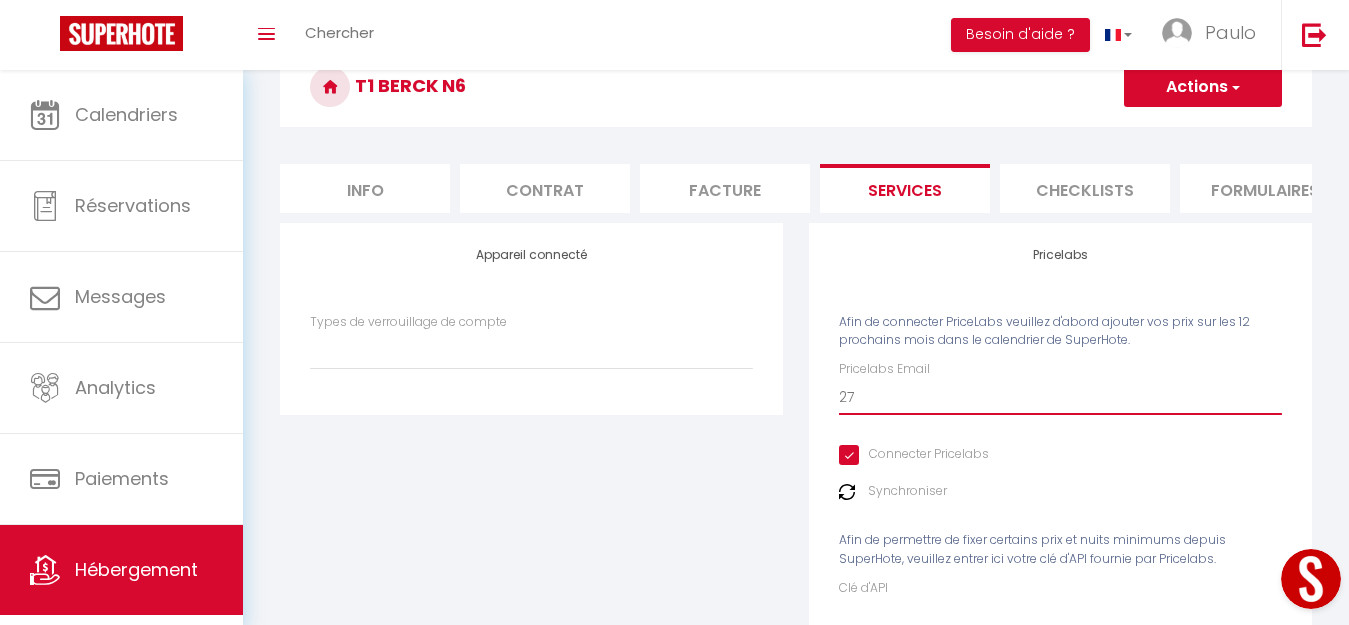 select 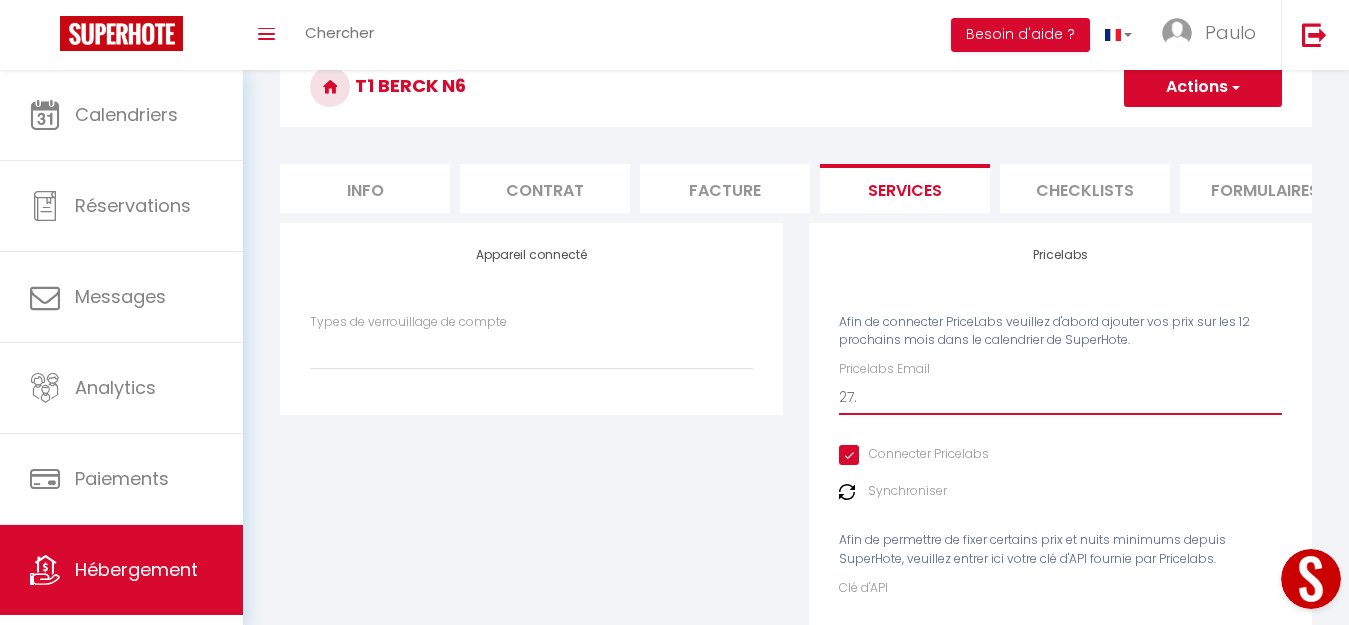 select 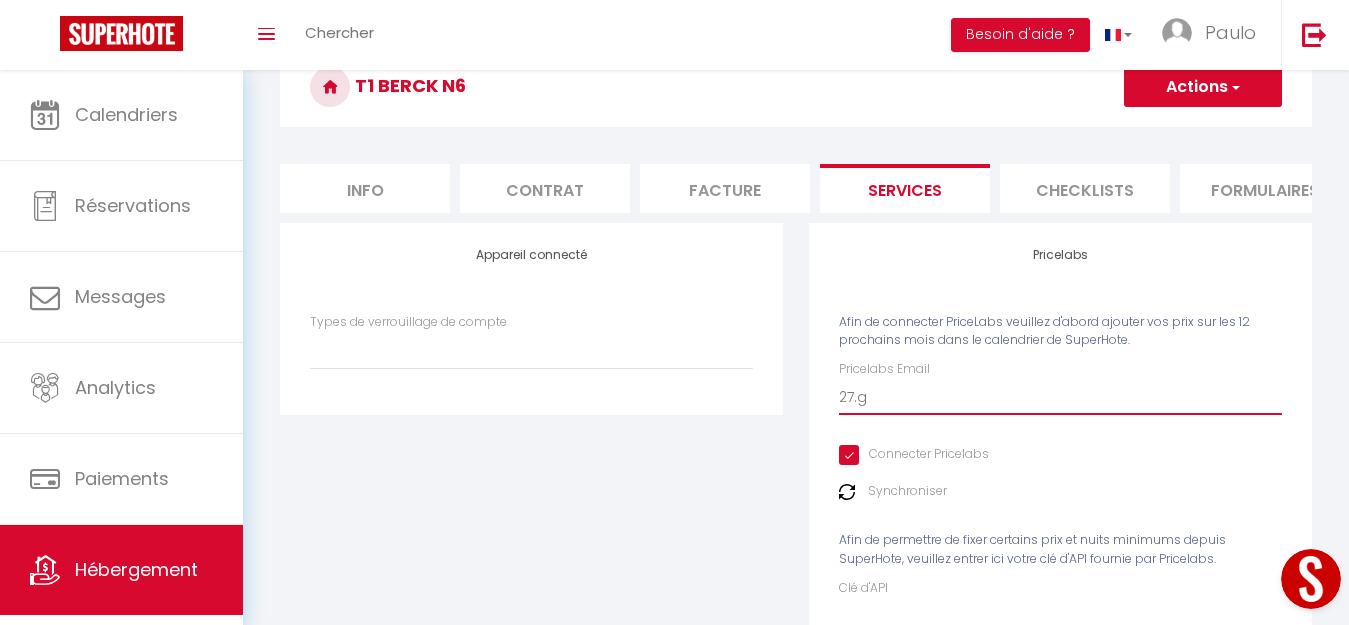 select 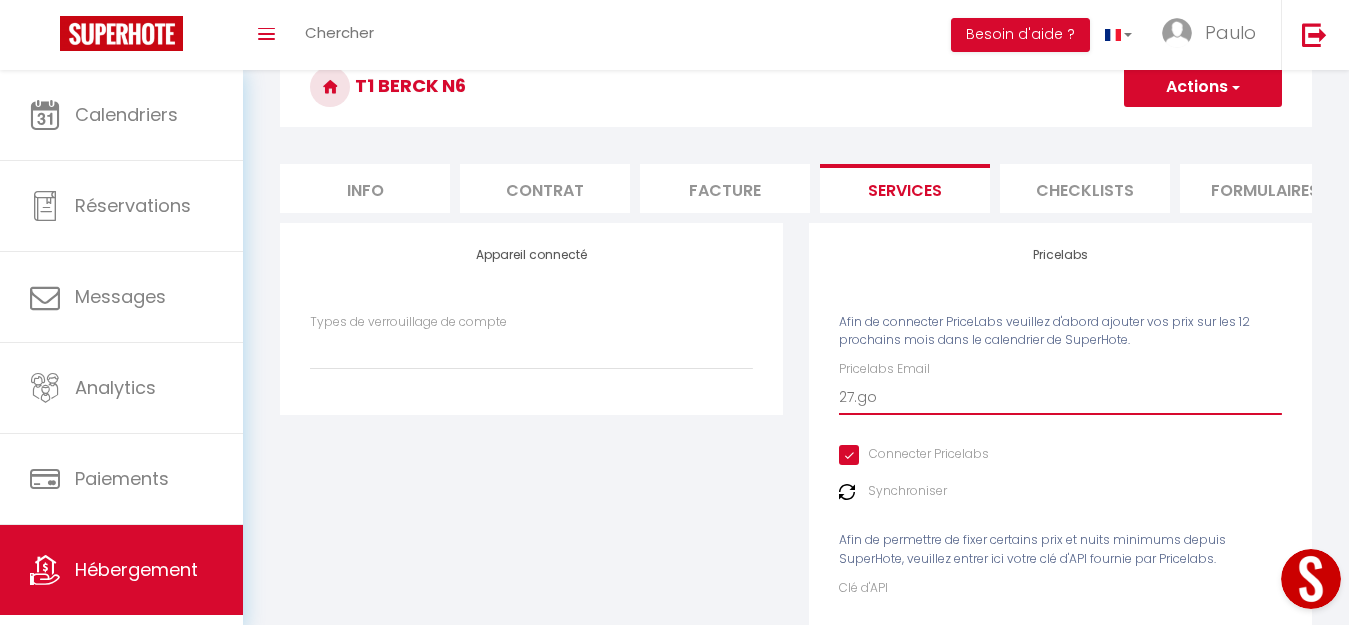 select 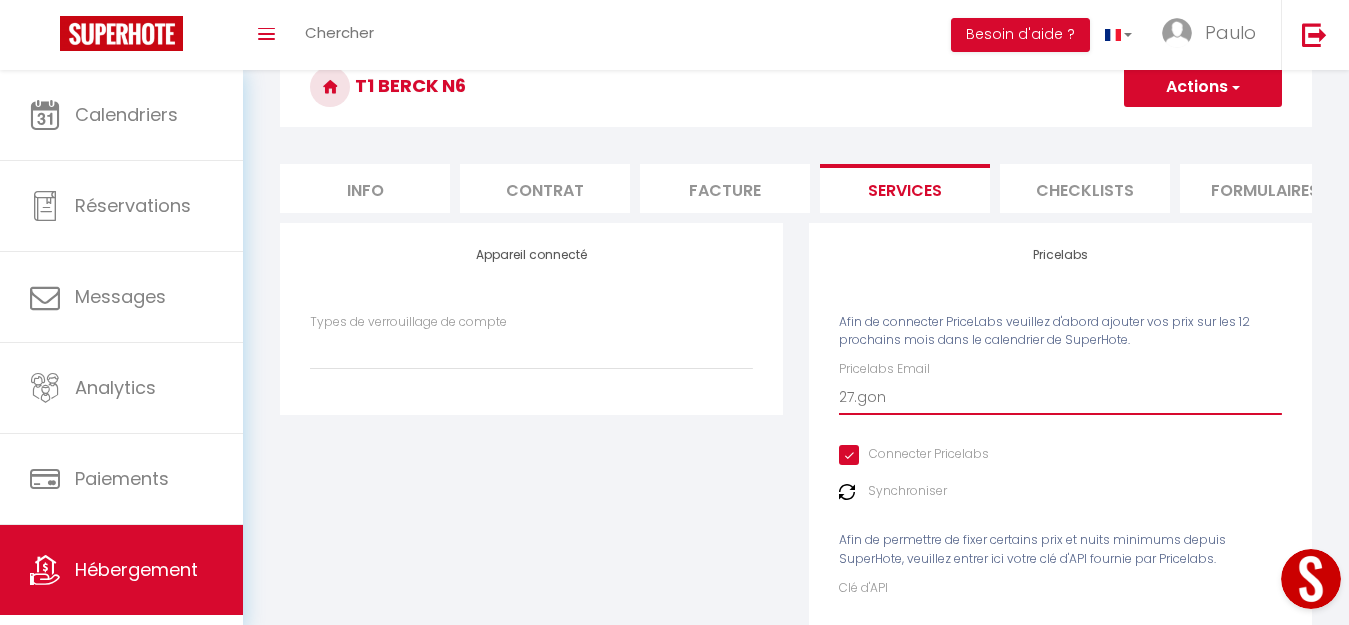 select 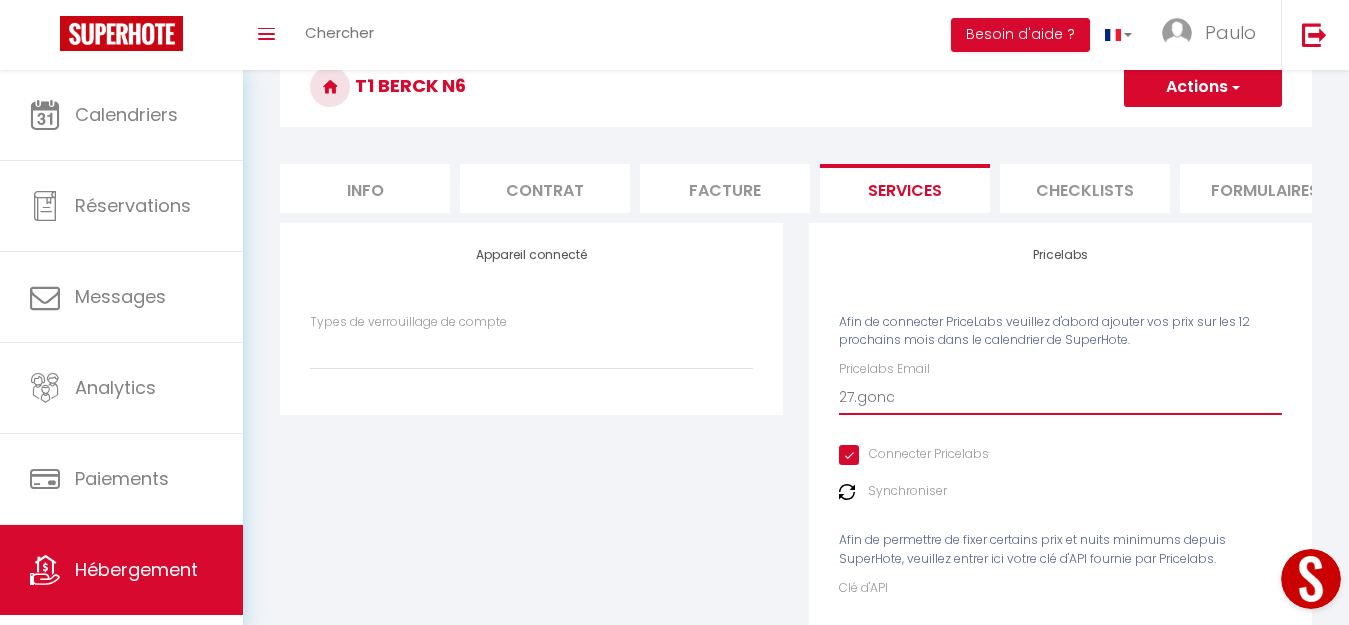 select 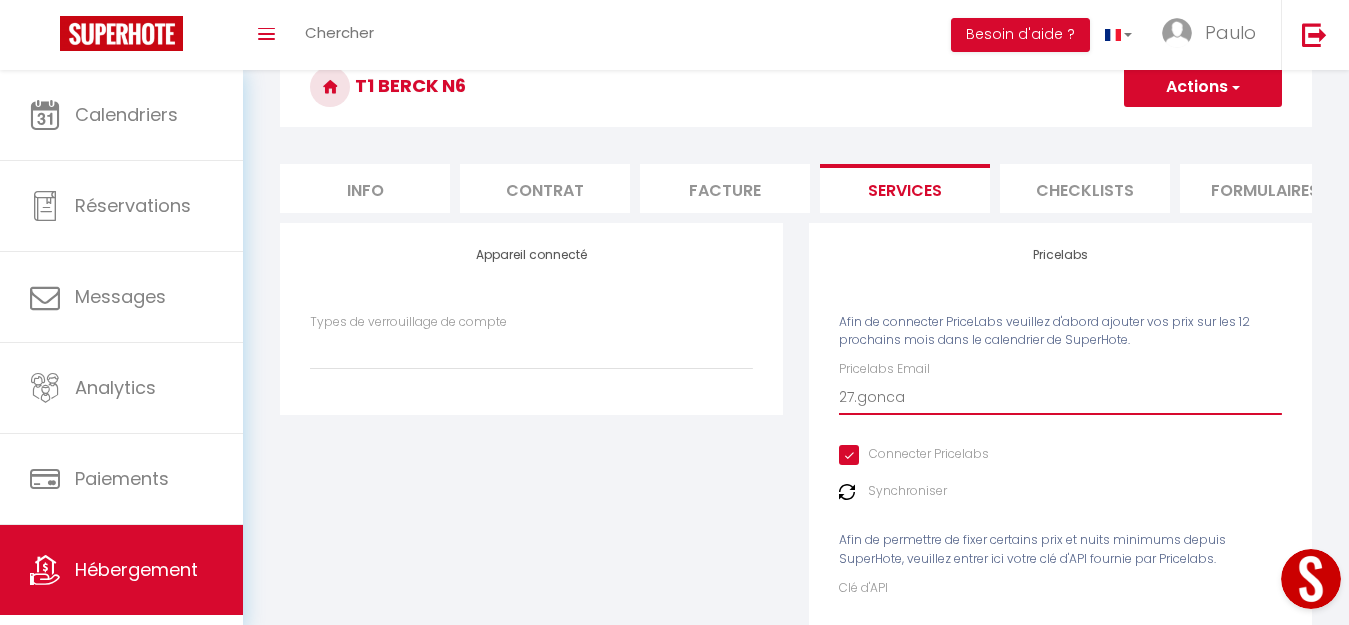 select 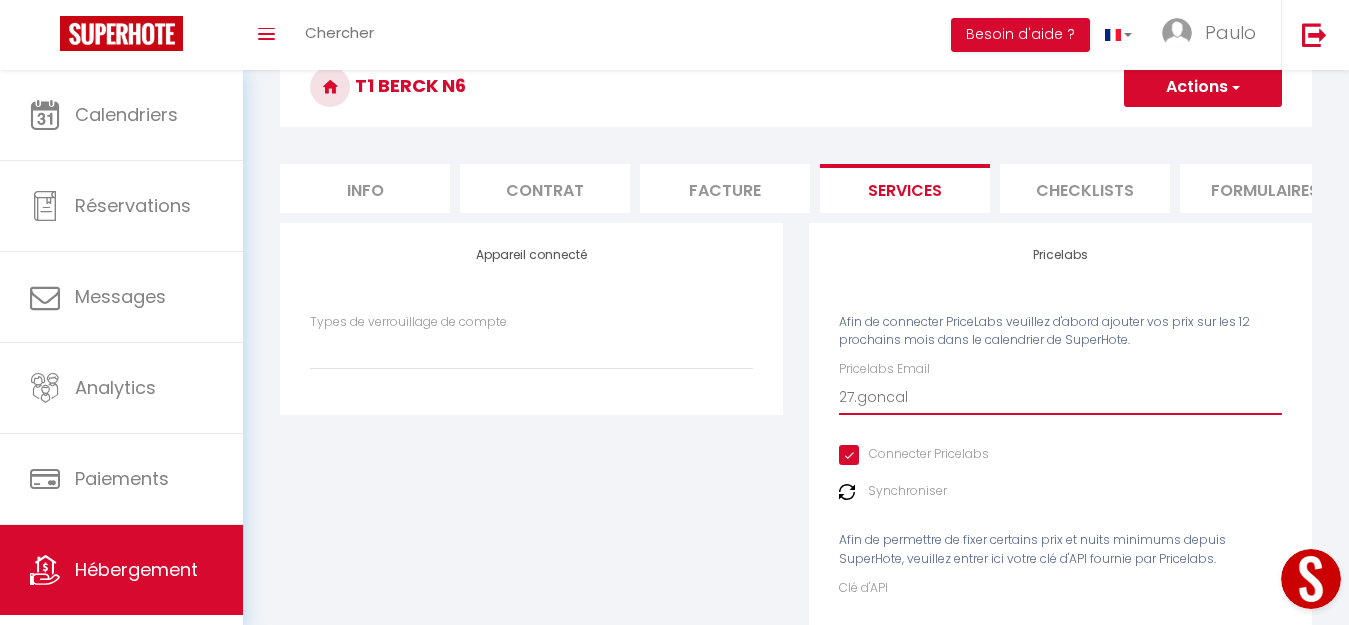 select 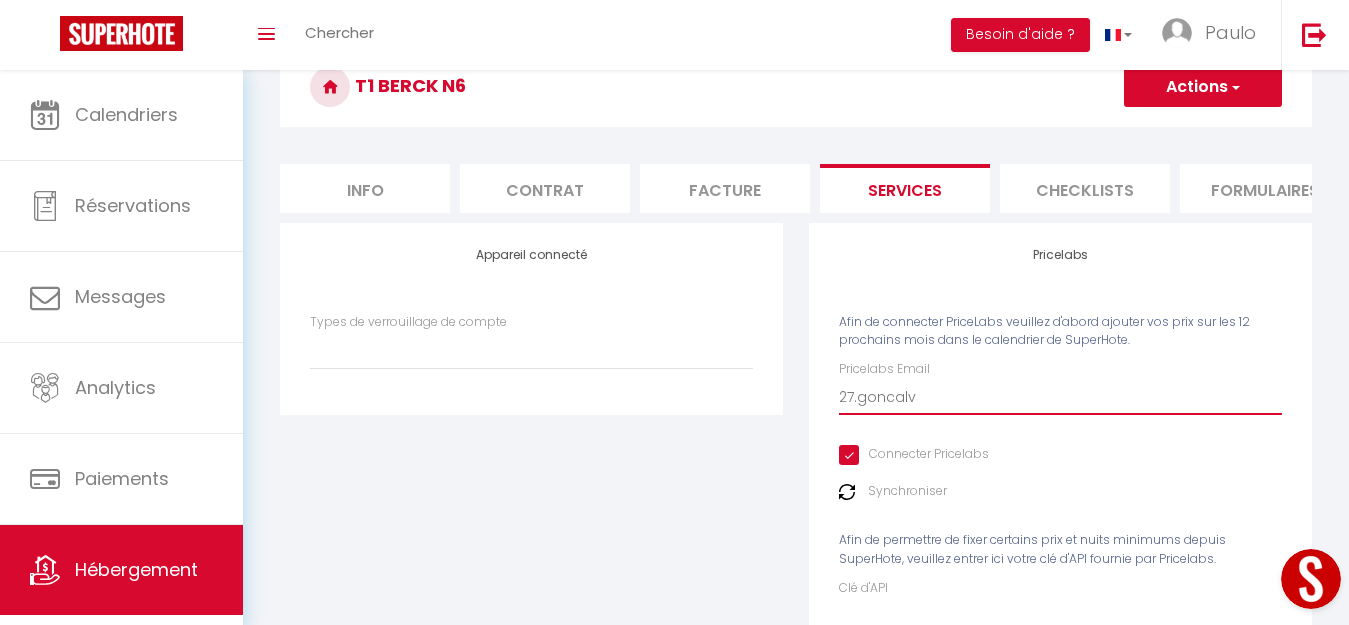 select 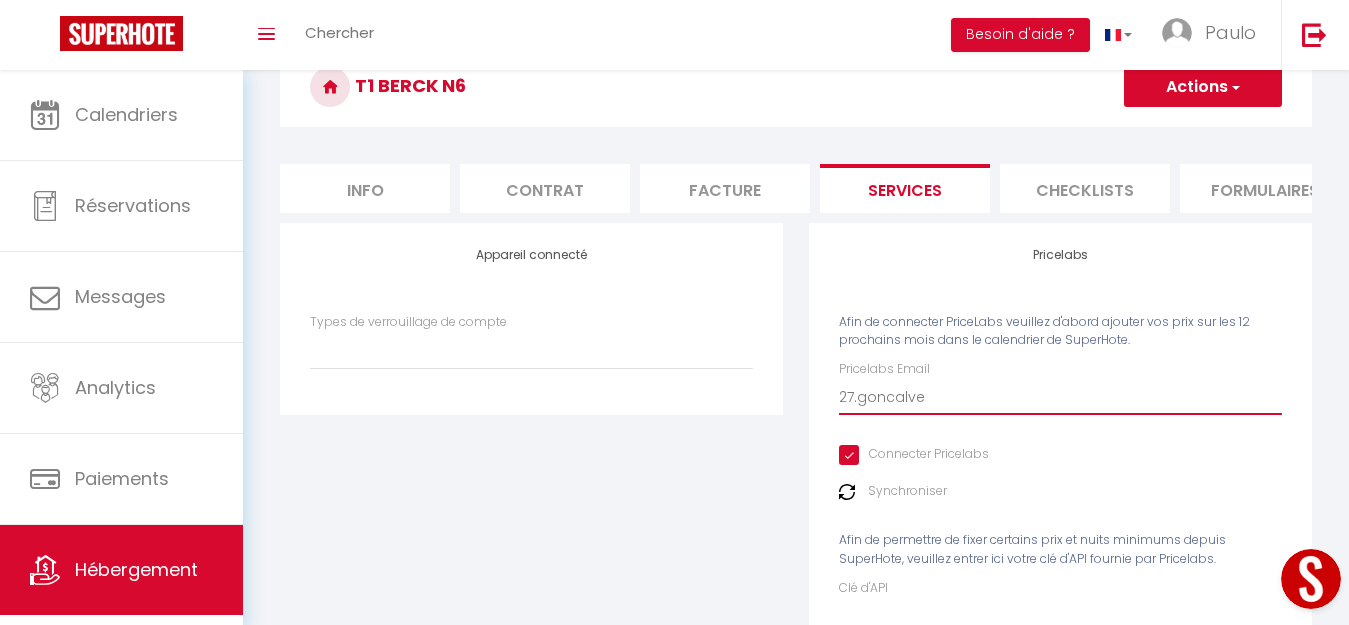 select 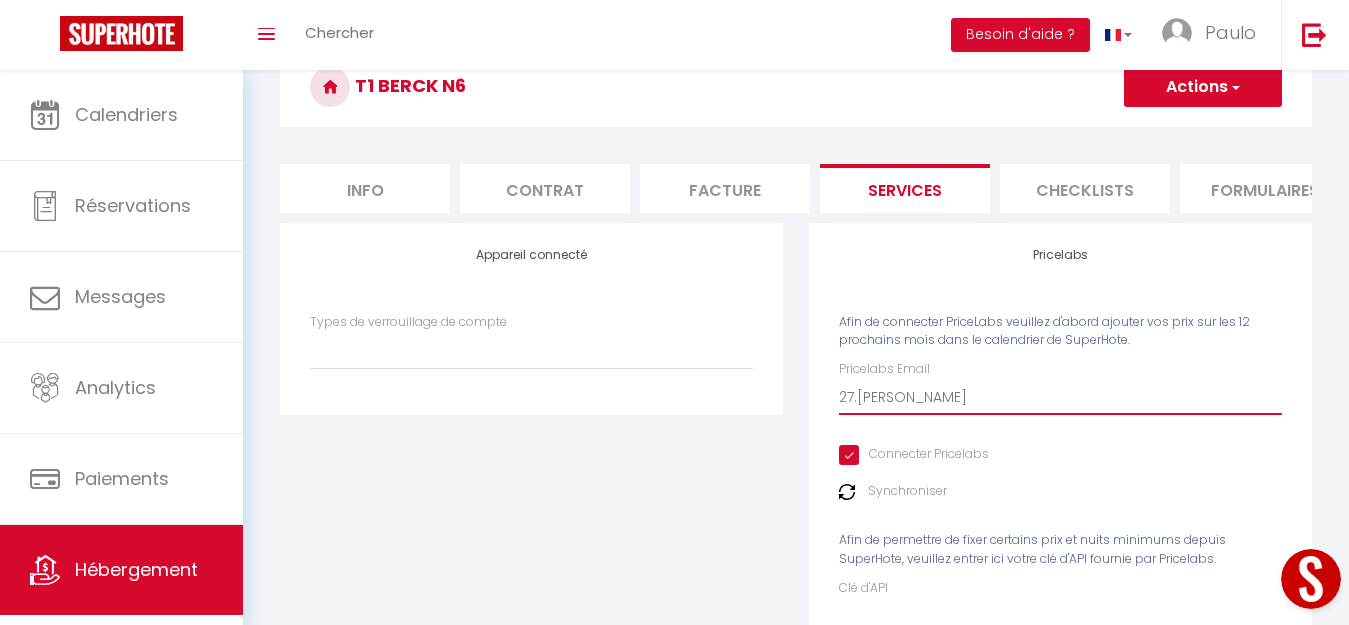 select 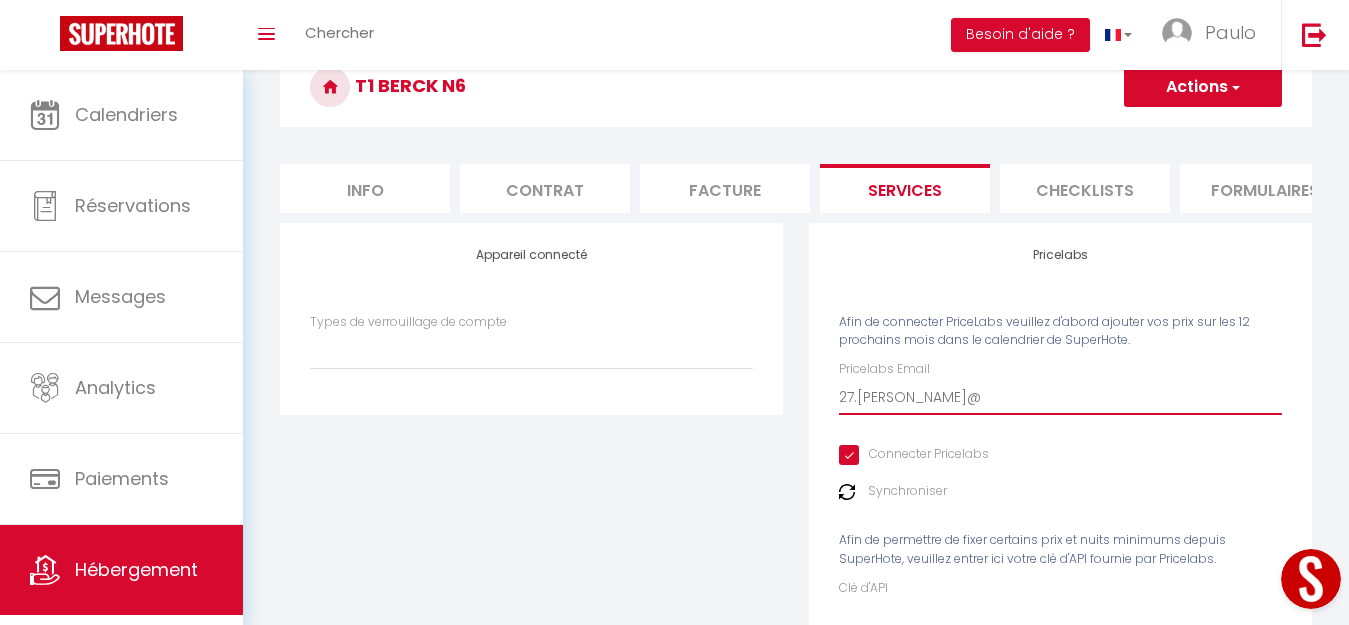 select 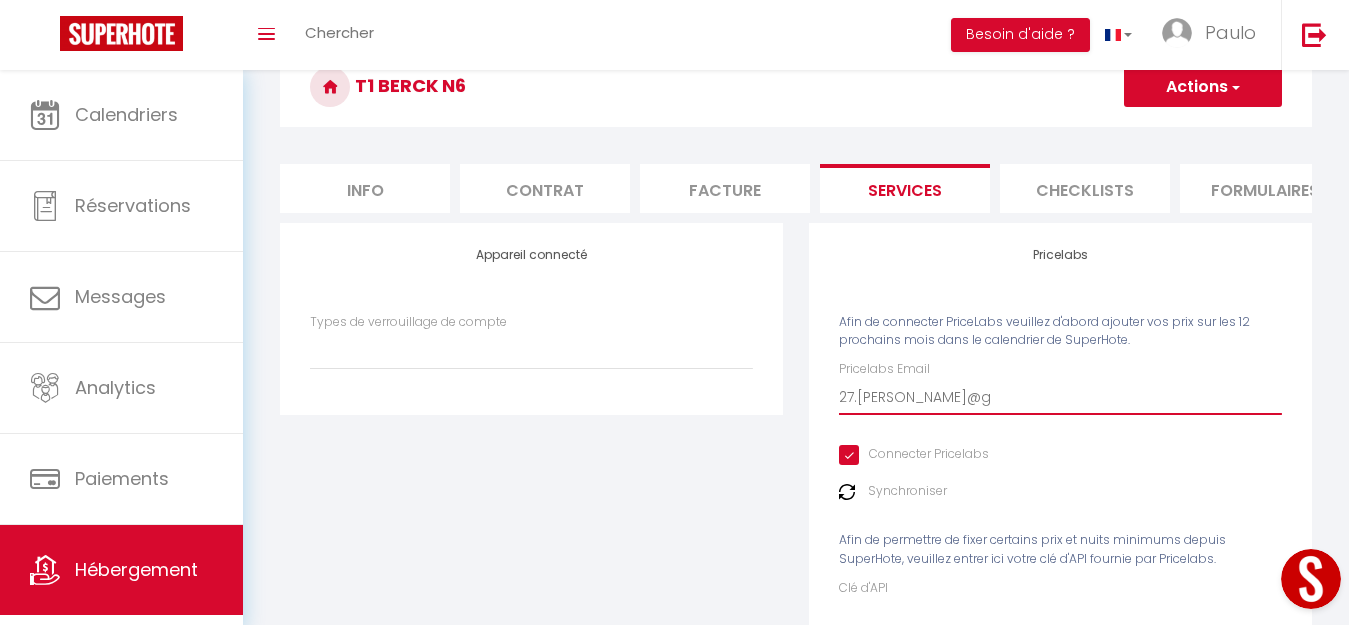 select 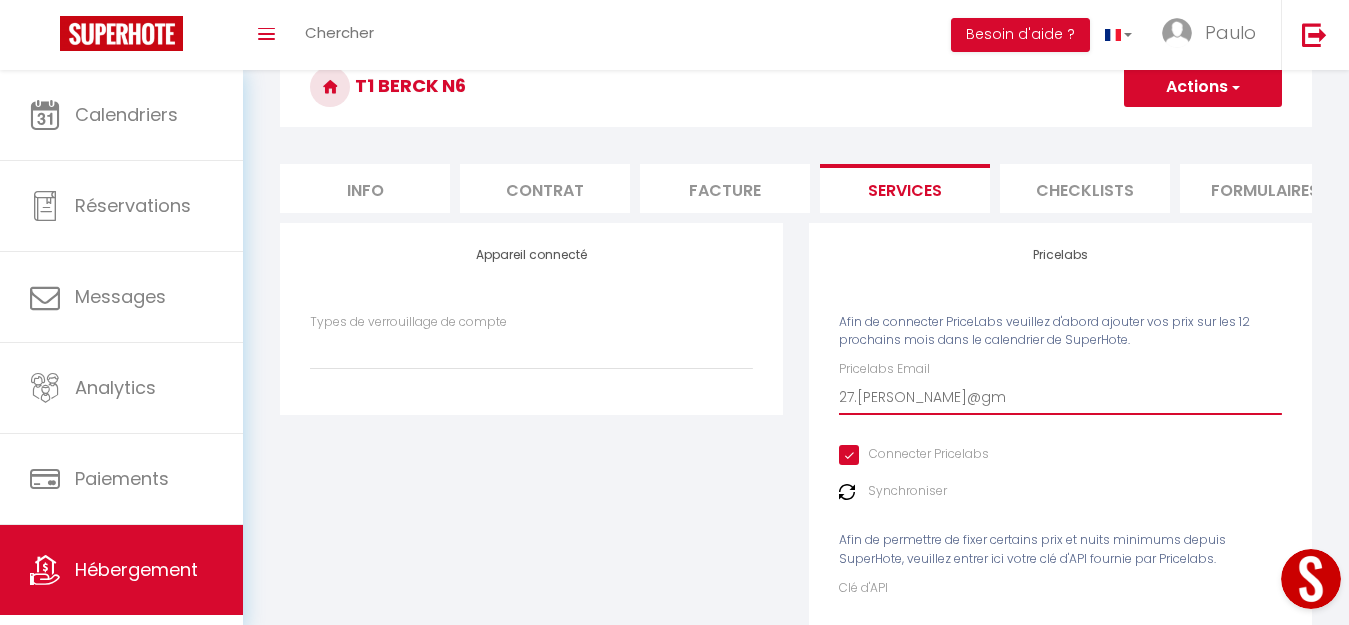 select 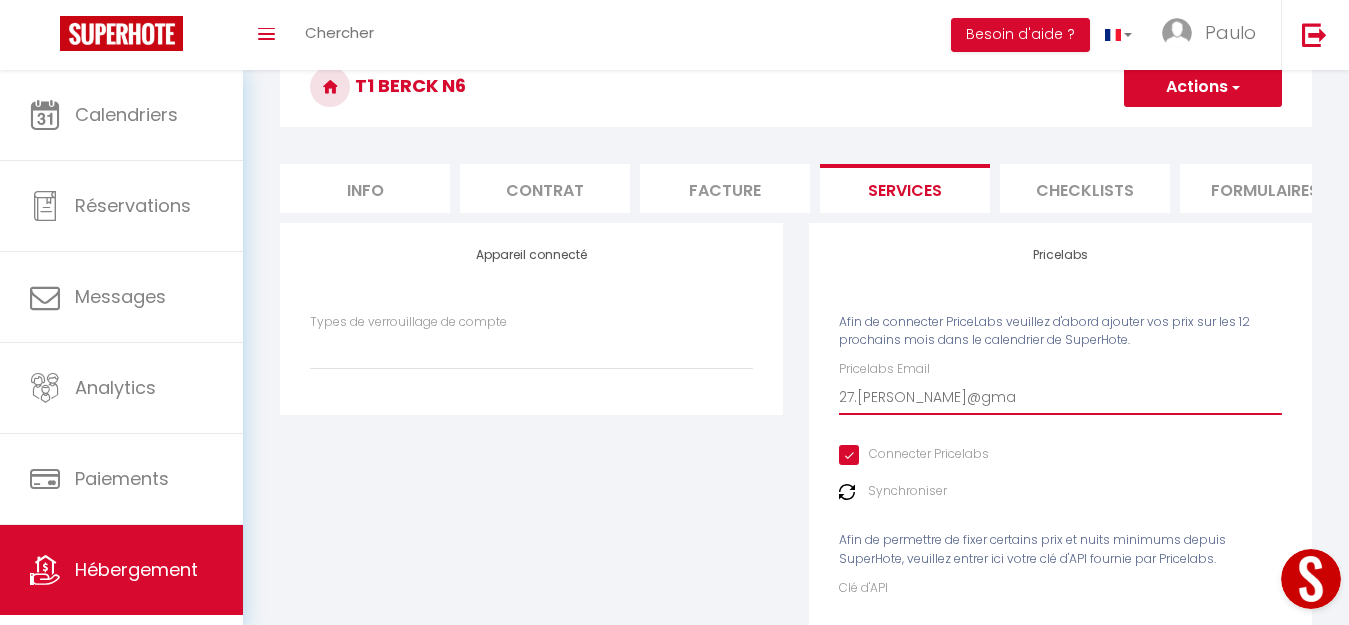 select 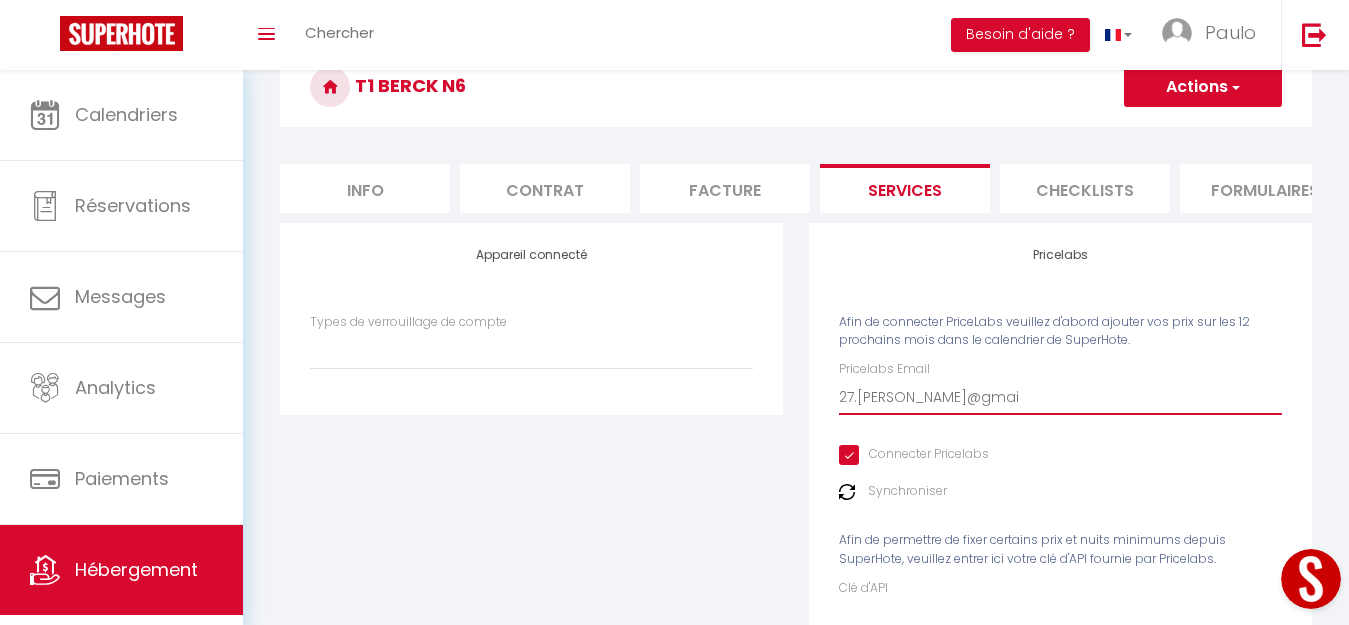 select 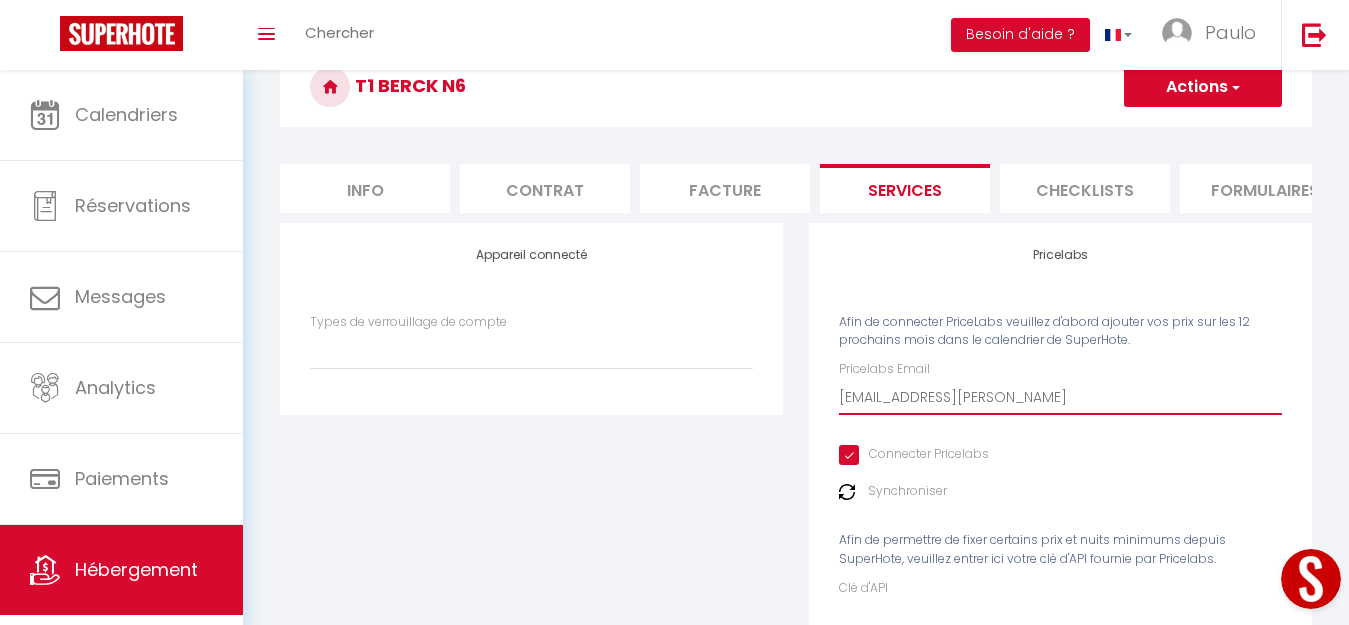 select 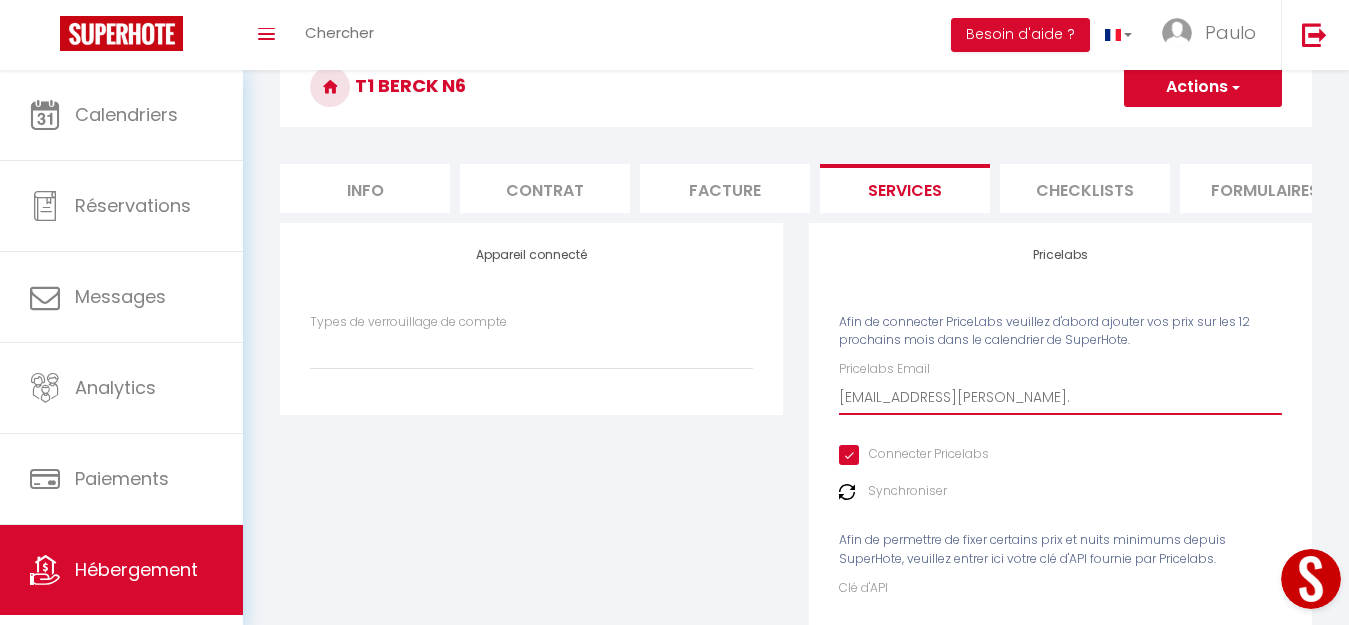 select 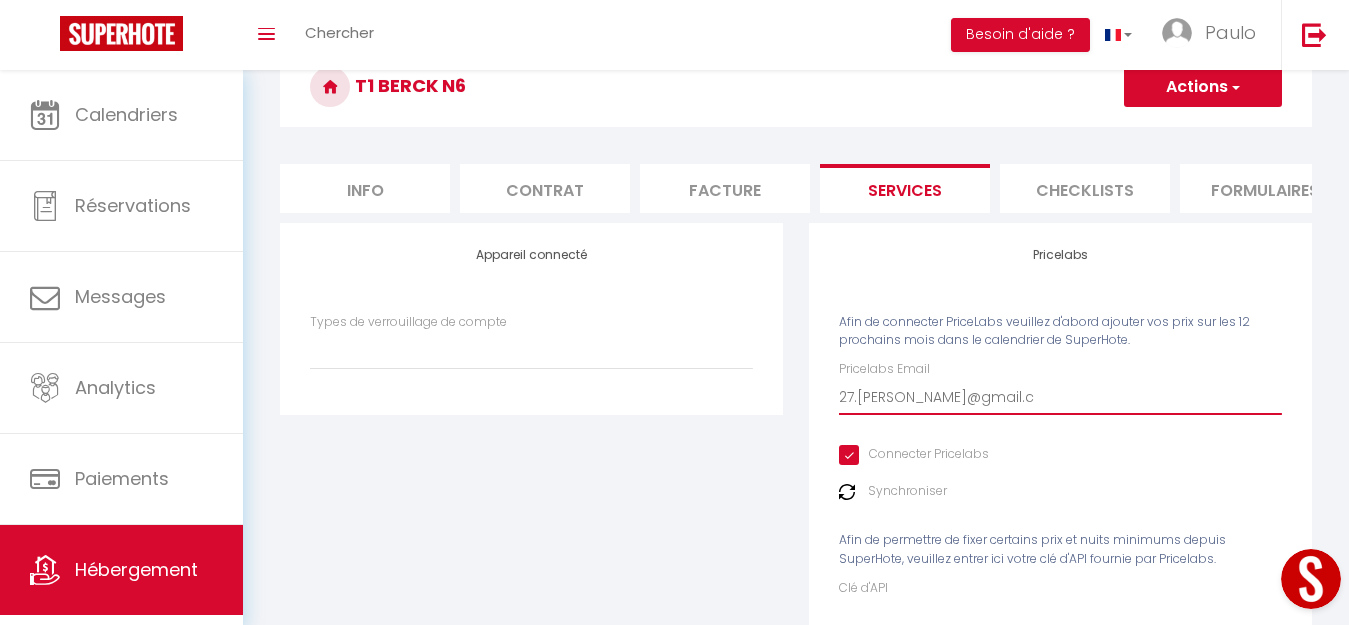 select 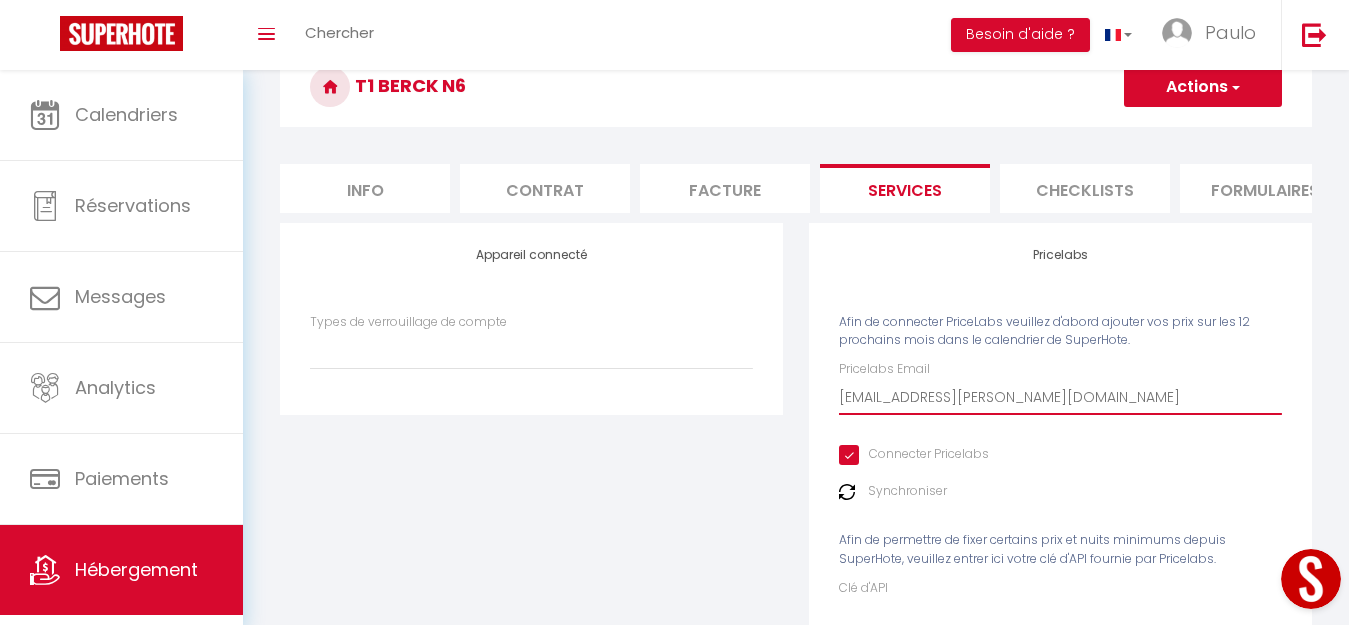 select 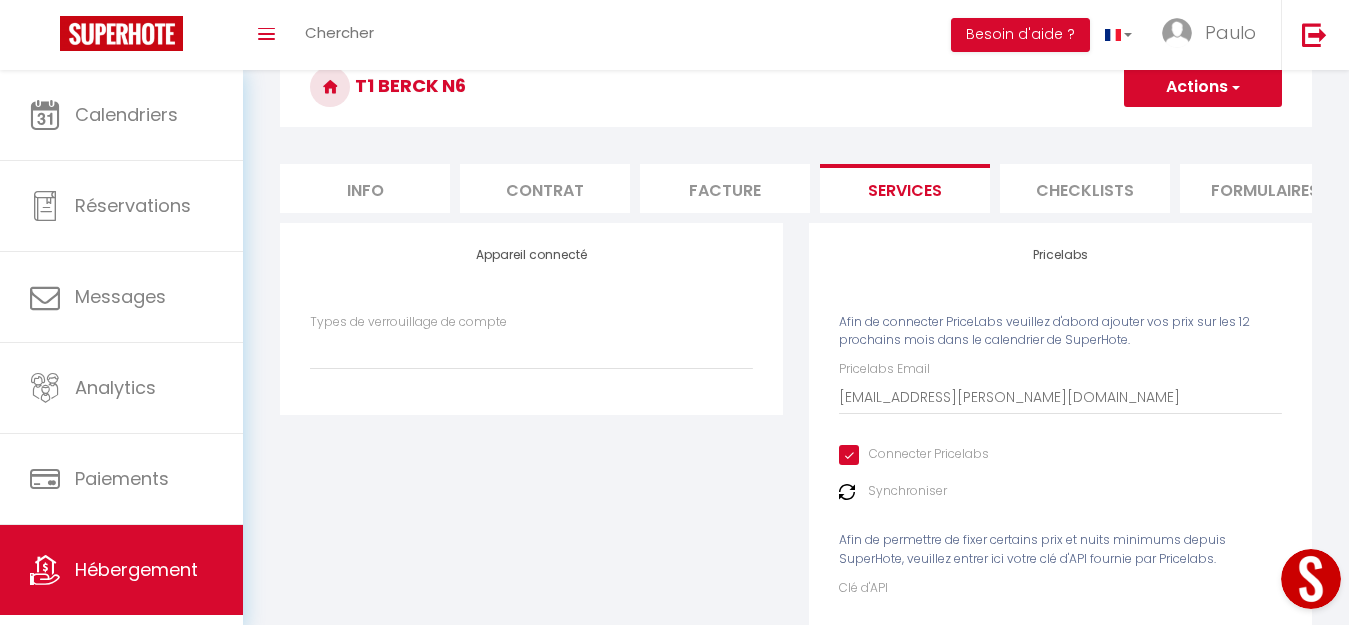 click on "Synchroniser" at bounding box center [1060, 491] 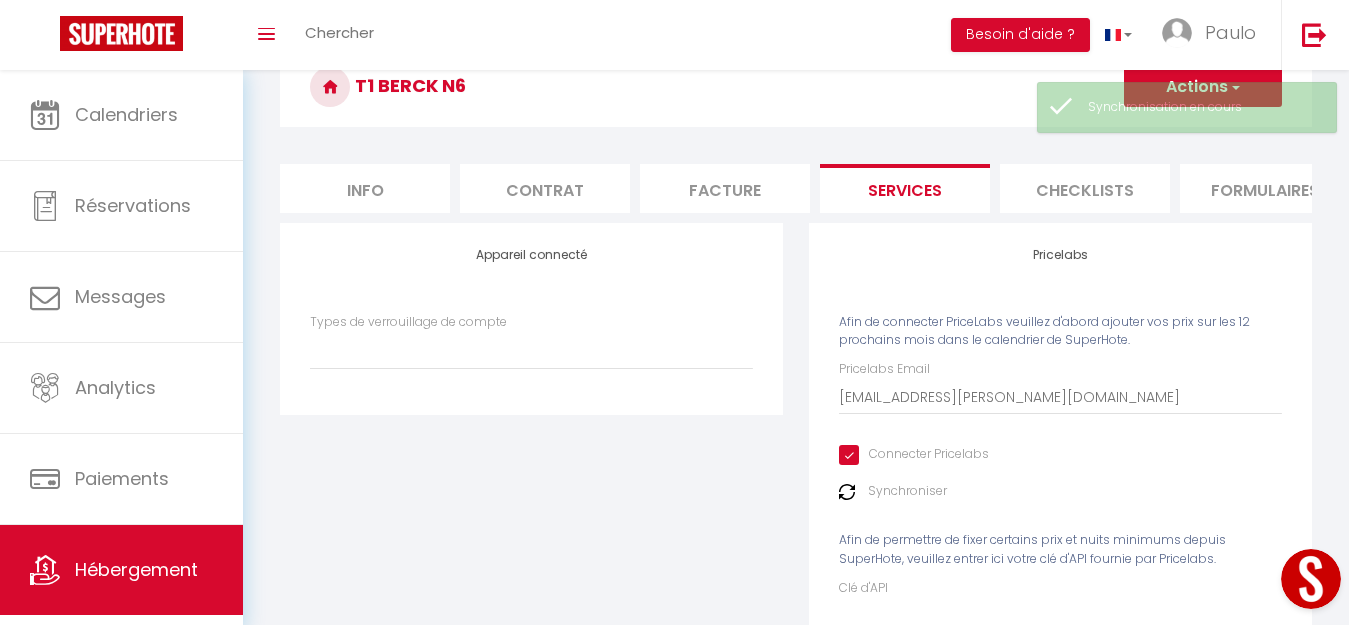 click on "Synchroniser" at bounding box center (907, 491) 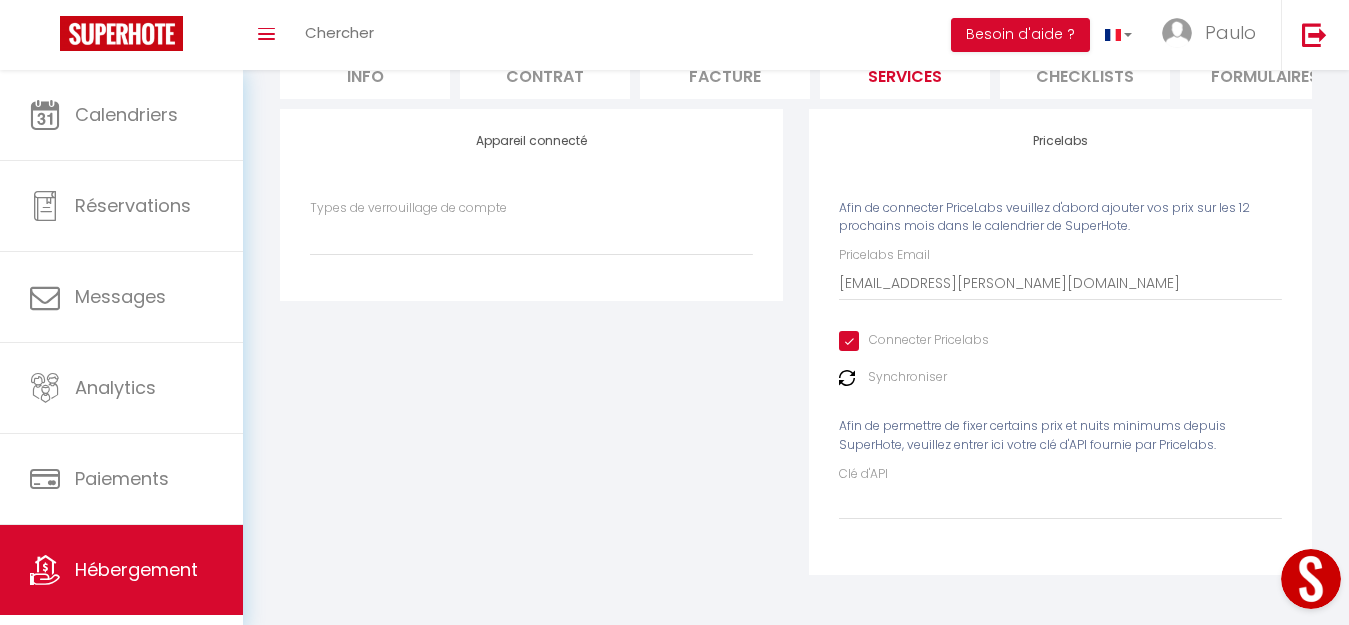 scroll, scrollTop: 0, scrollLeft: 0, axis: both 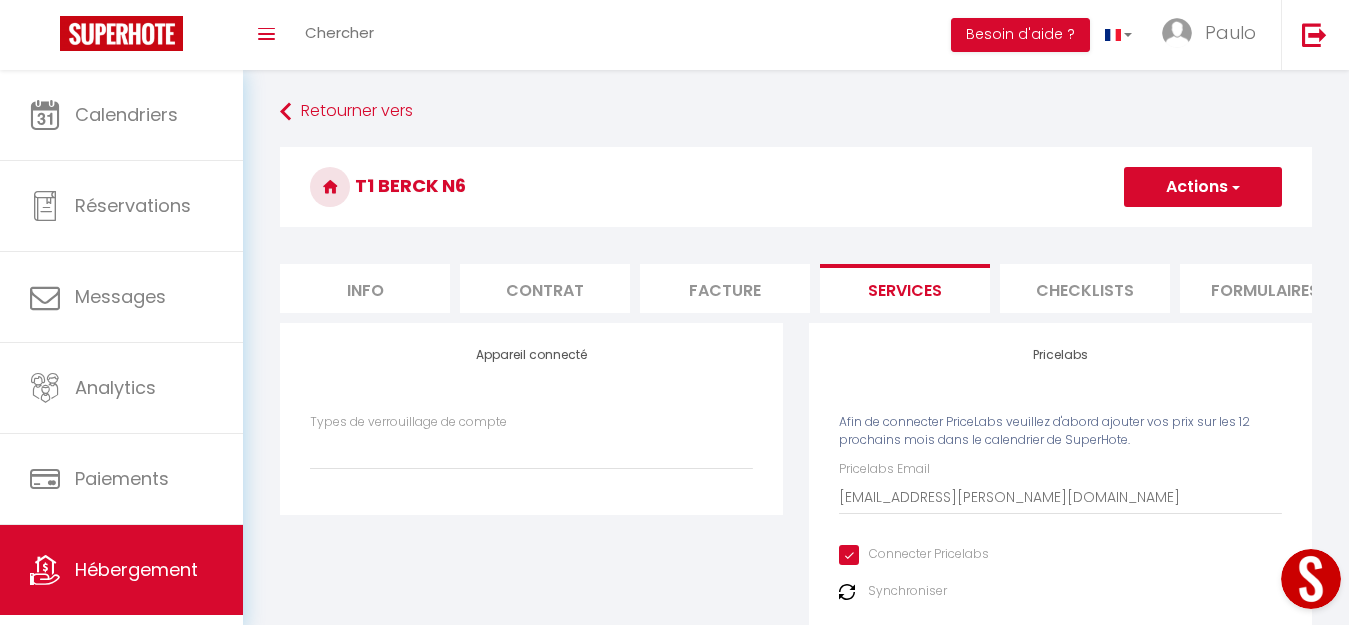 click on "Actions" at bounding box center [1203, 187] 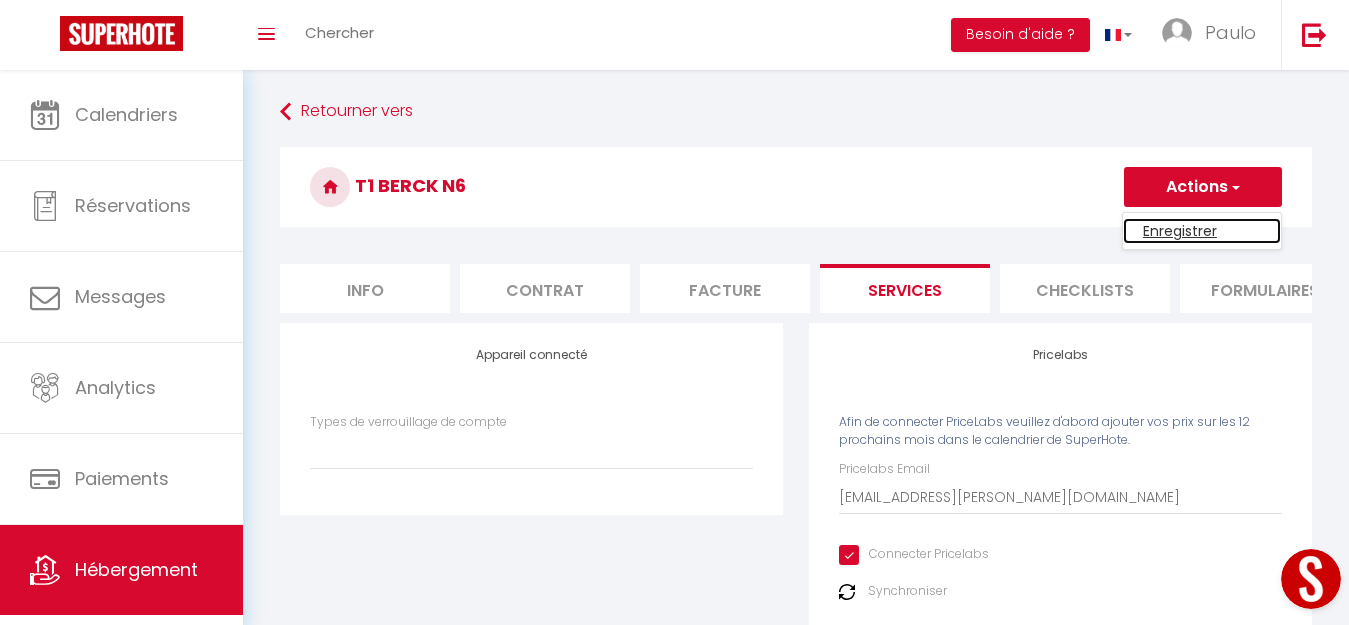 click on "Enregistrer" at bounding box center (1202, 231) 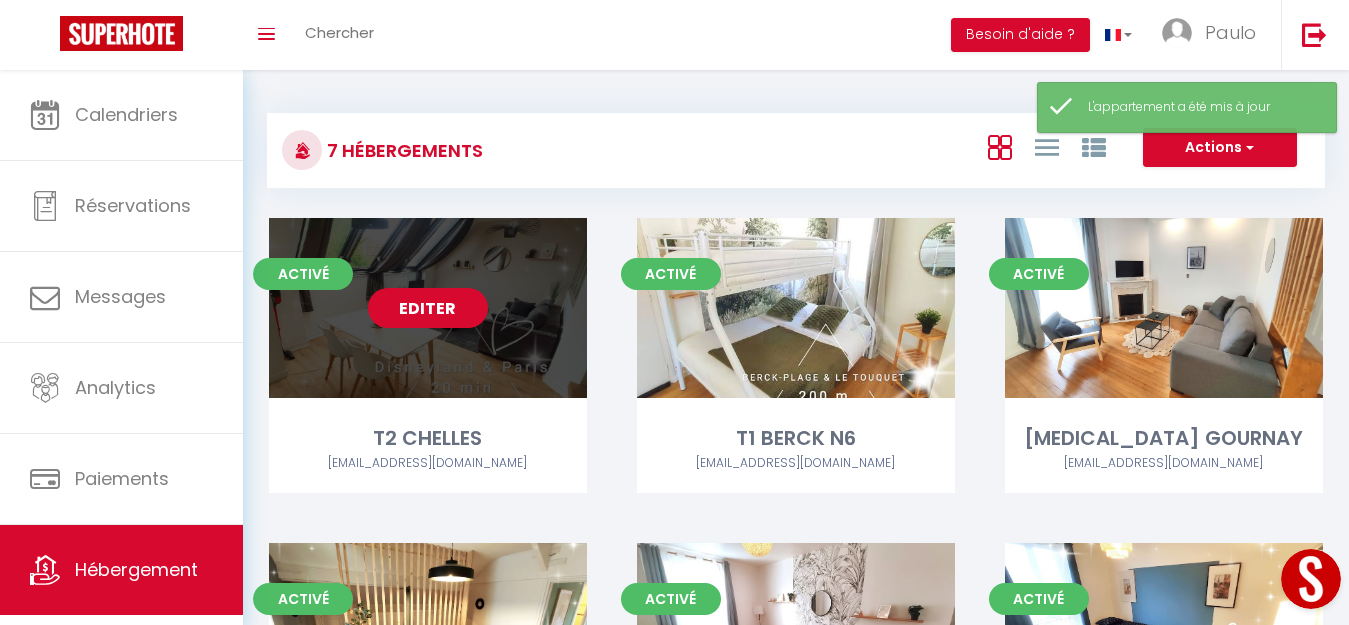 click on "Editer" at bounding box center [428, 308] 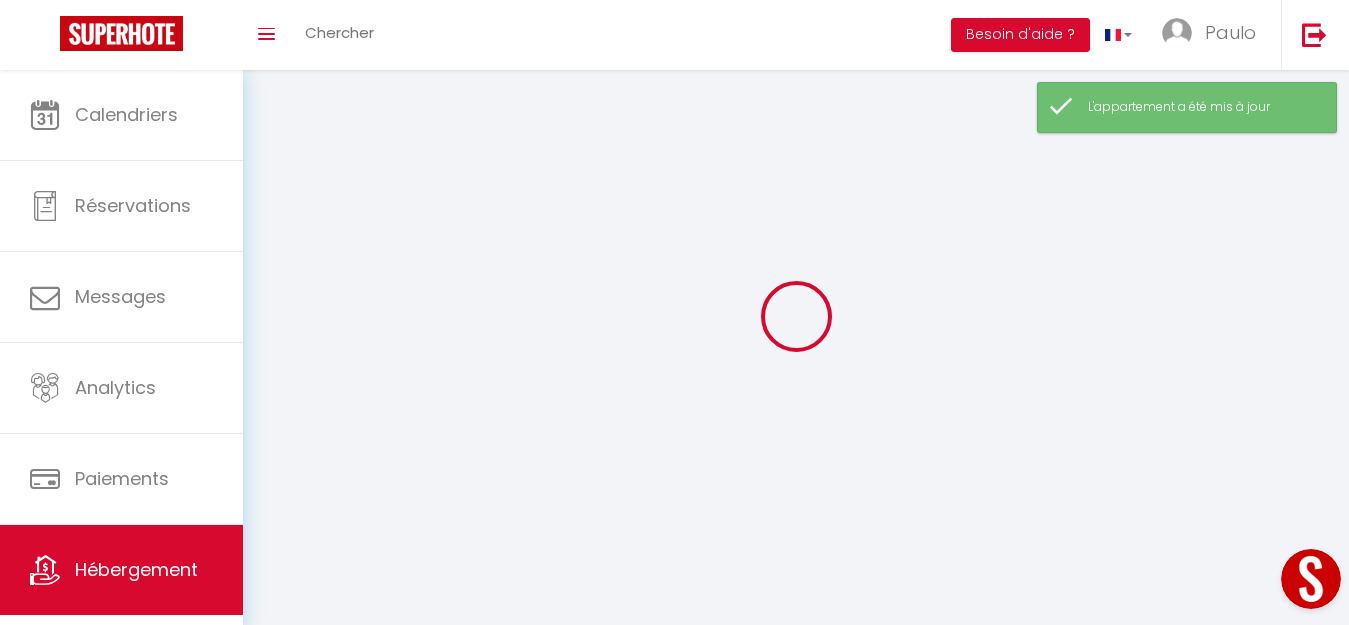select 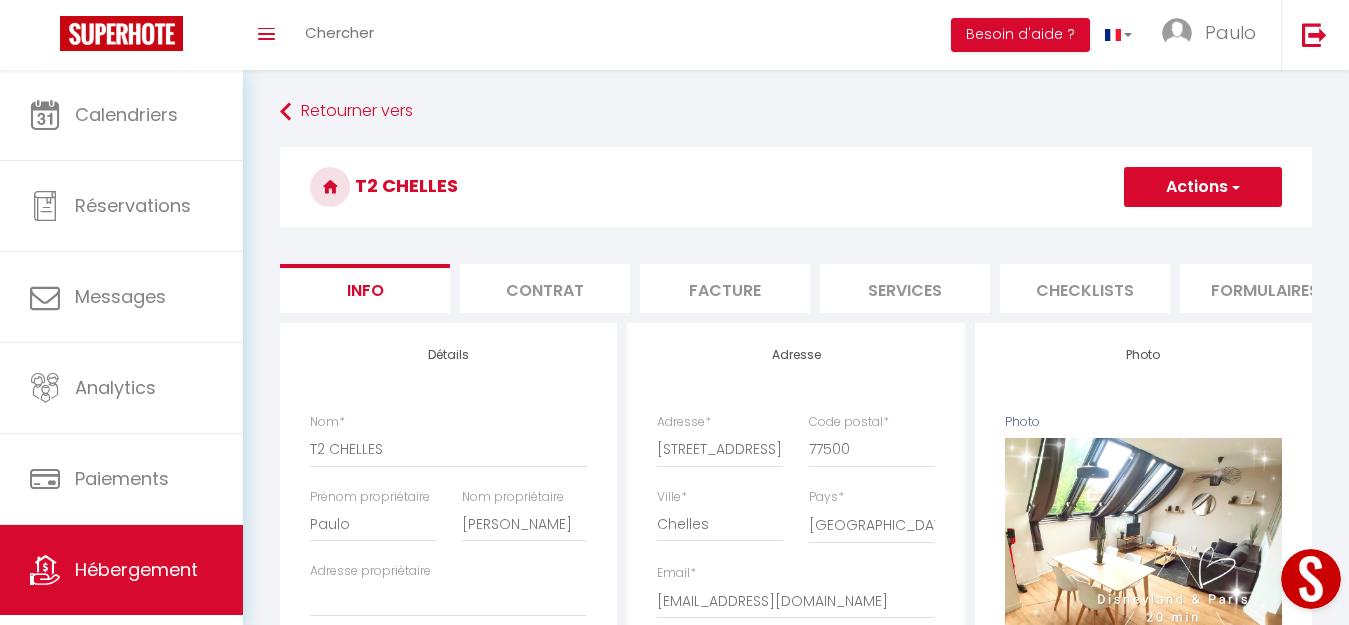scroll, scrollTop: 0, scrollLeft: 768, axis: horizontal 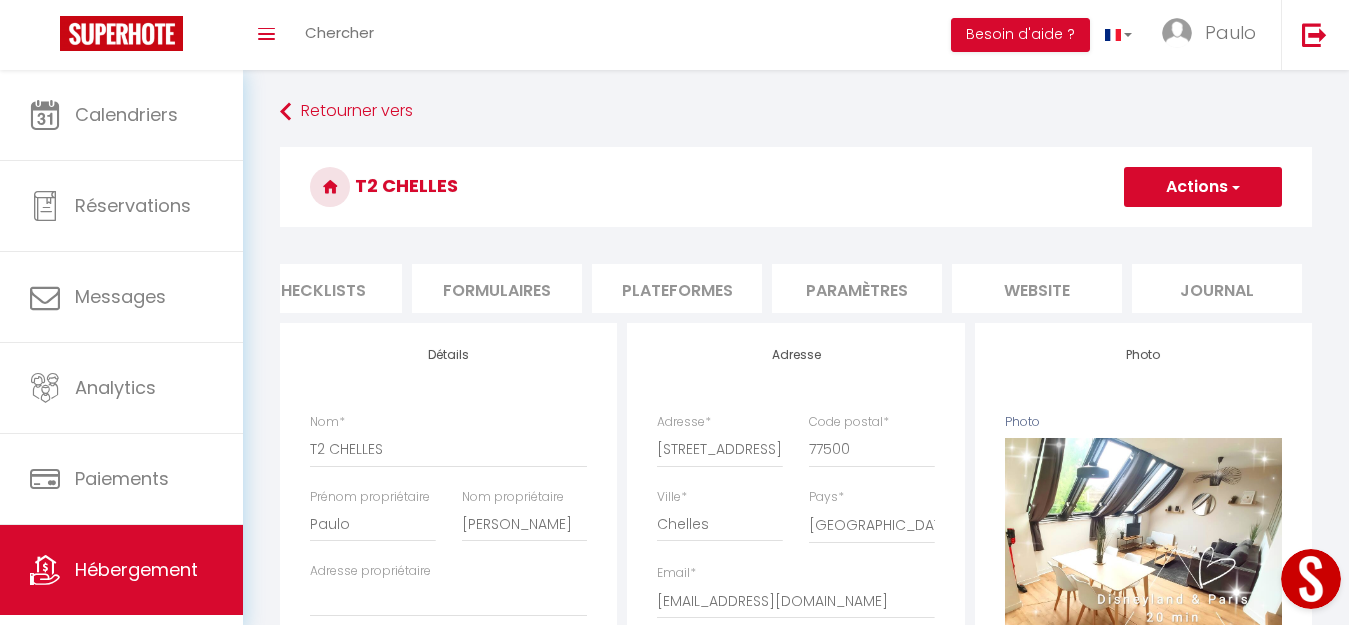 click on "Plateformes" at bounding box center [677, 288] 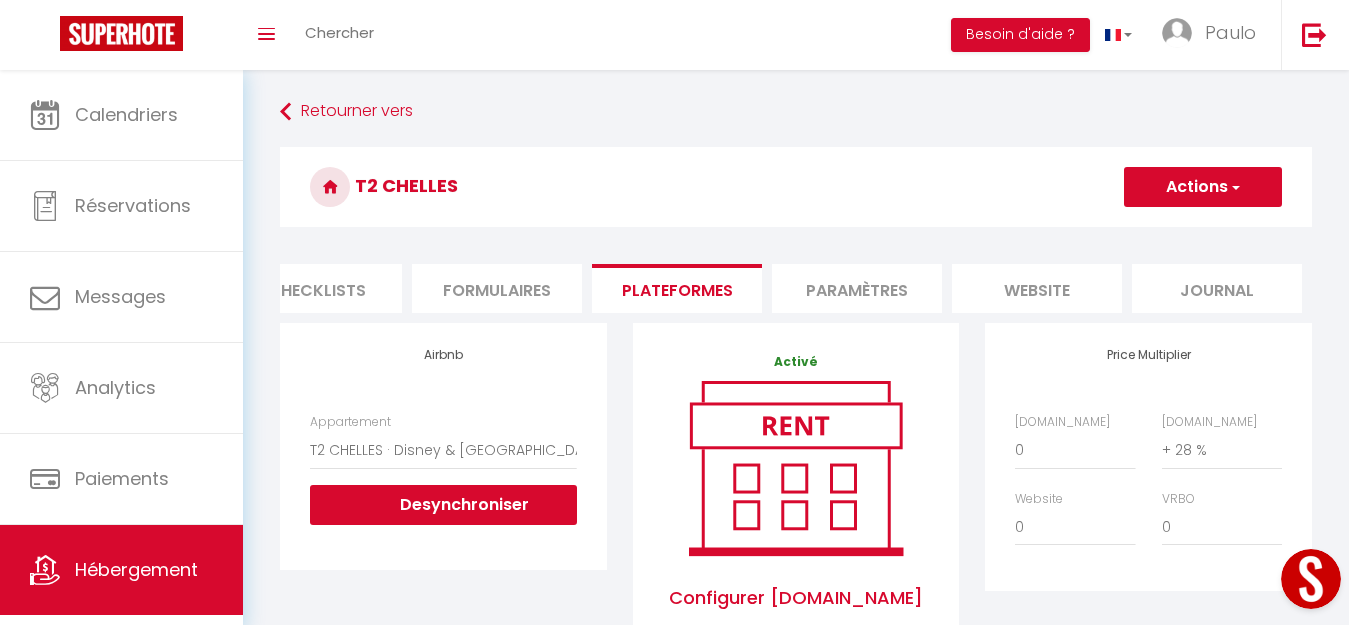 scroll, scrollTop: 0, scrollLeft: 0, axis: both 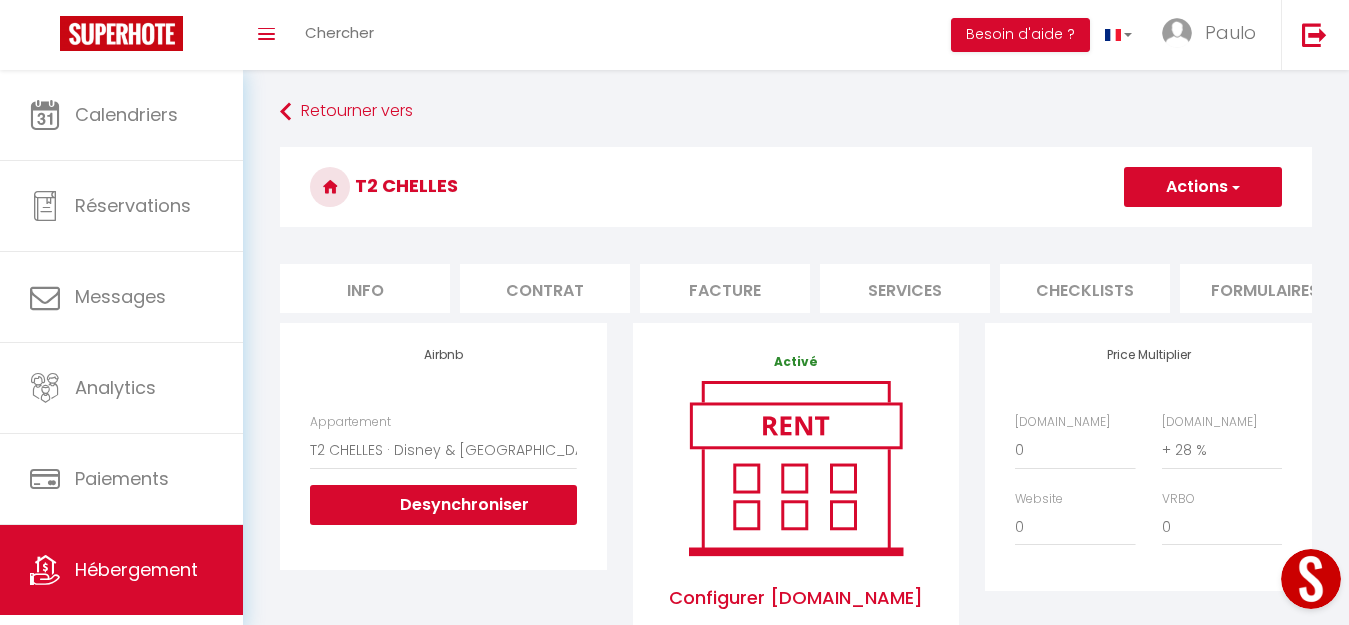 click on "Services" at bounding box center [905, 288] 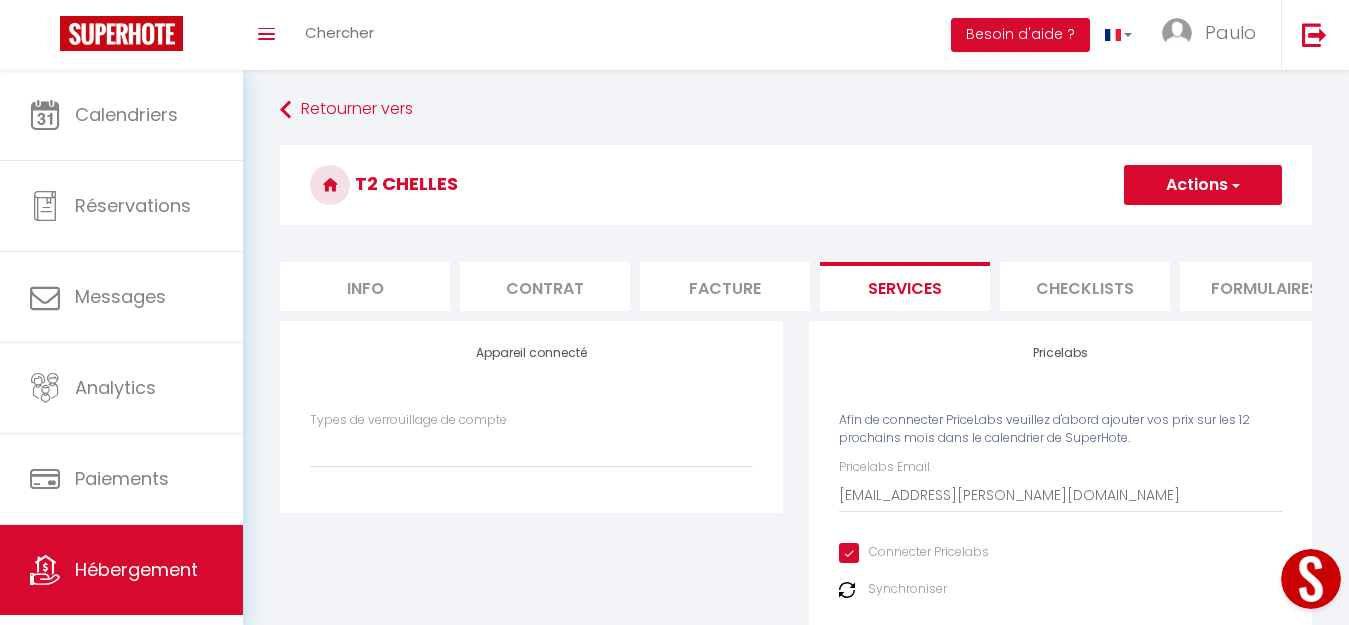 scroll, scrollTop: 0, scrollLeft: 0, axis: both 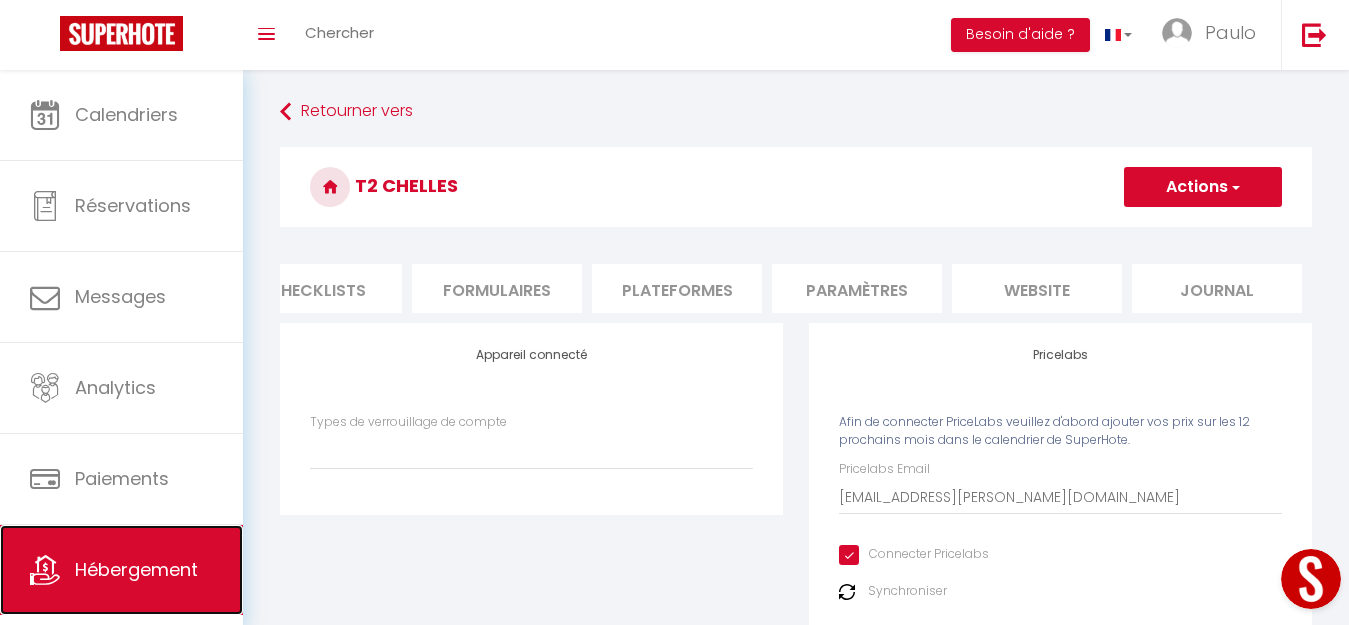 click on "Hébergement" at bounding box center [136, 569] 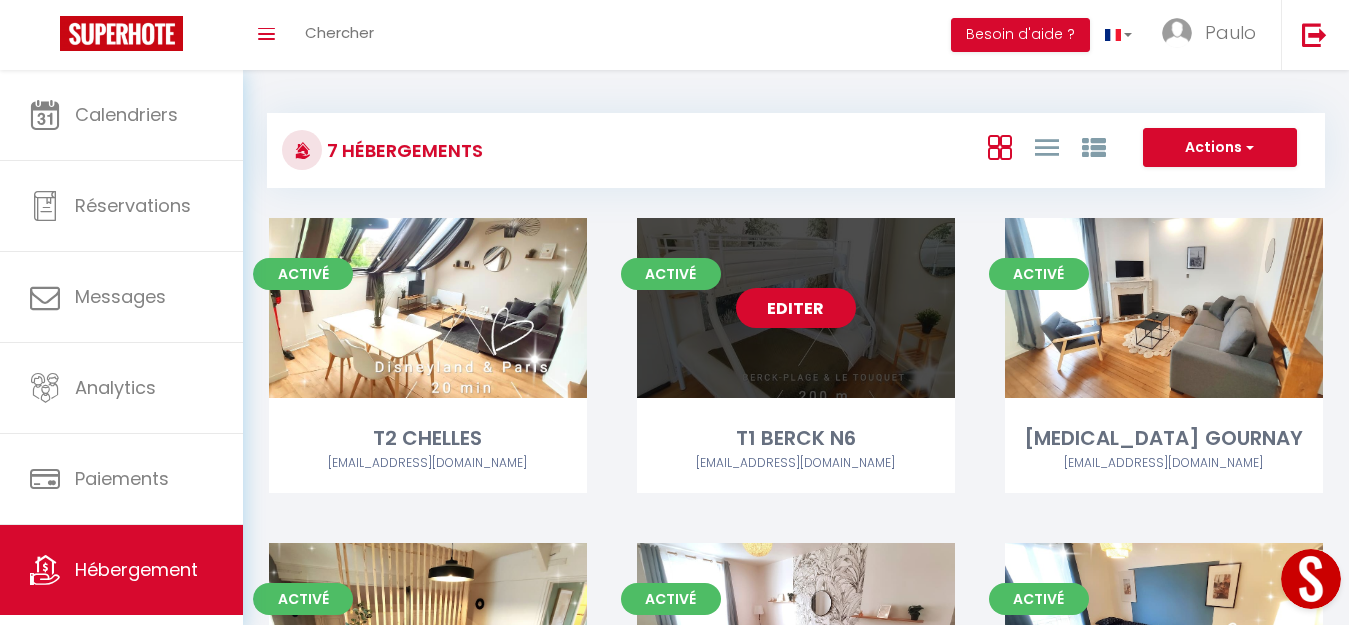 click on "Editer" at bounding box center (796, 308) 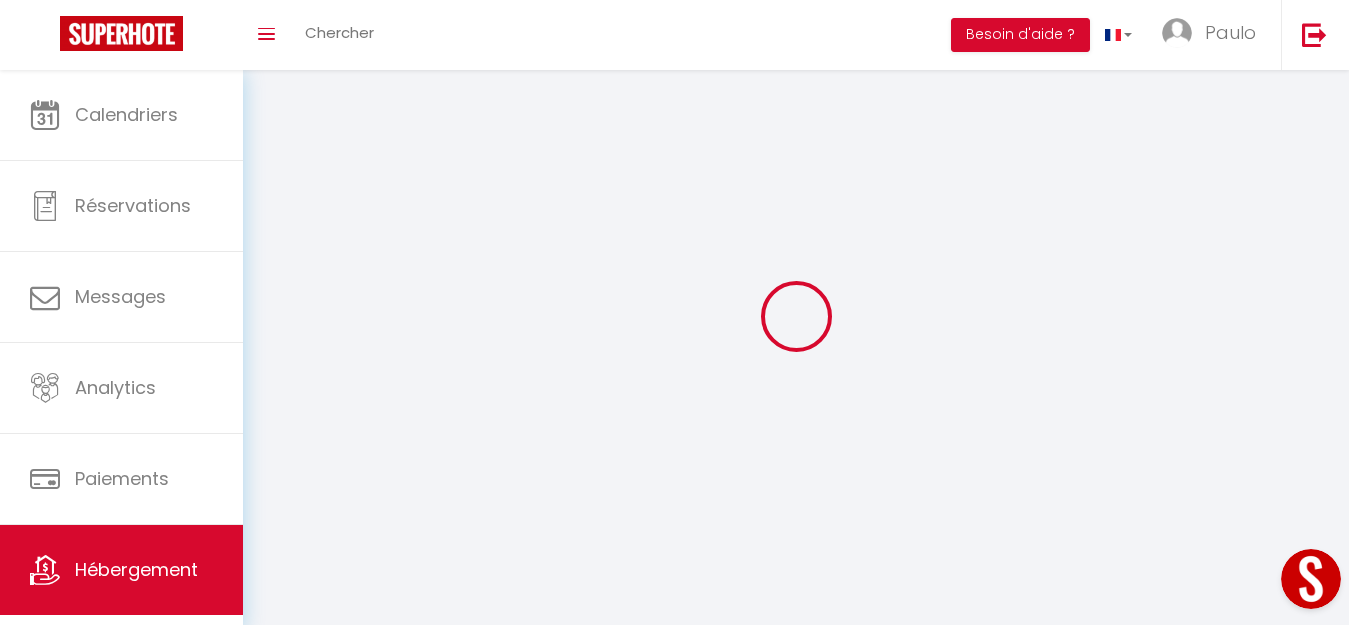 select 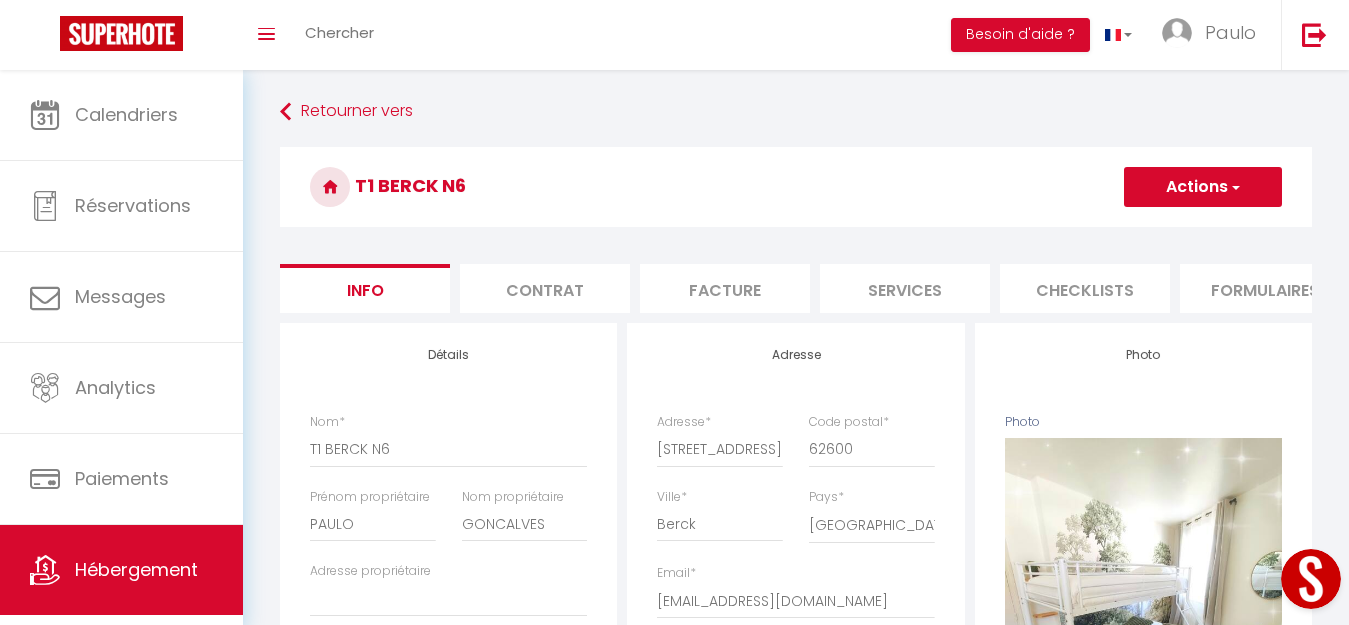 select 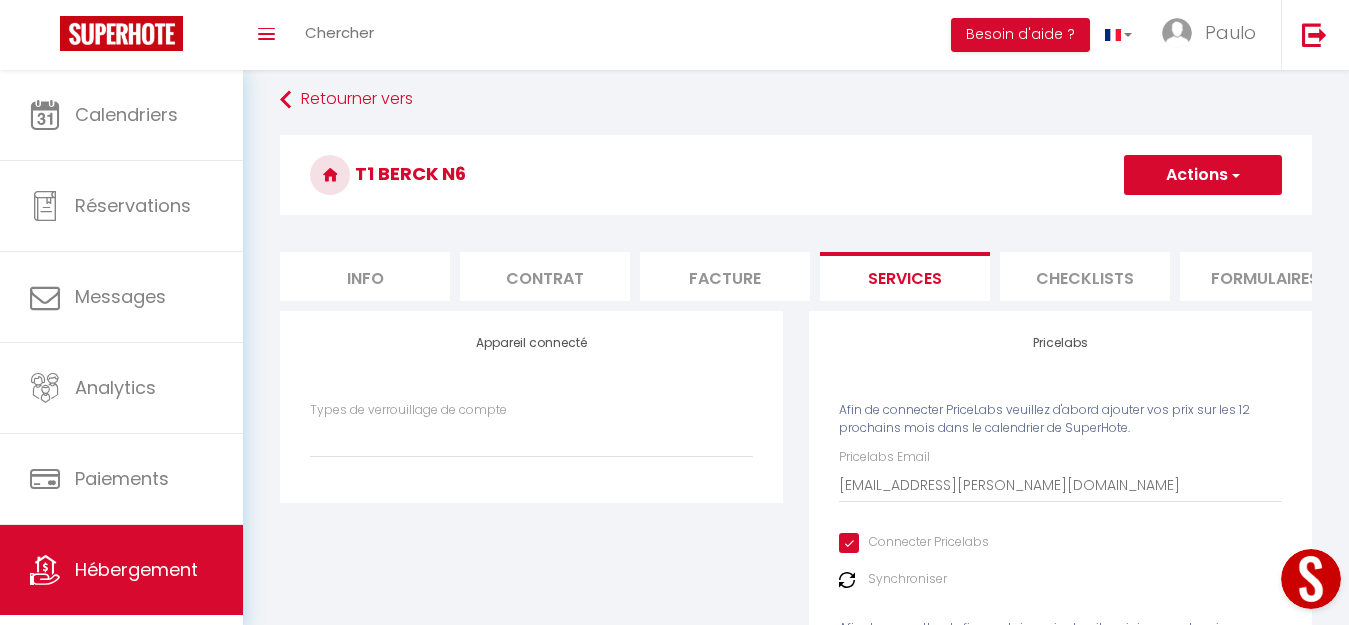 scroll, scrollTop: 0, scrollLeft: 0, axis: both 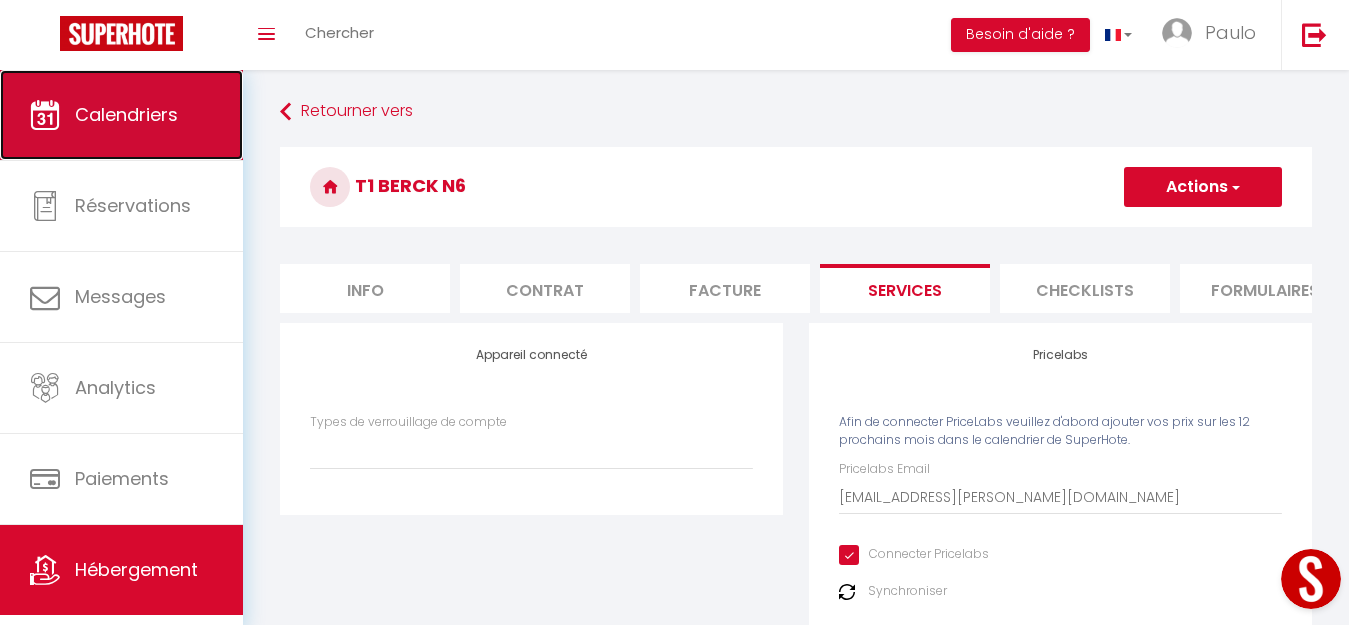 click on "Calendriers" at bounding box center [121, 115] 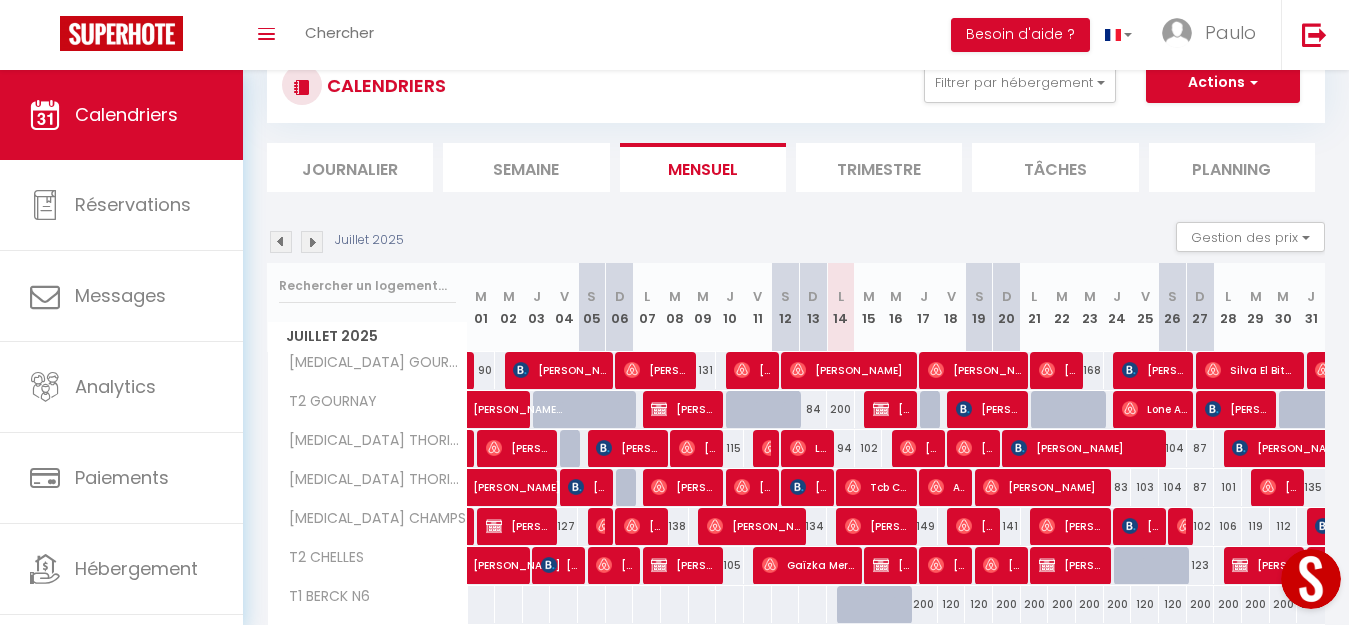 scroll, scrollTop: 148, scrollLeft: 0, axis: vertical 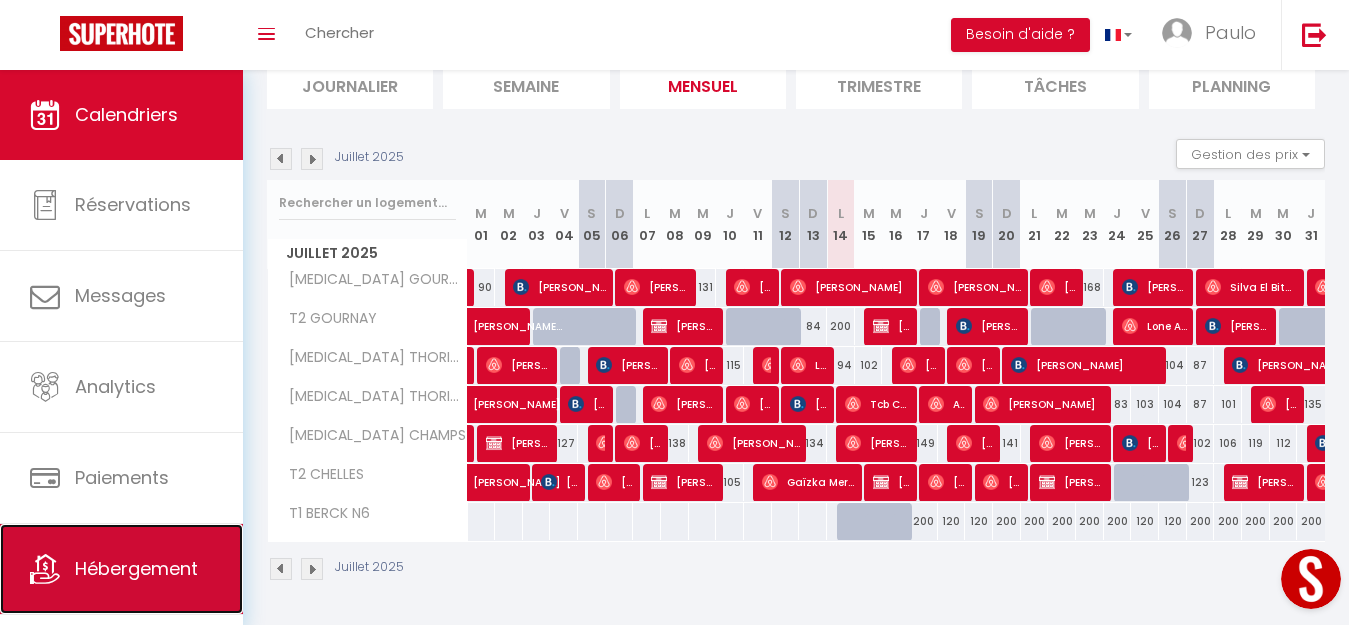 click on "Hébergement" at bounding box center [136, 568] 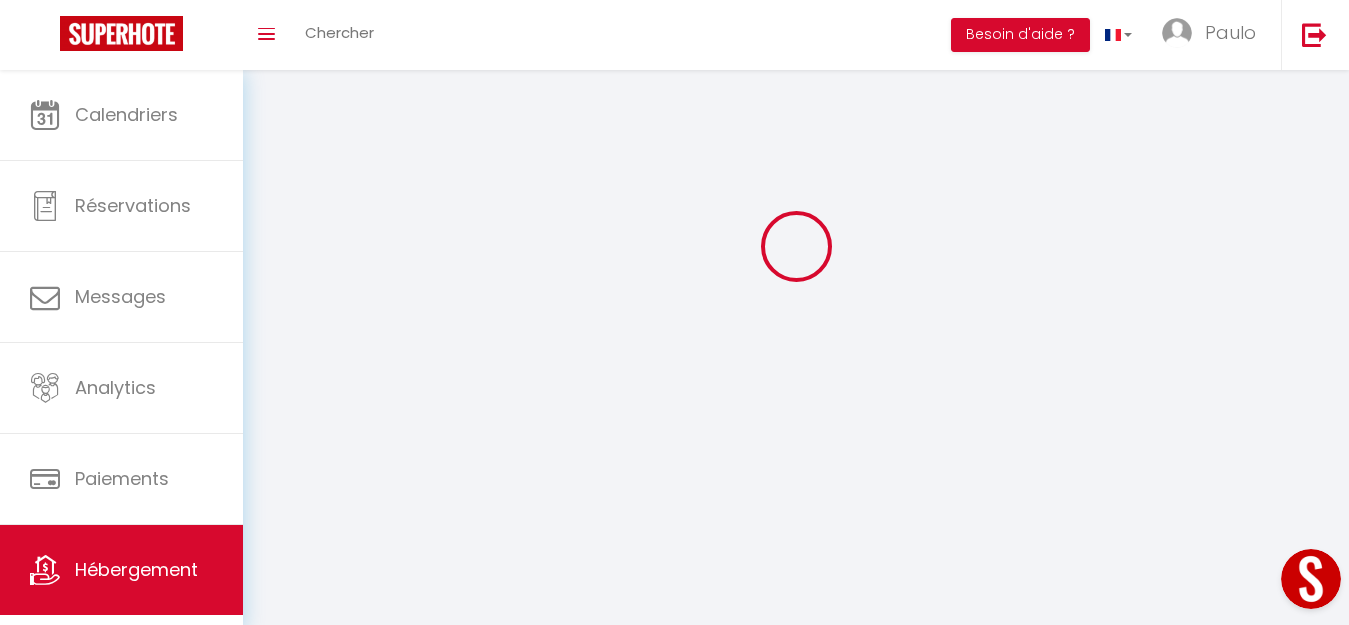 scroll, scrollTop: 0, scrollLeft: 0, axis: both 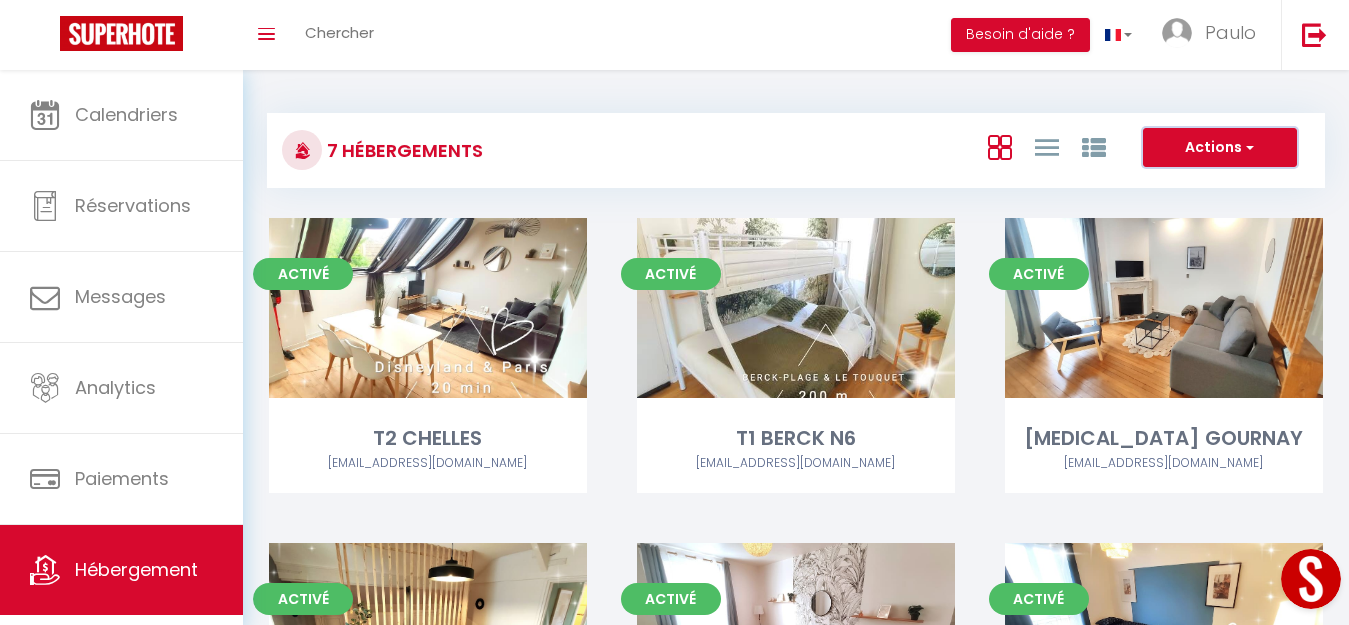 click on "Actions" at bounding box center [1220, 148] 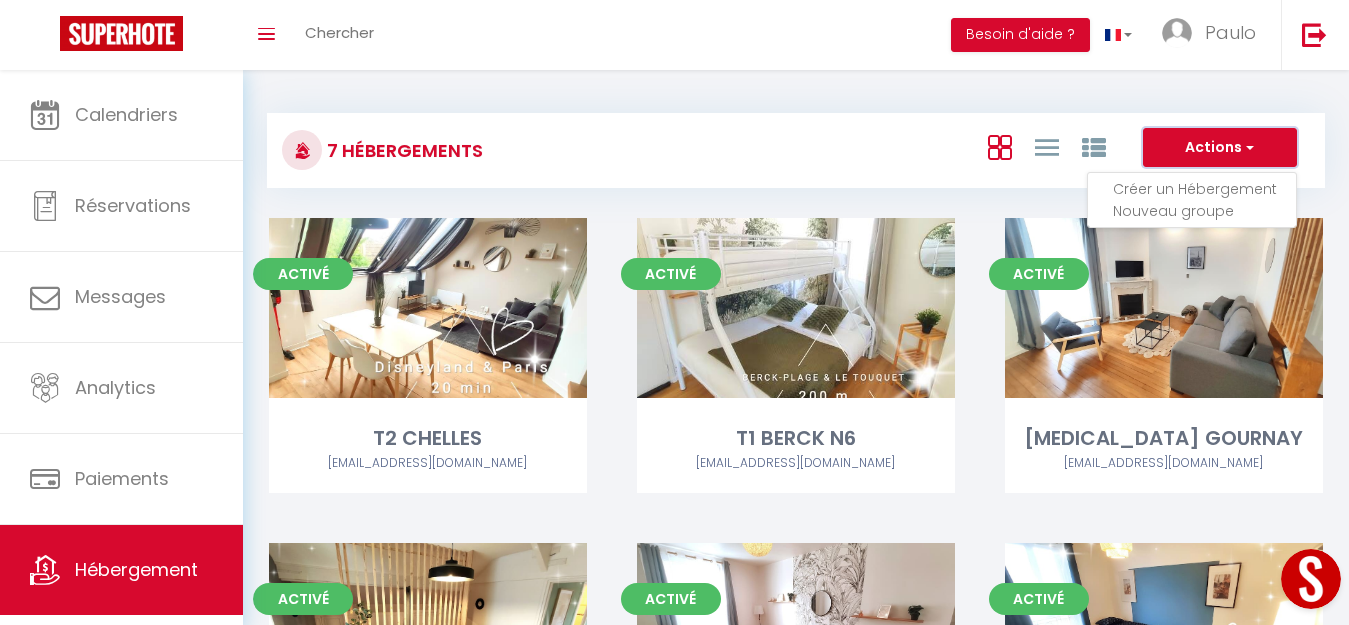 click on "Actions" at bounding box center (1220, 148) 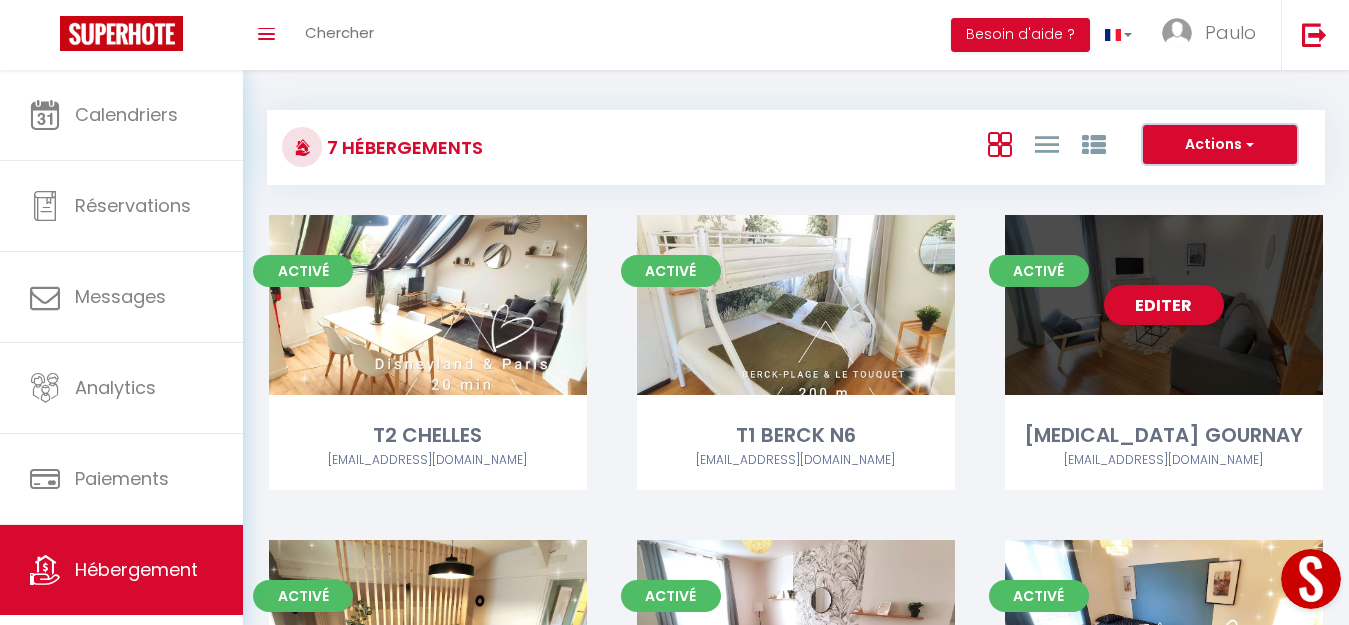 scroll, scrollTop: 0, scrollLeft: 0, axis: both 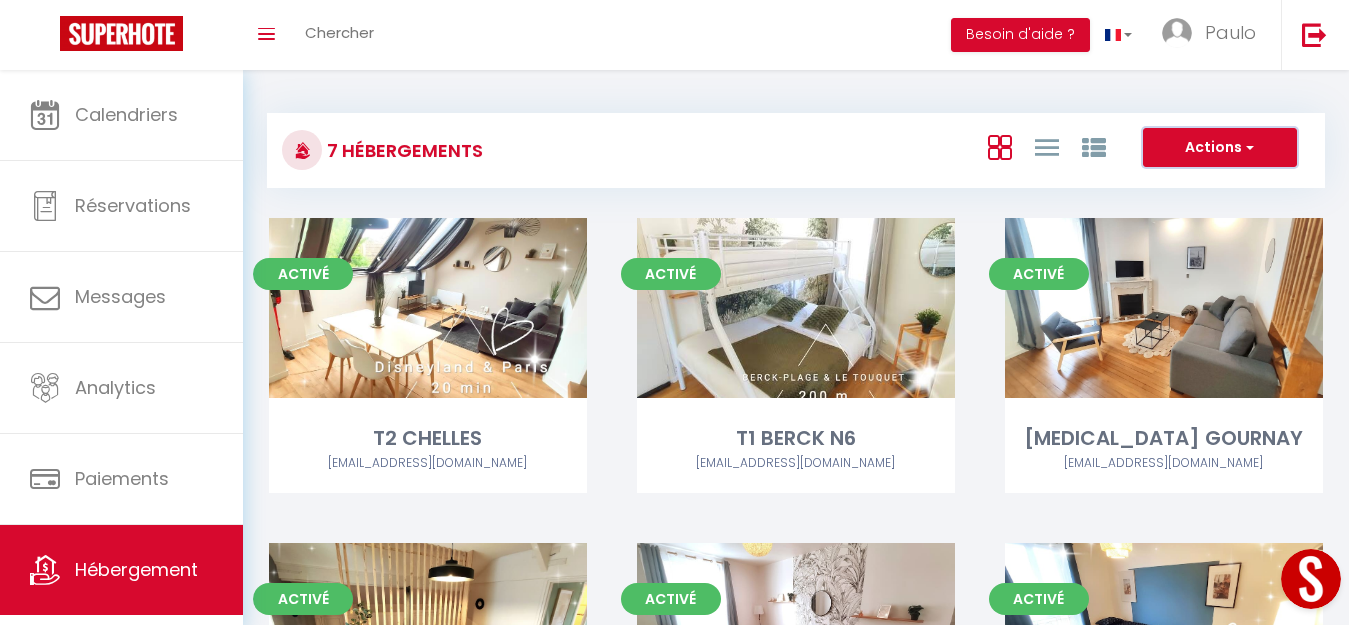 click on "Actions" at bounding box center [1220, 148] 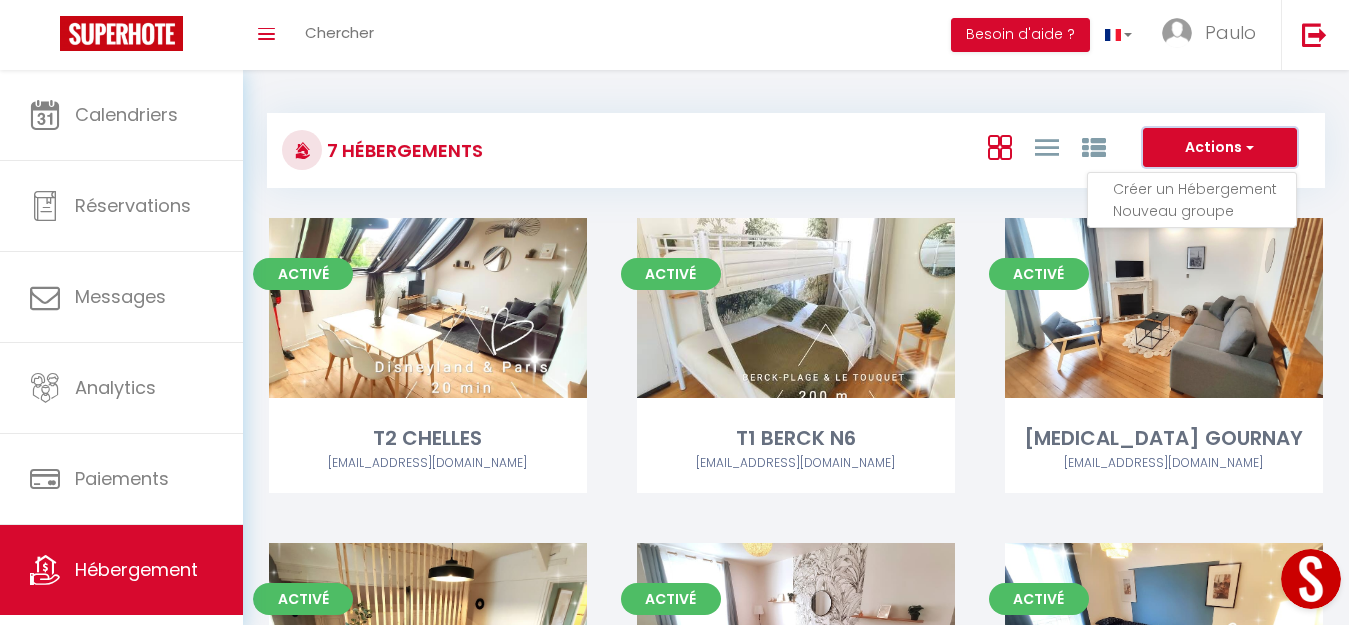click on "Actions" at bounding box center [1220, 148] 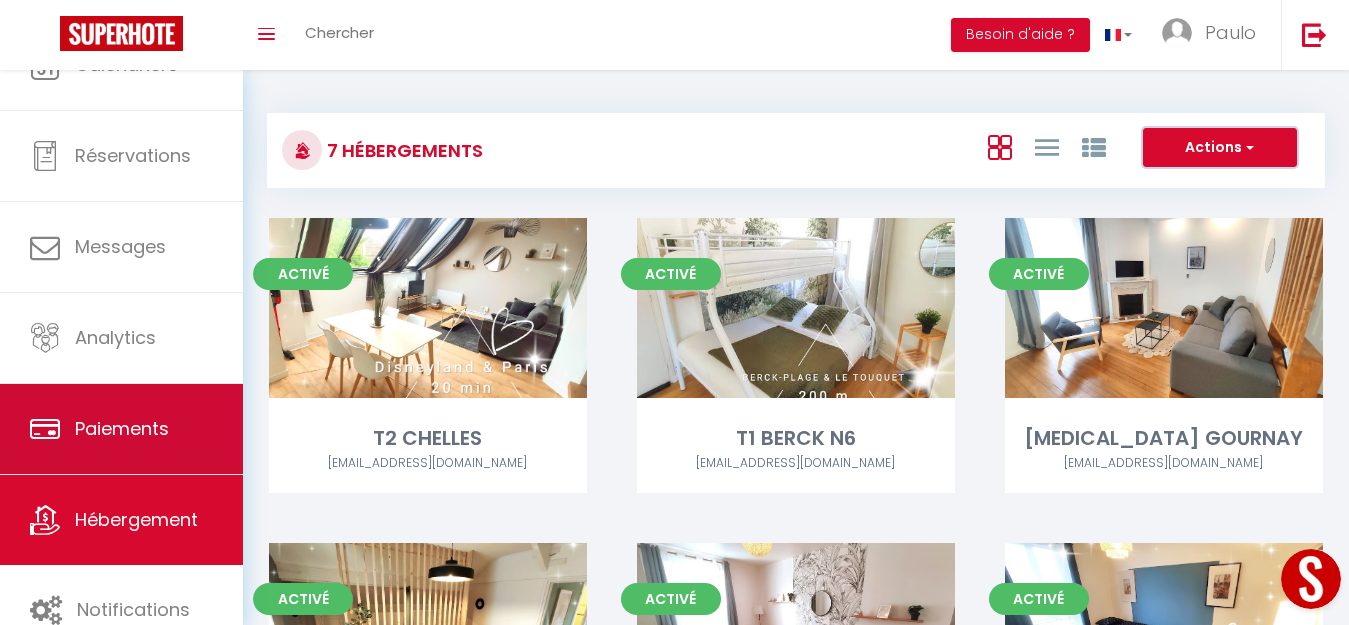 scroll, scrollTop: 77, scrollLeft: 0, axis: vertical 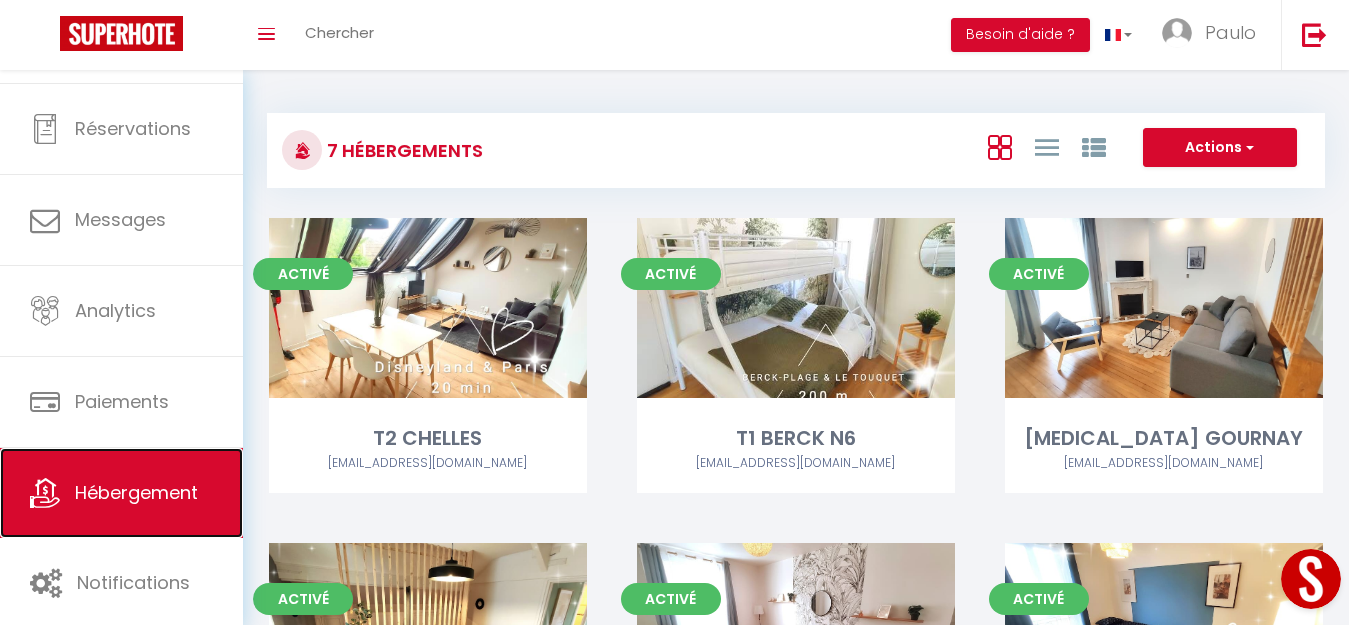 click on "Hébergement" at bounding box center [136, 492] 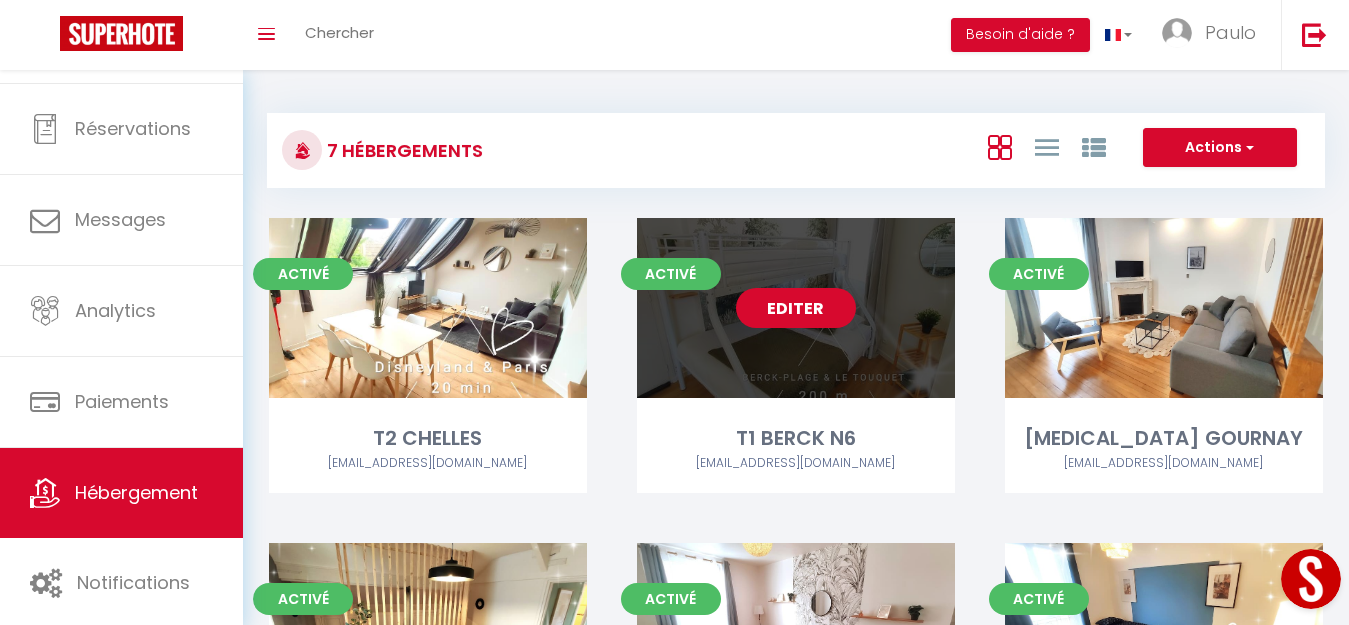 click on "Editer" at bounding box center [796, 308] 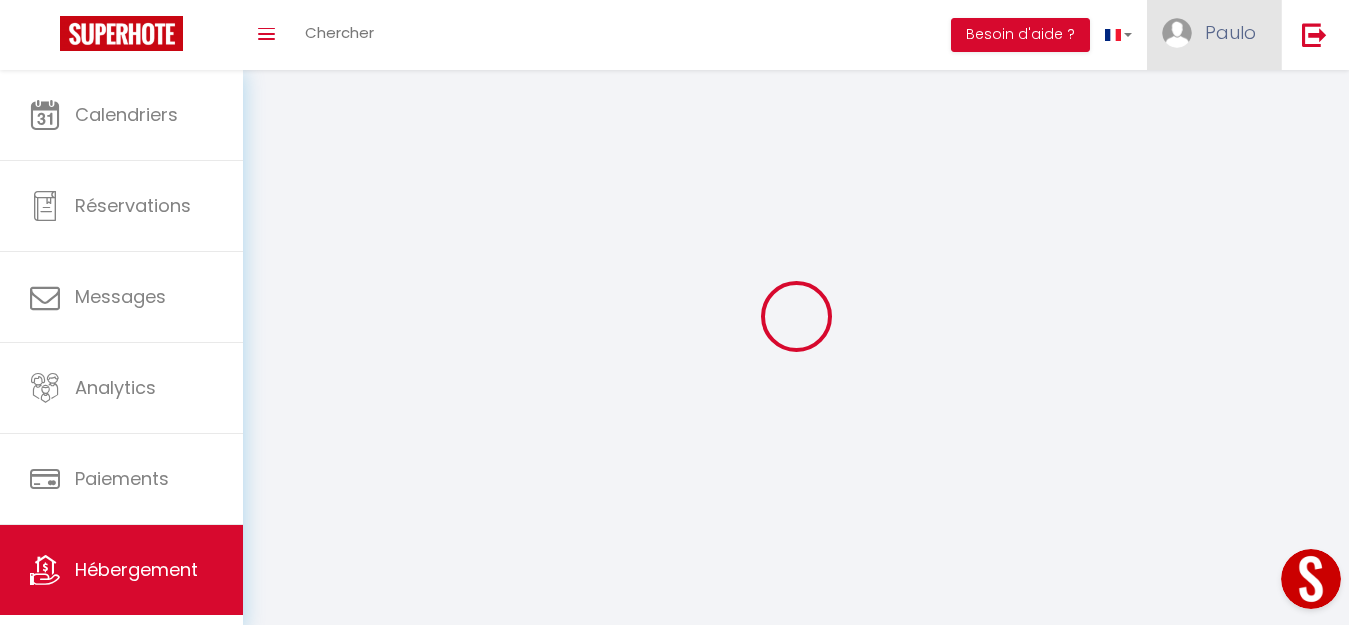 click on "Paulo" at bounding box center [1230, 32] 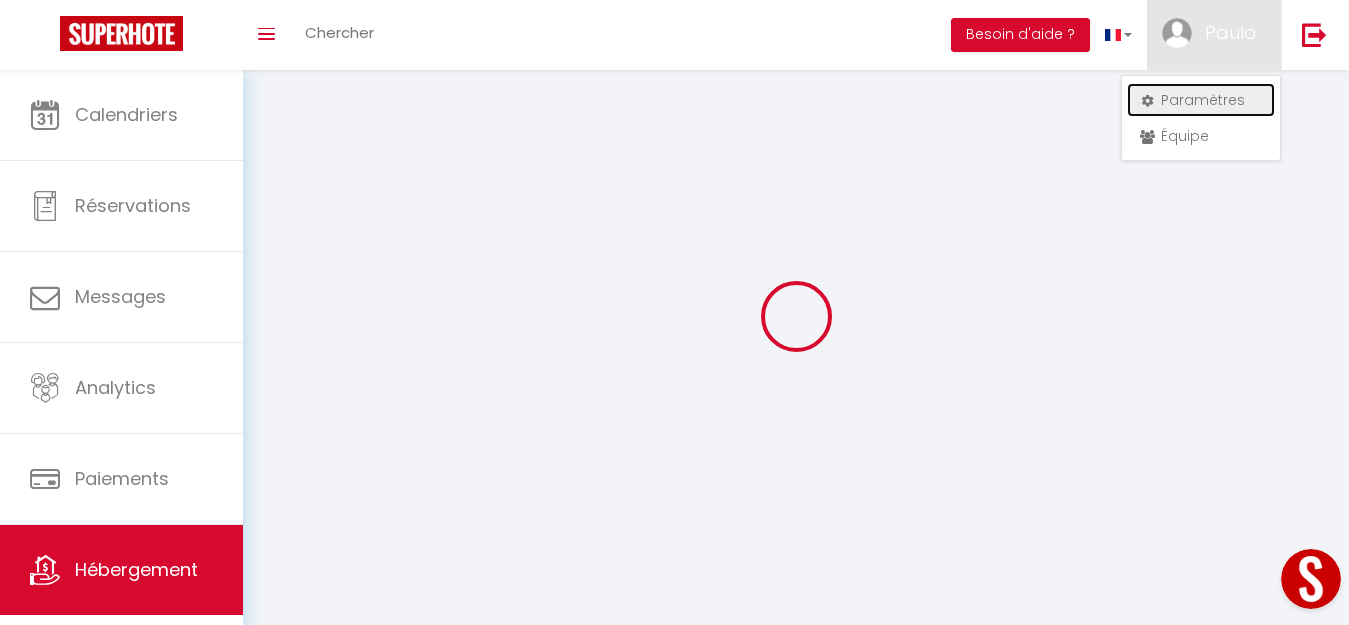 click on "Paramètres" at bounding box center (1201, 100) 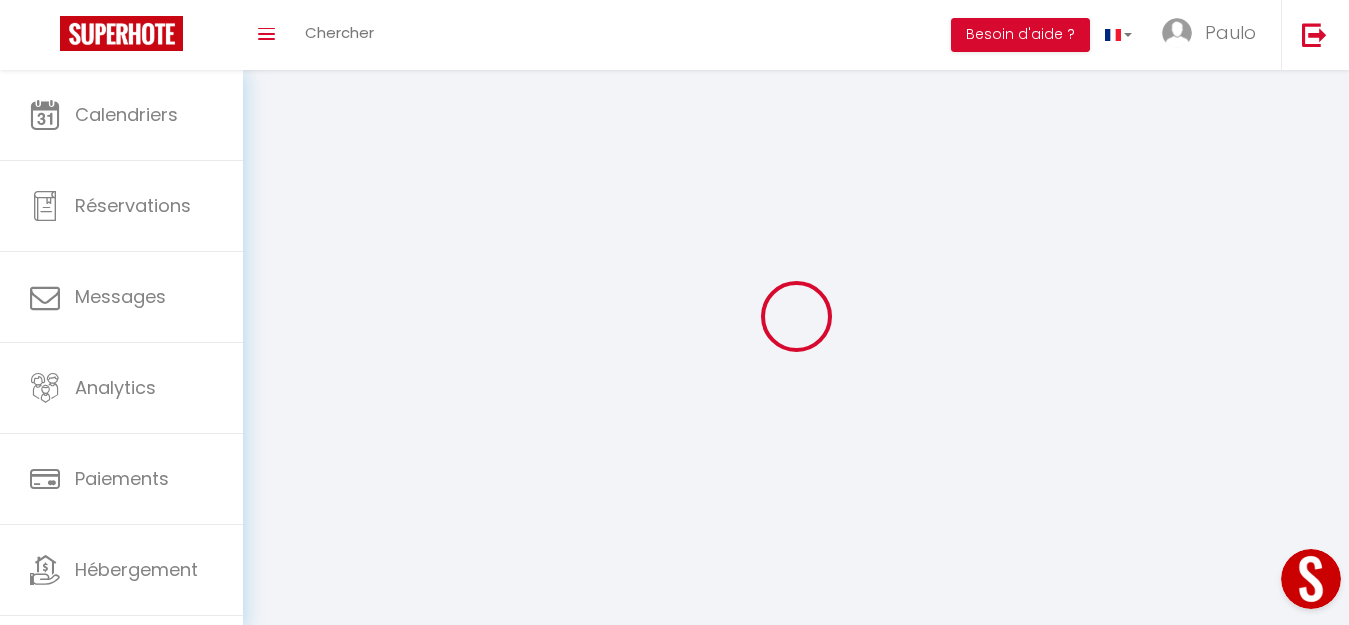 type on "Paulo" 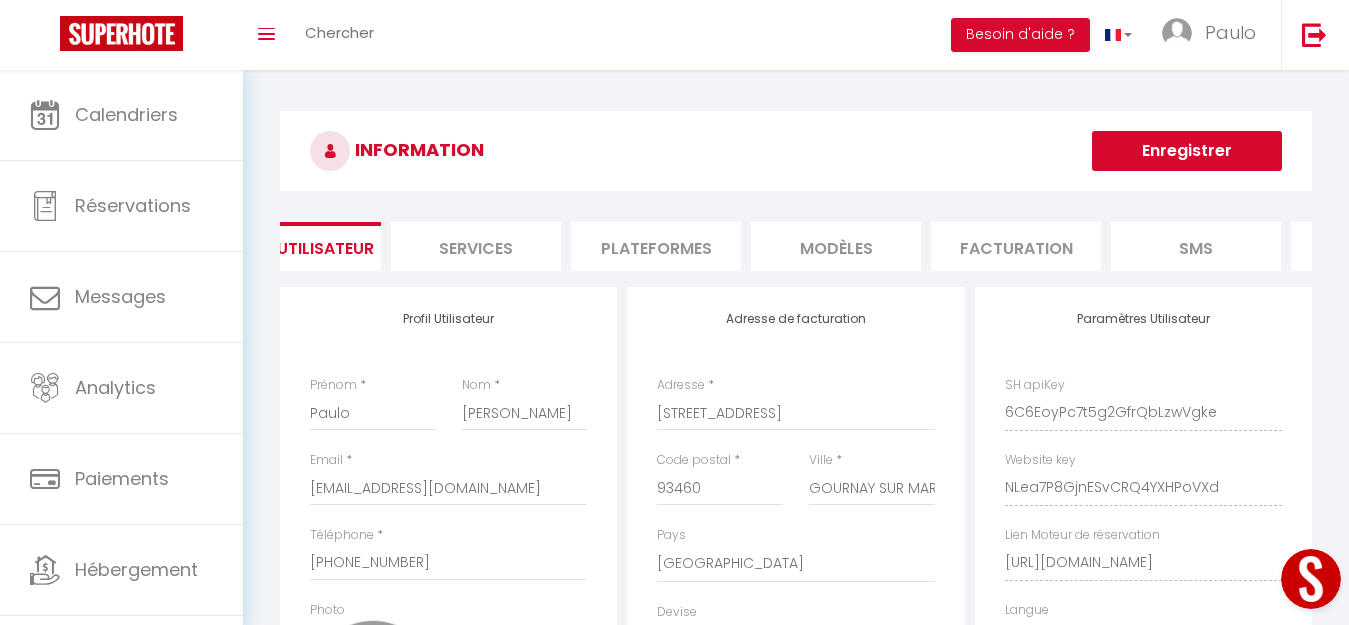 scroll, scrollTop: 0, scrollLeft: 0, axis: both 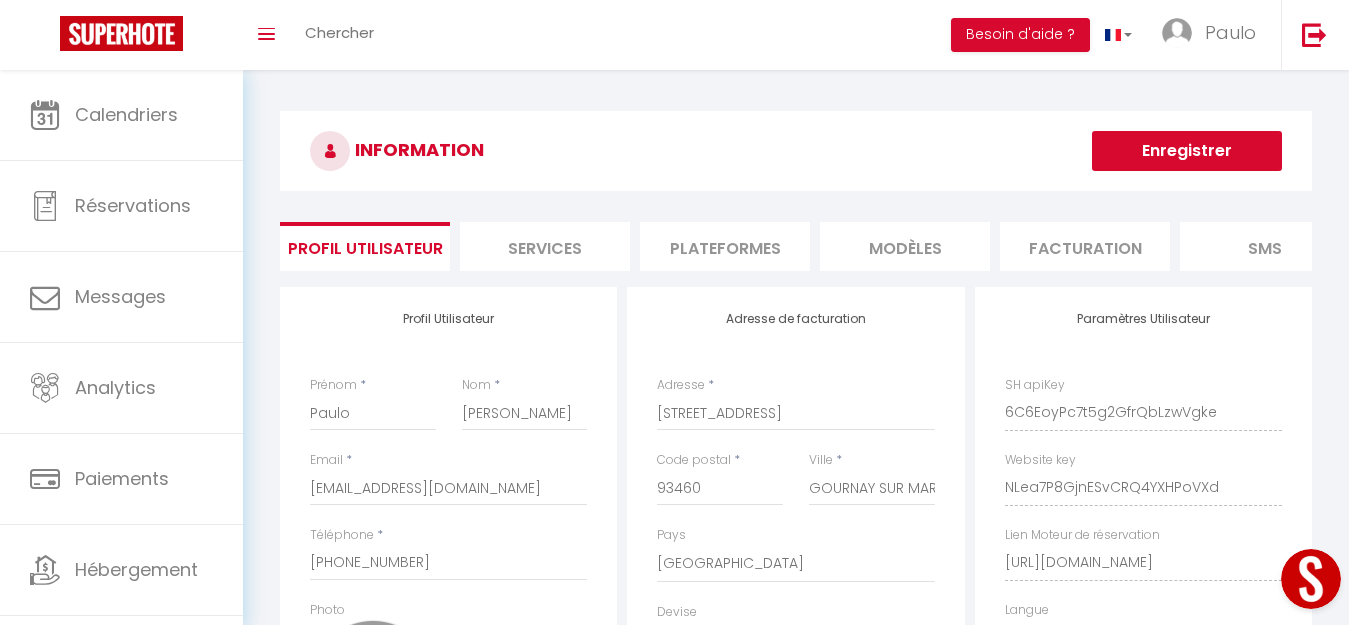 click on "Plateformes" at bounding box center (725, 246) 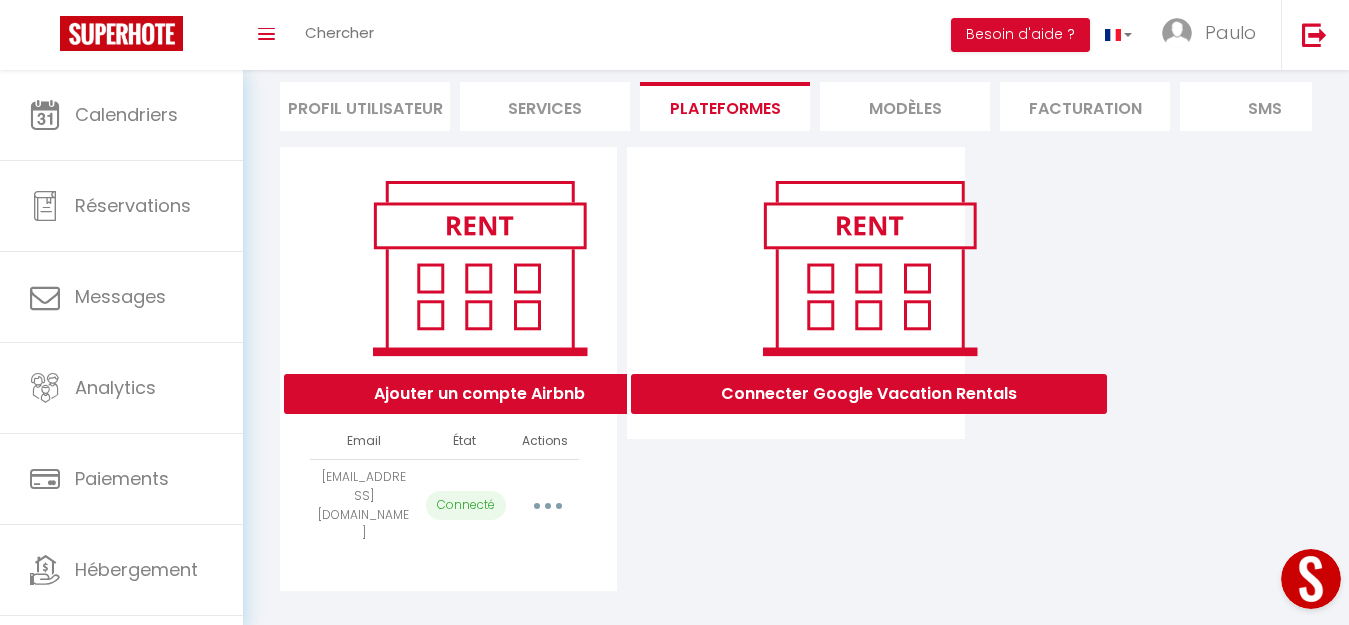 scroll, scrollTop: 142, scrollLeft: 0, axis: vertical 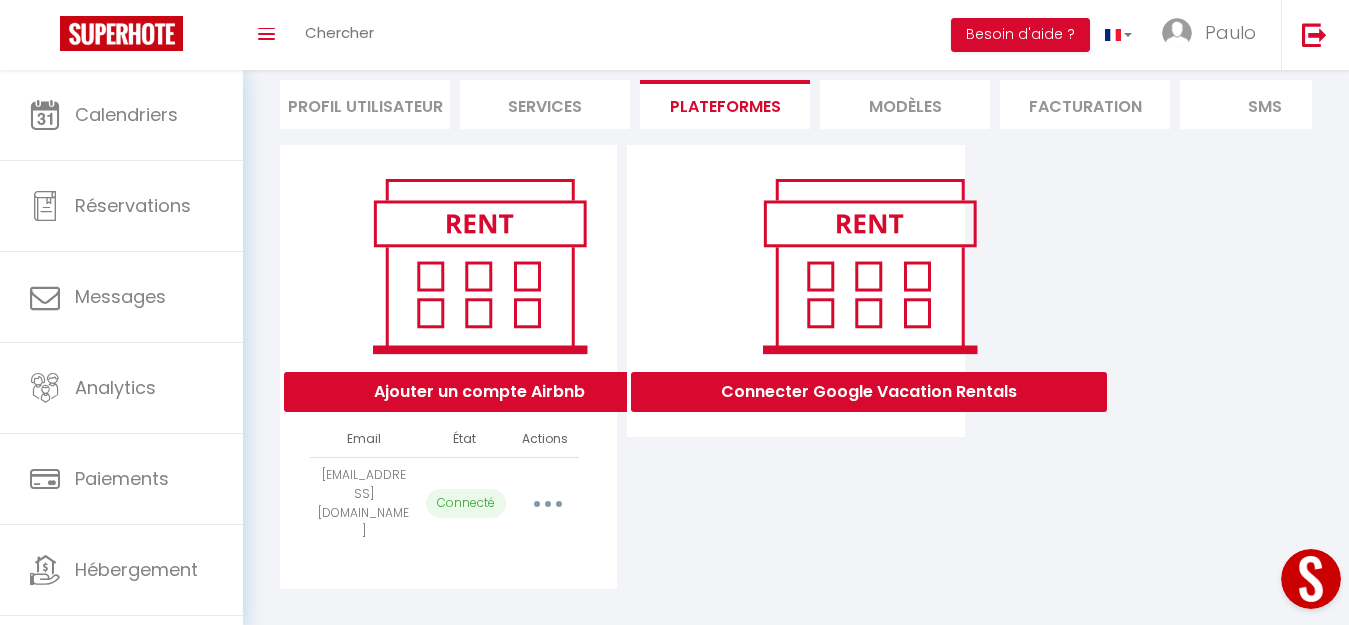 click at bounding box center [548, 504] 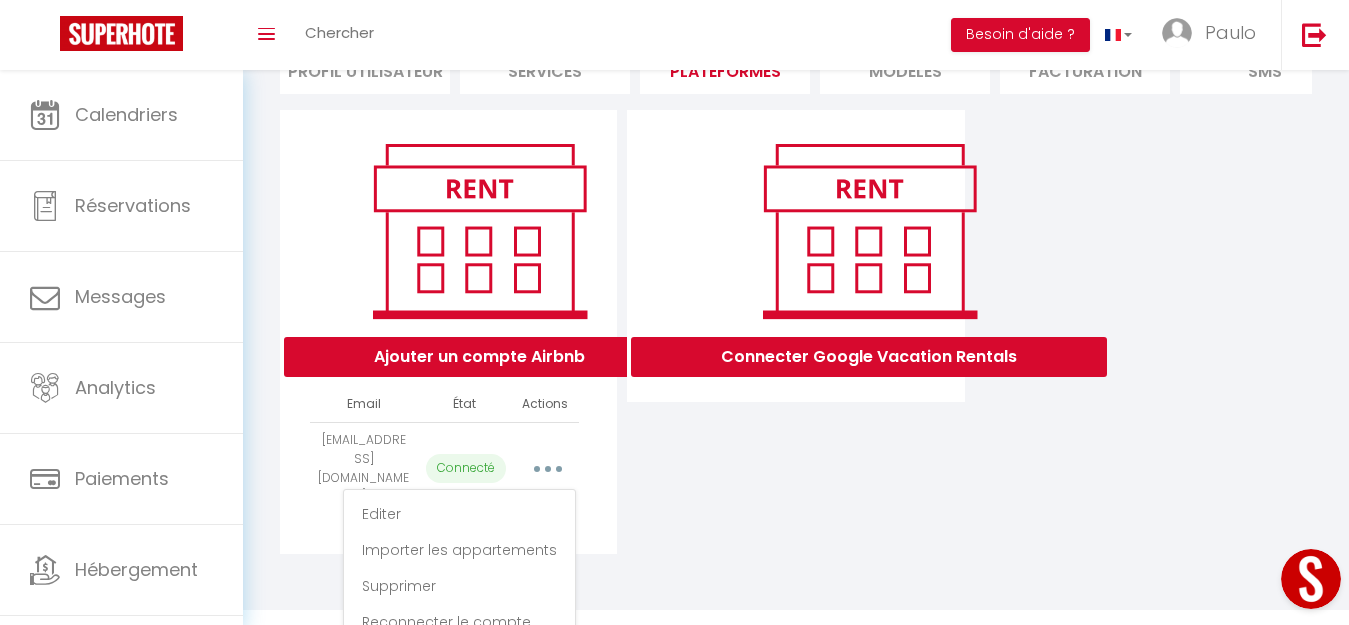 scroll, scrollTop: 197, scrollLeft: 0, axis: vertical 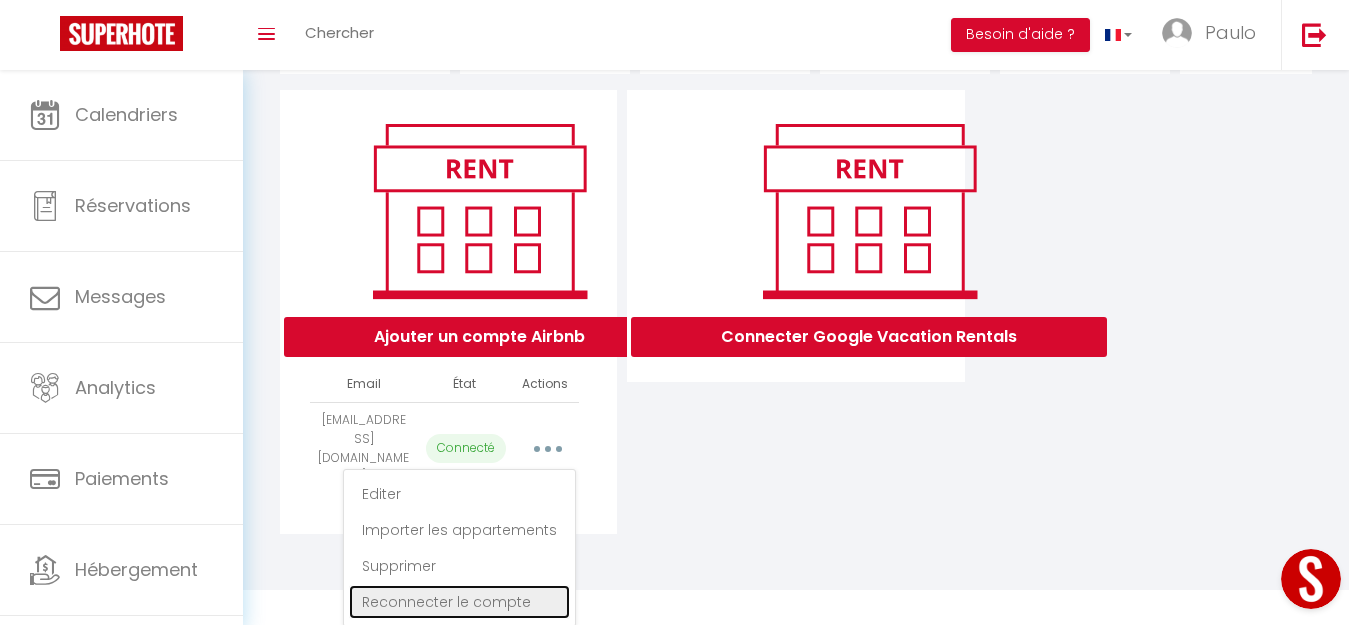 click on "Reconnecter le compte" at bounding box center [459, 602] 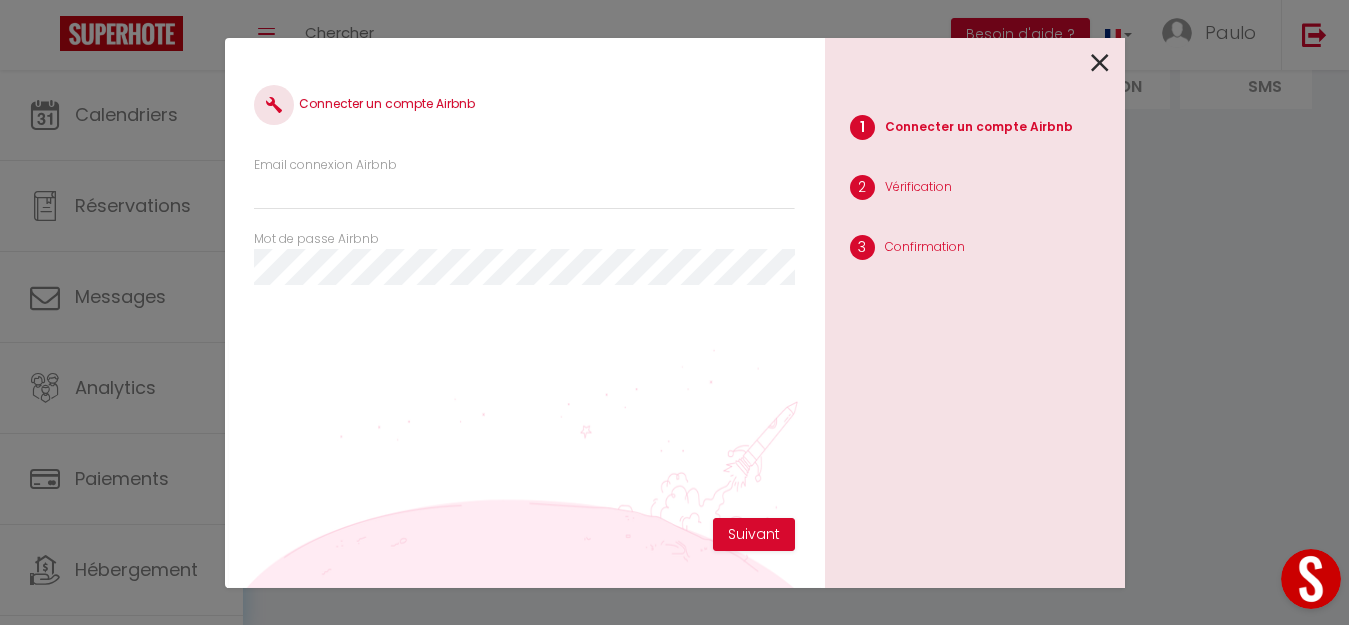 scroll, scrollTop: 142, scrollLeft: 0, axis: vertical 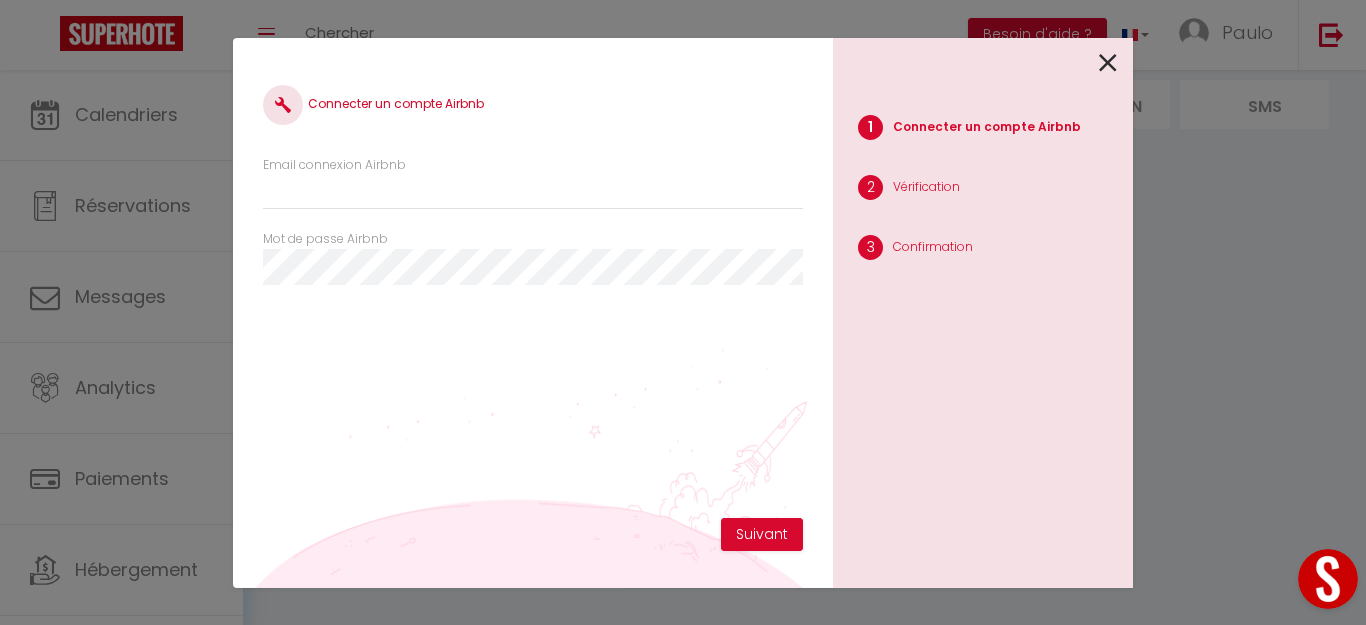 click at bounding box center (1108, 63) 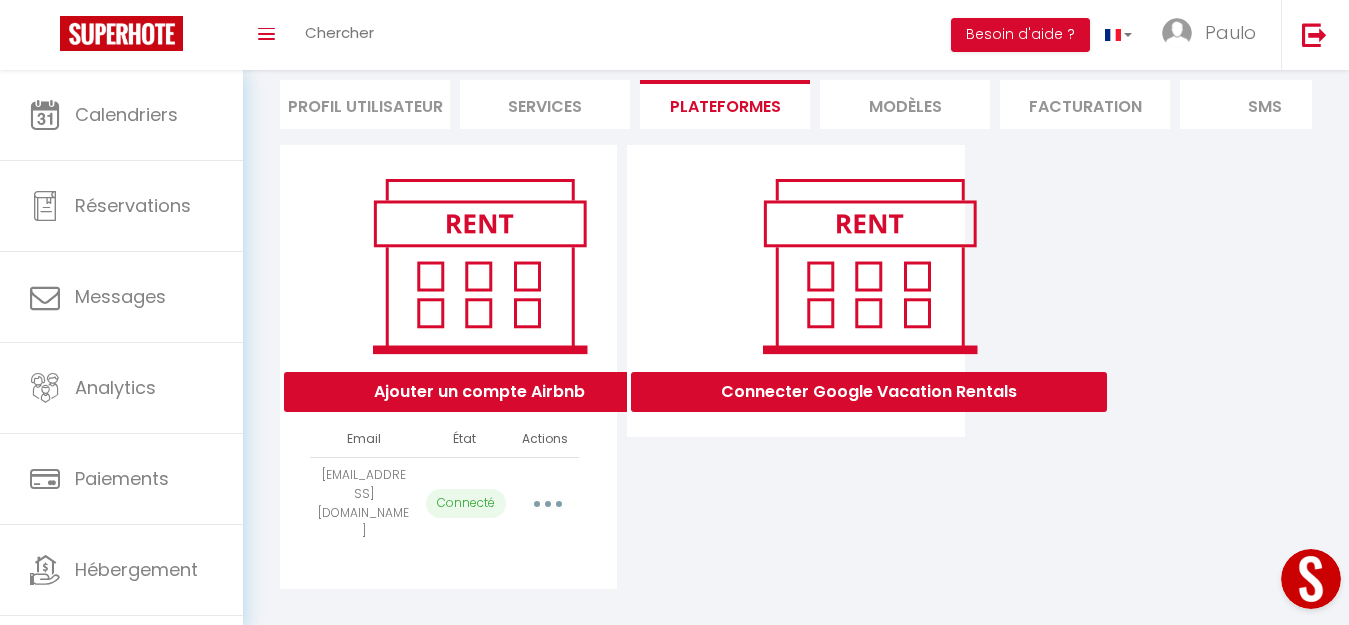 click on "Connecter Google Vacation Rentals" at bounding box center [795, 367] 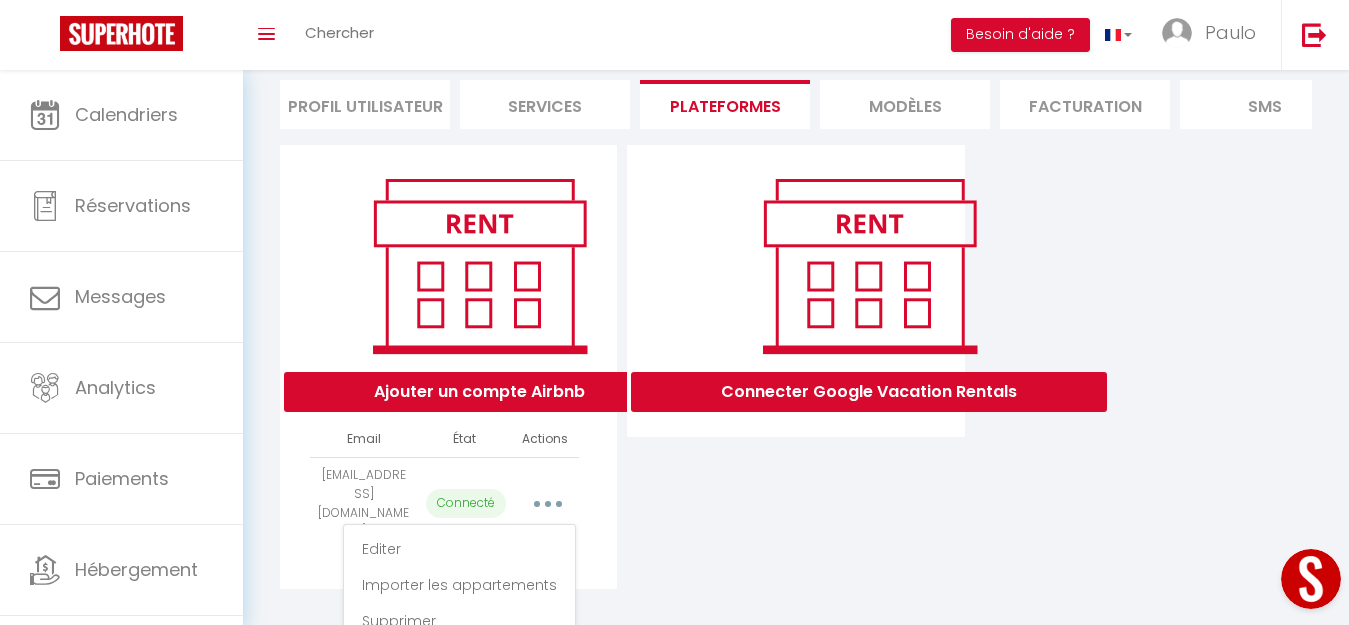 click on "Connecter Google Vacation Rentals" at bounding box center (795, 367) 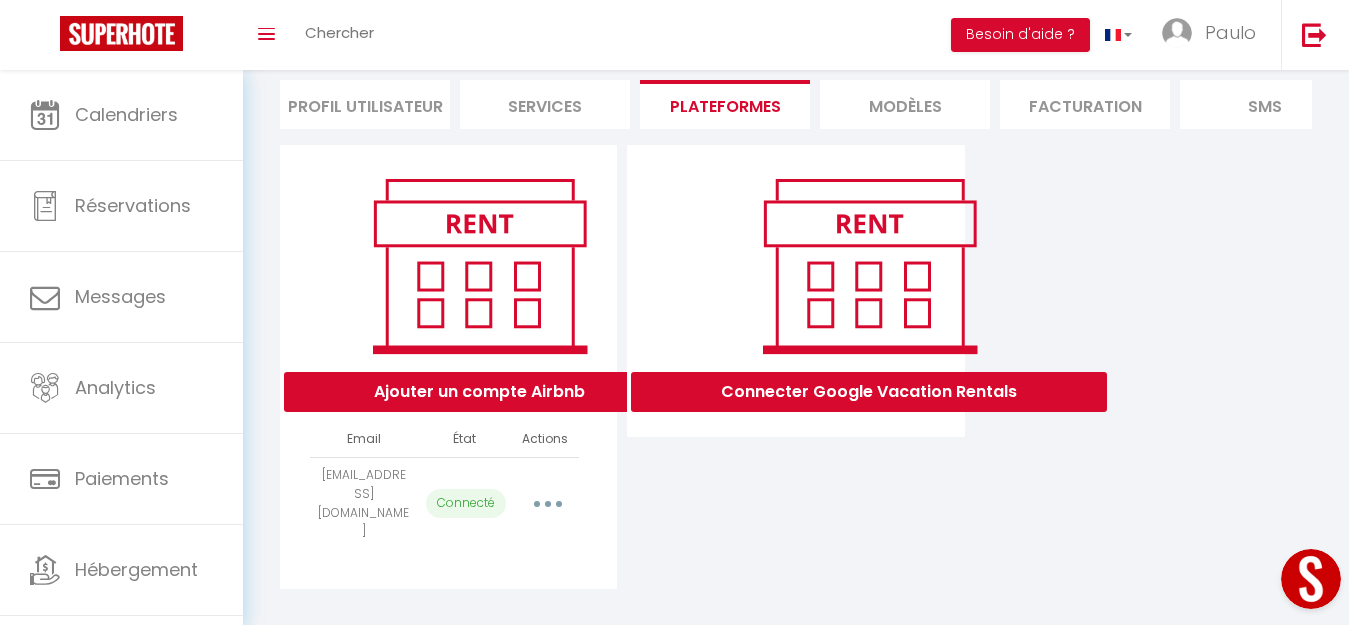 click on "Connecter Google Vacation Rentals" at bounding box center [795, 367] 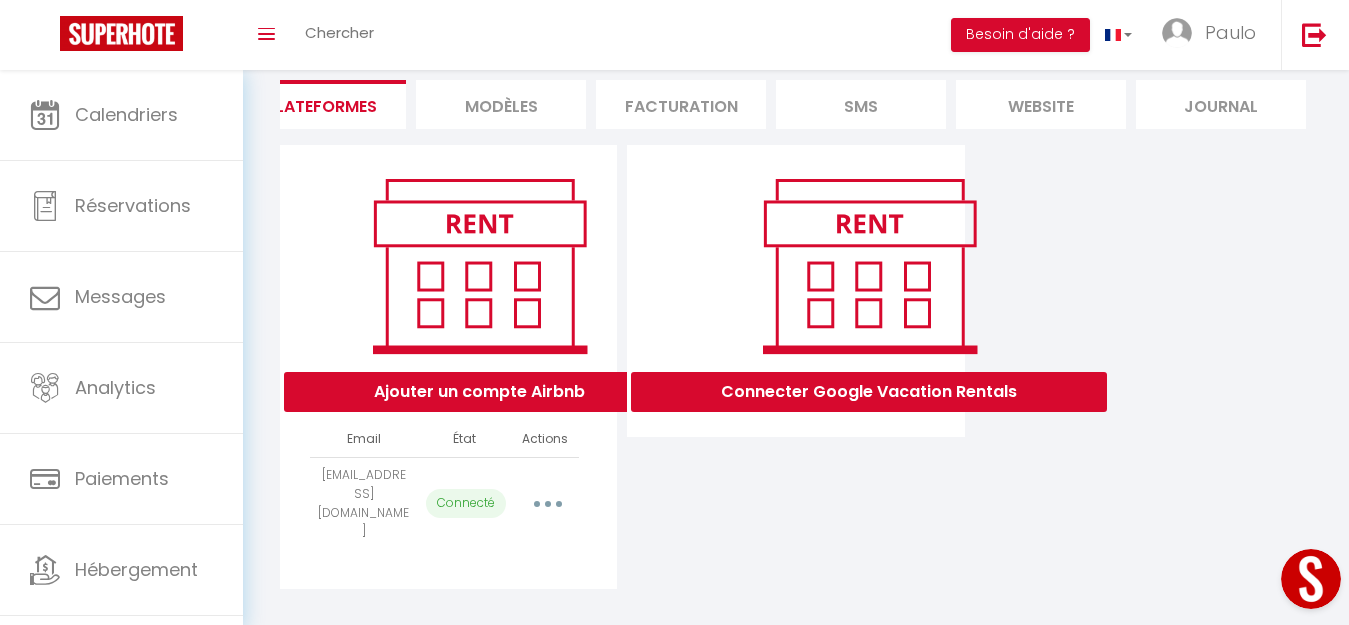 scroll, scrollTop: 0, scrollLeft: 0, axis: both 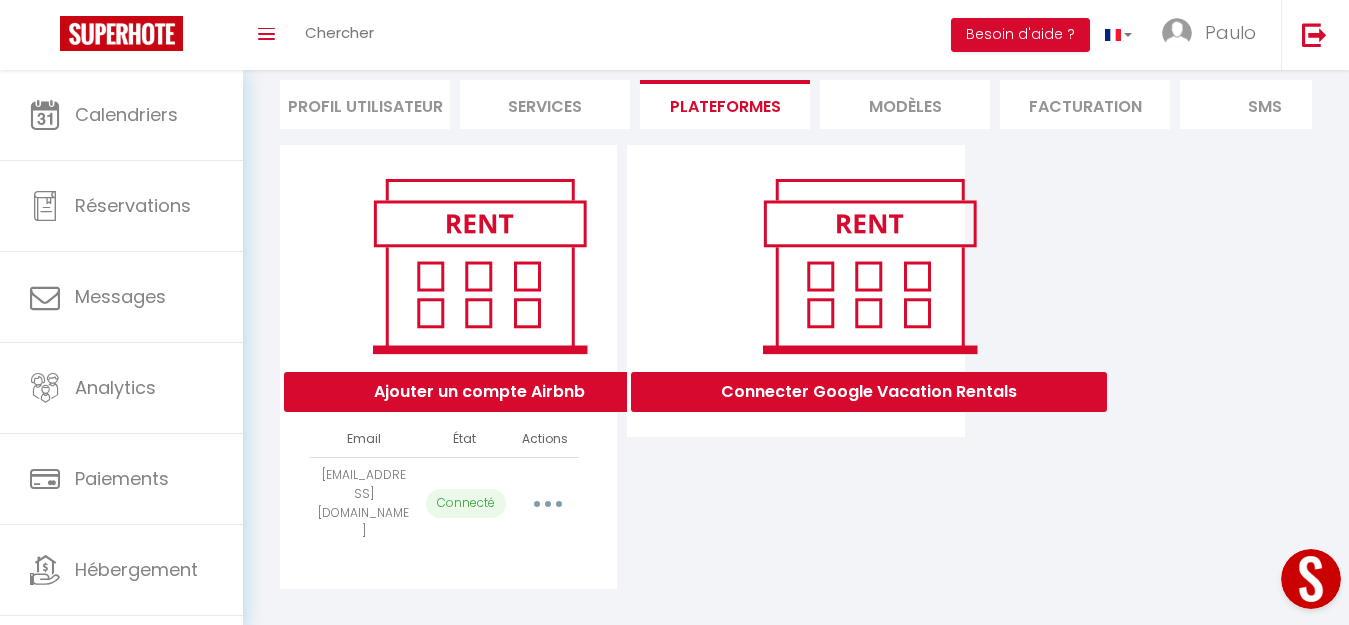click on "Connecter Google Vacation Rentals" at bounding box center [795, 367] 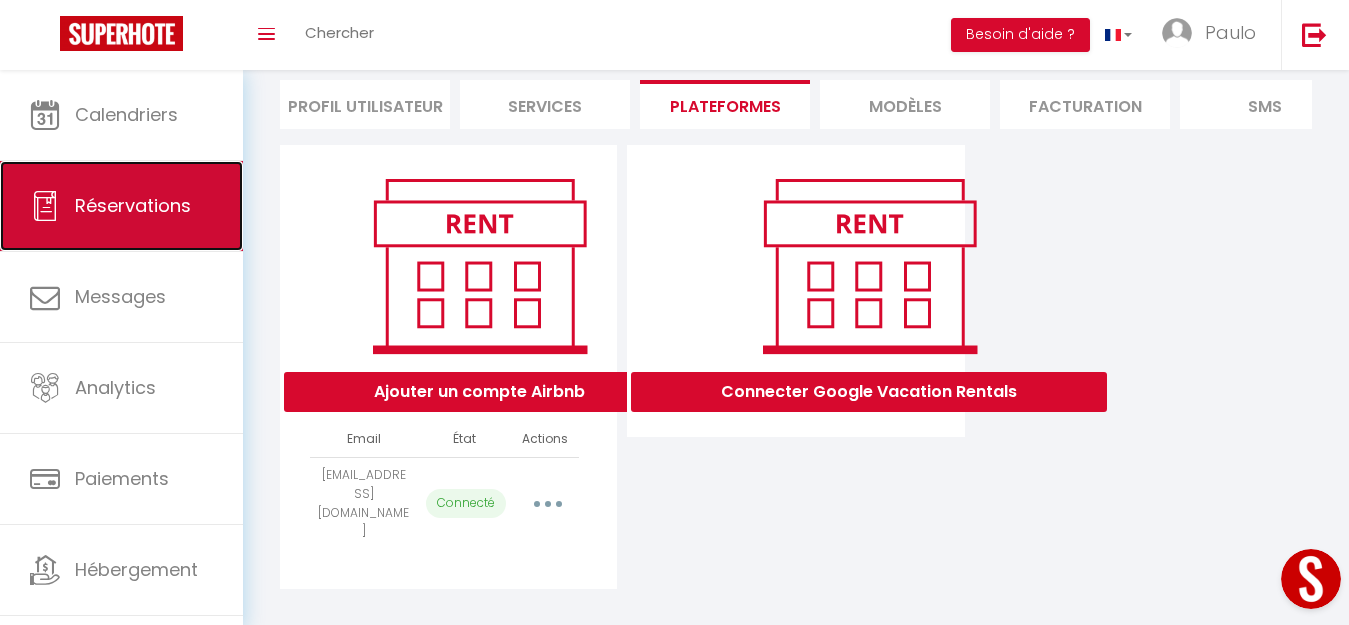 click on "Réservations" at bounding box center (133, 205) 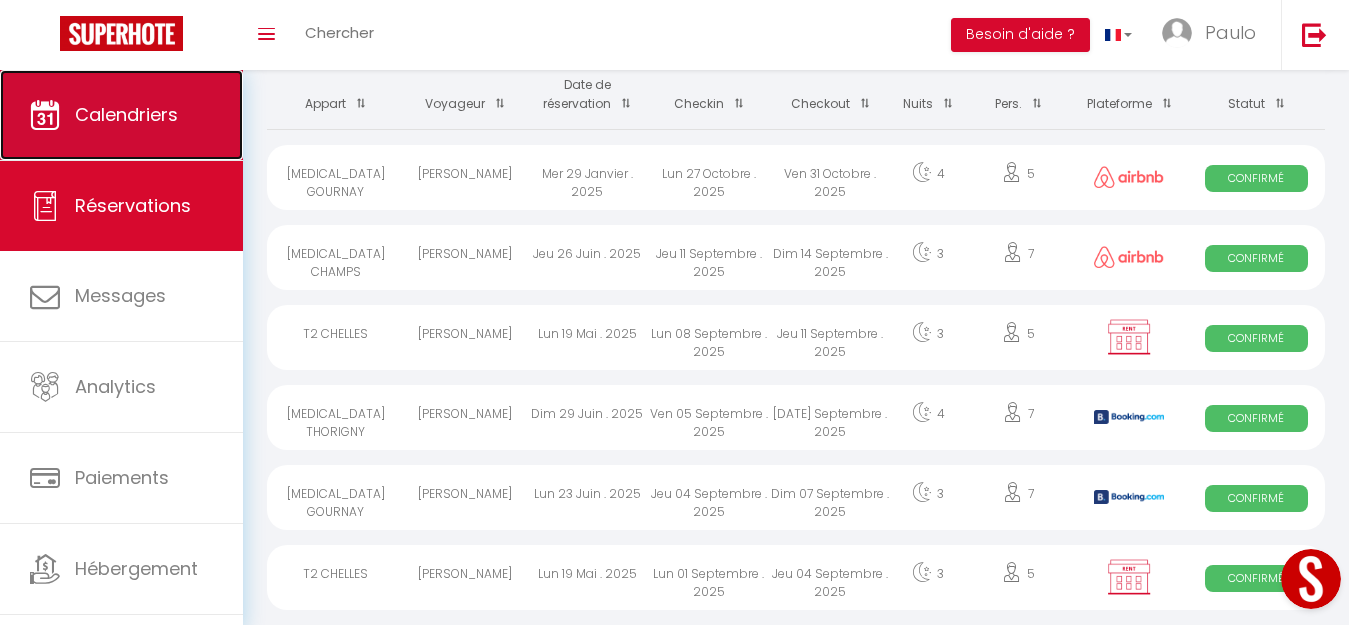 click on "Calendriers" at bounding box center (126, 114) 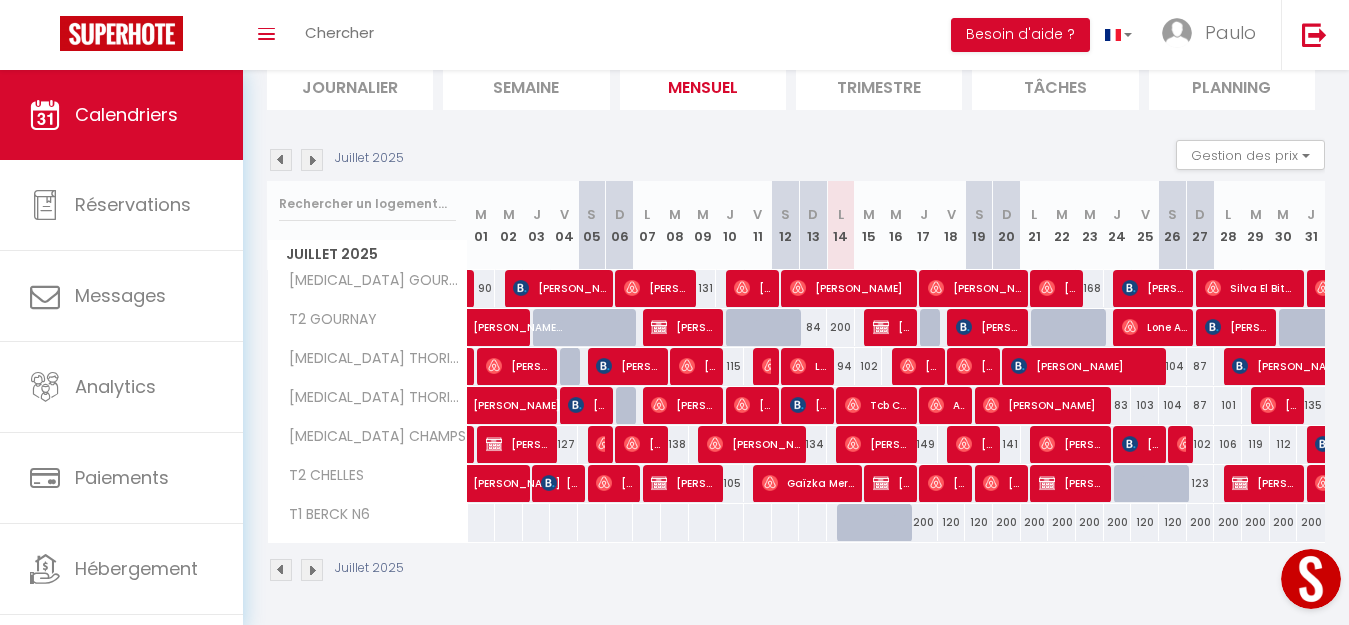 scroll, scrollTop: 148, scrollLeft: 0, axis: vertical 